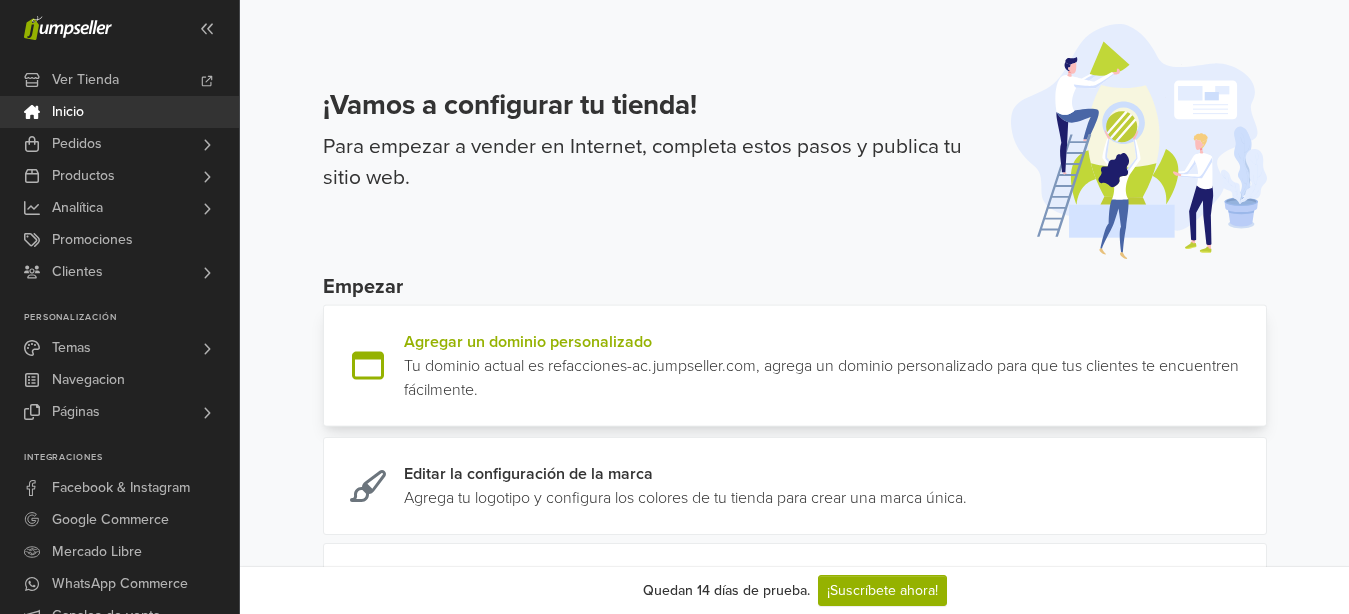 scroll, scrollTop: 306, scrollLeft: 0, axis: vertical 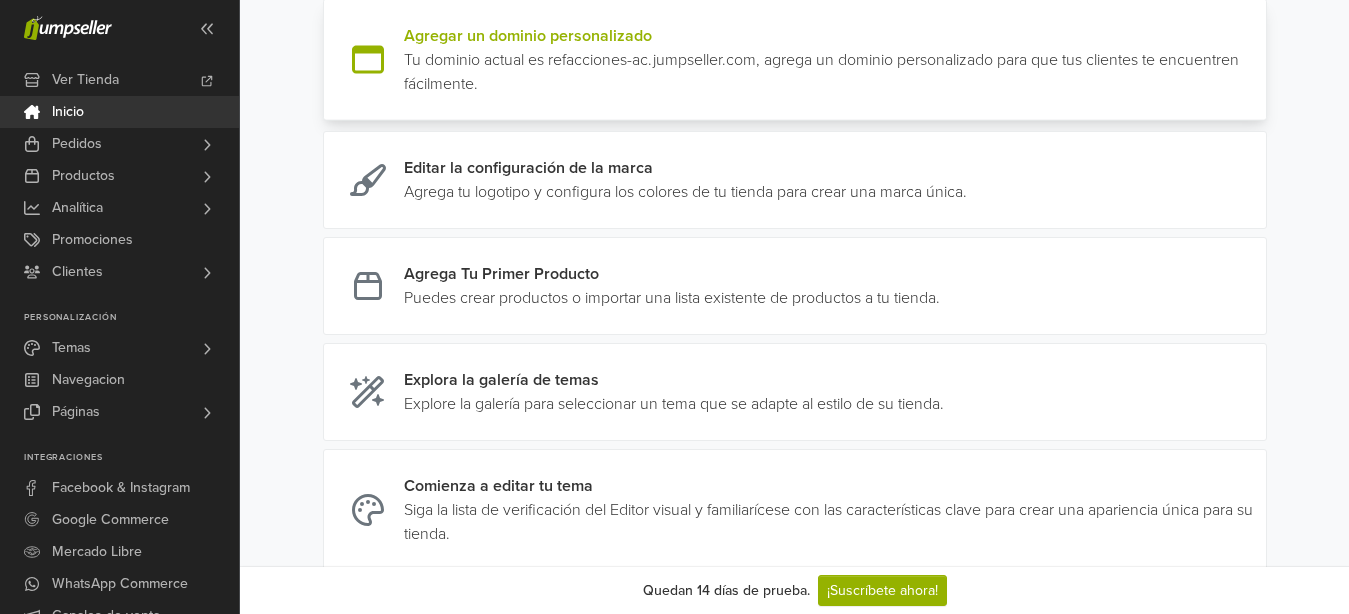 click at bounding box center (1258, 60) 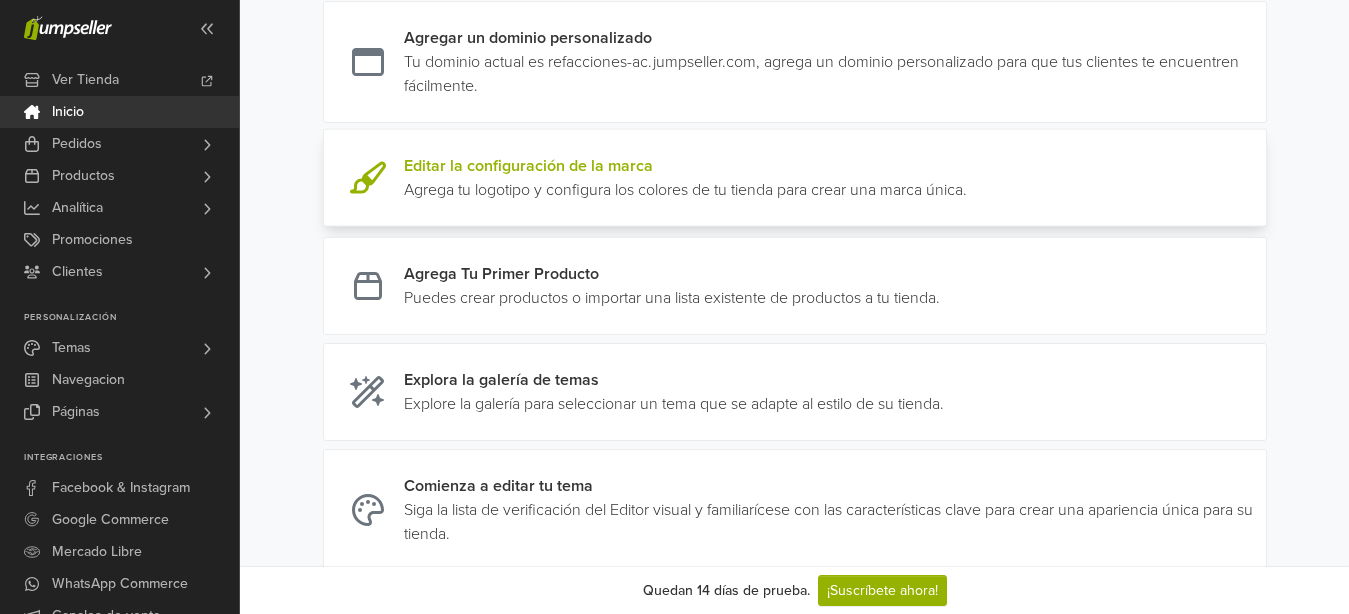 click at bounding box center [967, 178] 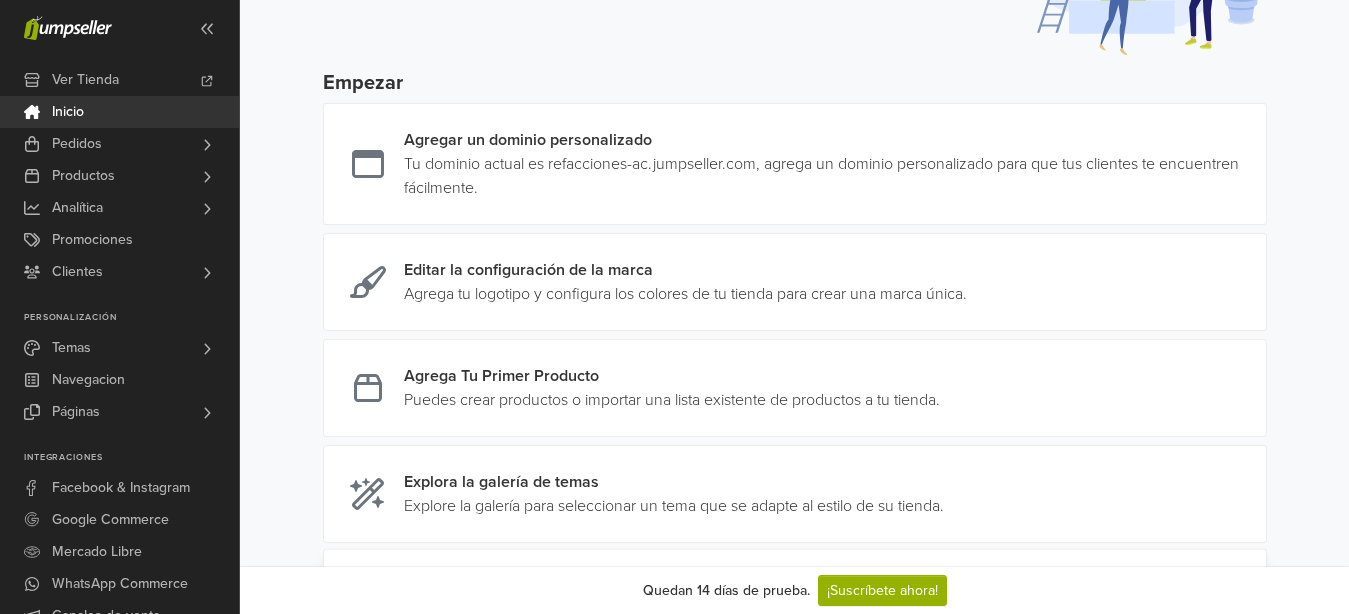 scroll, scrollTop: 408, scrollLeft: 0, axis: vertical 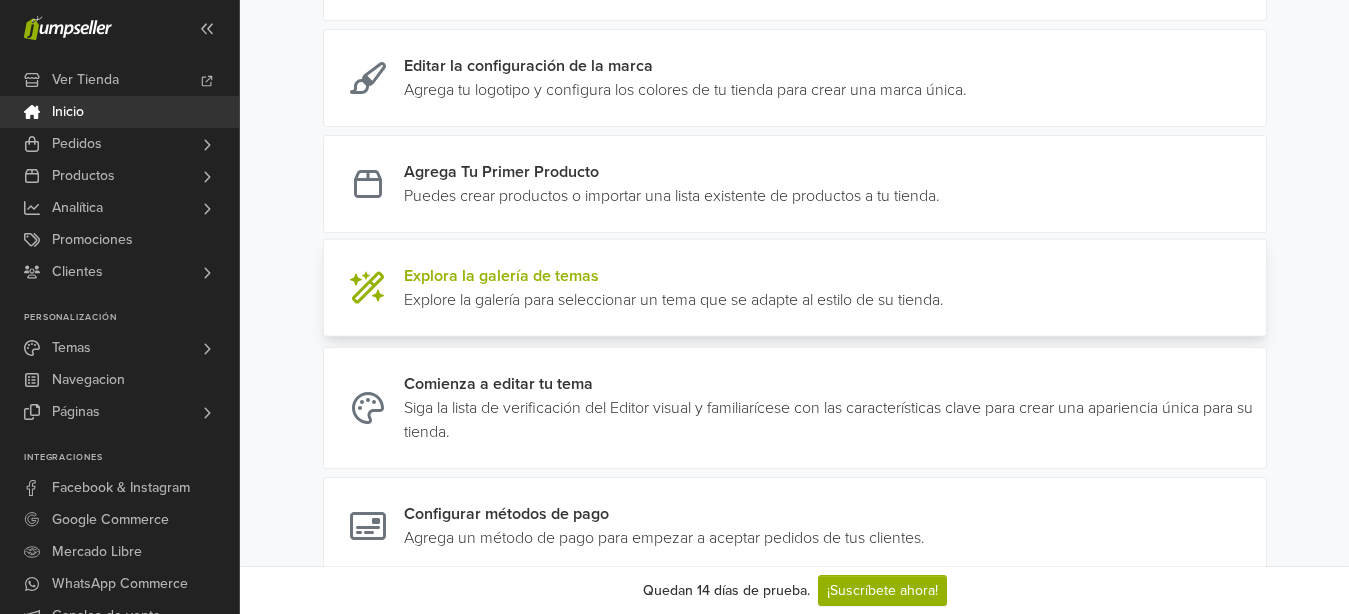 click at bounding box center (944, 288) 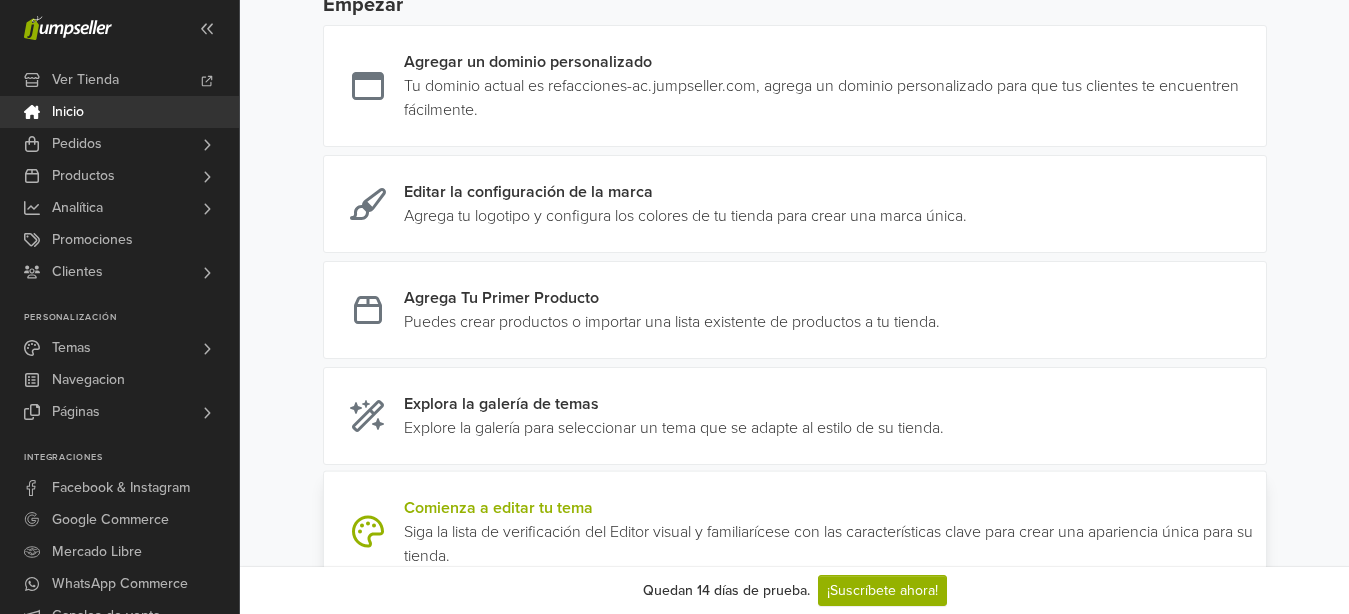 scroll, scrollTop: 0, scrollLeft: 0, axis: both 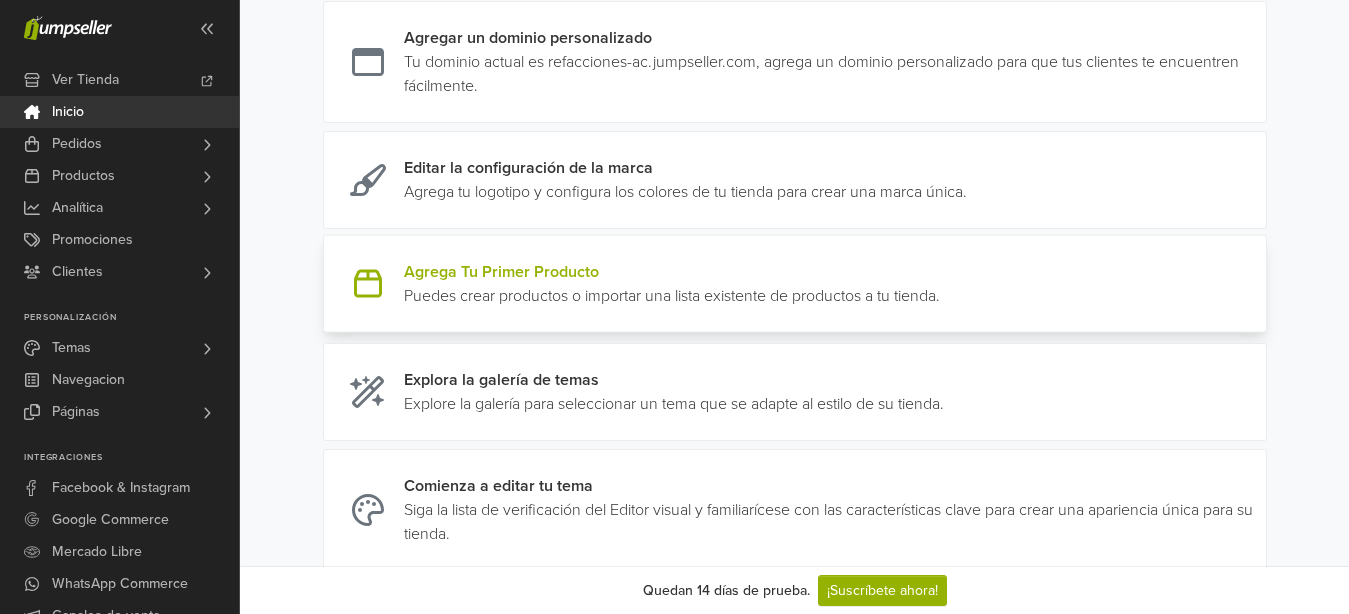 click at bounding box center [940, 284] 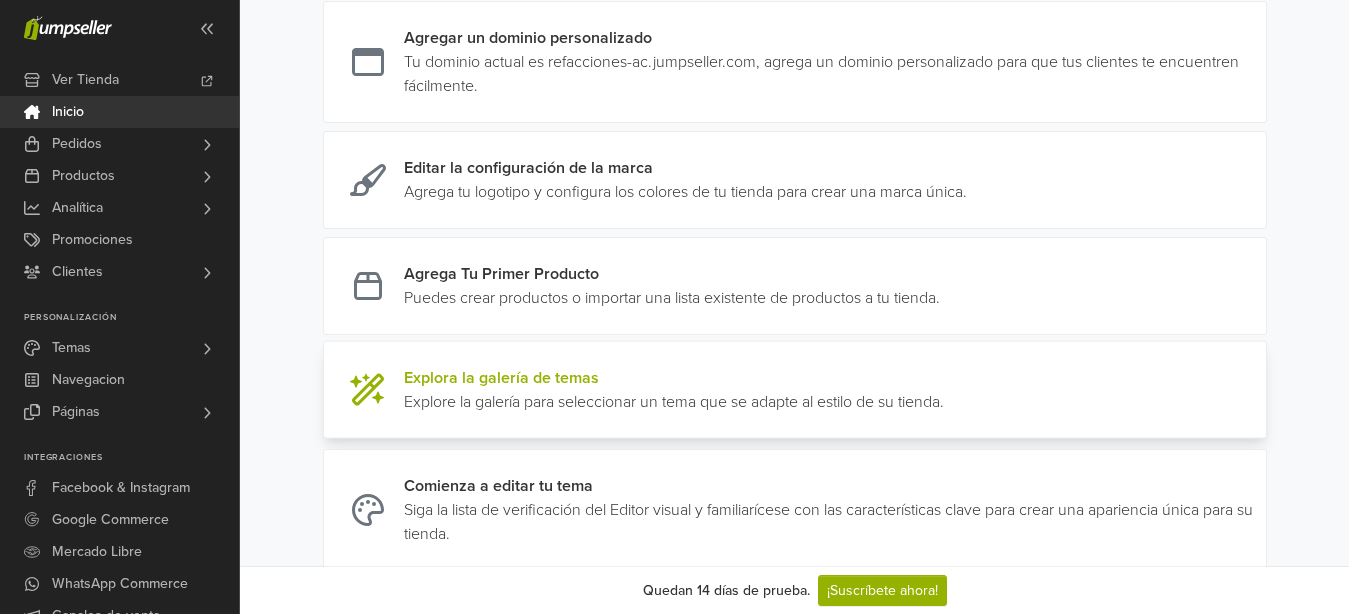 click at bounding box center (944, 390) 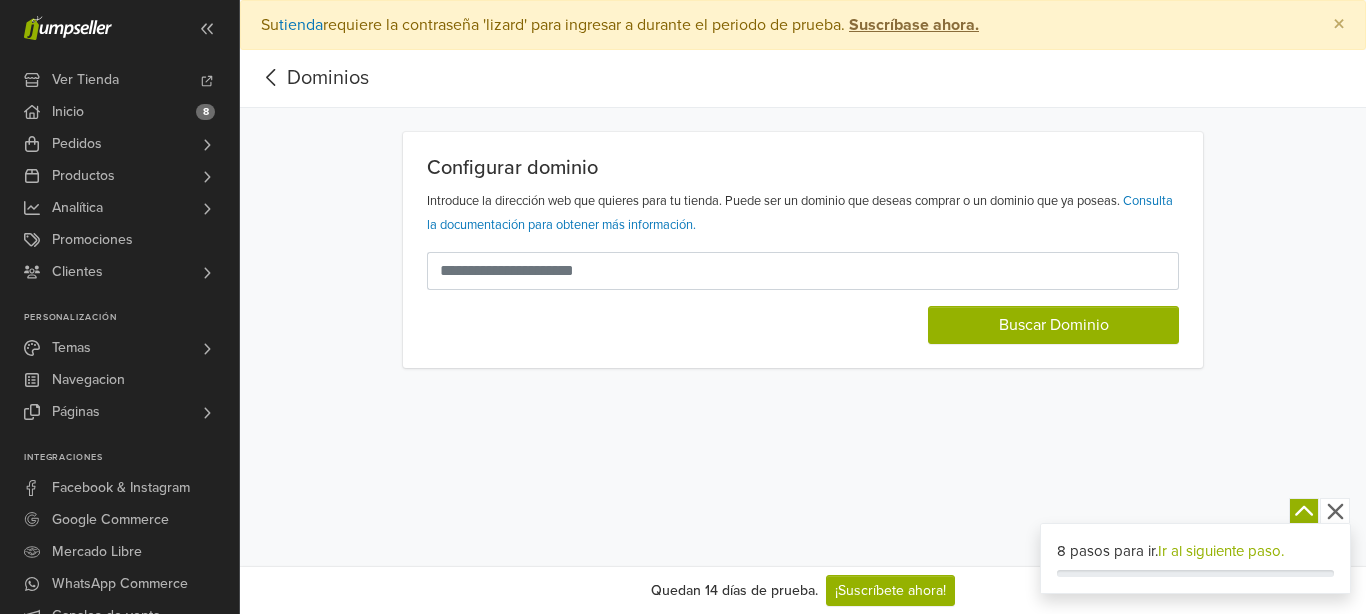 scroll, scrollTop: 0, scrollLeft: 0, axis: both 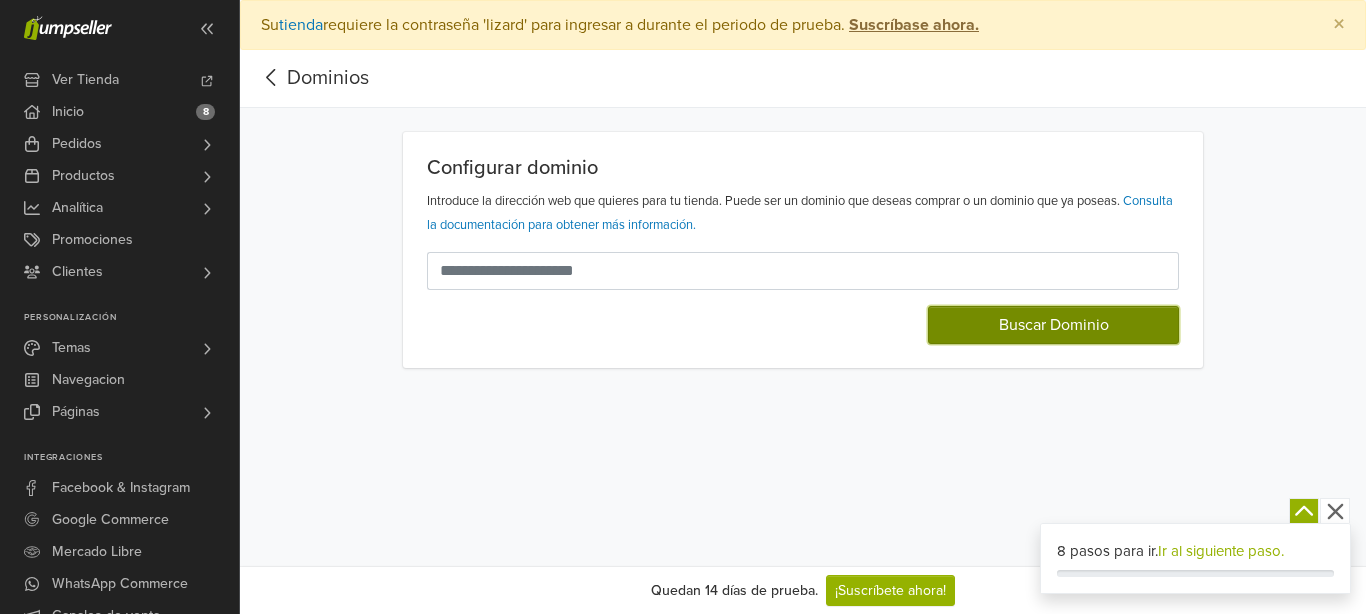 click on "Buscar Dominio" at bounding box center [1053, 325] 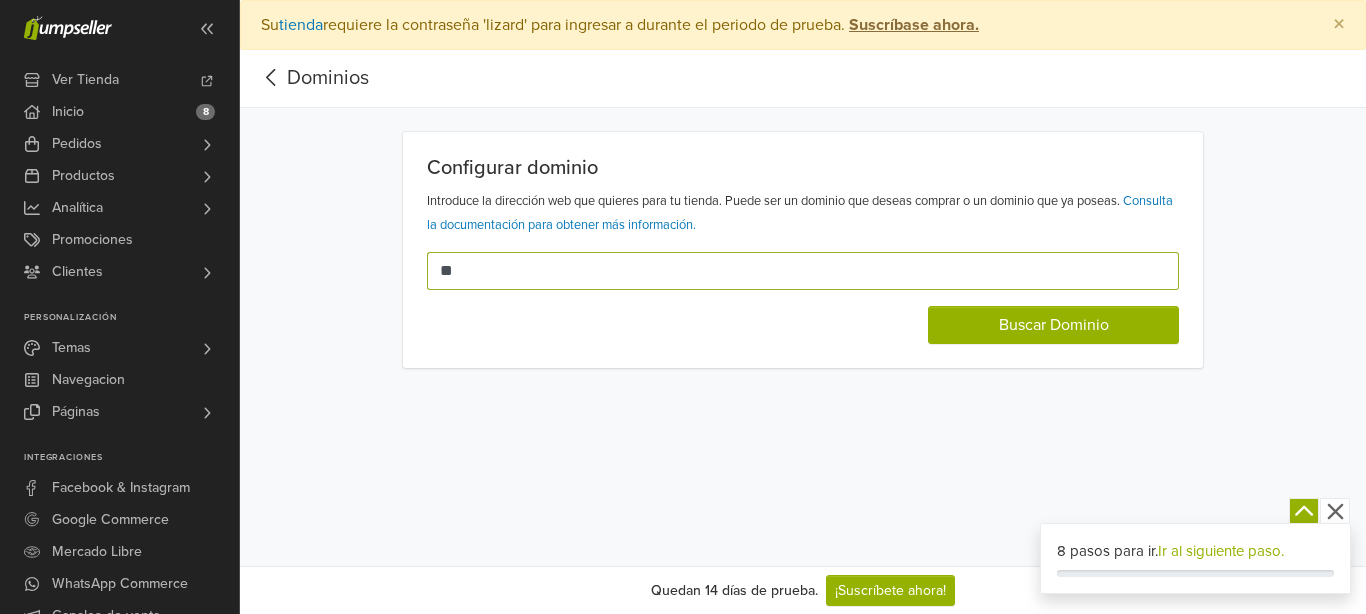 type on "*" 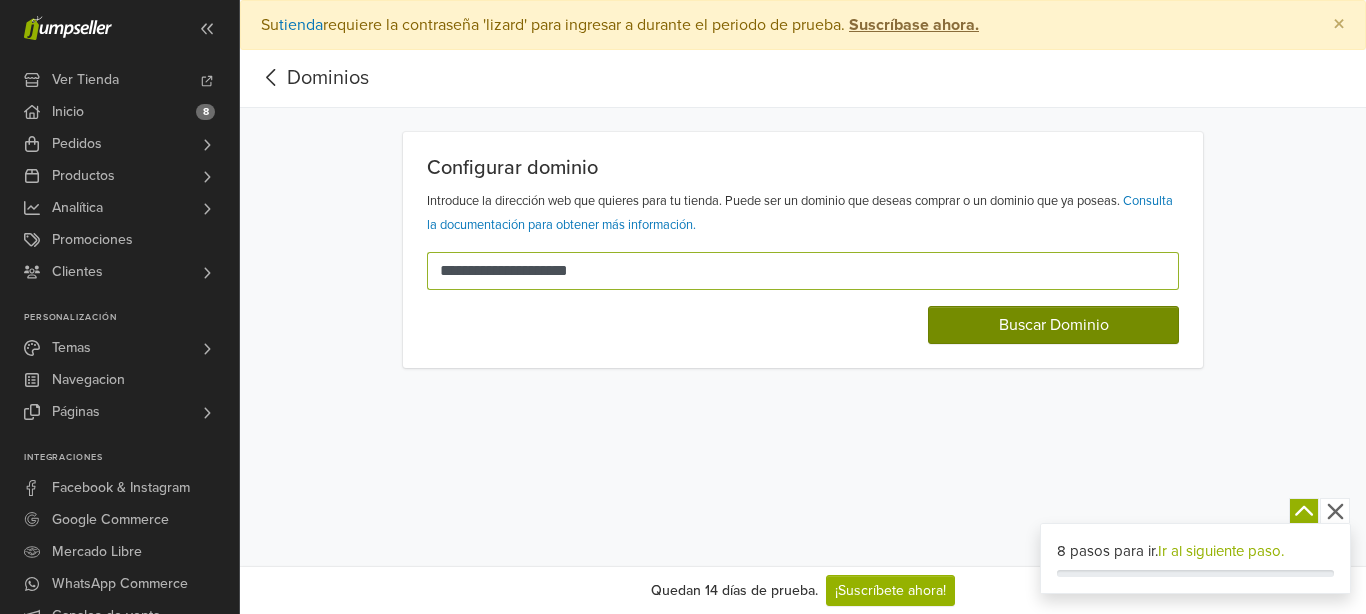 type on "**********" 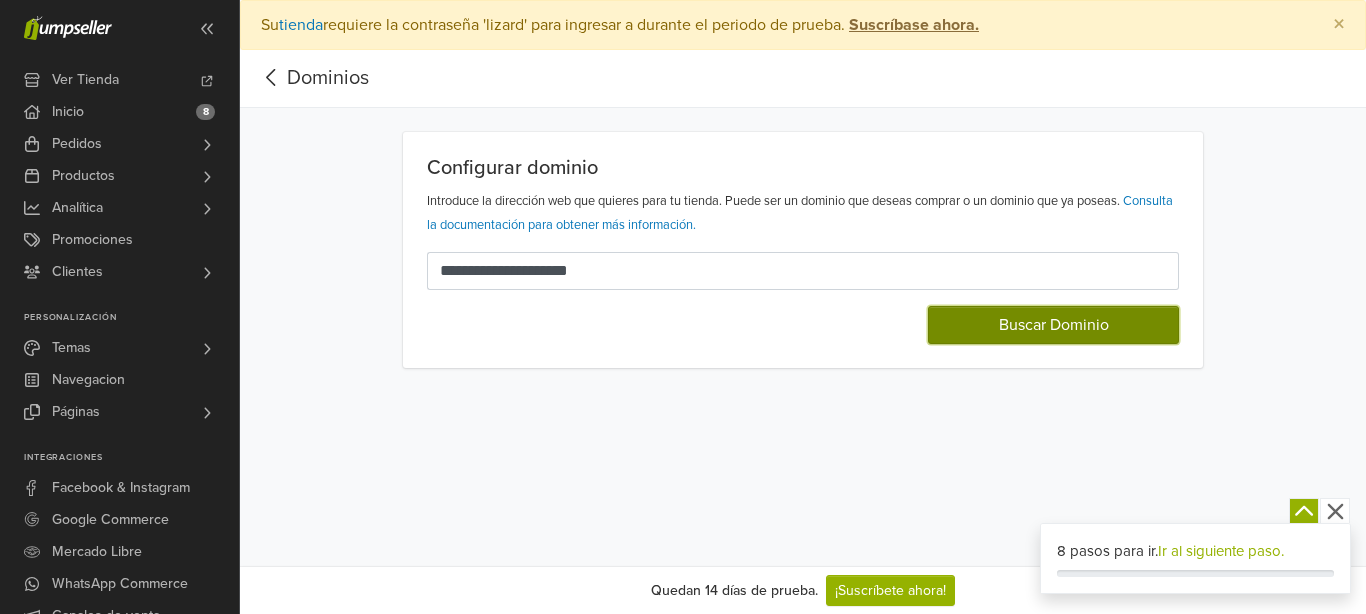 click on "Buscar Dominio" at bounding box center (1053, 325) 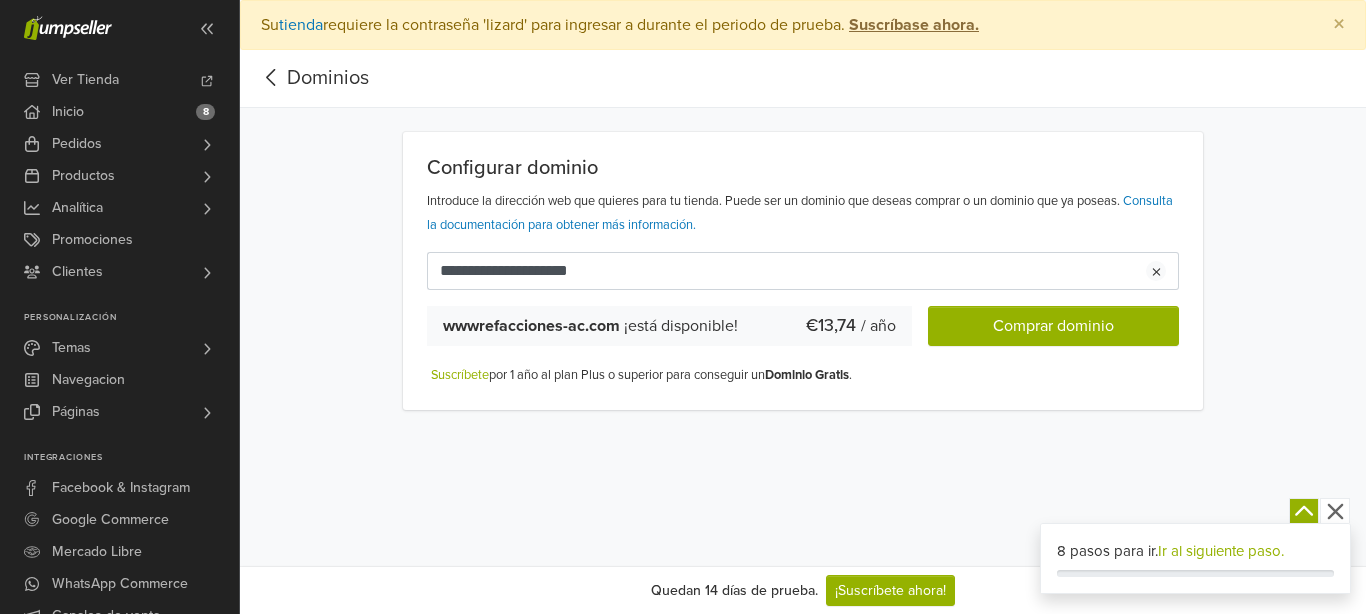 click on "wwwrefacciones-ac.com   ¡está disponible! €13,74   / año Comprar dominio" at bounding box center (803, 318) 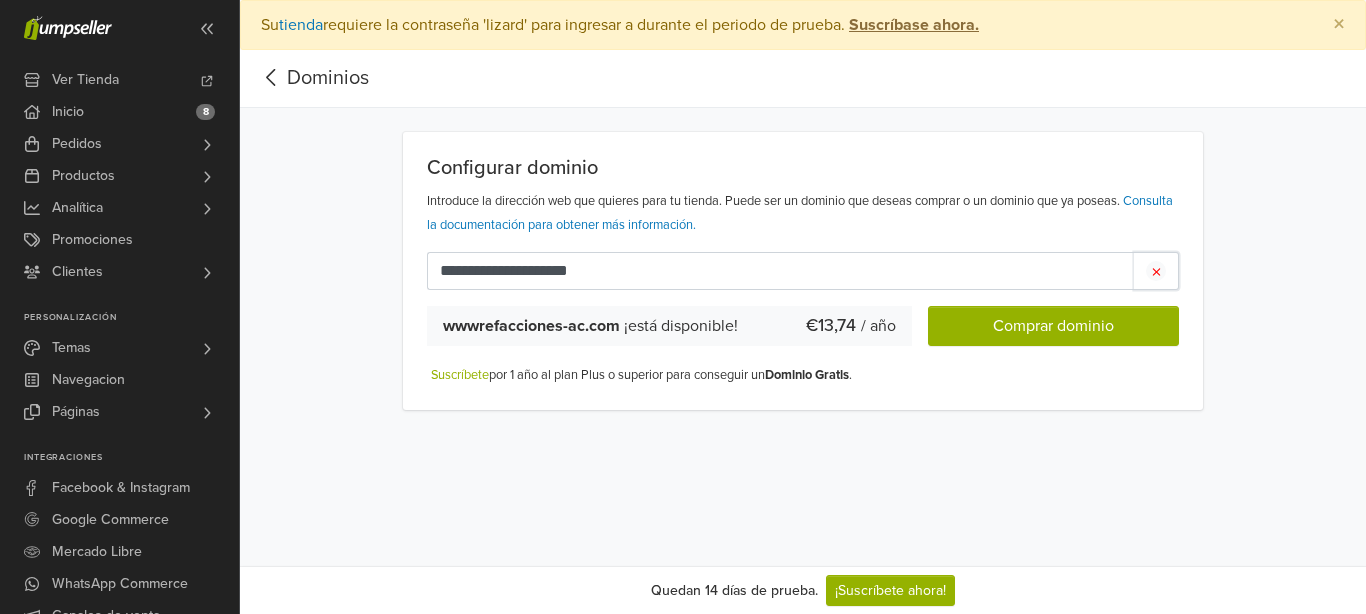 click 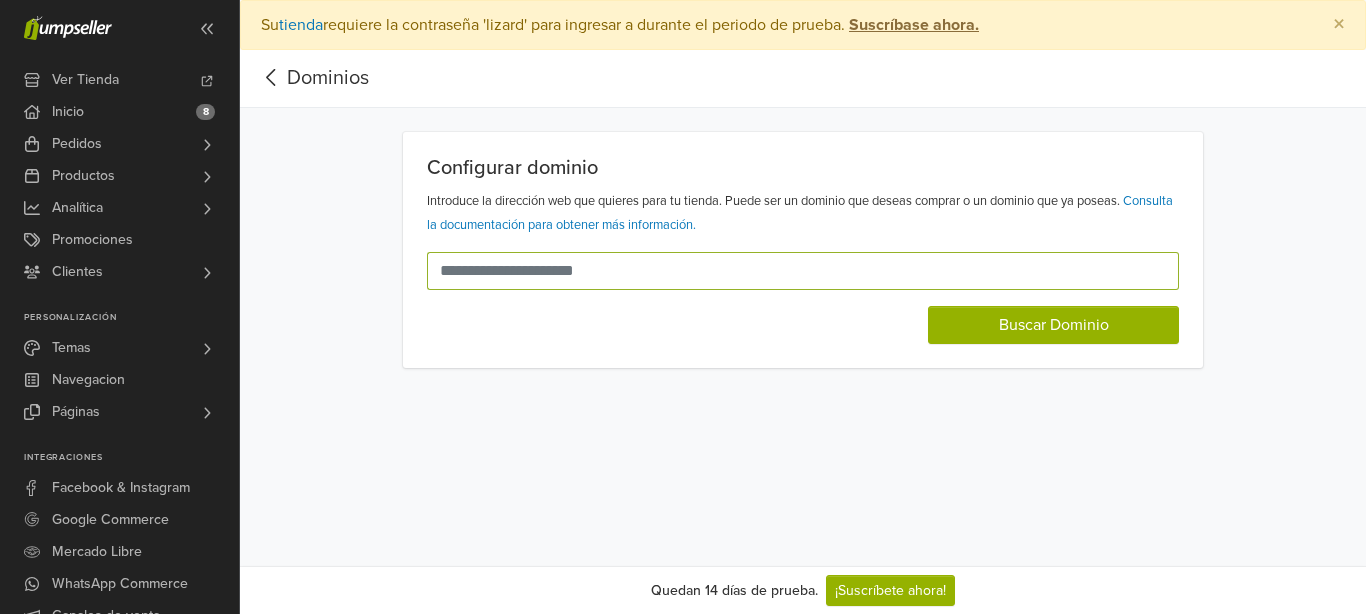 click at bounding box center [791, 271] 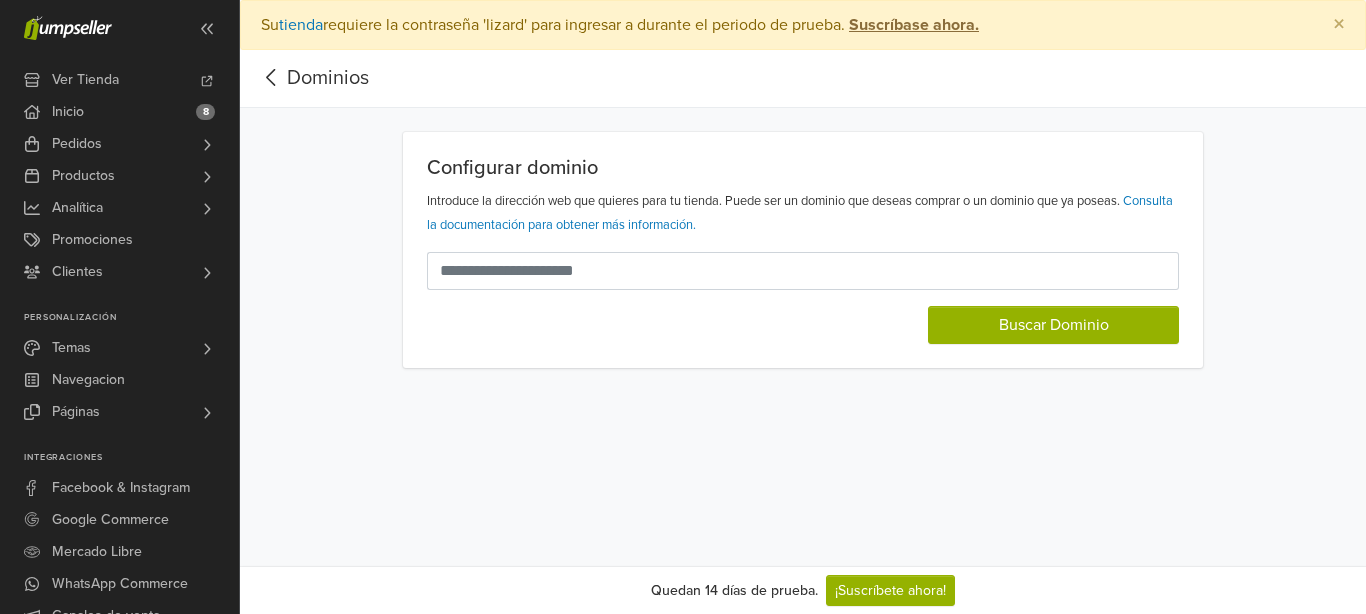 click 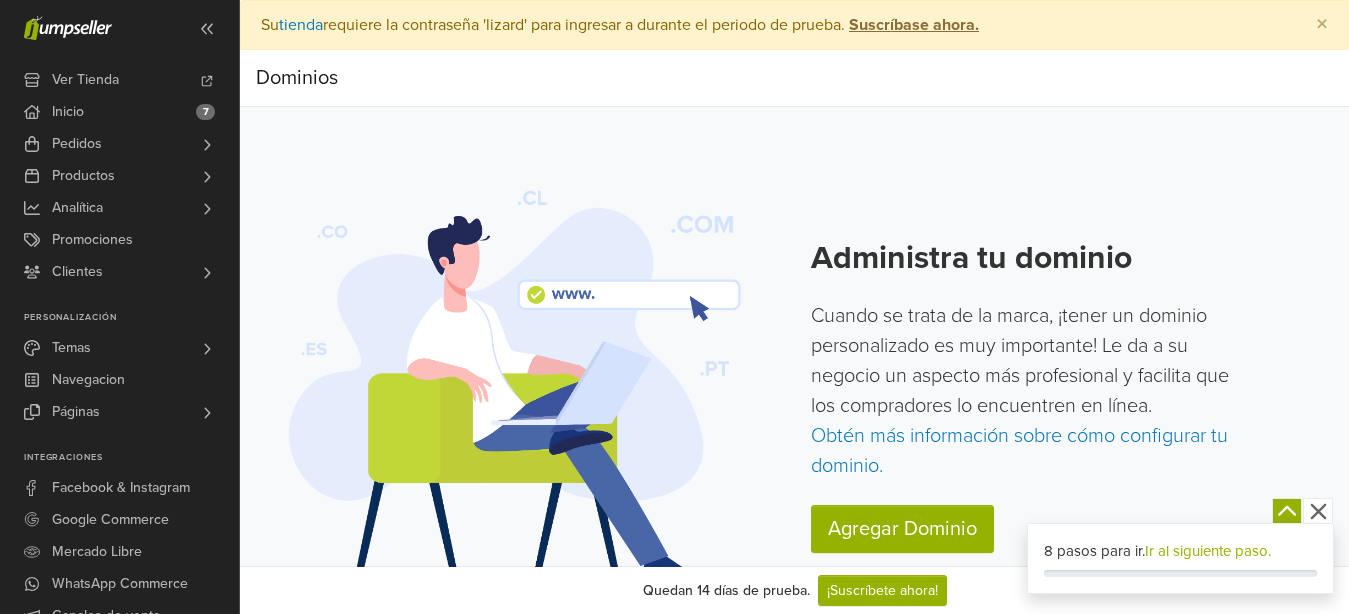 scroll, scrollTop: 6, scrollLeft: 0, axis: vertical 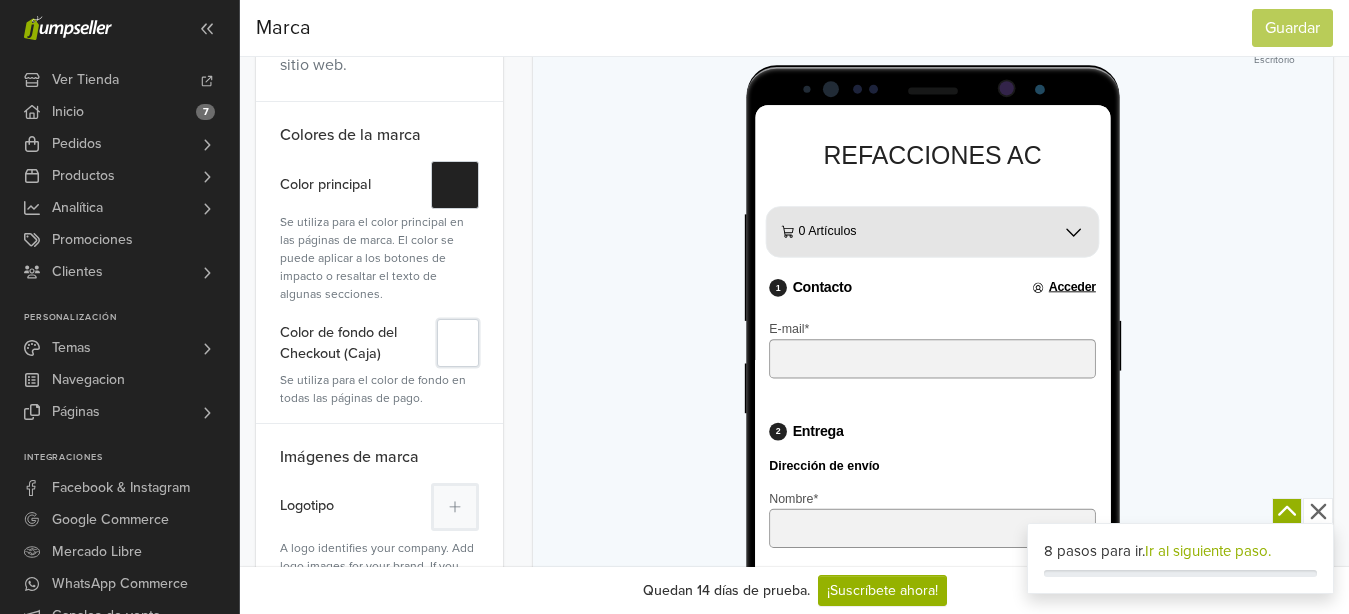 click on "#" at bounding box center [458, 343] 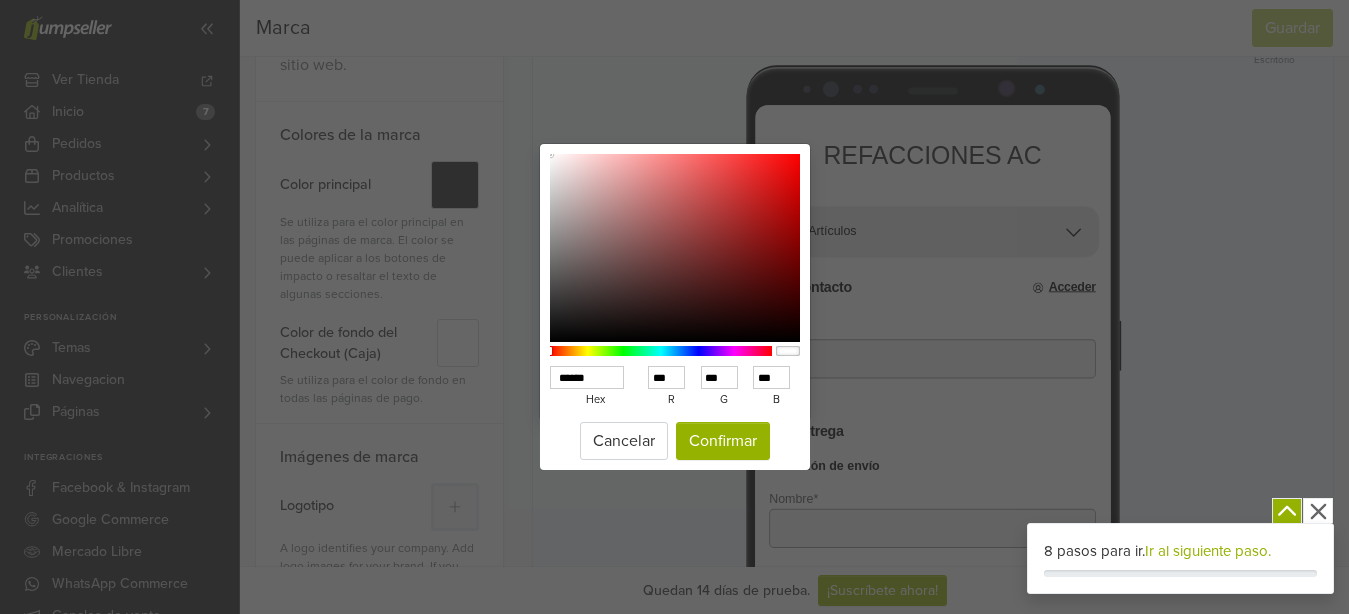 type on "******" 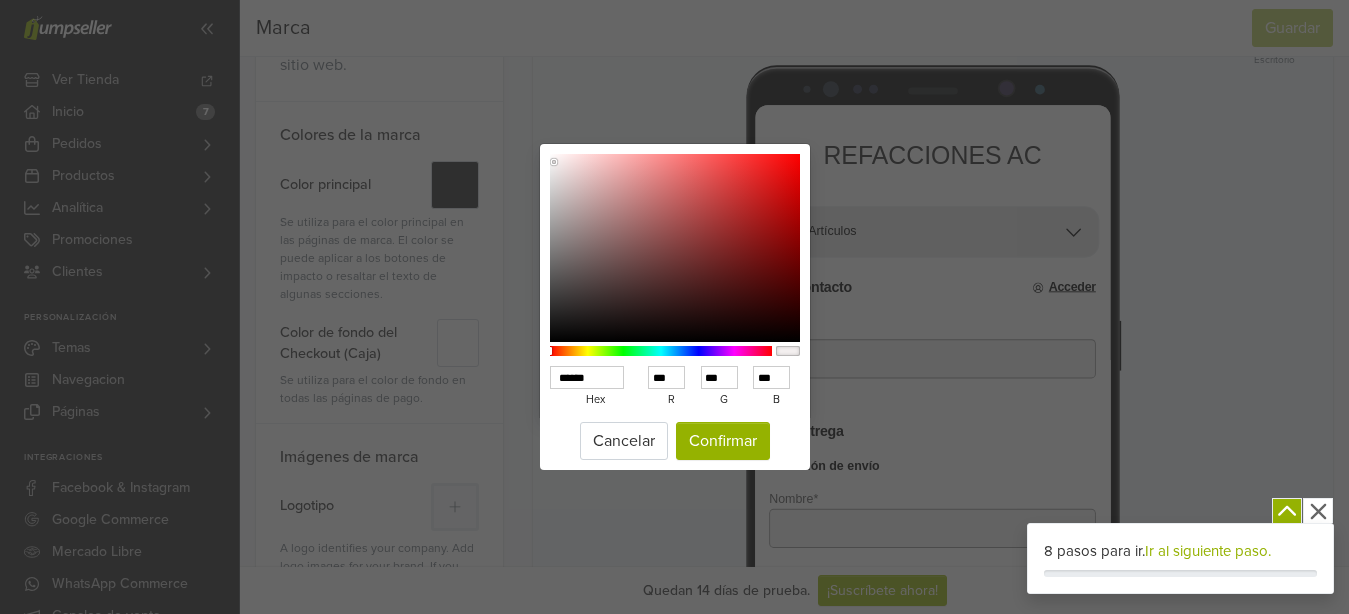 type on "******" 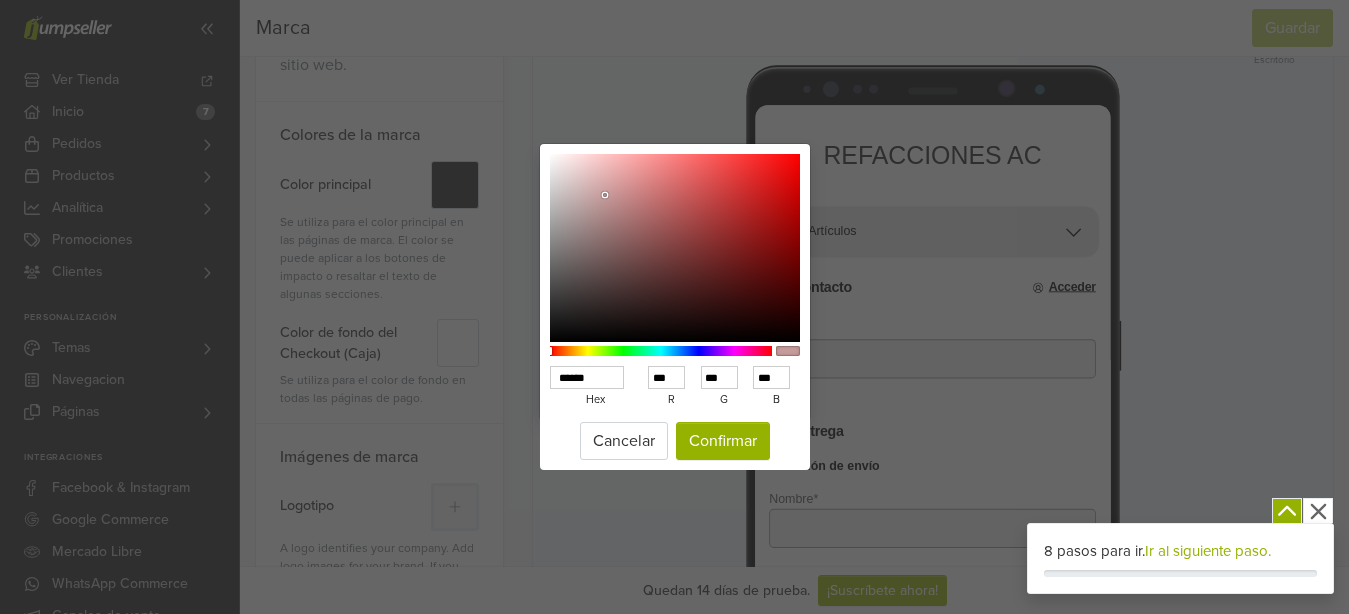 type on "******" 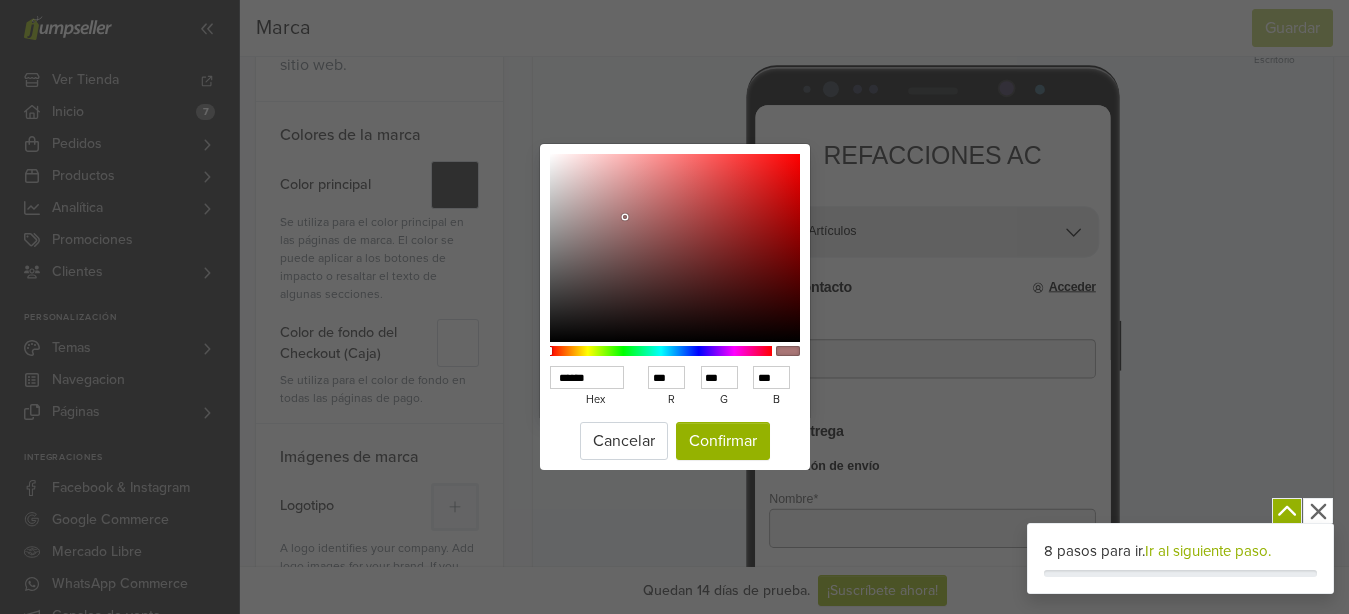 type on "******" 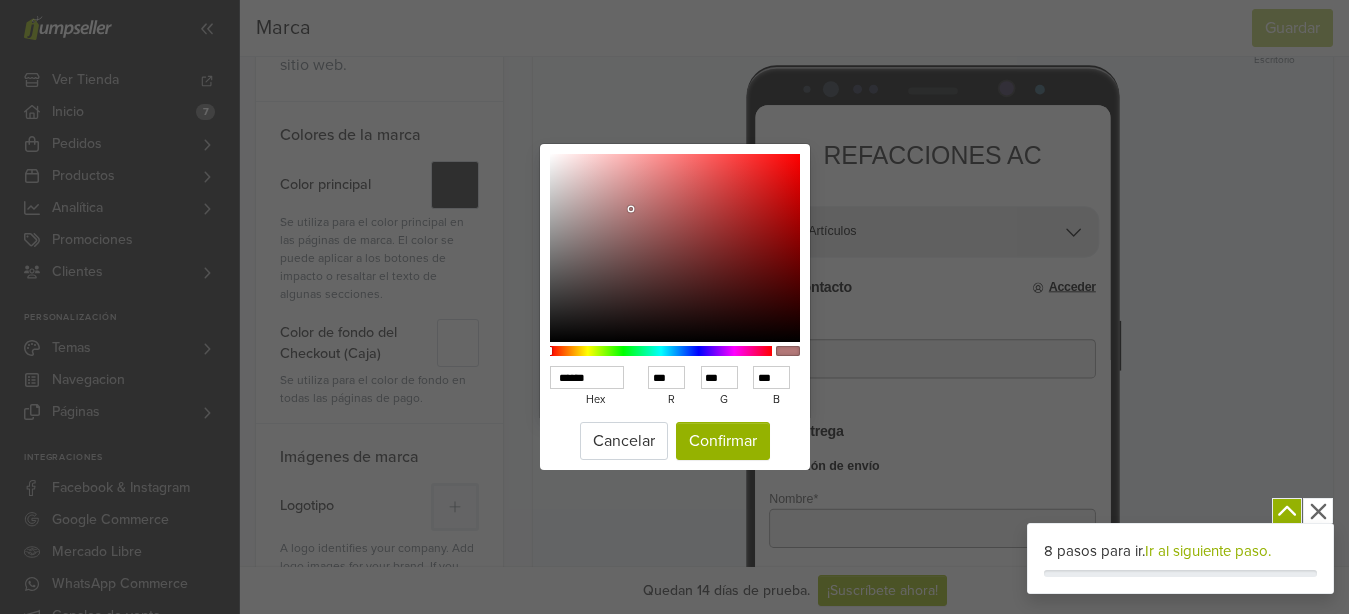 type on "******" 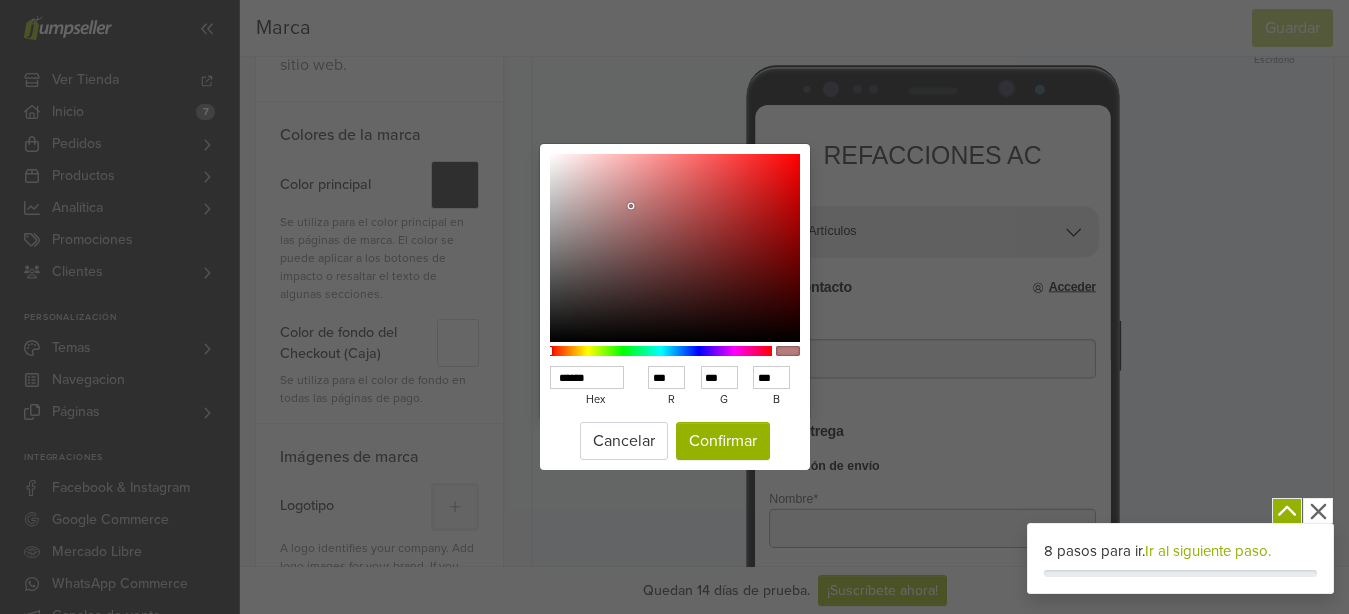 type on "******" 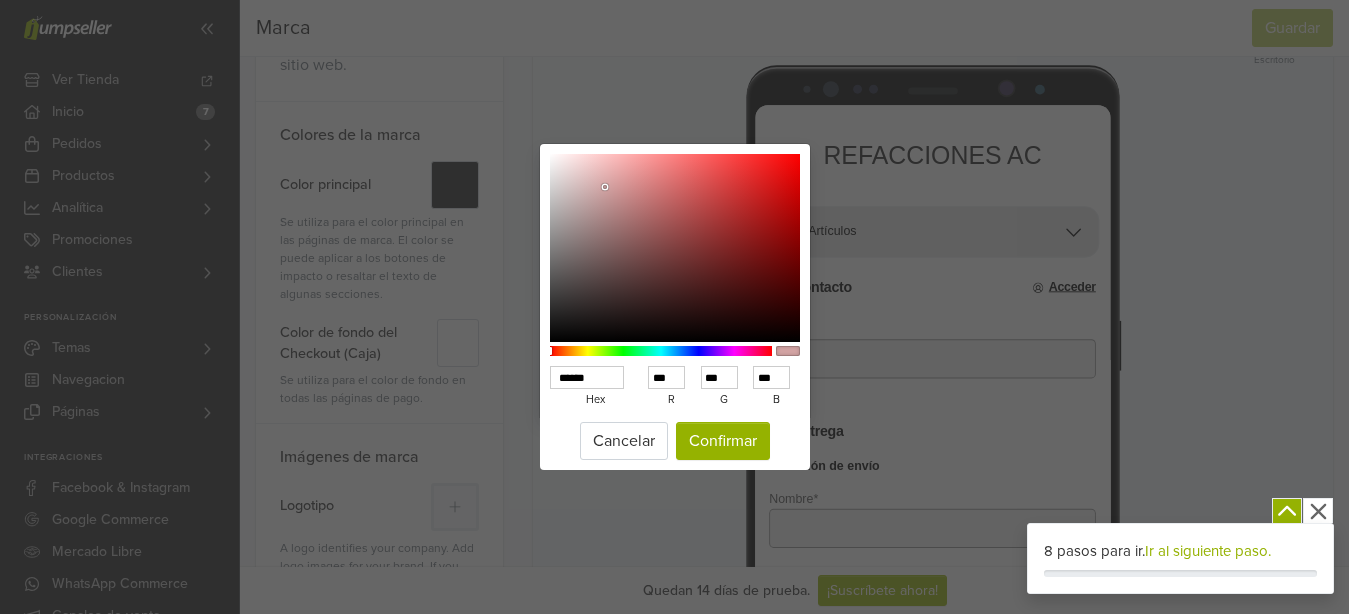 type on "******" 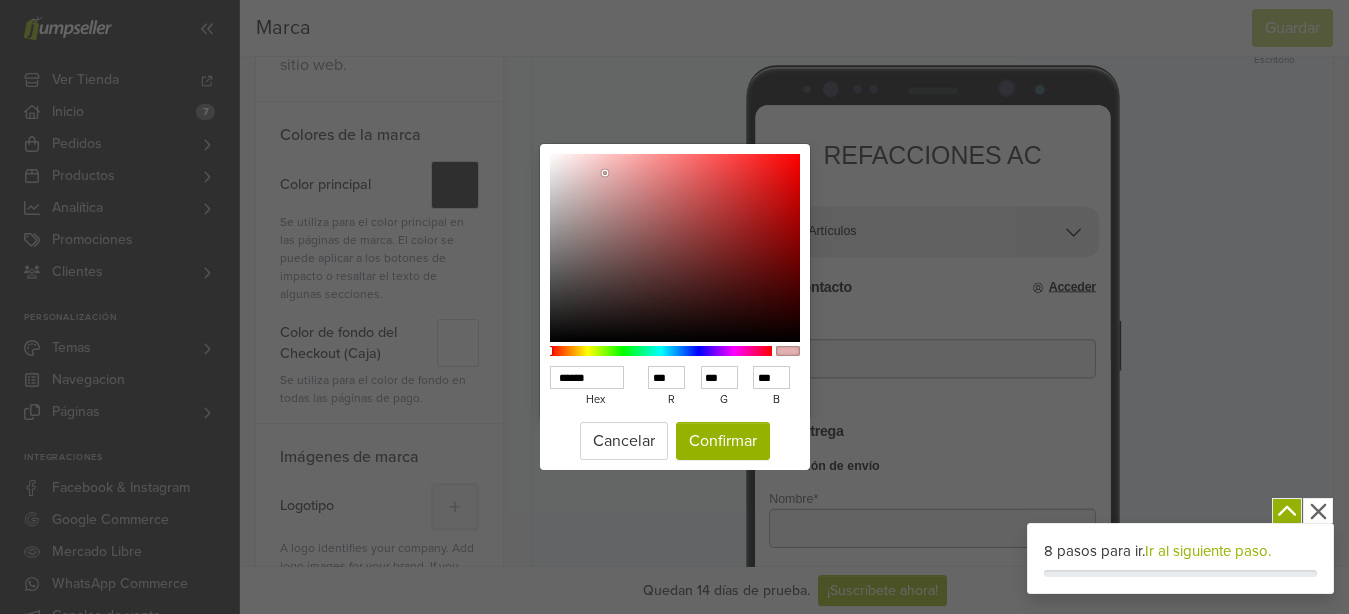 type on "******" 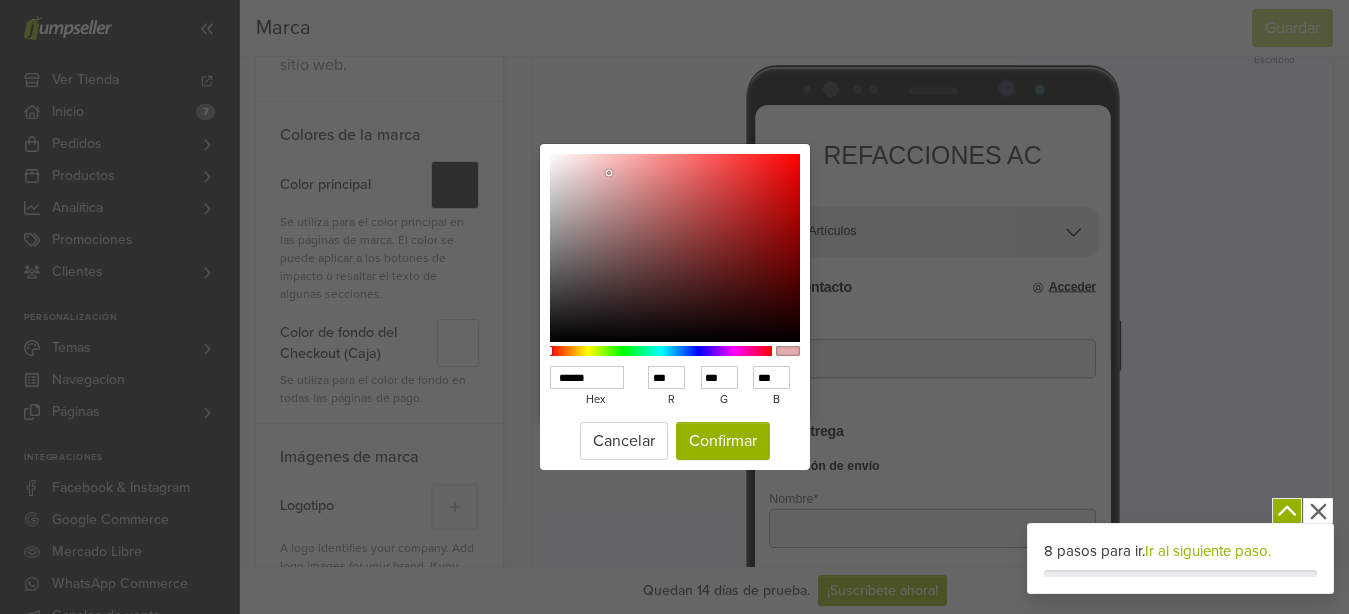 drag, startPoint x: 553, startPoint y: 161, endPoint x: 609, endPoint y: 173, distance: 57.271286 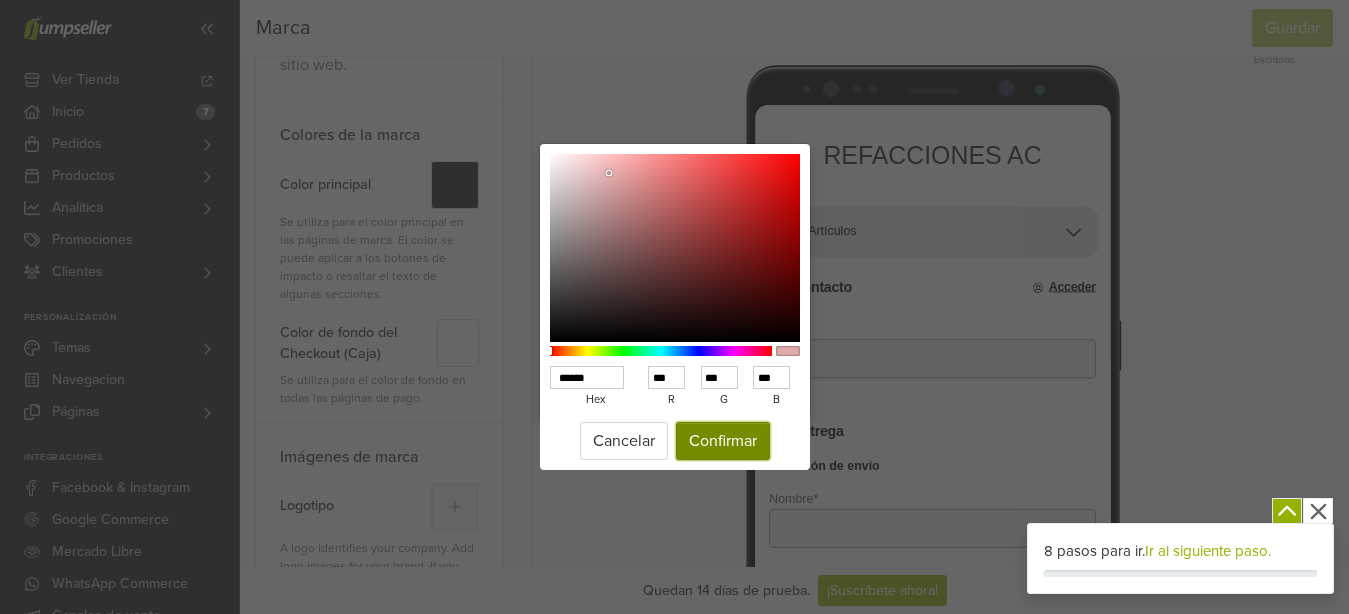 click on "Confirmar" at bounding box center [723, 441] 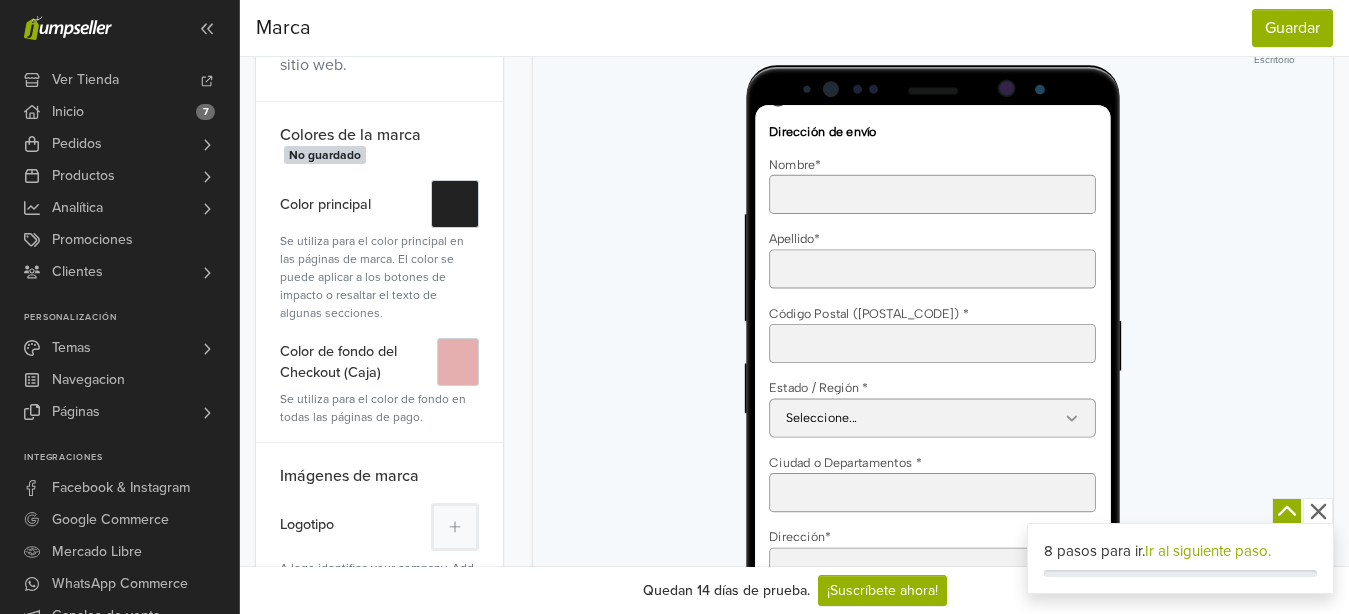 scroll, scrollTop: 0, scrollLeft: 0, axis: both 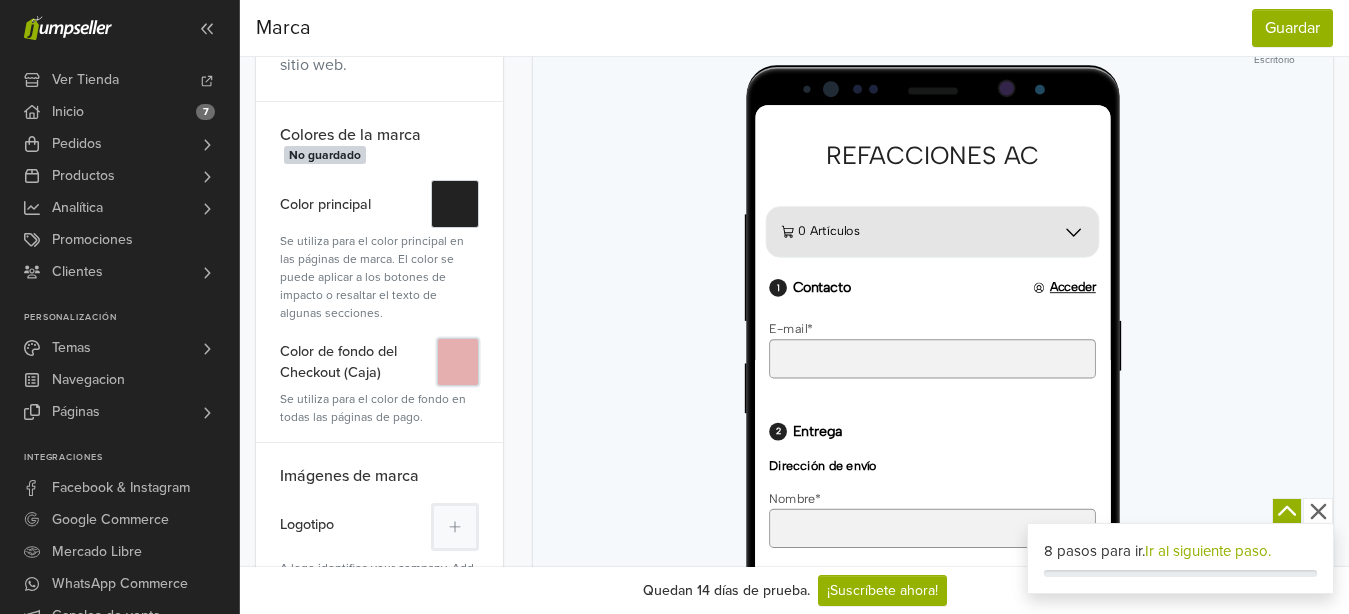 click on "#" at bounding box center [458, 362] 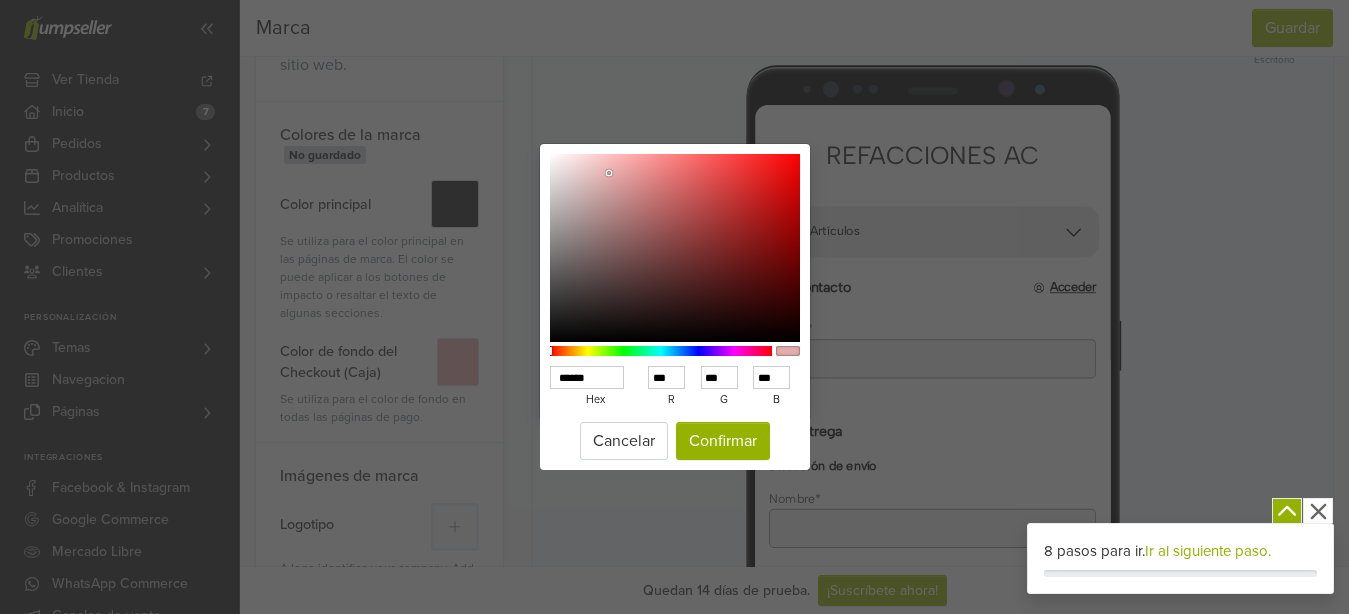 type on "******" 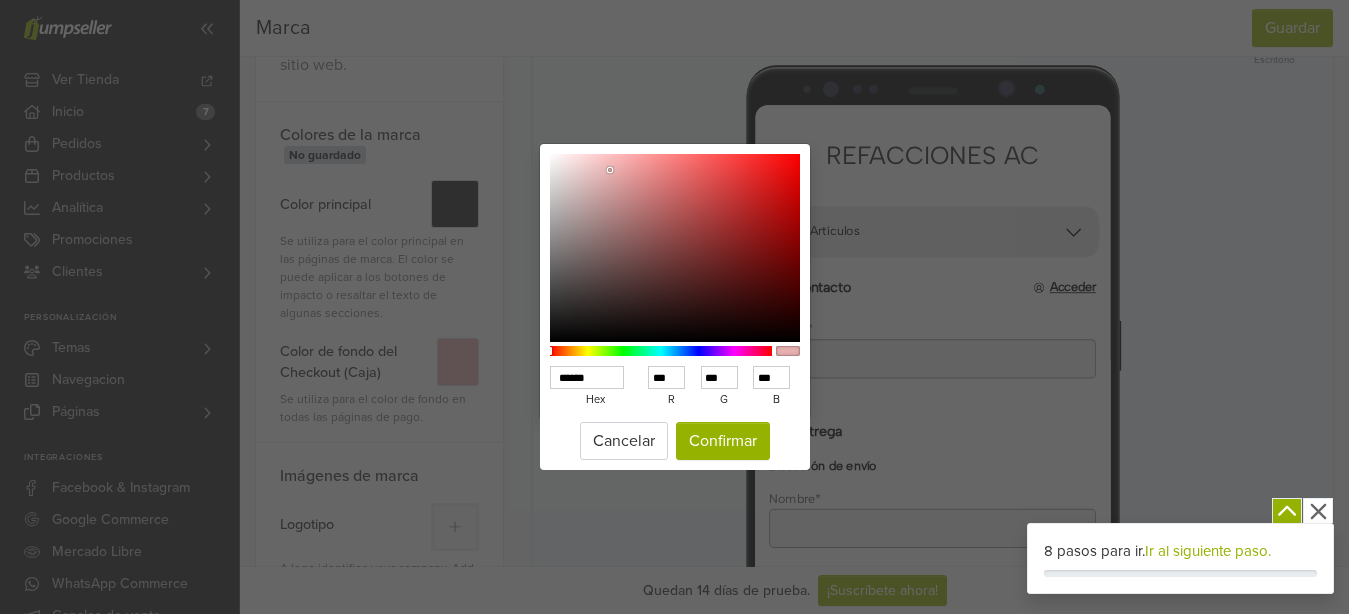 type on "******" 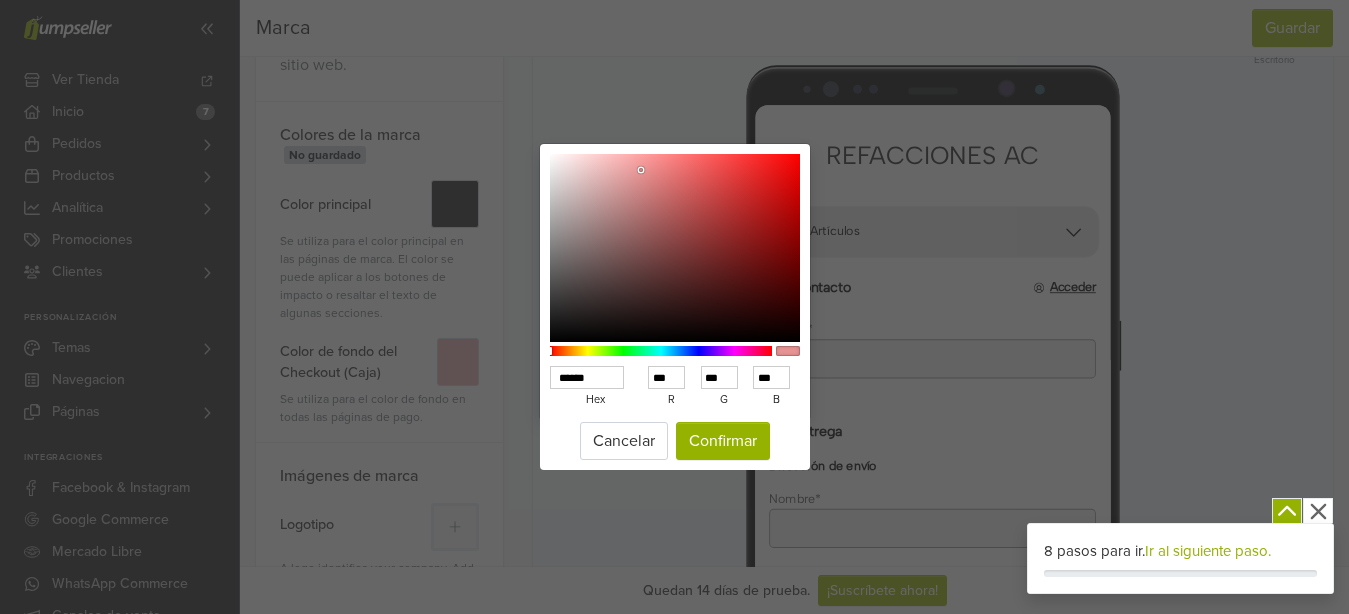 type on "******" 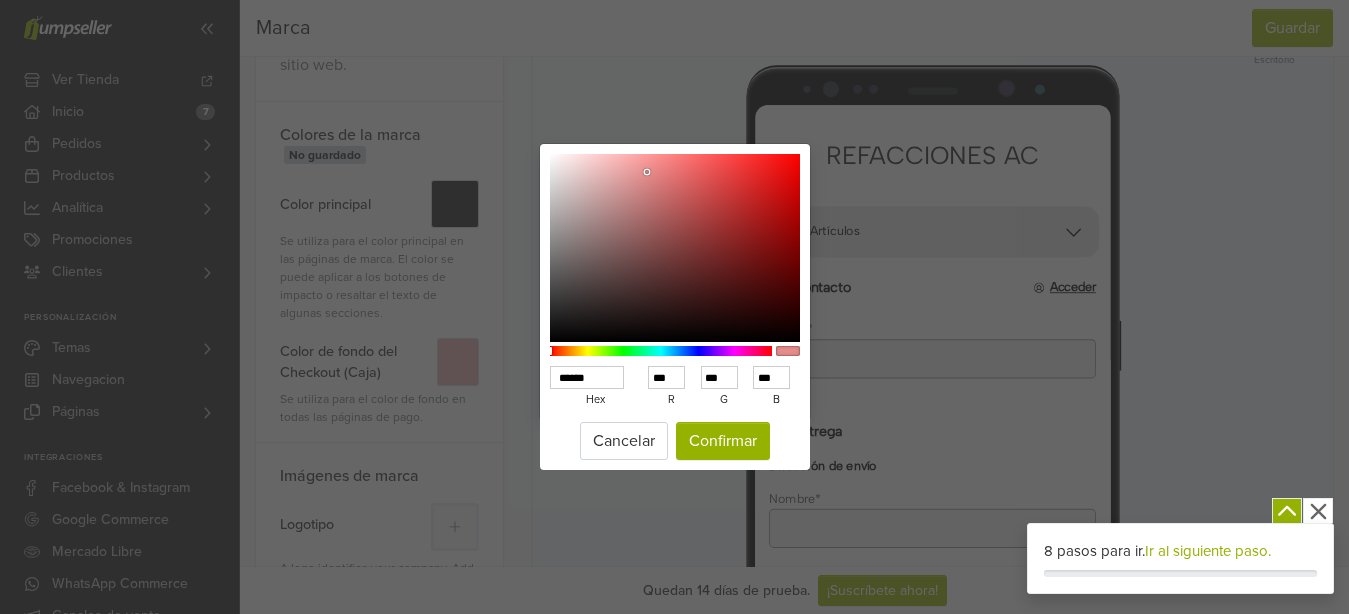 type on "******" 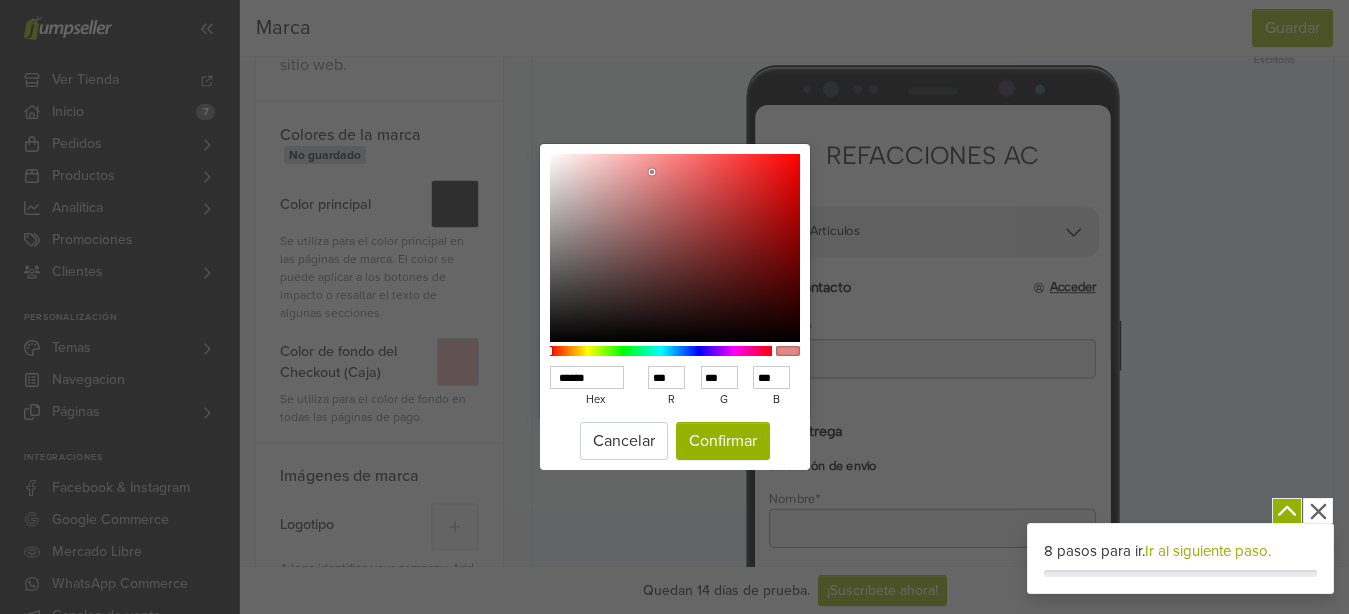 type on "******" 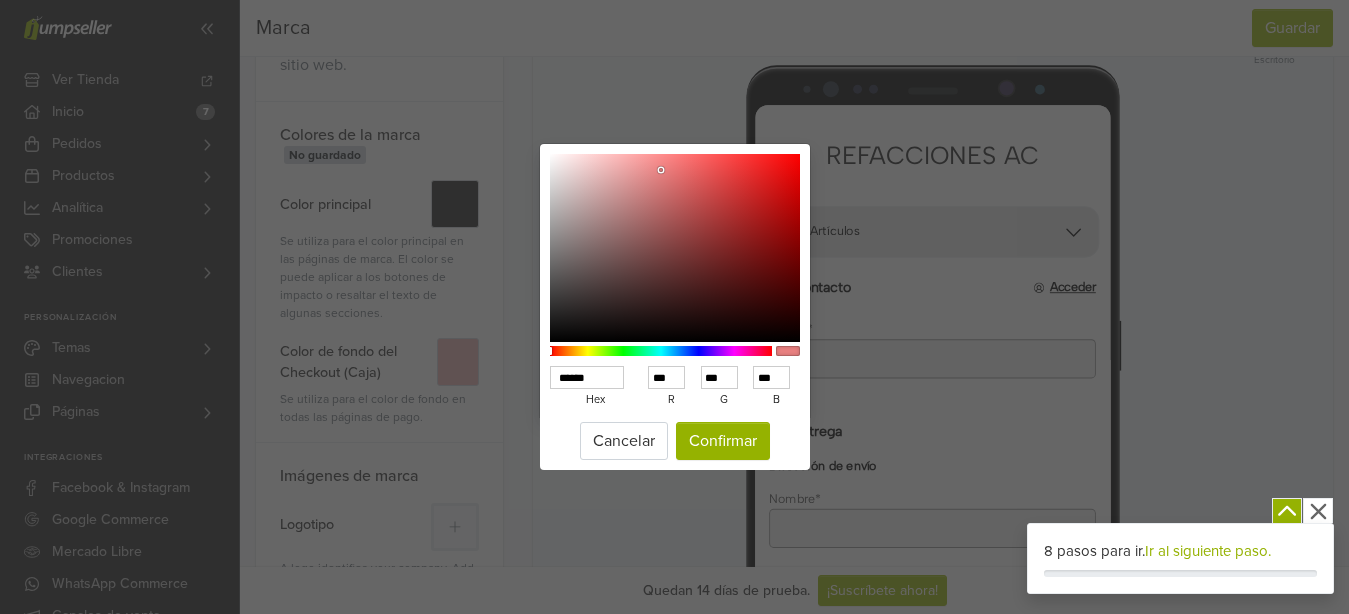drag, startPoint x: 610, startPoint y: 171, endPoint x: 661, endPoint y: 171, distance: 51 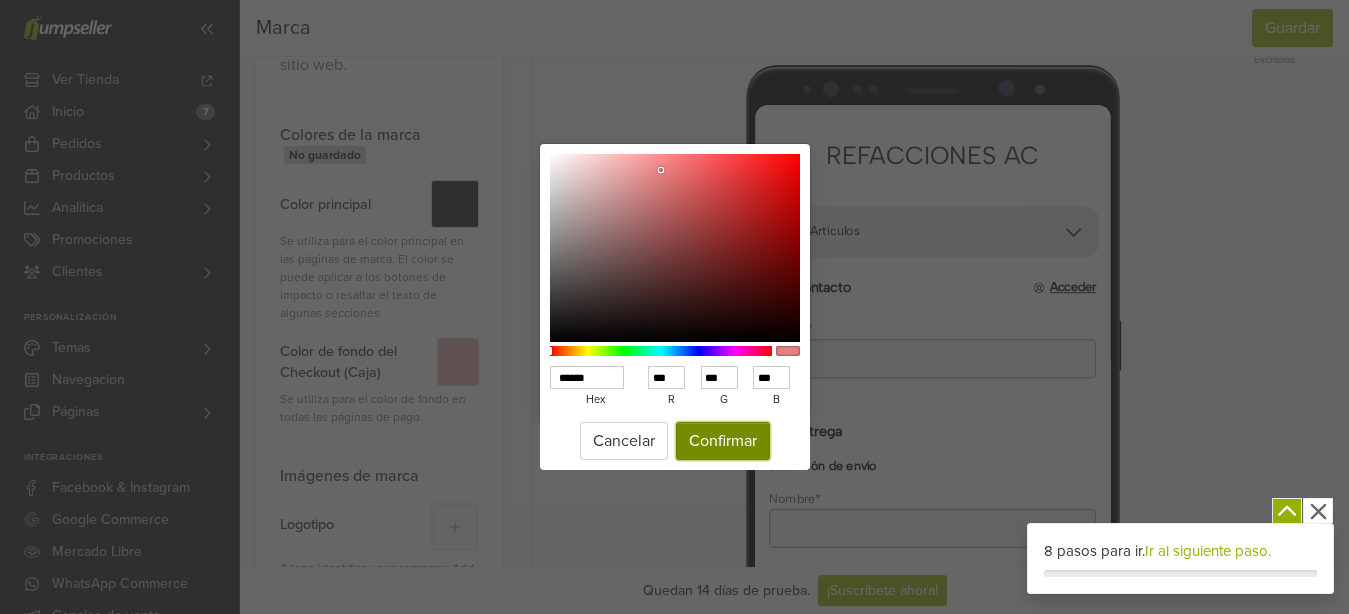 click on "Confirmar" at bounding box center [723, 441] 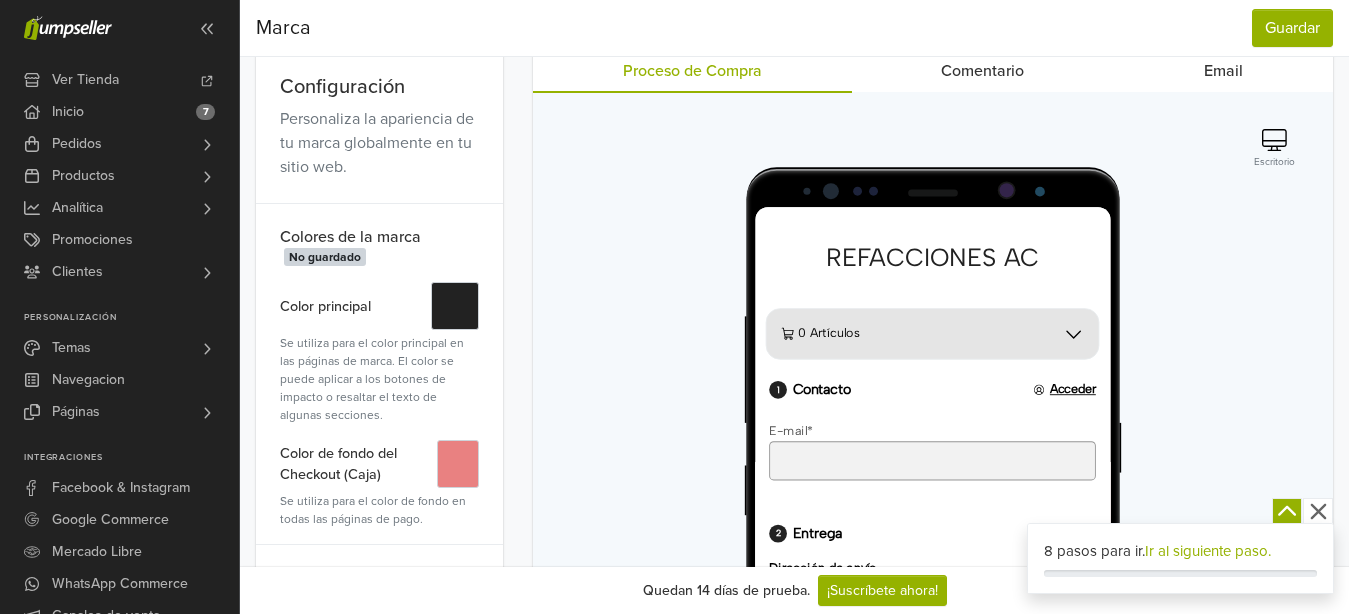 scroll, scrollTop: 408, scrollLeft: 0, axis: vertical 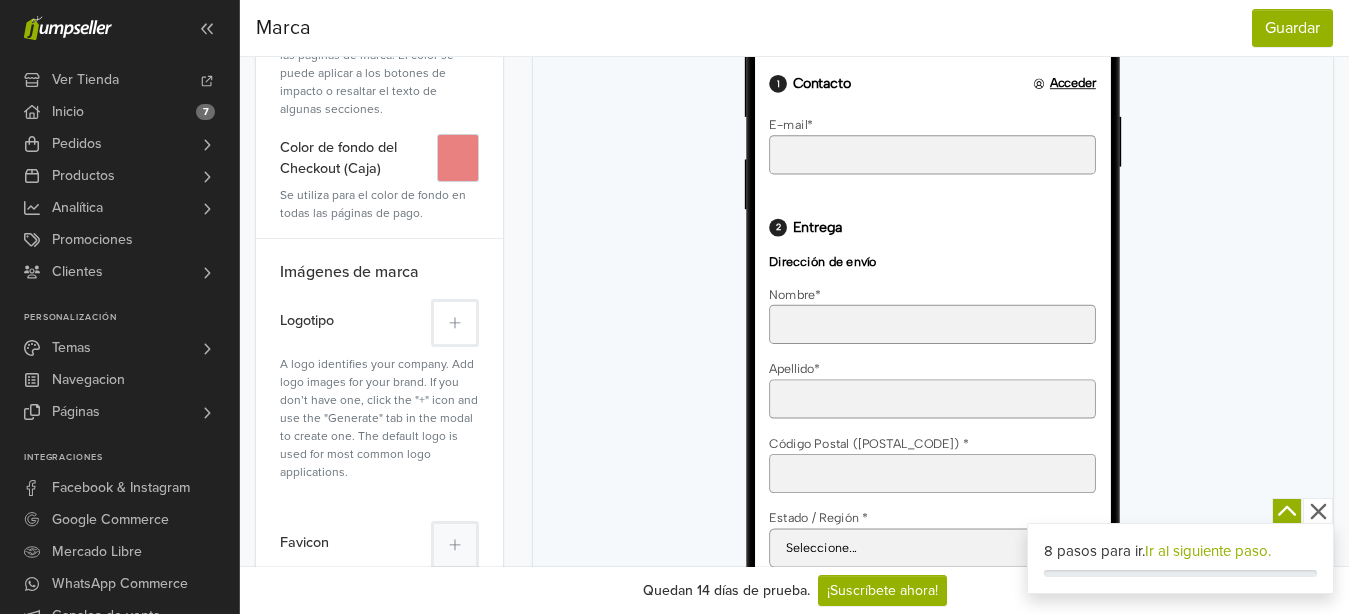 click at bounding box center (455, 323) 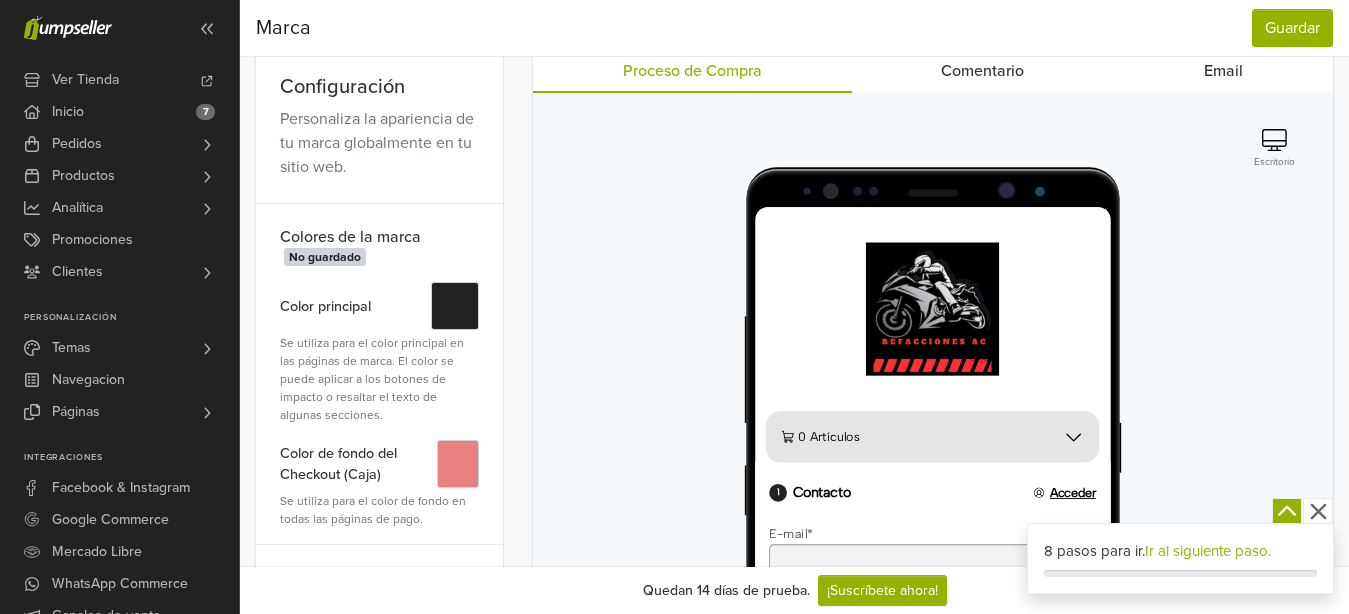 scroll, scrollTop: 0, scrollLeft: 0, axis: both 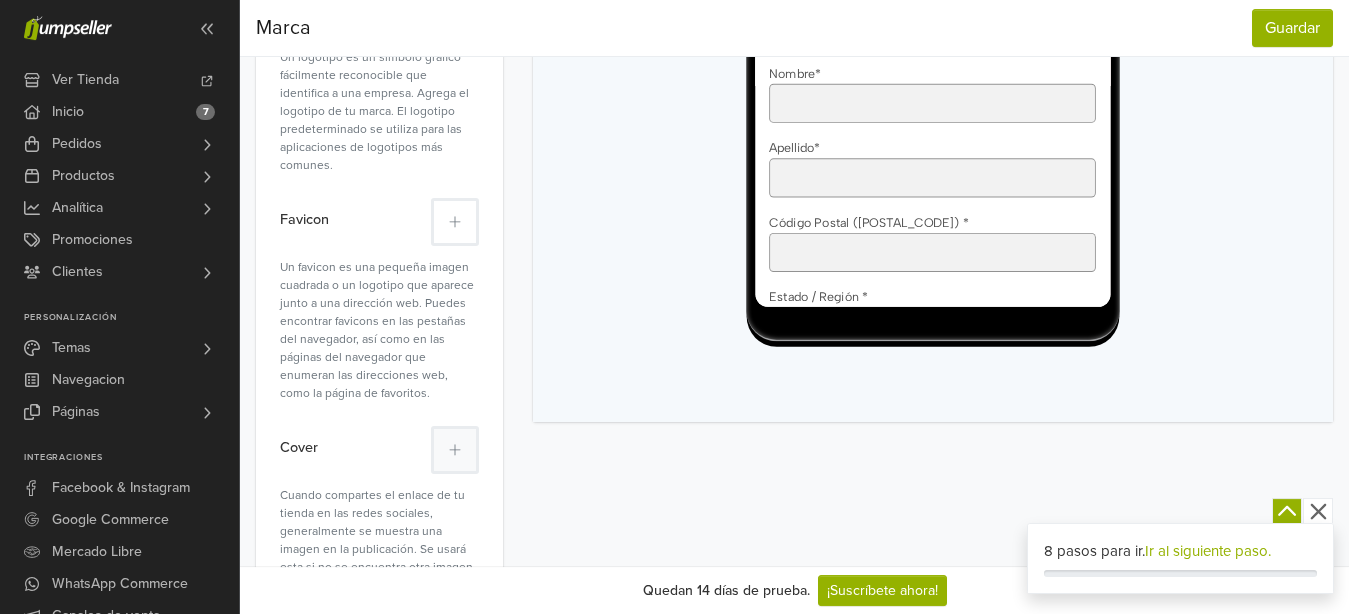 click at bounding box center [455, 222] 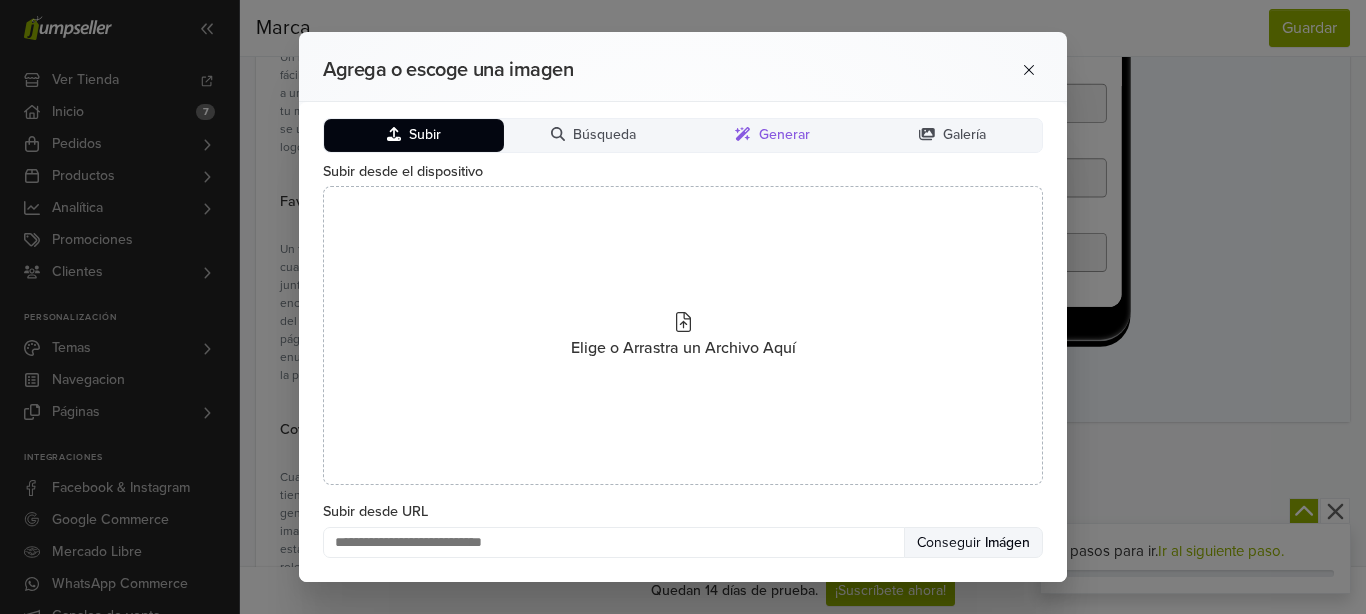 click on "Generar" at bounding box center [784, 135] 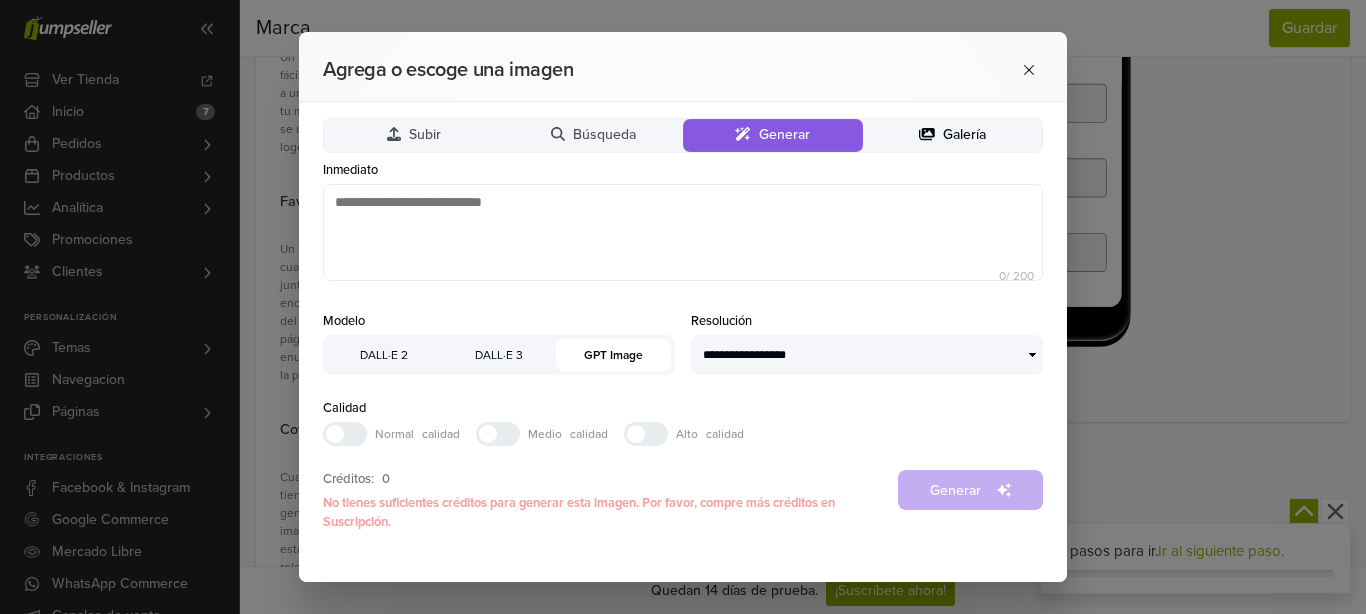 click 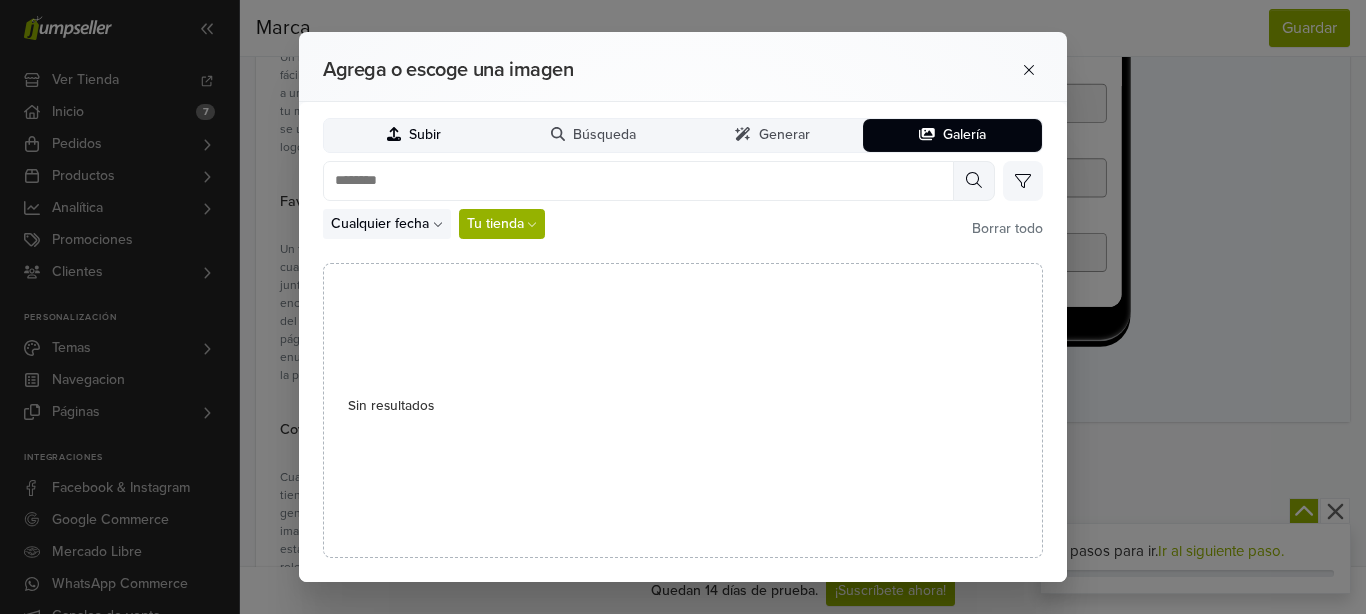 click on "Subir" at bounding box center [425, 135] 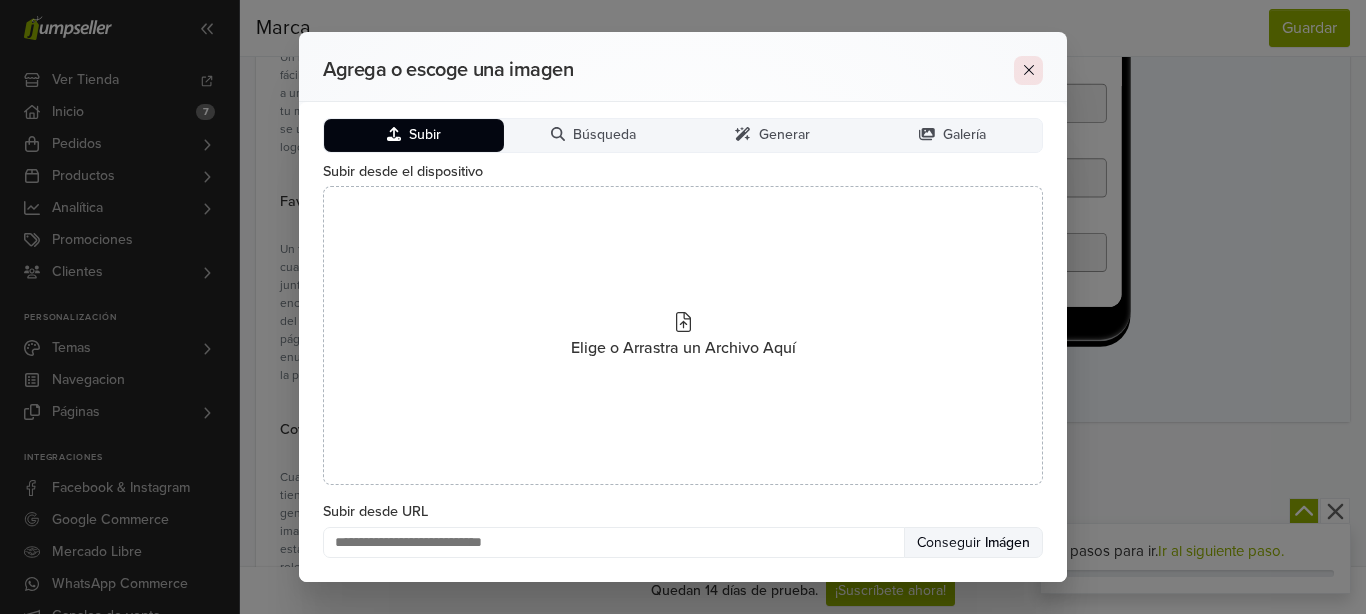 click 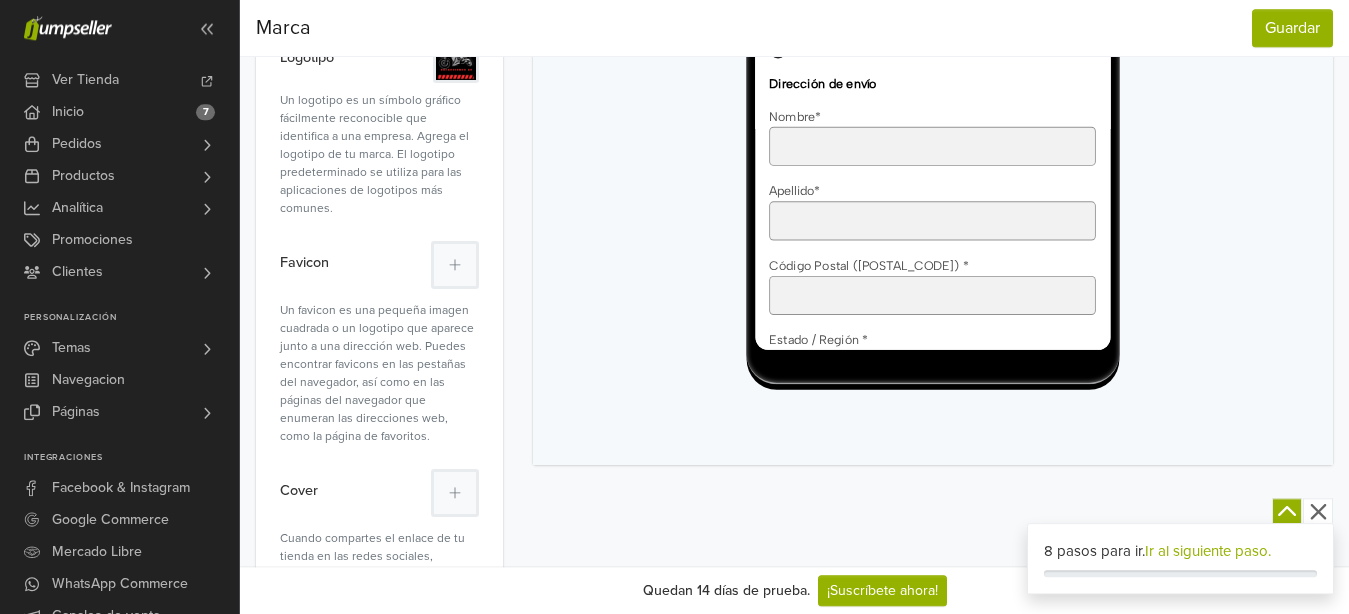 scroll, scrollTop: 683, scrollLeft: 0, axis: vertical 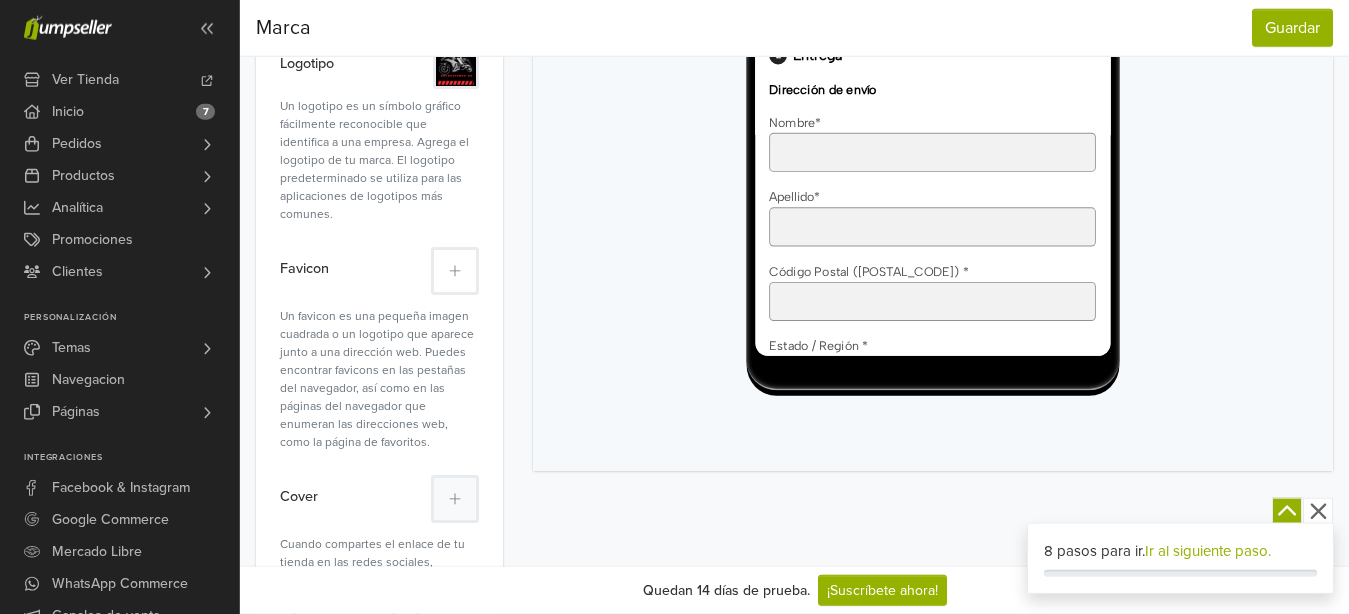 click at bounding box center [455, 271] 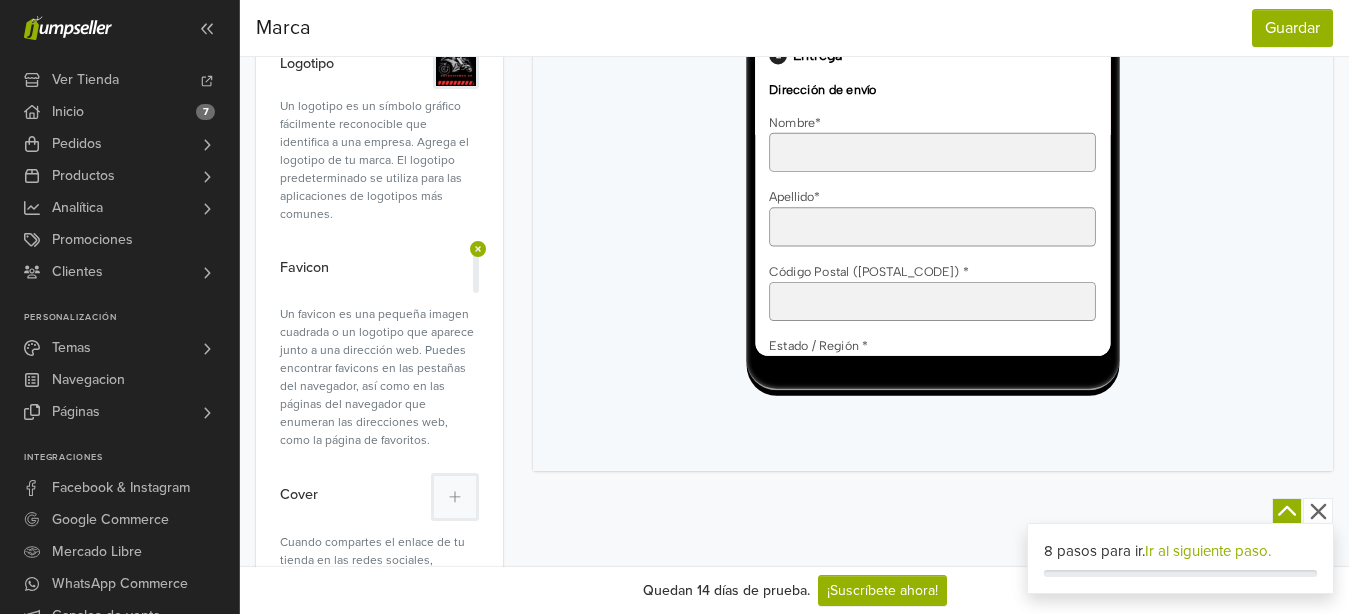 scroll, scrollTop: 785, scrollLeft: 0, axis: vertical 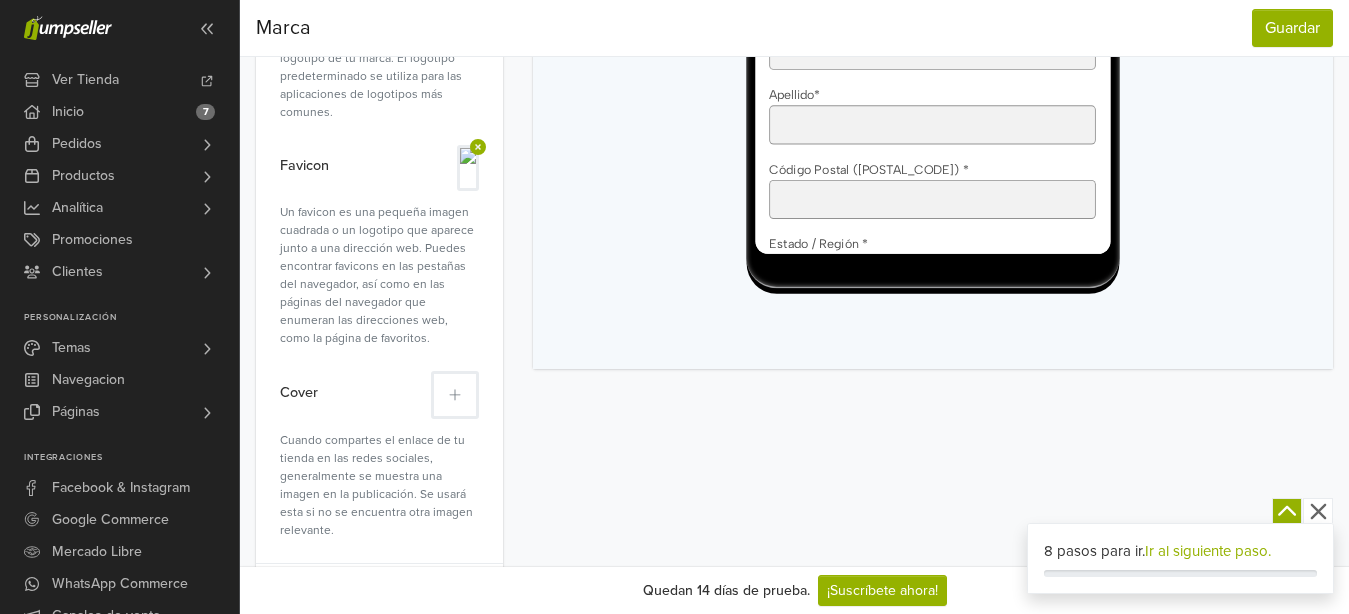 click at bounding box center (455, 395) 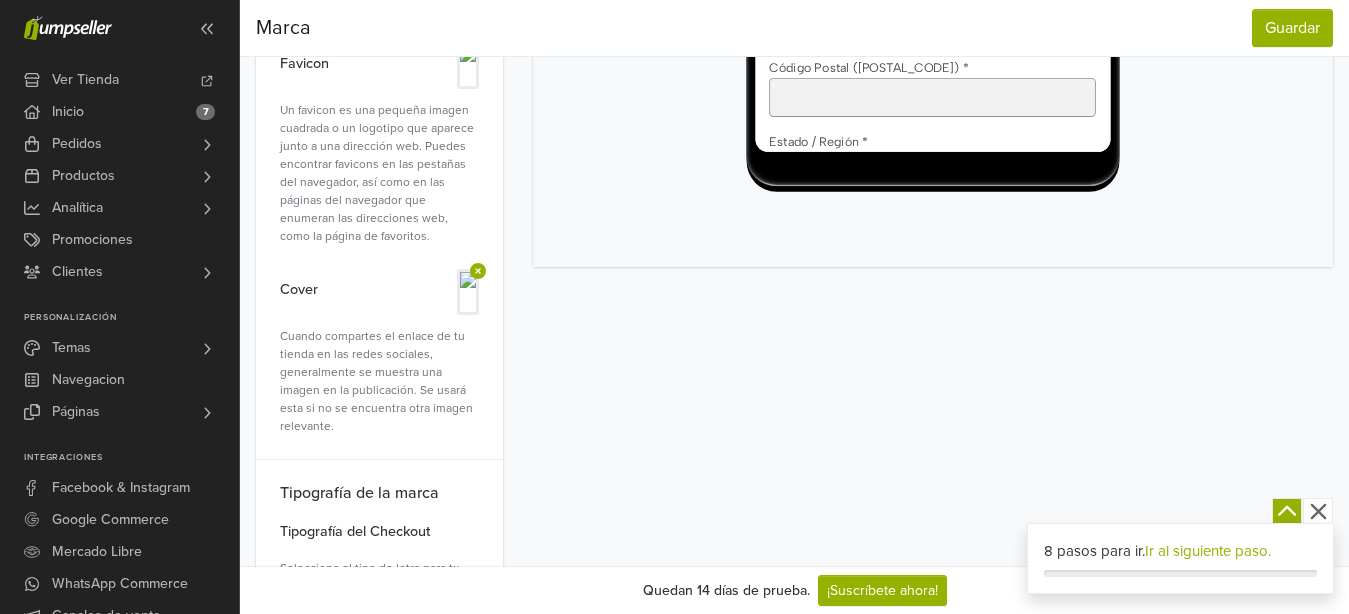 scroll, scrollTop: 998, scrollLeft: 0, axis: vertical 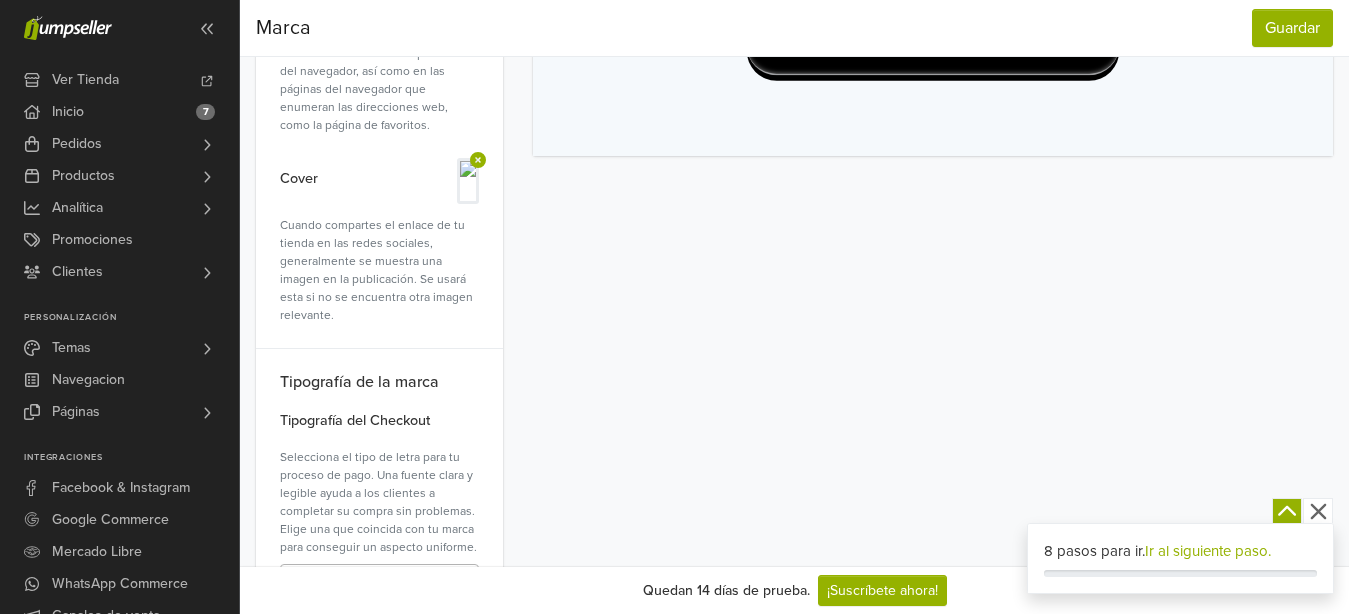 click on "Albert Sans" at bounding box center [361, 583] 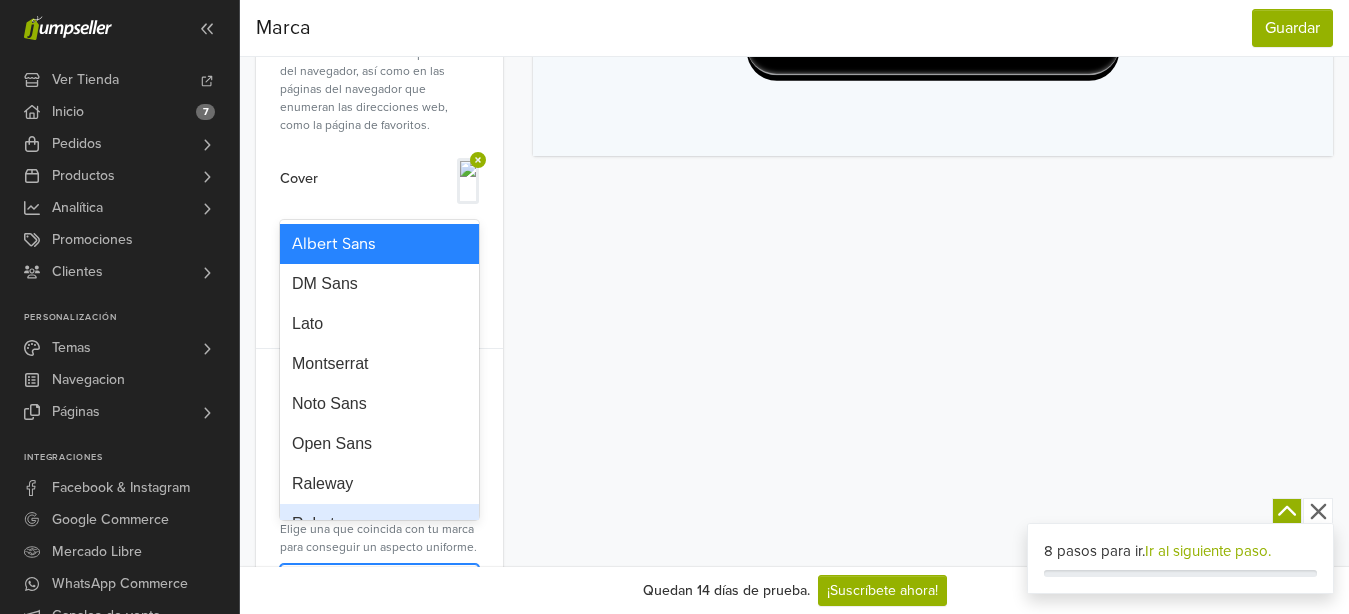 scroll, scrollTop: 37, scrollLeft: 0, axis: vertical 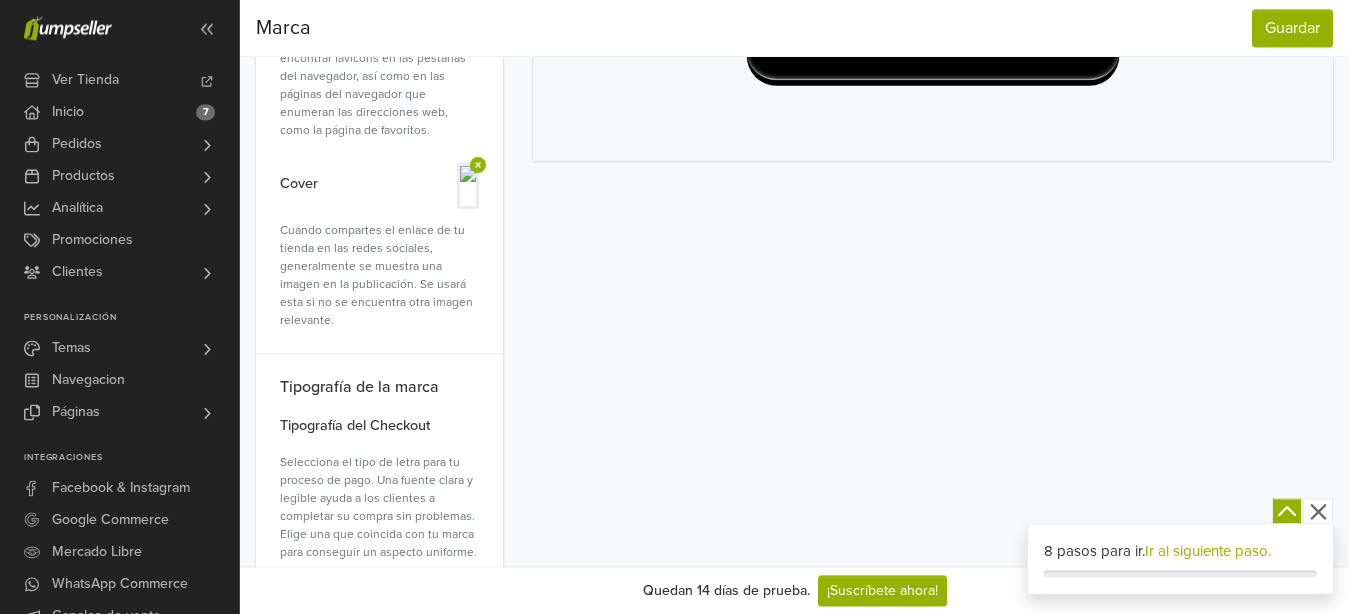 click on "Proceso de Compra Comentario Email Escritorio Escritorio Escritorio" at bounding box center (933, -105) 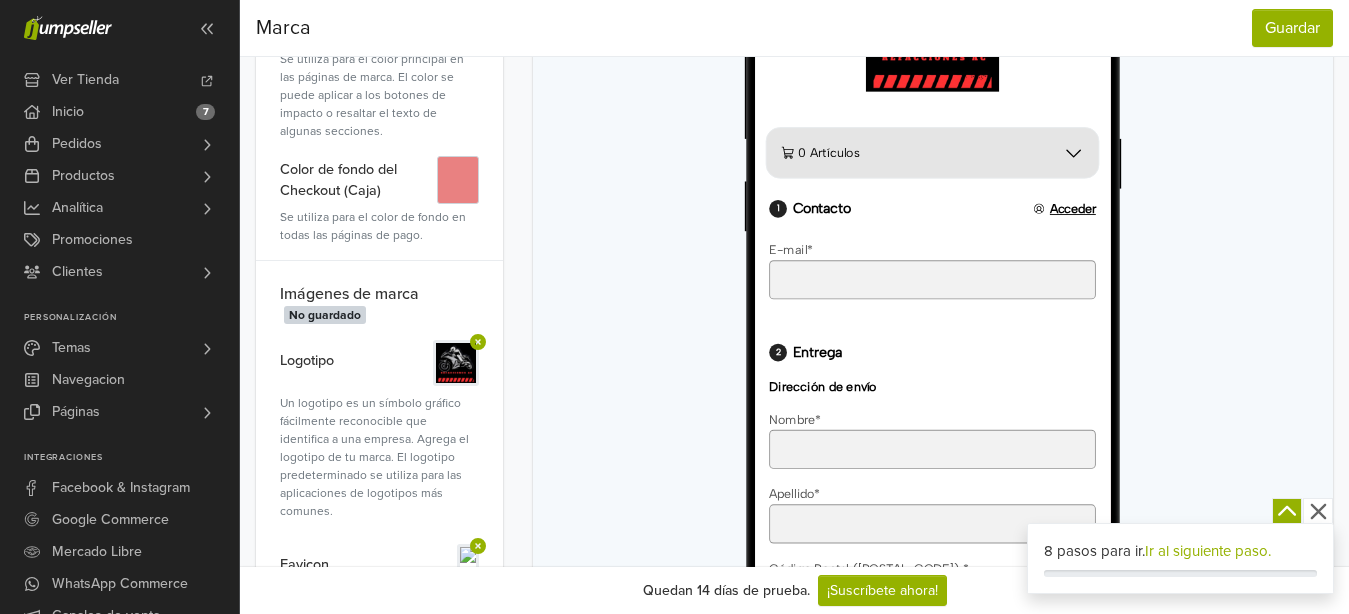 scroll, scrollTop: 0, scrollLeft: 0, axis: both 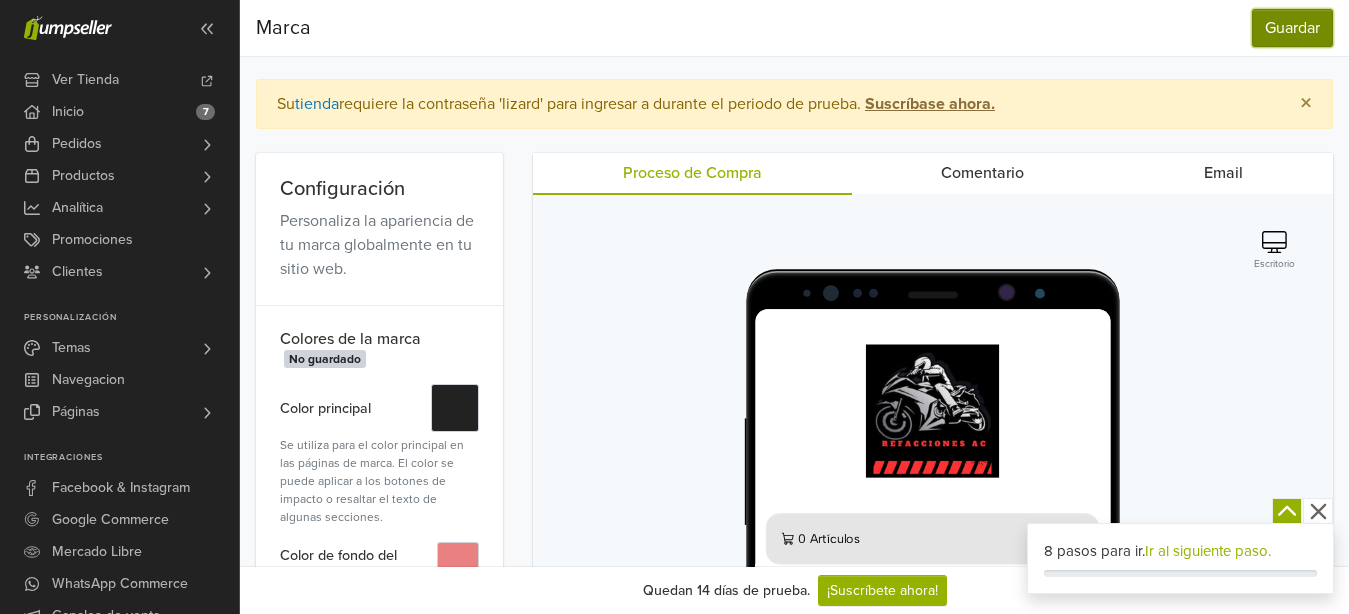 click on "Guardar" at bounding box center [1292, 28] 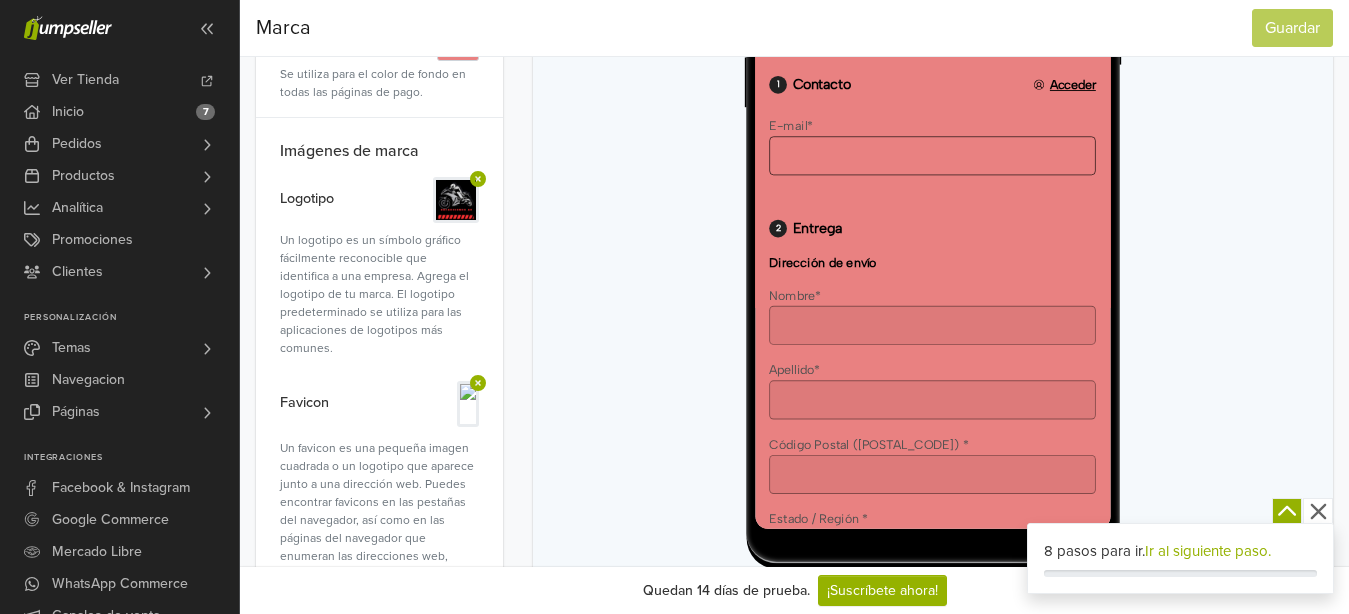 scroll, scrollTop: 306, scrollLeft: 0, axis: vertical 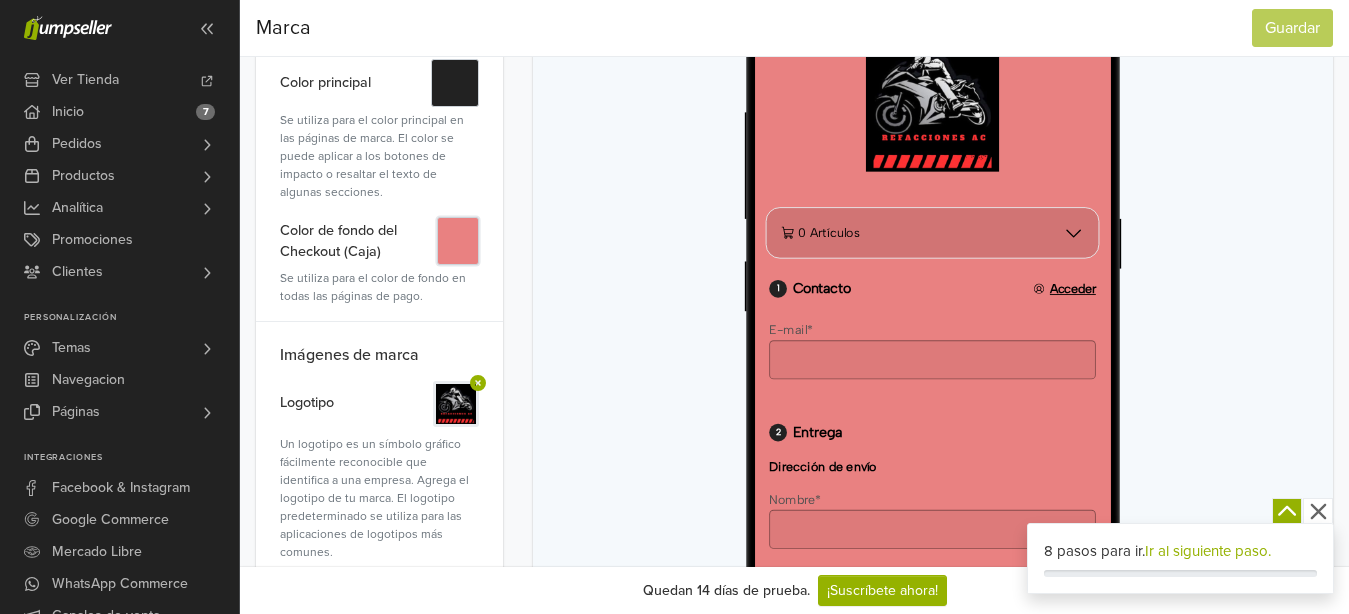 click on "#" at bounding box center [458, 241] 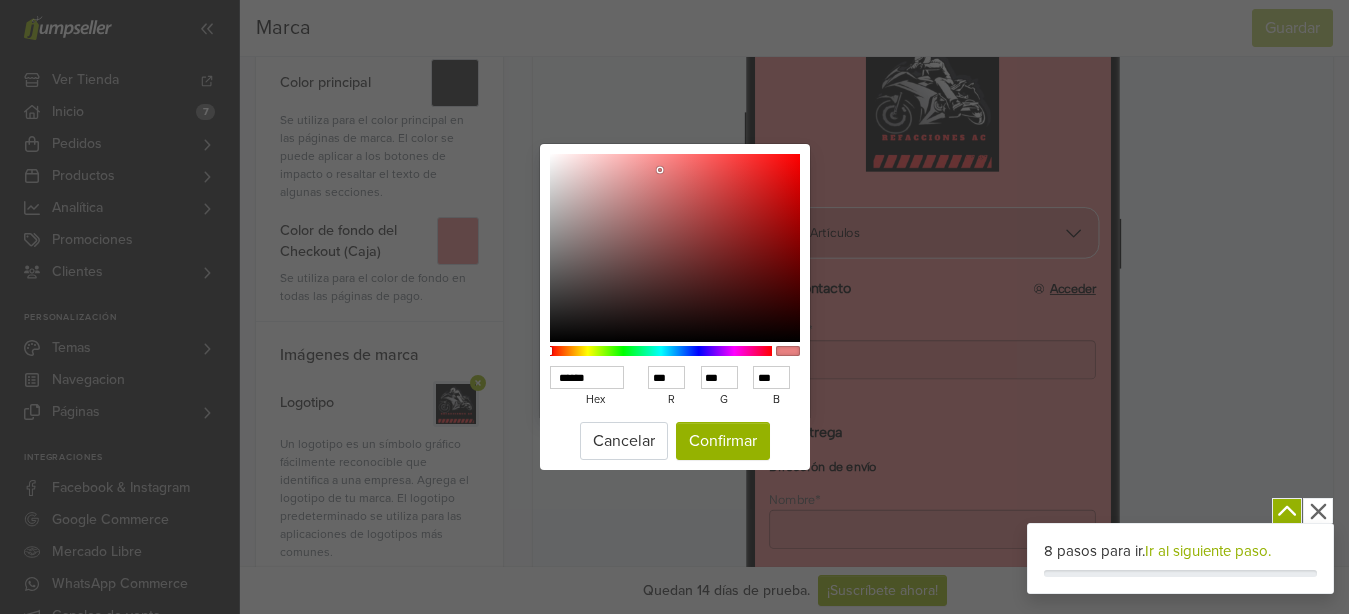 type on "******" 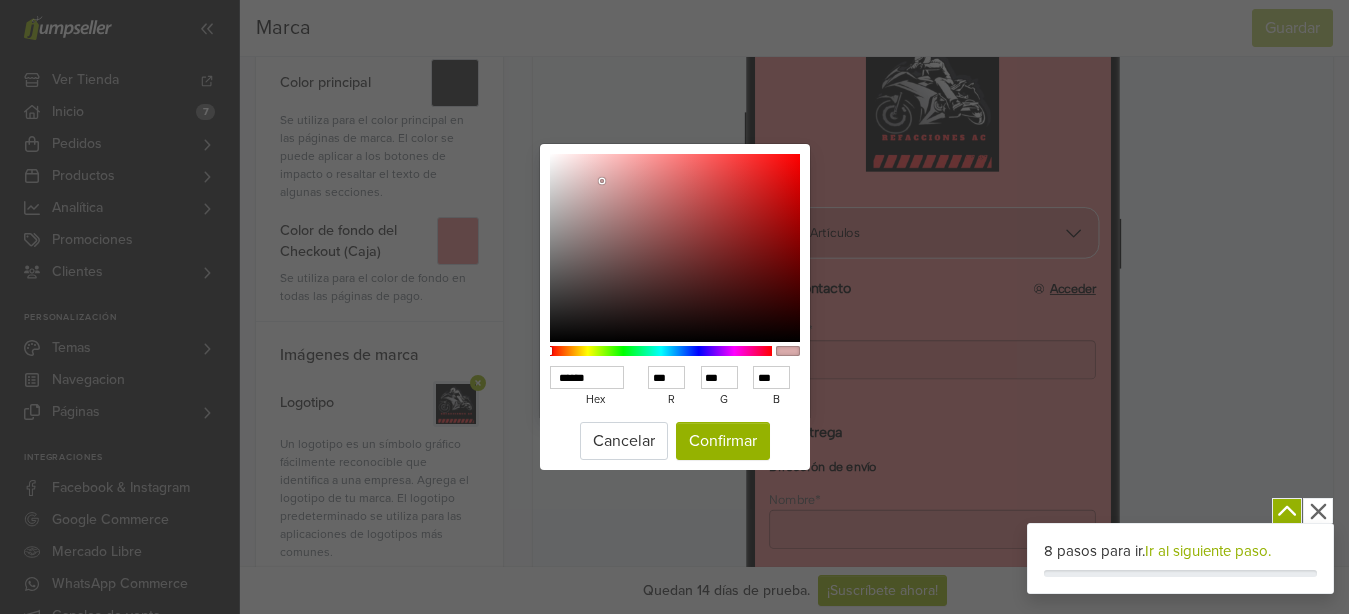 type on "******" 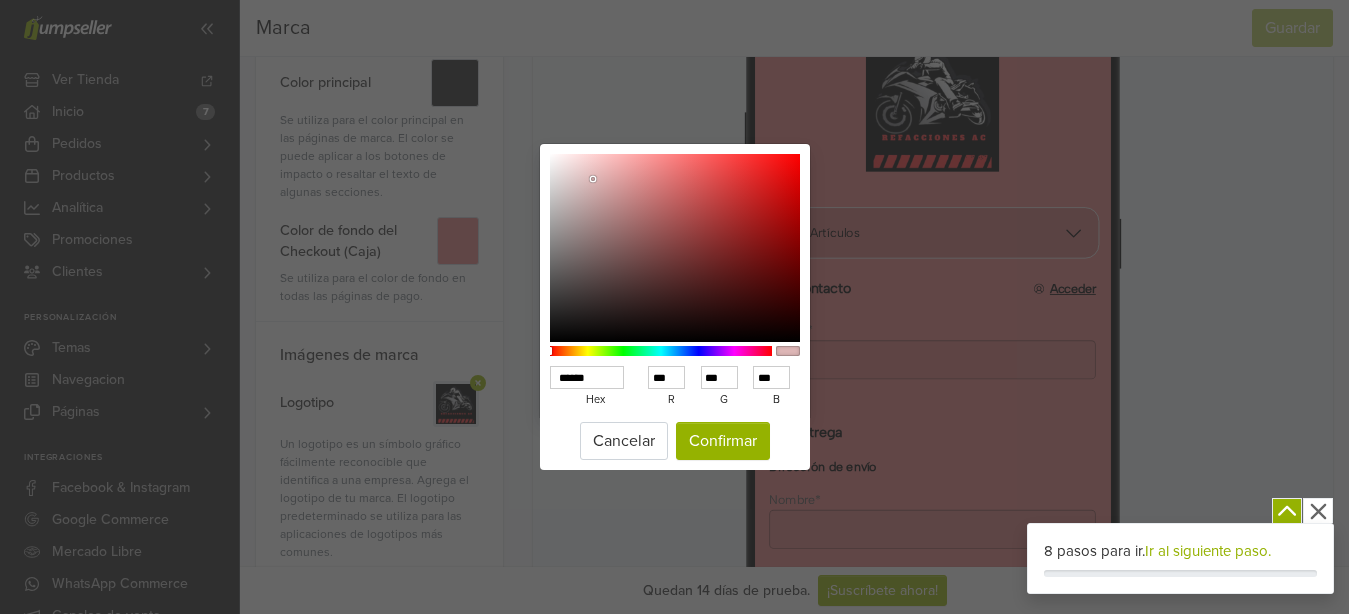 drag, startPoint x: 660, startPoint y: 171, endPoint x: 593, endPoint y: 179, distance: 67.47592 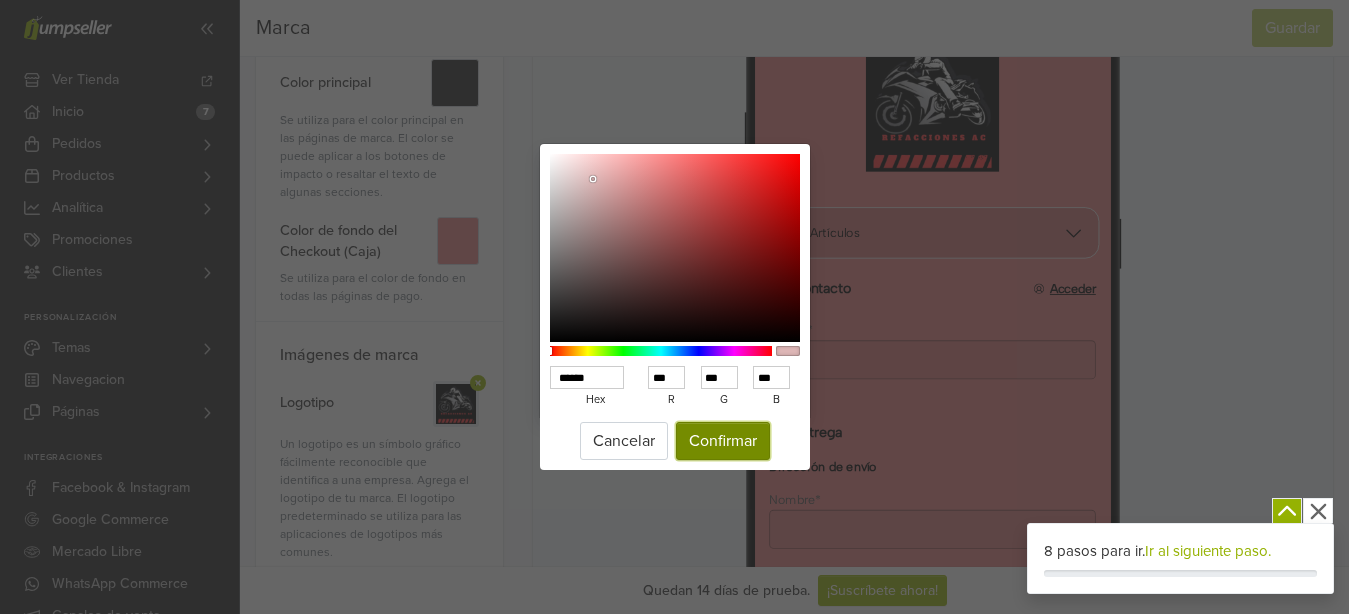 click on "Confirmar" at bounding box center (723, 441) 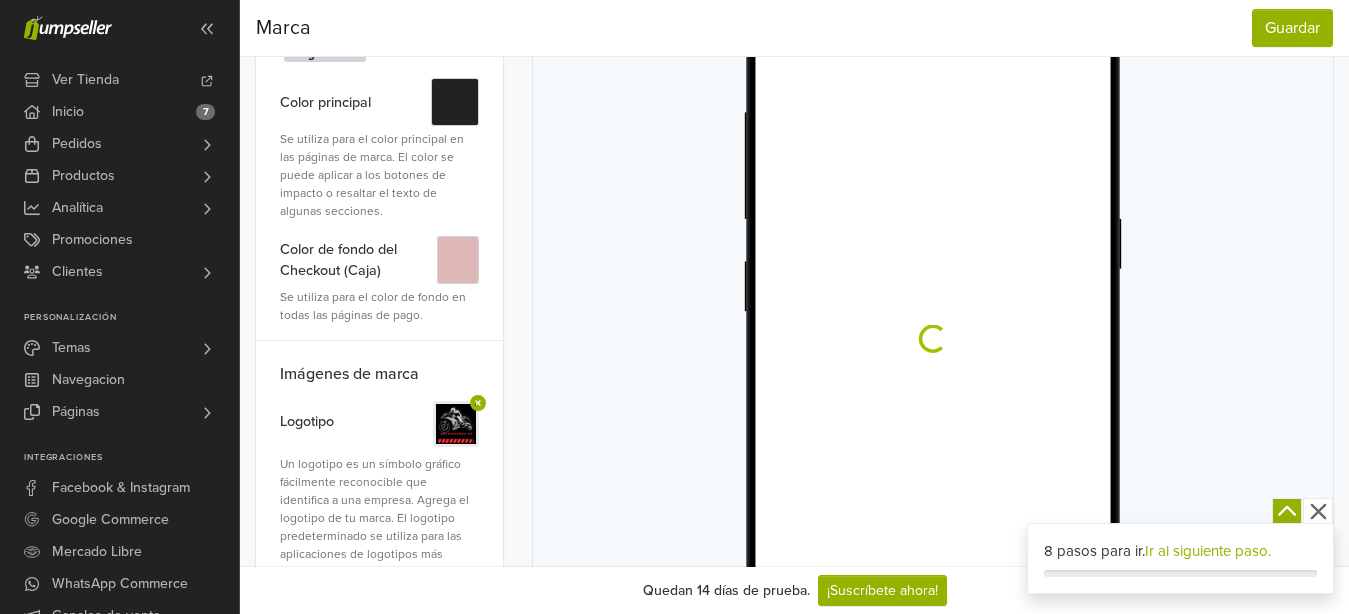 scroll, scrollTop: 0, scrollLeft: 0, axis: both 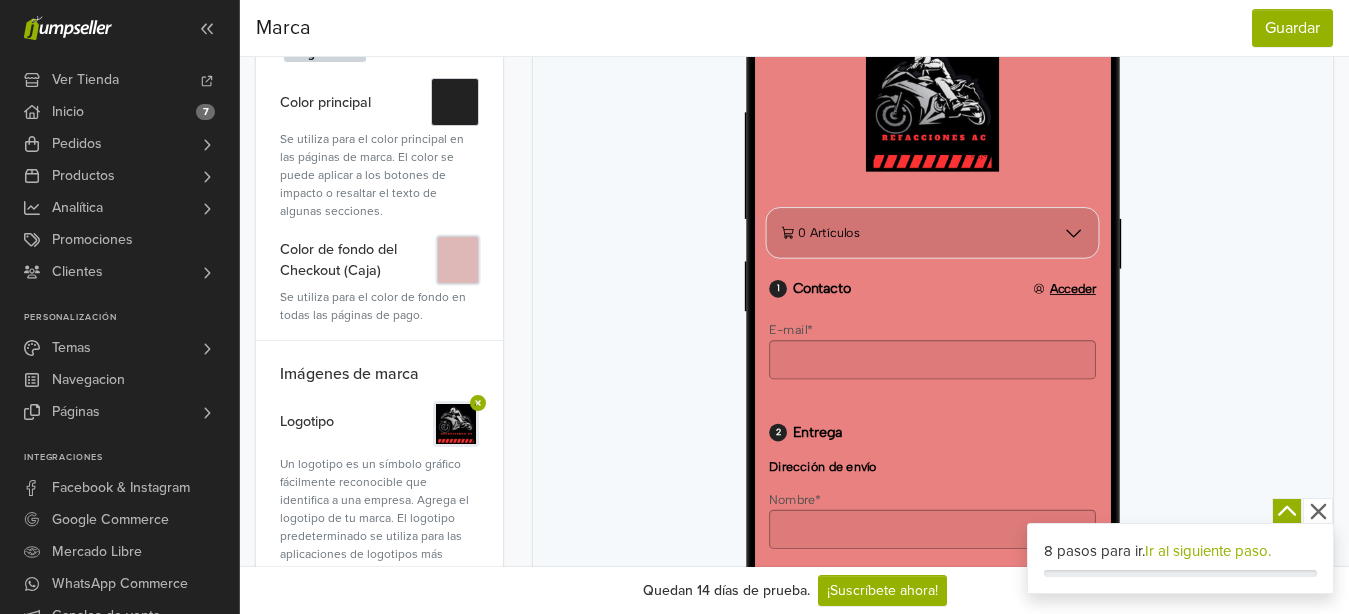 click on "#" at bounding box center (458, 260) 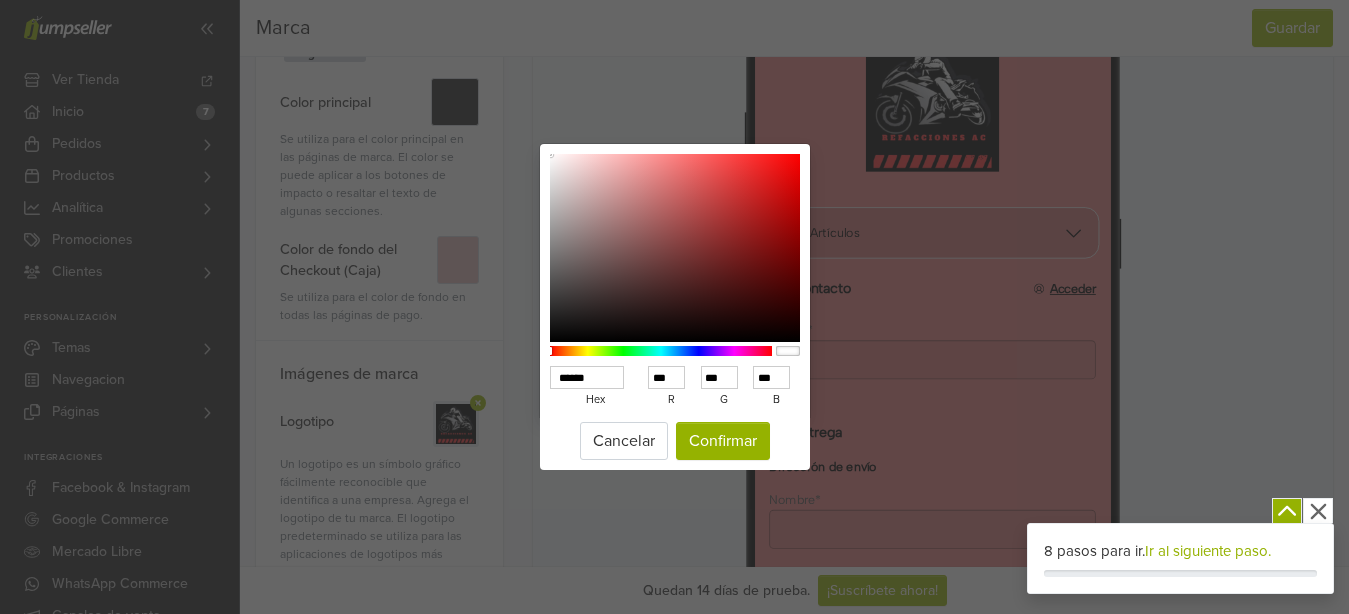 drag, startPoint x: 592, startPoint y: 175, endPoint x: 486, endPoint y: 131, distance: 114.76933 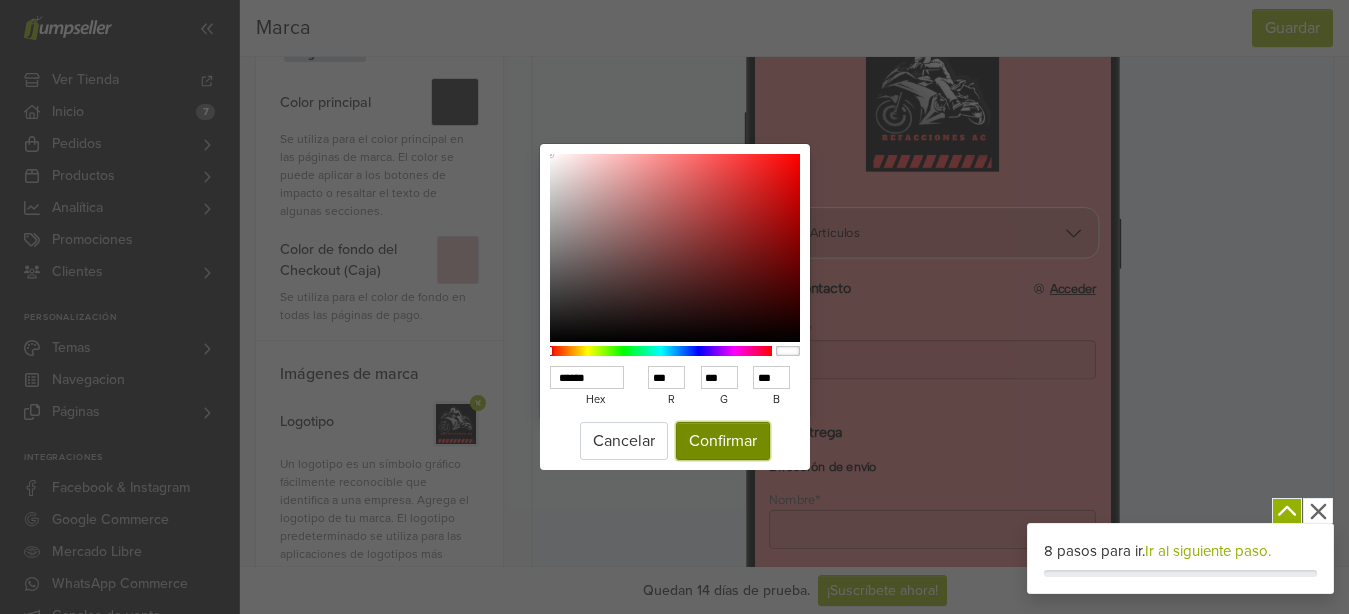 click on "Confirmar" at bounding box center (723, 441) 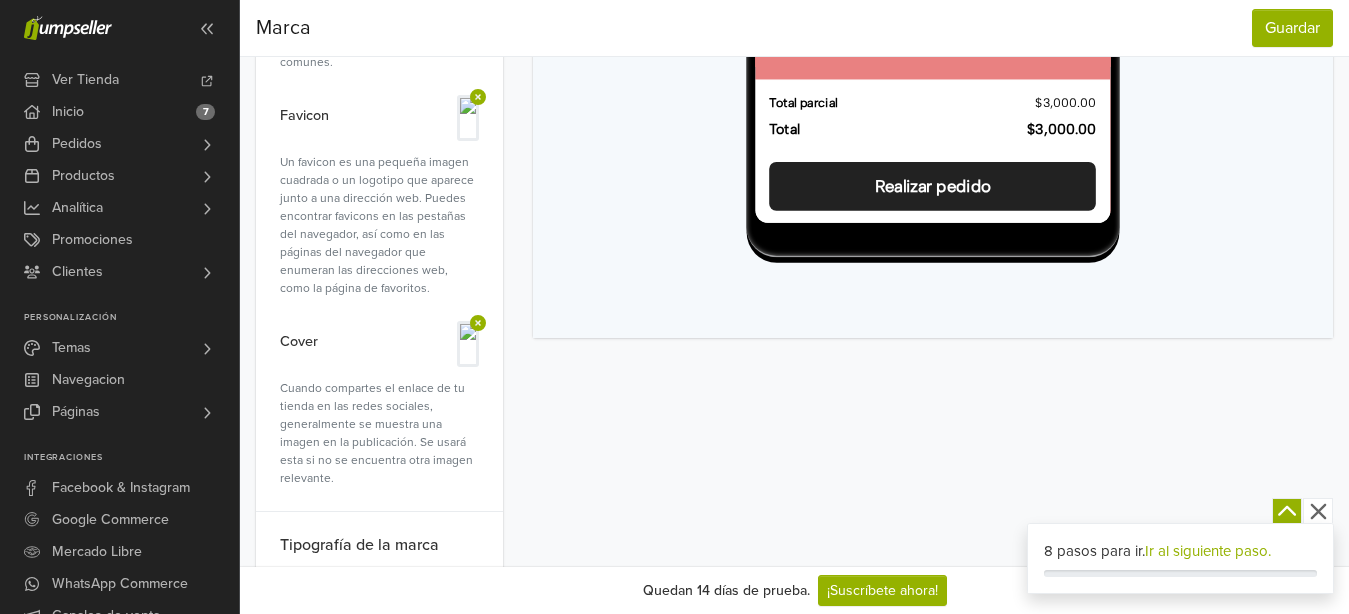 scroll, scrollTop: 408, scrollLeft: 0, axis: vertical 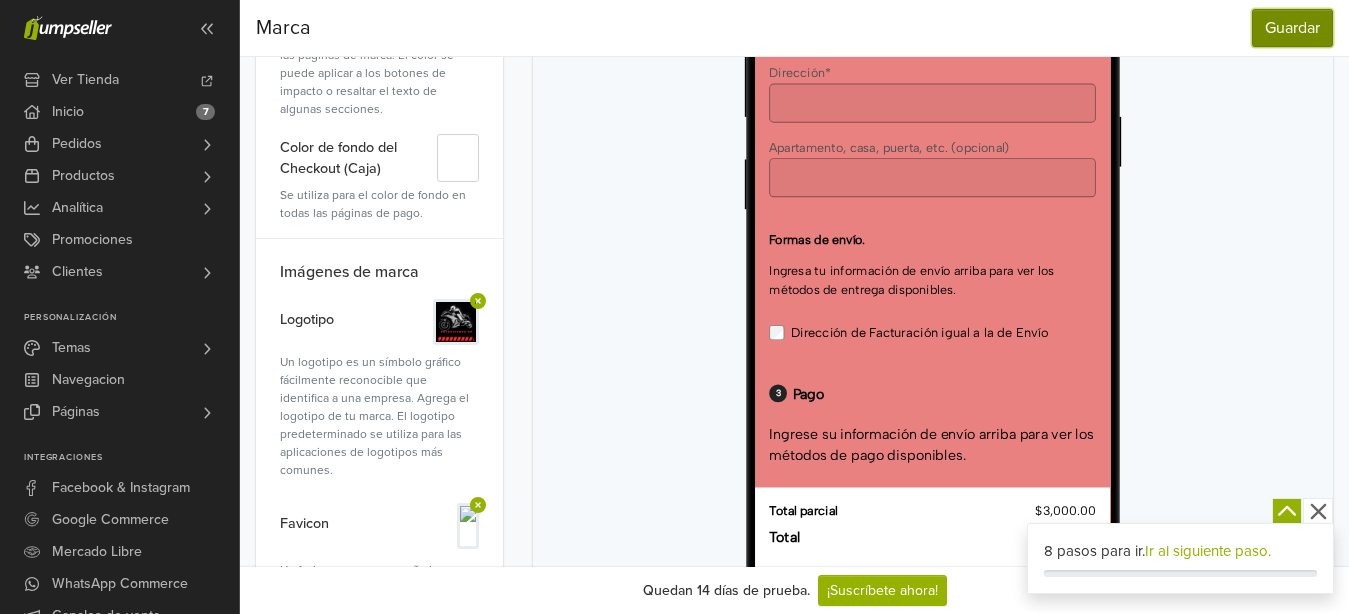 click on "Guardar" at bounding box center (1292, 28) 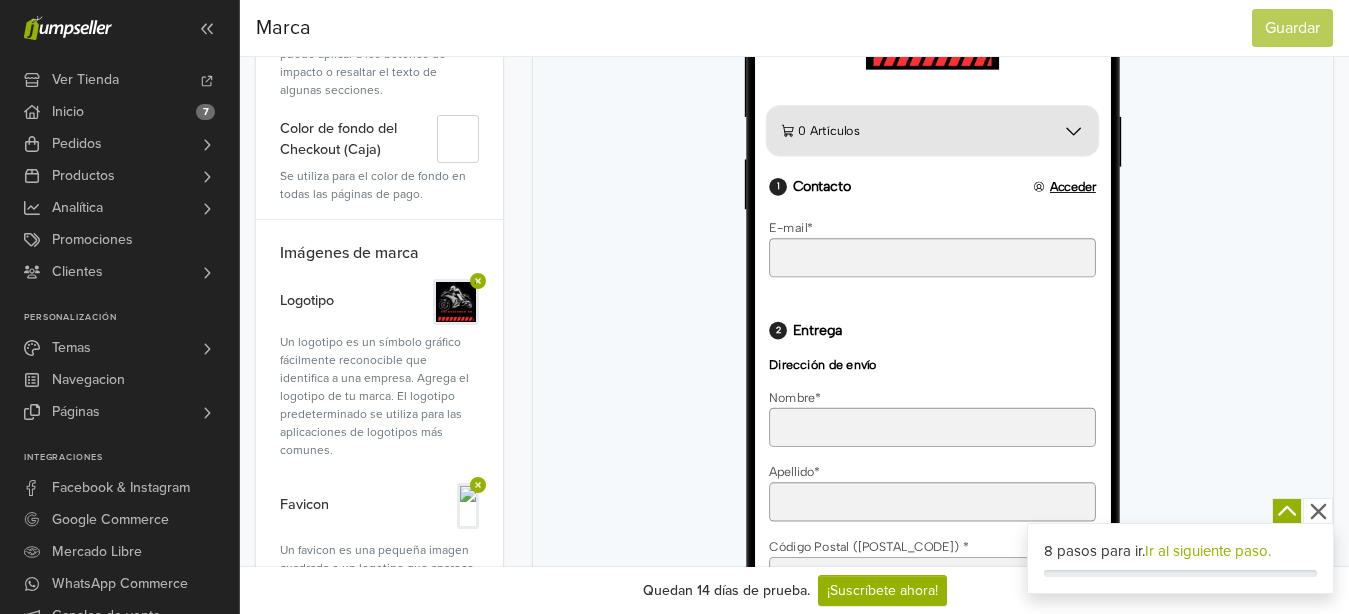 scroll, scrollTop: 0, scrollLeft: 0, axis: both 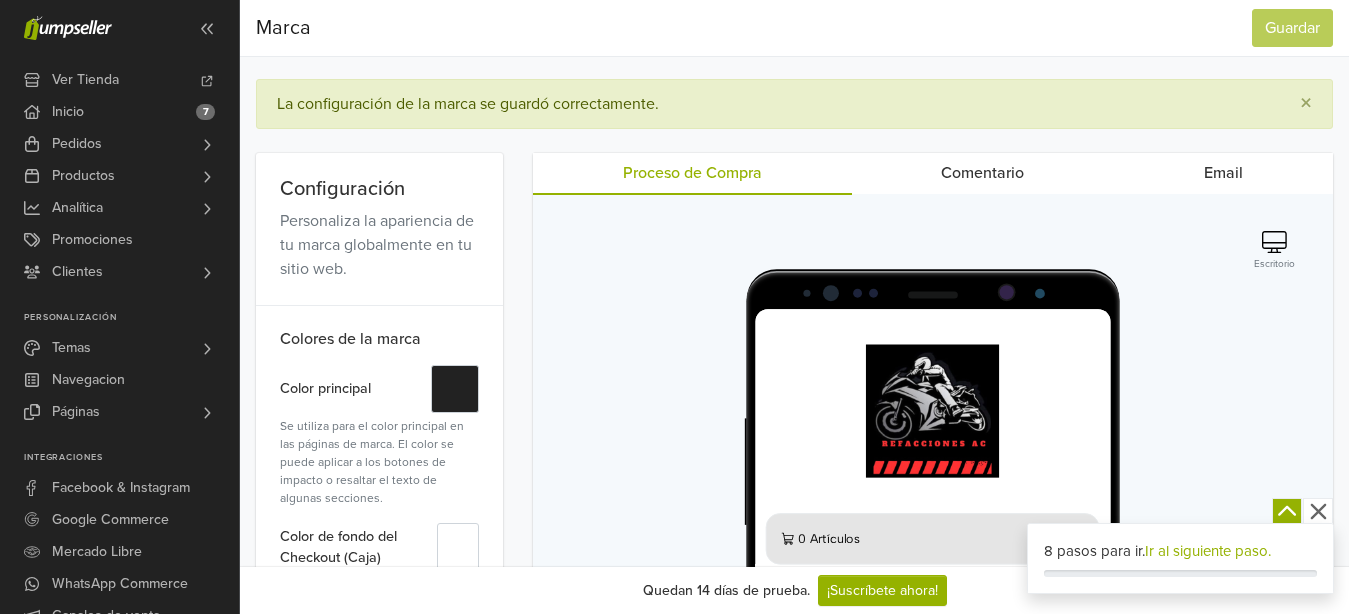 click on "Comentario" at bounding box center [983, 173] 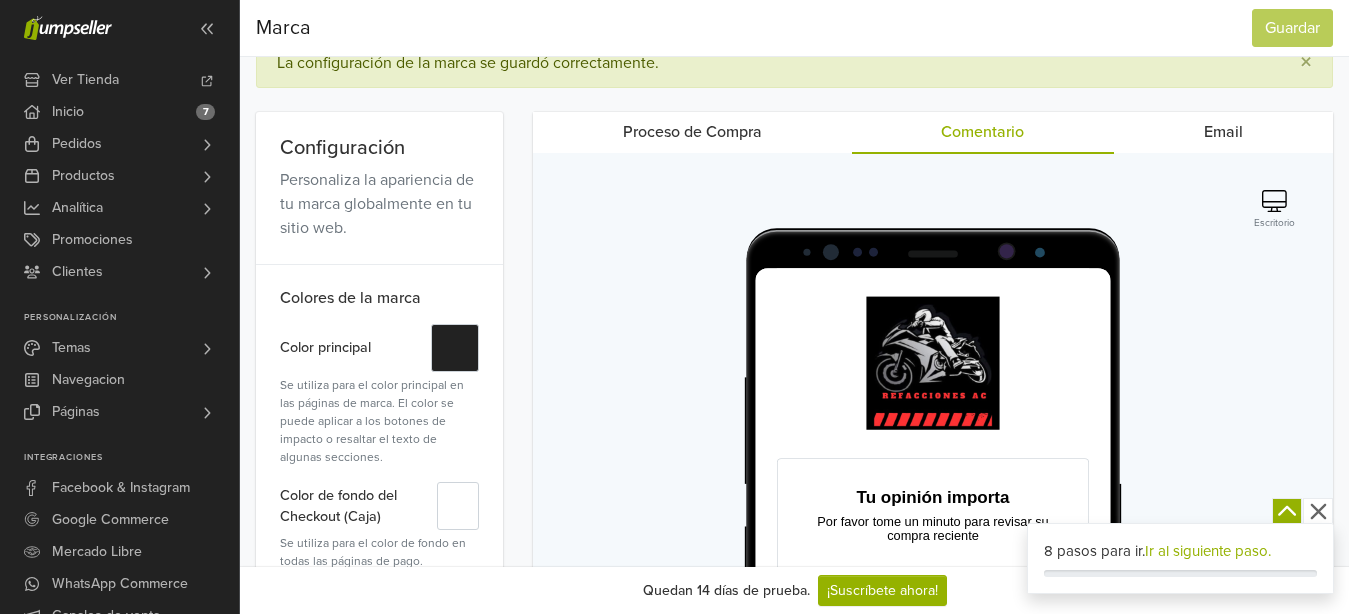 scroll, scrollTop: 0, scrollLeft: 0, axis: both 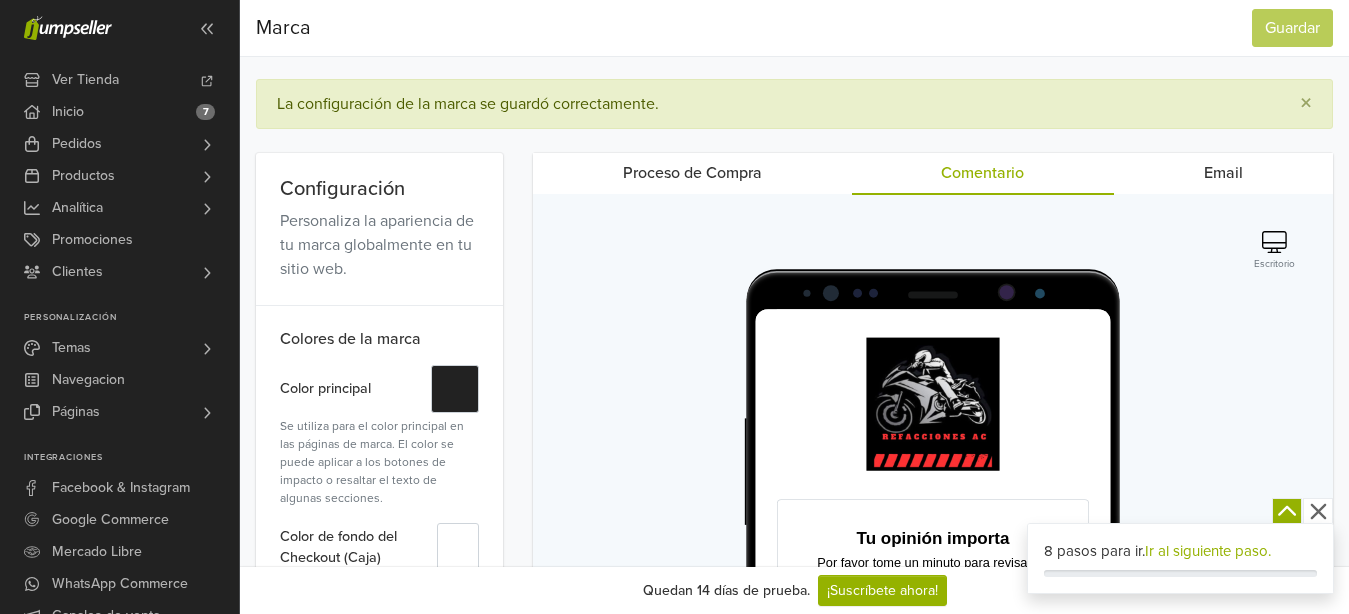 click on "Email" at bounding box center [1223, 173] 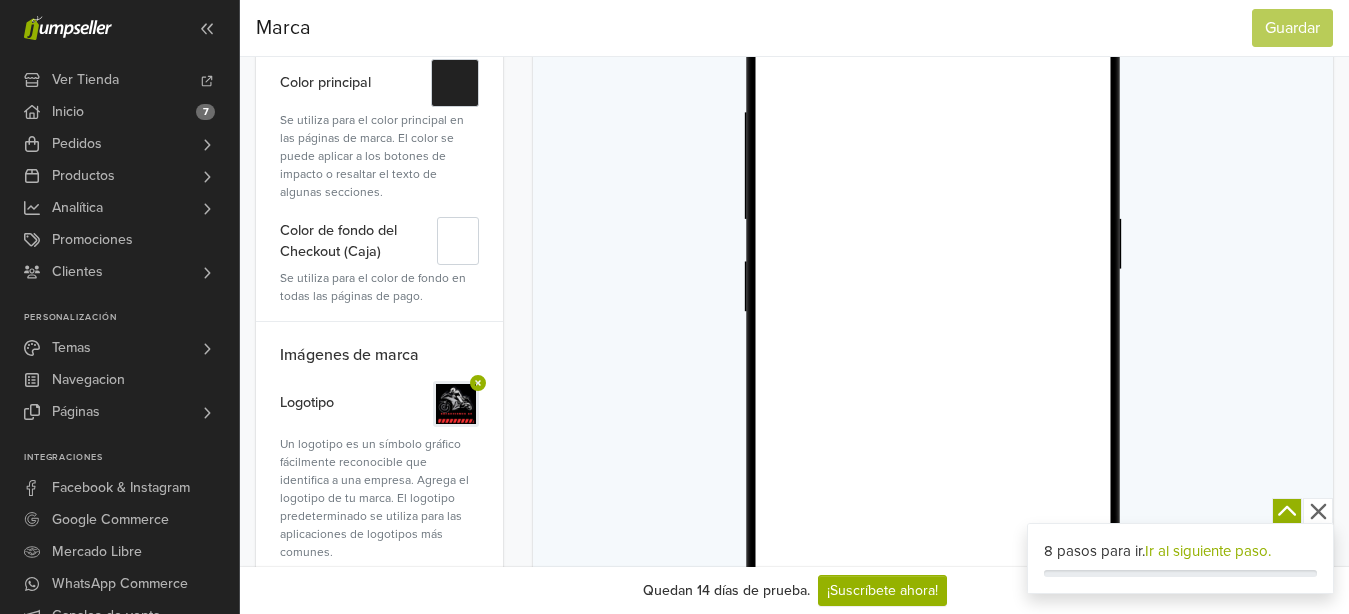 scroll, scrollTop: 0, scrollLeft: 0, axis: both 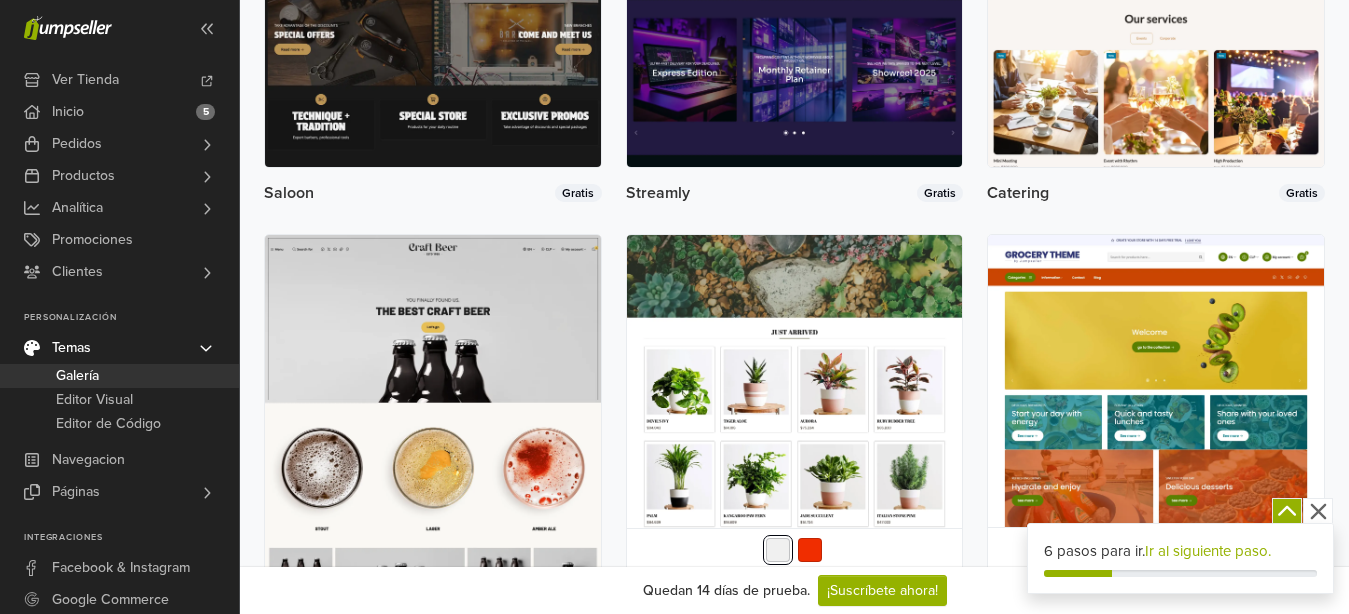 click at bounding box center [795, 403] 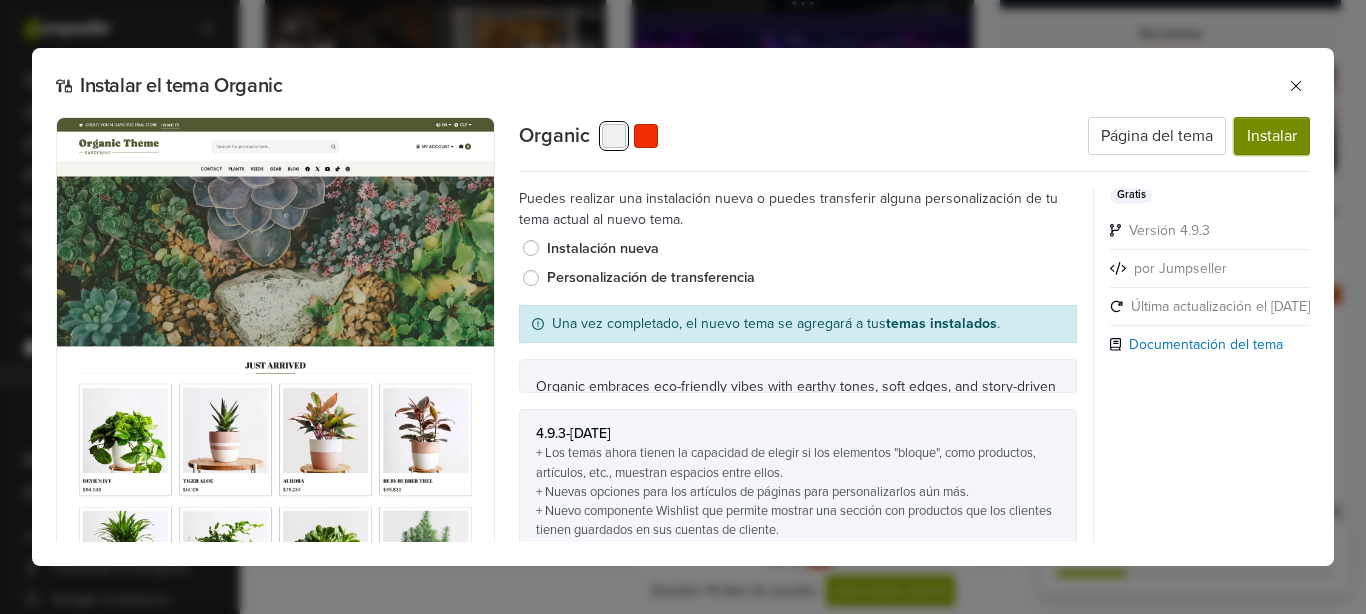 click on "Instalar" at bounding box center [1272, 136] 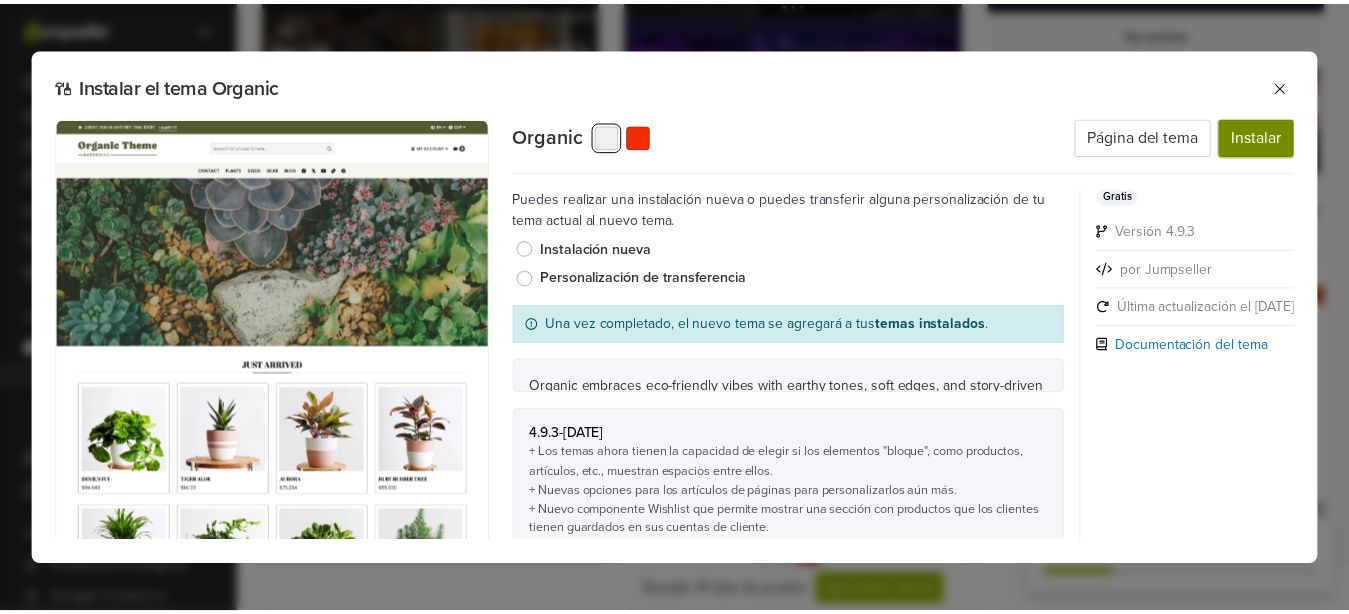 scroll, scrollTop: 0, scrollLeft: 0, axis: both 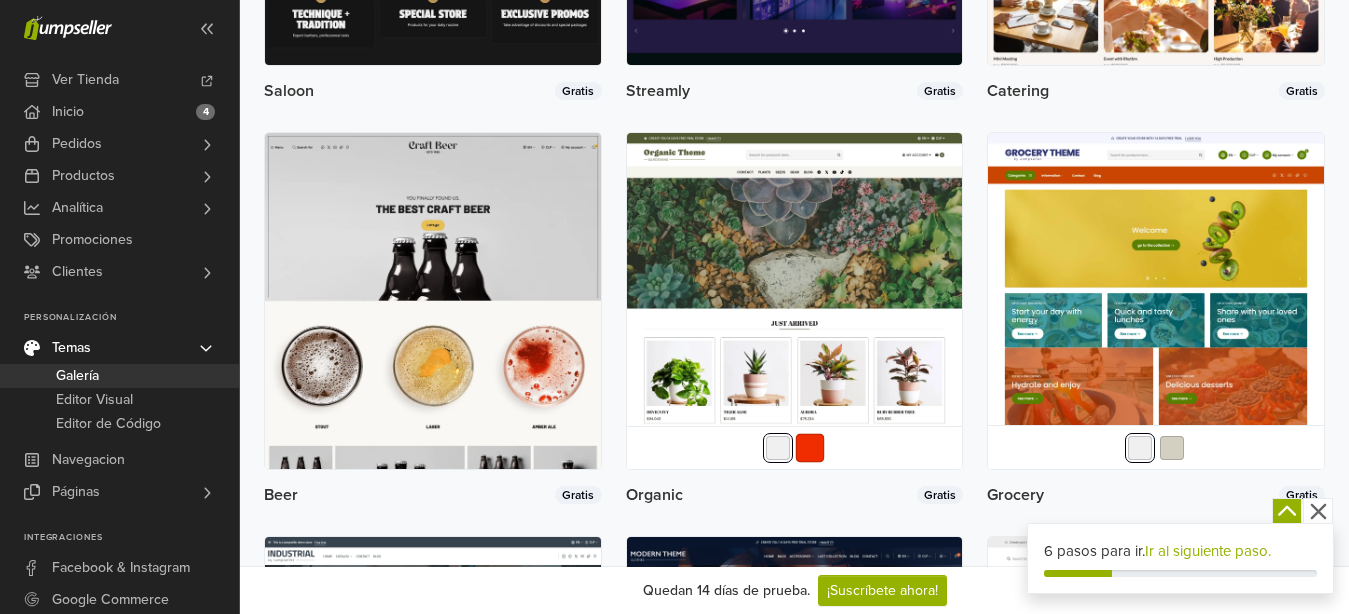 click at bounding box center (810, 447) 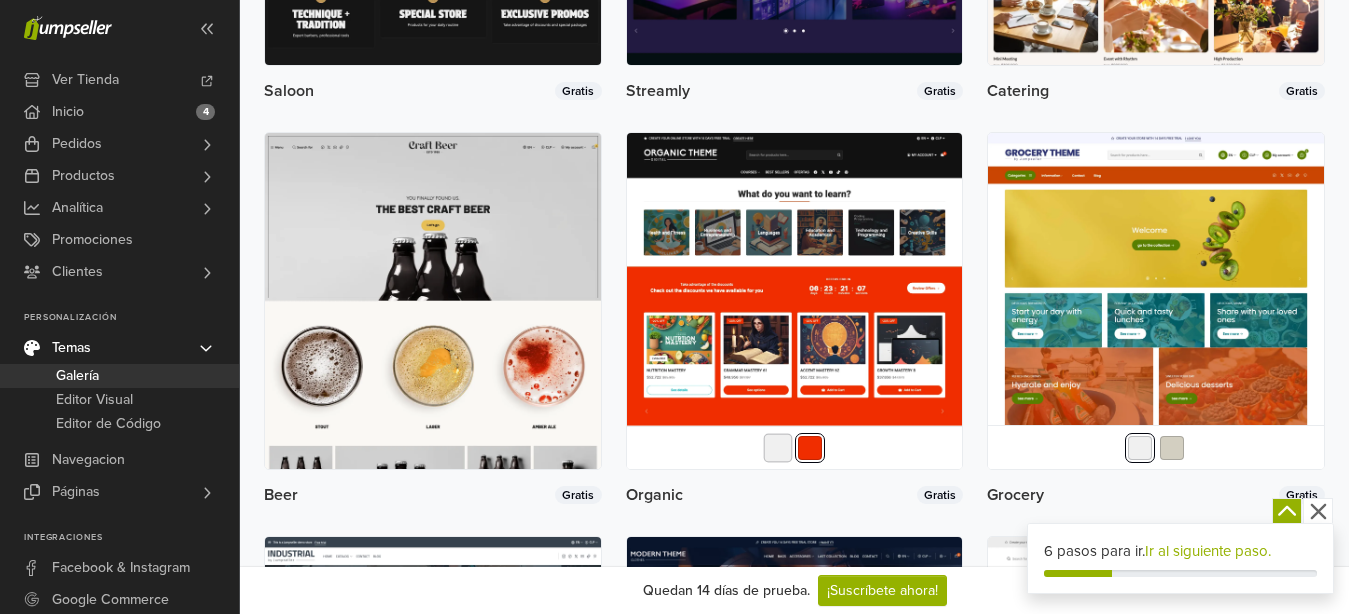 click at bounding box center (778, 447) 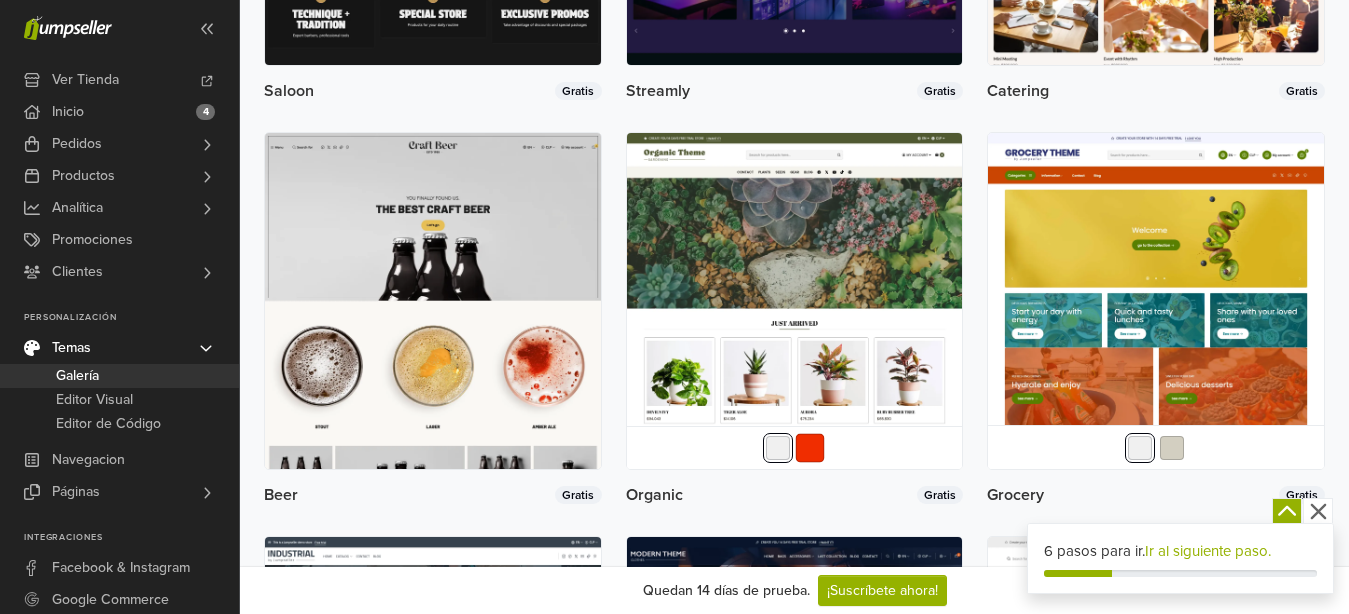 click at bounding box center [810, 447] 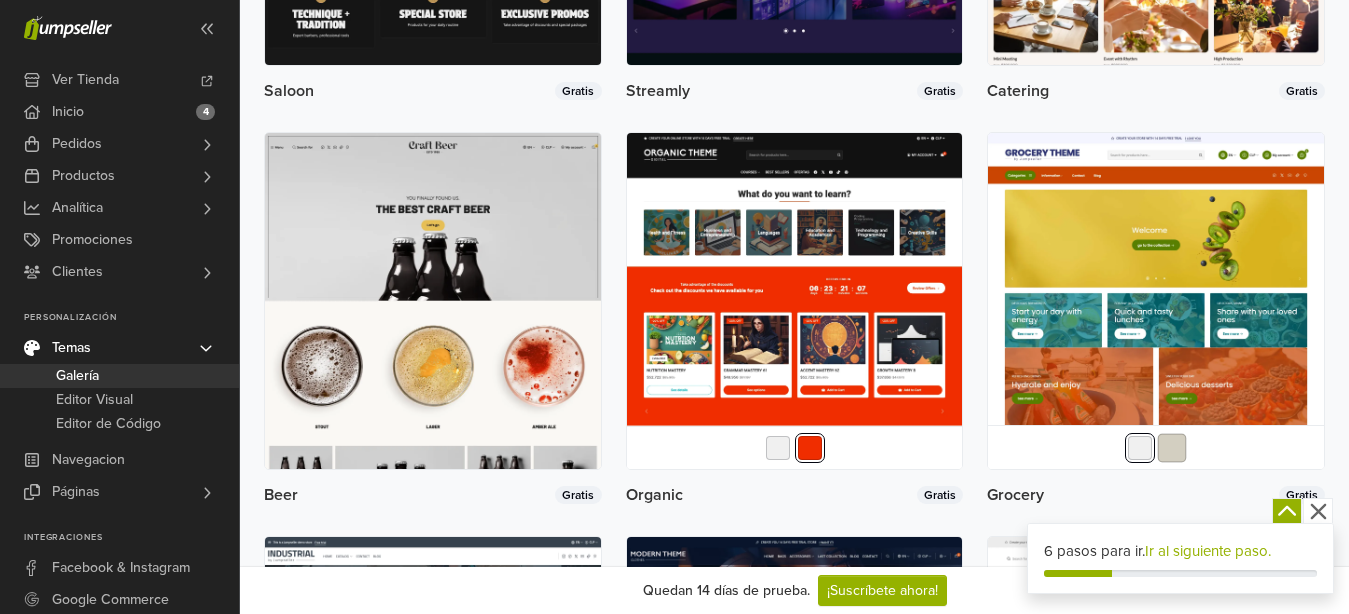 click at bounding box center (1172, 447) 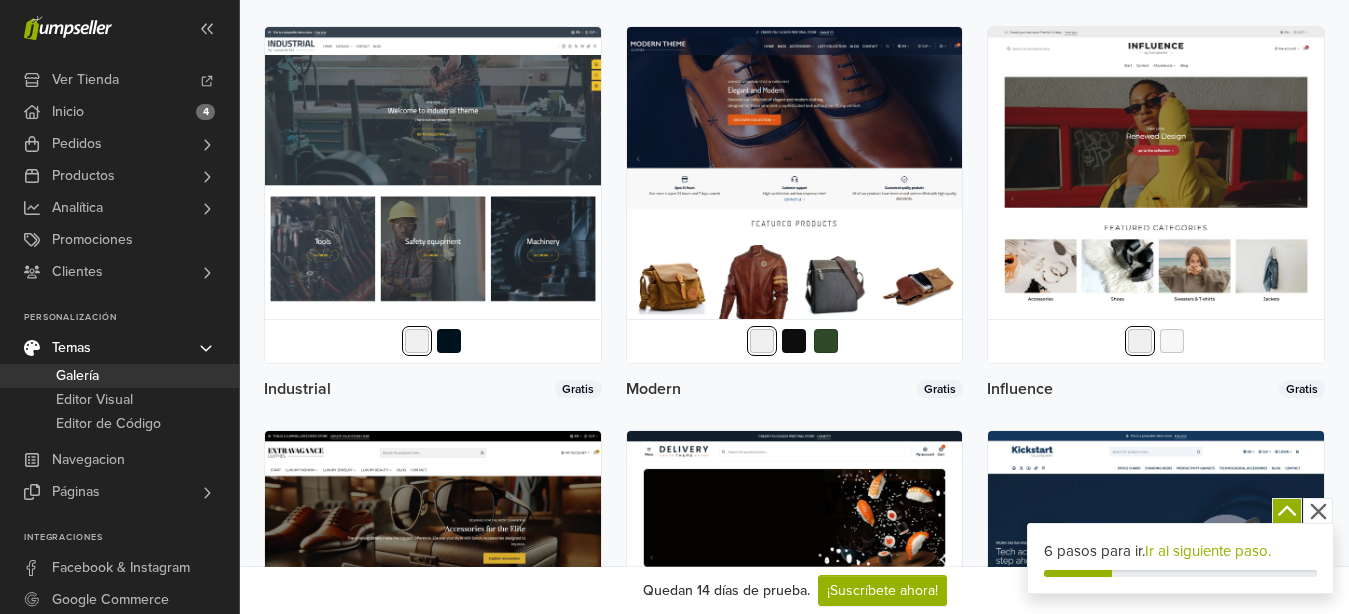 scroll, scrollTop: 2346, scrollLeft: 0, axis: vertical 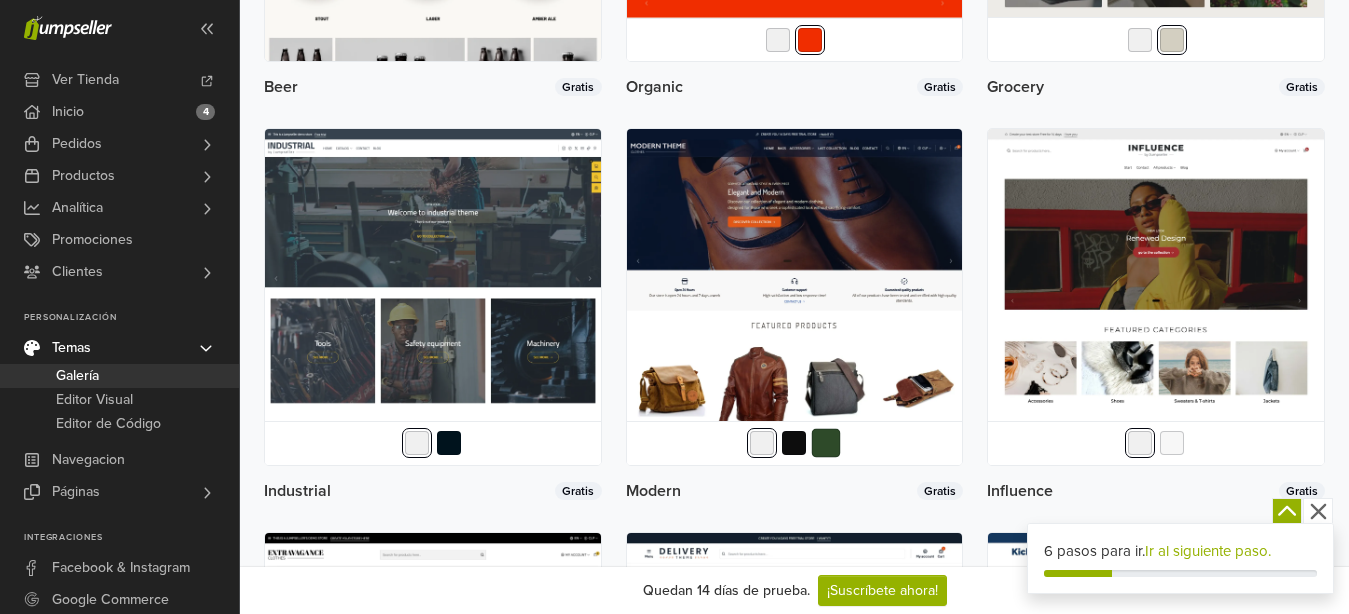 click at bounding box center (826, 443) 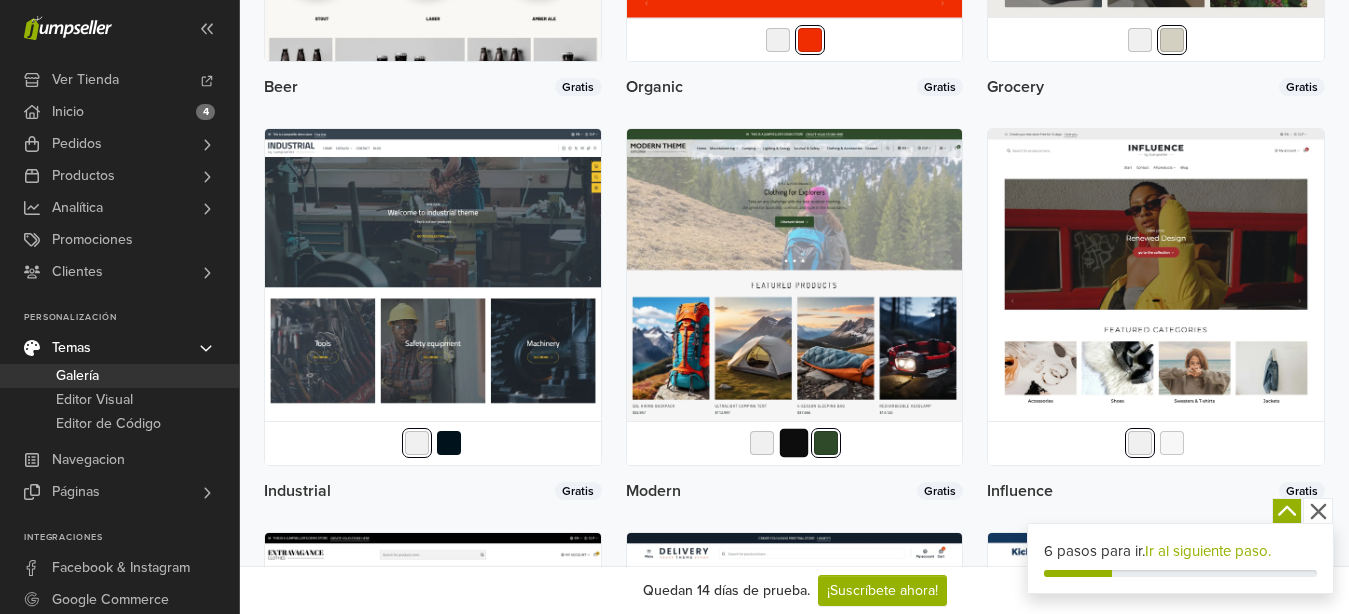 click at bounding box center [794, 443] 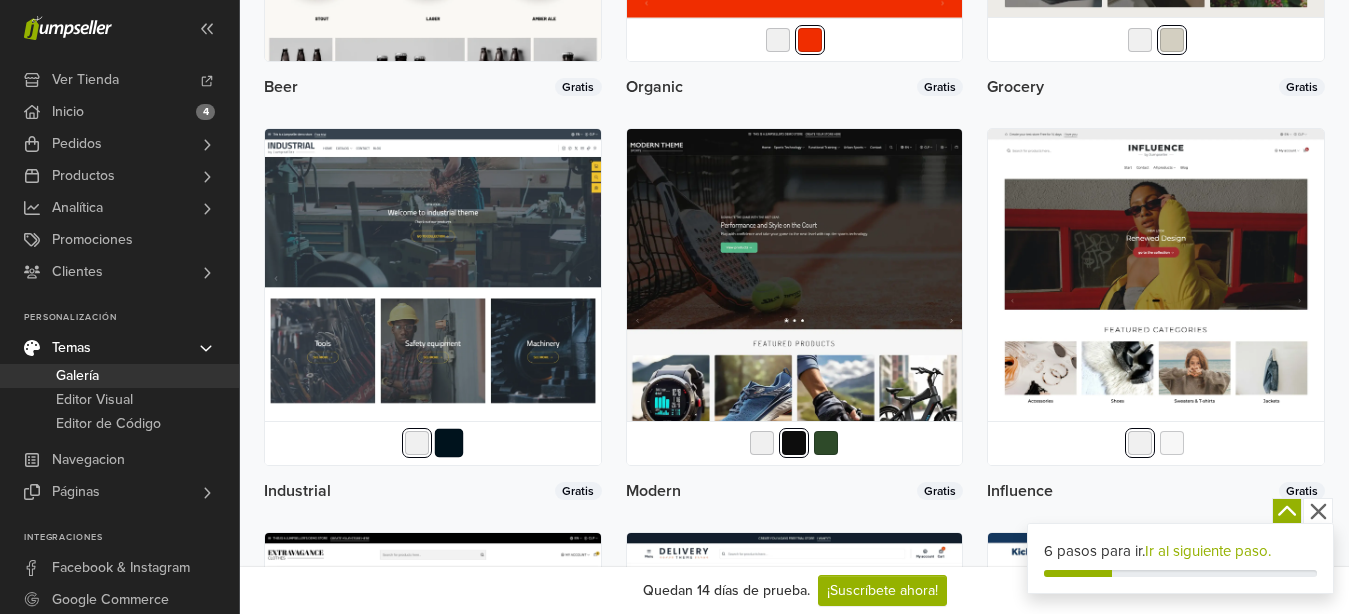 click at bounding box center [448, 443] 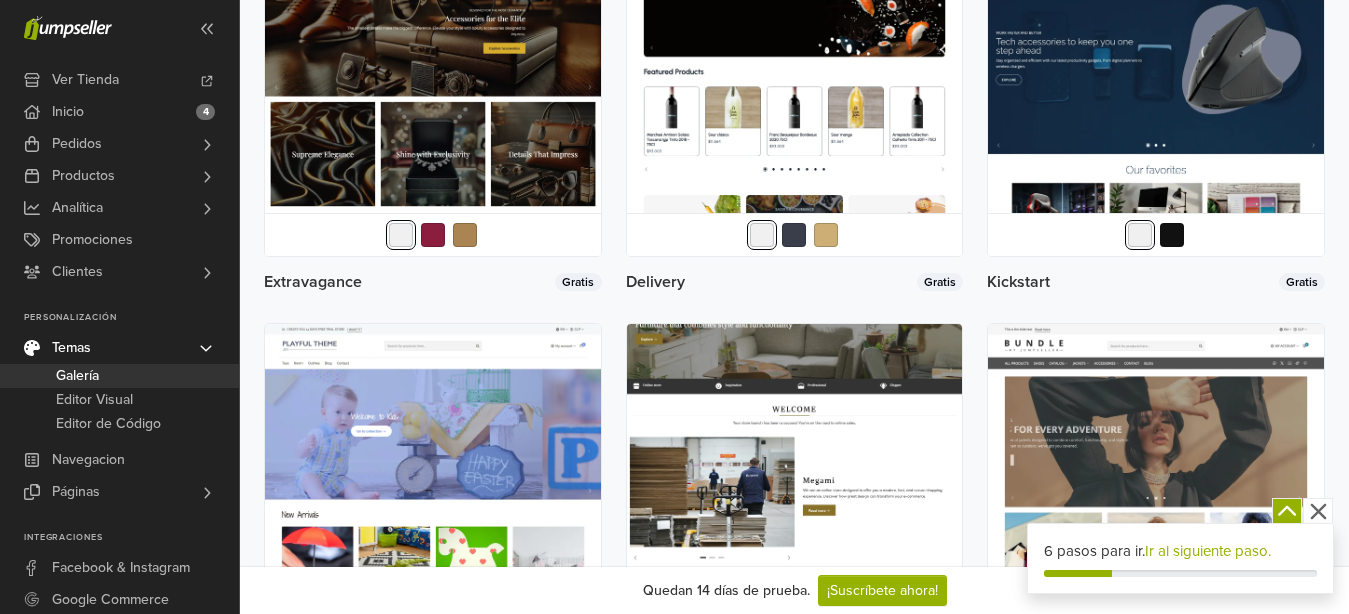 scroll, scrollTop: 2754, scrollLeft: 0, axis: vertical 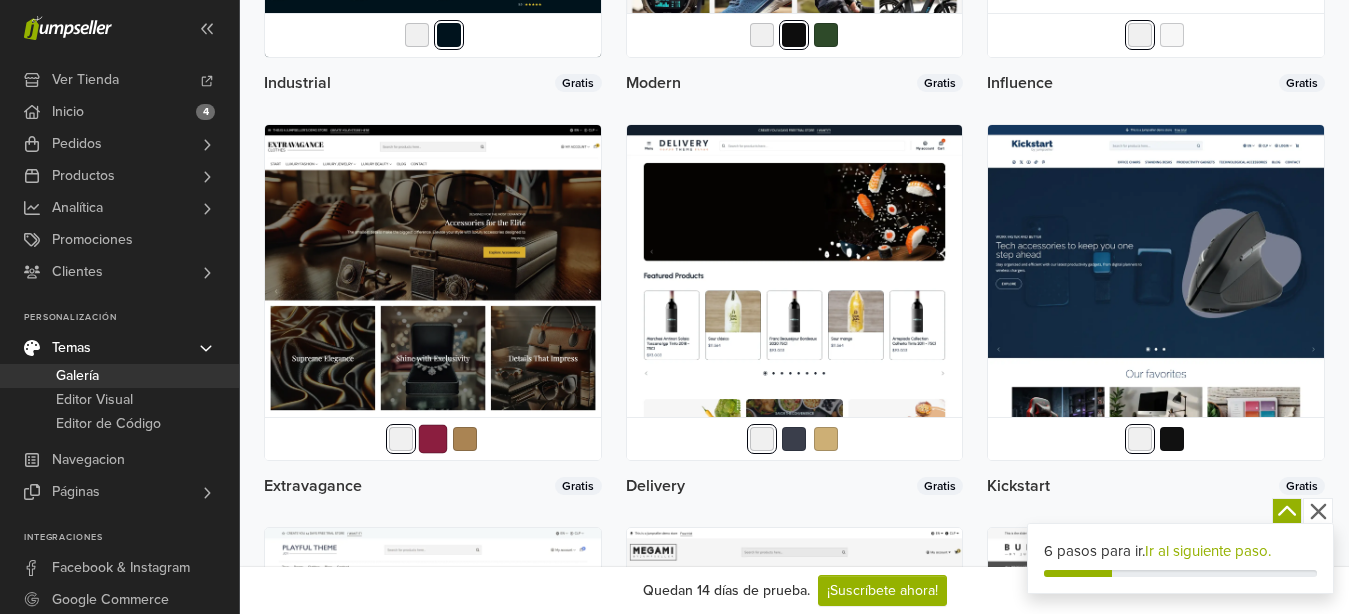 click at bounding box center (432, 439) 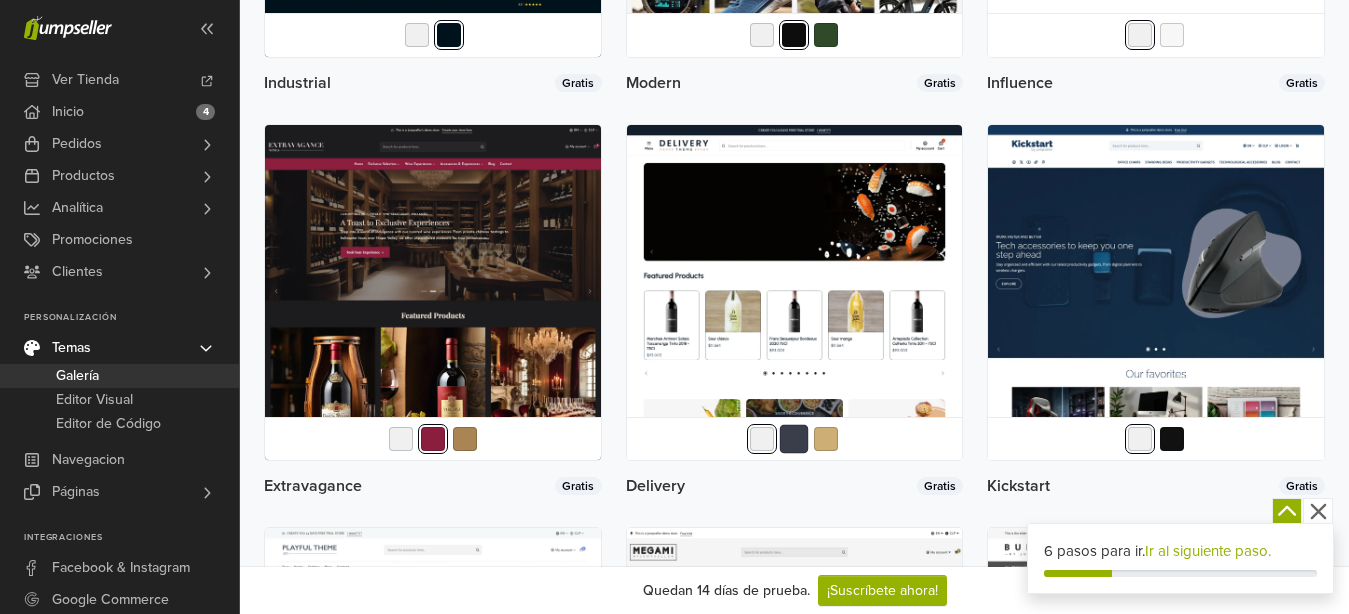 click at bounding box center [794, 439] 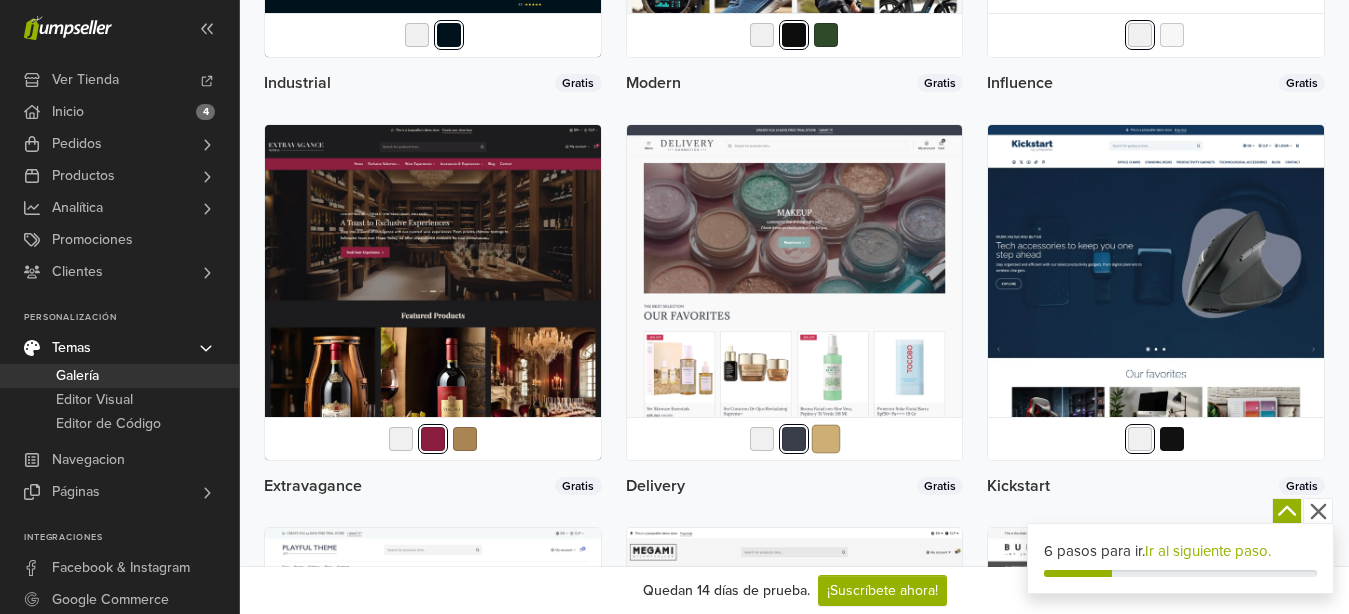click at bounding box center [826, 439] 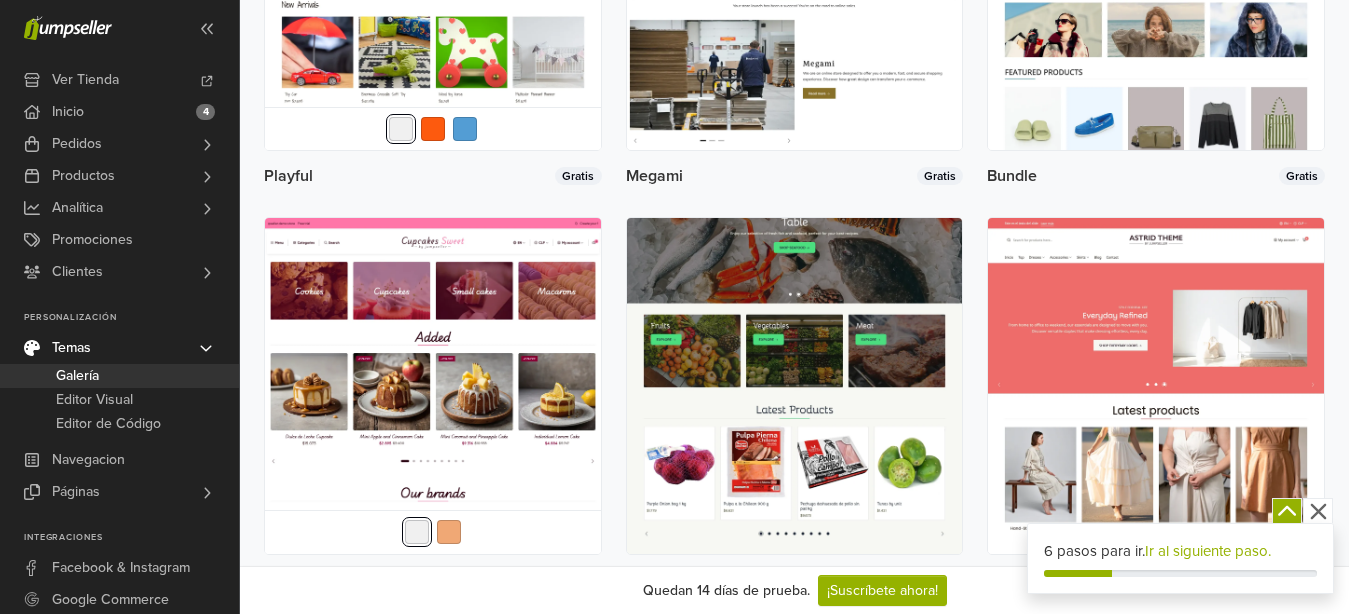 scroll, scrollTop: 3570, scrollLeft: 0, axis: vertical 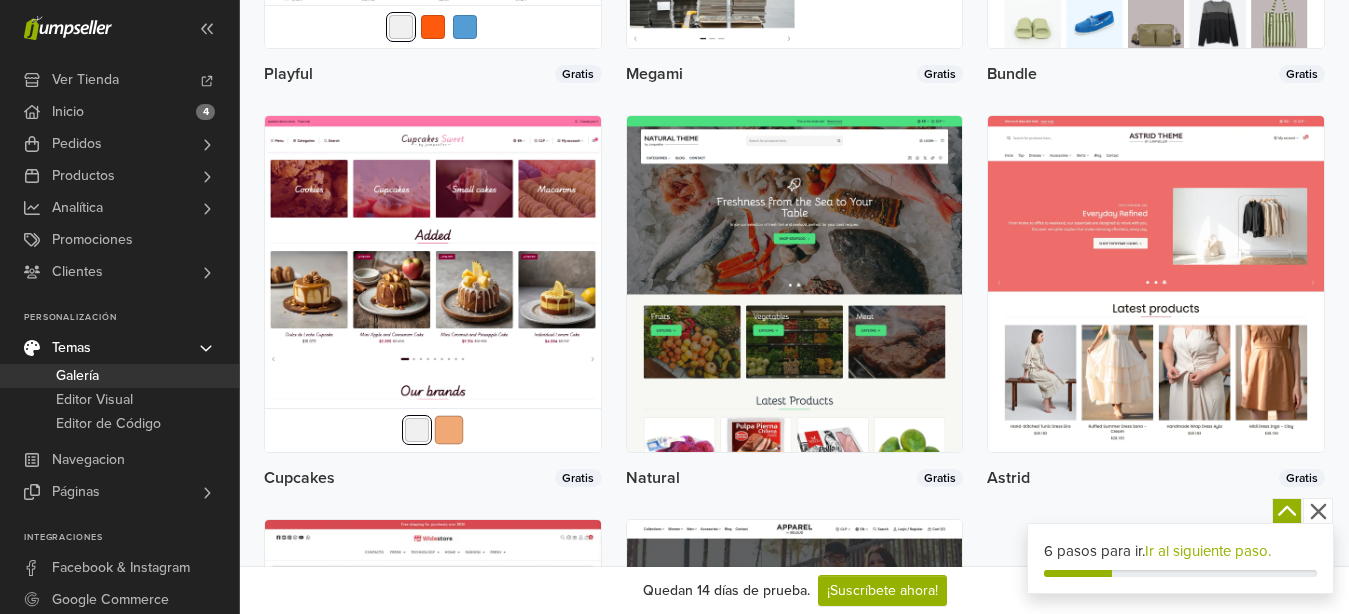click at bounding box center [448, 430] 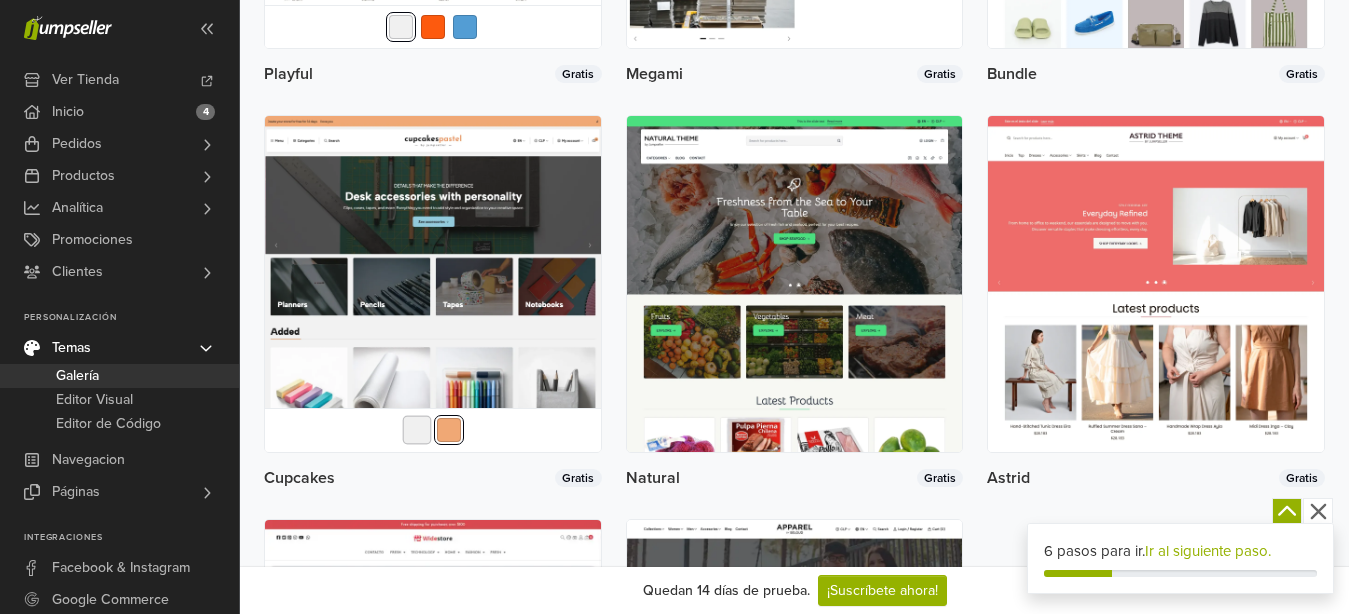 click at bounding box center [416, 430] 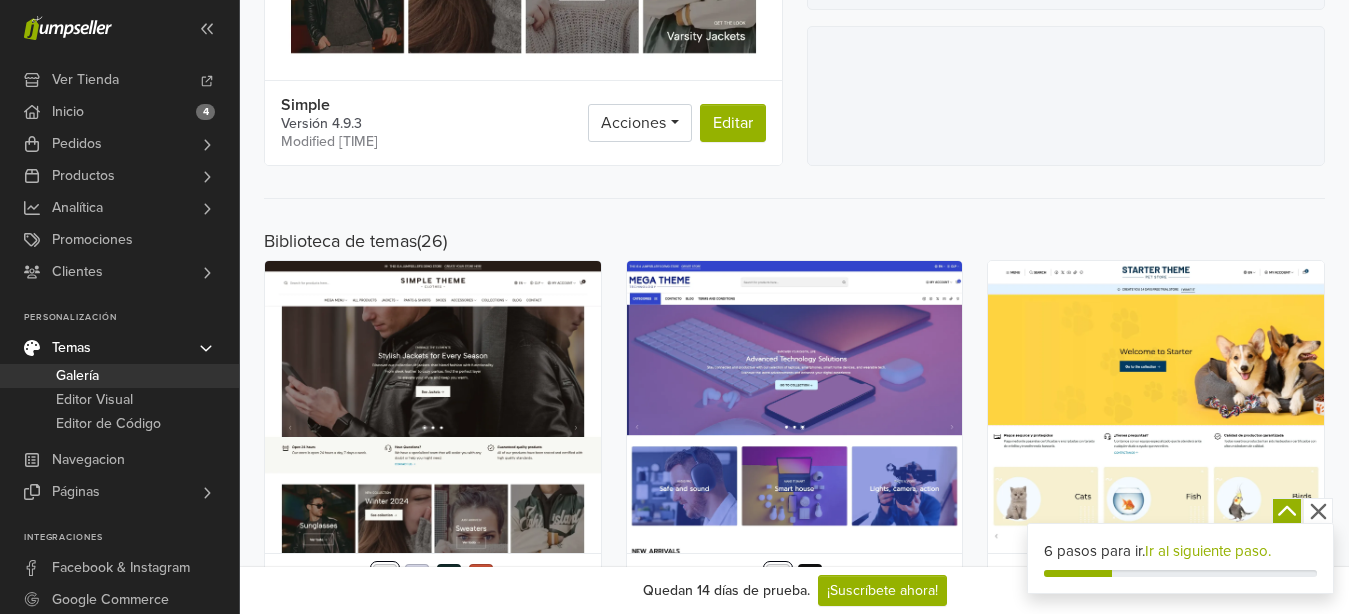 scroll, scrollTop: 803, scrollLeft: 0, axis: vertical 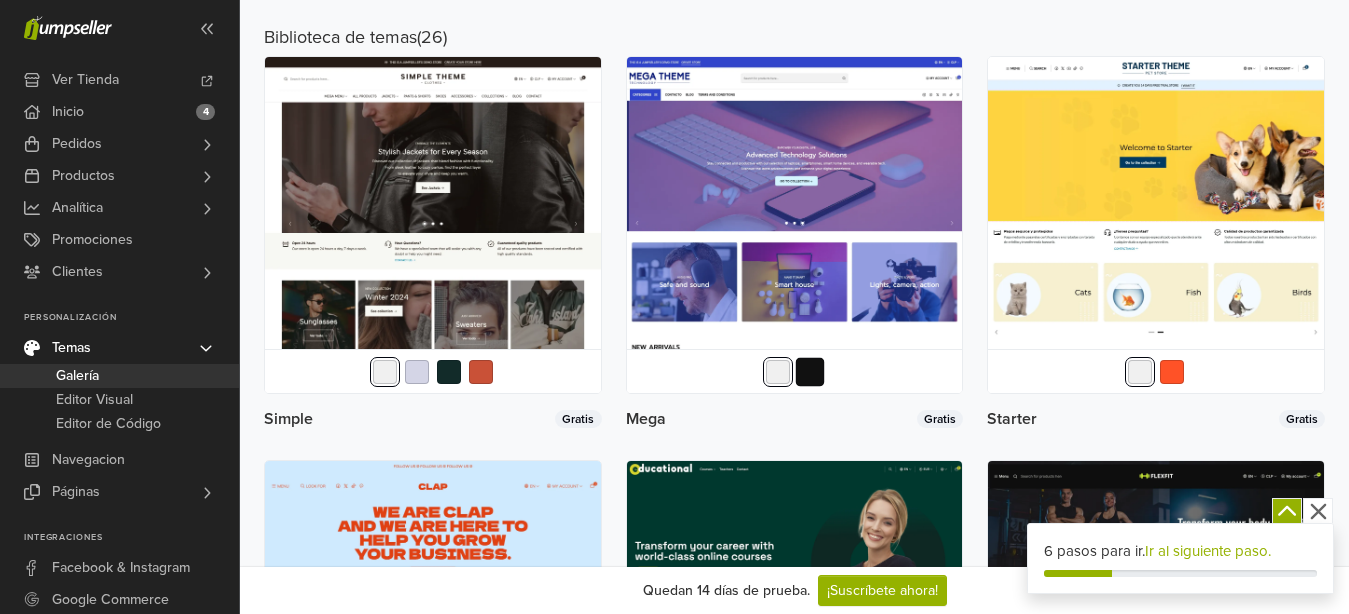 click at bounding box center [810, 371] 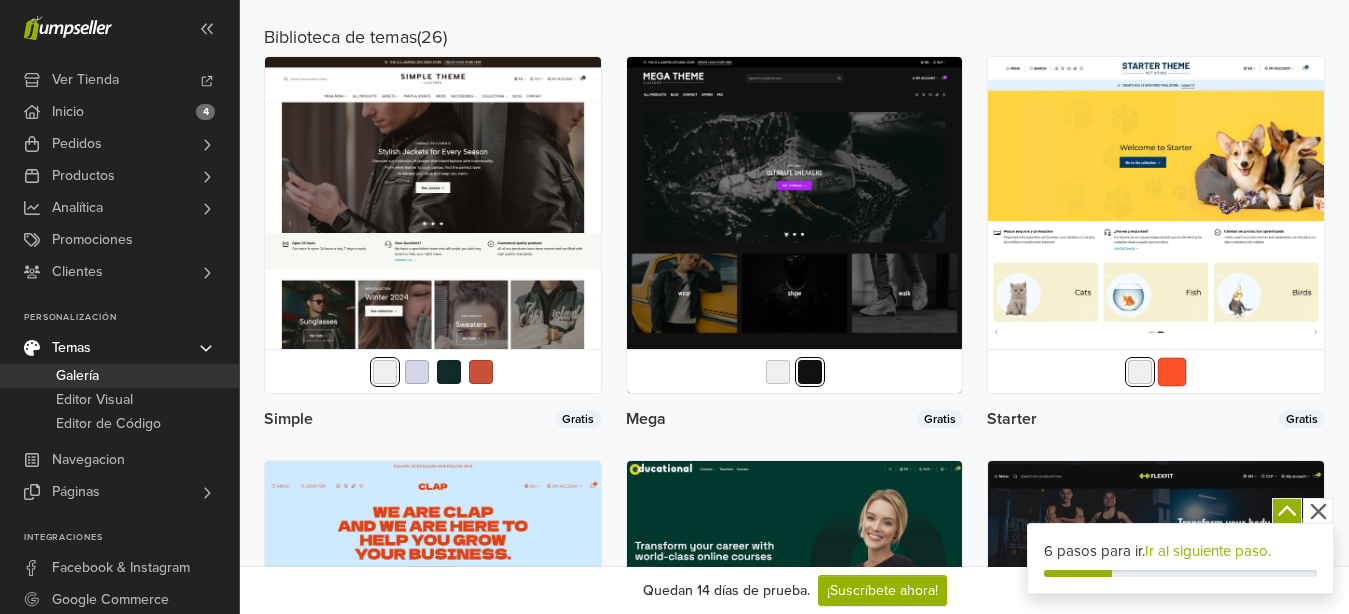 click at bounding box center [1172, 371] 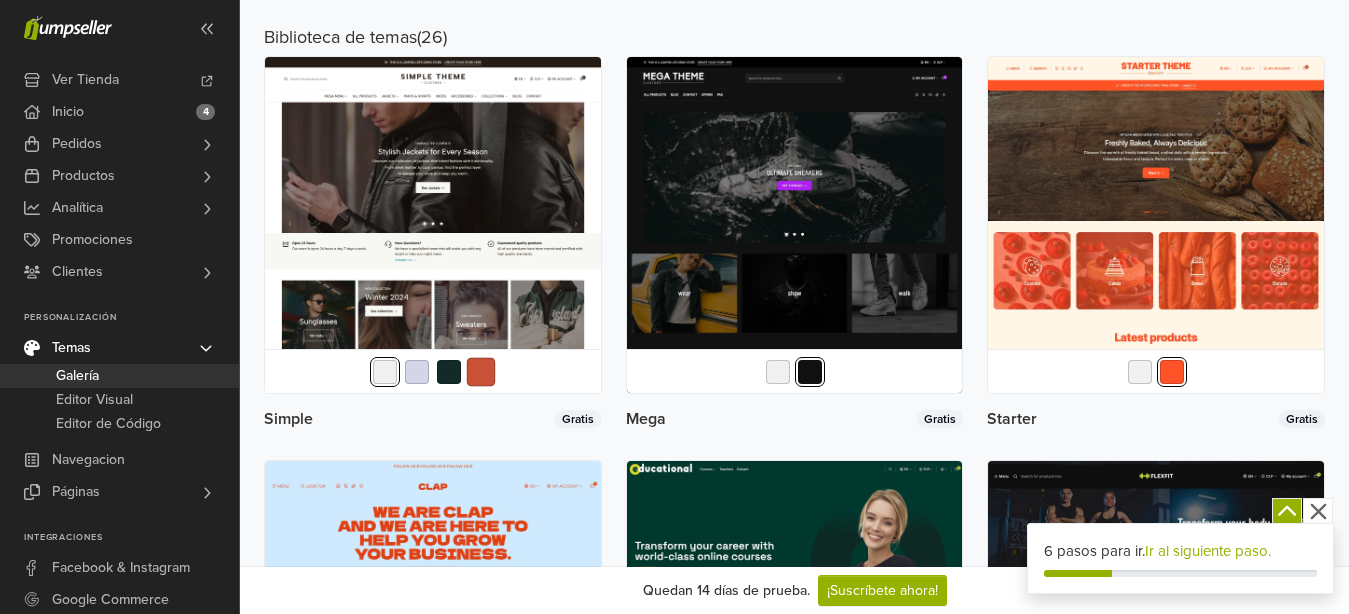 click at bounding box center (480, 371) 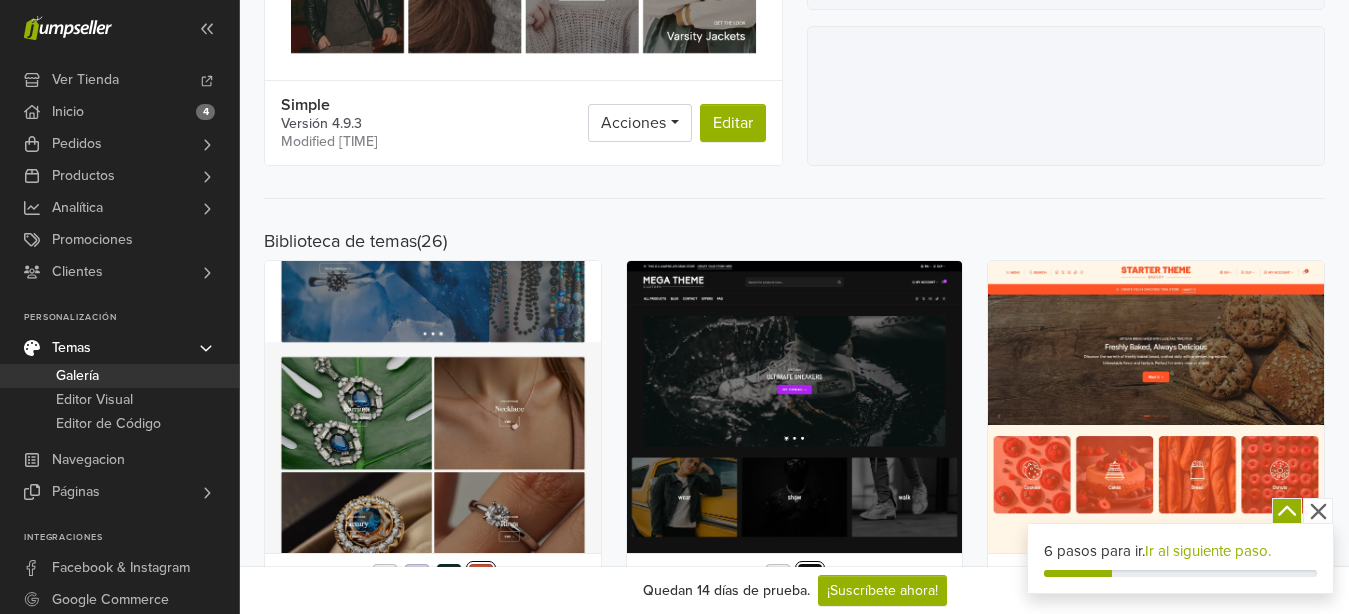scroll, scrollTop: 803, scrollLeft: 0, axis: vertical 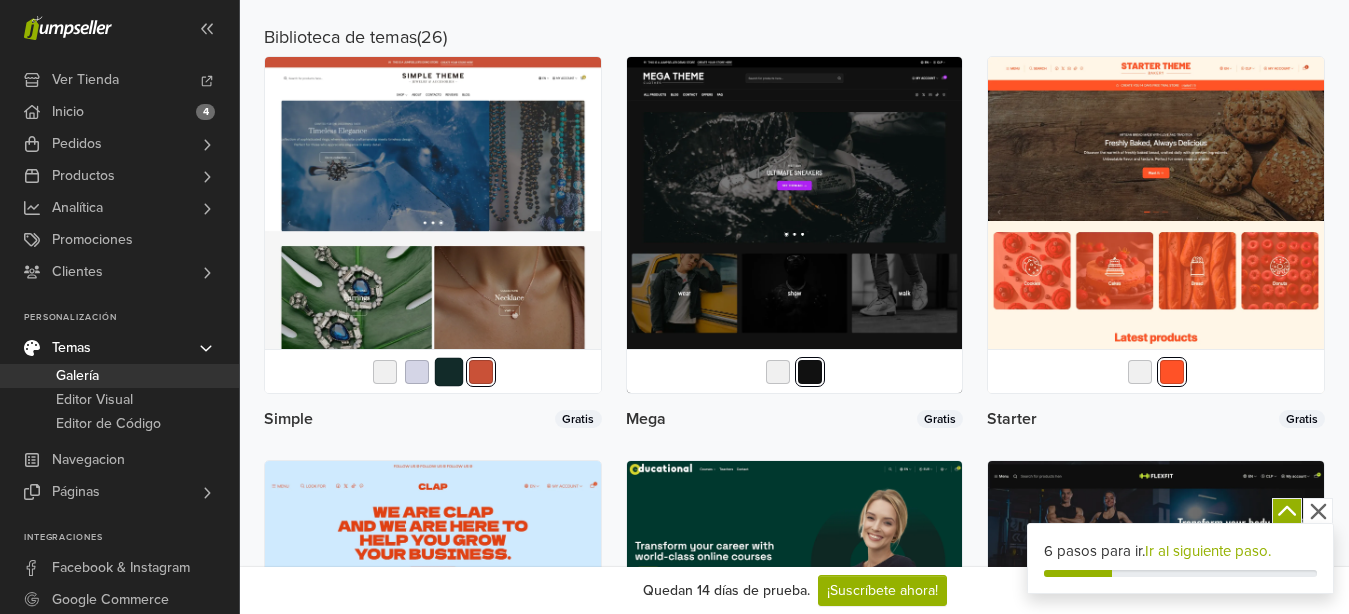 click at bounding box center [448, 371] 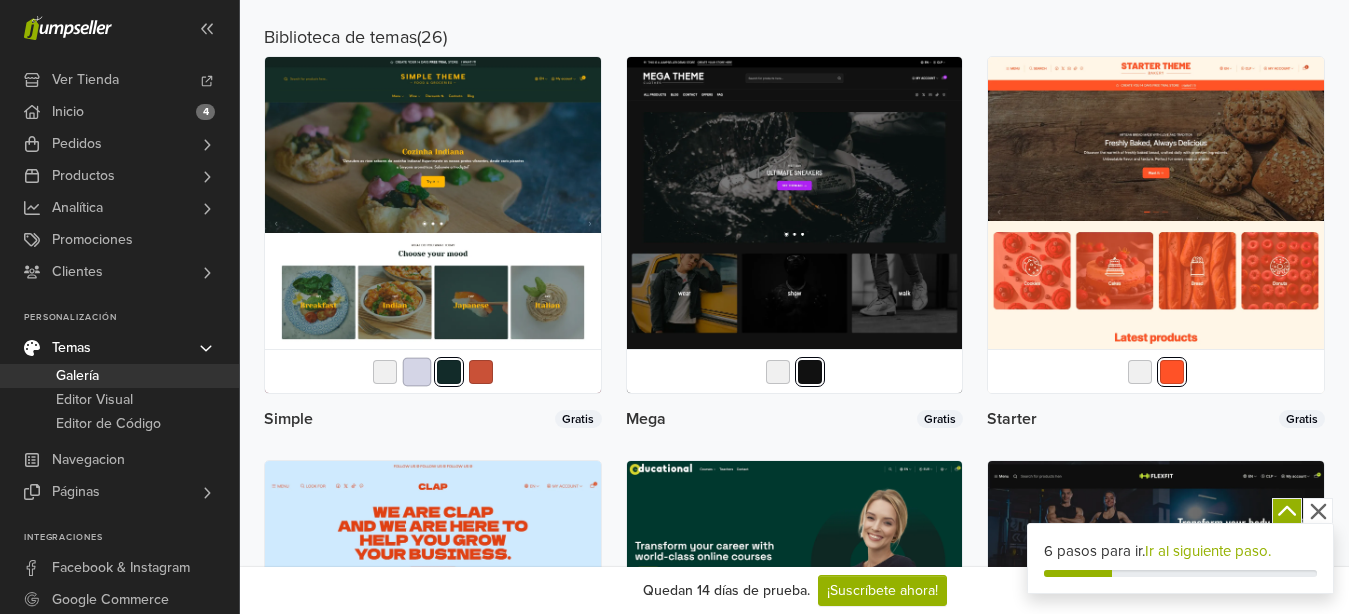 click at bounding box center (416, 371) 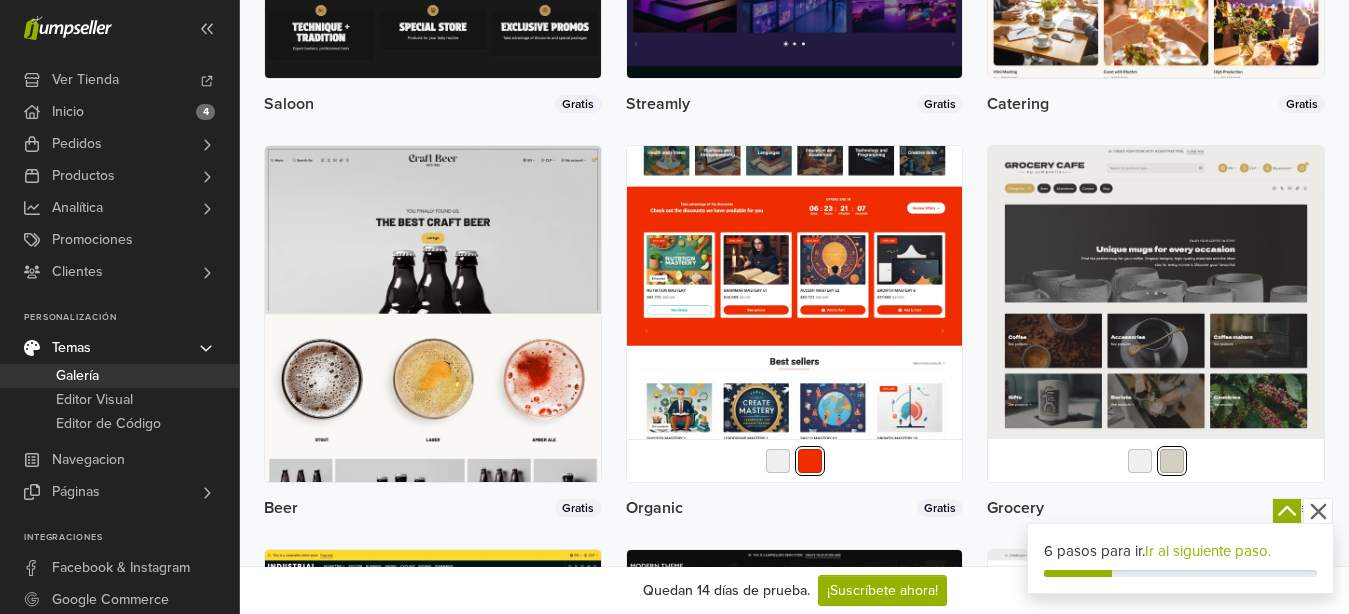 scroll, scrollTop: 2027, scrollLeft: 0, axis: vertical 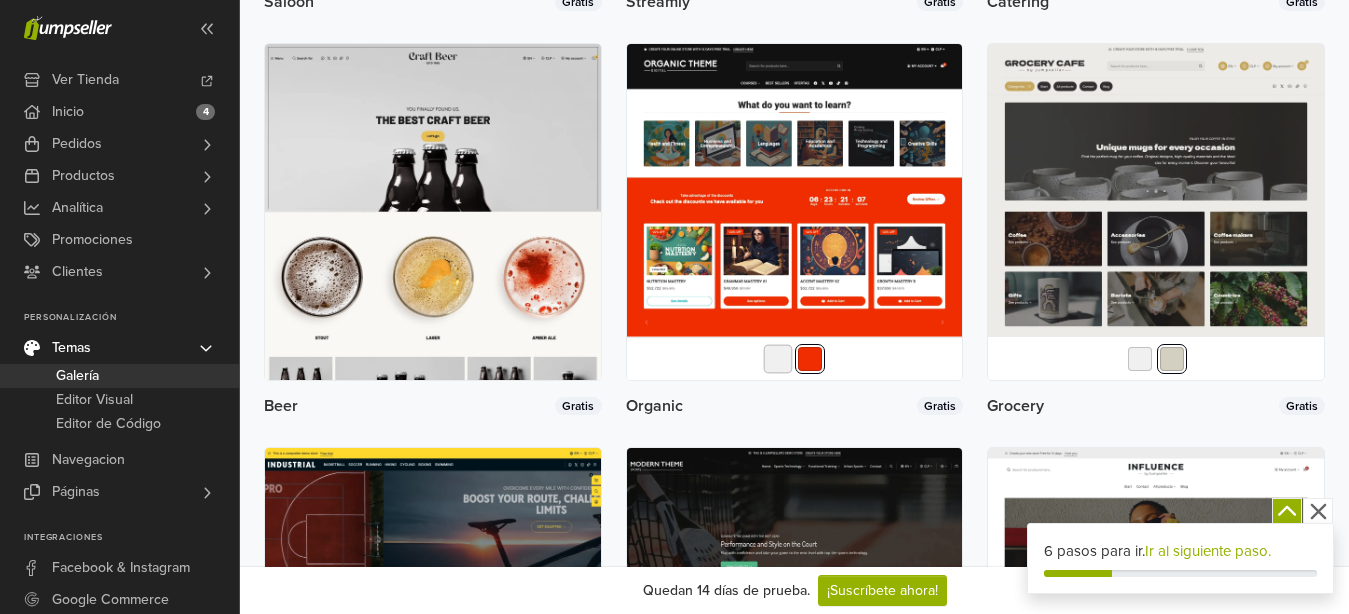 click at bounding box center [778, 358] 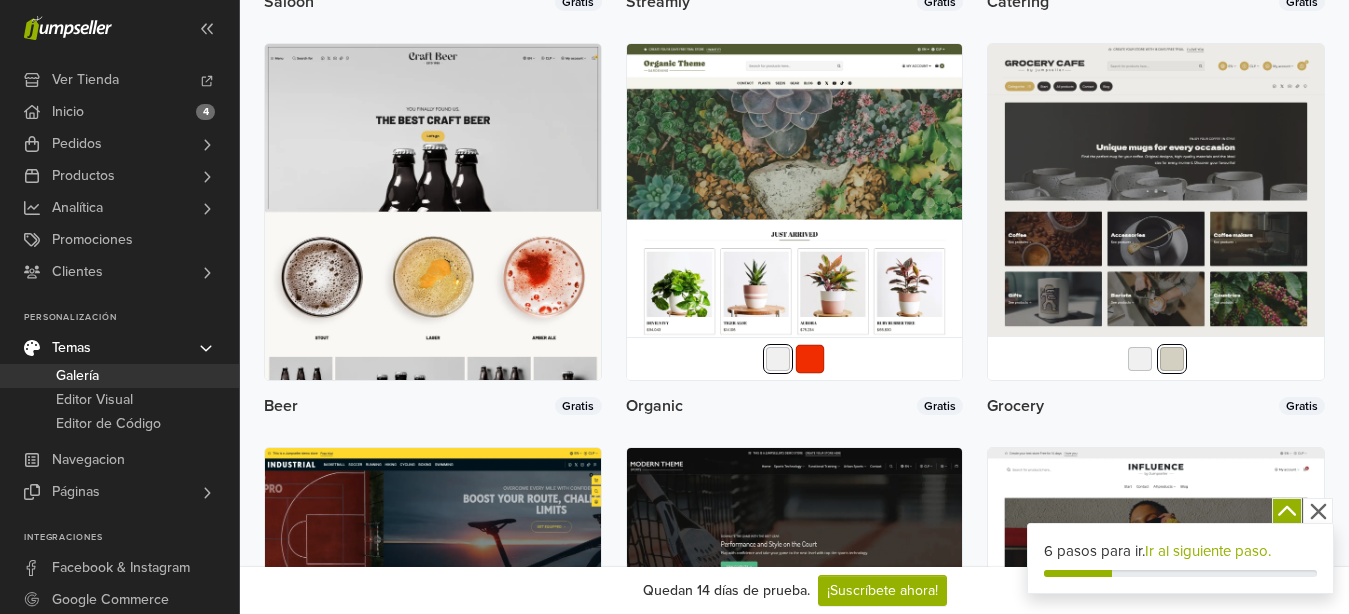 click at bounding box center [810, 358] 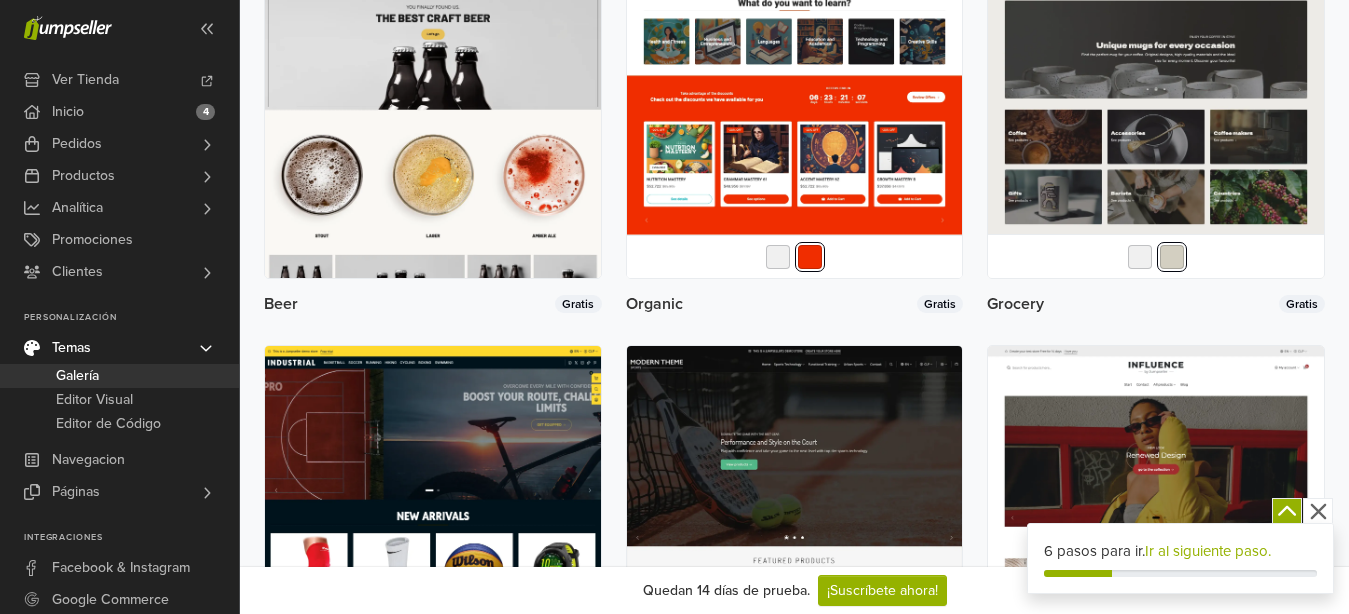 scroll, scrollTop: 2027, scrollLeft: 0, axis: vertical 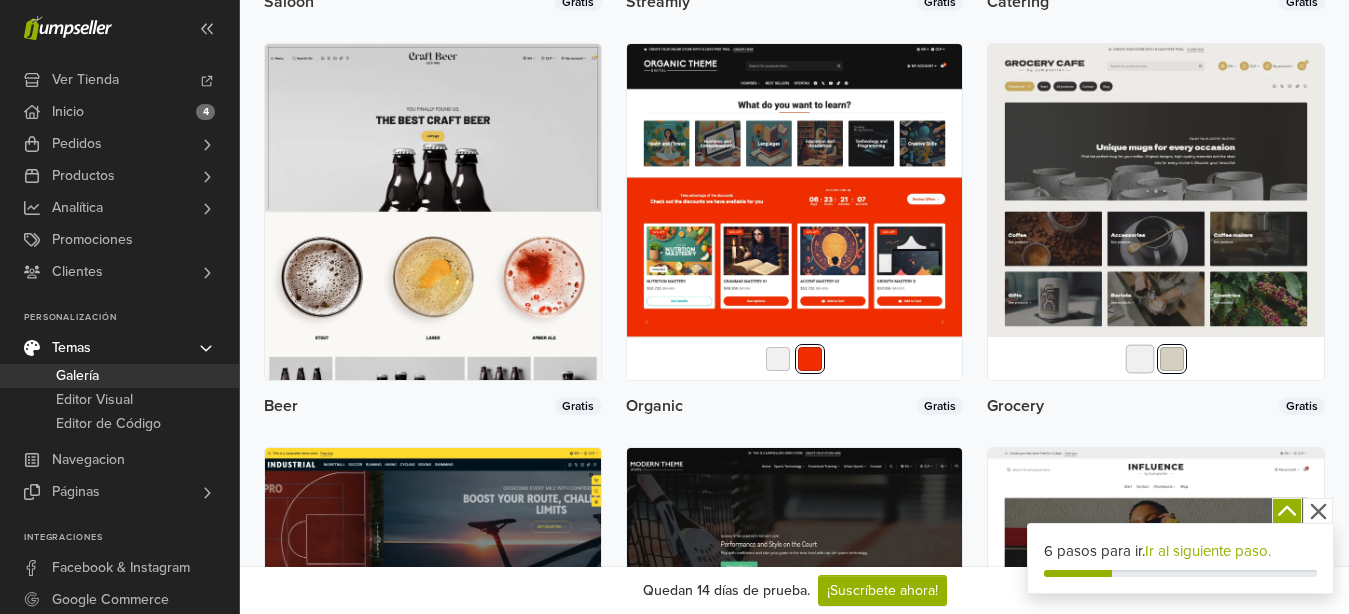 click at bounding box center [1140, 358] 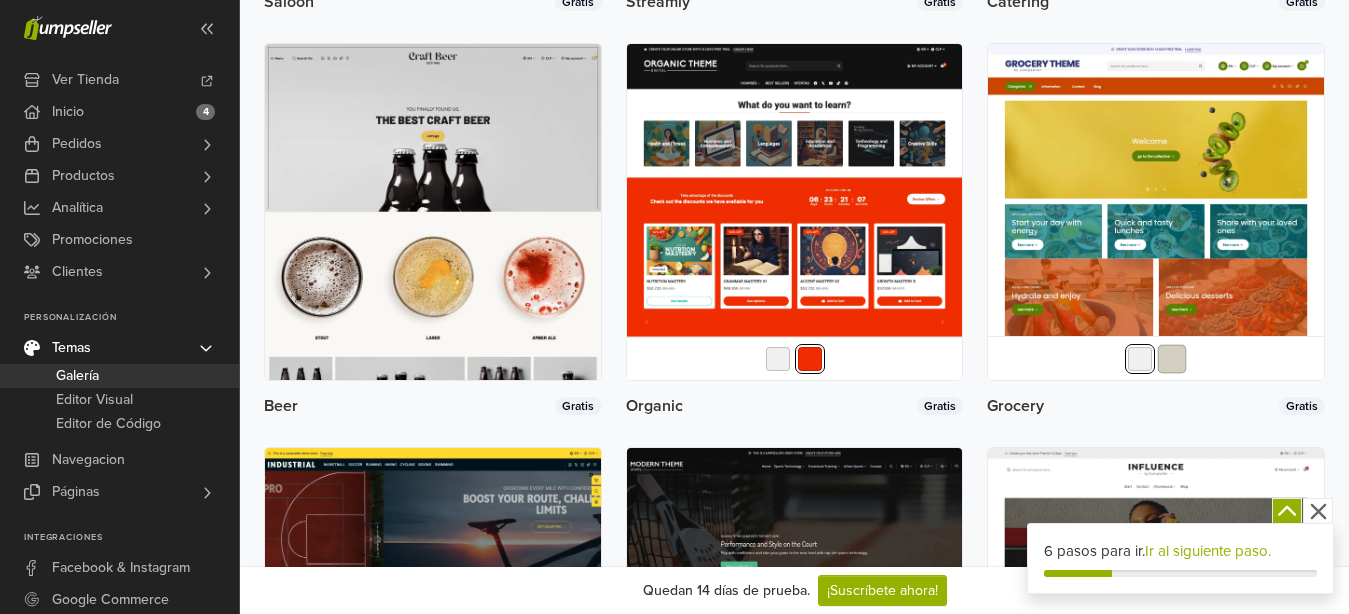 click at bounding box center (1172, 358) 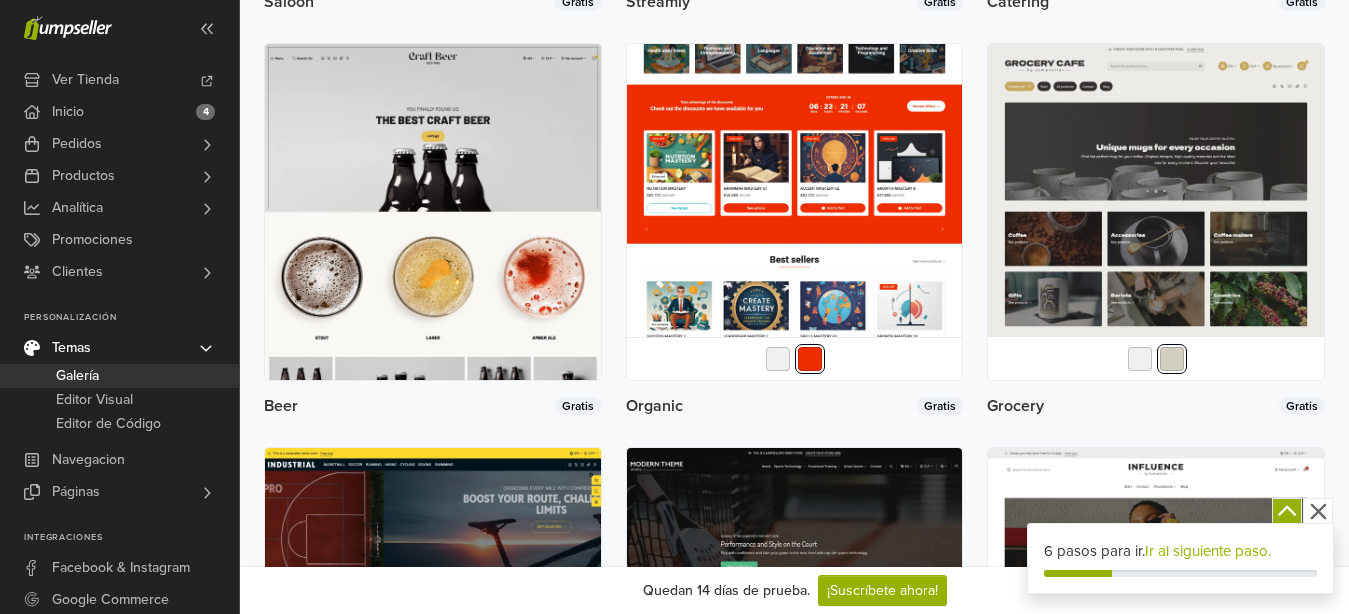 scroll, scrollTop: 2333, scrollLeft: 0, axis: vertical 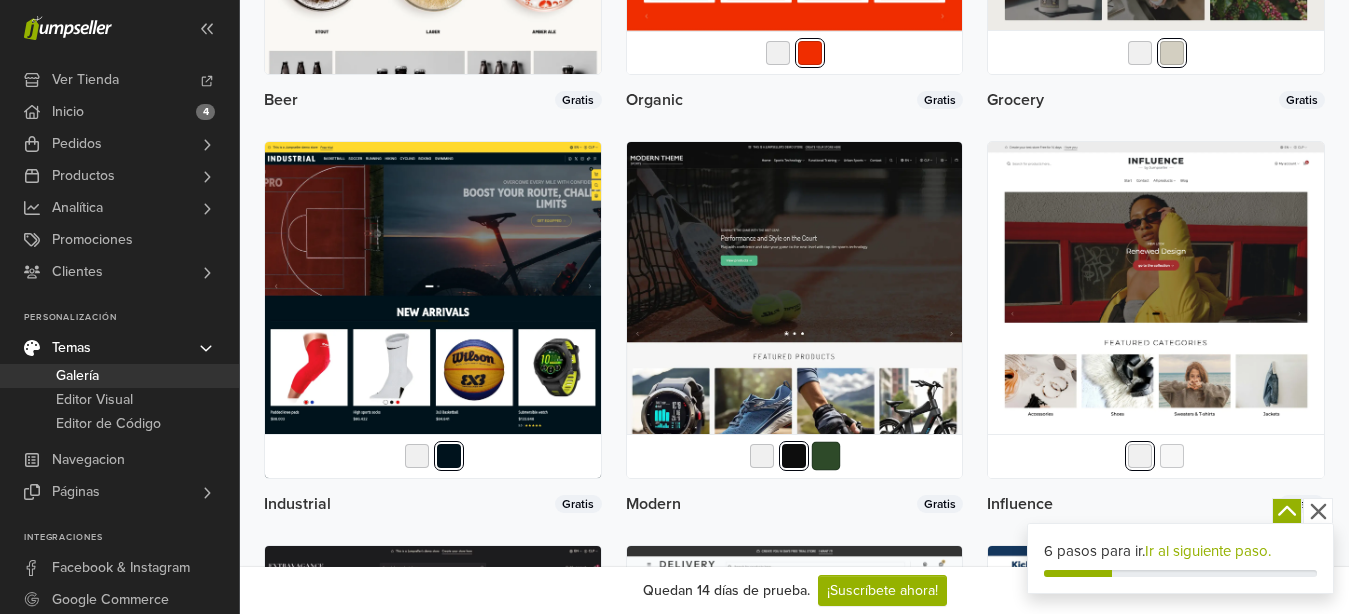 click at bounding box center [826, 456] 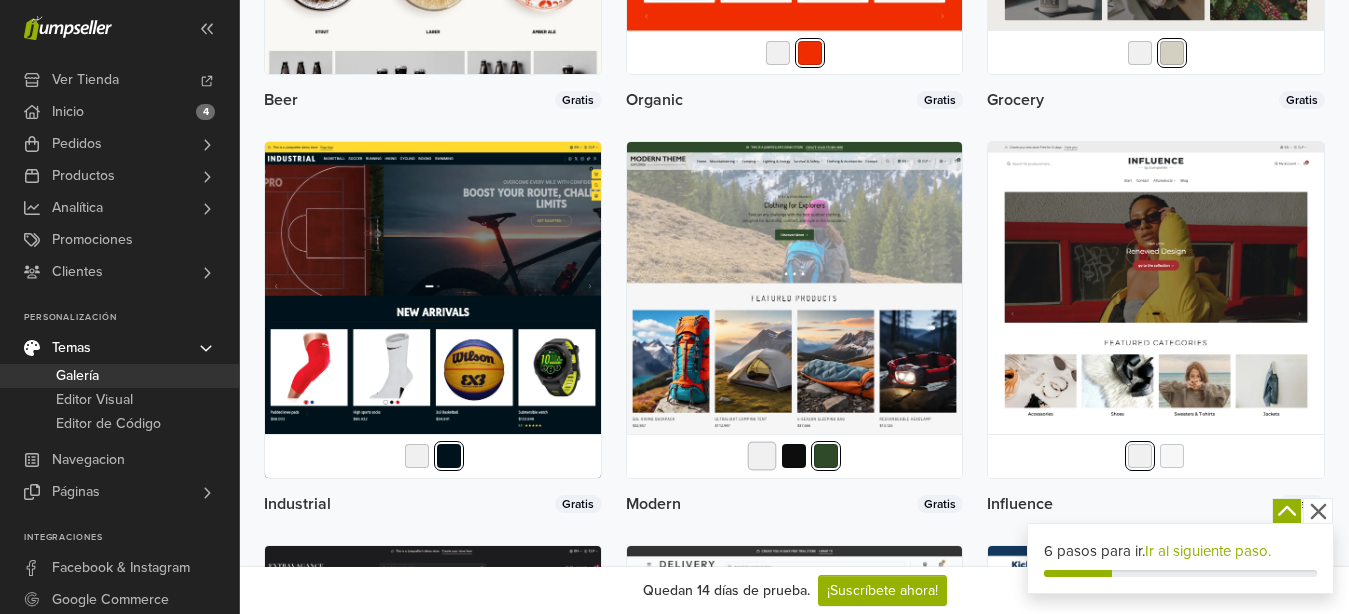 click at bounding box center (762, 456) 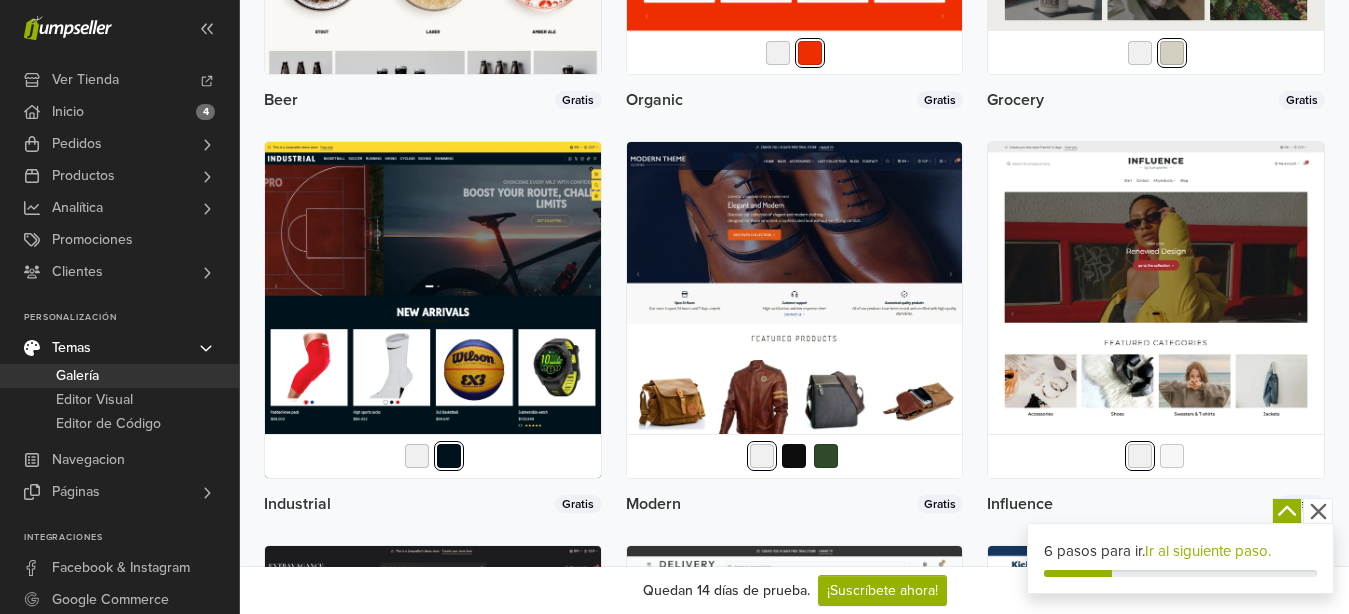 click at bounding box center (794, 456) 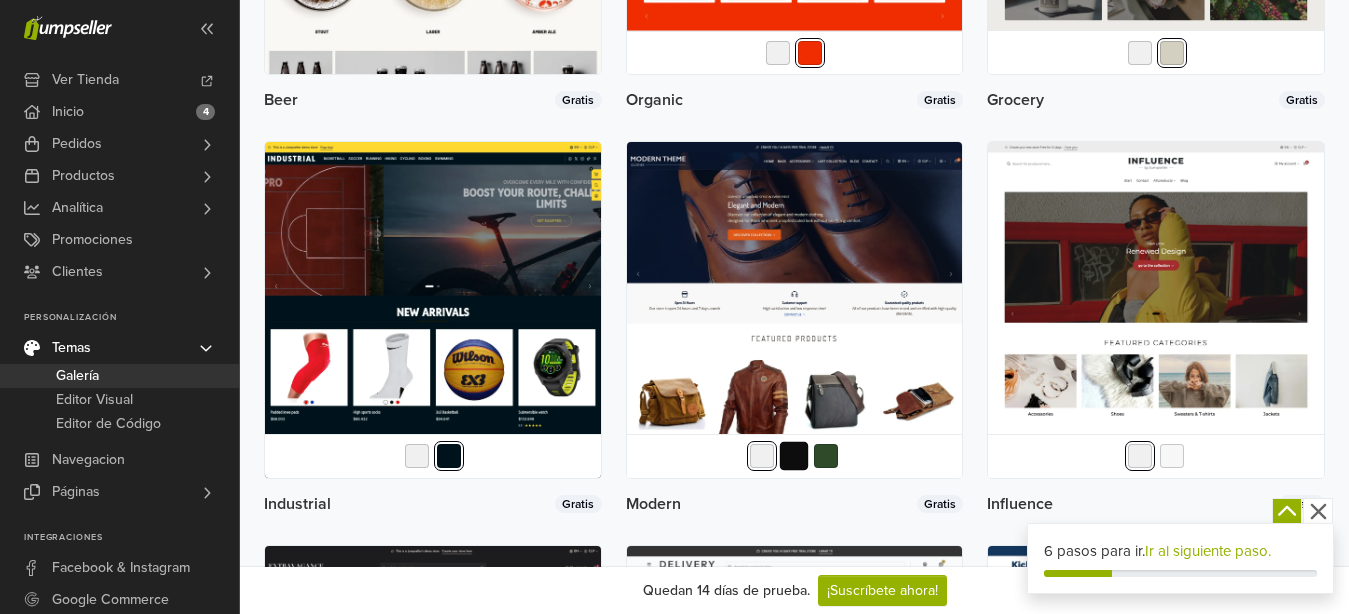 click at bounding box center [794, 456] 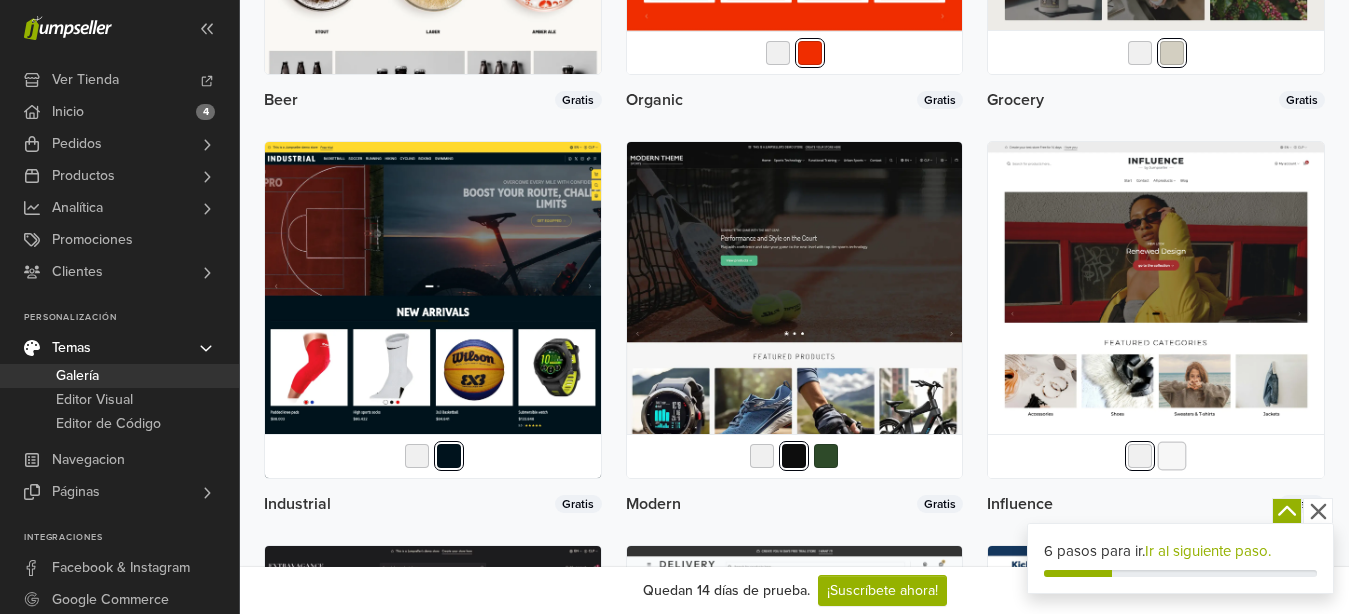 click at bounding box center [1172, 456] 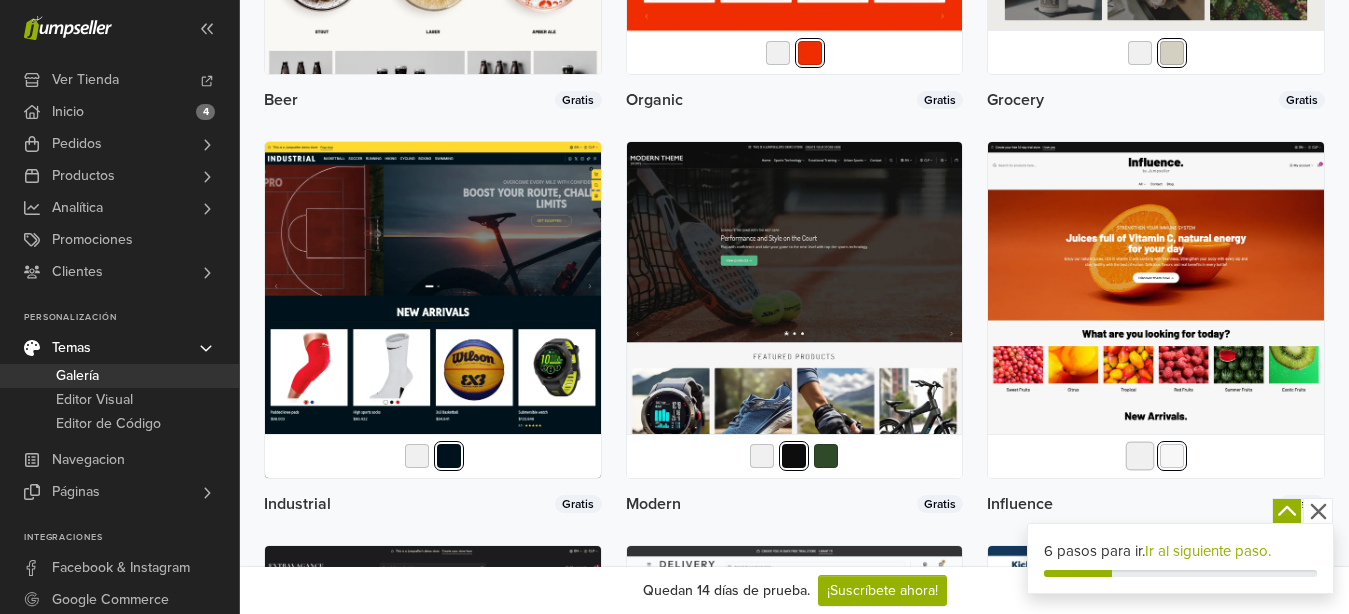 click at bounding box center (1140, 456) 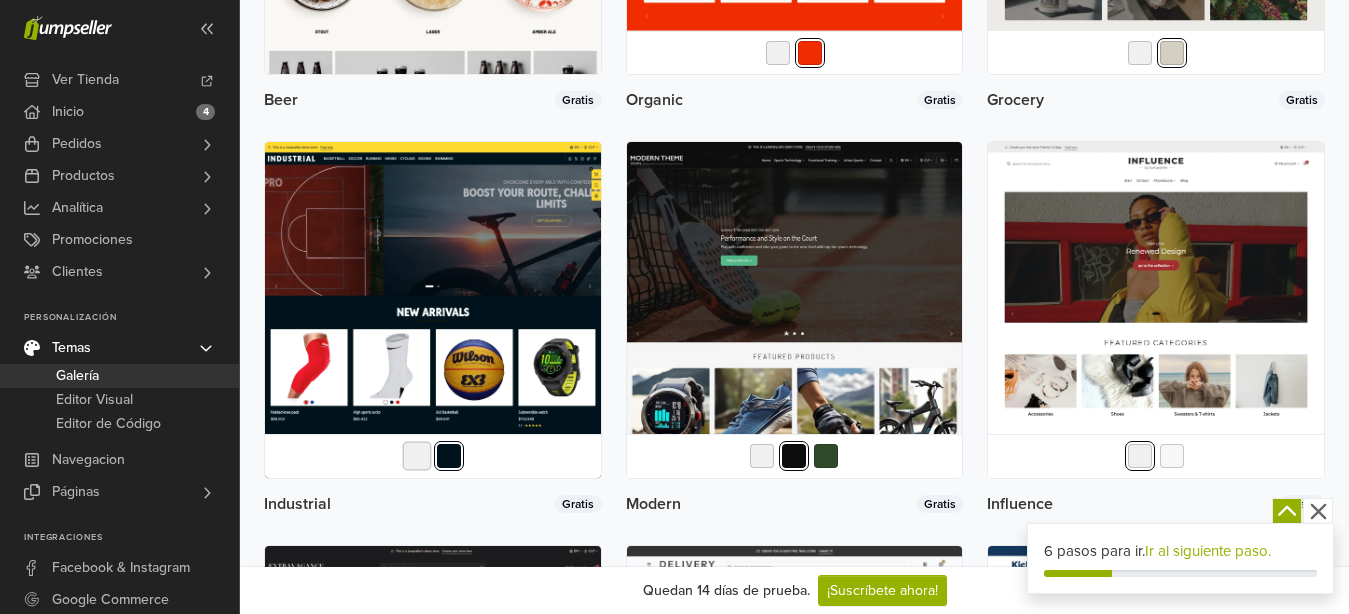click at bounding box center [416, 456] 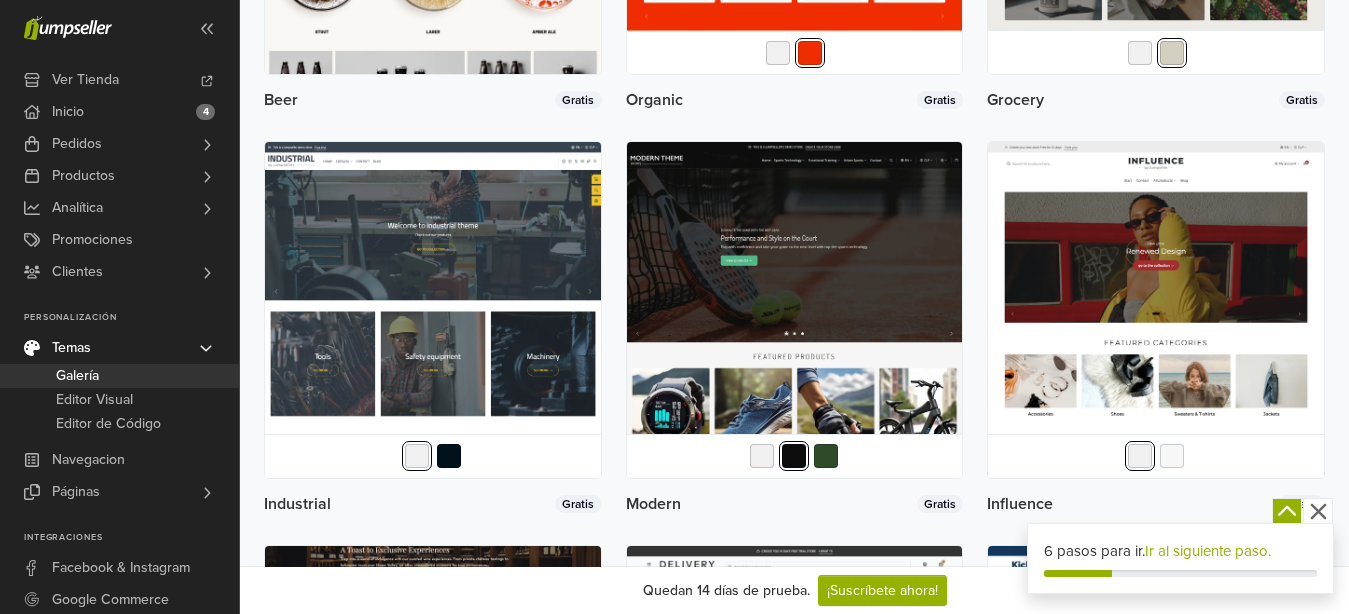 scroll, scrollTop: 2741, scrollLeft: 0, axis: vertical 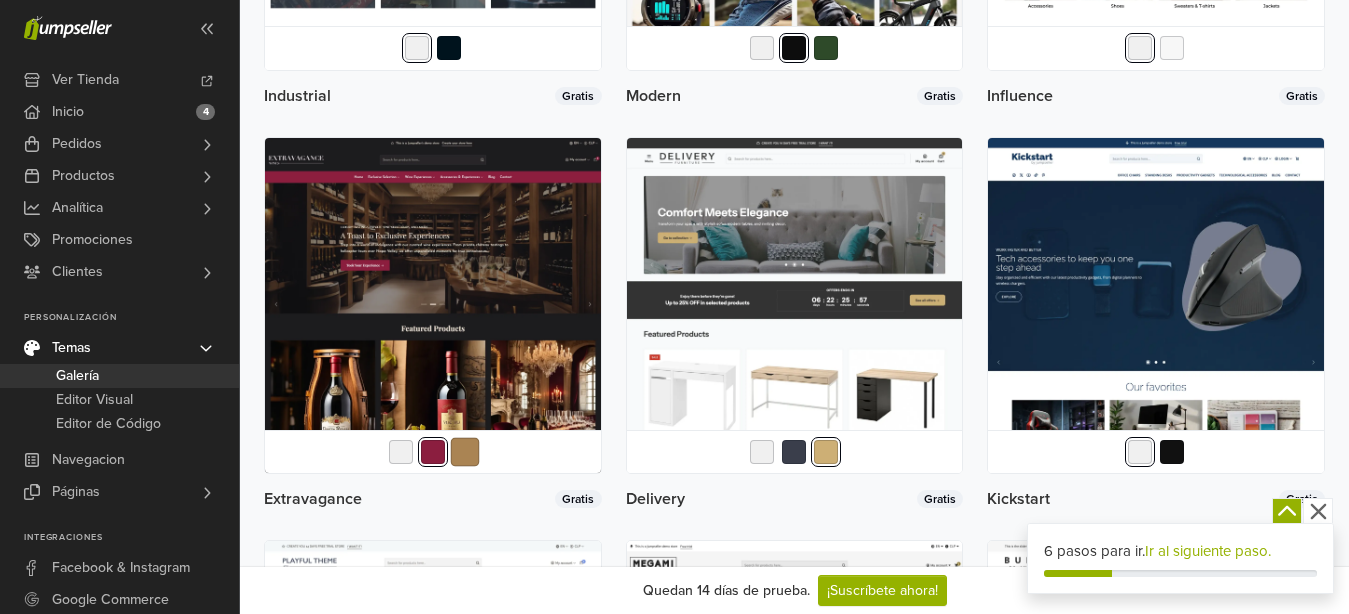 click at bounding box center (464, 452) 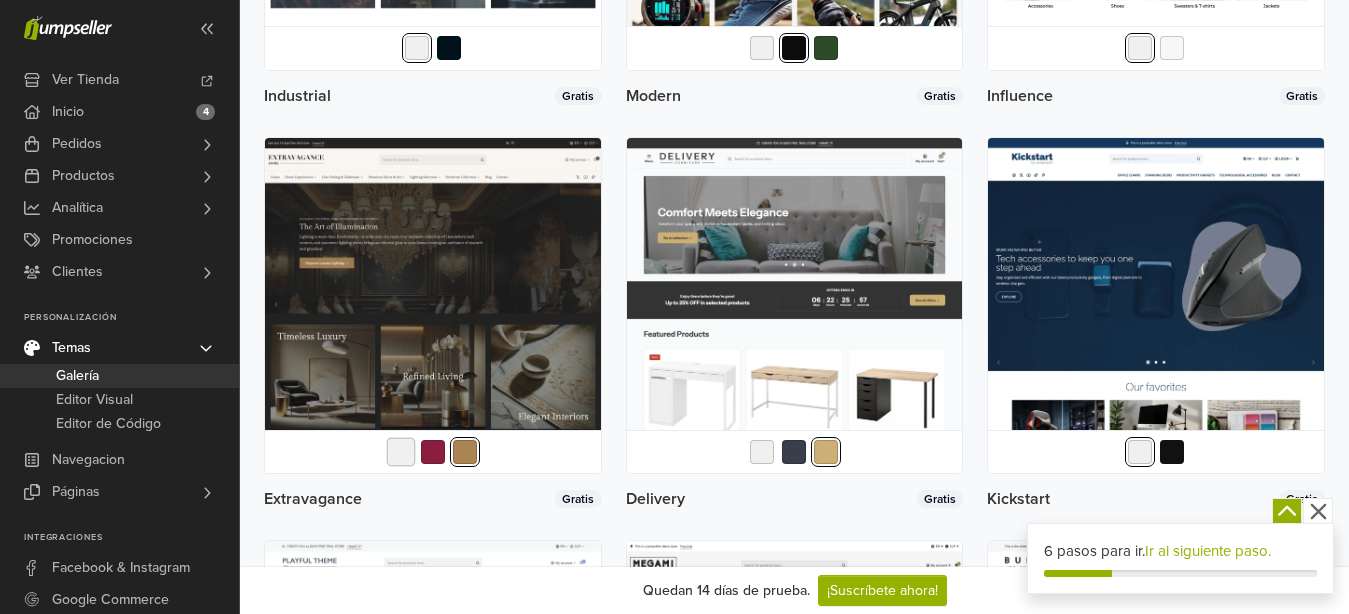 click at bounding box center [400, 452] 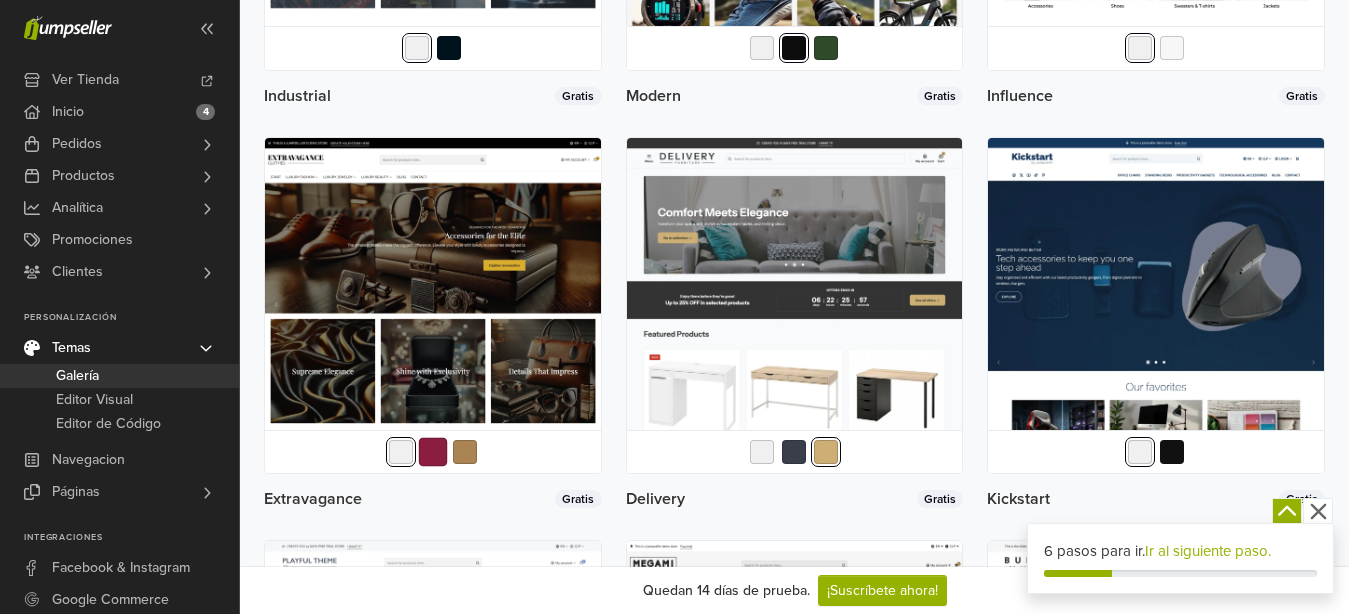 click at bounding box center [432, 452] 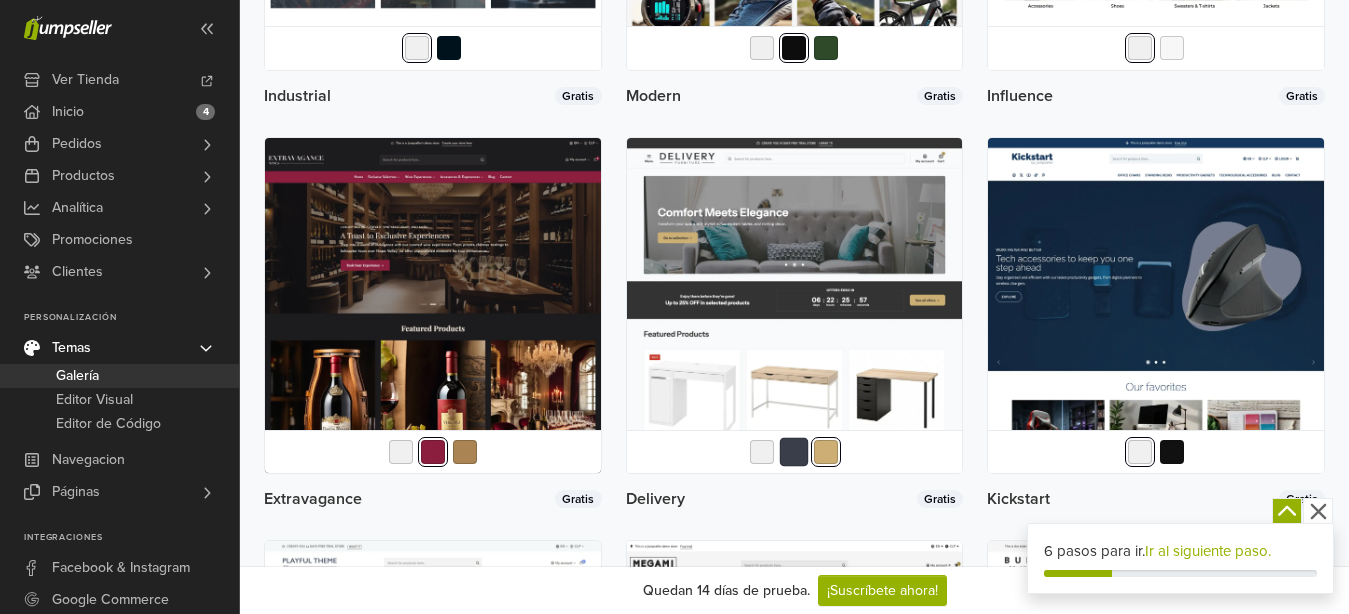 click at bounding box center (794, 452) 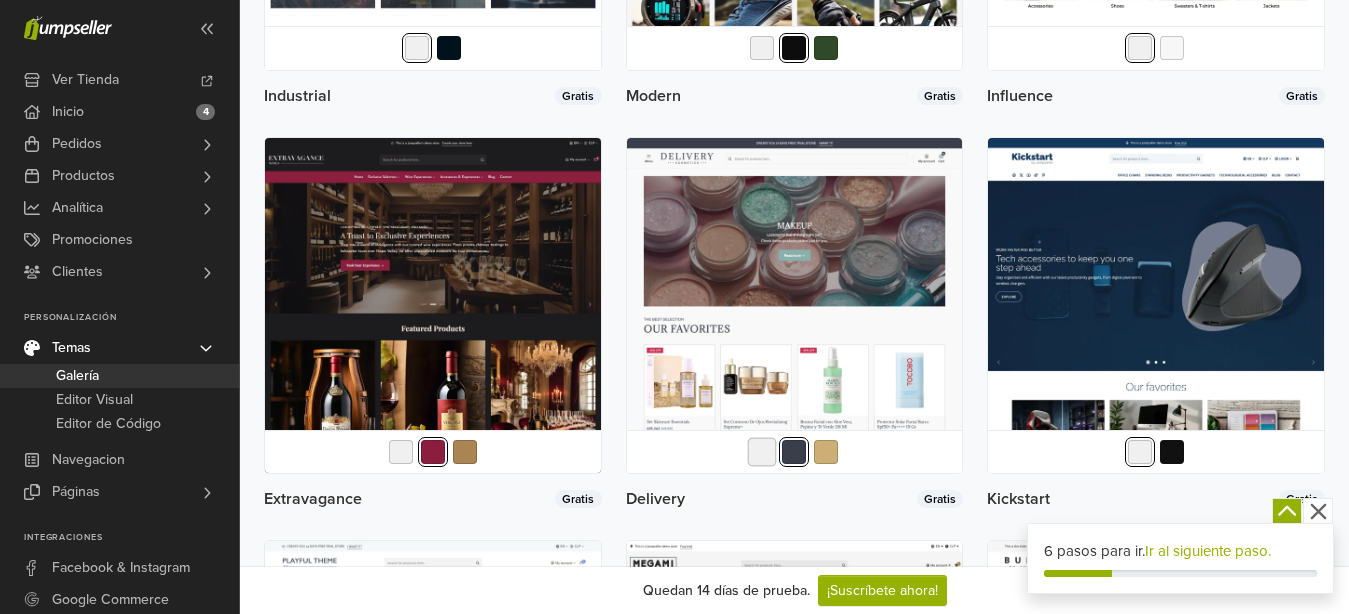 click at bounding box center [762, 452] 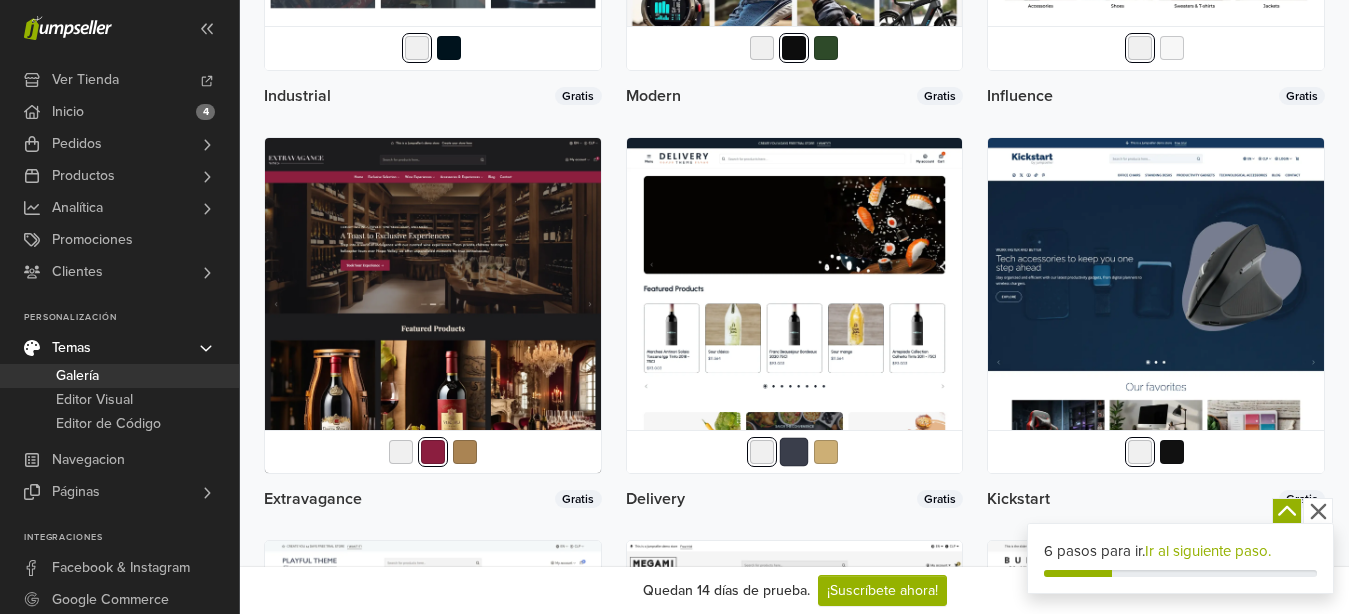 click at bounding box center [794, 452] 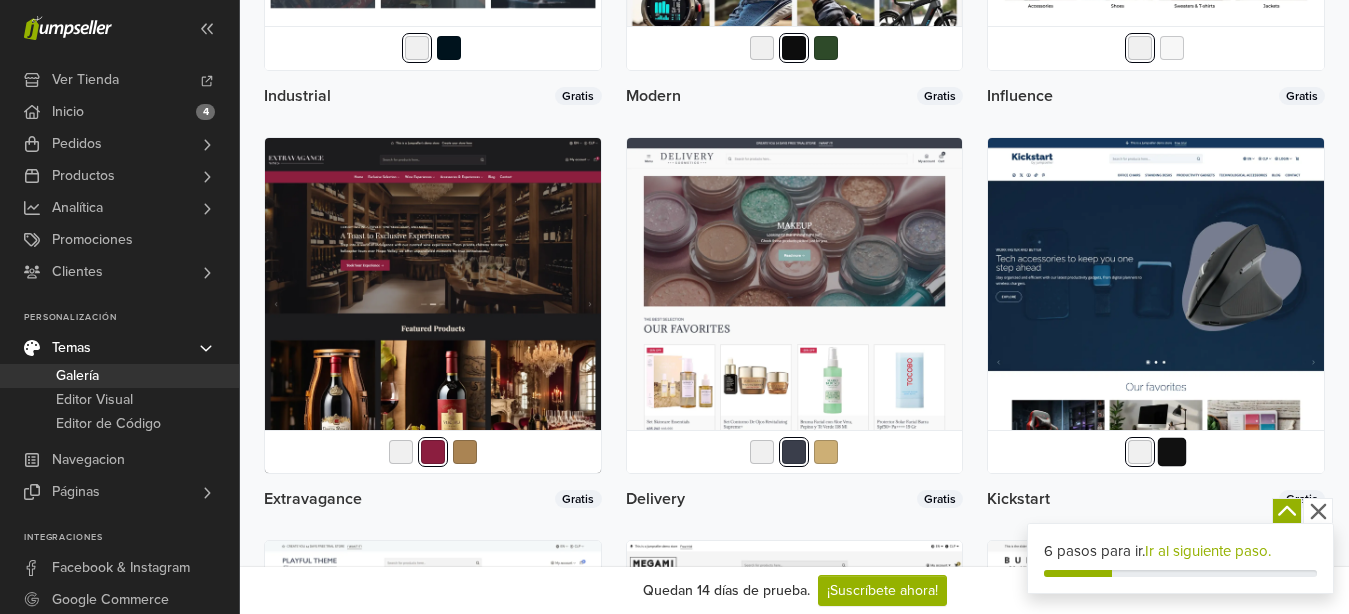 click at bounding box center (1172, 452) 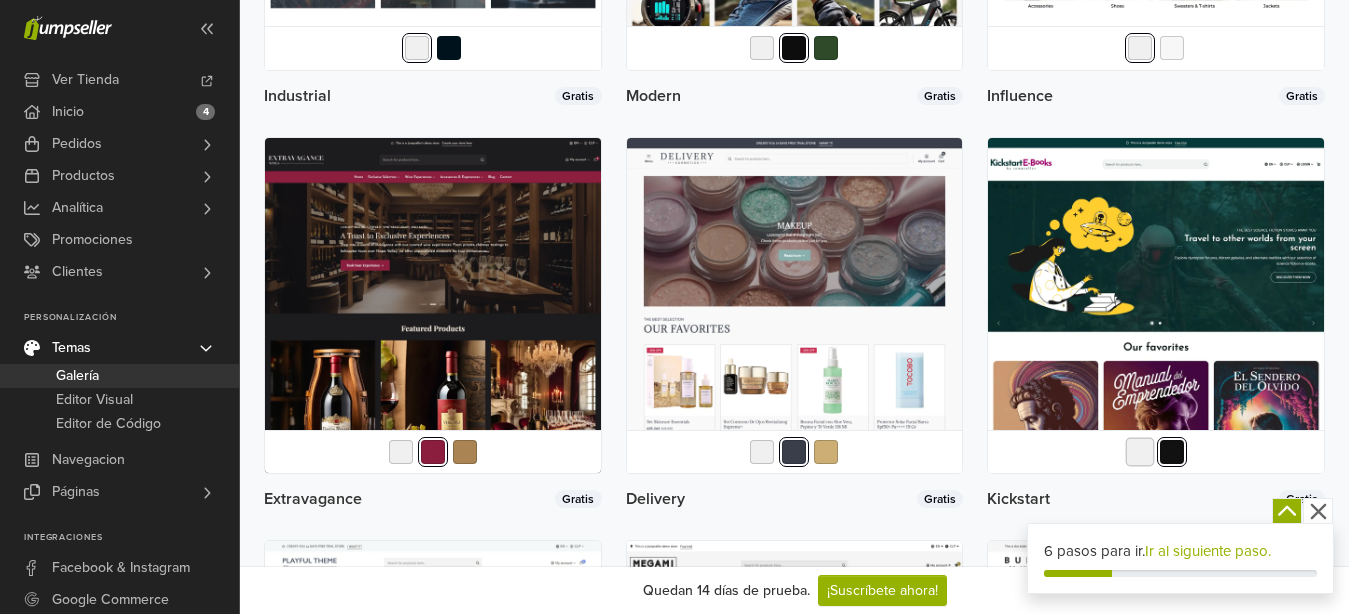 click at bounding box center (1140, 452) 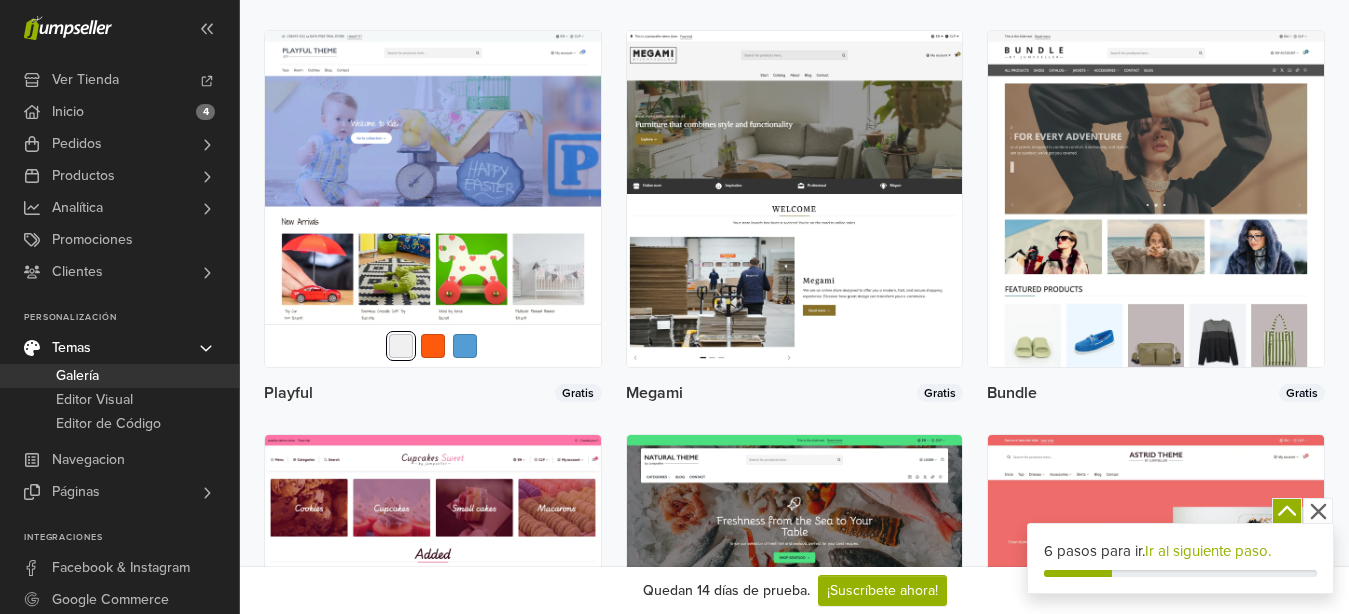 scroll, scrollTop: 3149, scrollLeft: 0, axis: vertical 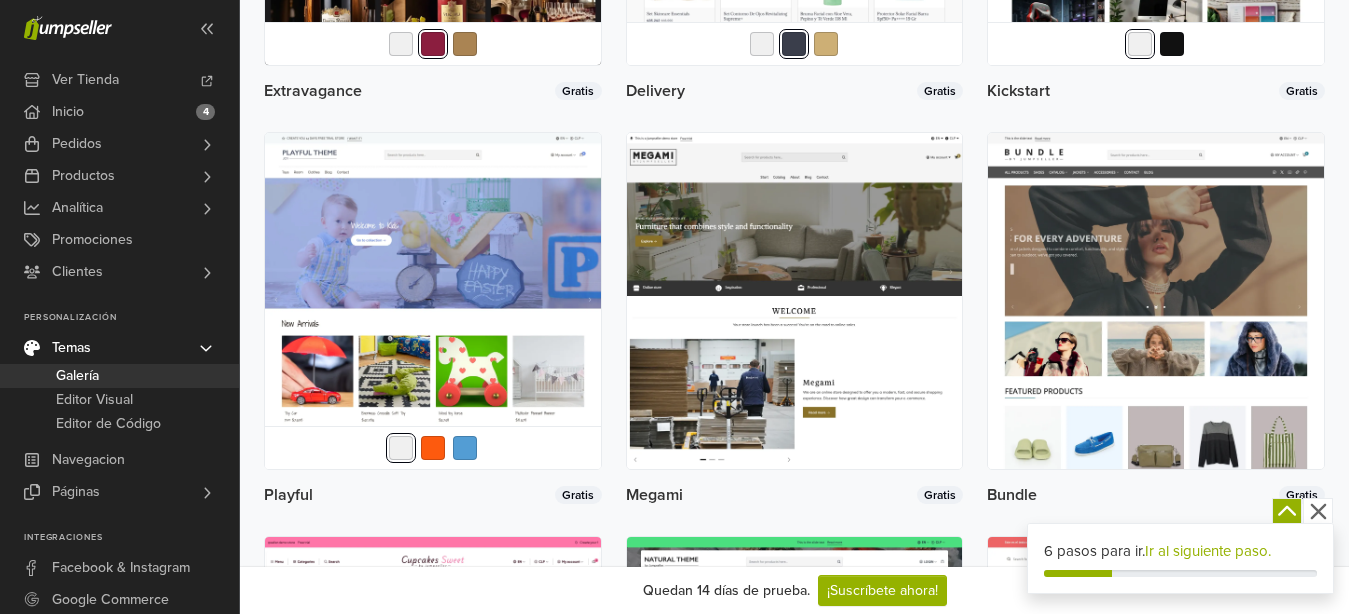 click at bounding box center [433, 448] 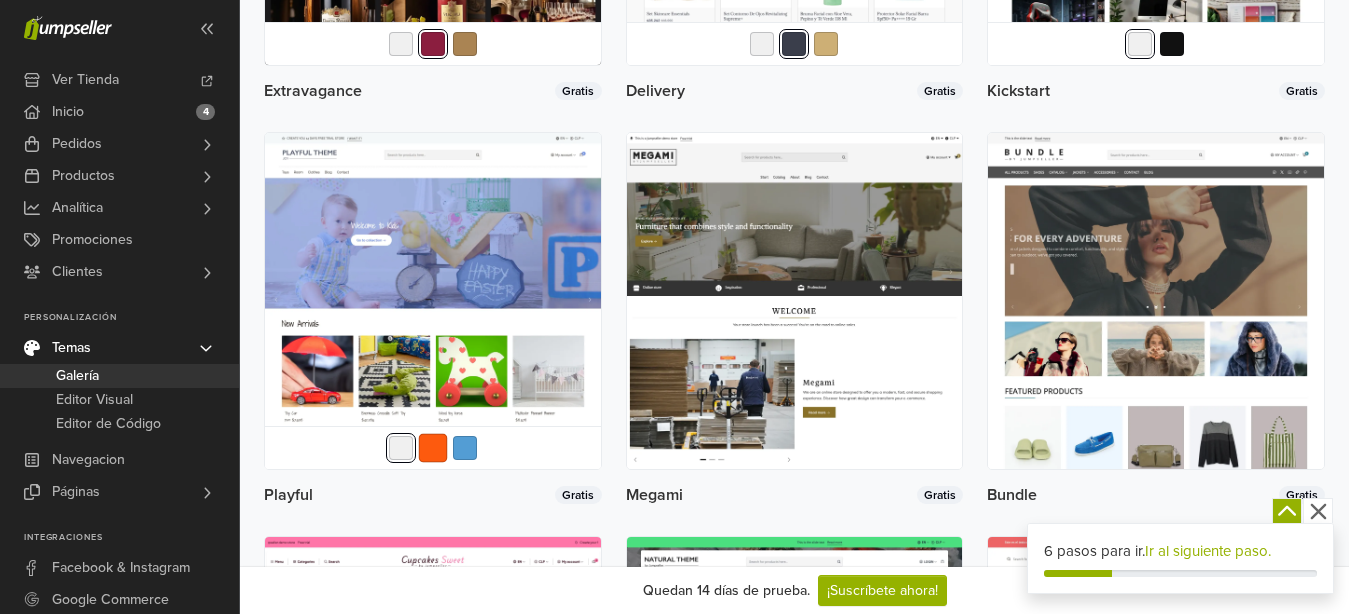 click at bounding box center (432, 447) 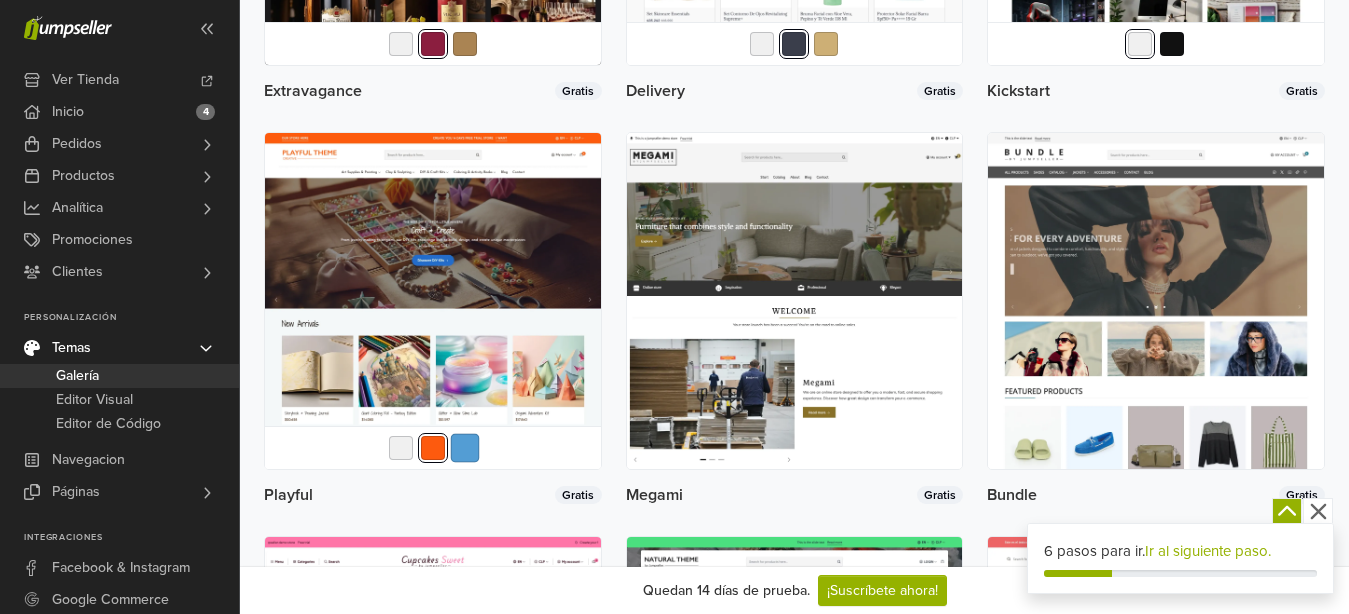 click at bounding box center [464, 447] 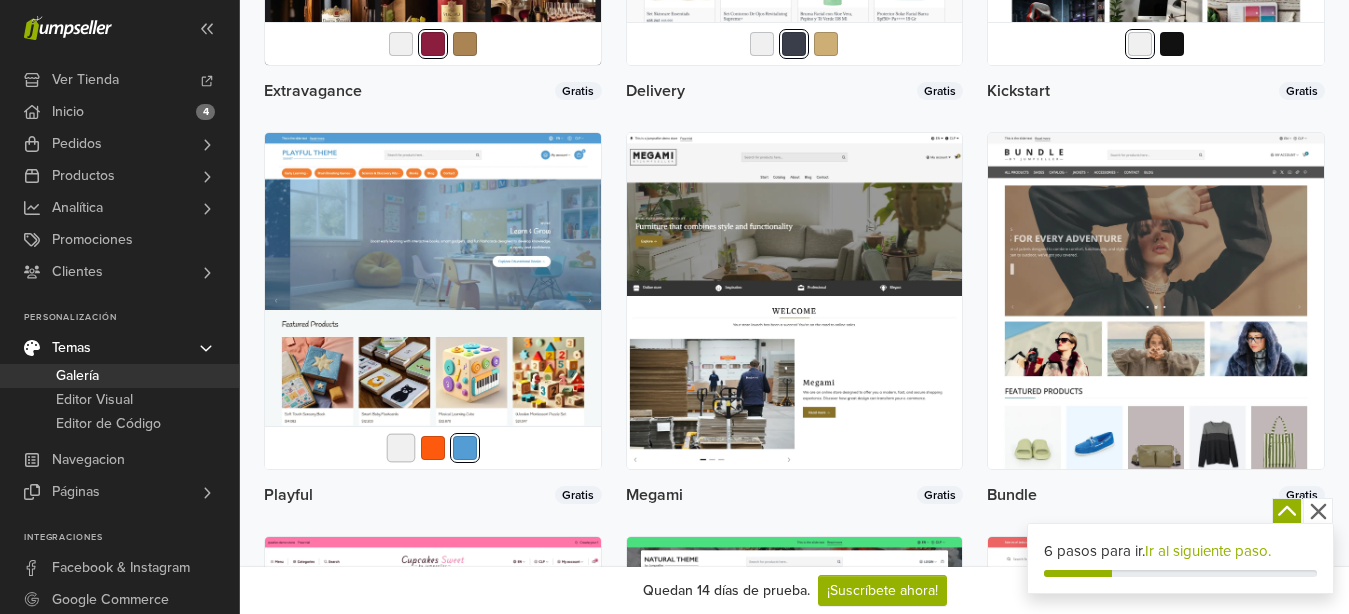 click at bounding box center [400, 447] 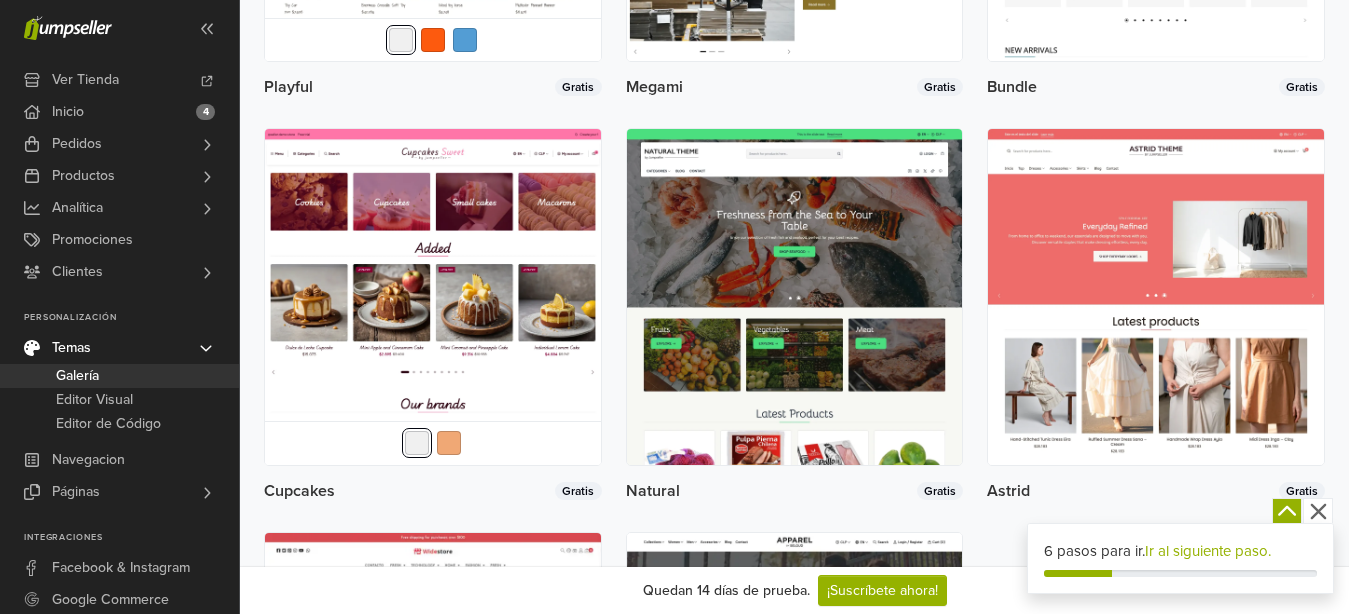 scroll, scrollTop: 3659, scrollLeft: 0, axis: vertical 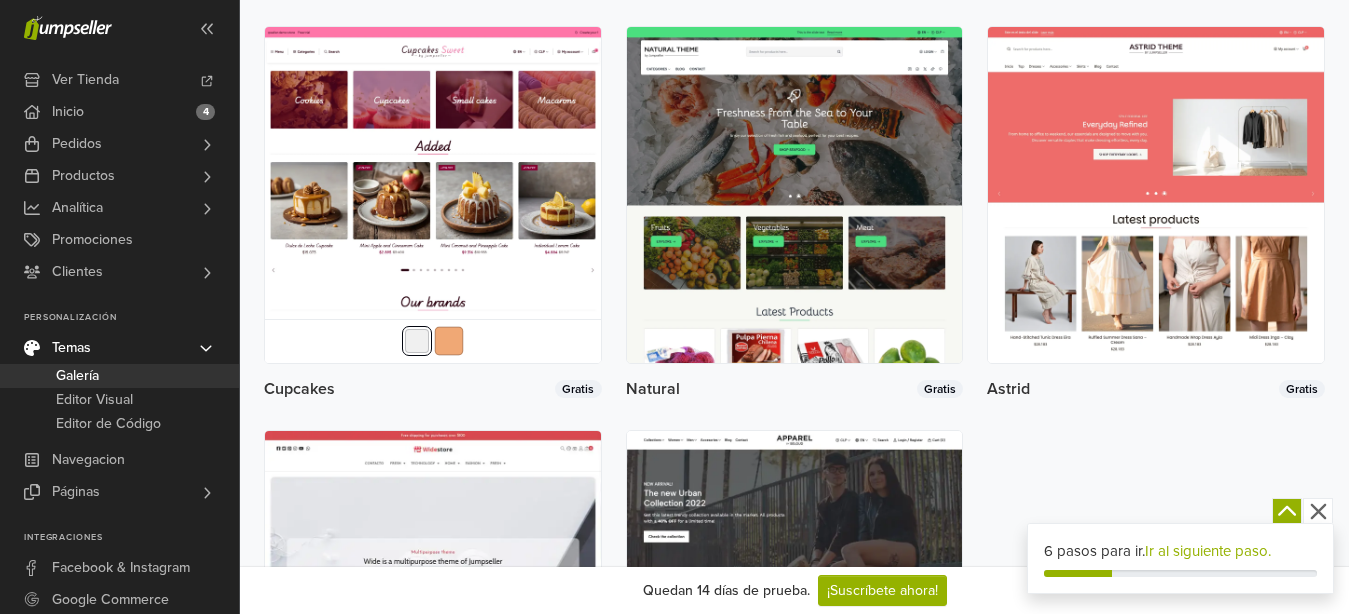 click at bounding box center (448, 341) 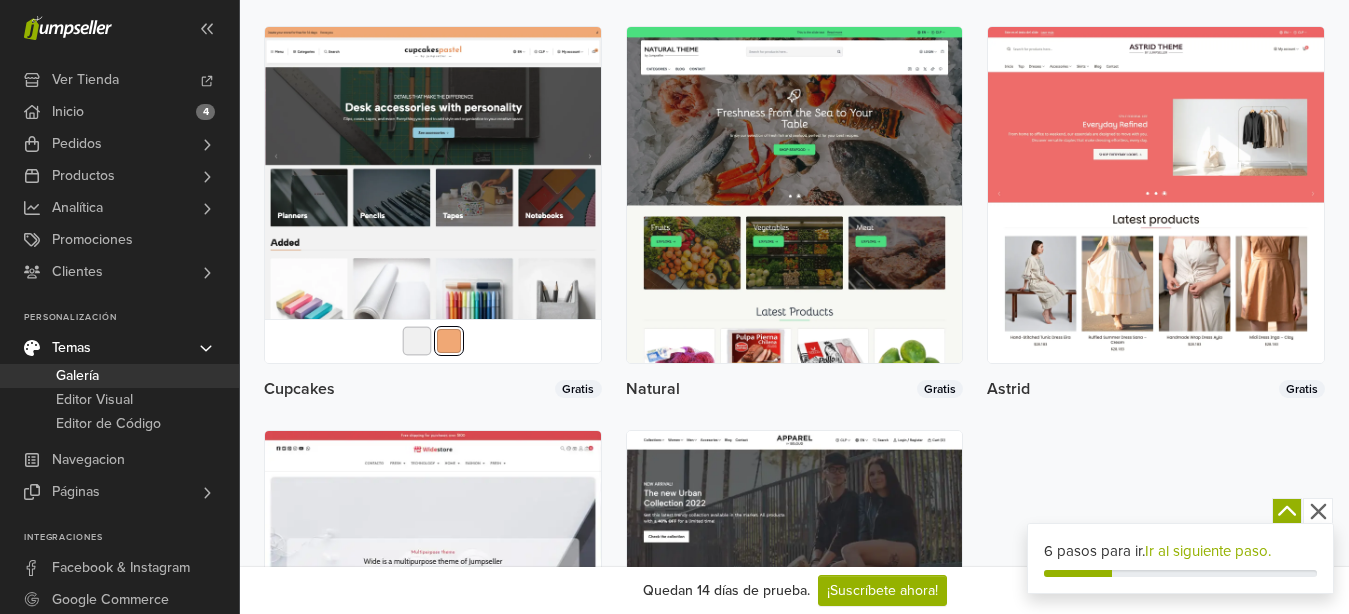 click at bounding box center [416, 341] 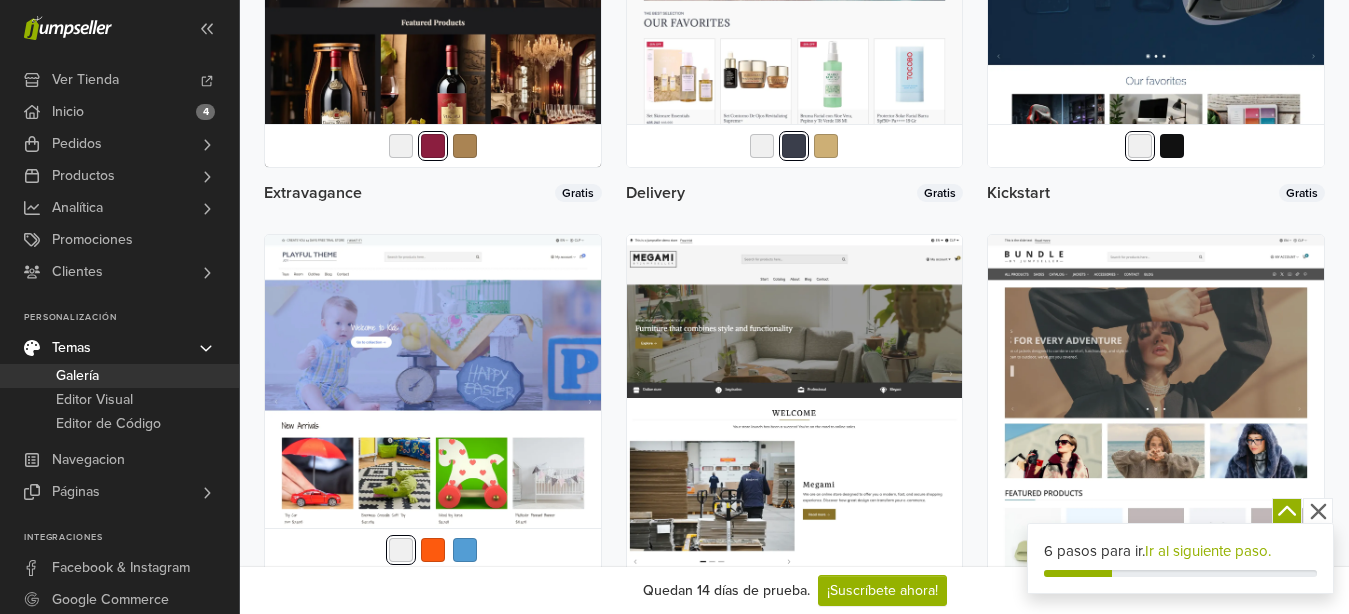 scroll, scrollTop: 2843, scrollLeft: 0, axis: vertical 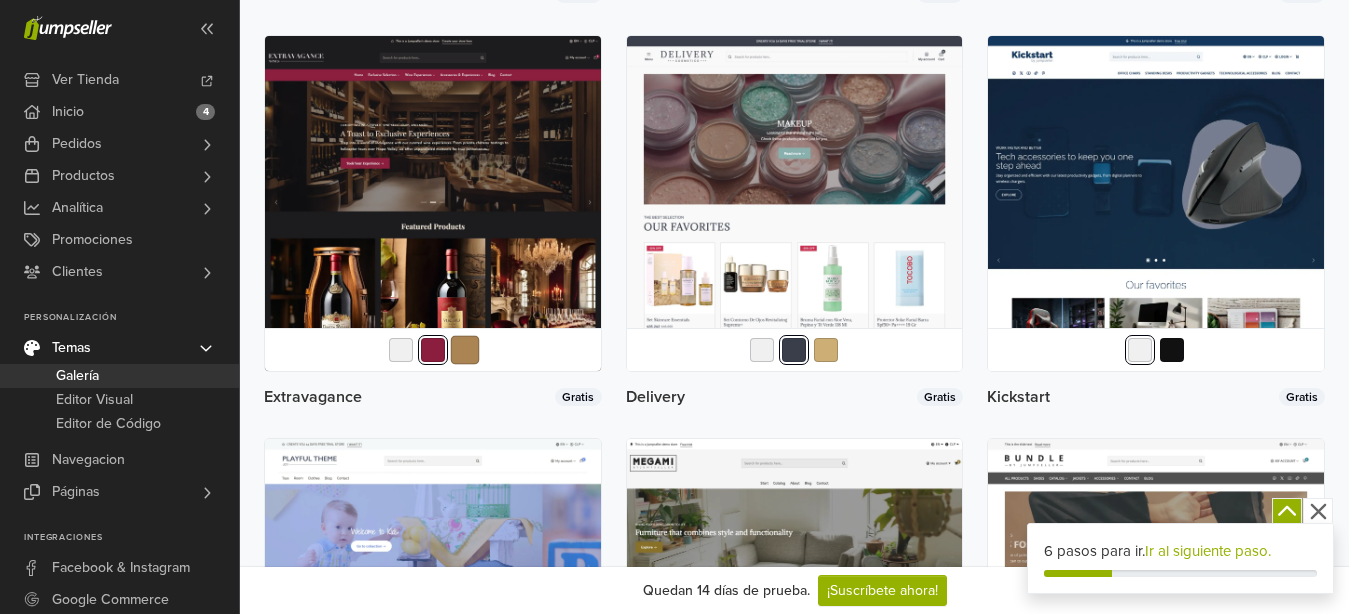click at bounding box center [464, 350] 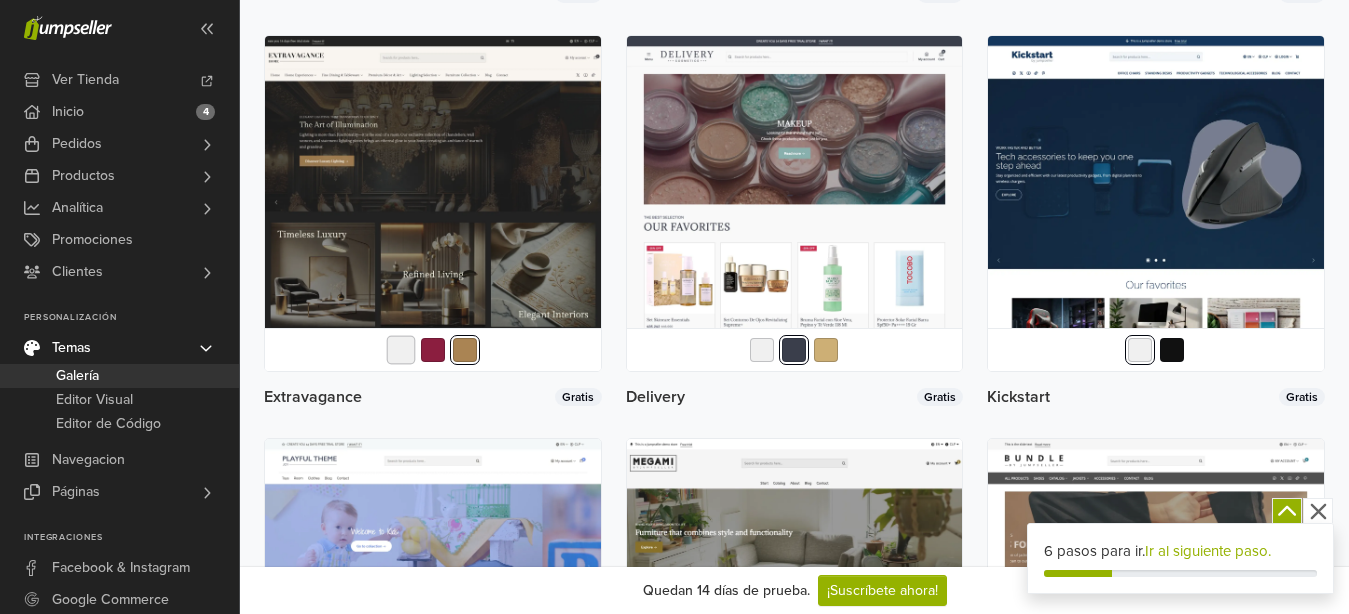 click at bounding box center (400, 350) 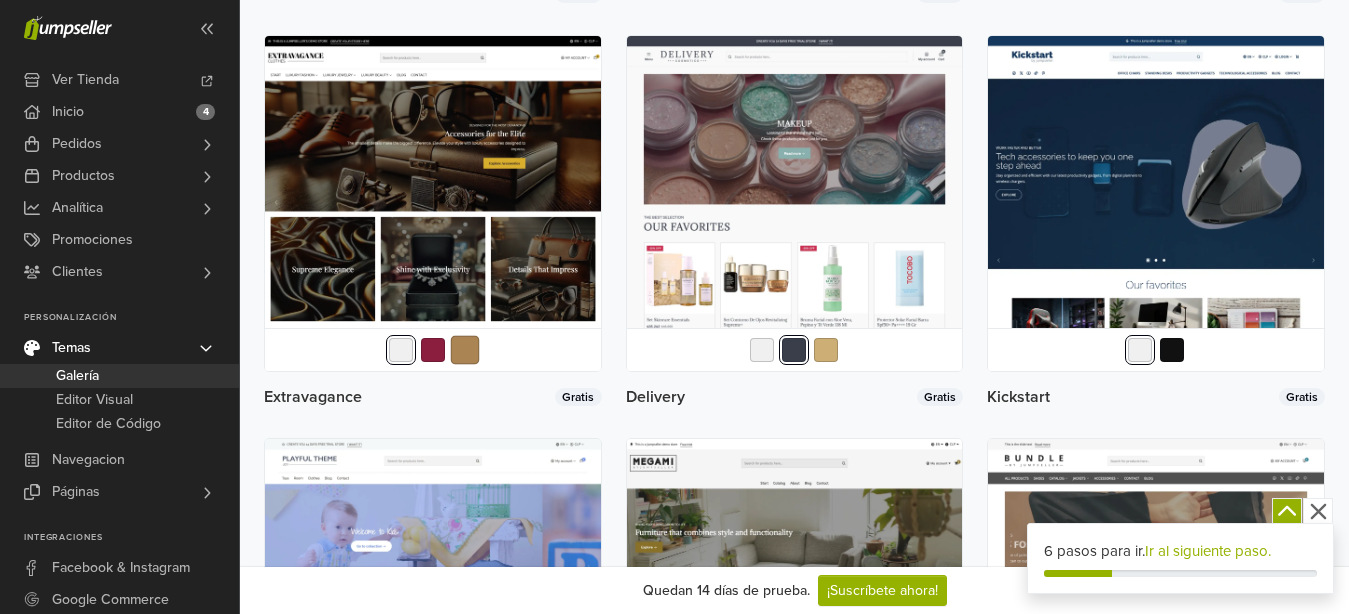 click at bounding box center (464, 350) 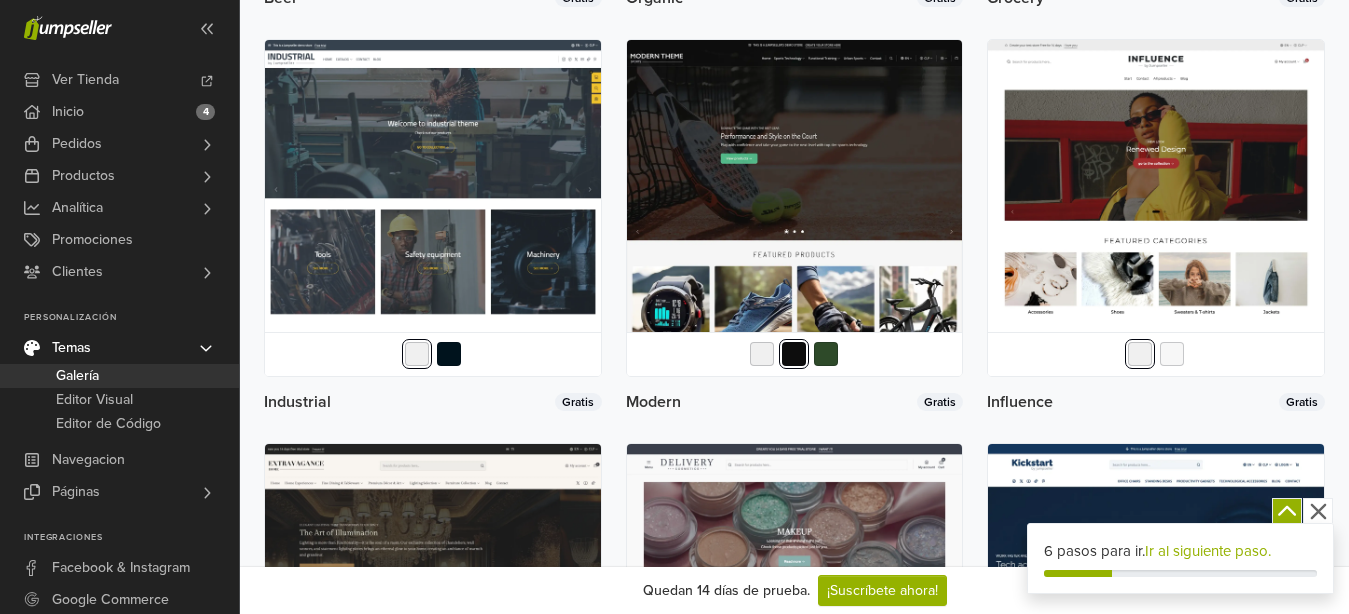 scroll, scrollTop: 2741, scrollLeft: 0, axis: vertical 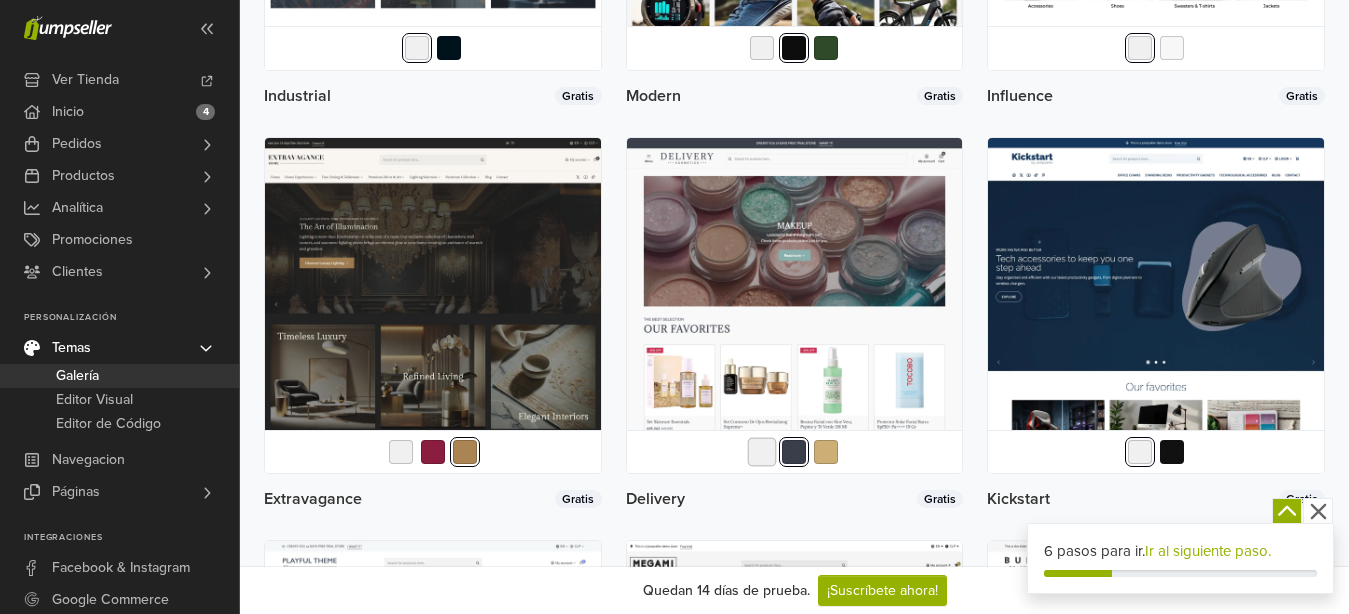 click at bounding box center (762, 452) 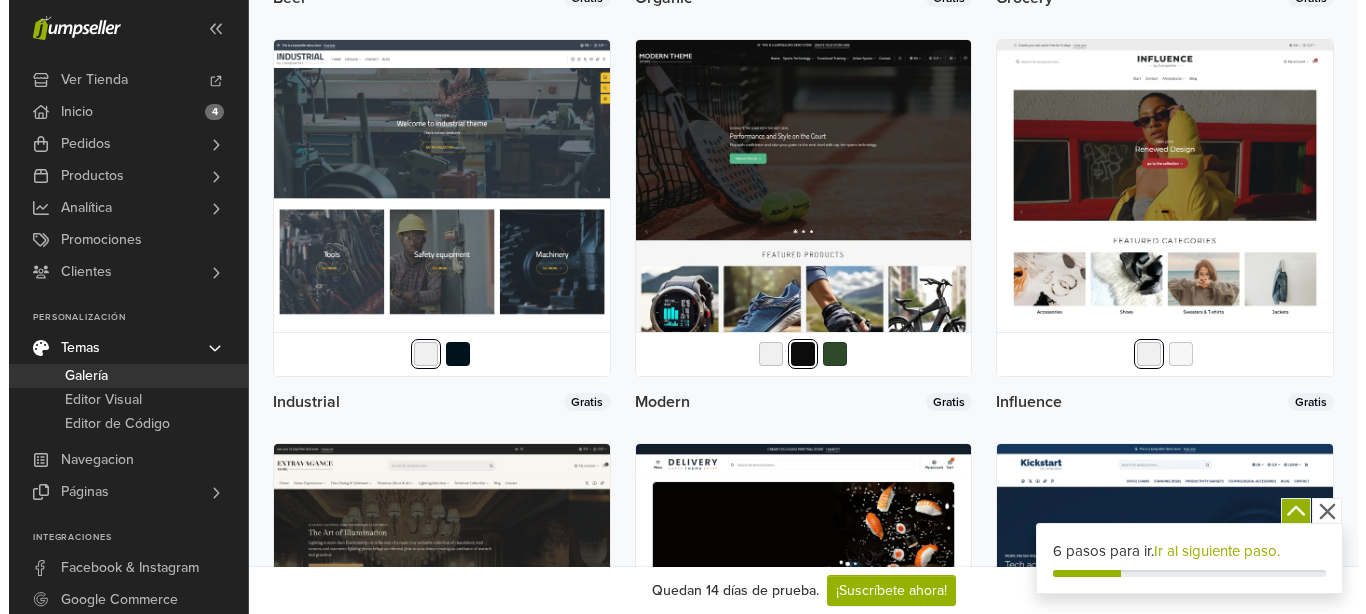 scroll, scrollTop: 2843, scrollLeft: 0, axis: vertical 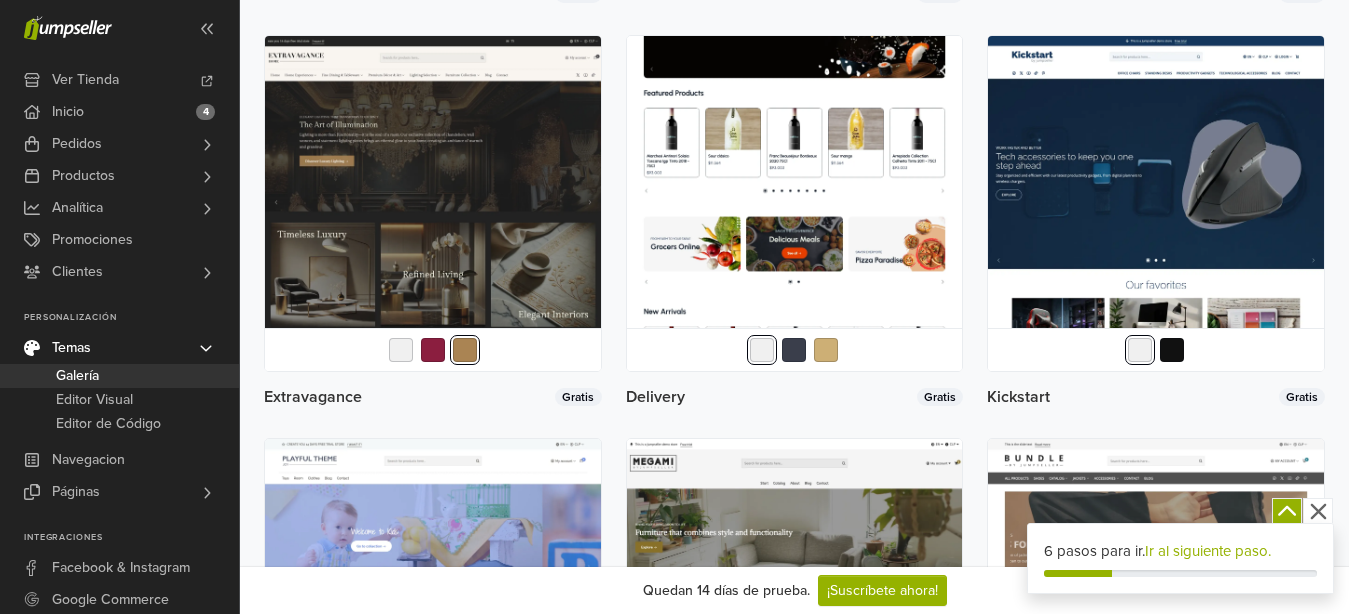 click at bounding box center (795, 204) 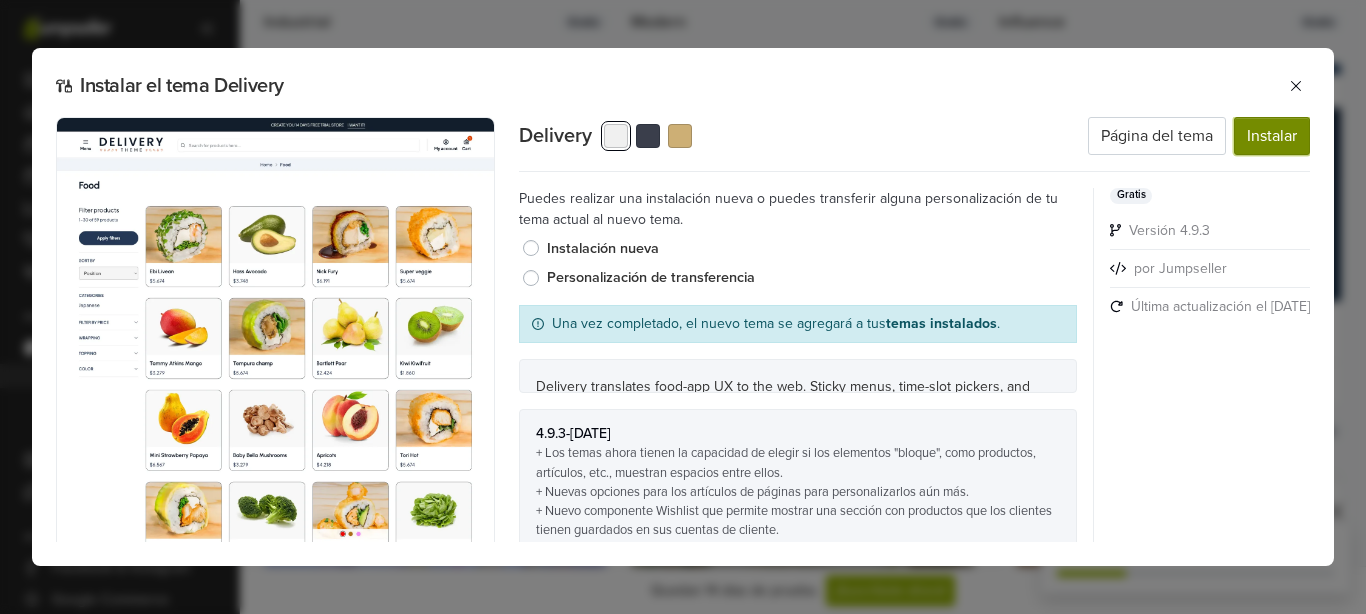 click on "Instalar" at bounding box center (1272, 136) 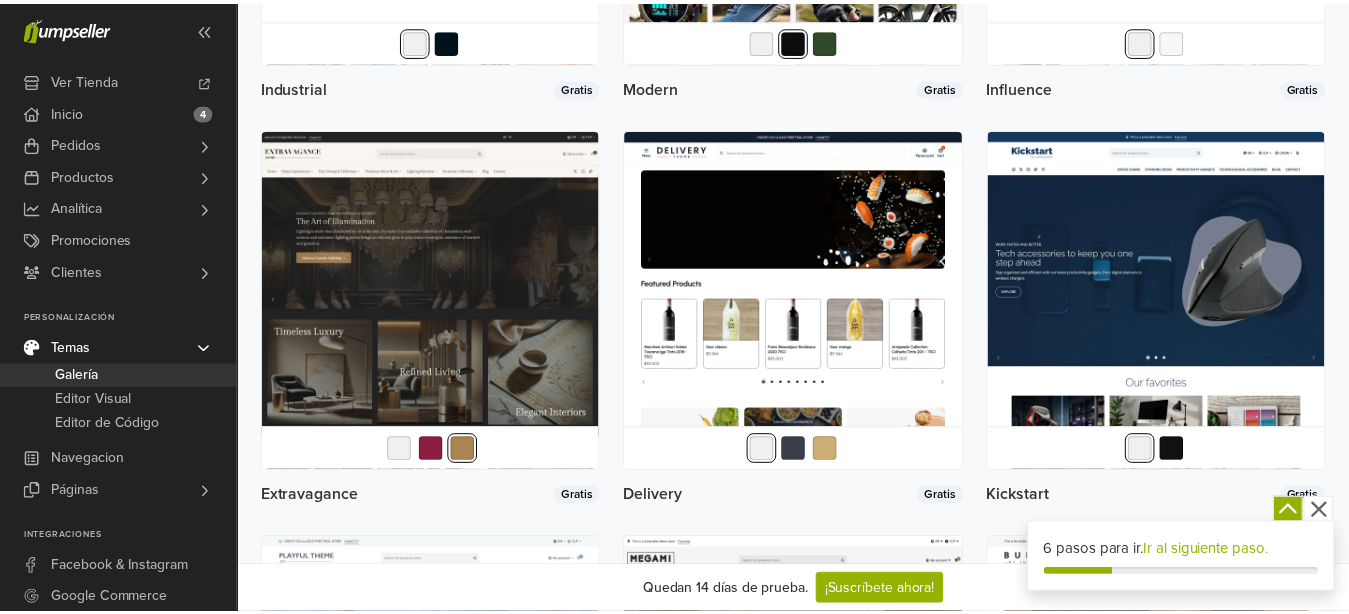 scroll, scrollTop: 0, scrollLeft: 0, axis: both 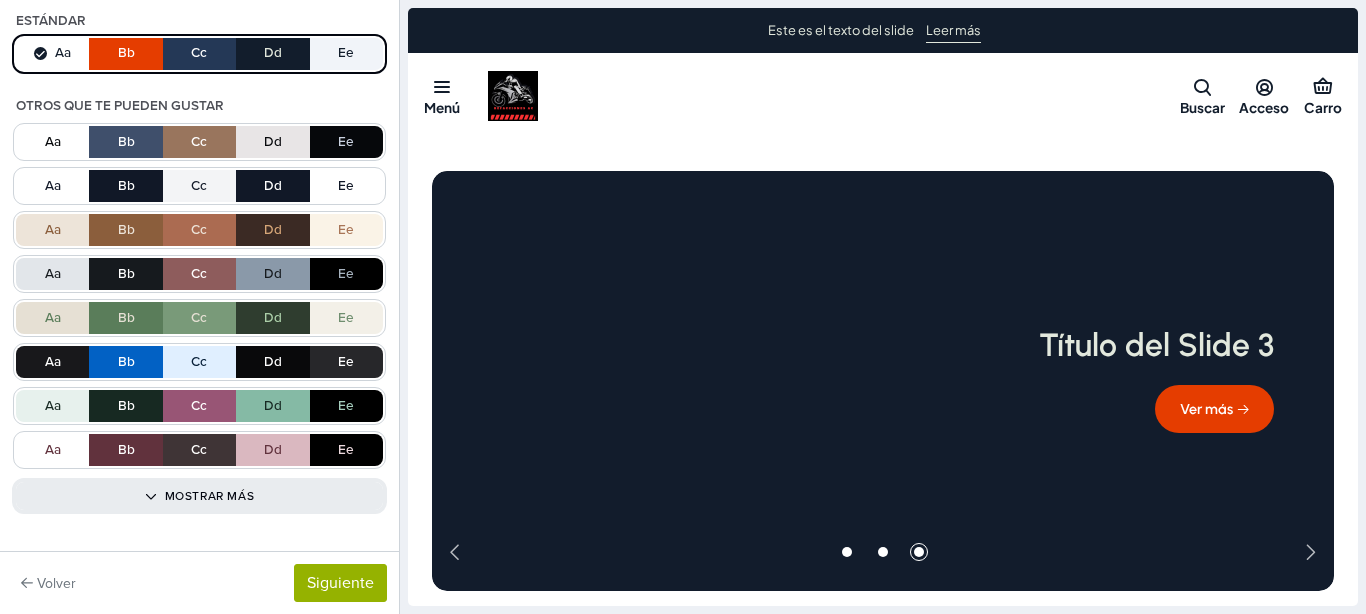 click on "Mostrar más" at bounding box center (199, 496) 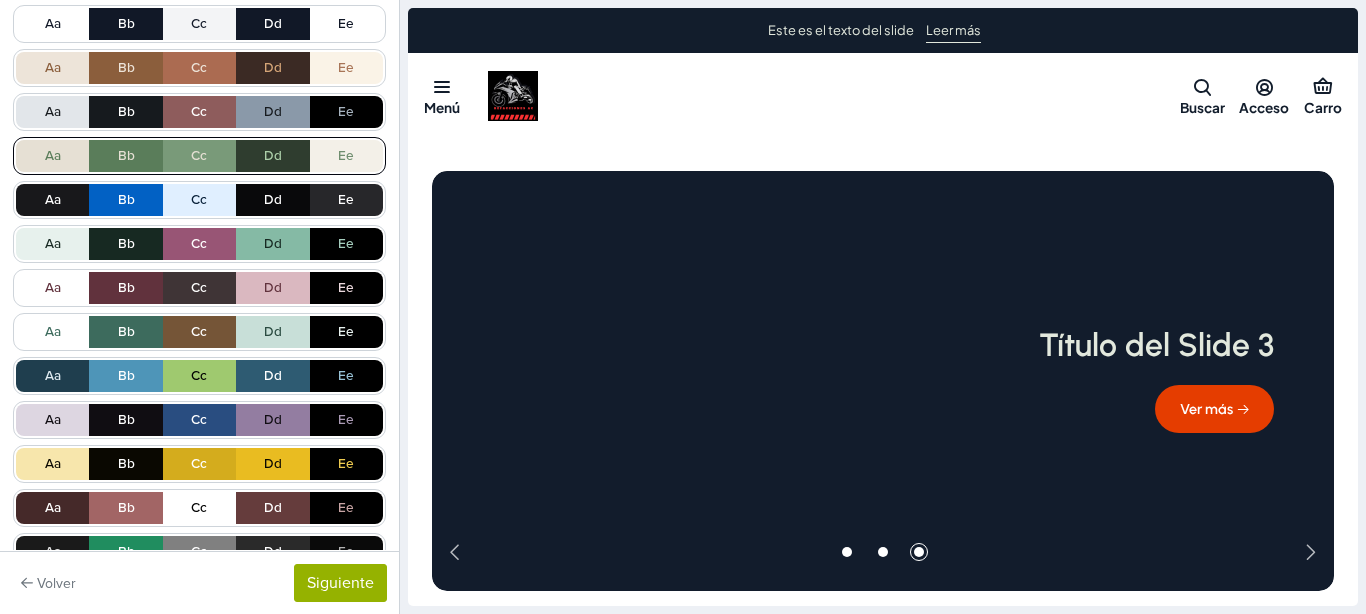 scroll, scrollTop: 390, scrollLeft: 0, axis: vertical 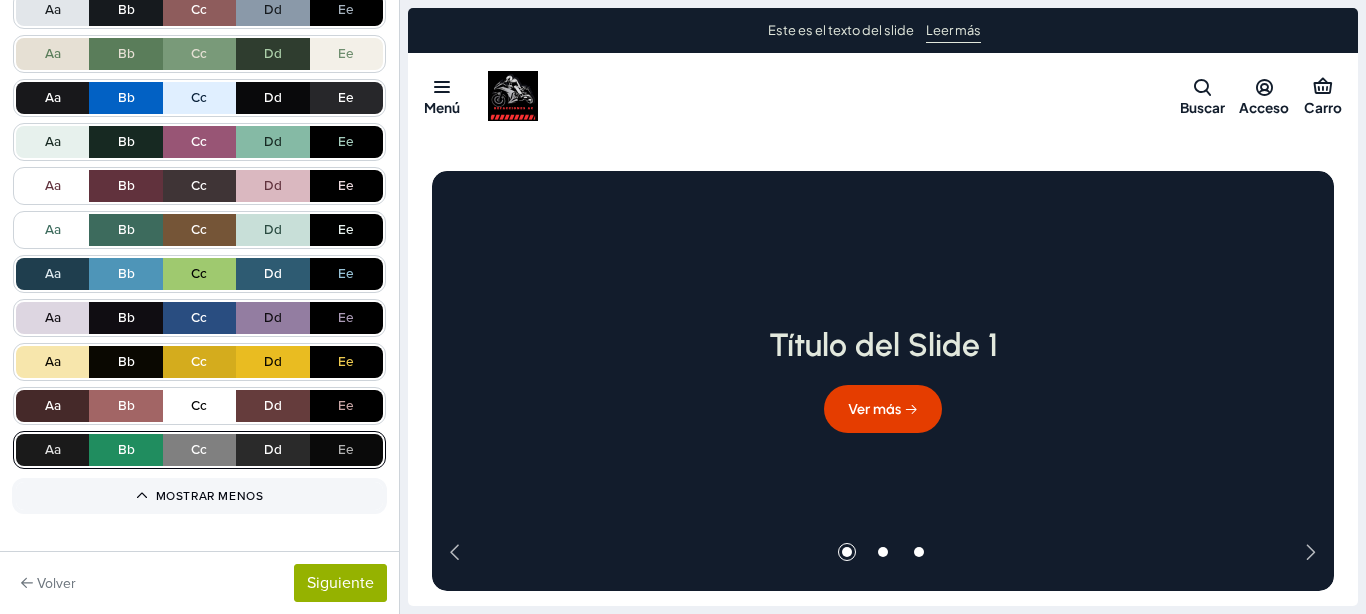 click on "Aa Bb Cc Dd Ee" at bounding box center [199, 450] 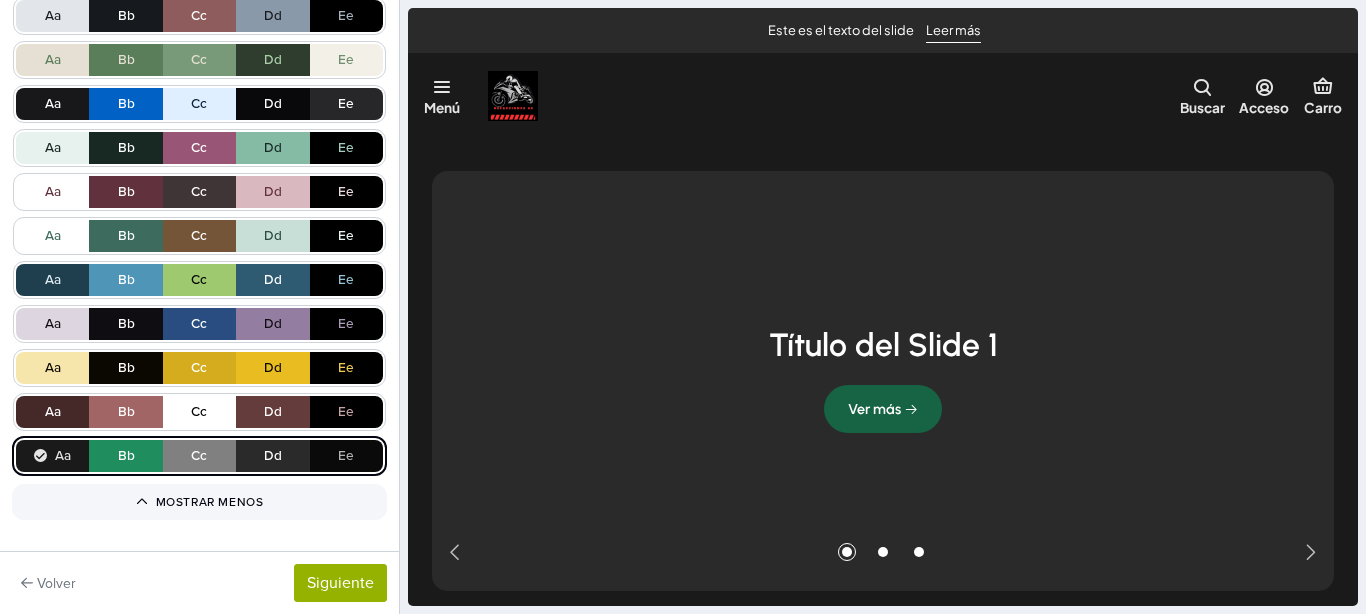 scroll, scrollTop: 390, scrollLeft: 0, axis: vertical 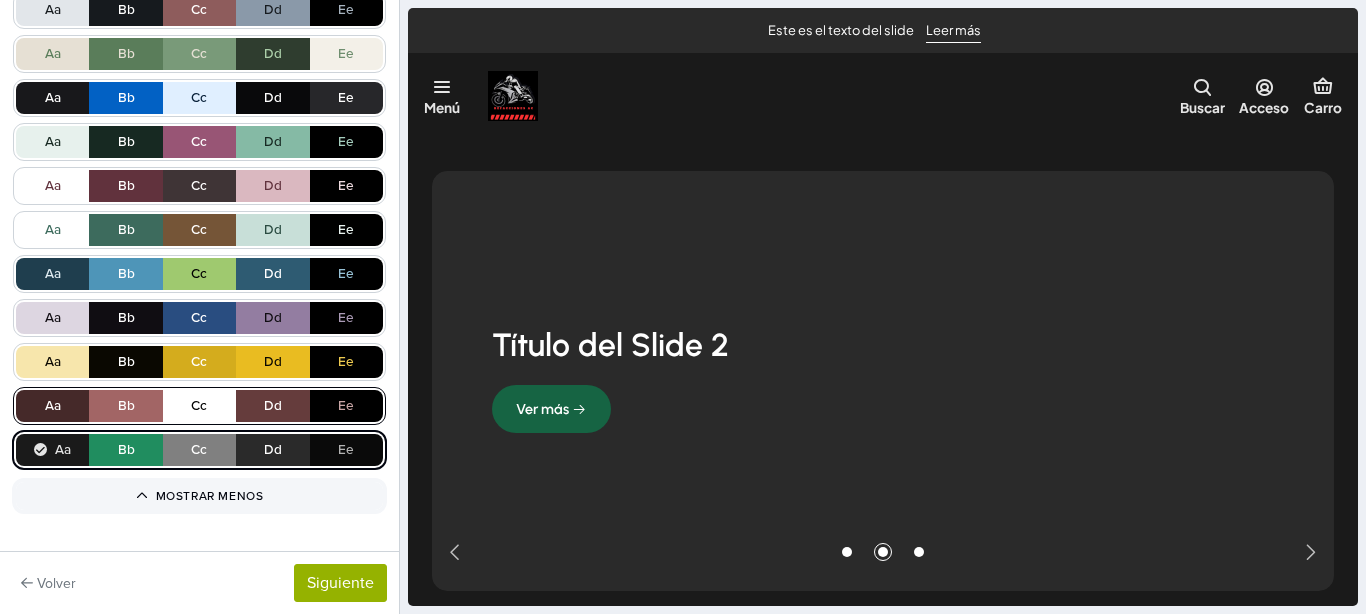 click on "Aa Bb Cc Dd Ee" at bounding box center (199, 406) 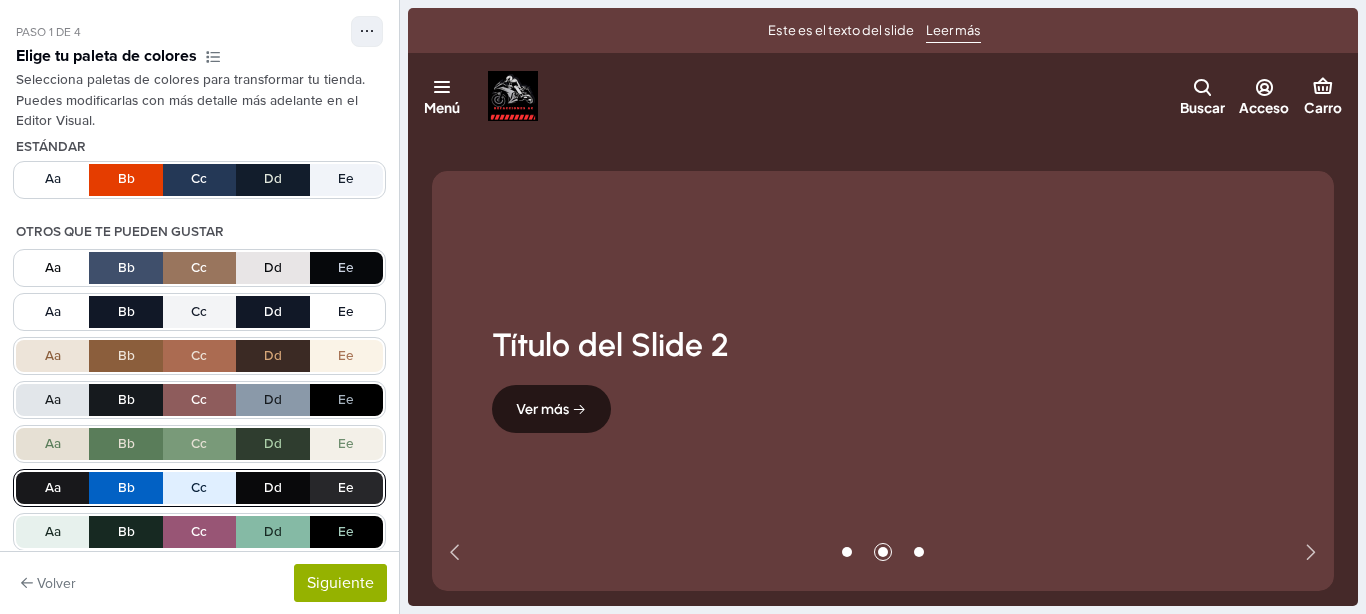 scroll, scrollTop: 390, scrollLeft: 0, axis: vertical 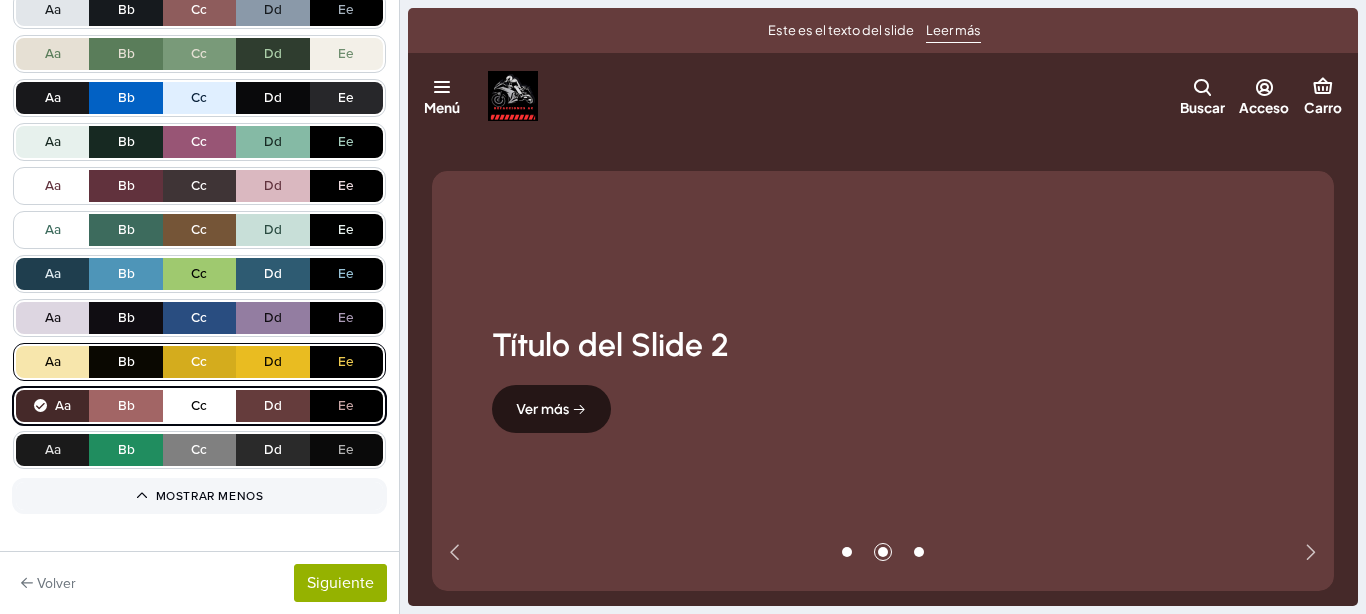 click on "Aa Bb Cc Dd Ee" at bounding box center (199, 362) 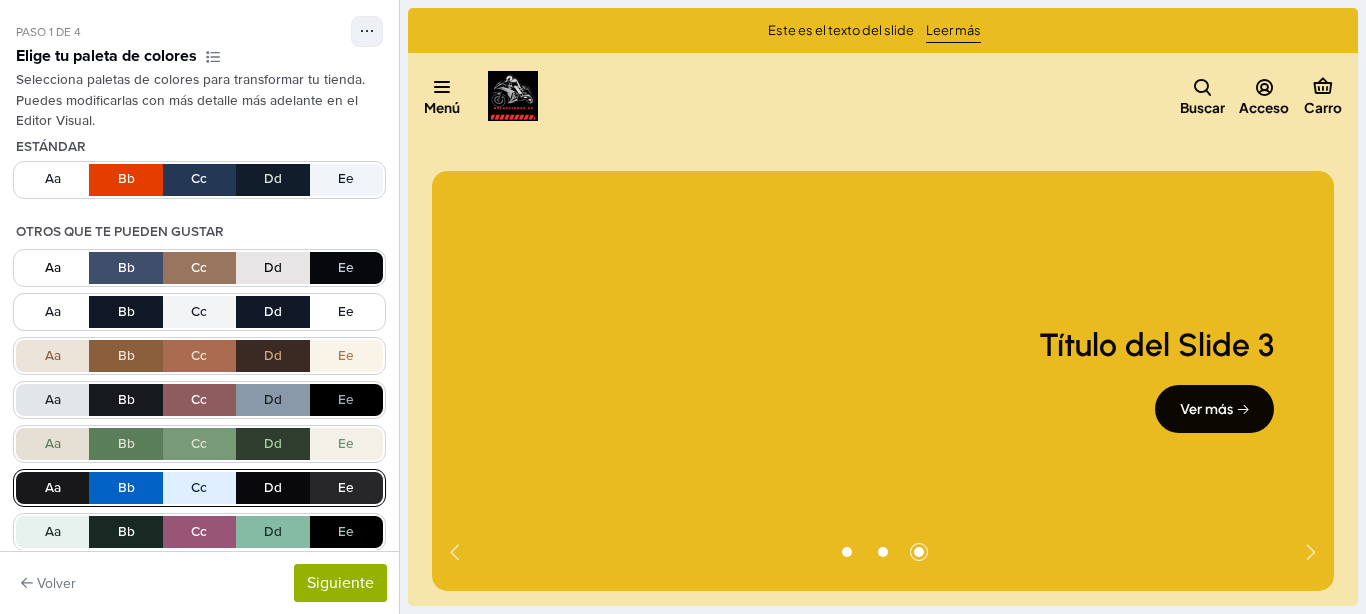 scroll, scrollTop: 384, scrollLeft: 0, axis: vertical 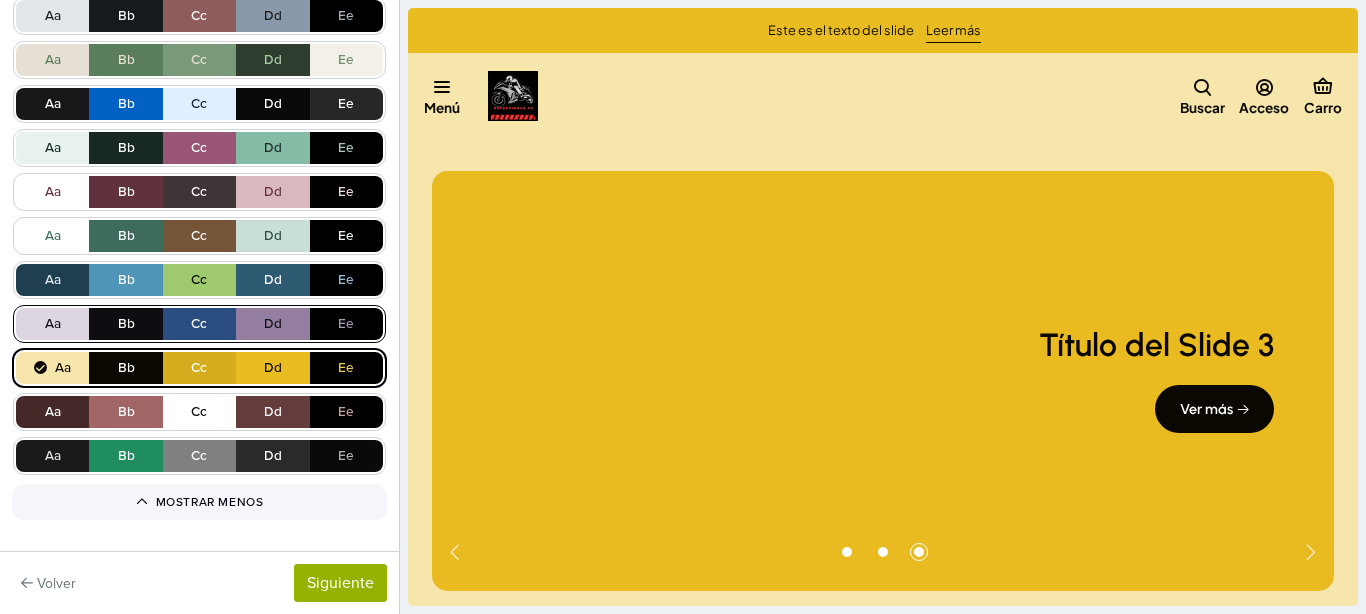 click on "Aa Bb Cc Dd Ee" at bounding box center (199, 324) 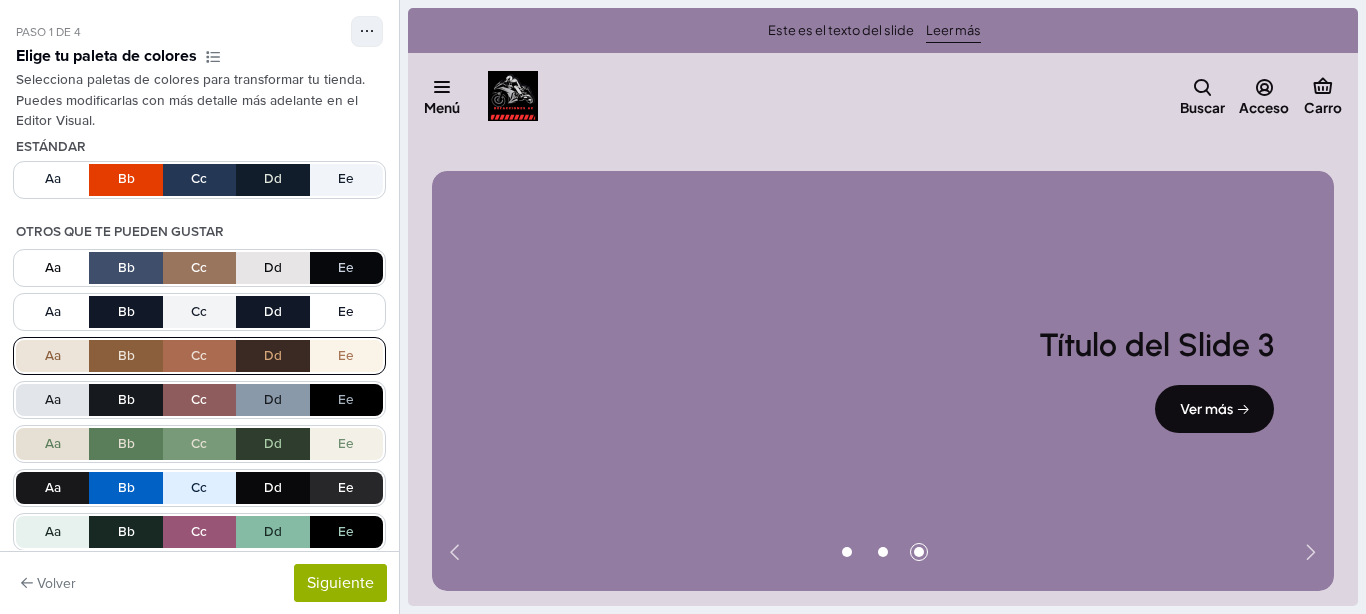 scroll, scrollTop: 288, scrollLeft: 0, axis: vertical 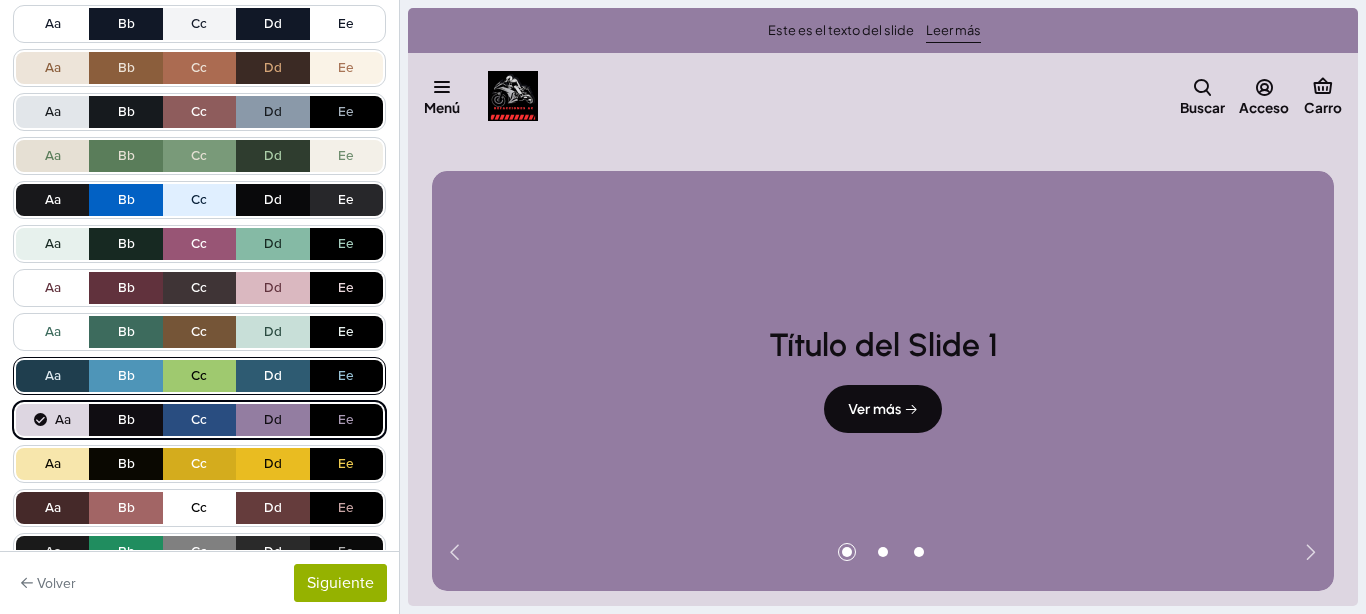 click on "Aa Bb Cc Dd Ee" at bounding box center (199, 376) 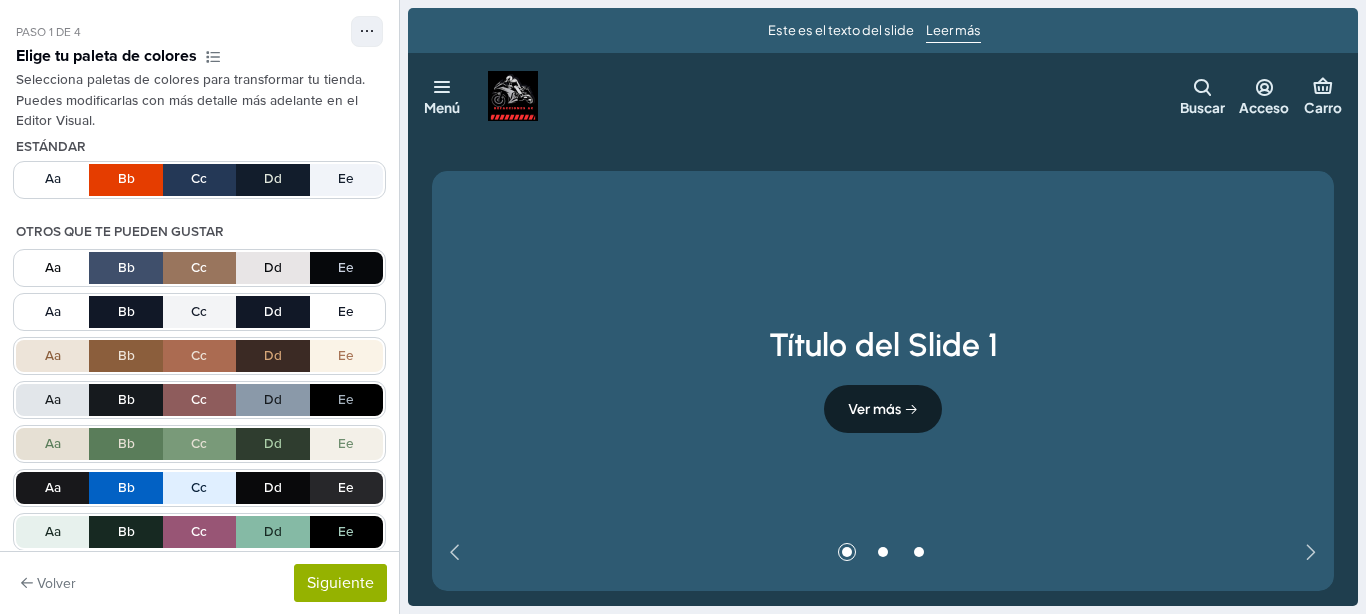 scroll, scrollTop: 288, scrollLeft: 0, axis: vertical 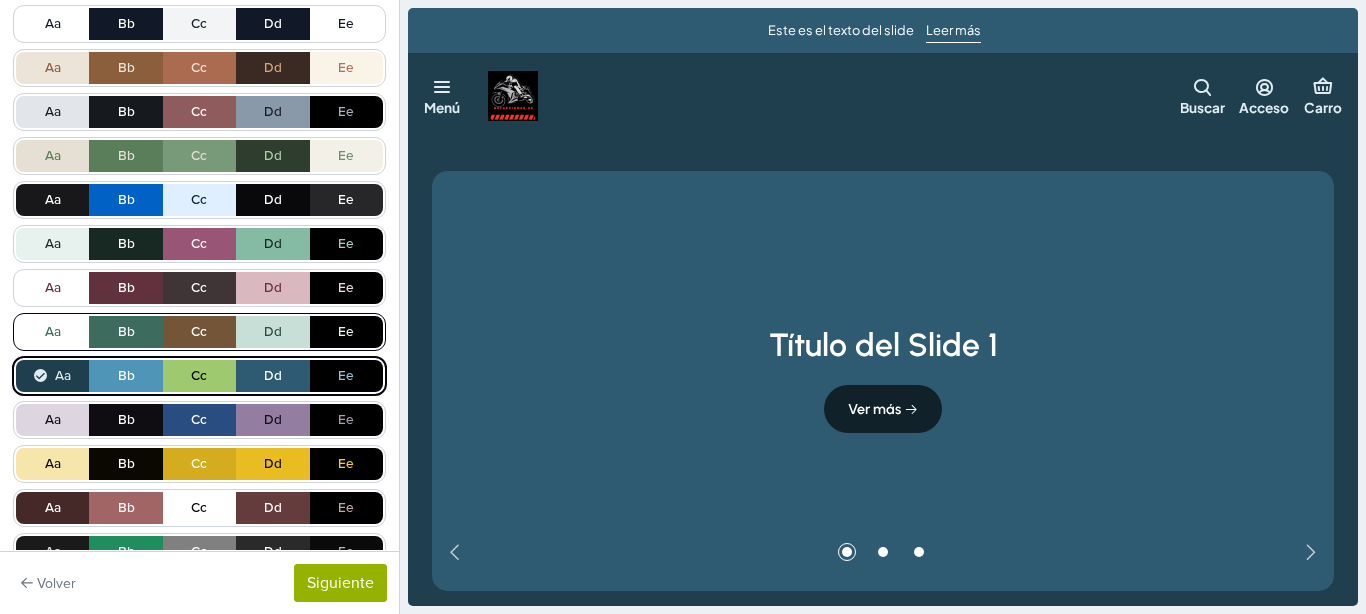 click on "Aa Bb Cc Dd Ee" at bounding box center (199, 332) 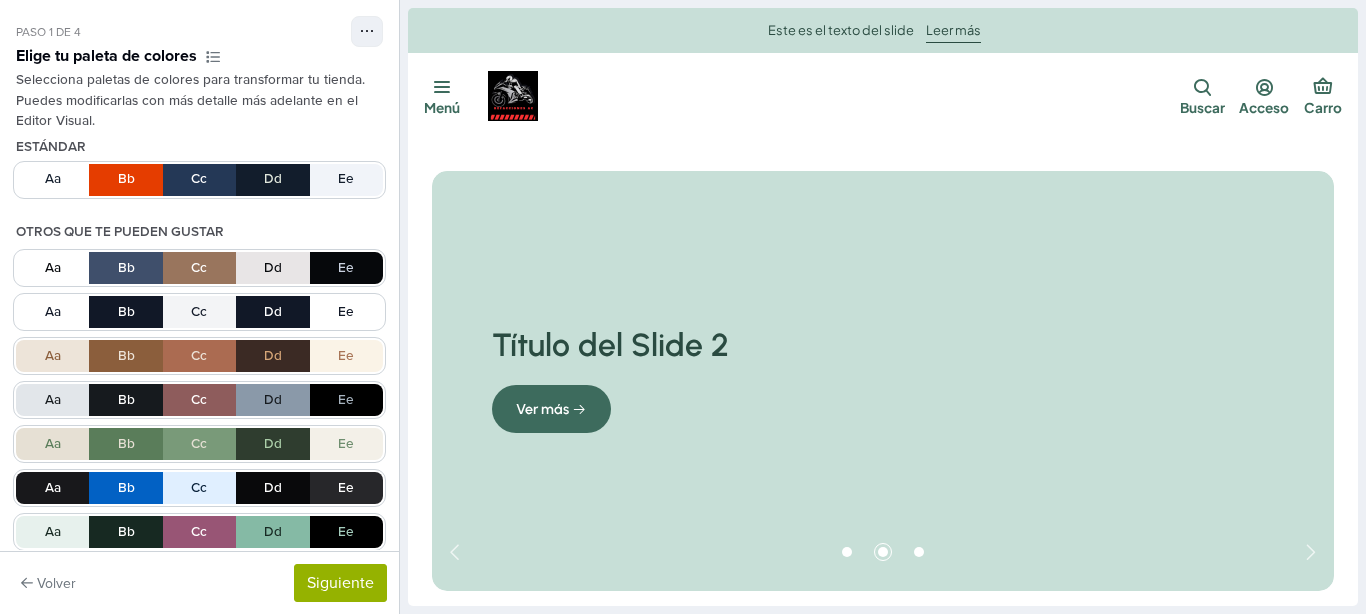 scroll, scrollTop: 96, scrollLeft: 0, axis: vertical 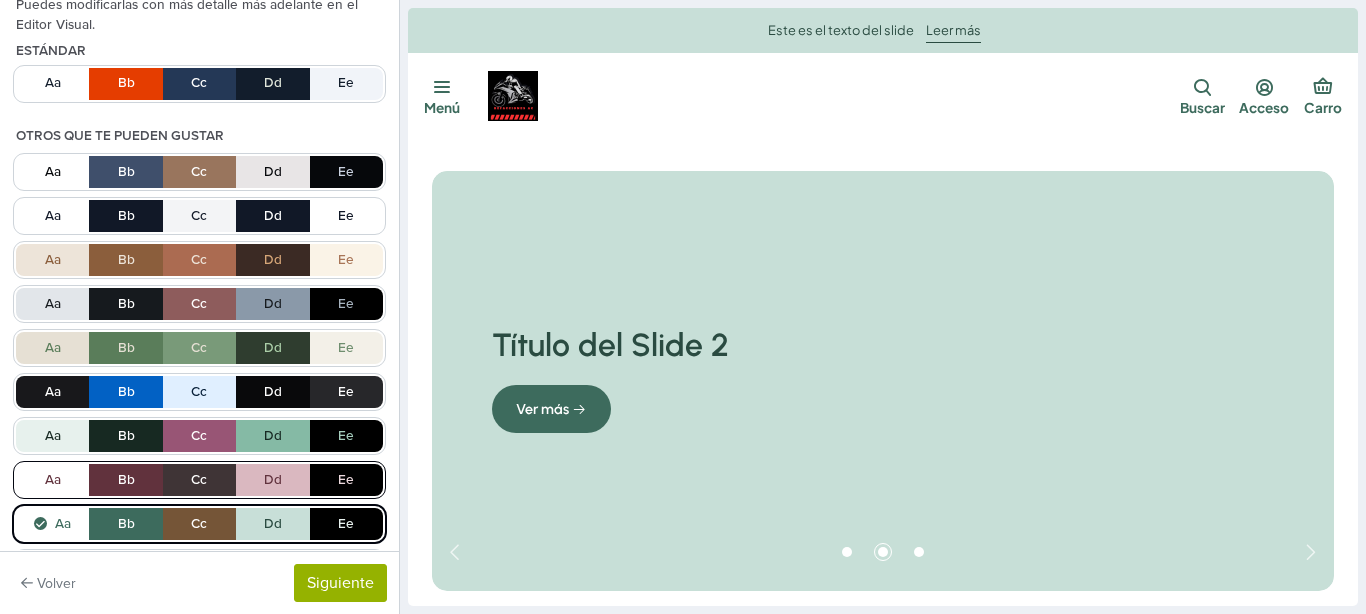 click on "Aa Bb Cc Dd Ee" at bounding box center (199, 480) 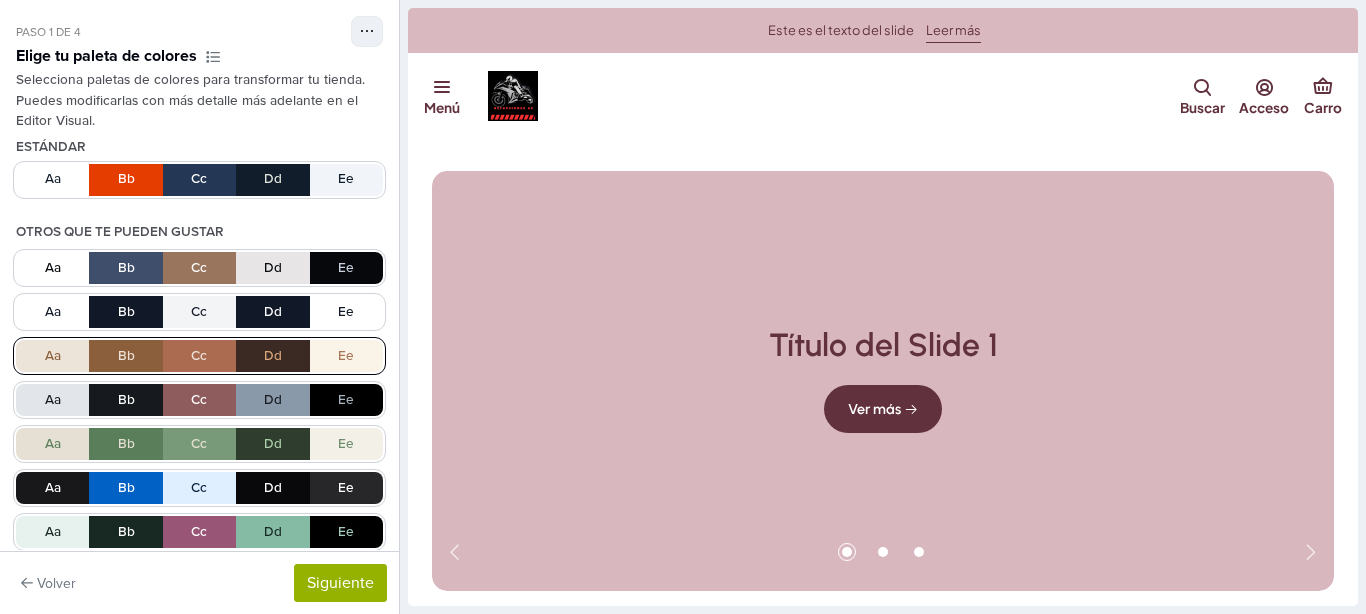 scroll, scrollTop: 288, scrollLeft: 0, axis: vertical 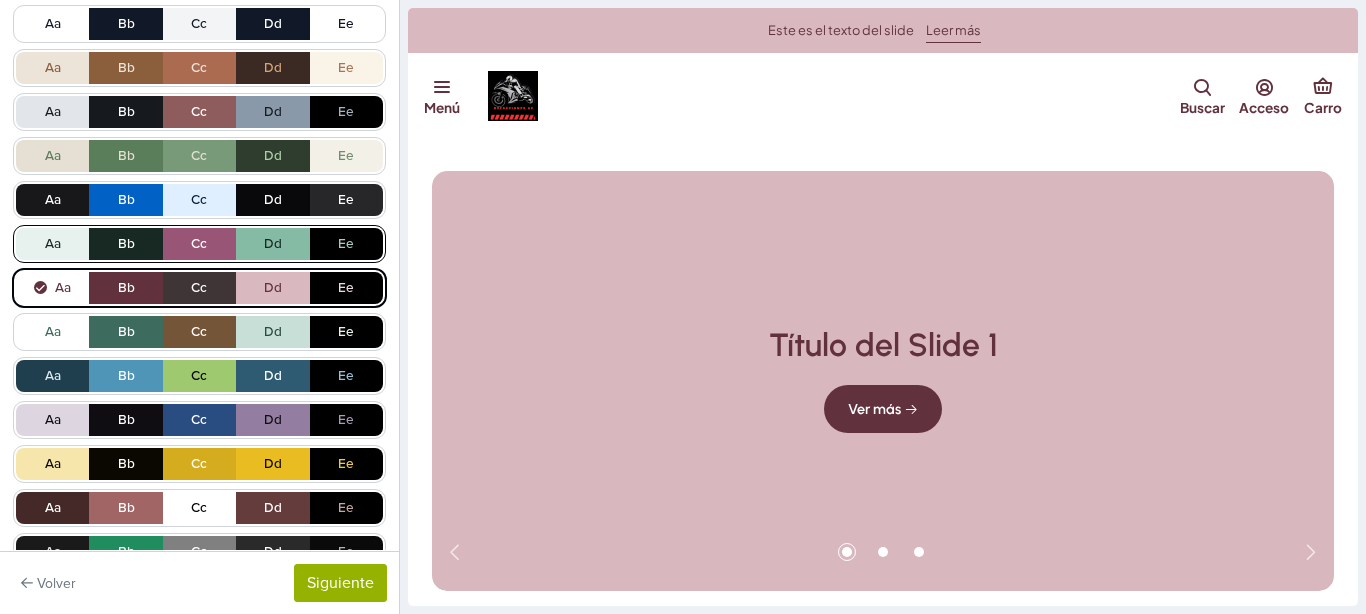 click on "Aa Bb Cc Dd Ee" at bounding box center (199, 244) 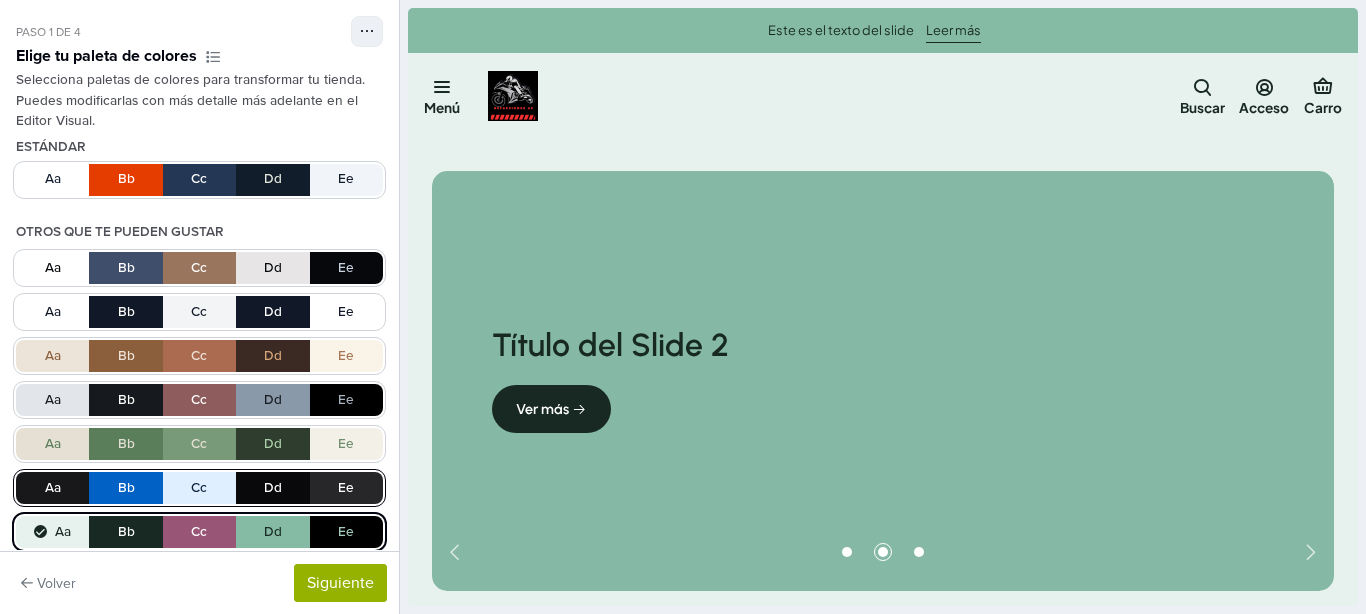 click on "Aa Bb Cc Dd Ee" at bounding box center (199, 488) 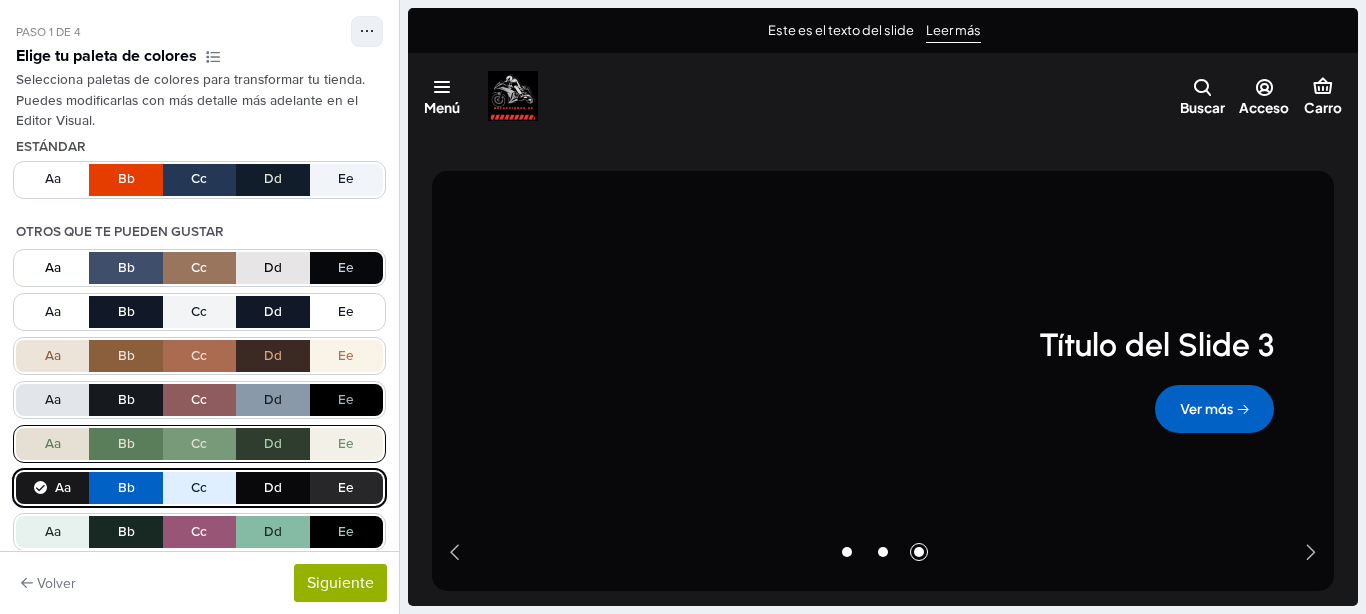 click on "Aa Bb Cc Dd Ee" at bounding box center [199, 444] 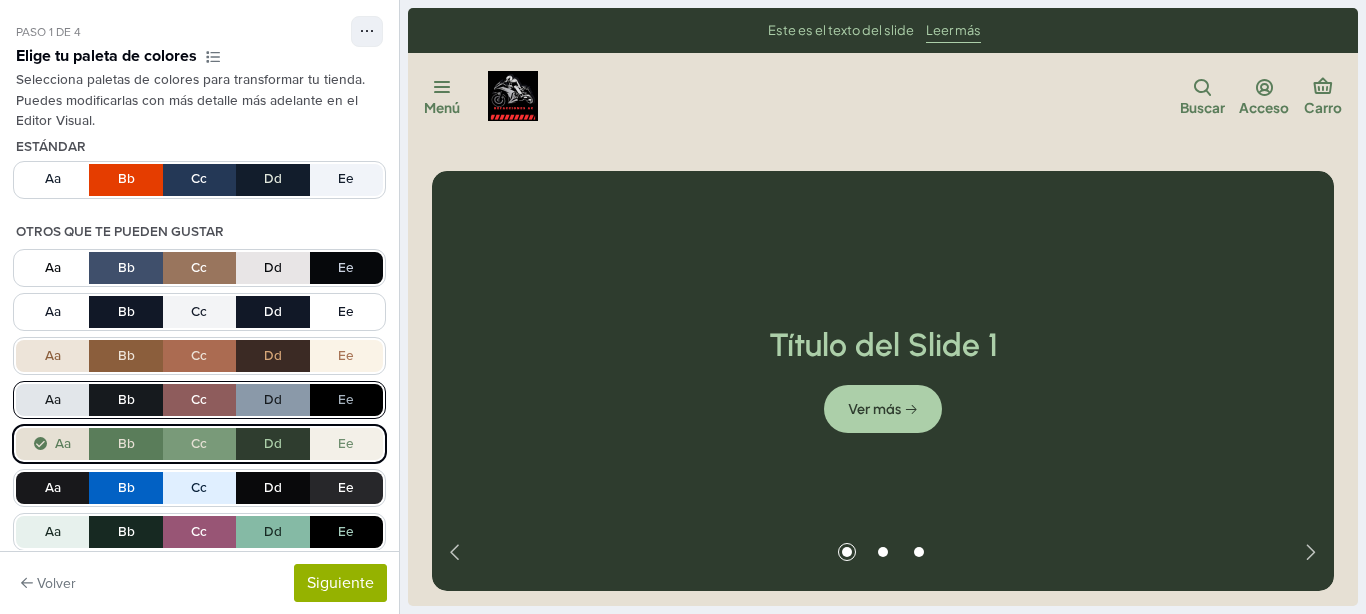 click on "Aa Bb Cc Dd Ee" at bounding box center [199, 400] 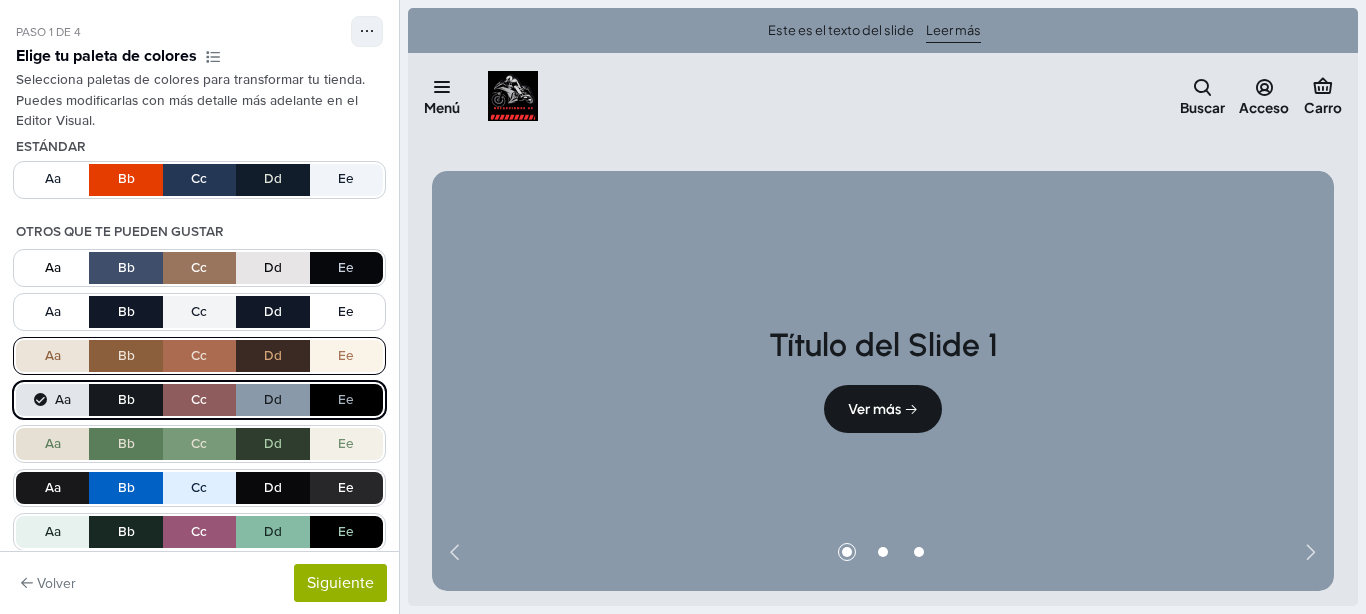 click on "Aa Bb Cc Dd Ee" at bounding box center (199, 356) 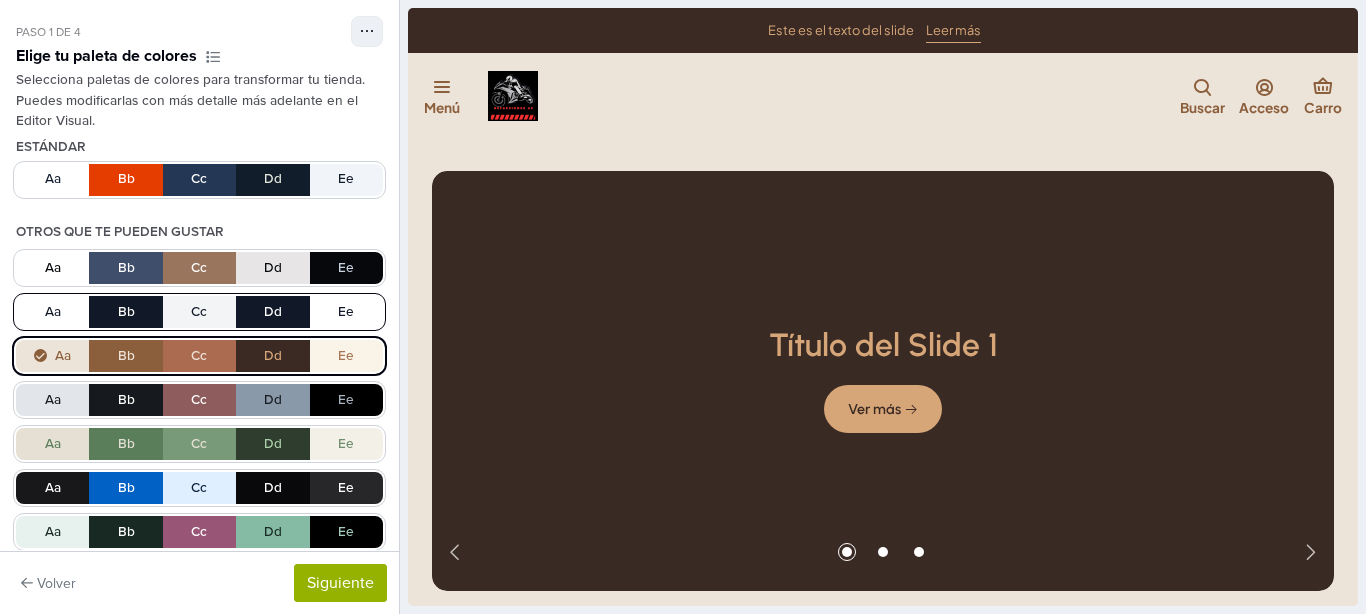 click on "Aa Bb Cc Dd Ee" at bounding box center [199, 312] 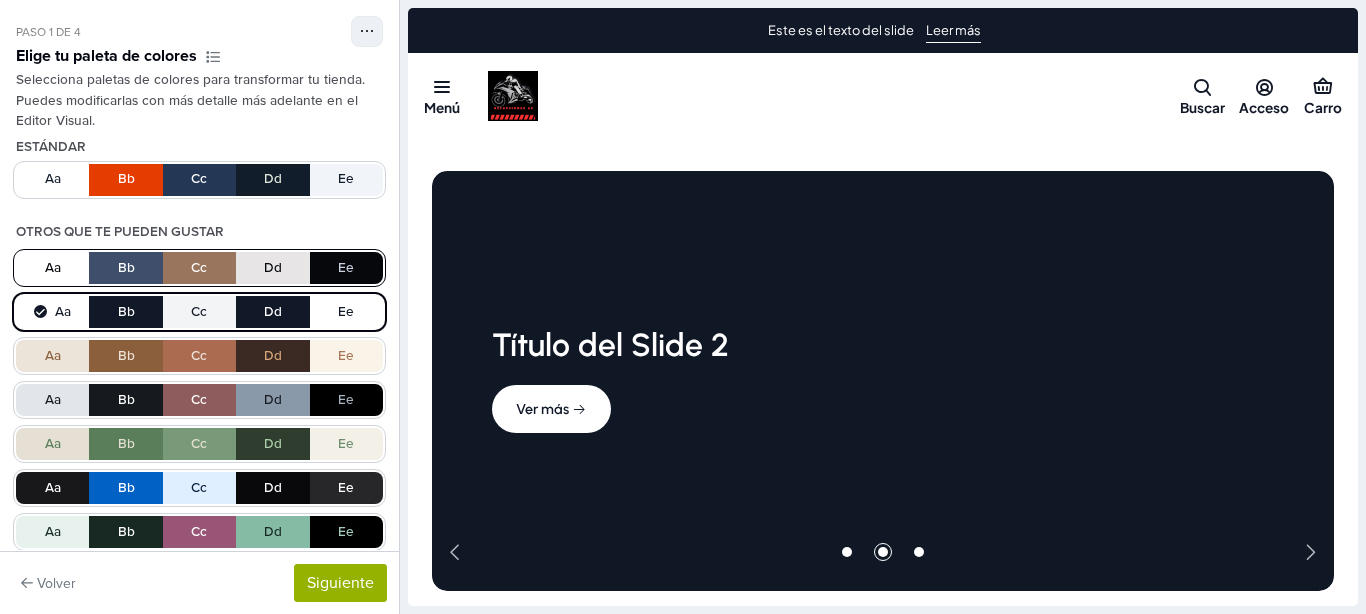 click on "Aa Bb Cc Dd Ee" at bounding box center [199, 268] 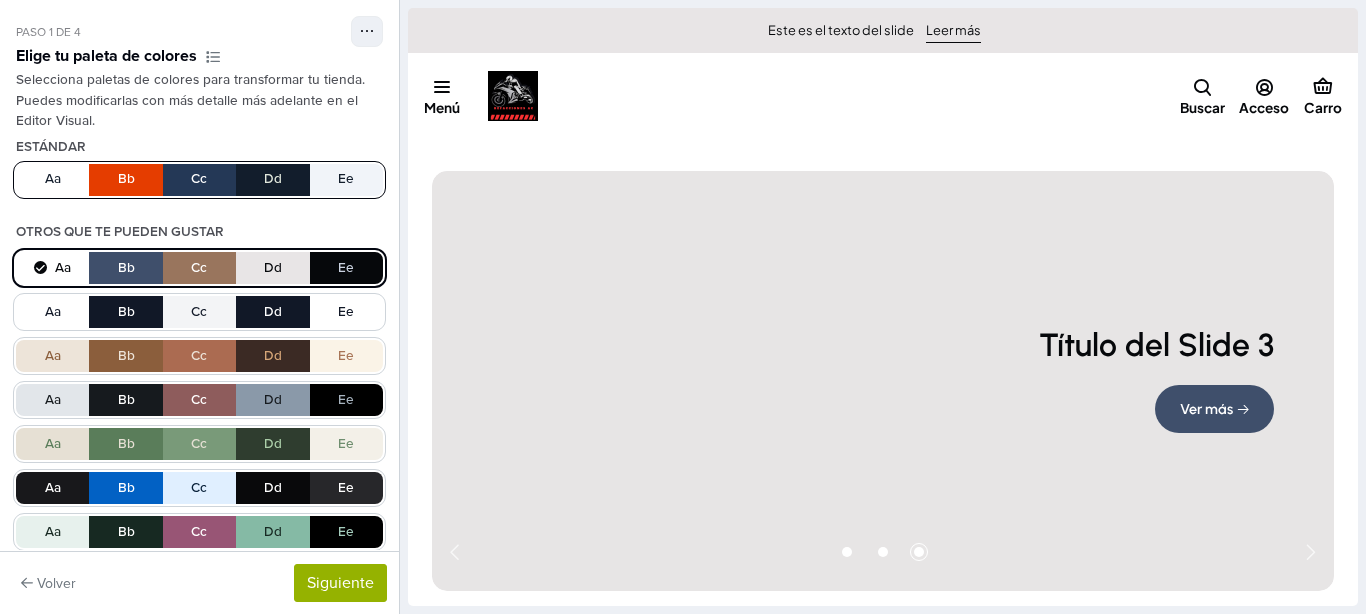 click on "Aa Bb Cc Dd Ee" at bounding box center [199, 180] 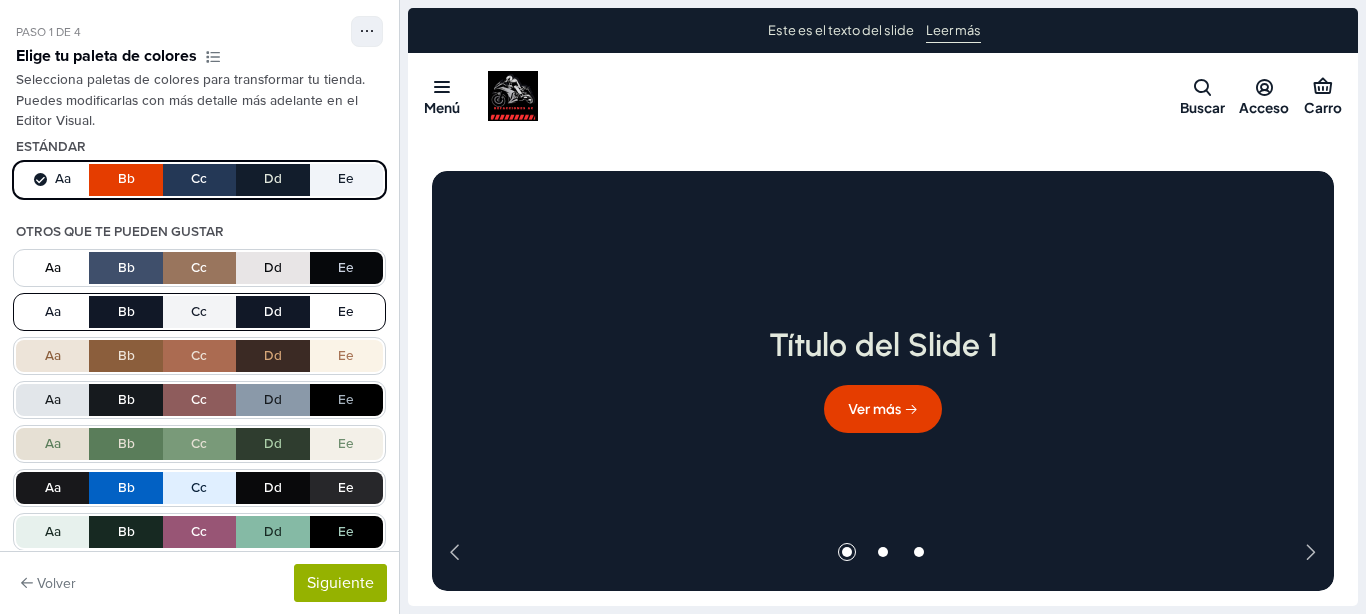 click on "Aa Bb Cc Dd Ee" at bounding box center (199, 312) 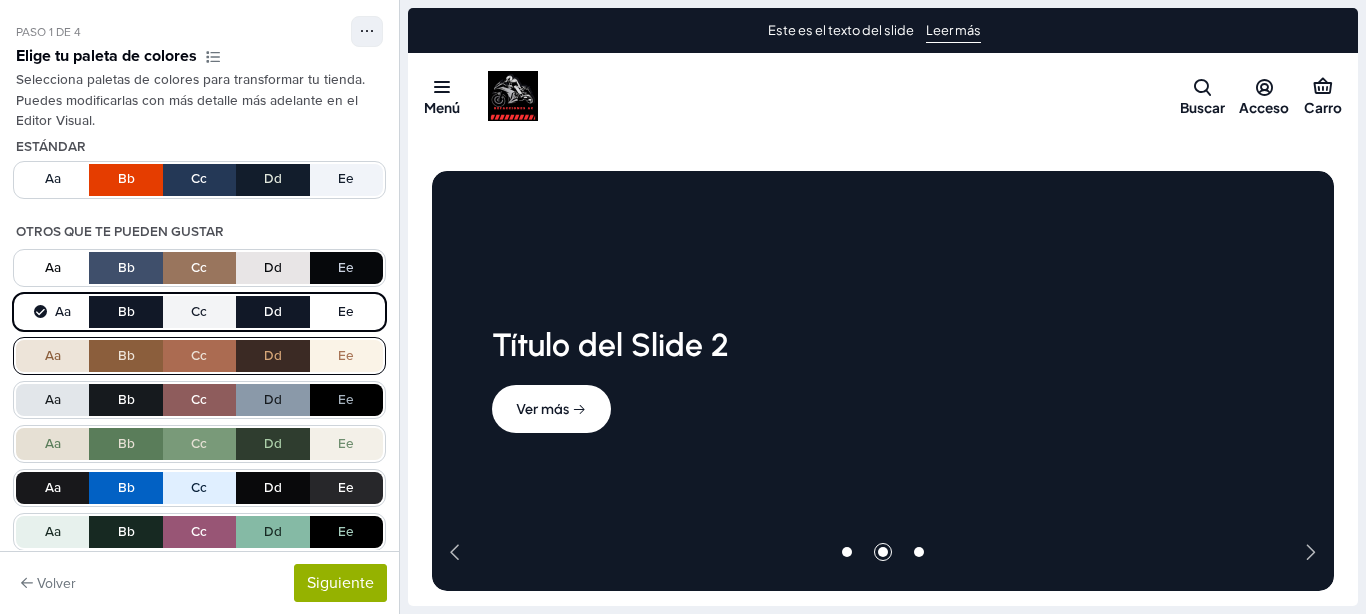 click on "Aa Bb Cc Dd Ee" at bounding box center (199, 356) 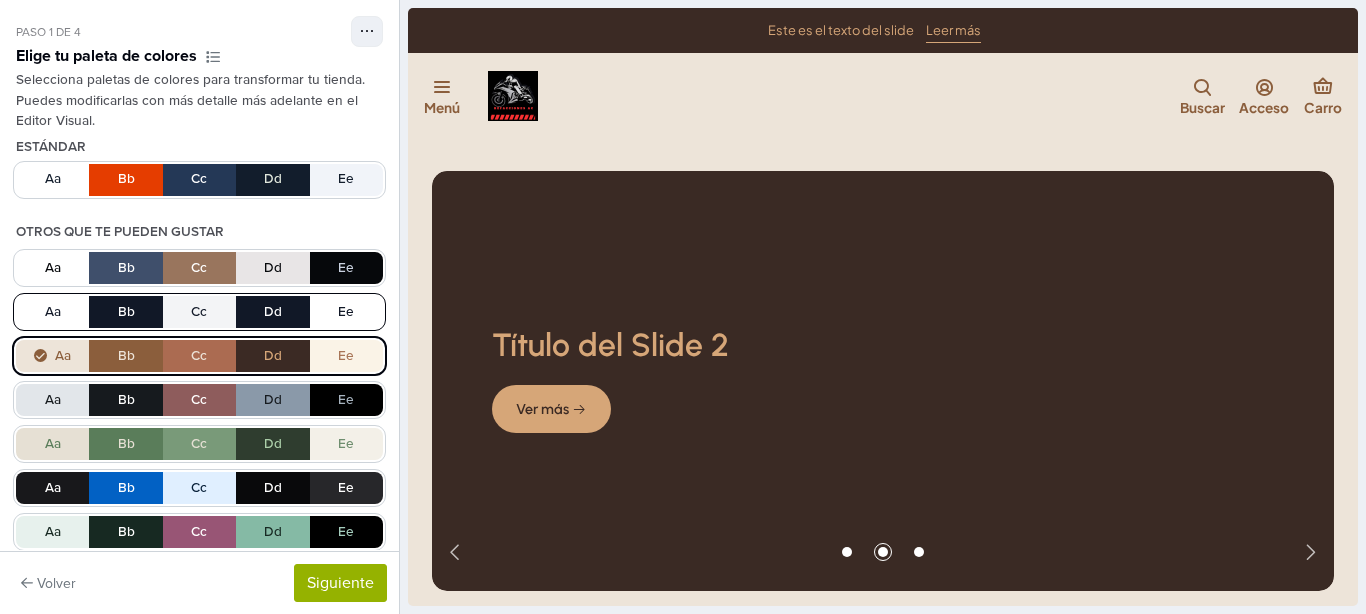 click on "Aa Bb Cc Dd Ee" at bounding box center [199, 312] 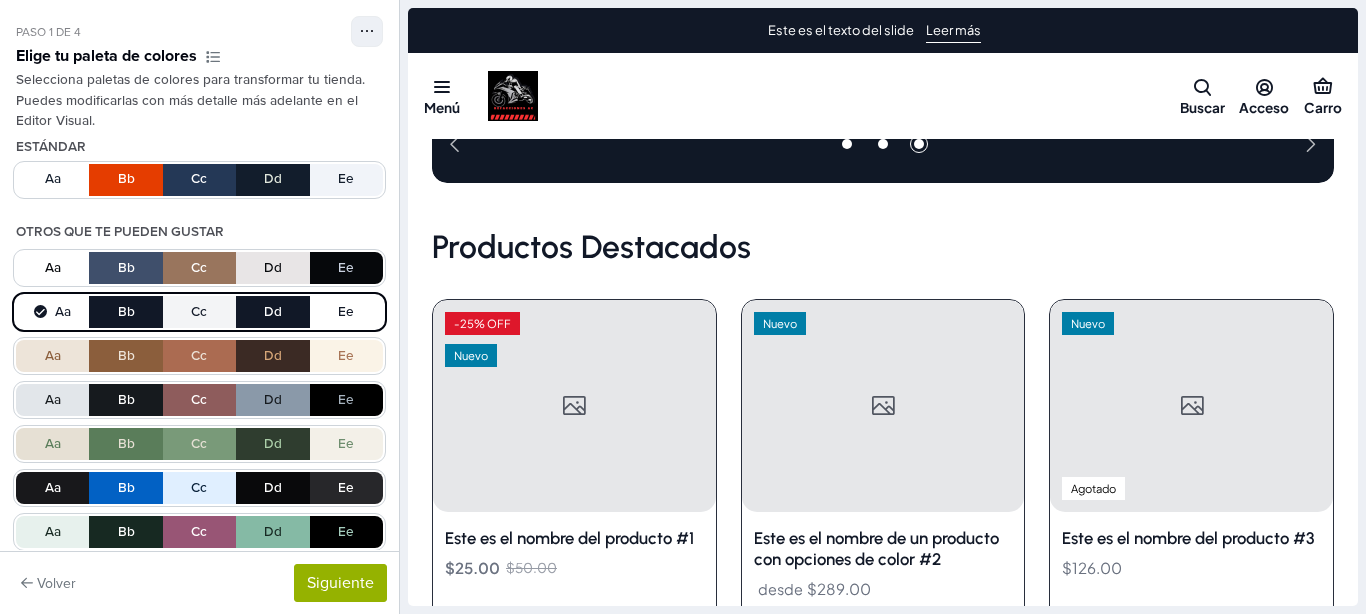scroll, scrollTop: 306, scrollLeft: 0, axis: vertical 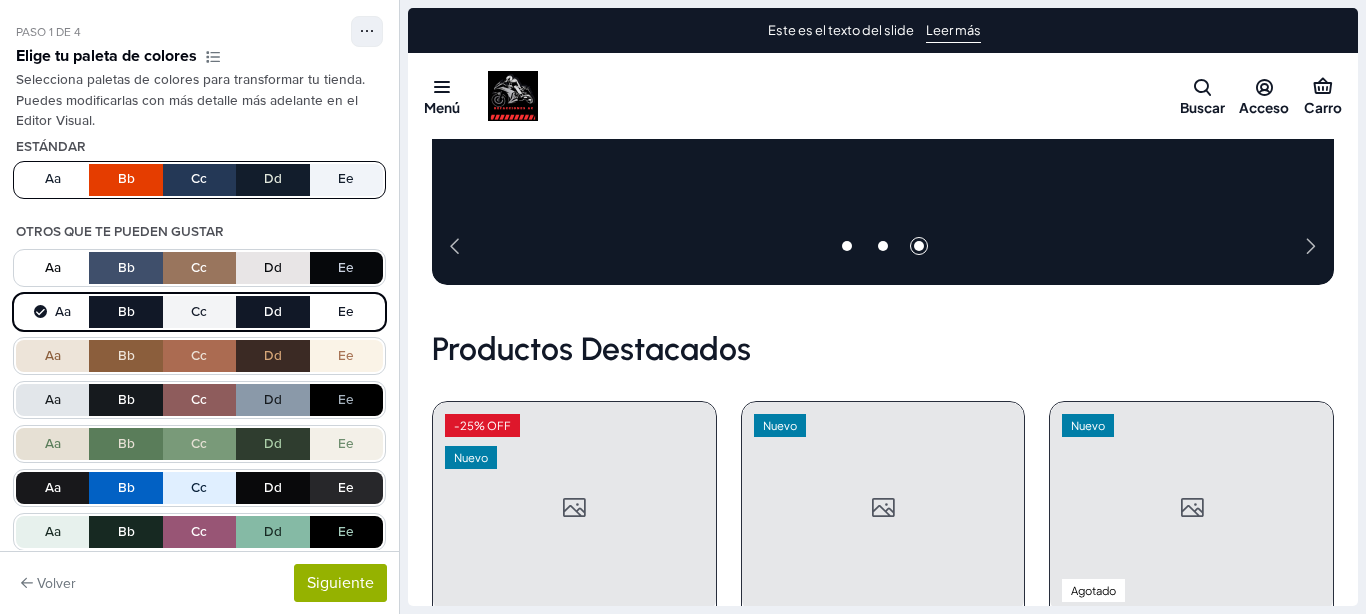click on "Aa Bb Cc Dd Ee" at bounding box center (199, 180) 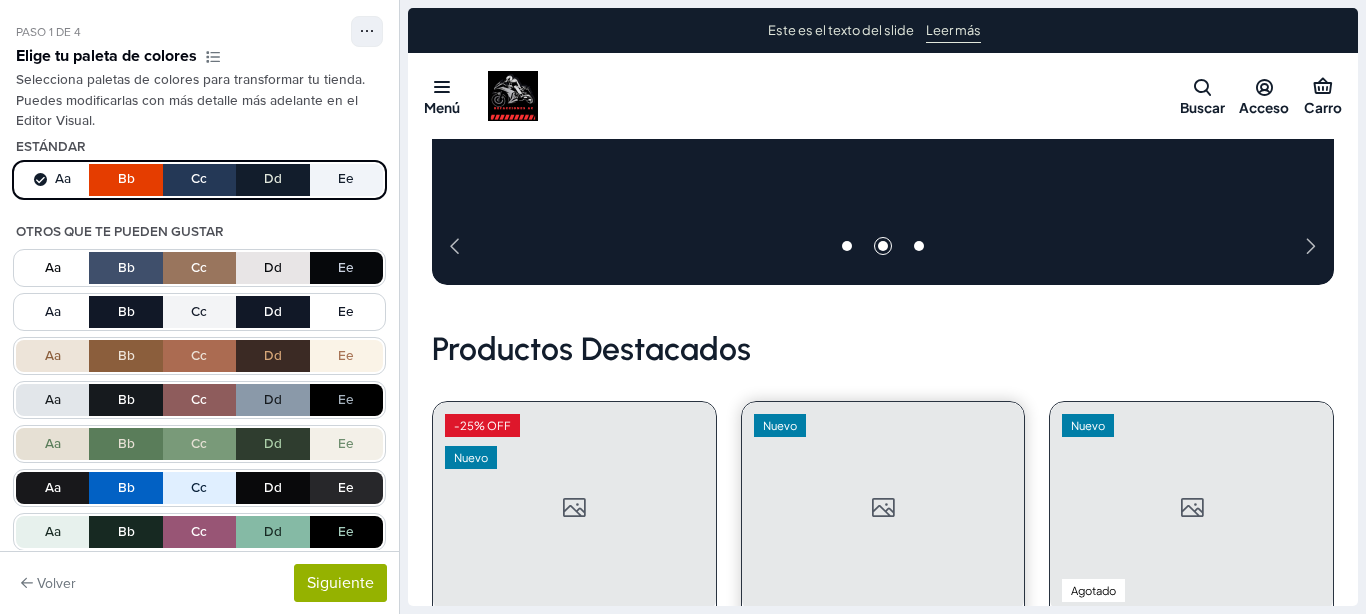 scroll, scrollTop: 0, scrollLeft: 0, axis: both 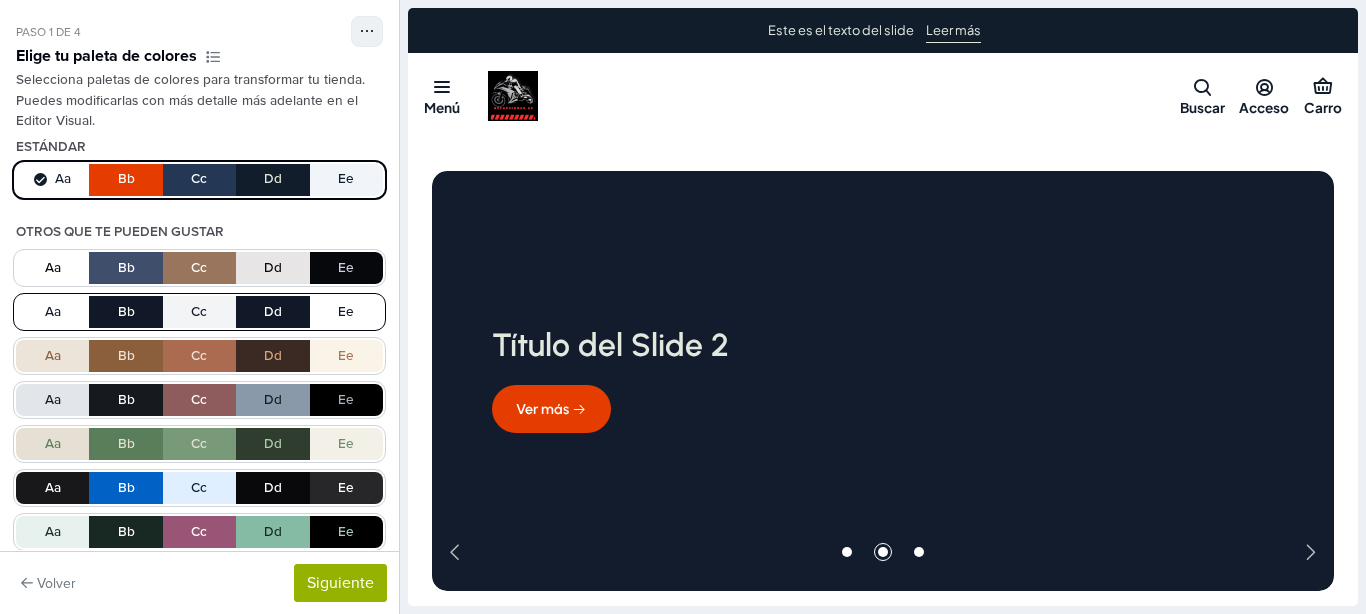click on "Aa Bb Cc Dd Ee" at bounding box center (199, 312) 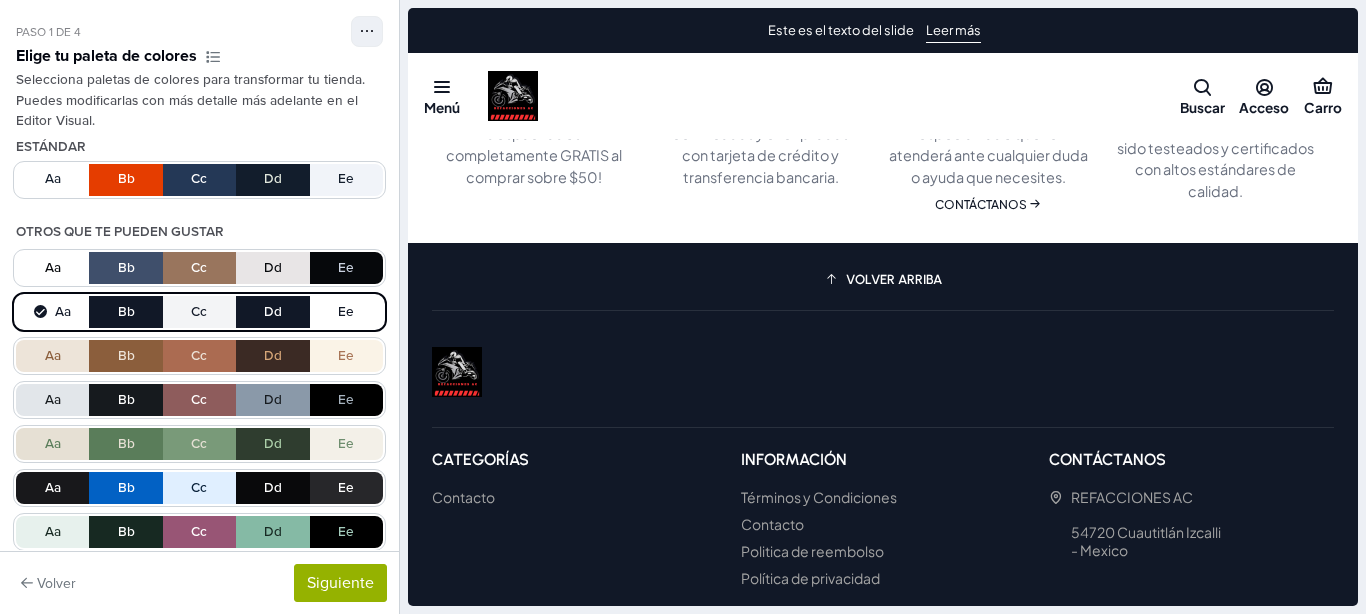 scroll, scrollTop: 5100, scrollLeft: 0, axis: vertical 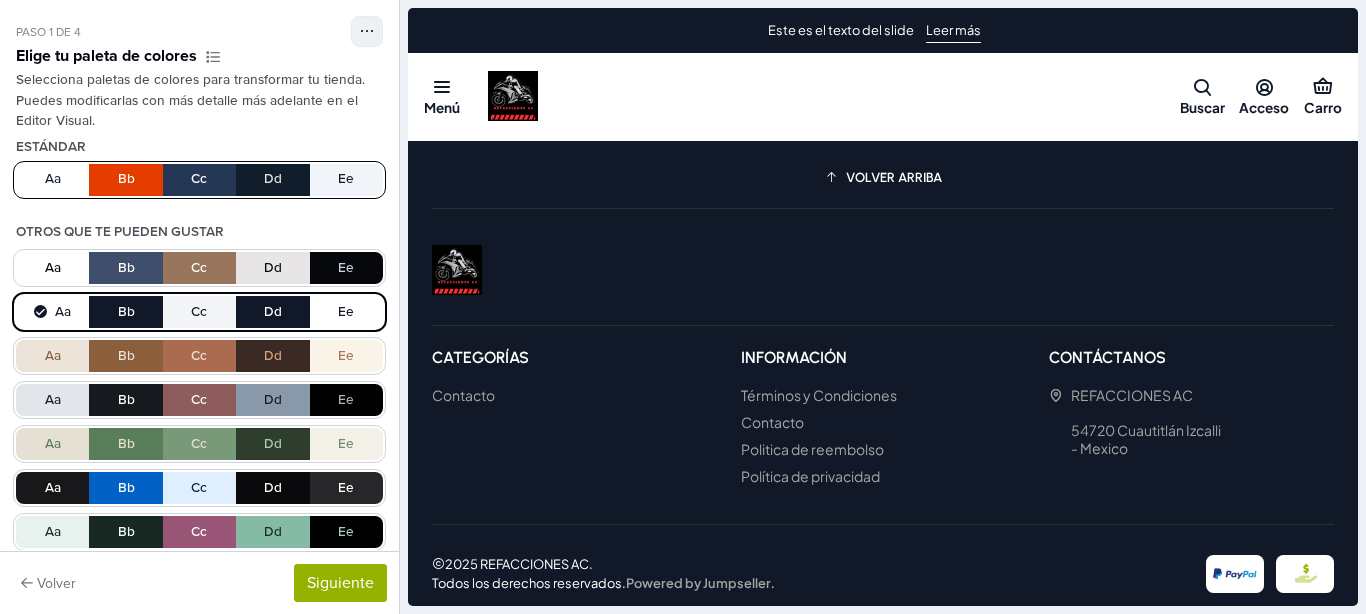 click on "Aa Bb Cc Dd Ee" at bounding box center (199, 180) 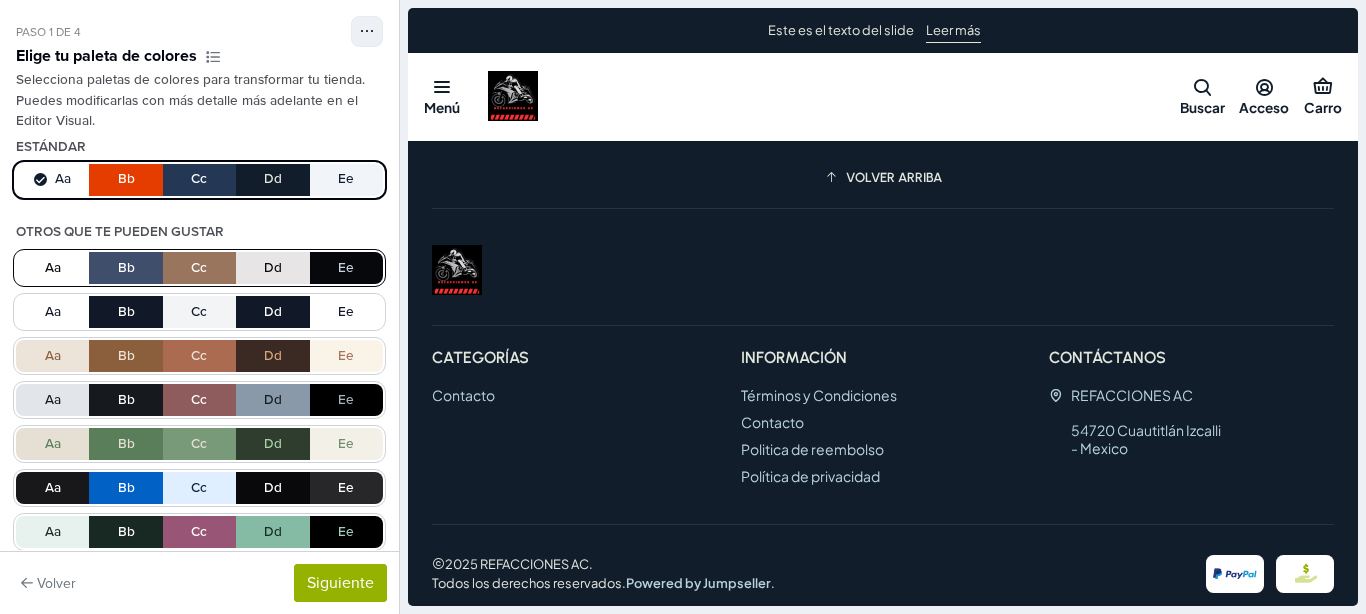 click on "Aa Bb Cc Dd Ee" at bounding box center [199, 268] 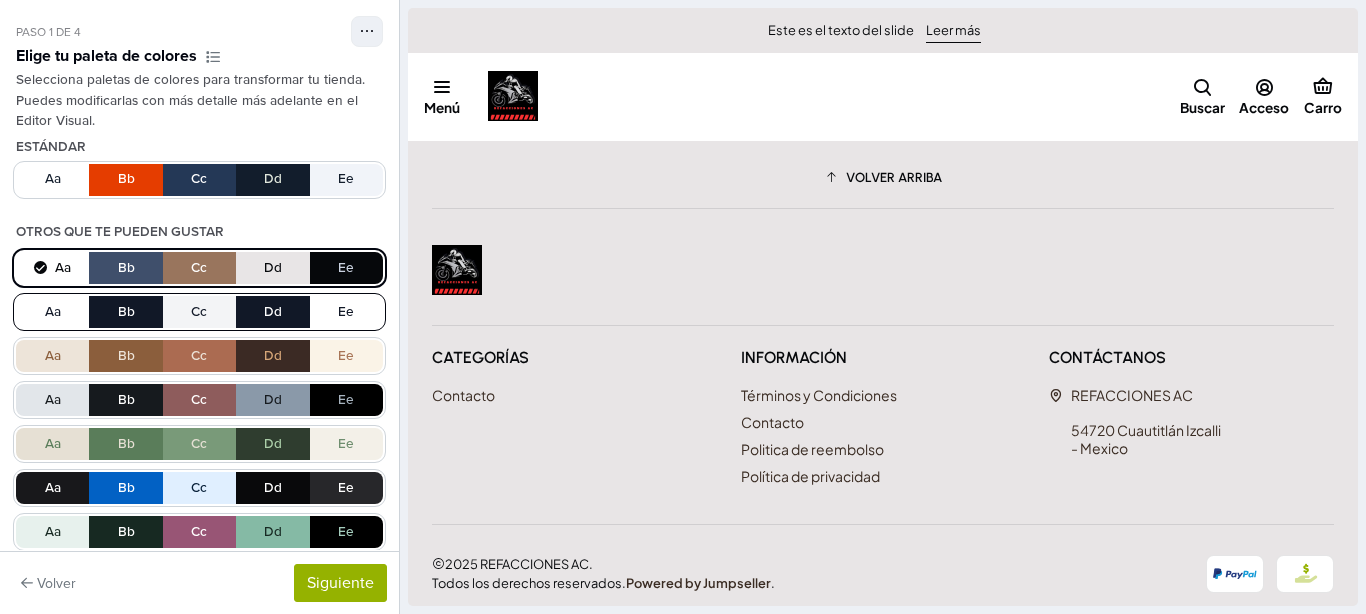 click on "Aa Bb Cc Dd Ee" at bounding box center (199, 312) 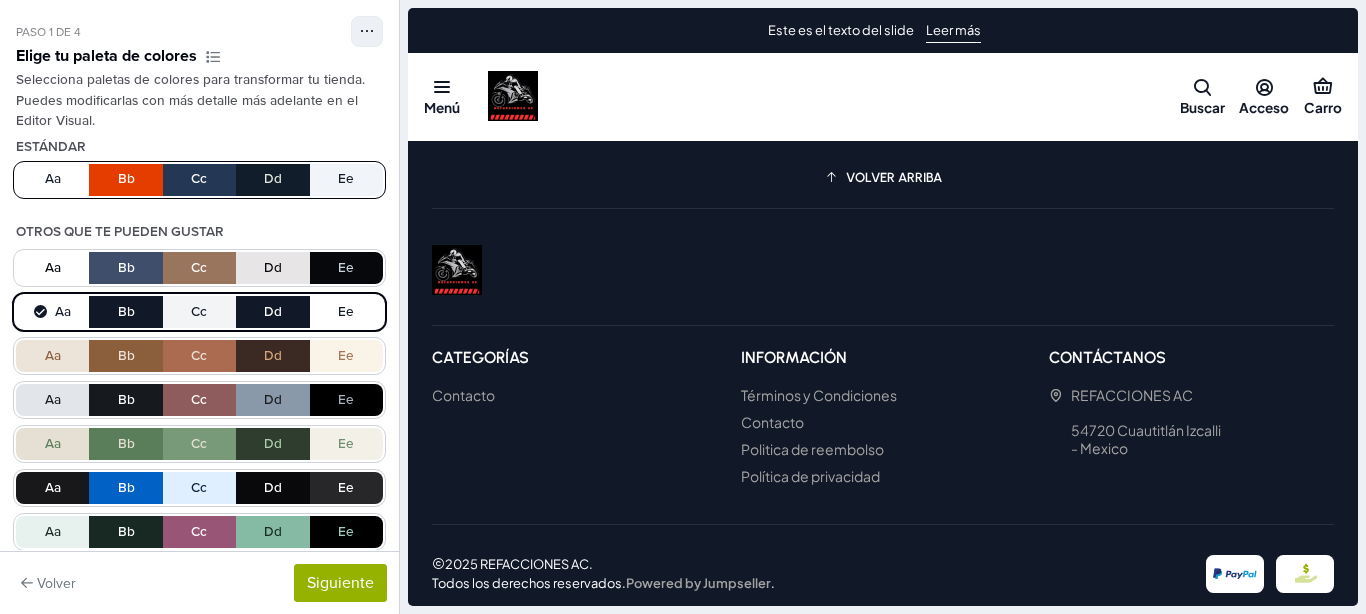 click on "Aa Bb Cc Dd Ee" at bounding box center (199, 180) 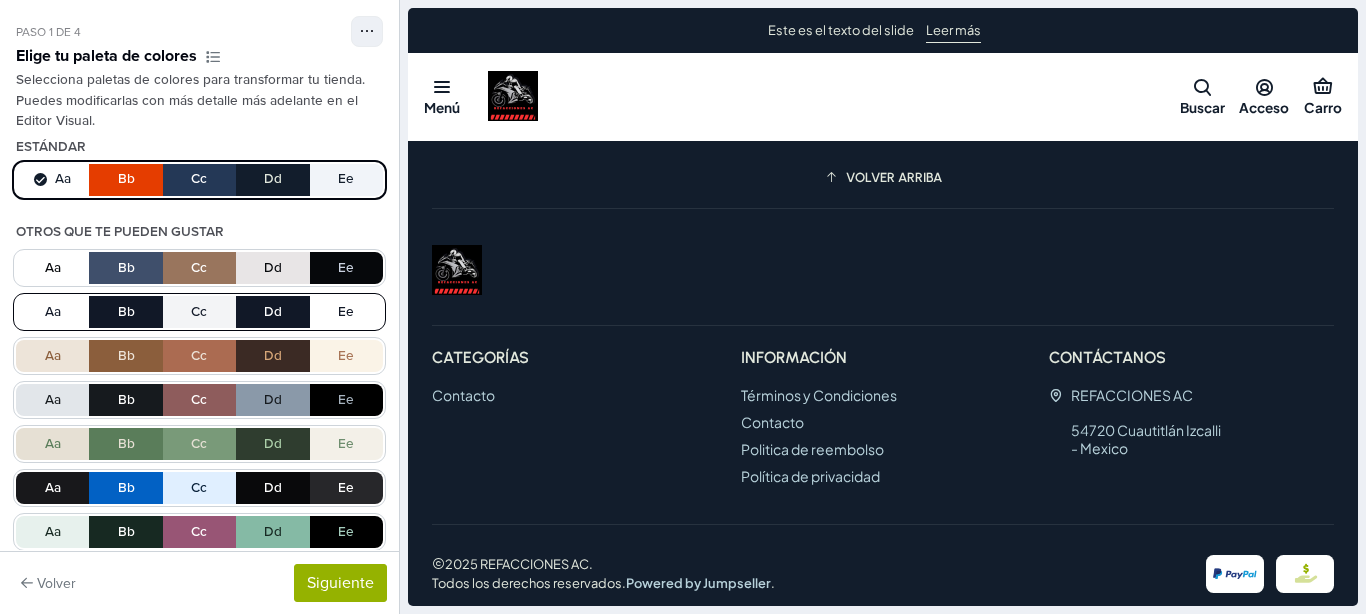 click on "Aa Bb Cc Dd Ee" at bounding box center [199, 312] 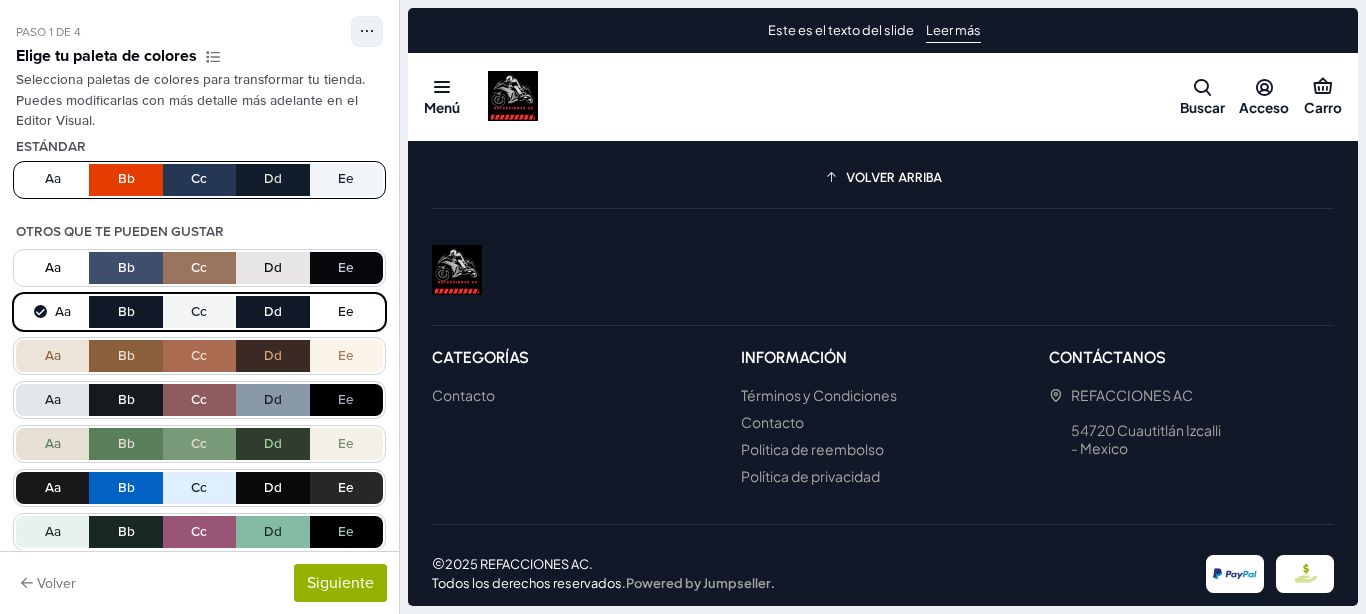 click on "Aa Bb Cc Dd Ee" at bounding box center [199, 180] 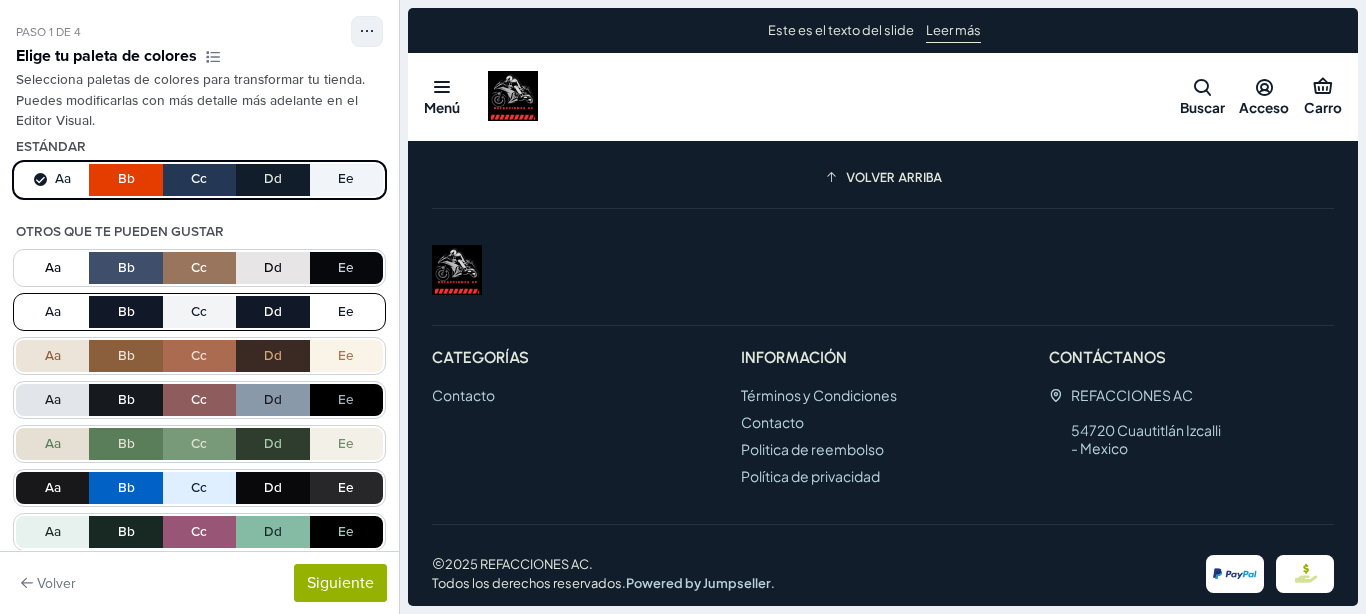 click on "Aa Bb Cc Dd Ee" at bounding box center (199, 312) 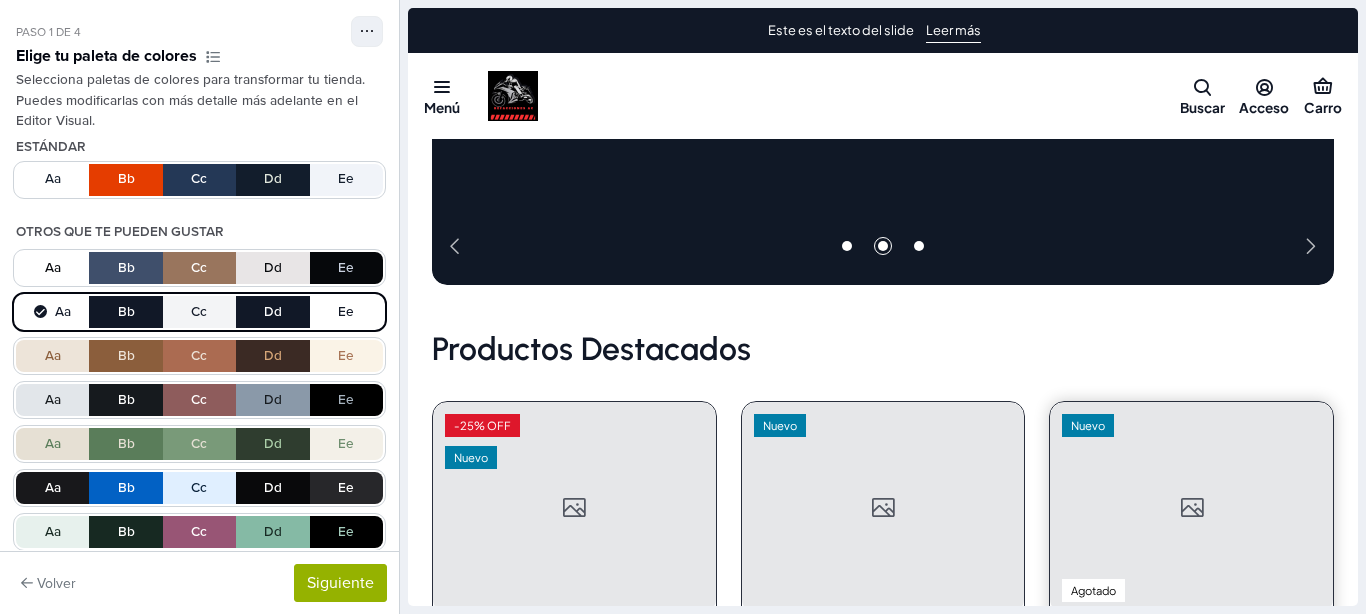 scroll, scrollTop: 0, scrollLeft: 0, axis: both 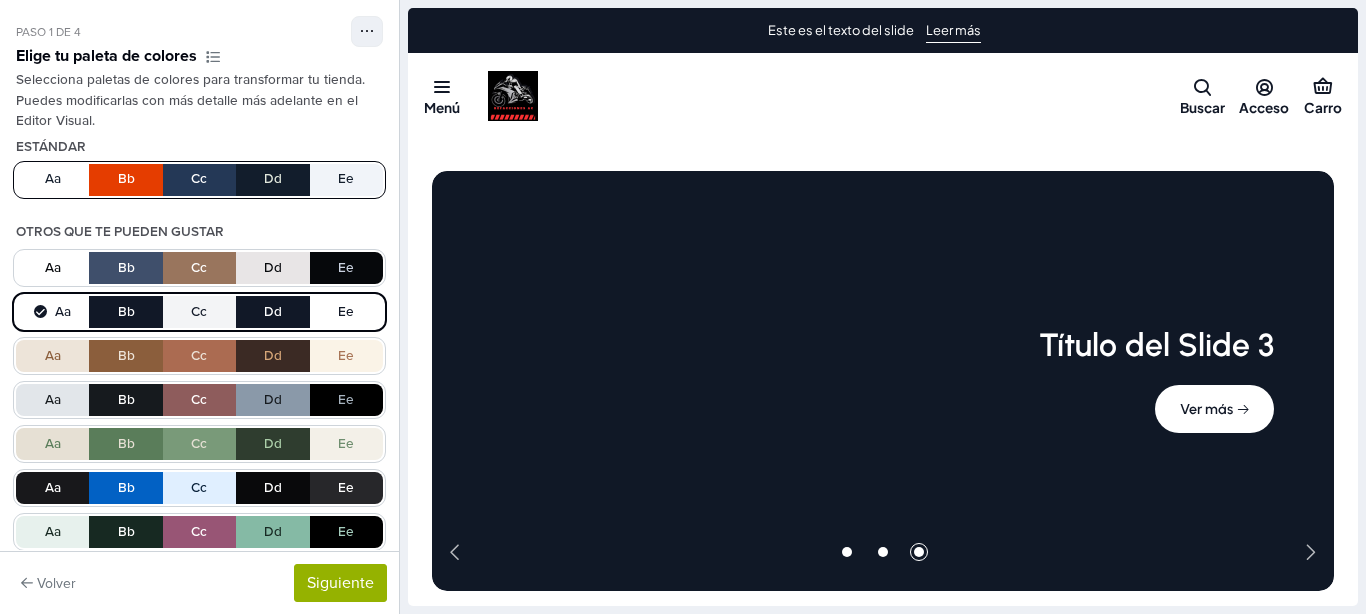click on "Aa Bb Cc Dd Ee" at bounding box center (199, 180) 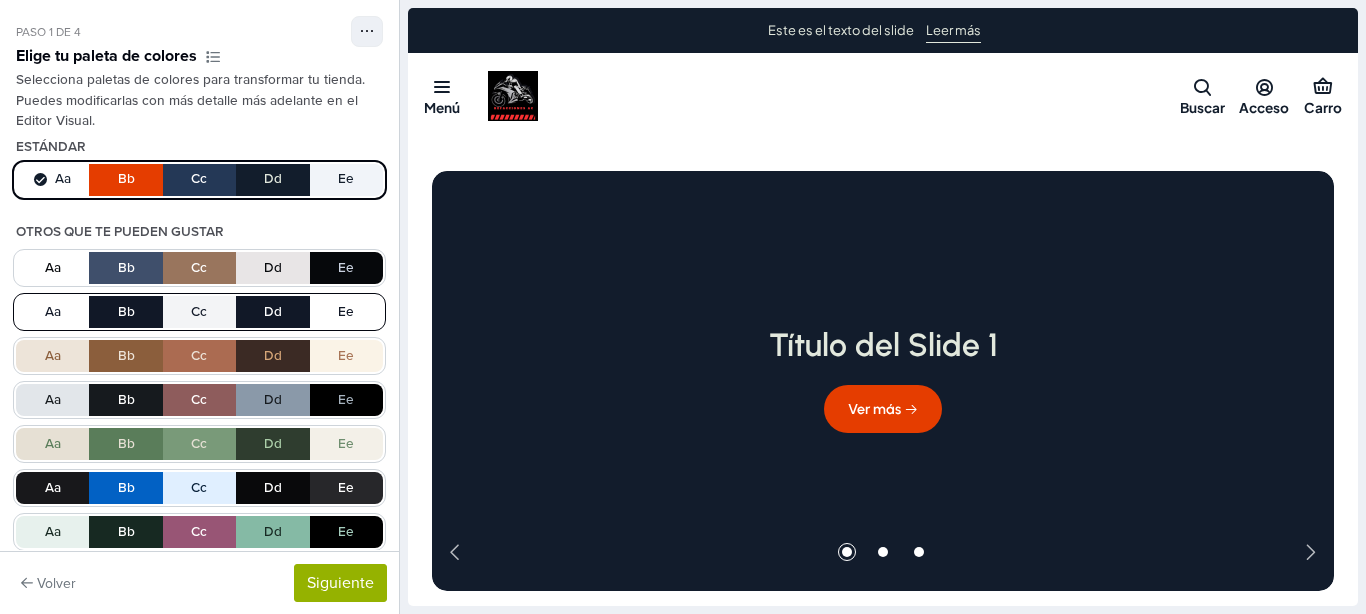click on "Aa Bb Cc Dd Ee" at bounding box center (199, 312) 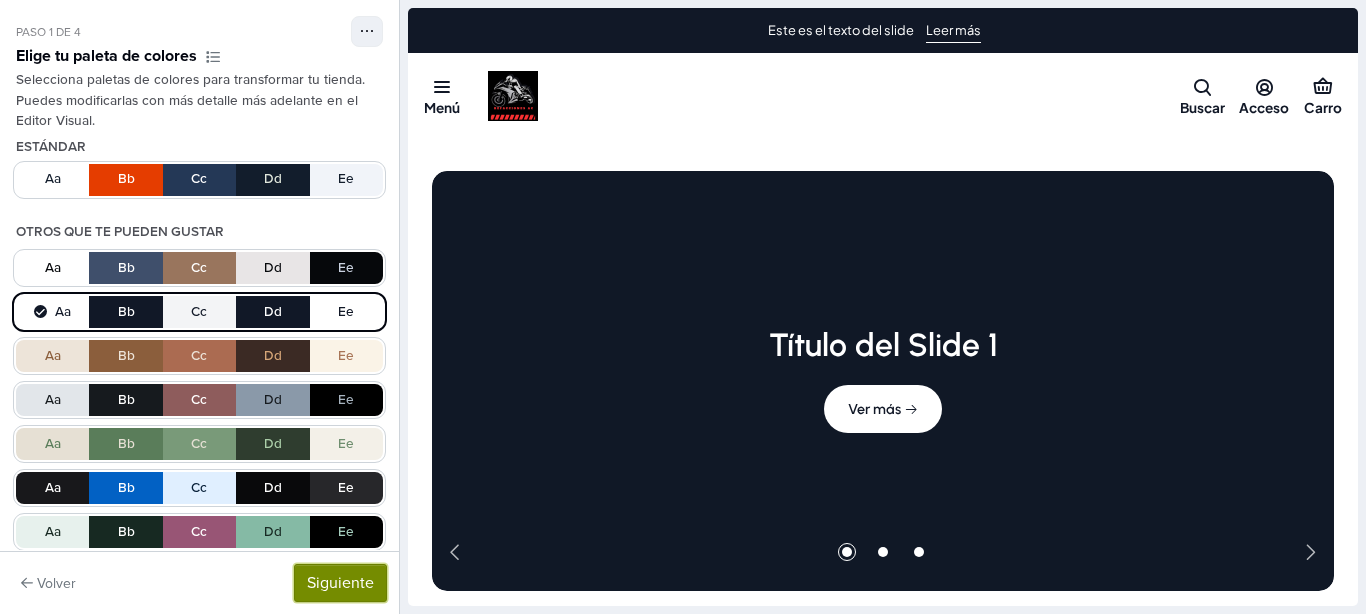 click on "Siguiente" at bounding box center [340, 583] 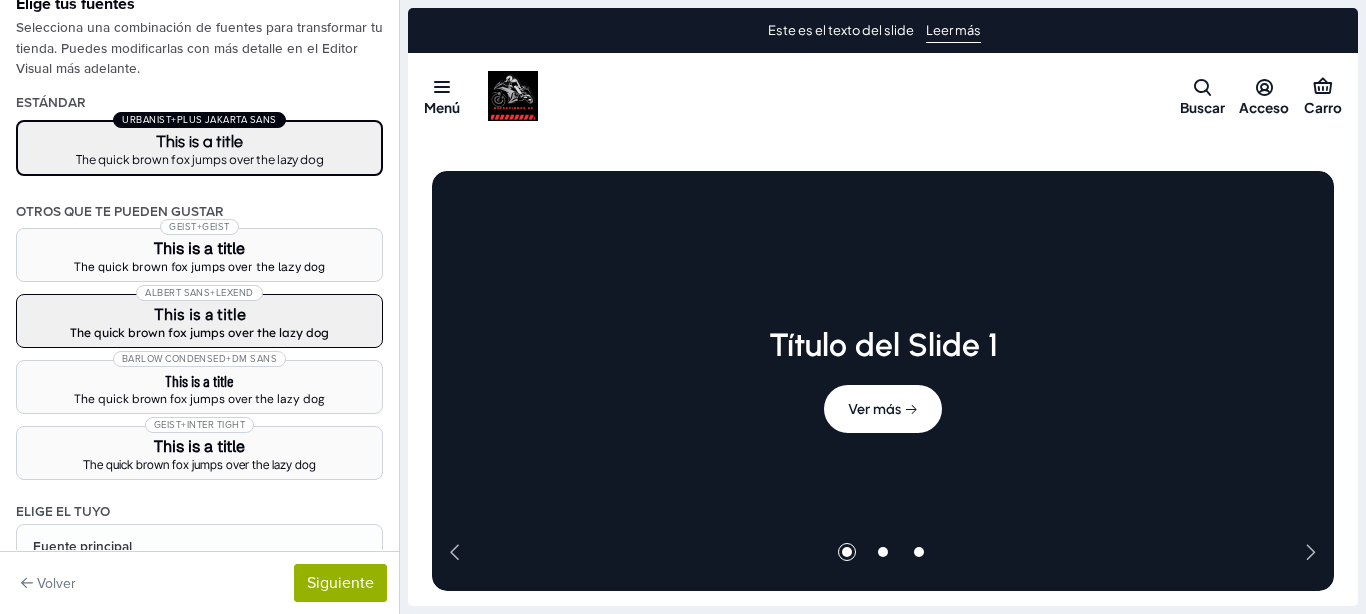 scroll, scrollTop: 0, scrollLeft: 0, axis: both 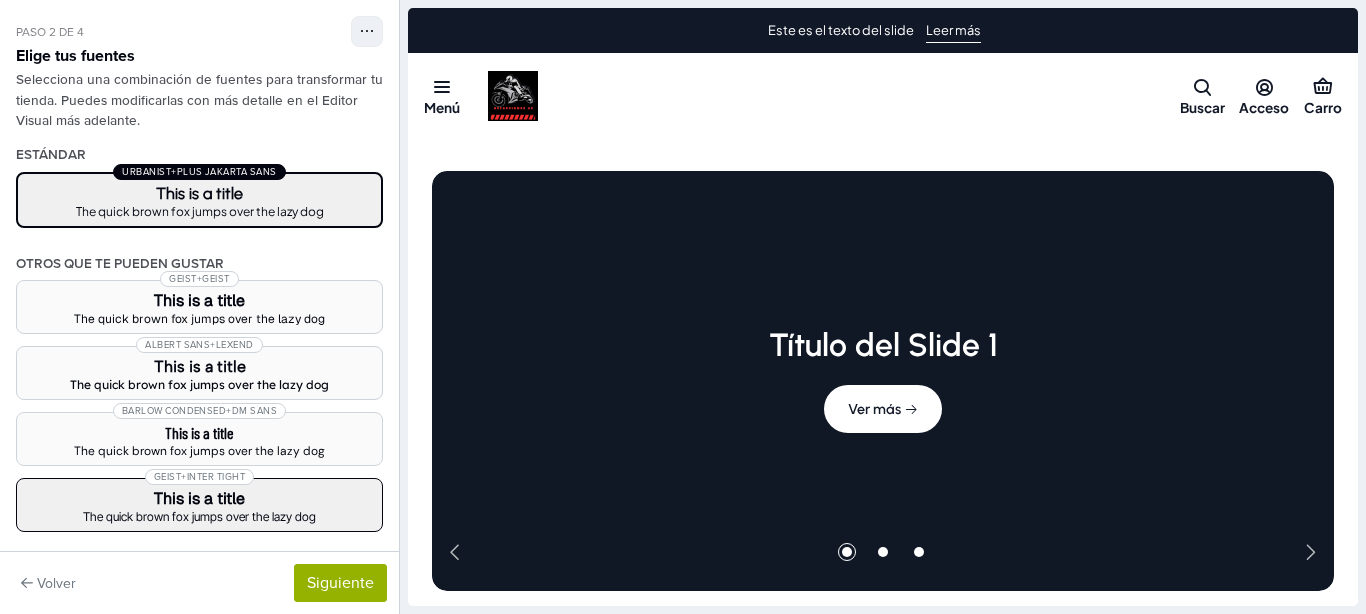 click on "This is a title" at bounding box center (199, 499) 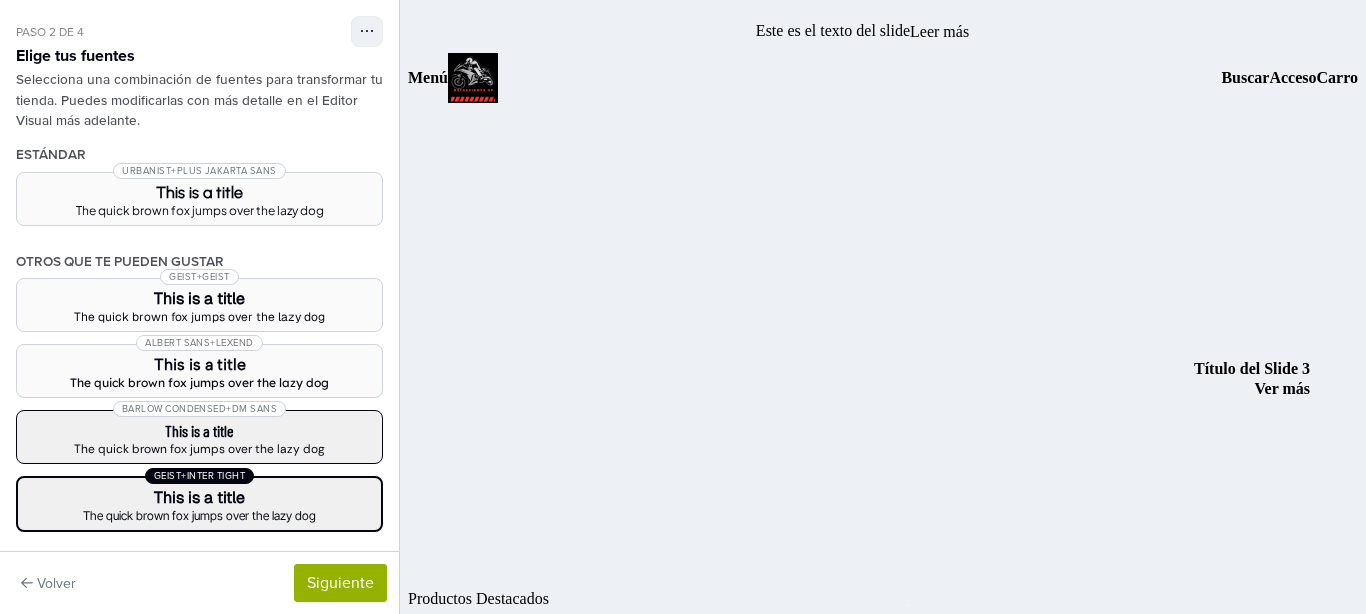 click on "The quick brown fox jumps over the lazy dog" at bounding box center (199, 449) 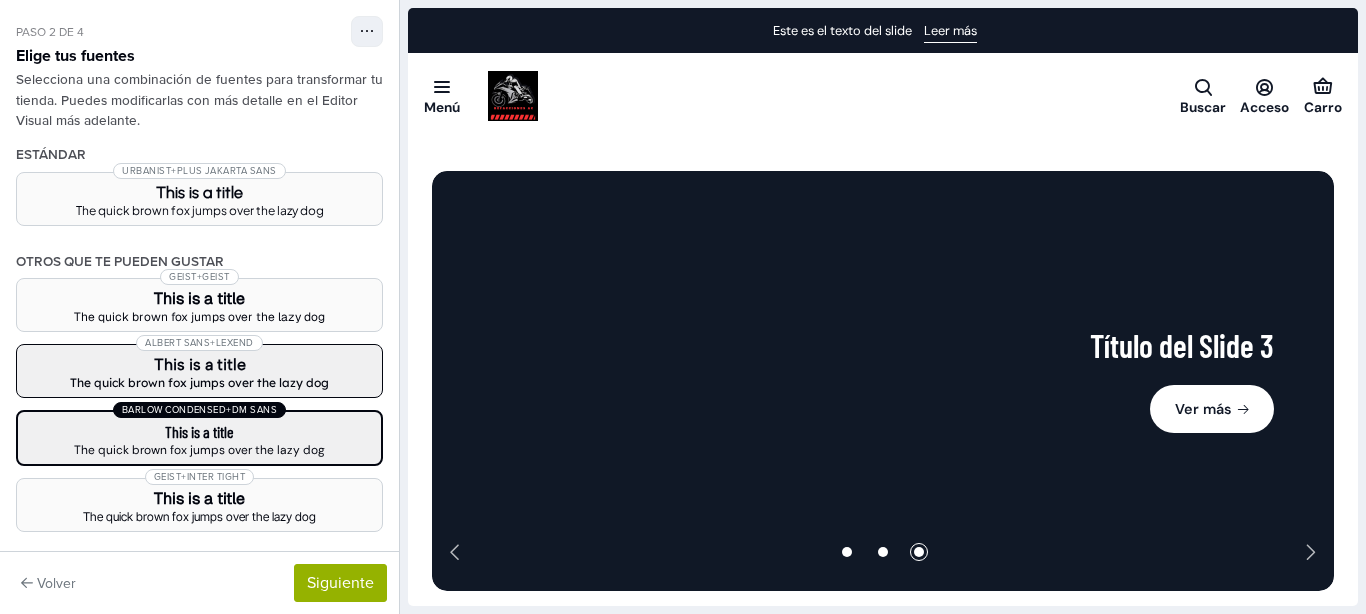 click on "The quick brown fox jumps over the lazy dog" at bounding box center [199, 383] 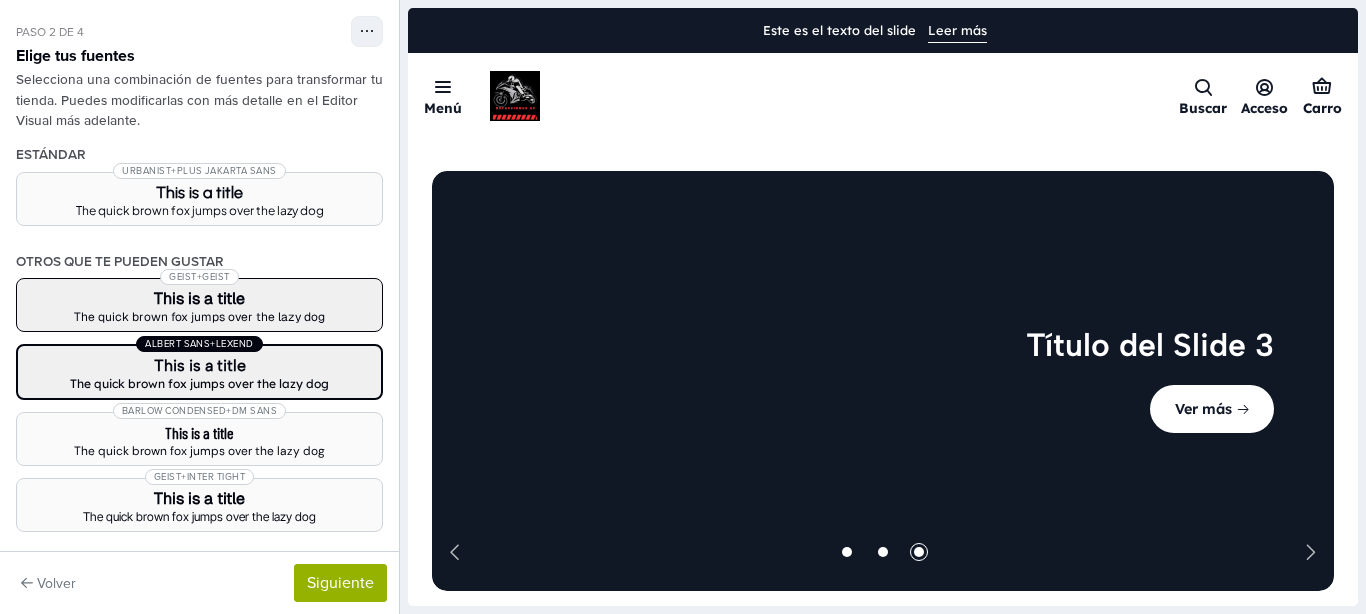 click on "This is a title" at bounding box center (199, 299) 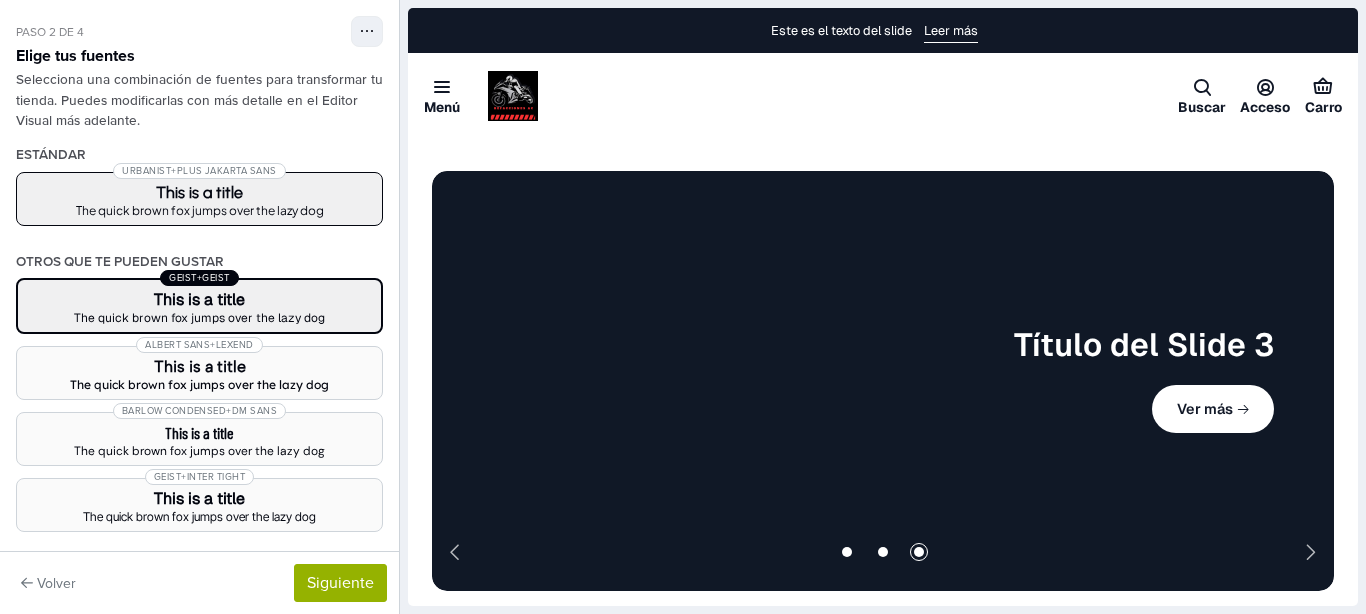 click on "The quick brown fox jumps over the lazy dog" at bounding box center [199, 211] 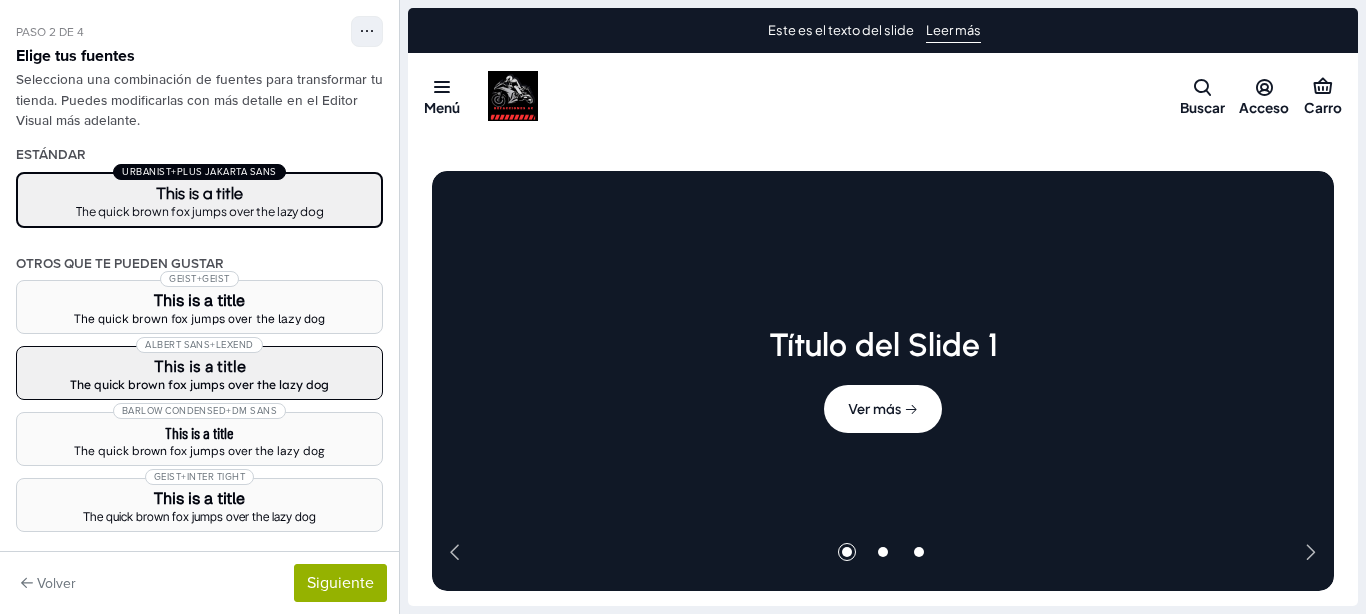 click on "This is a title" at bounding box center (199, 367) 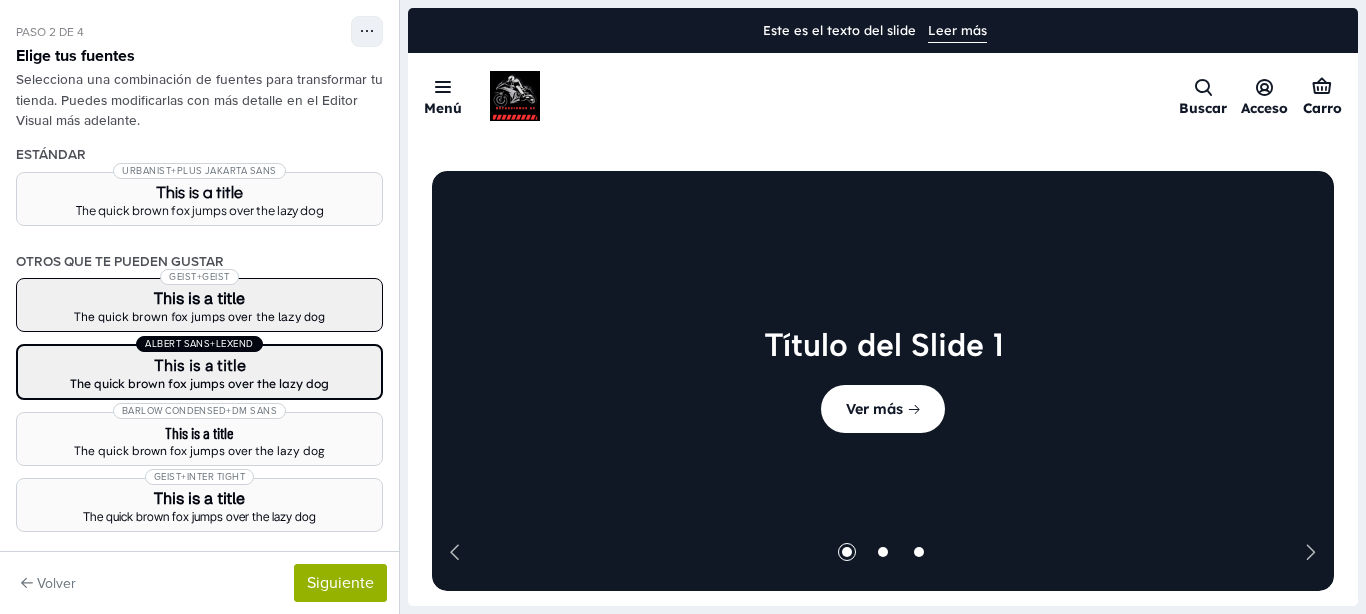 click on "The quick brown fox jumps over the lazy dog" at bounding box center (199, 317) 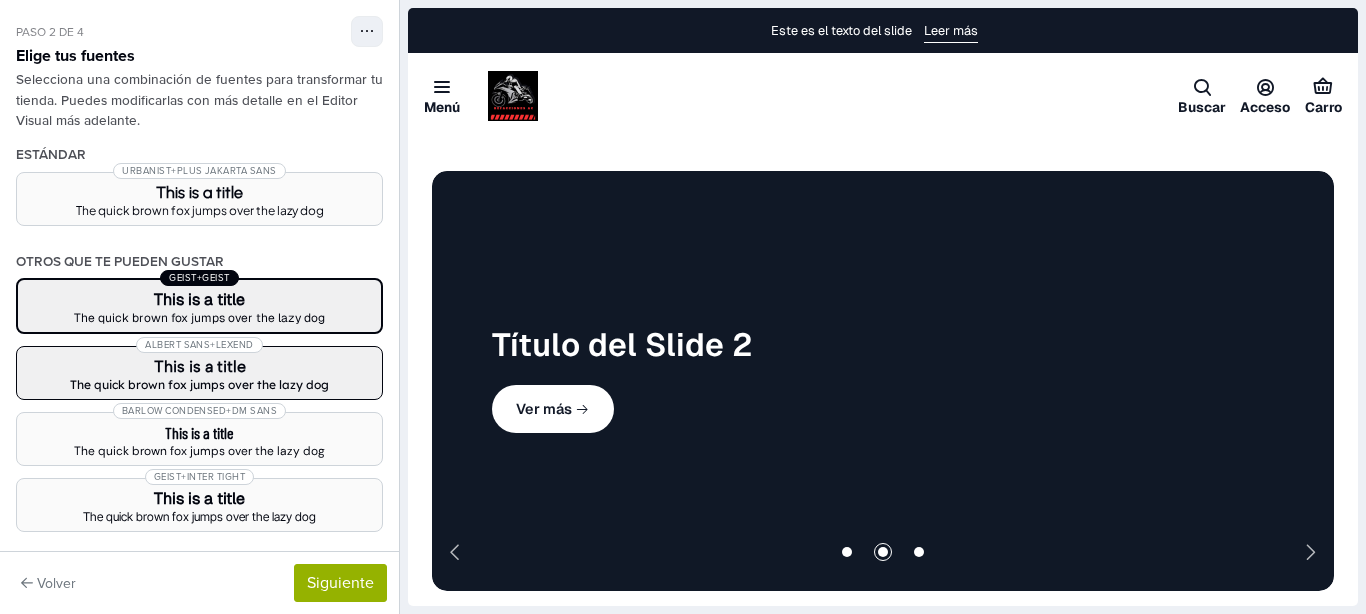 click on "This is a title" at bounding box center [199, 367] 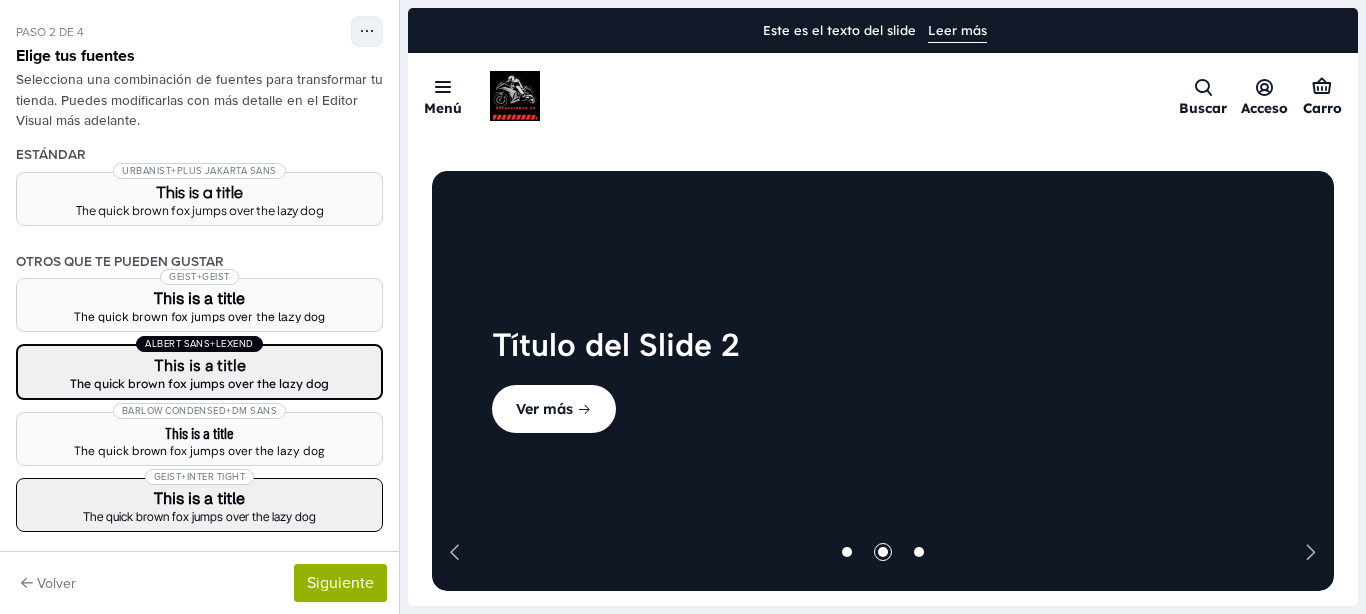 click on "Geist  +  Inter Tight This is a title The quick brown fox jumps over the lazy dog" at bounding box center (199, 505) 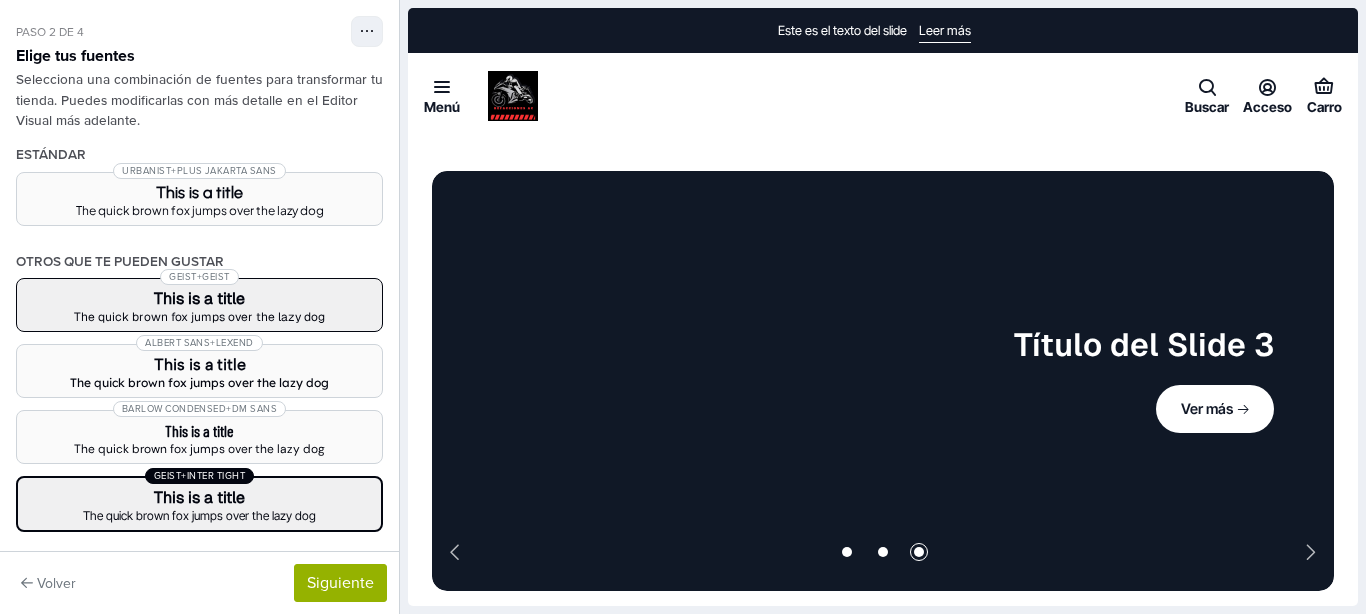 click on "The quick brown fox jumps over the lazy dog" at bounding box center [199, 317] 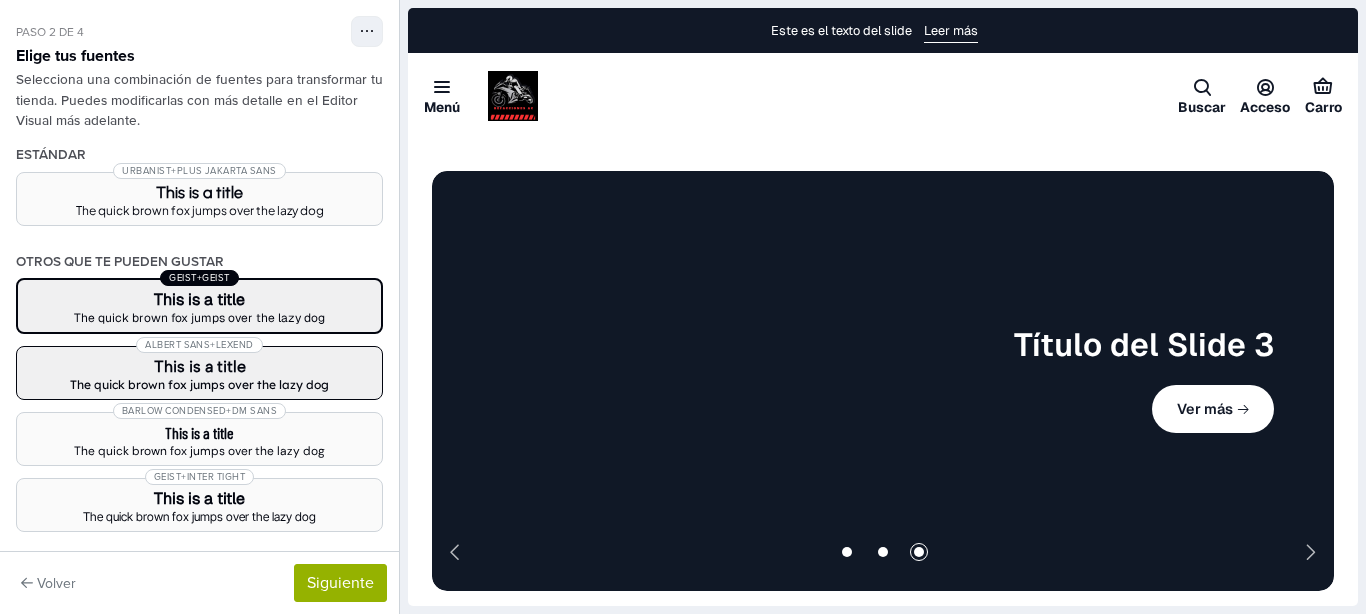 click on "This is a title" at bounding box center [199, 367] 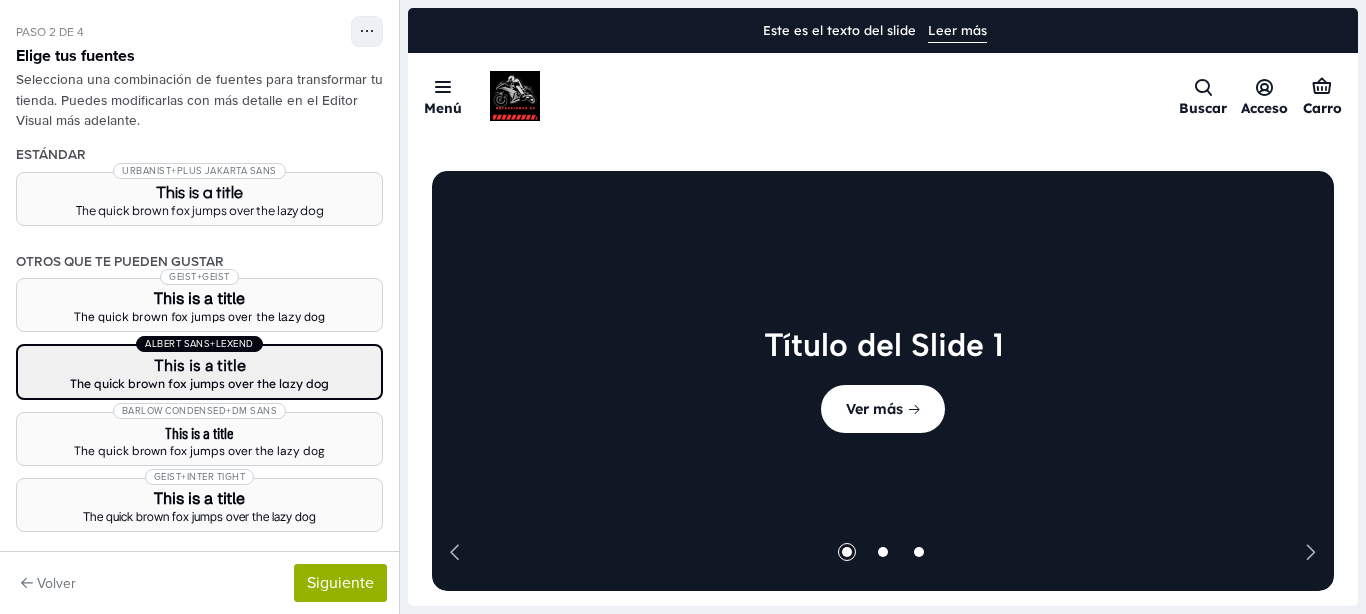 scroll, scrollTop: 244, scrollLeft: 0, axis: vertical 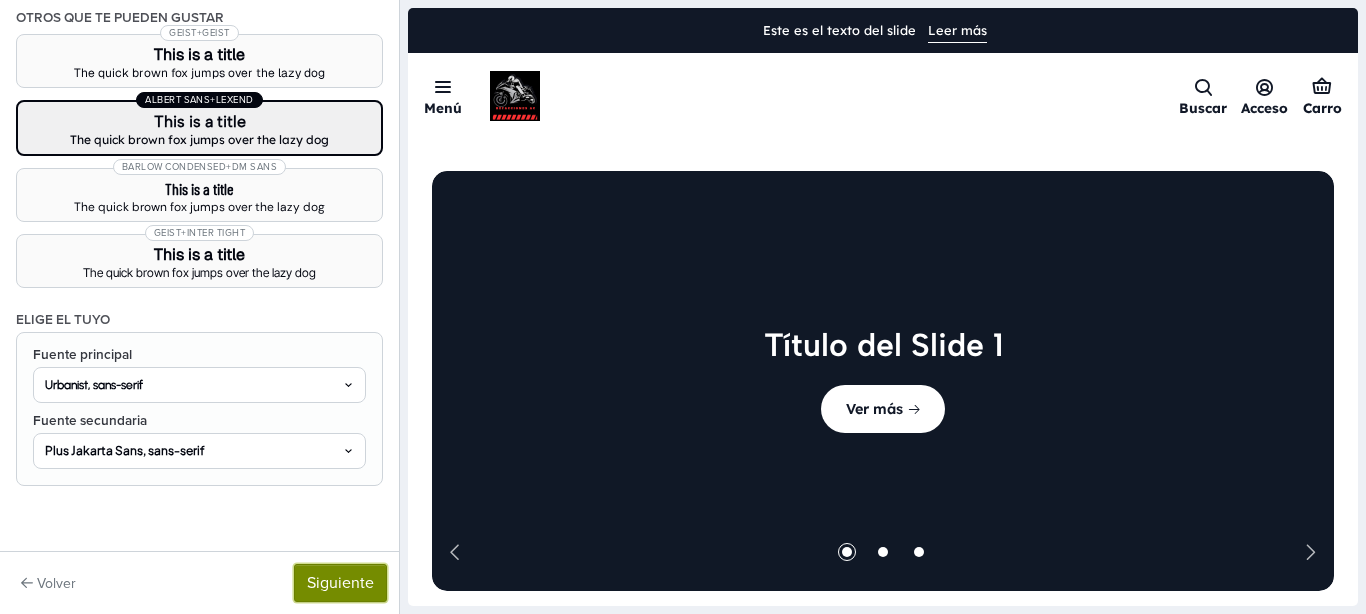 click on "Siguiente" at bounding box center [340, 583] 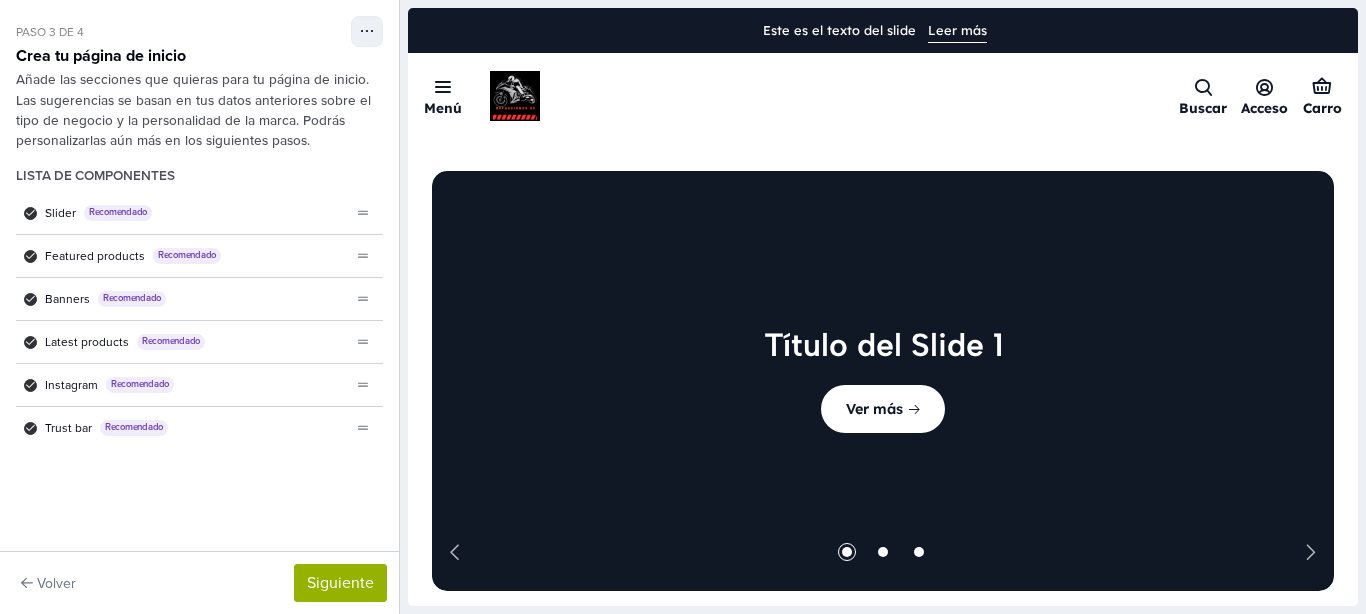 scroll, scrollTop: 0, scrollLeft: 0, axis: both 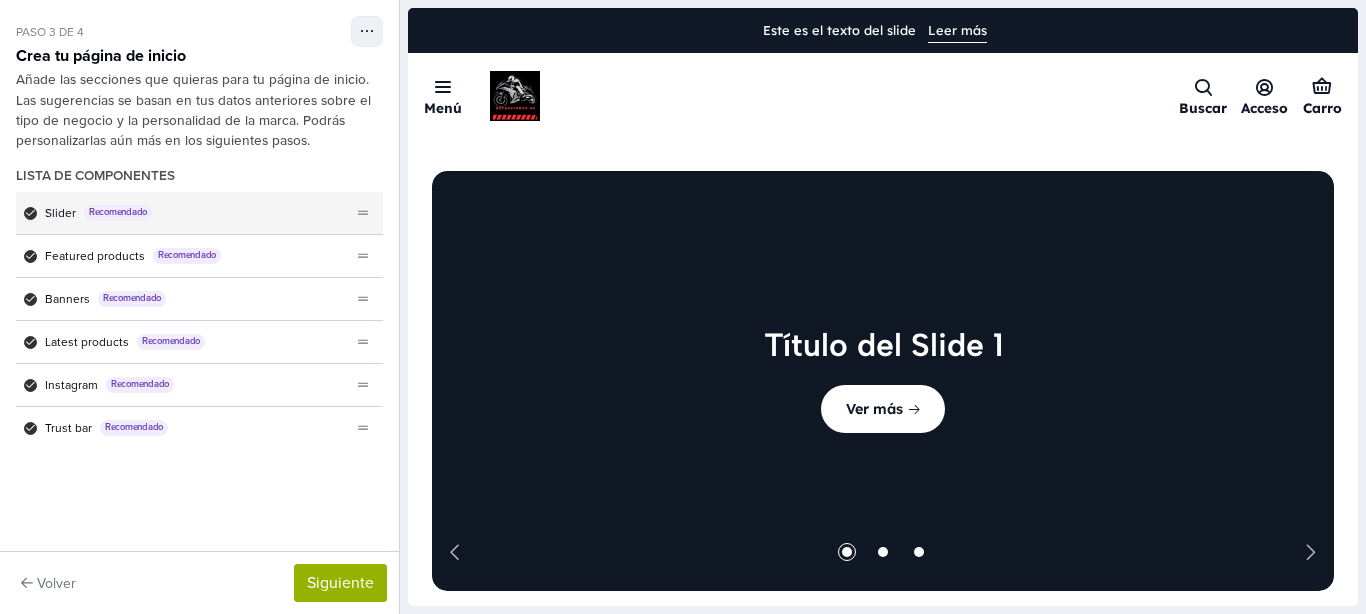 click on "Slider Recomendado" at bounding box center [183, 213] 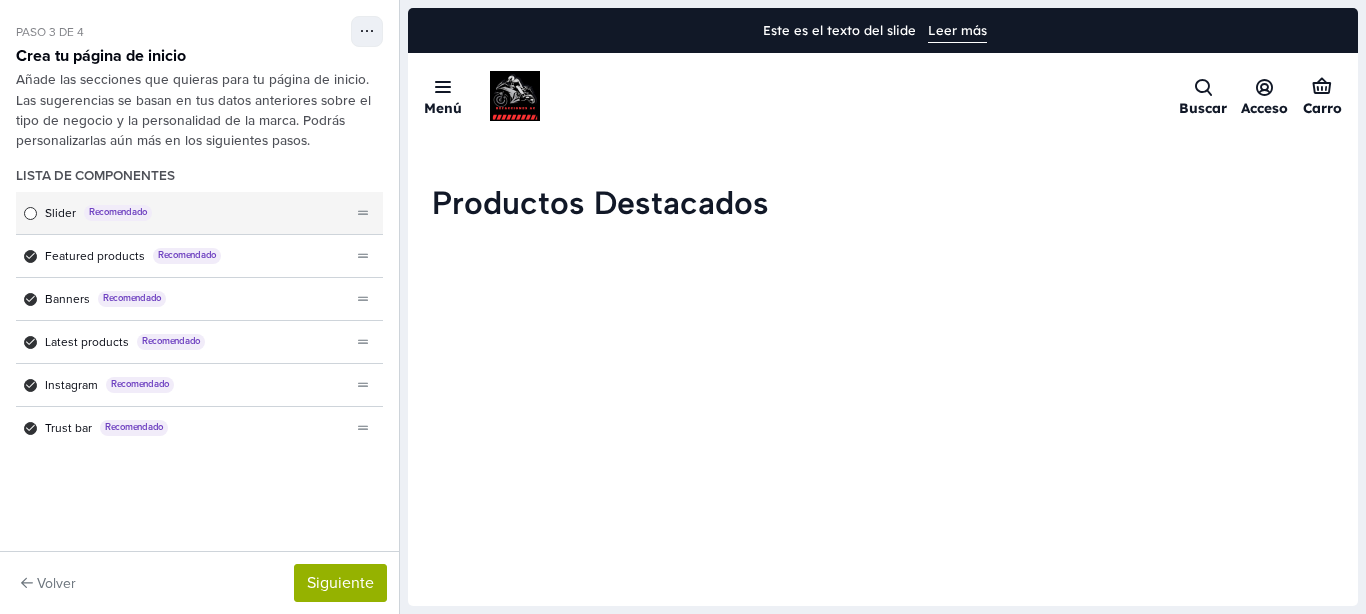 click on "Recomendado" at bounding box center (118, 213) 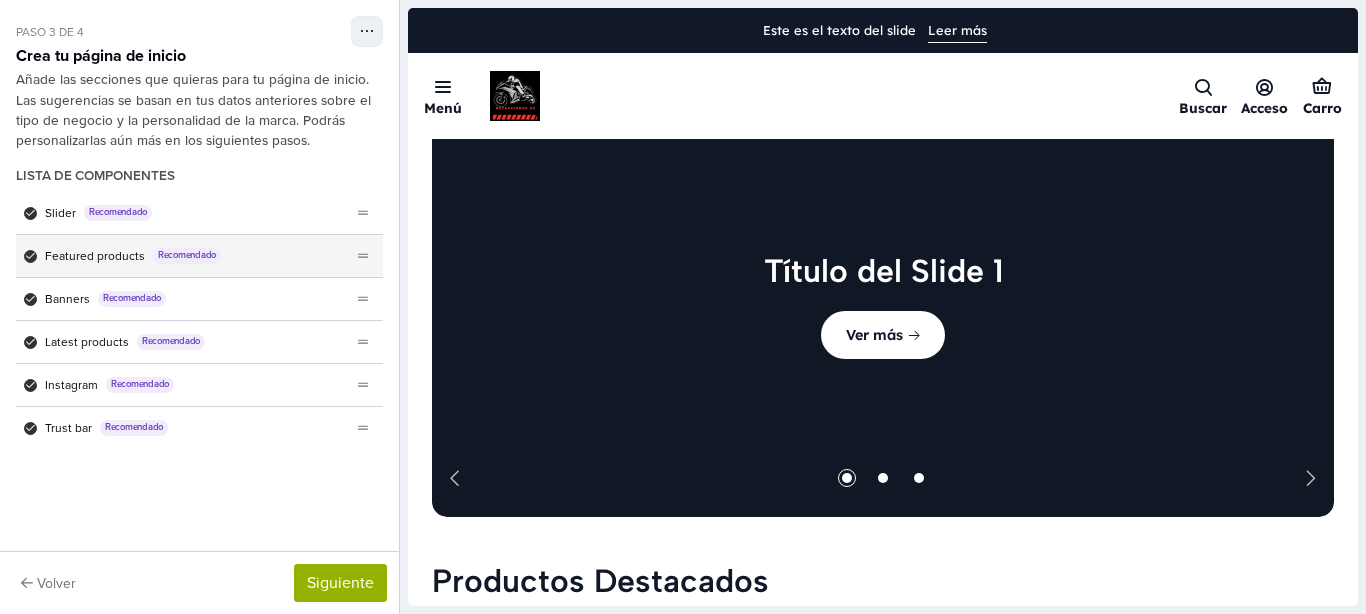 click on "Featured products" at bounding box center (95, 256) 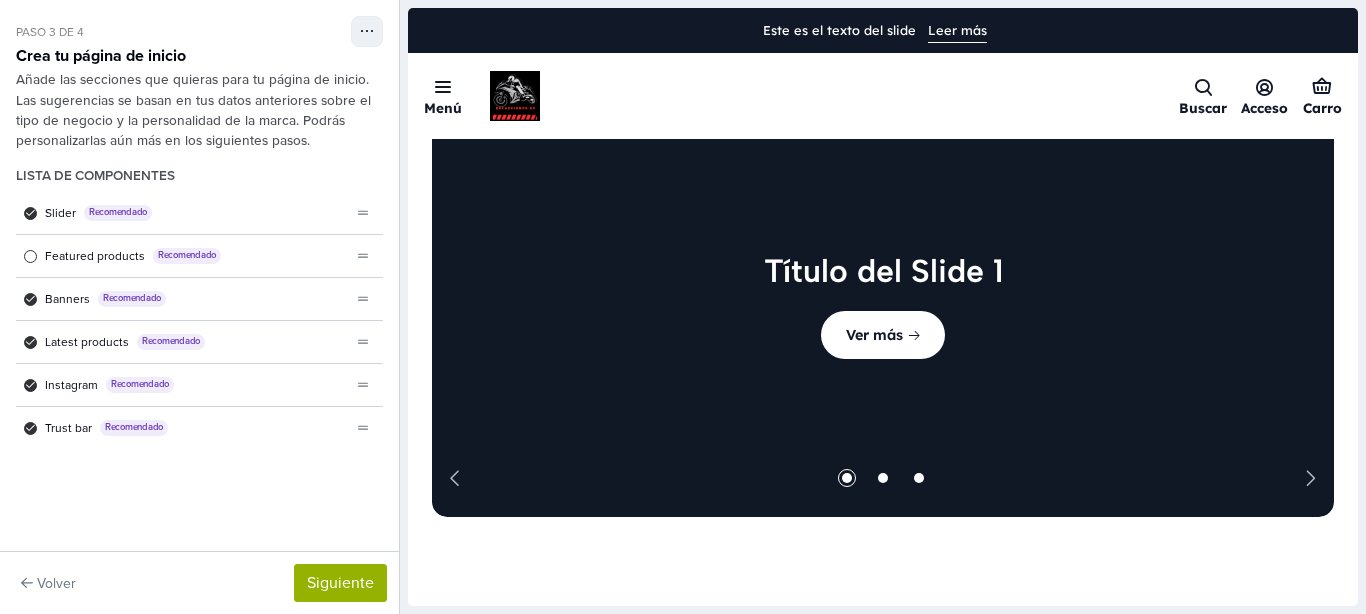 click on "Featured products" at bounding box center [95, 256] 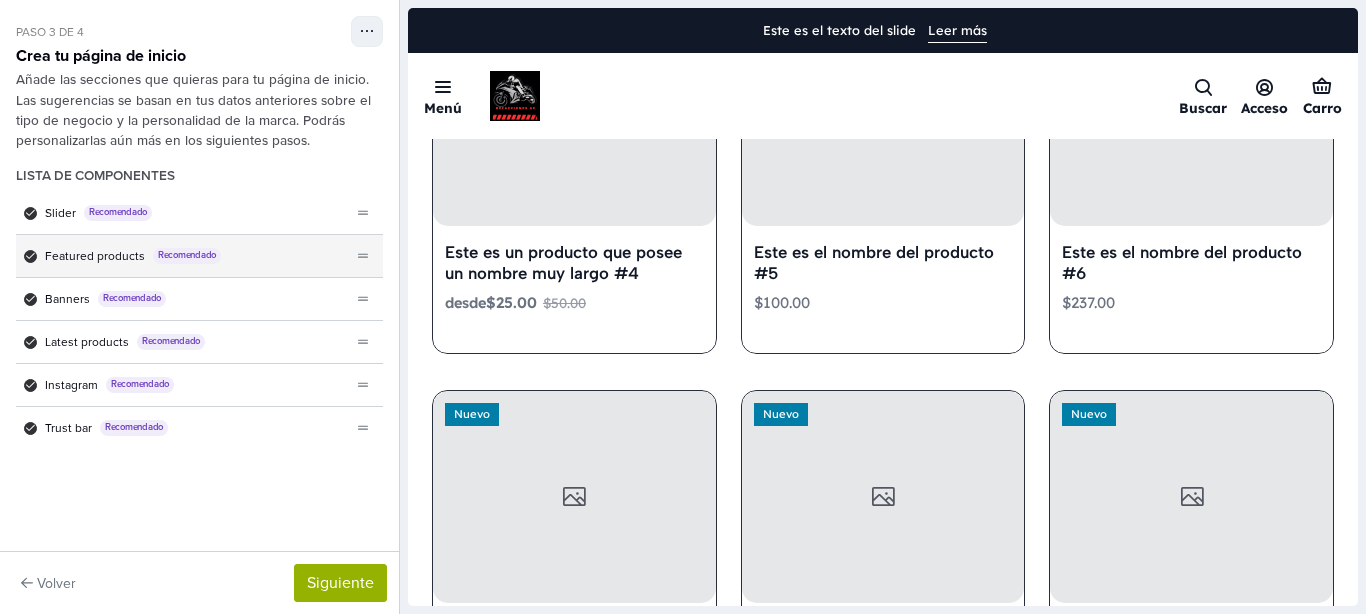 click on "Featured products" at bounding box center [95, 256] 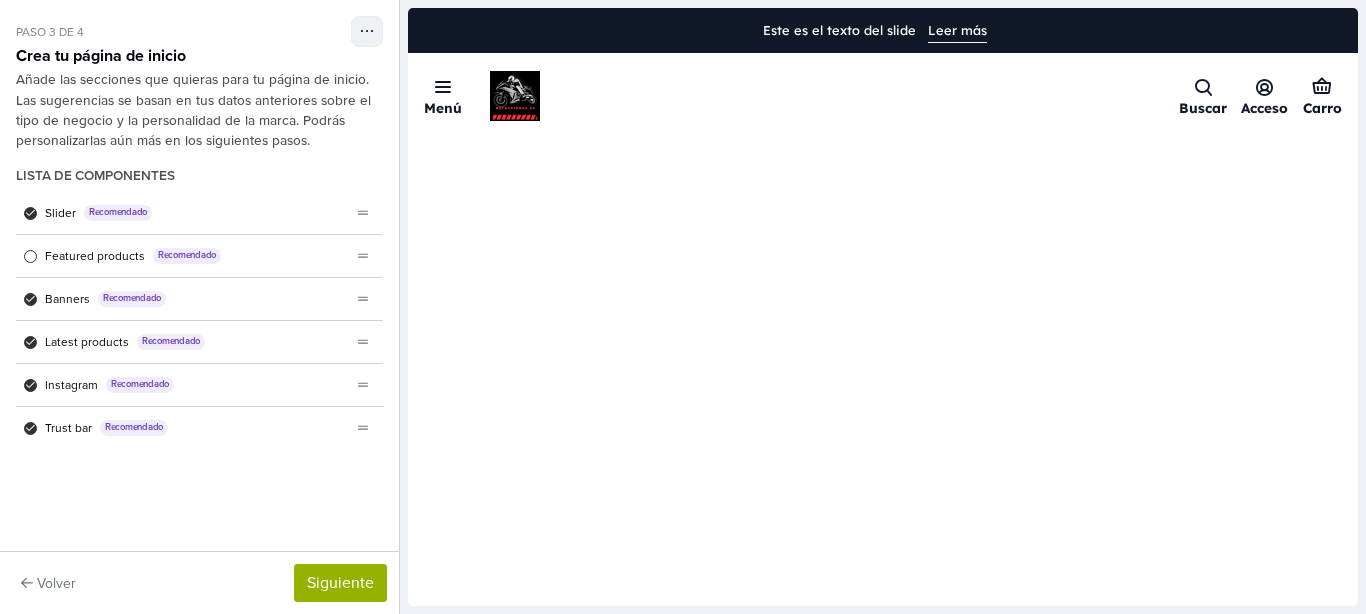 click on "Featured products" at bounding box center [95, 256] 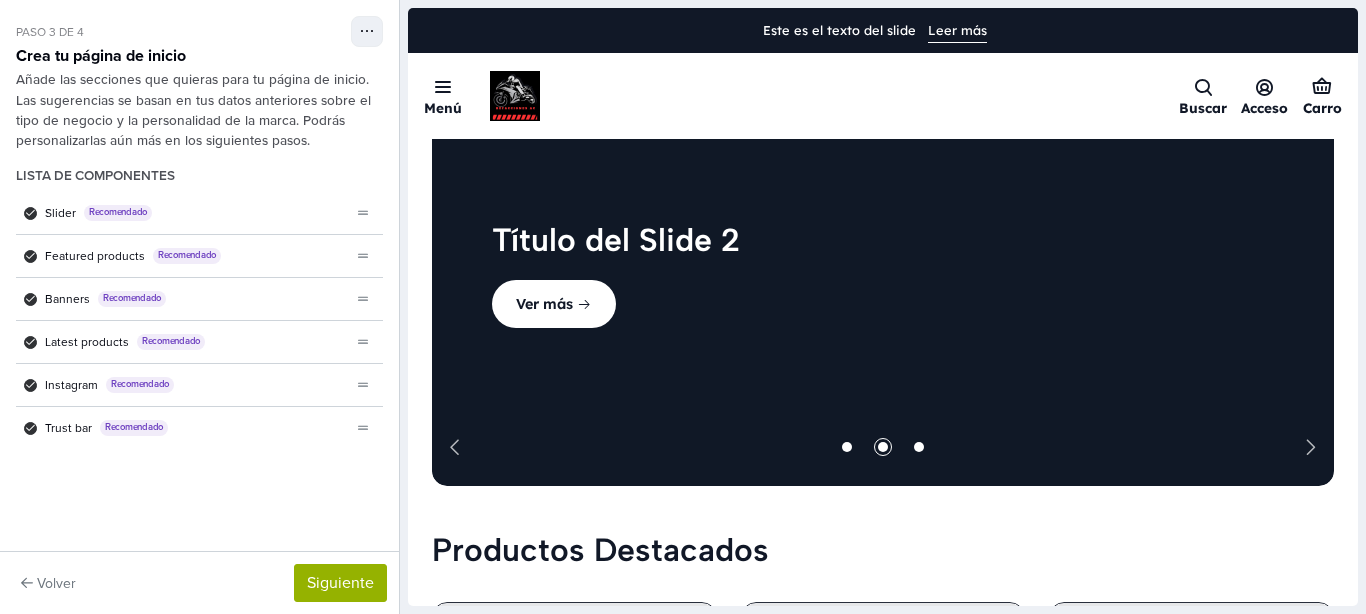 scroll, scrollTop: 0, scrollLeft: 0, axis: both 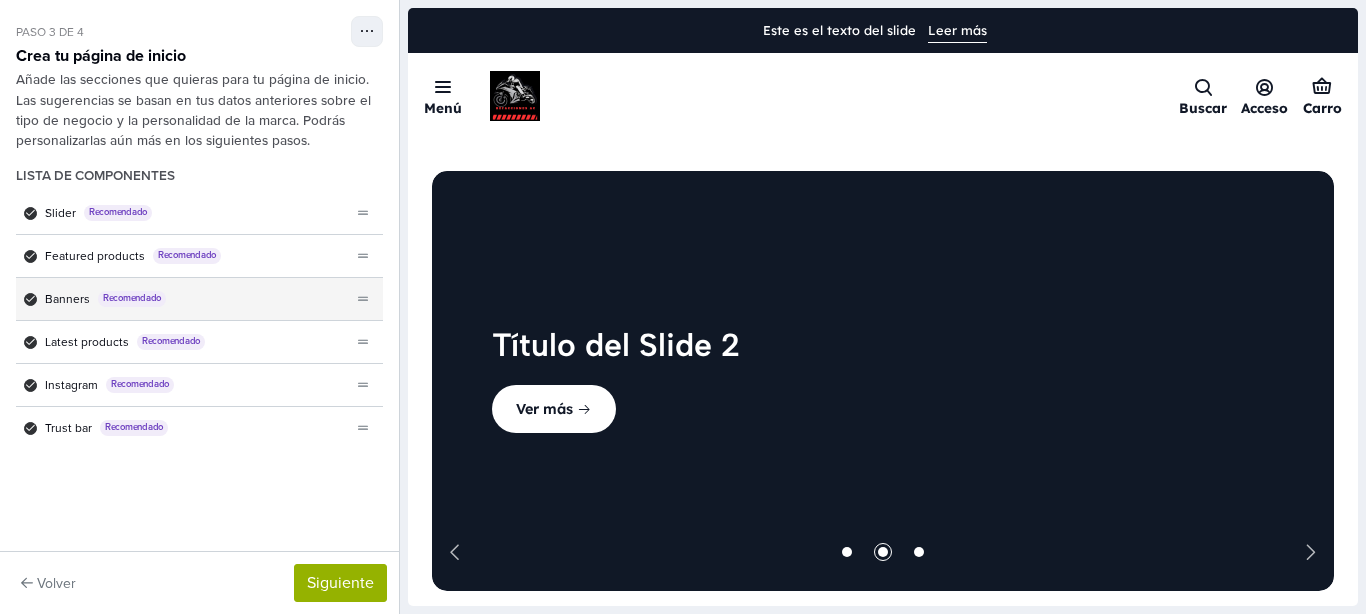 click on "Banners Recomendado" at bounding box center [183, 299] 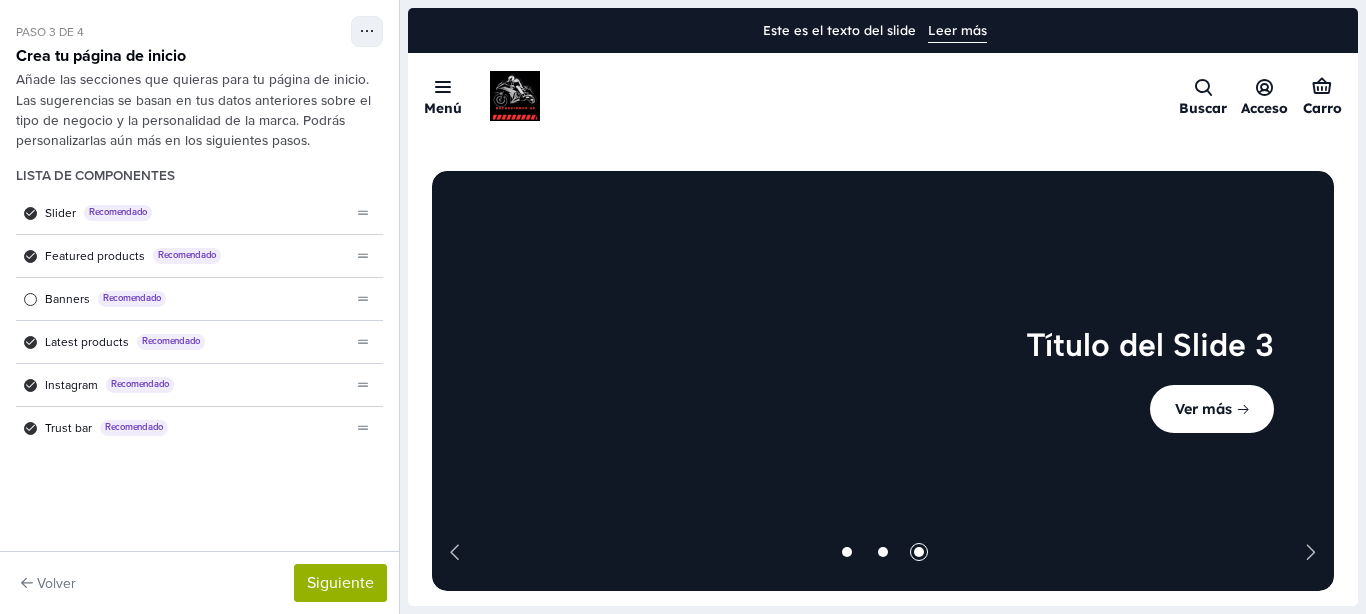 click on "Banners Recomendado" at bounding box center (183, 299) 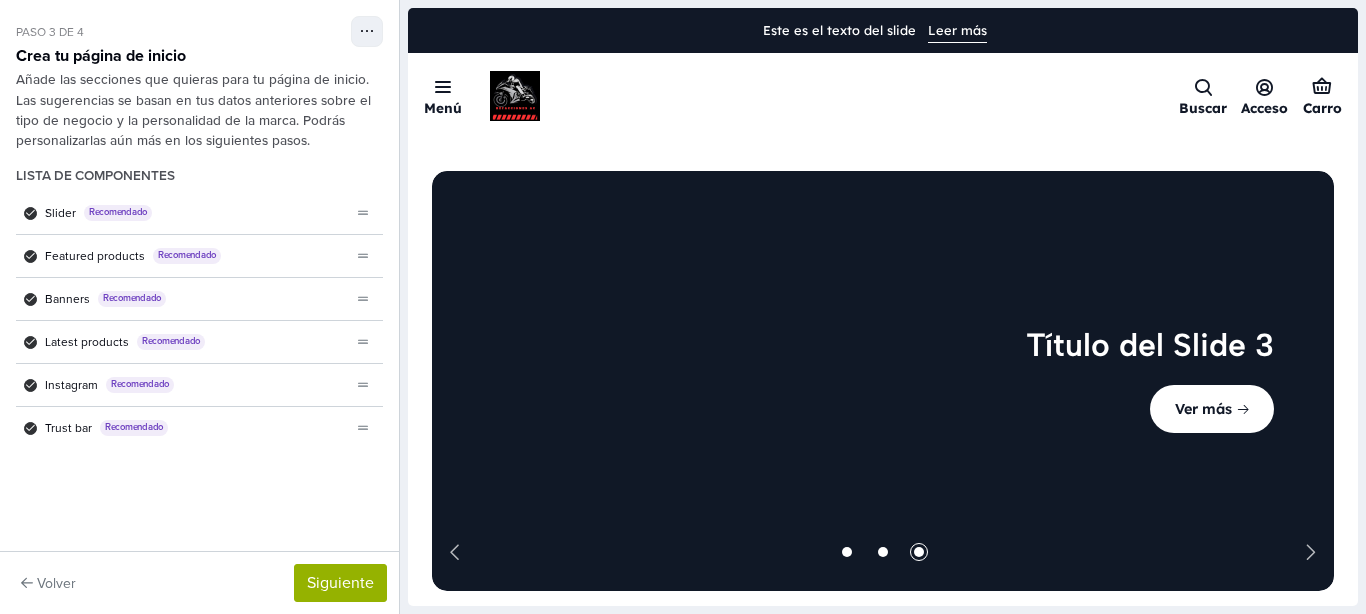 scroll, scrollTop: 2124, scrollLeft: 0, axis: vertical 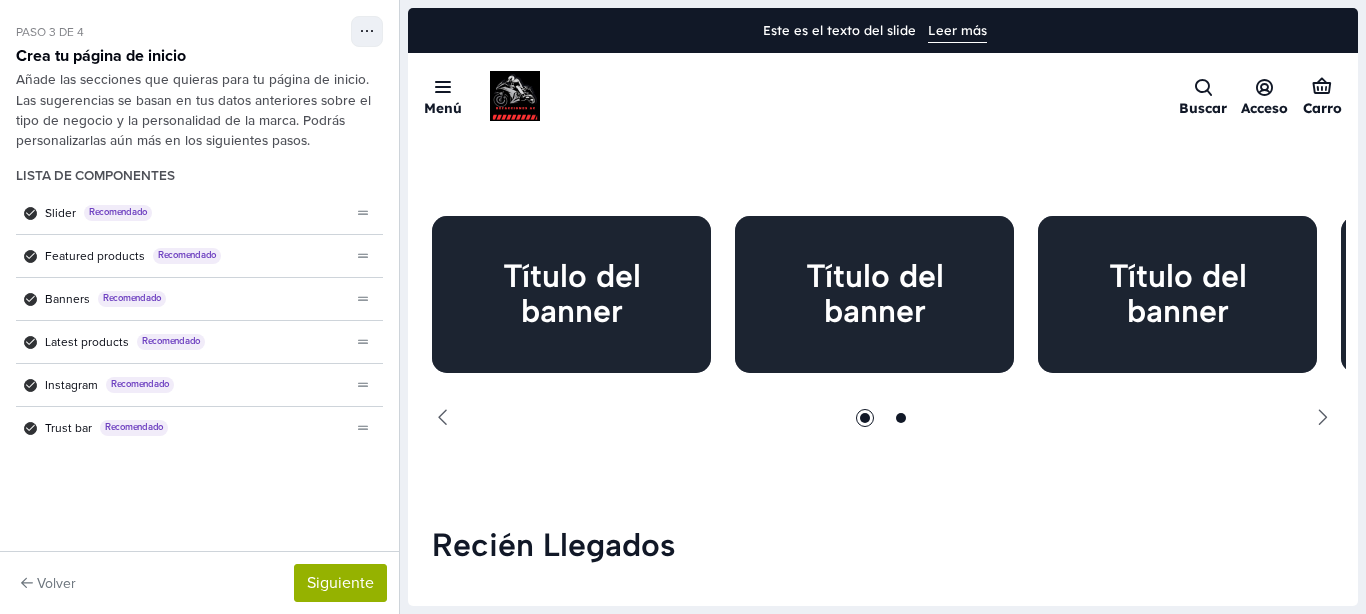 click on "Banners Recomendado" at bounding box center (183, 299) 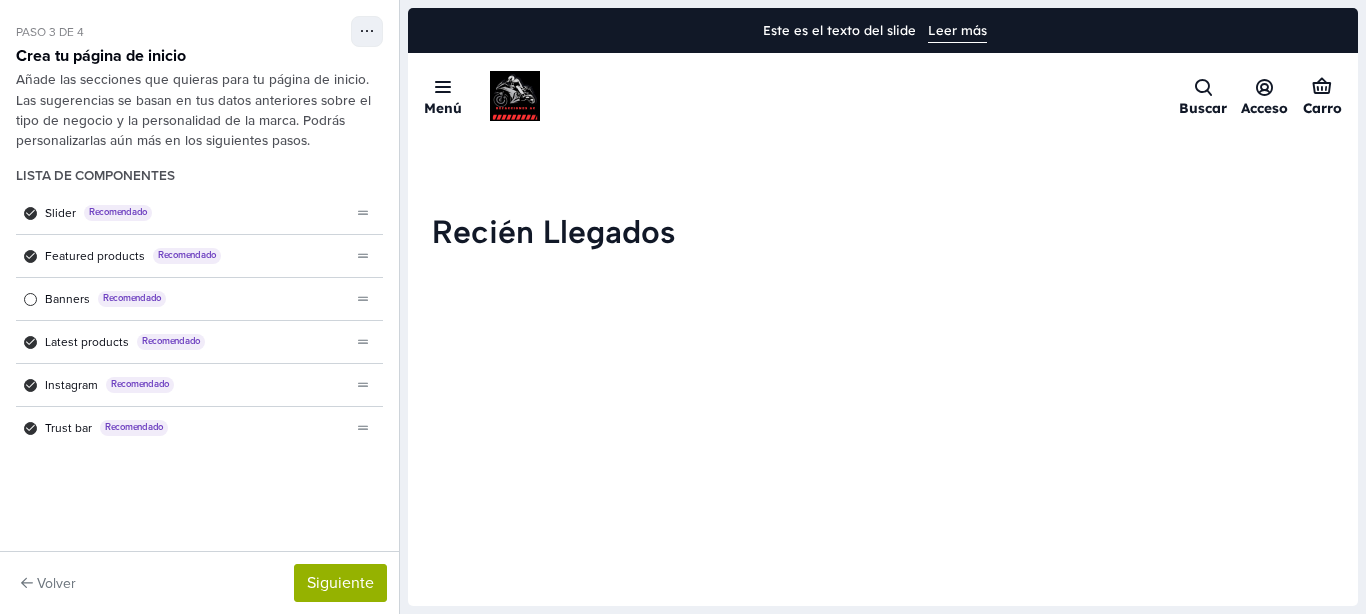 click on "Banners Recomendado" at bounding box center (183, 299) 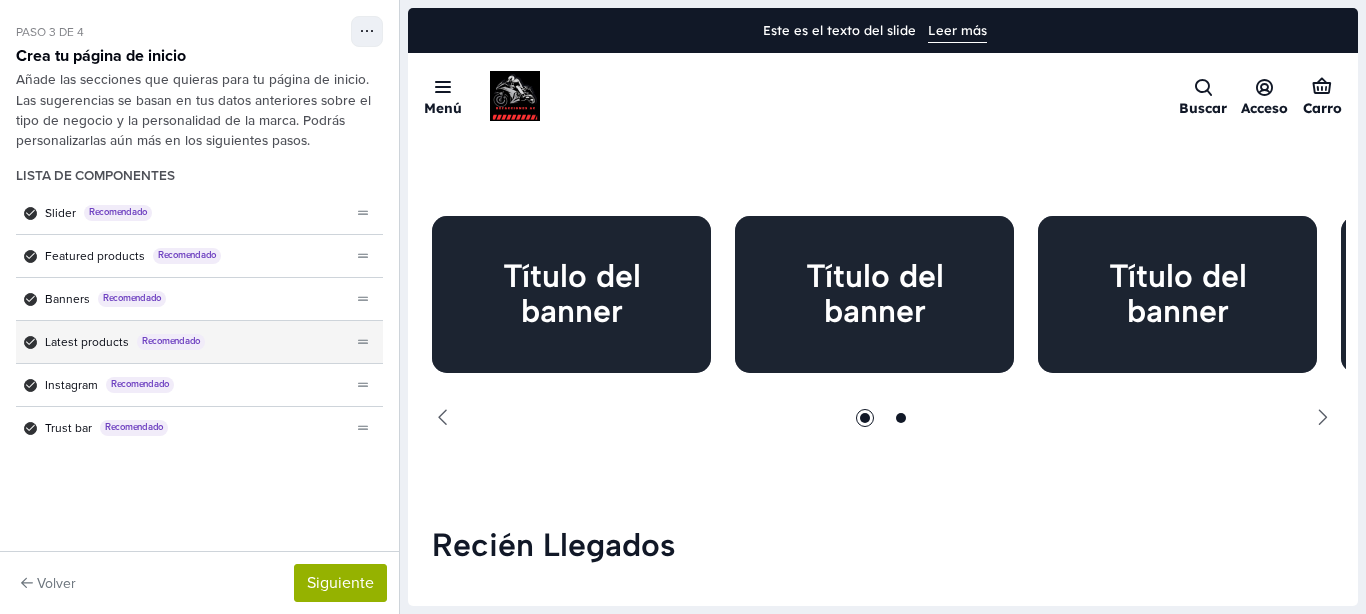 click on "Latest products Recomendado" at bounding box center (183, 342) 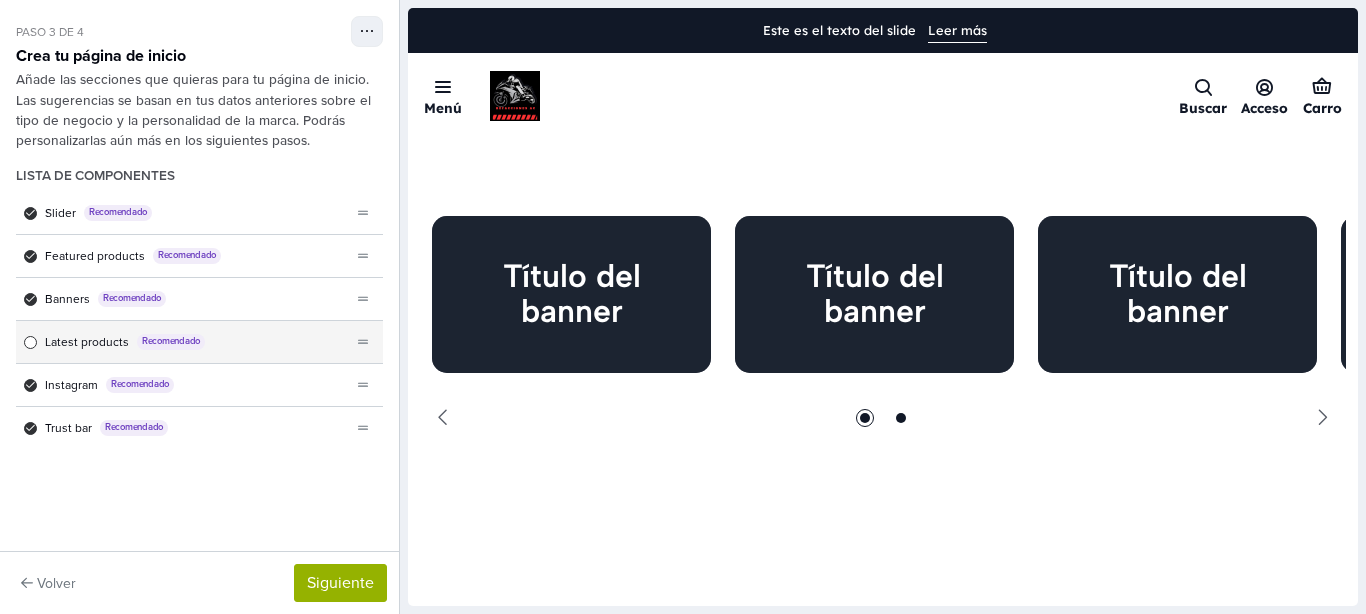 click on "Recomendado" at bounding box center (171, 342) 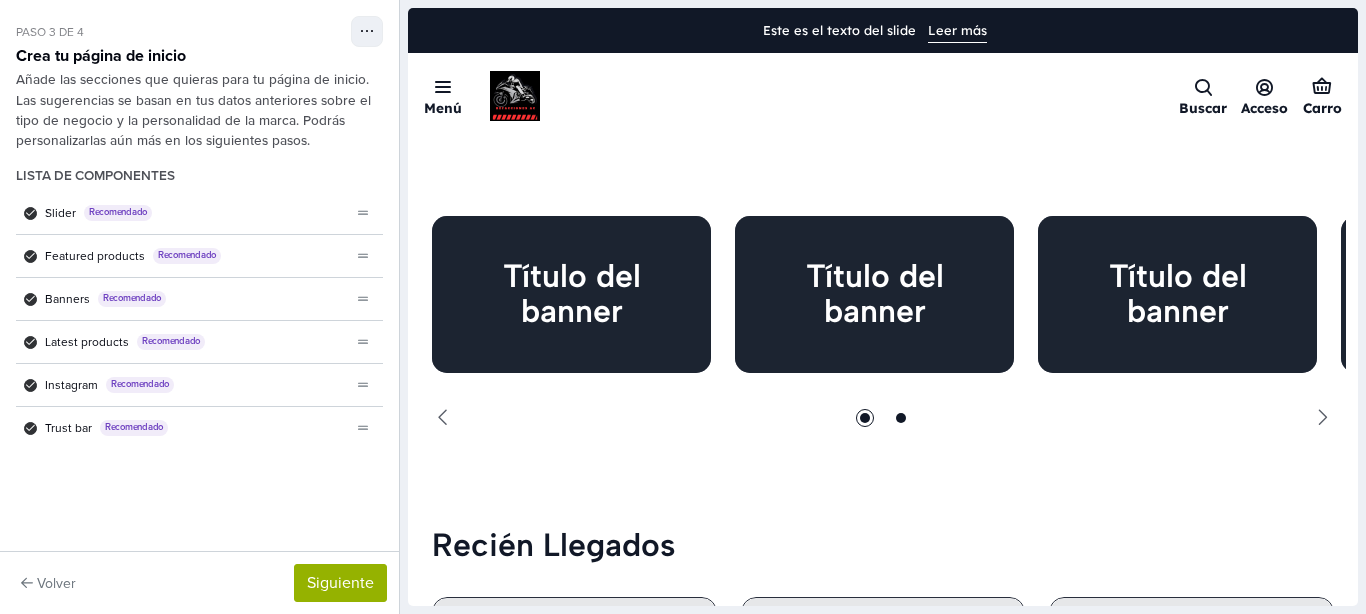 scroll, scrollTop: 3122, scrollLeft: 0, axis: vertical 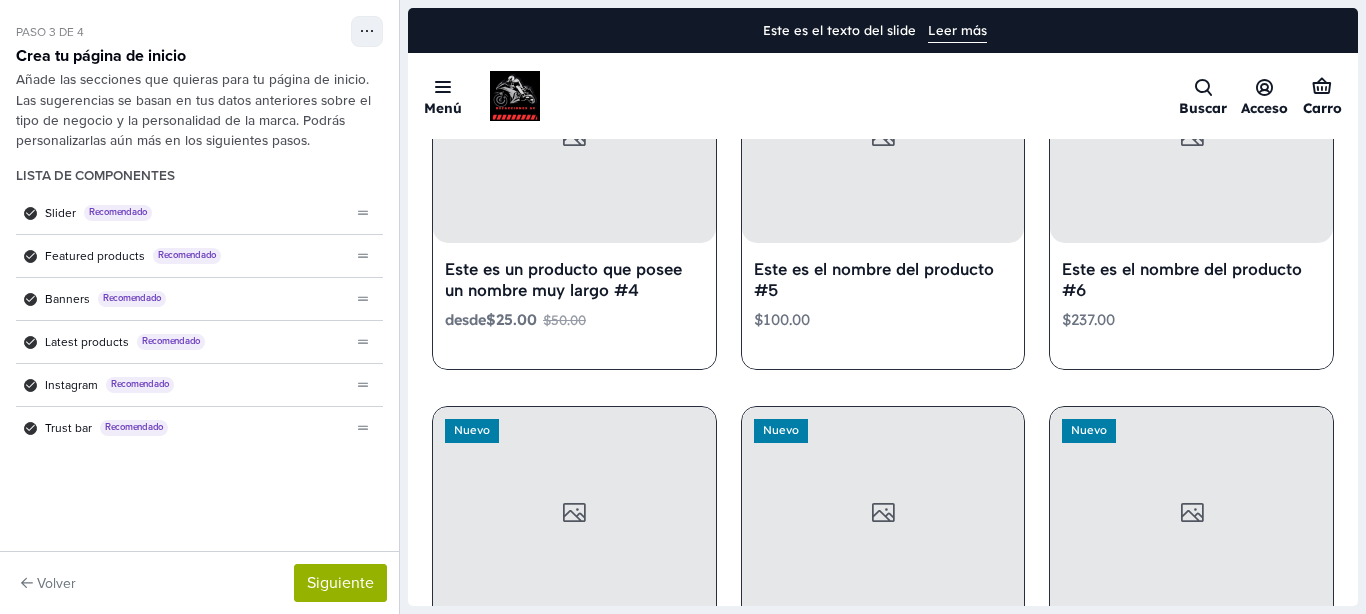click on "Recomendado" at bounding box center (171, 342) 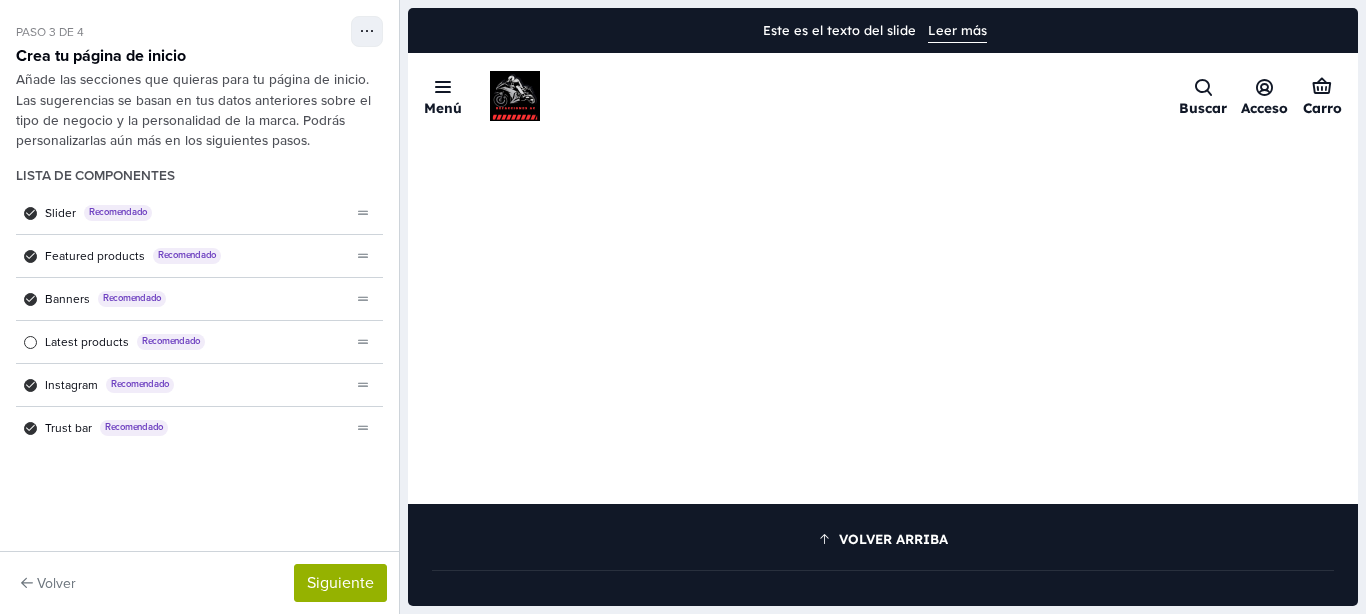 click on "Recomendado" at bounding box center (171, 342) 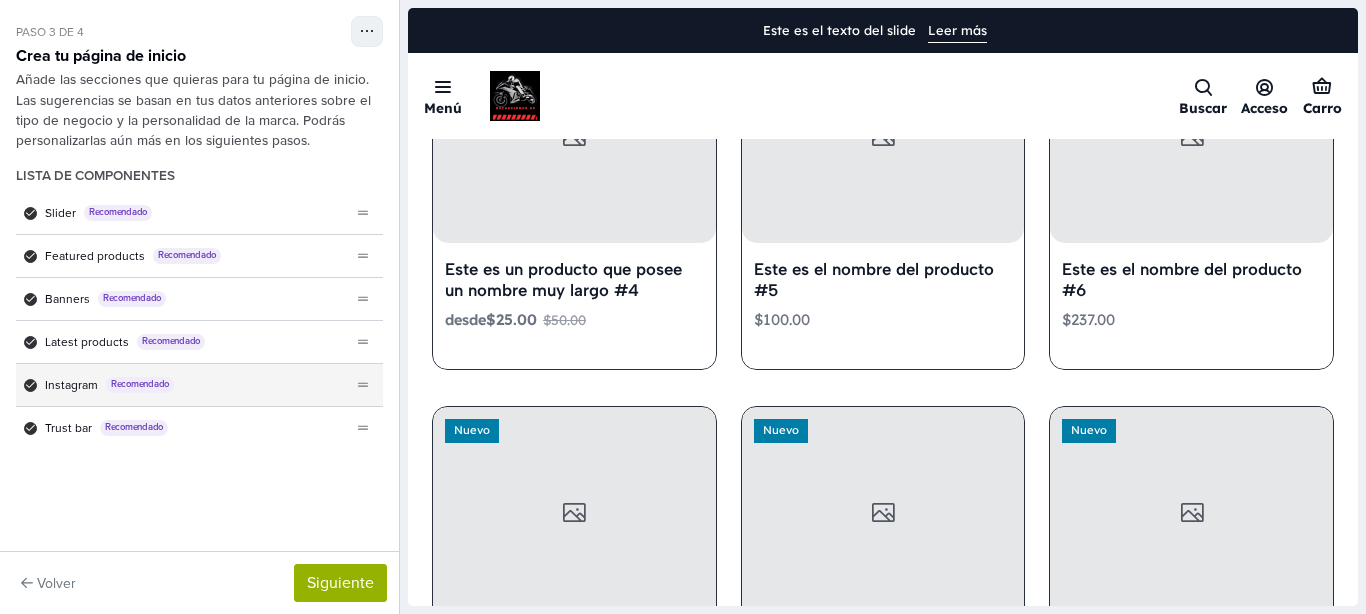 click on "Recomendado" at bounding box center (140, 385) 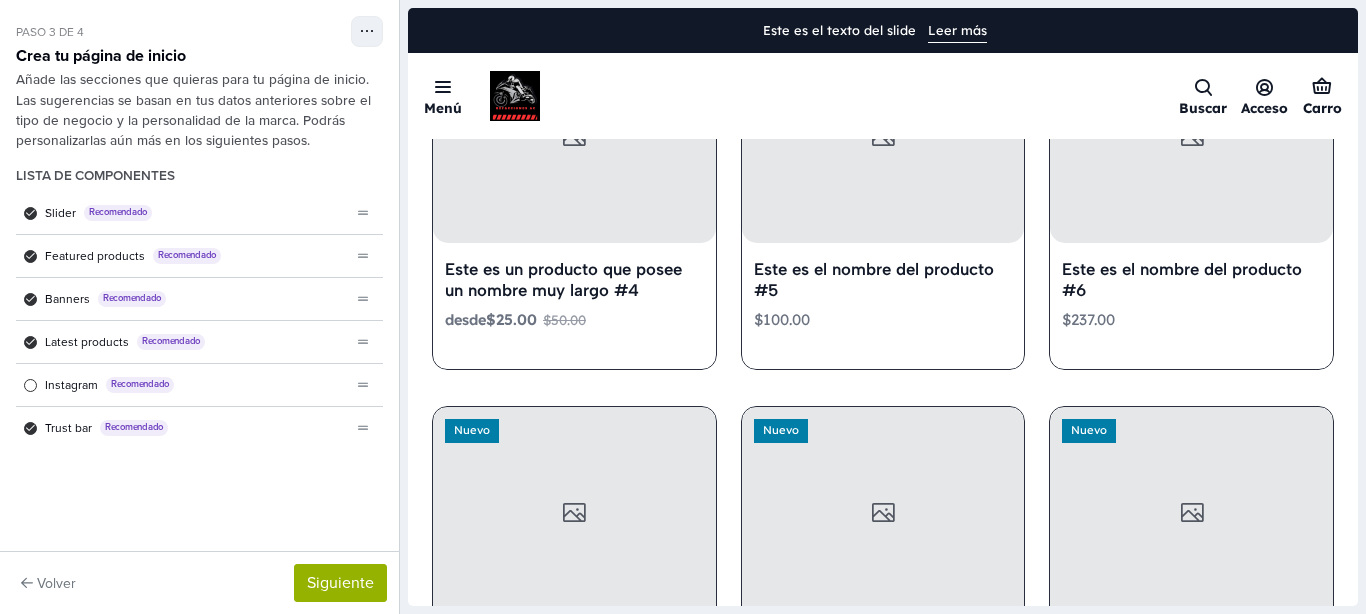 click on "Recomendado" at bounding box center [140, 385] 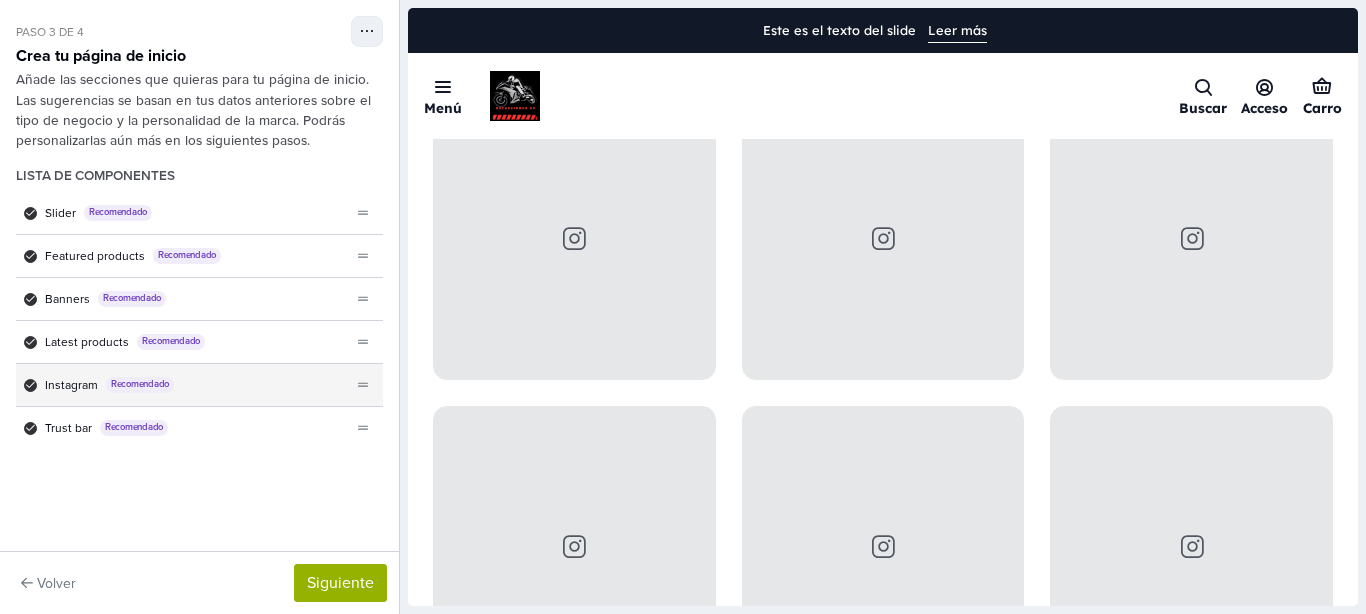 click on "Instagram Recomendado" at bounding box center [183, 385] 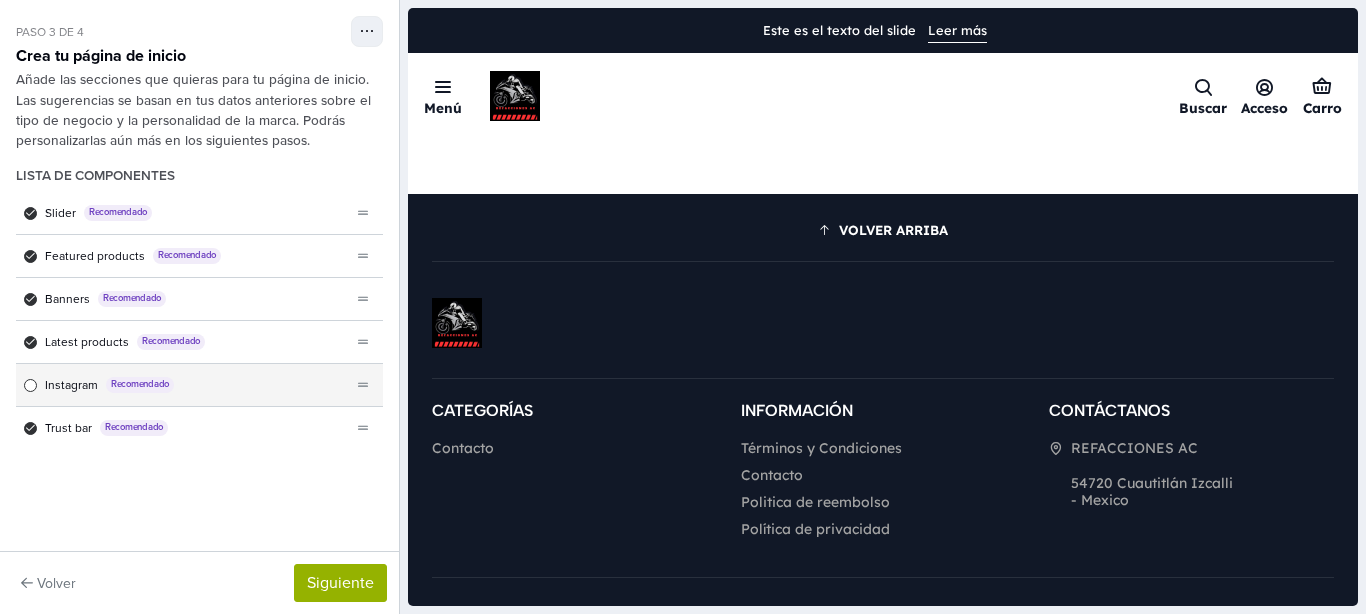 click on "Recomendado" at bounding box center [140, 385] 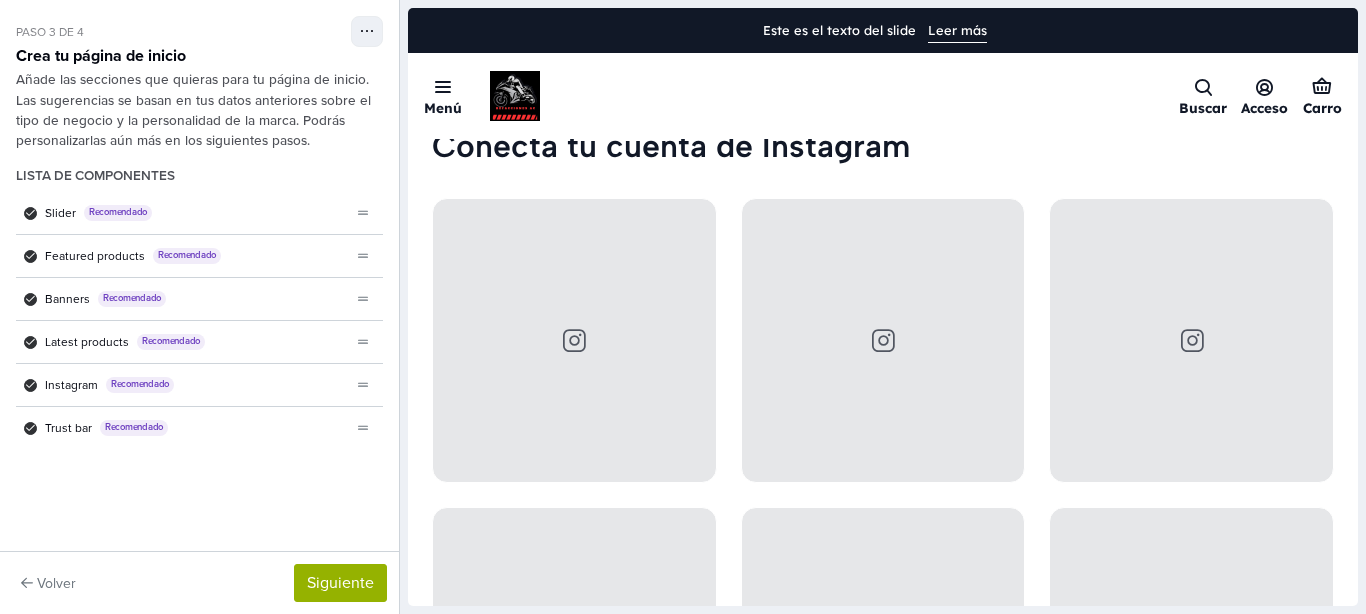 scroll, scrollTop: 4350, scrollLeft: 0, axis: vertical 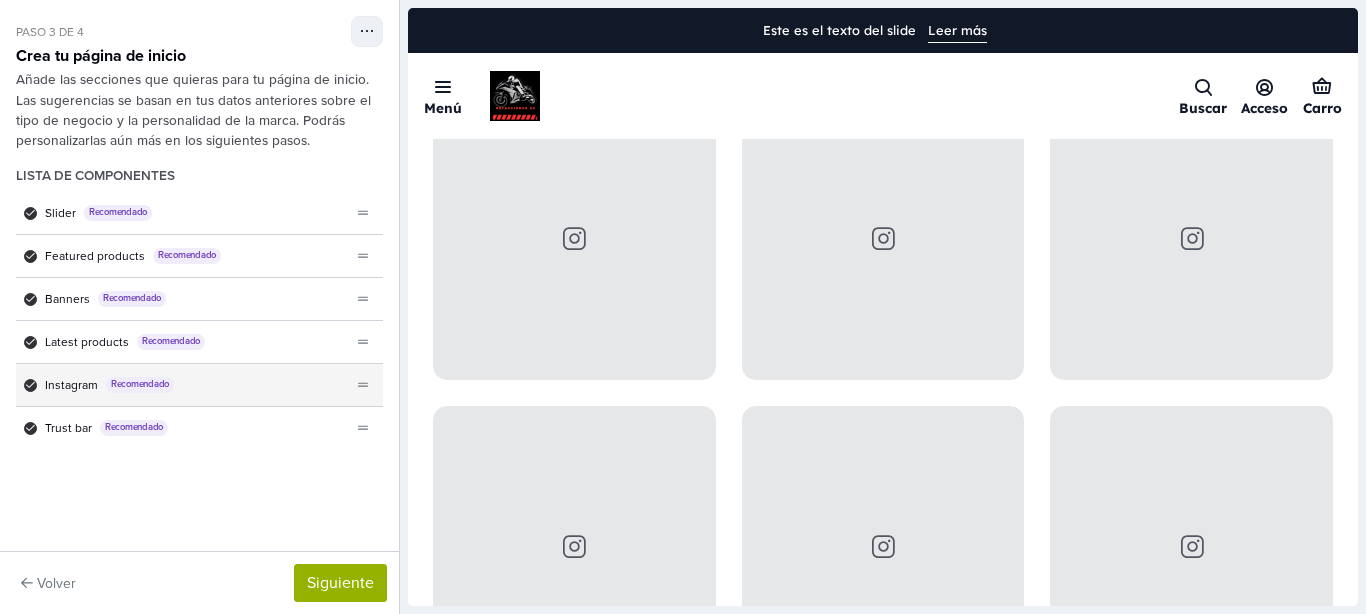 click on "Instagram Recomendado" at bounding box center (183, 385) 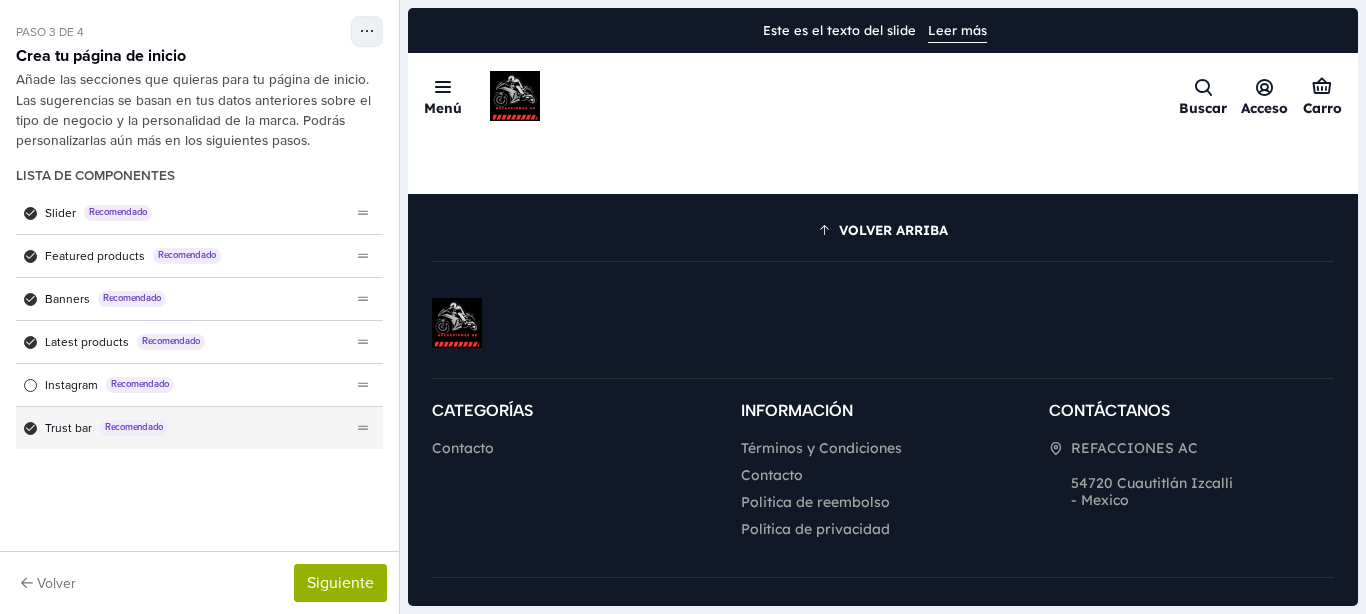 click on "Trust bar" at bounding box center [68, 428] 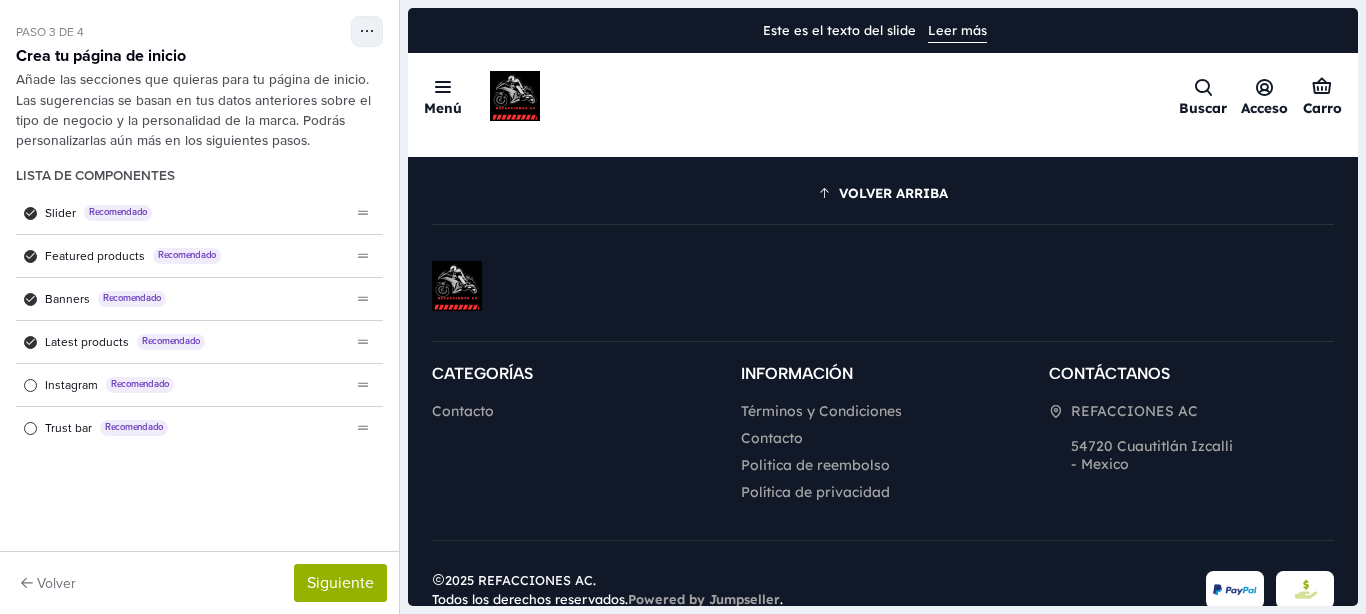 click on "Trust bar" at bounding box center (68, 428) 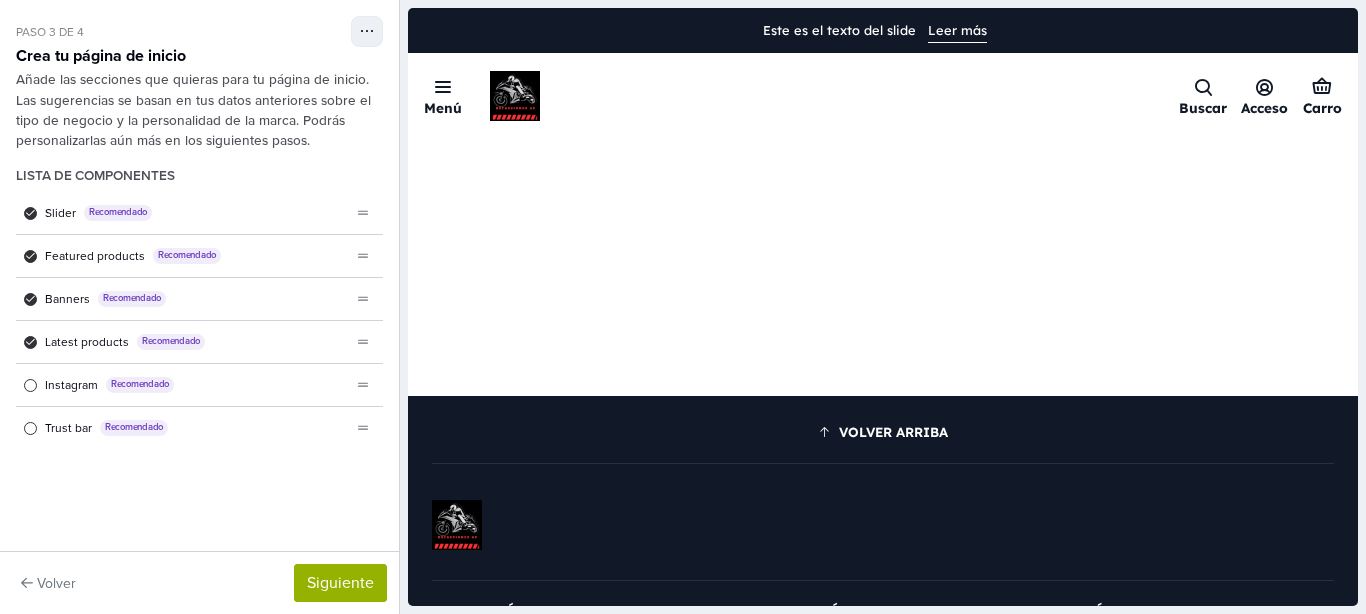 scroll, scrollTop: 4084, scrollLeft: 0, axis: vertical 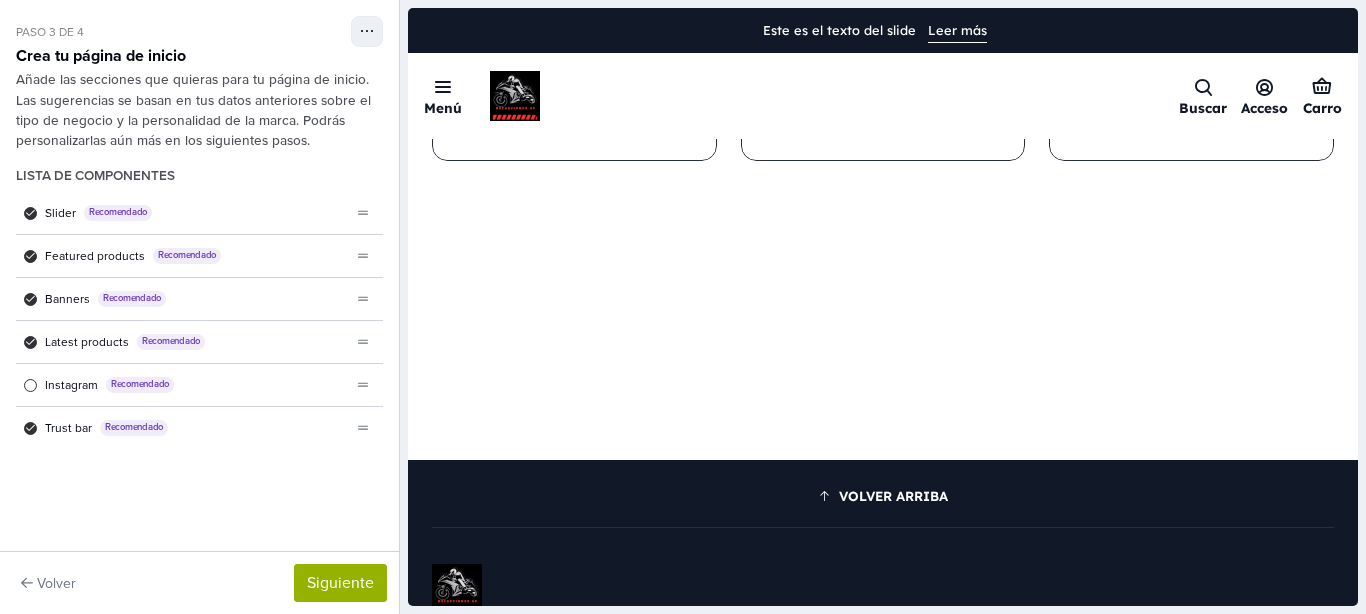 click on "Trust bar" at bounding box center (68, 428) 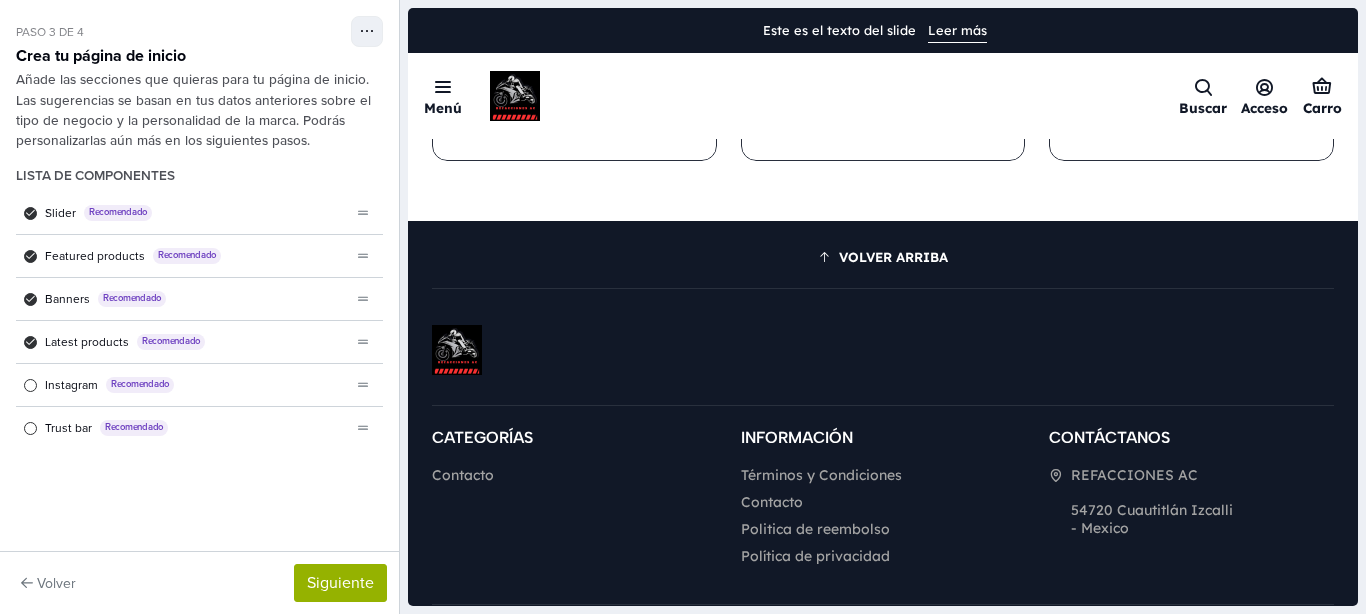 click on "Trust bar" at bounding box center [68, 428] 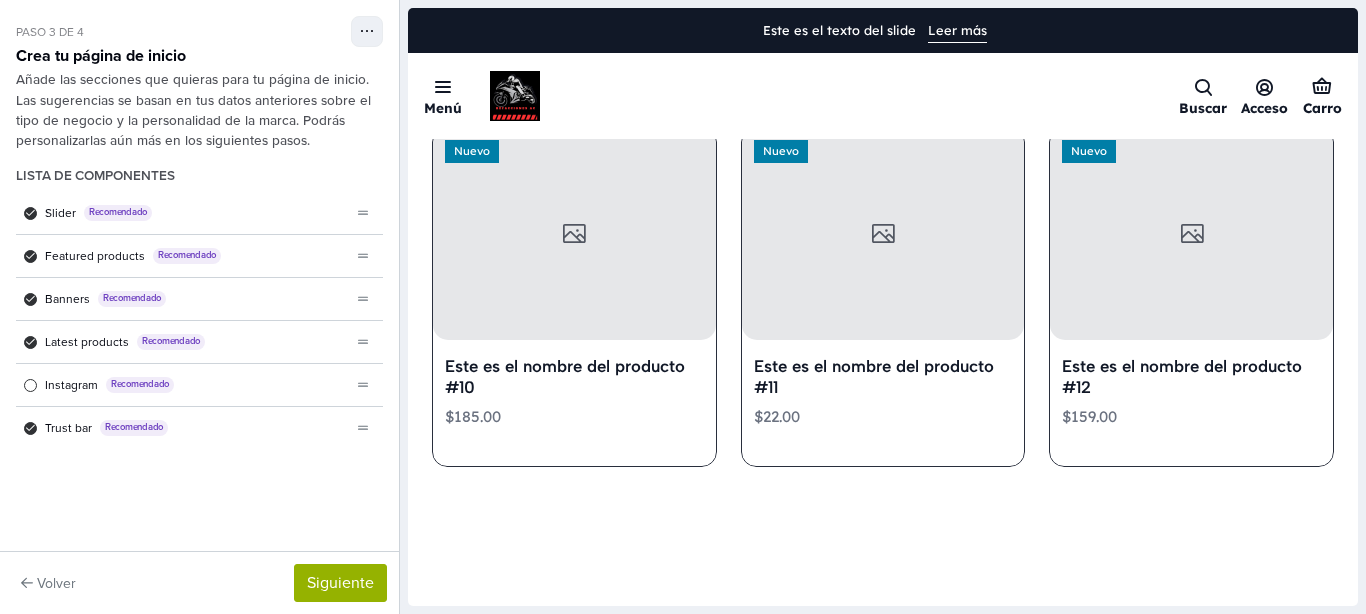 scroll, scrollTop: 4084, scrollLeft: 0, axis: vertical 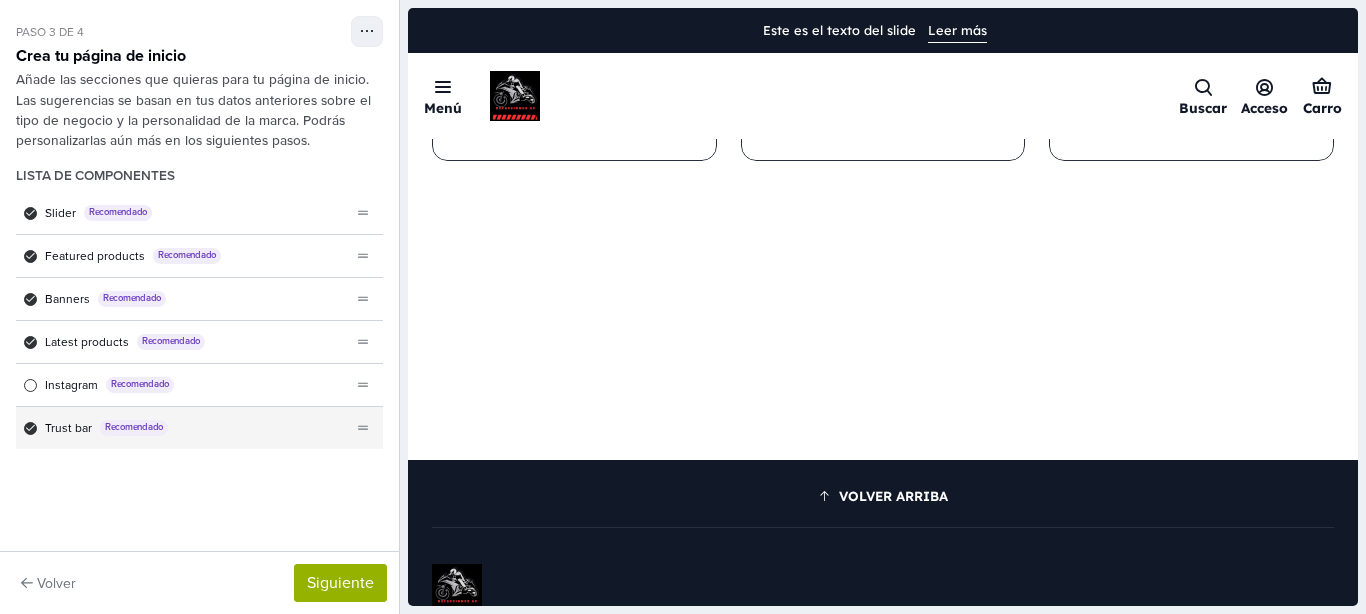 click on "Recomendado" at bounding box center [134, 428] 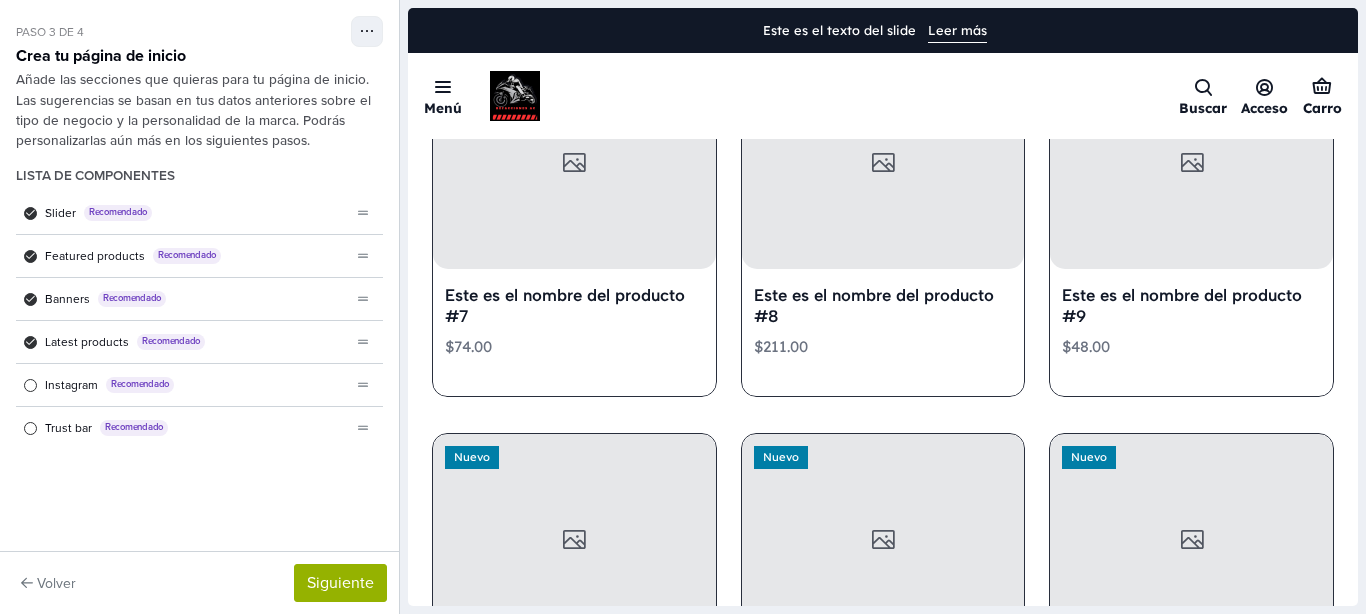 scroll, scrollTop: 3880, scrollLeft: 0, axis: vertical 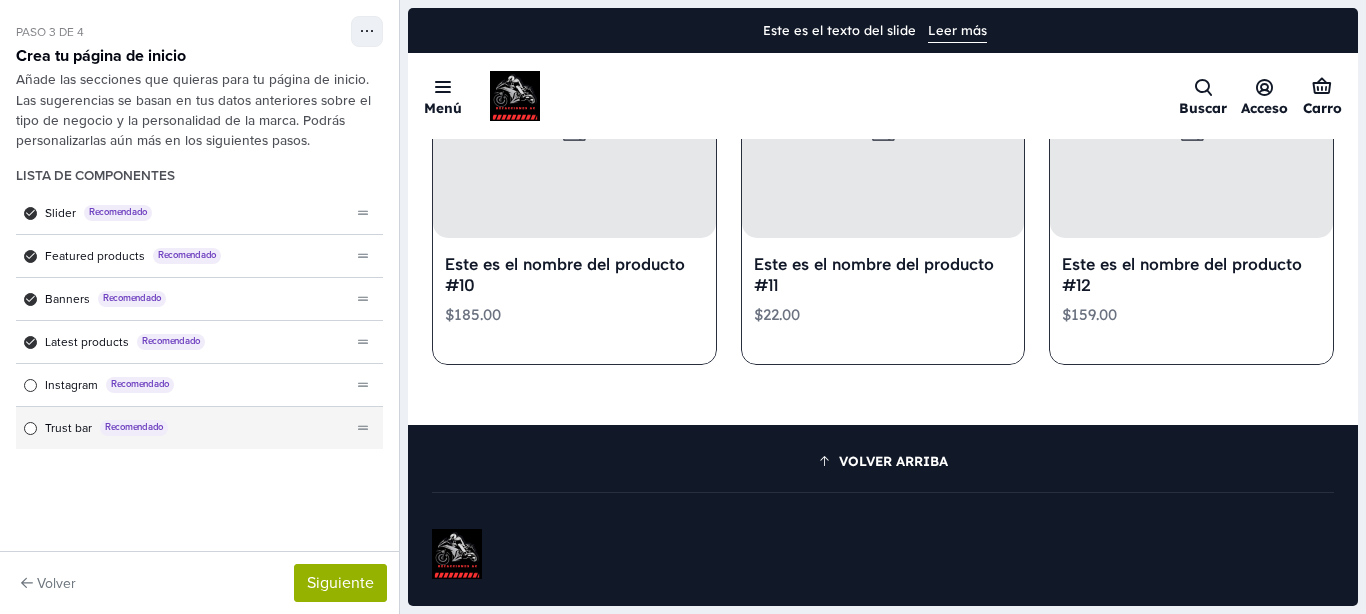 click on "Trust bar Recomendado" at bounding box center [183, 428] 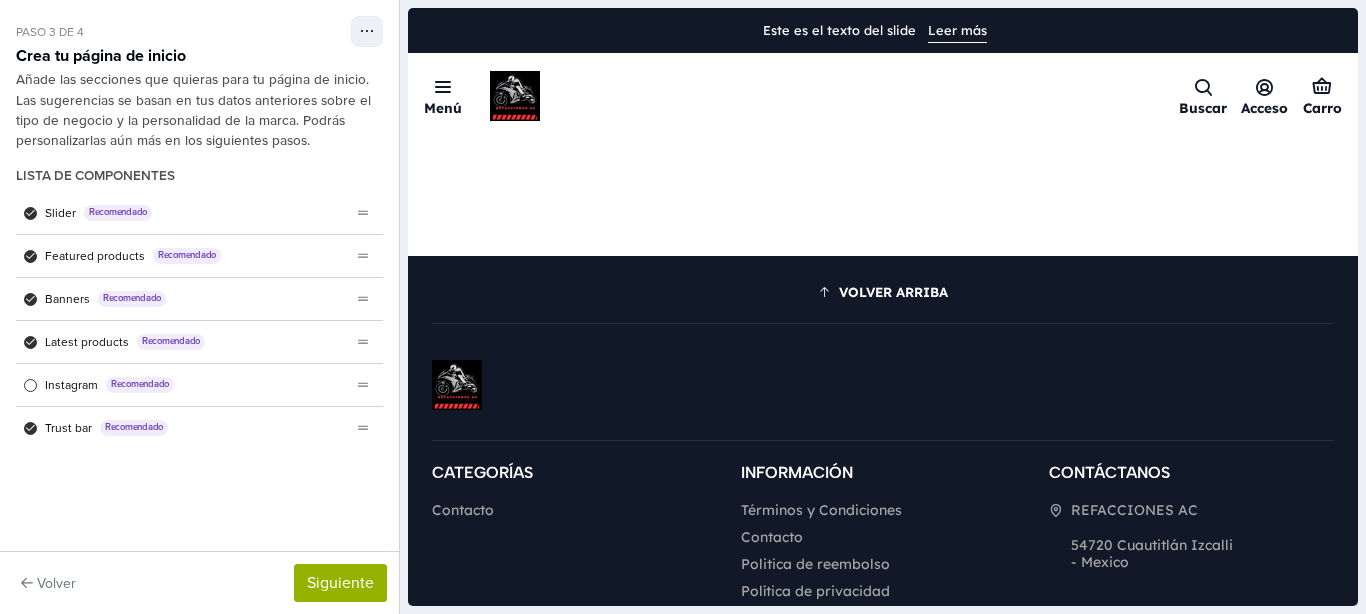 scroll, scrollTop: 4386, scrollLeft: 0, axis: vertical 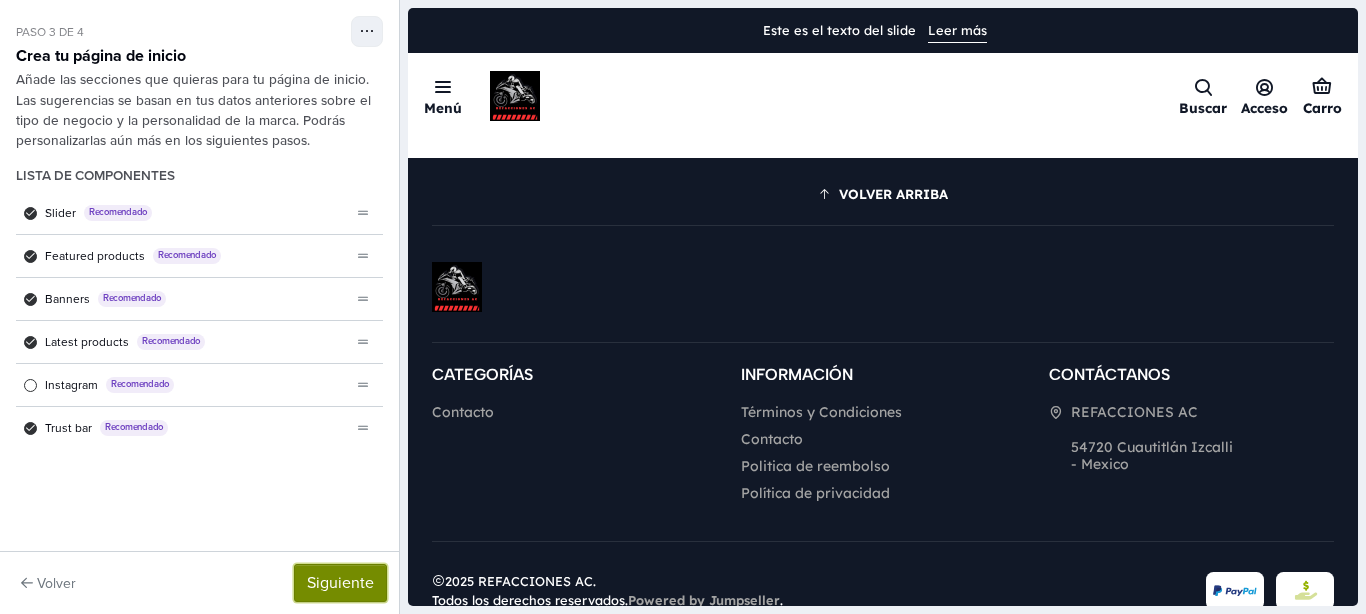click on "Siguiente" at bounding box center [340, 583] 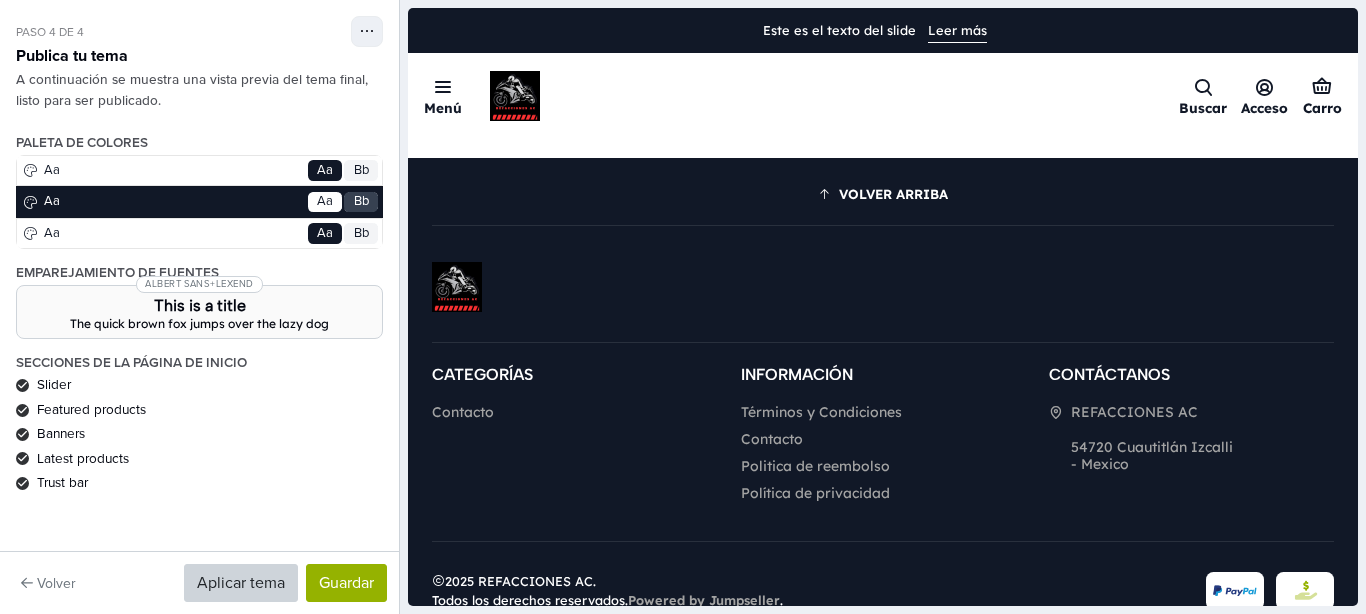 click on "Paleta de colores Aa Go Aa Bb Aa Go Aa Bb Aa Go Aa Bb" at bounding box center (199, 192) 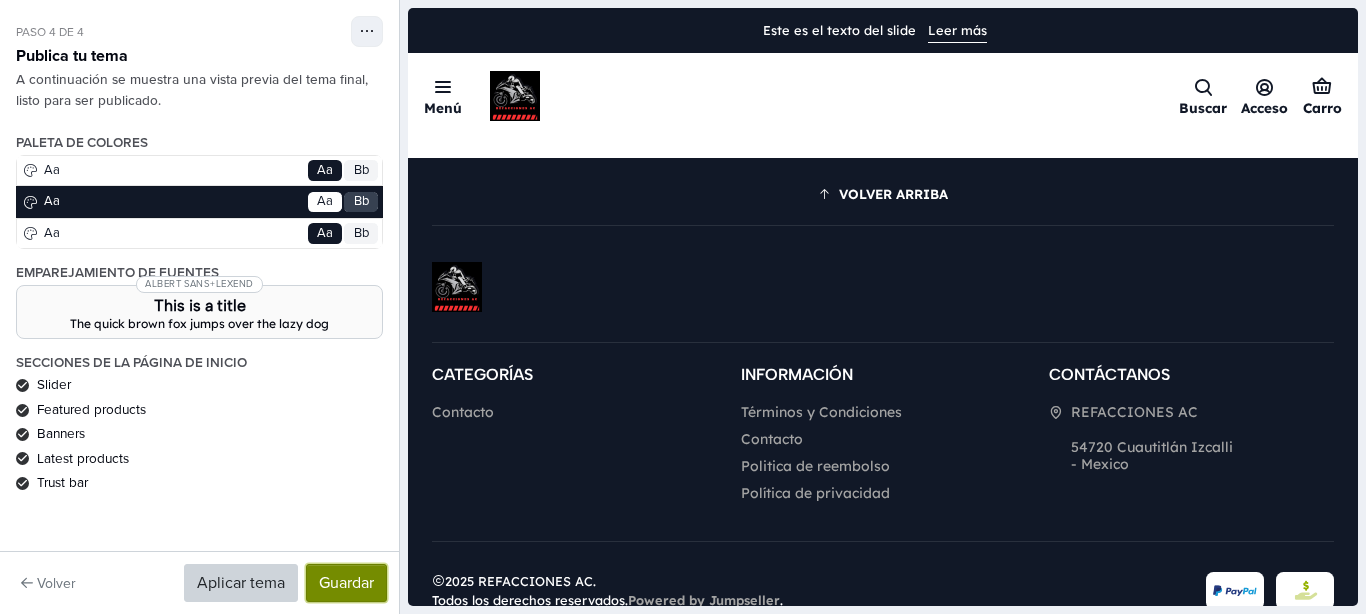 click on "Guardar" at bounding box center (346, 583) 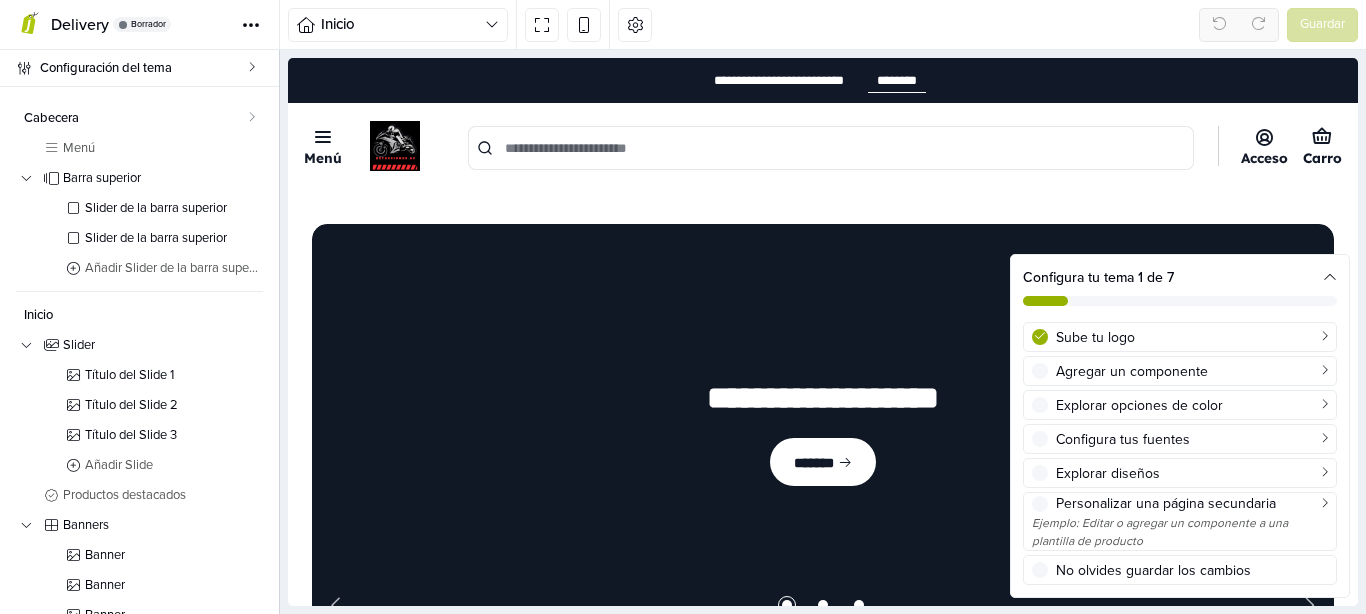 scroll, scrollTop: 0, scrollLeft: 0, axis: both 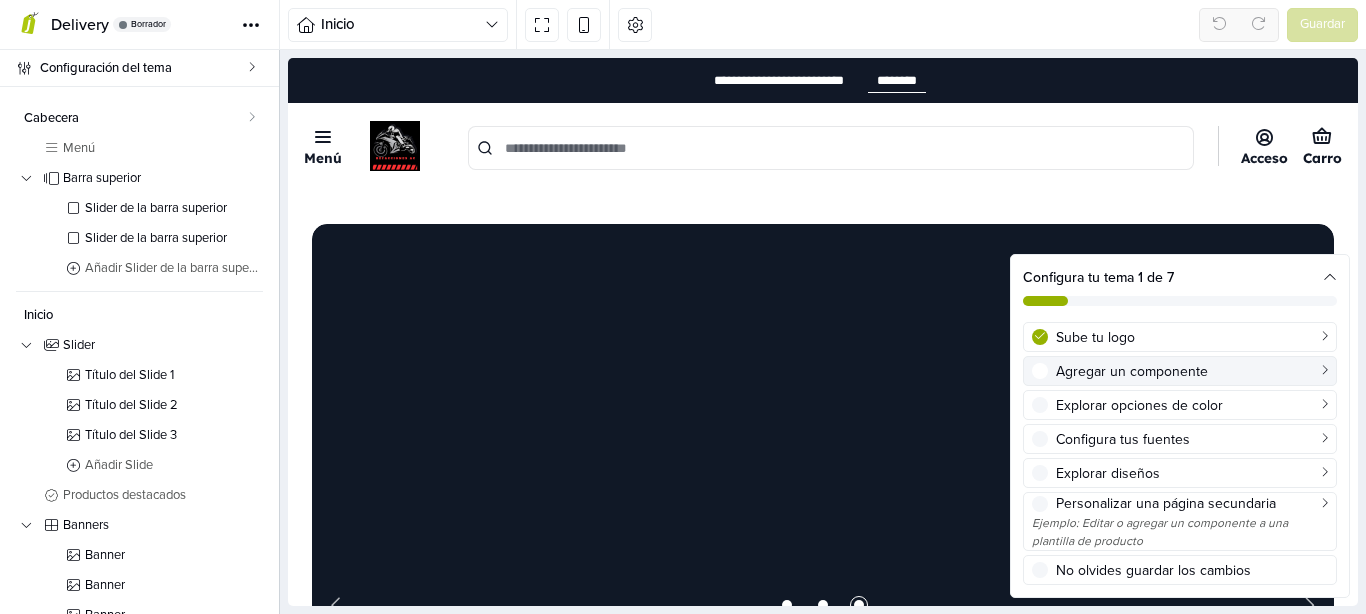 click on "Agregar un componente" at bounding box center (1192, 371) 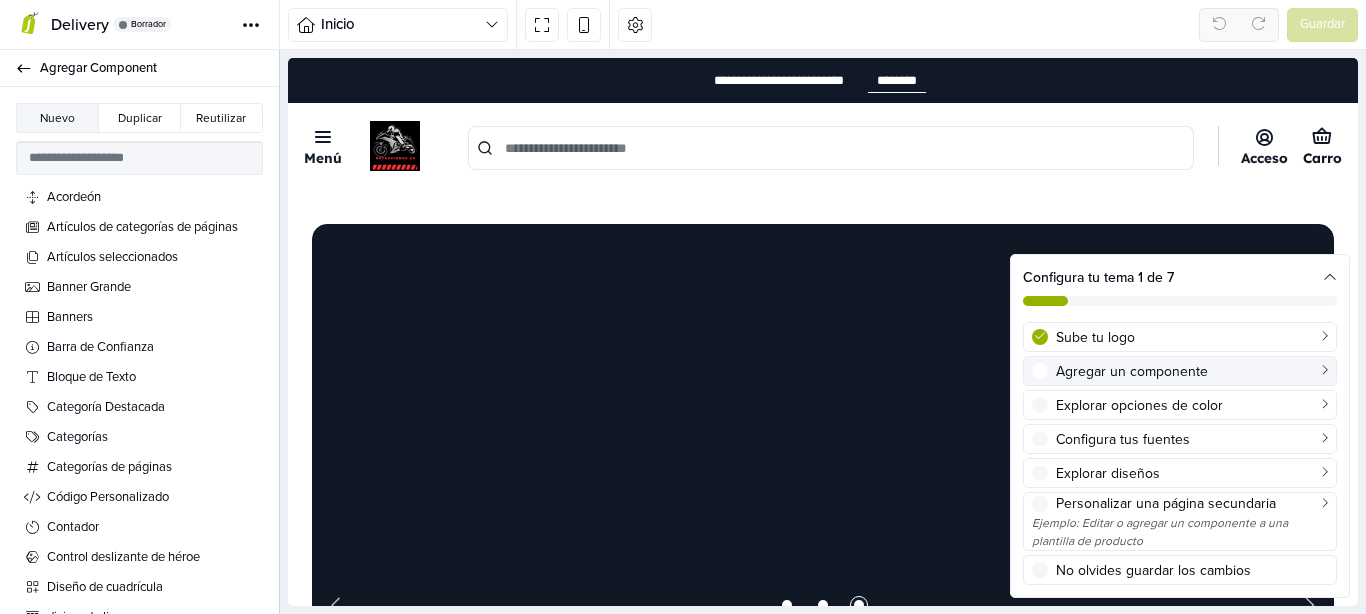 scroll, scrollTop: 0, scrollLeft: 0, axis: both 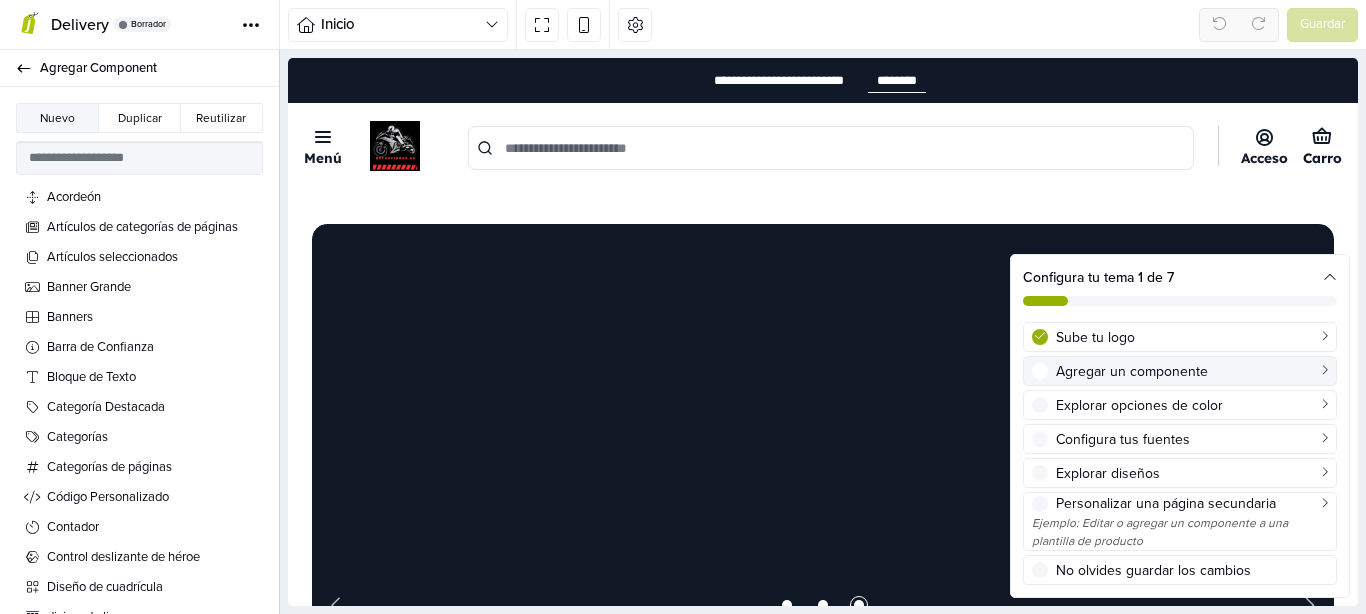 click on "Agregar un componente" at bounding box center [1192, 371] 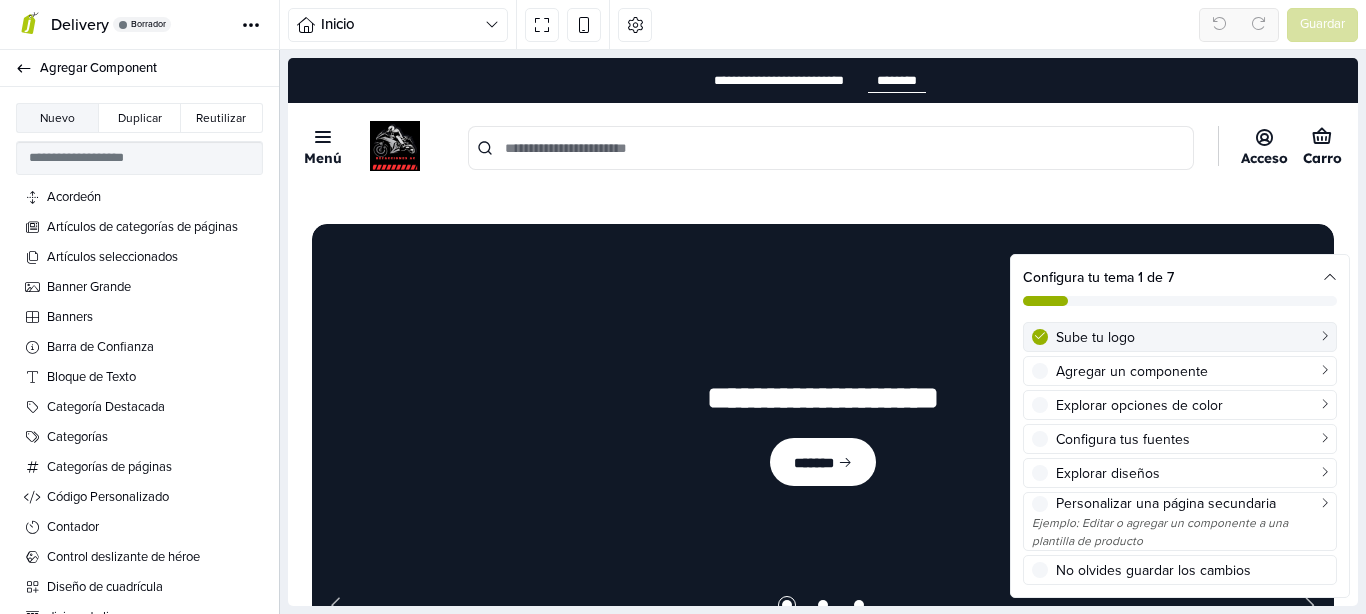 click on "Sube tu logo" at bounding box center (1192, 337) 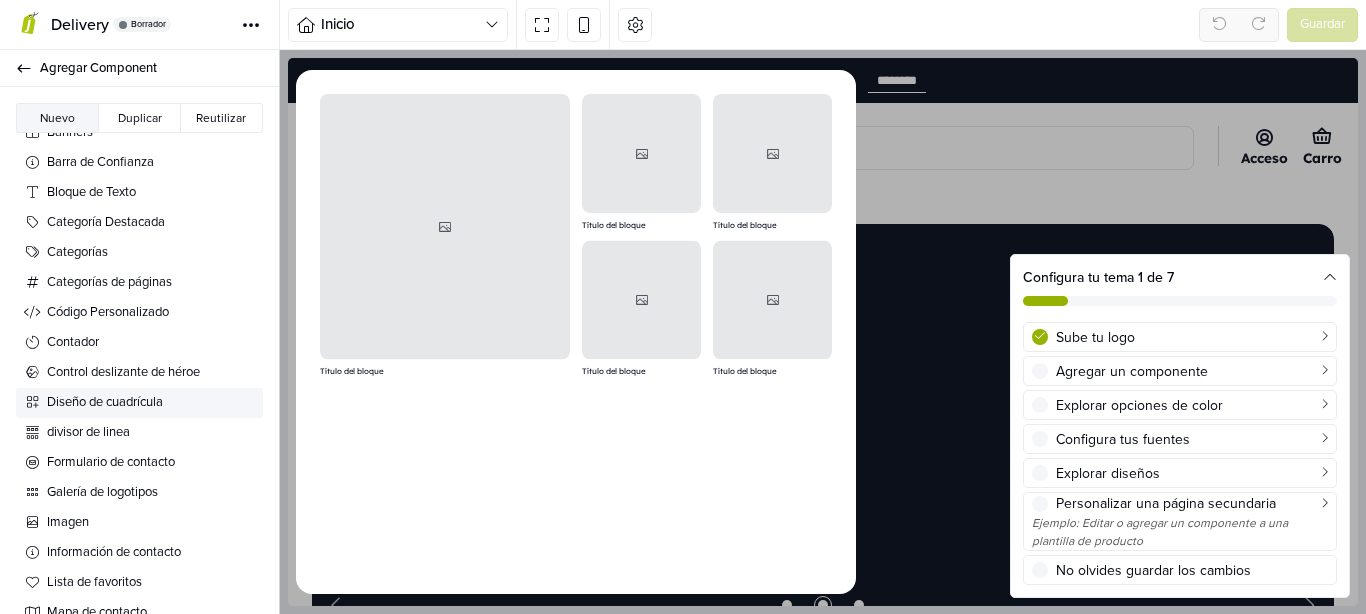 scroll, scrollTop: 0, scrollLeft: 0, axis: both 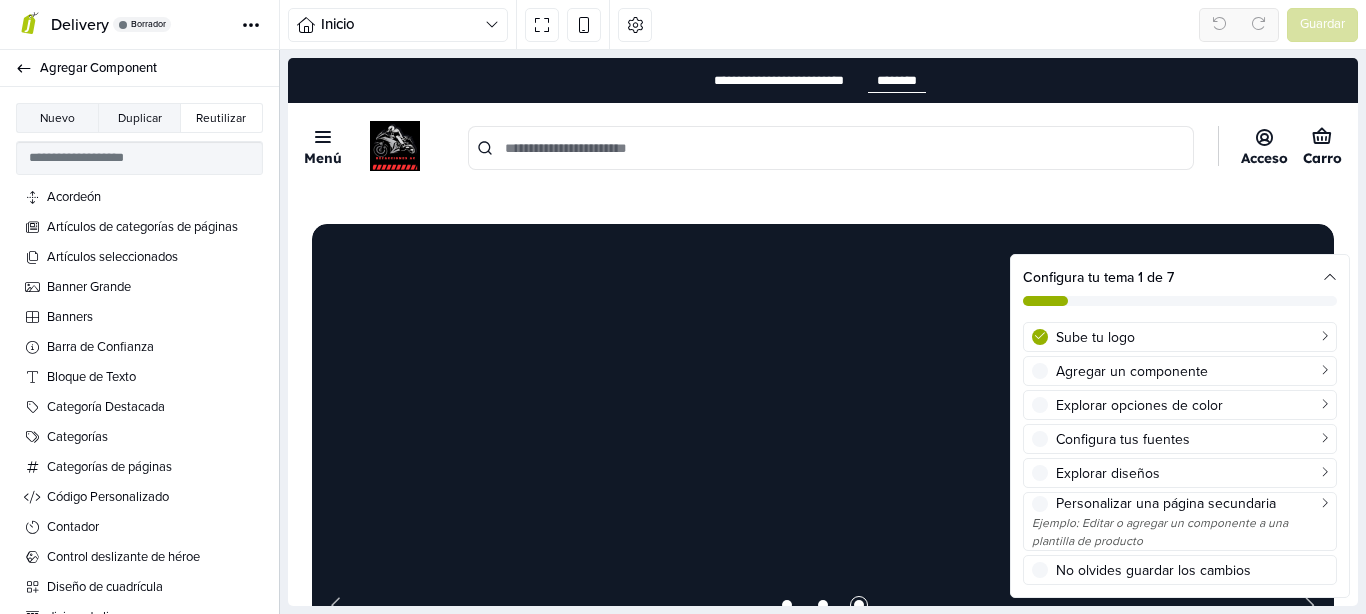 click on "Duplicar" at bounding box center (139, 118) 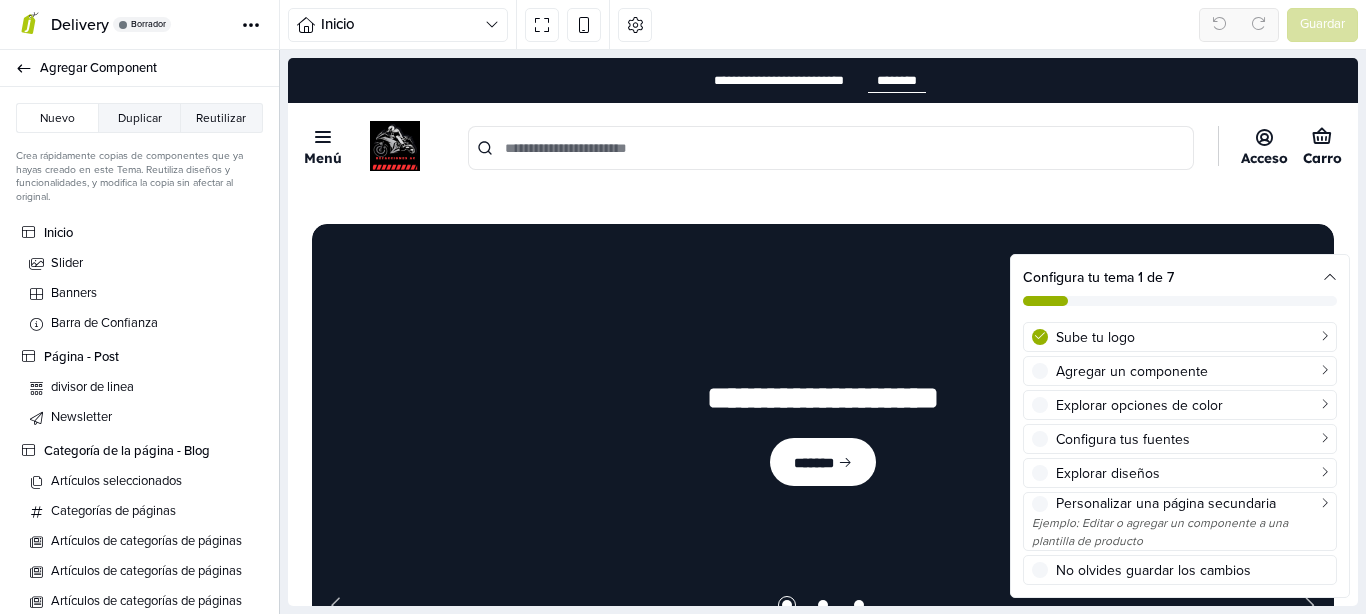 click on "Reutilizar" at bounding box center [222, 118] 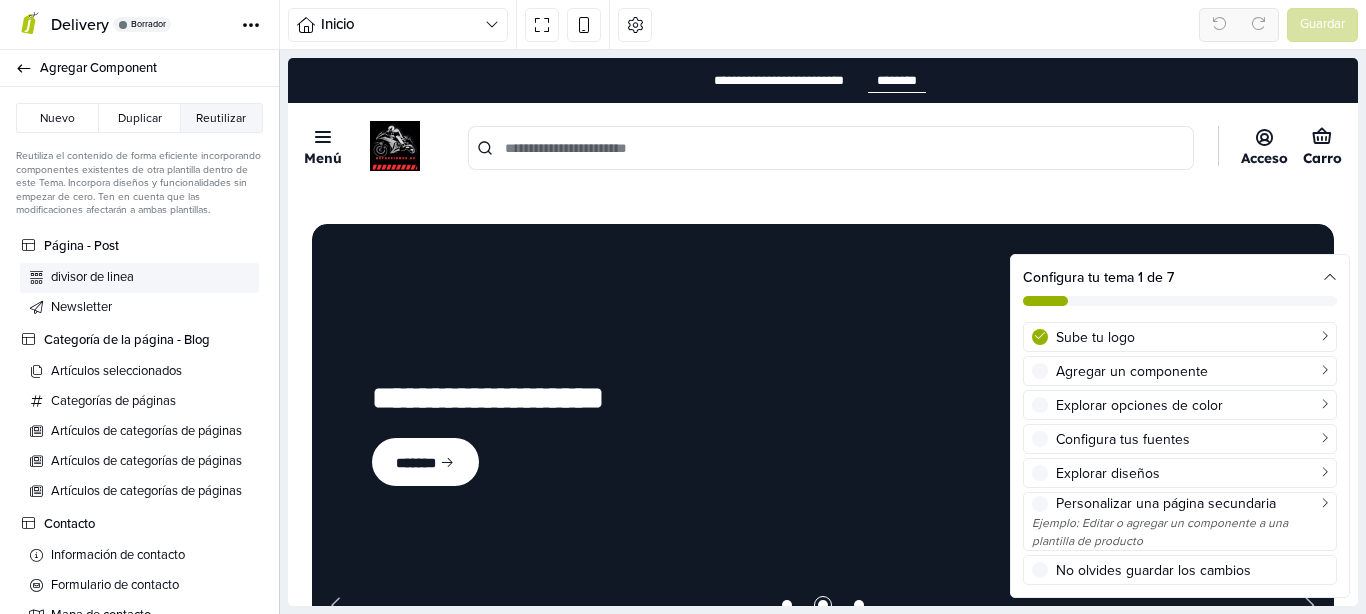 click on "divisor de linea" at bounding box center (151, 278) 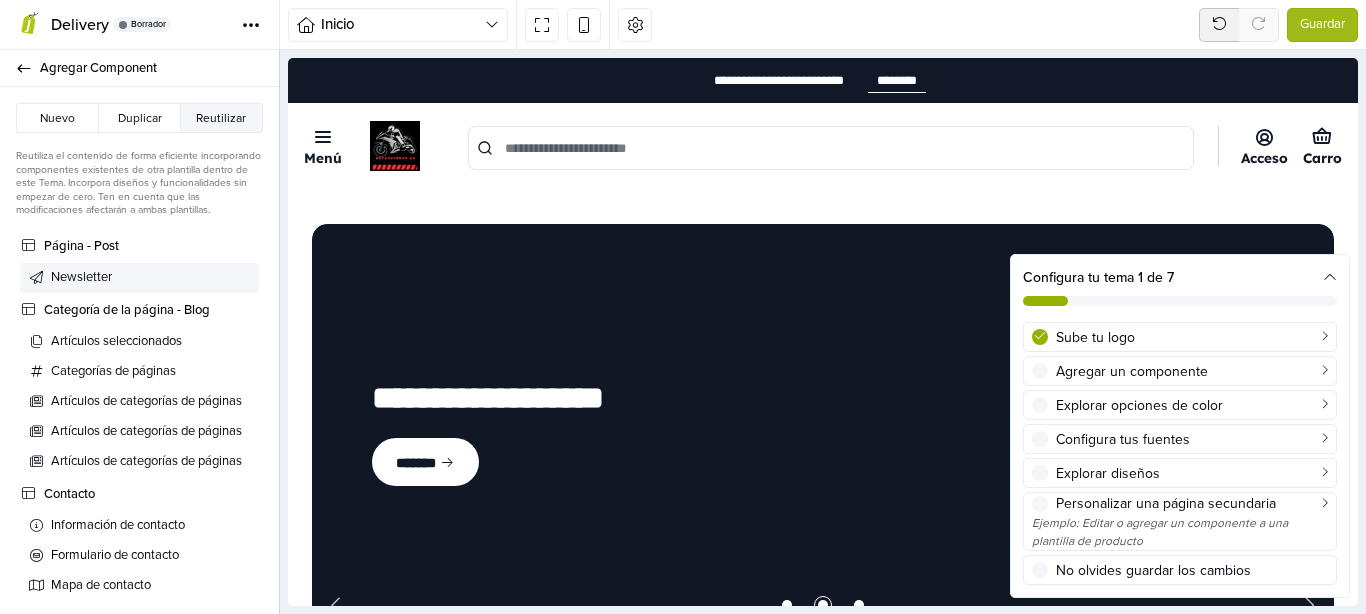 scroll, scrollTop: 3327, scrollLeft: 0, axis: vertical 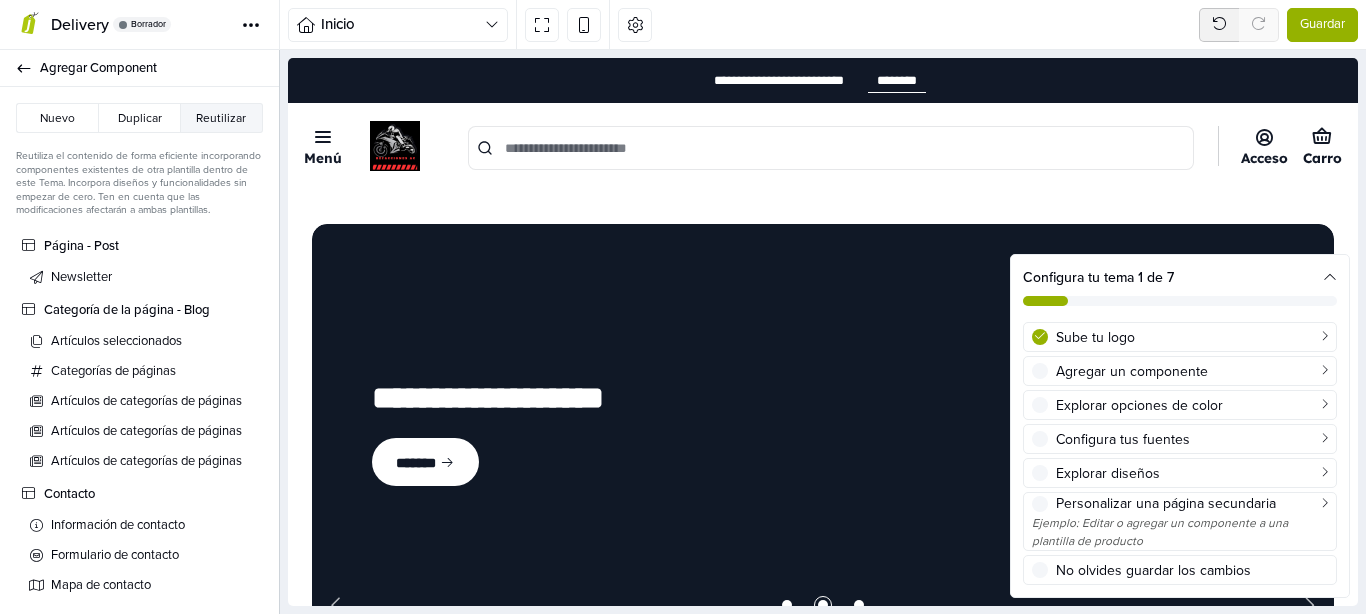 click on "Guardar" at bounding box center [1322, 25] 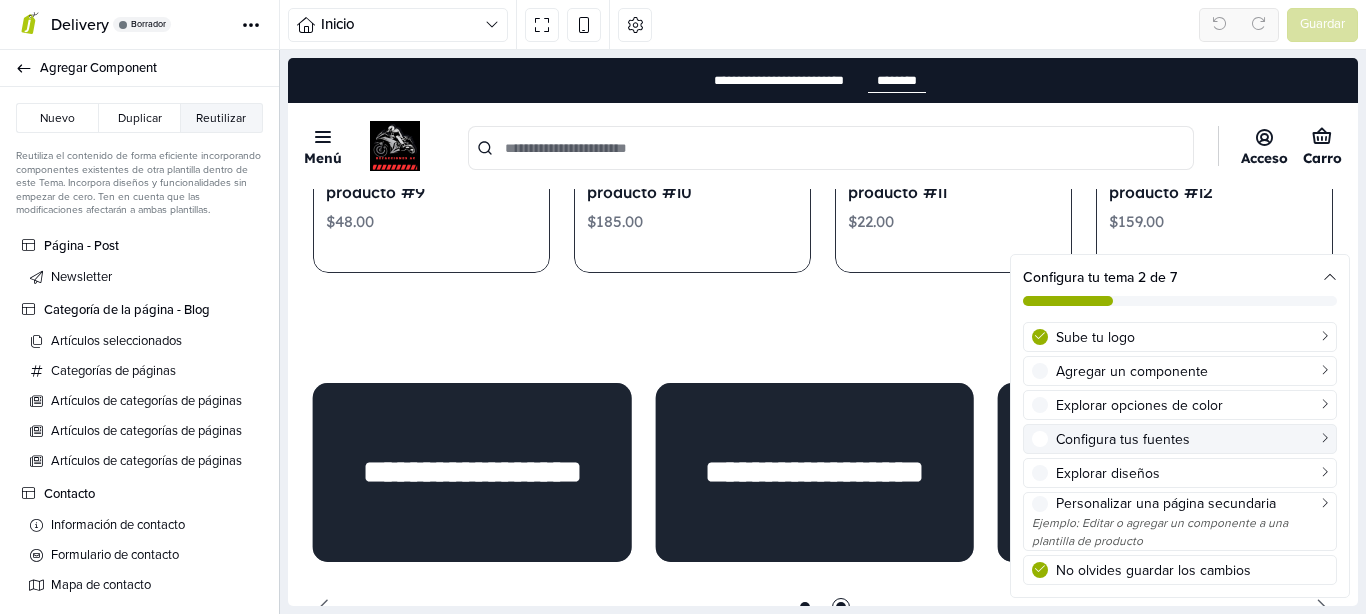 scroll, scrollTop: 1632, scrollLeft: 0, axis: vertical 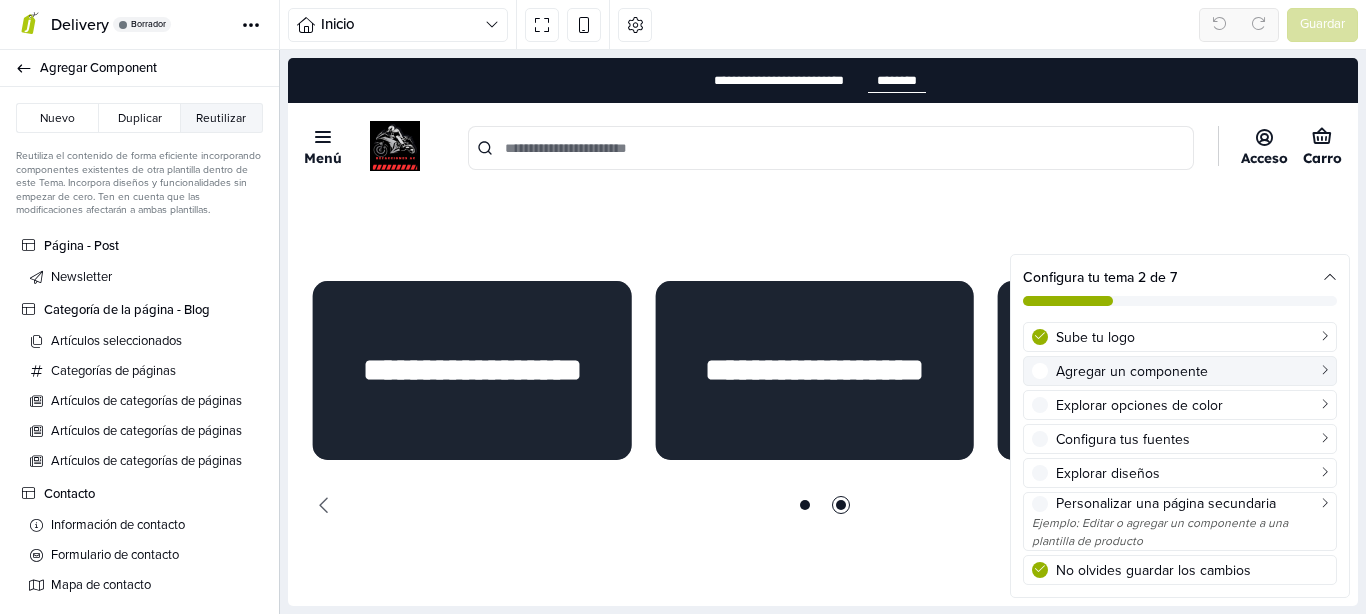 click on "Agregar un componente" at bounding box center [1192, 371] 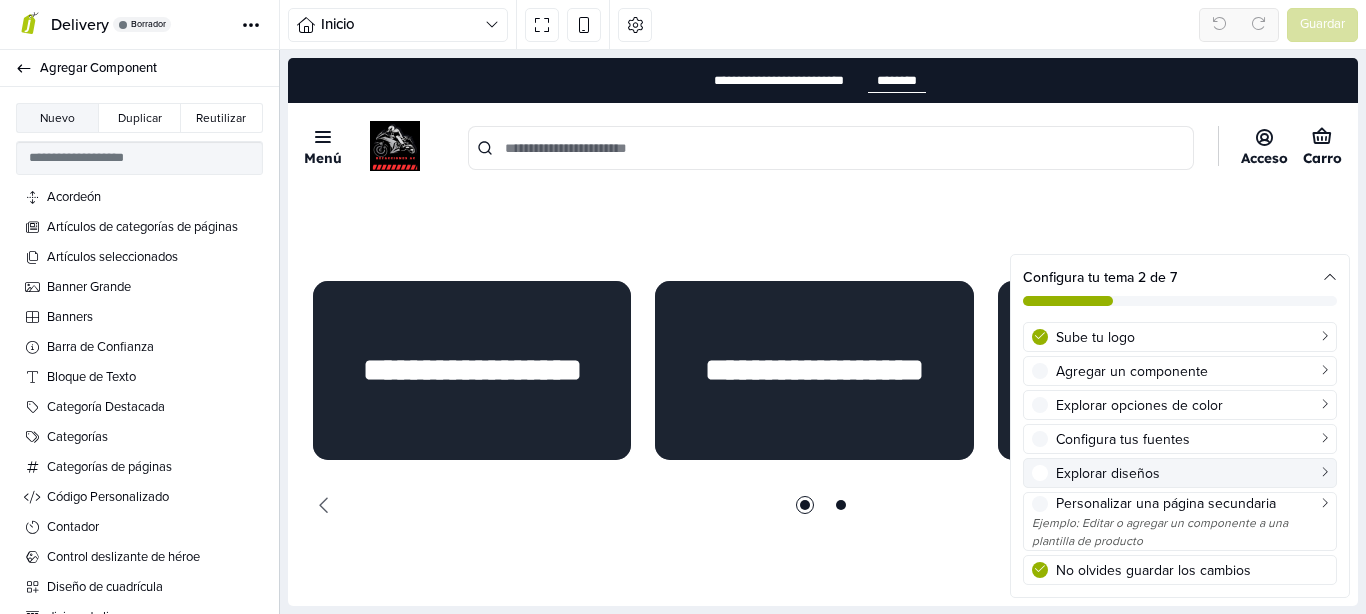 click on "Explorar diseños" at bounding box center (1192, 473) 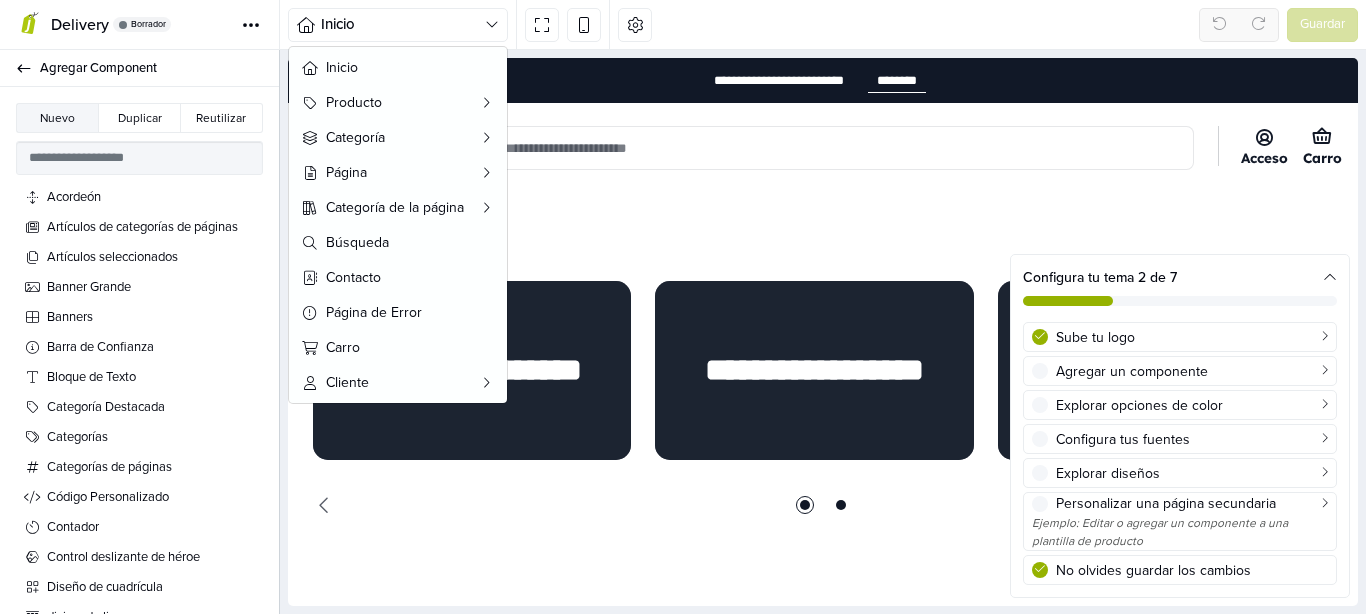 click on "Inicio Inicio Producto Categoría Página Categoría de la página Búsqueda Contacto Página de Error Carro Cliente Configuración Recargar vista previa Mostrar ayudas de edición A Estilo del editor Alejarse Acercarse Deshacer Rehacer Guardar" at bounding box center [823, 25] 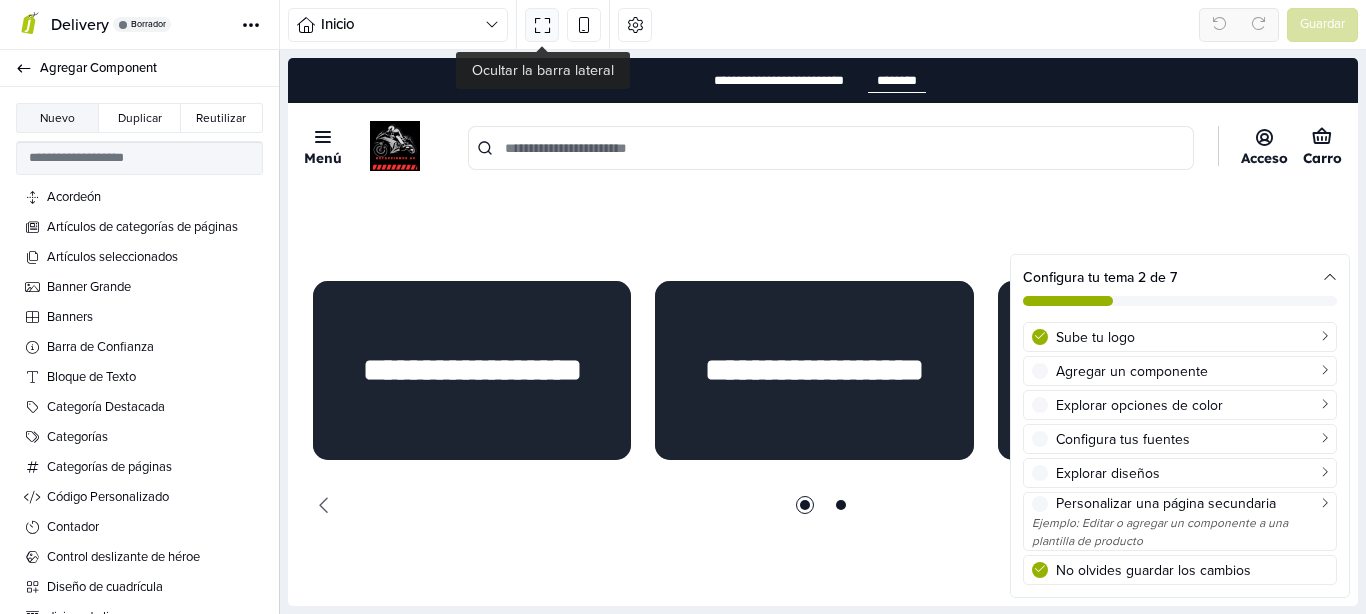 click at bounding box center (542, 24) 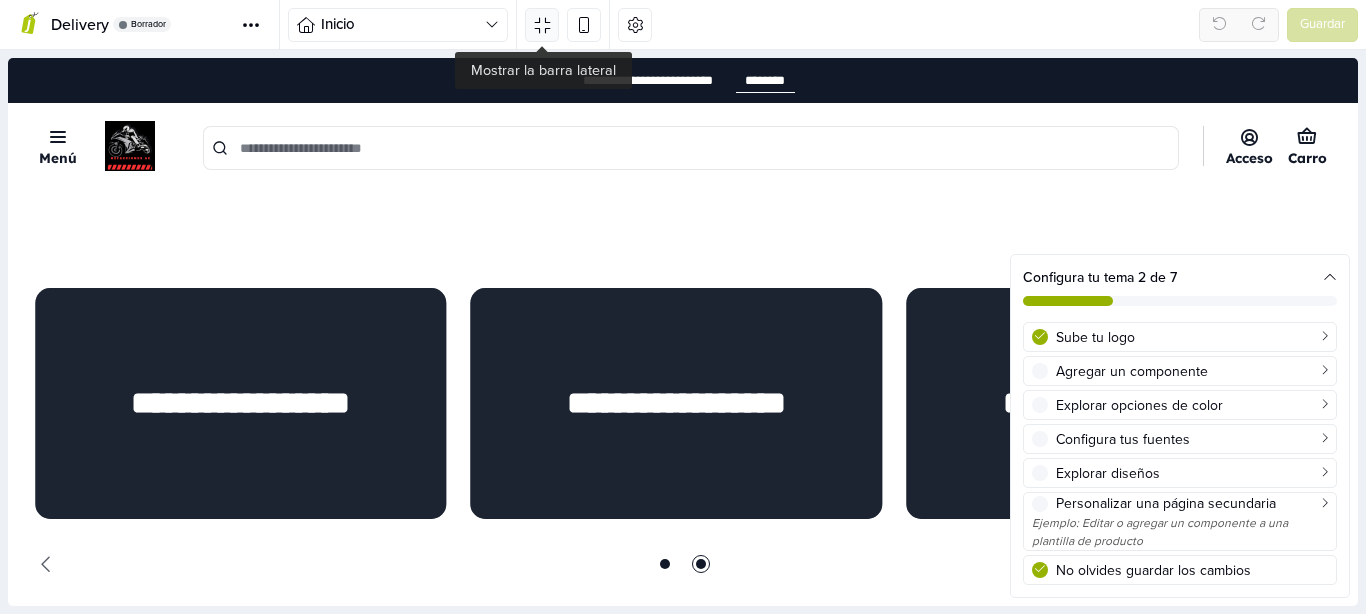 click at bounding box center [542, 24] 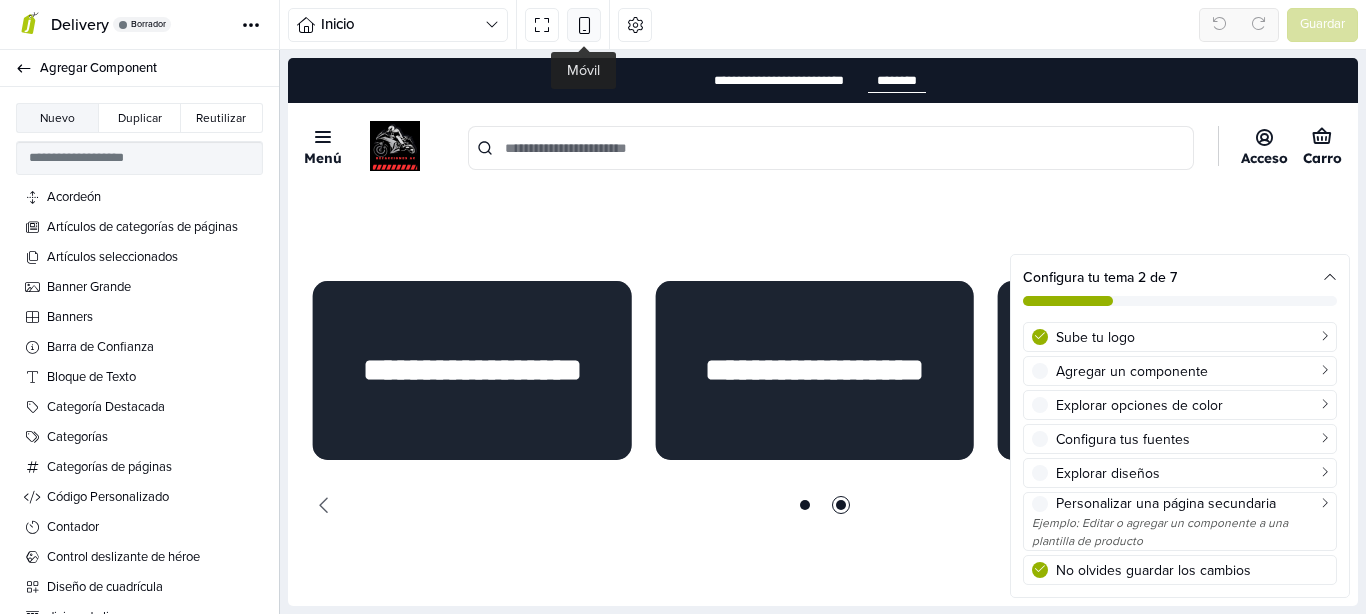 click at bounding box center [584, 25] 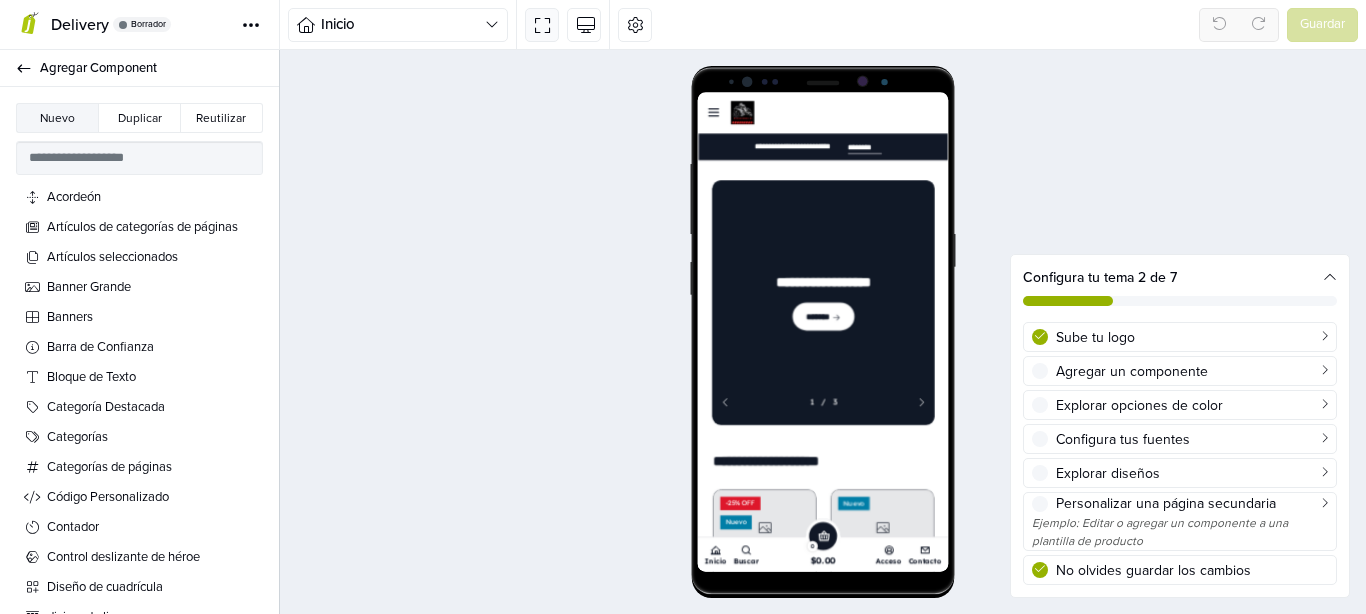 scroll, scrollTop: 0, scrollLeft: 0, axis: both 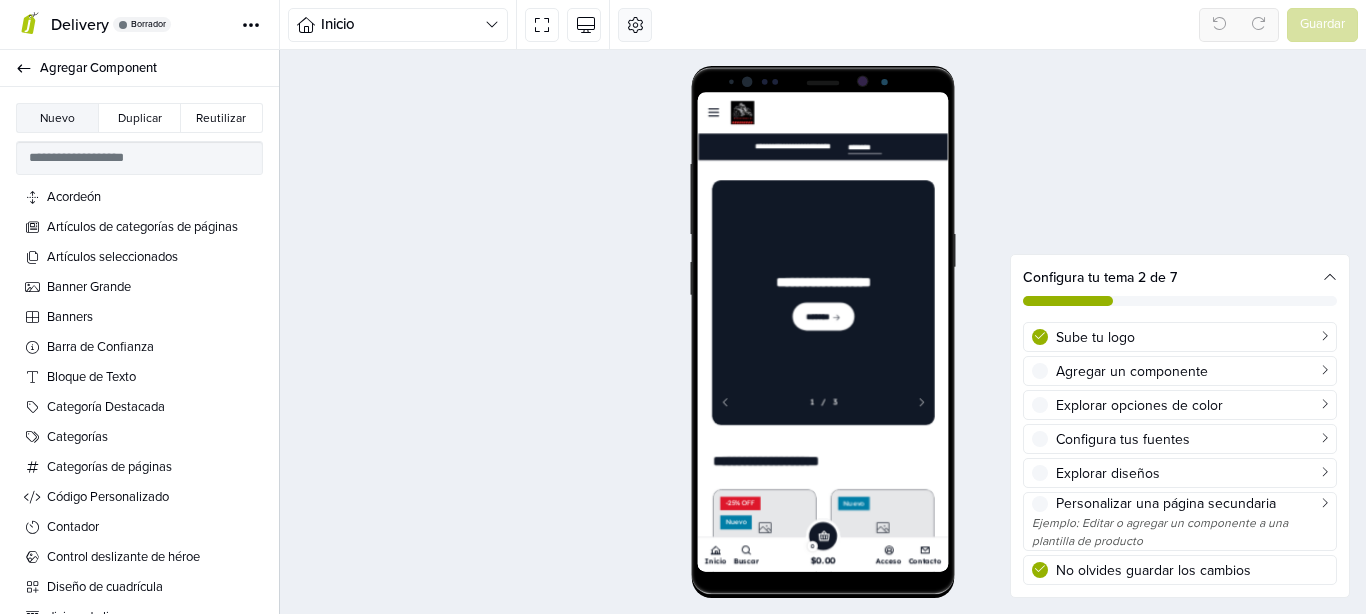 click at bounding box center (635, 24) 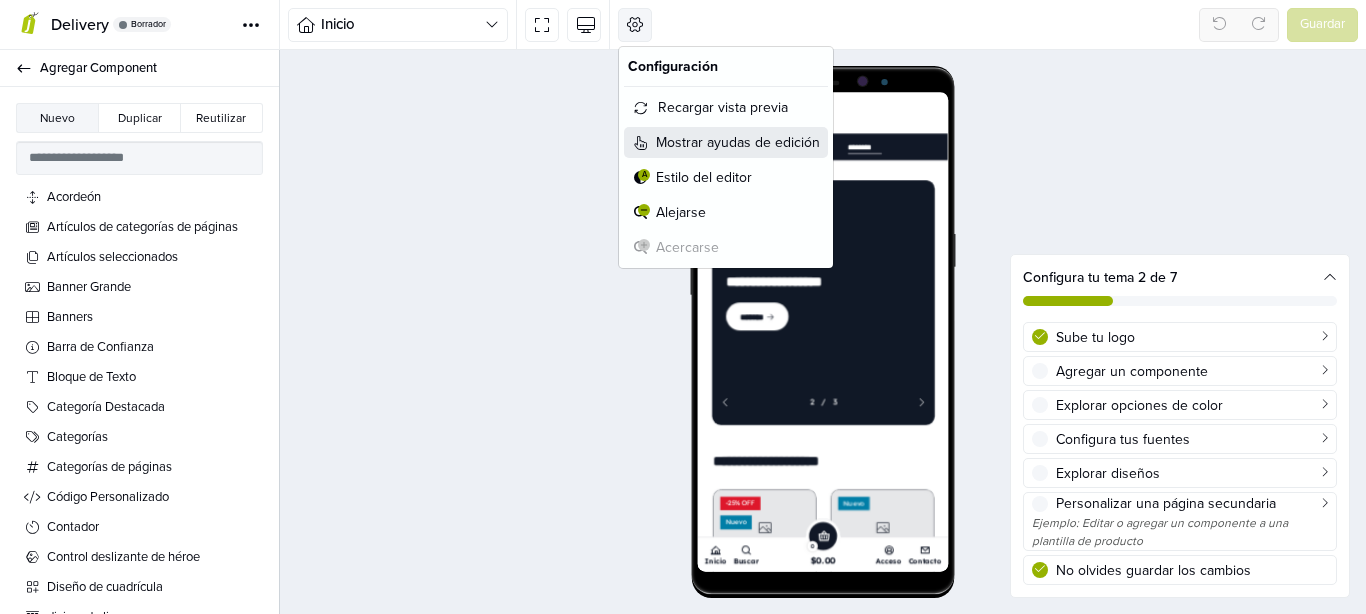 click on "Mostrar ayudas de edición" at bounding box center [726, 142] 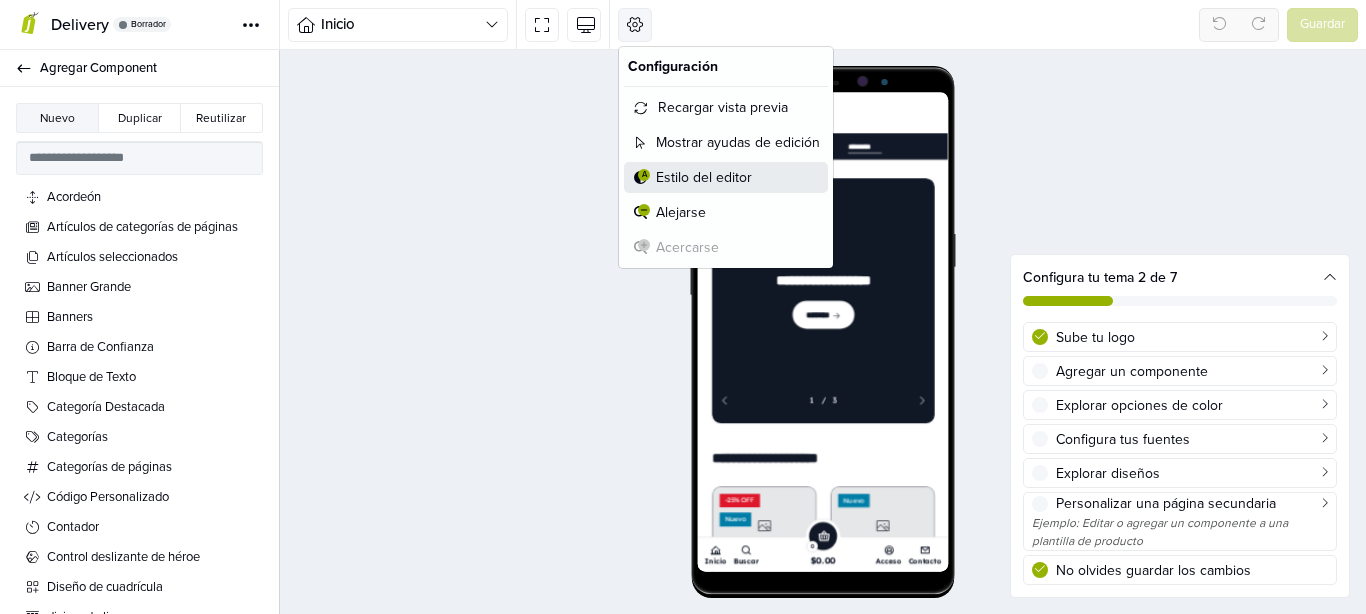 click on "A Estilo del editor" at bounding box center (726, 177) 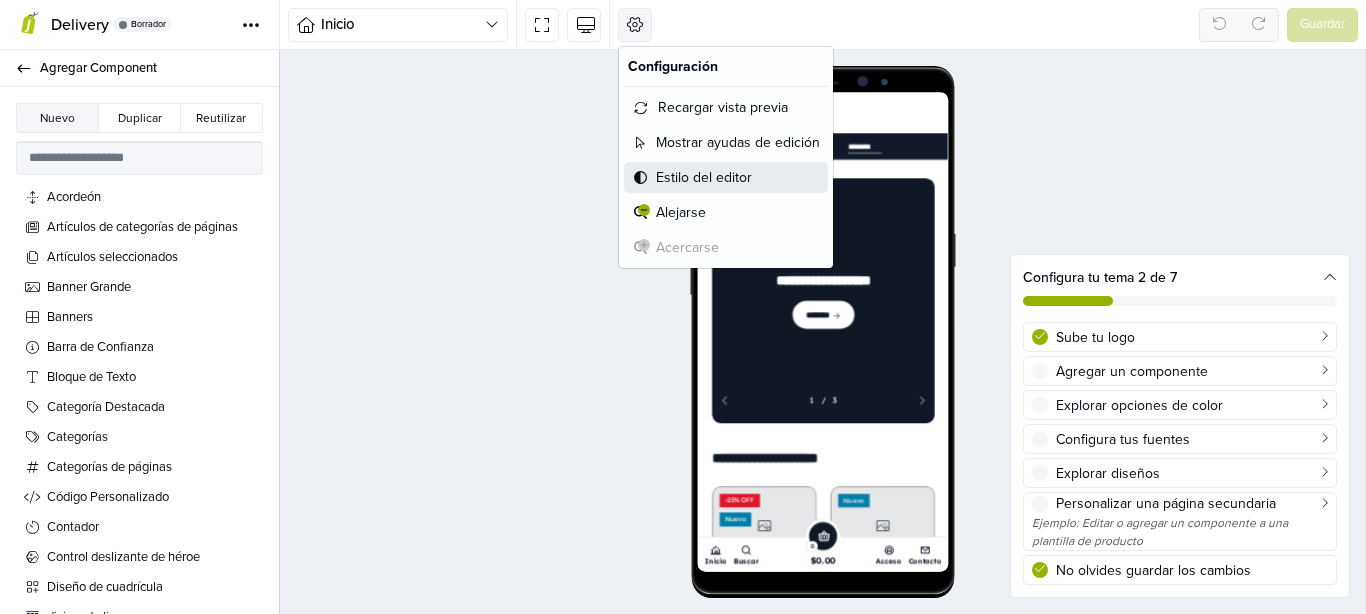 click on "Estilo del editor" at bounding box center [704, 177] 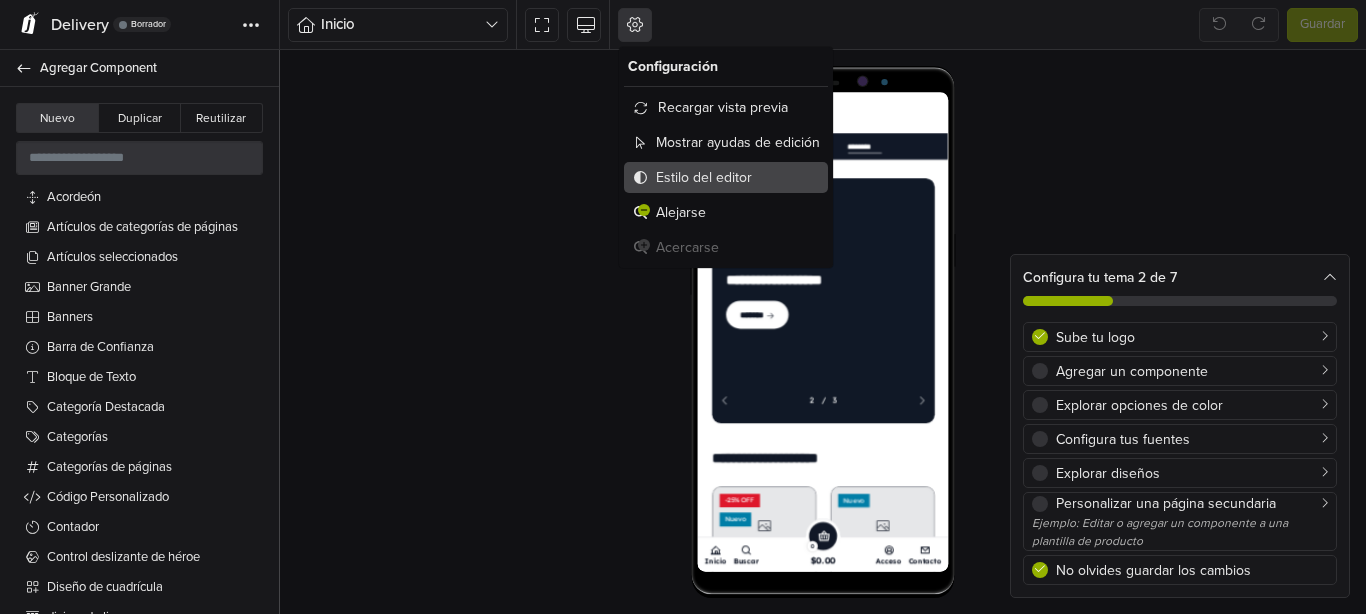 click on "Estilo del editor" at bounding box center [704, 177] 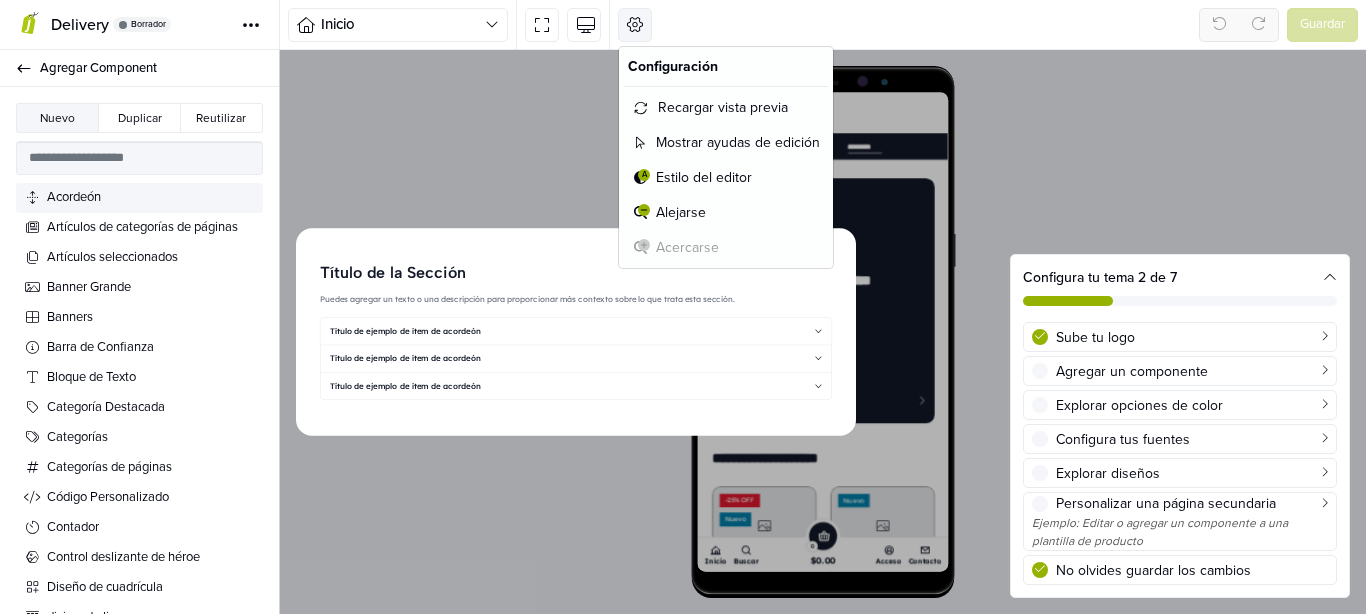 click on "Acordeón" at bounding box center [151, 198] 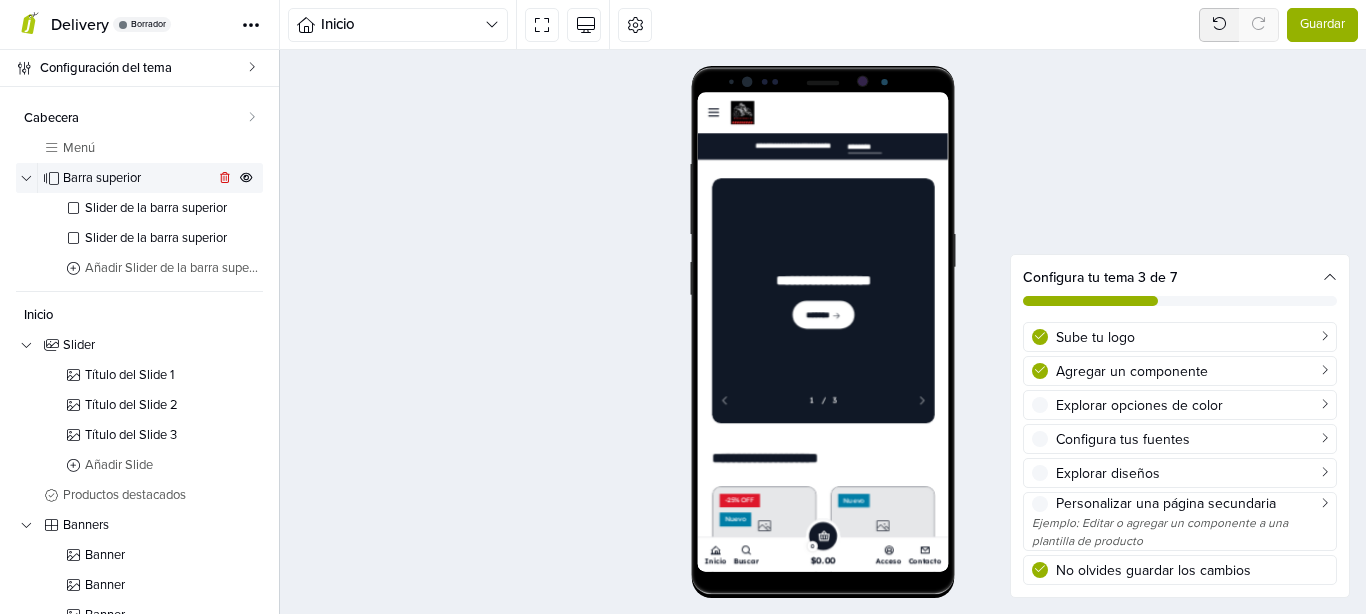 scroll, scrollTop: 4936, scrollLeft: 0, axis: vertical 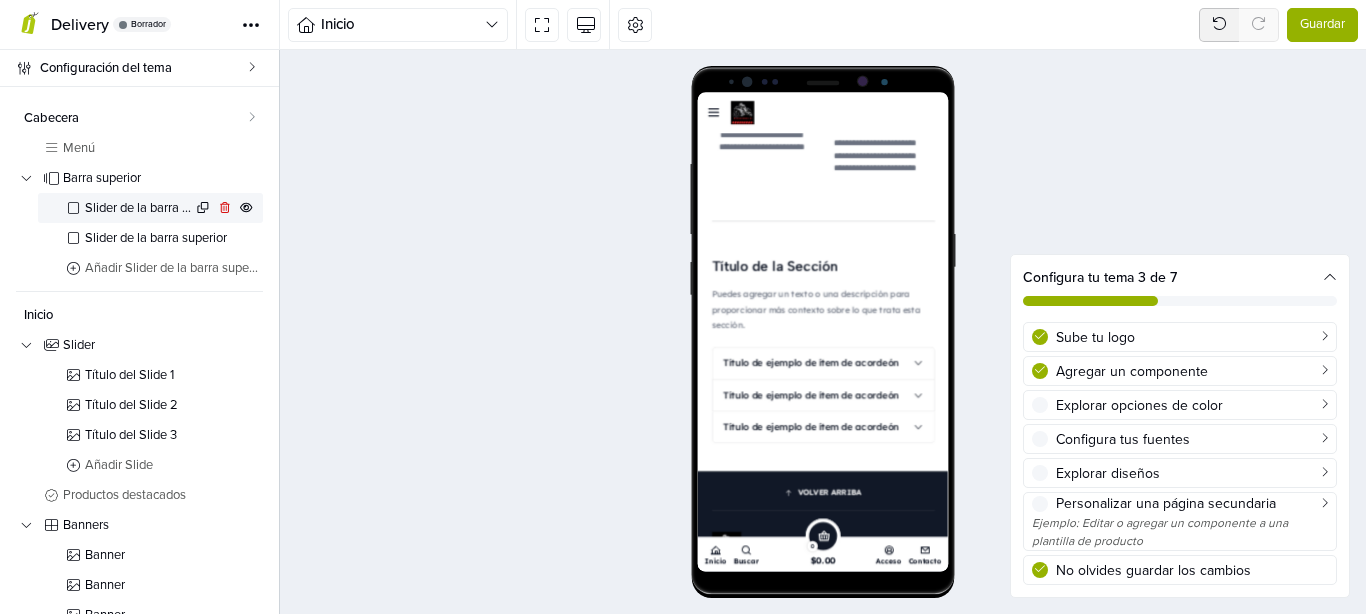 click on "Slider de la barra superior" at bounding box center (138, 208) 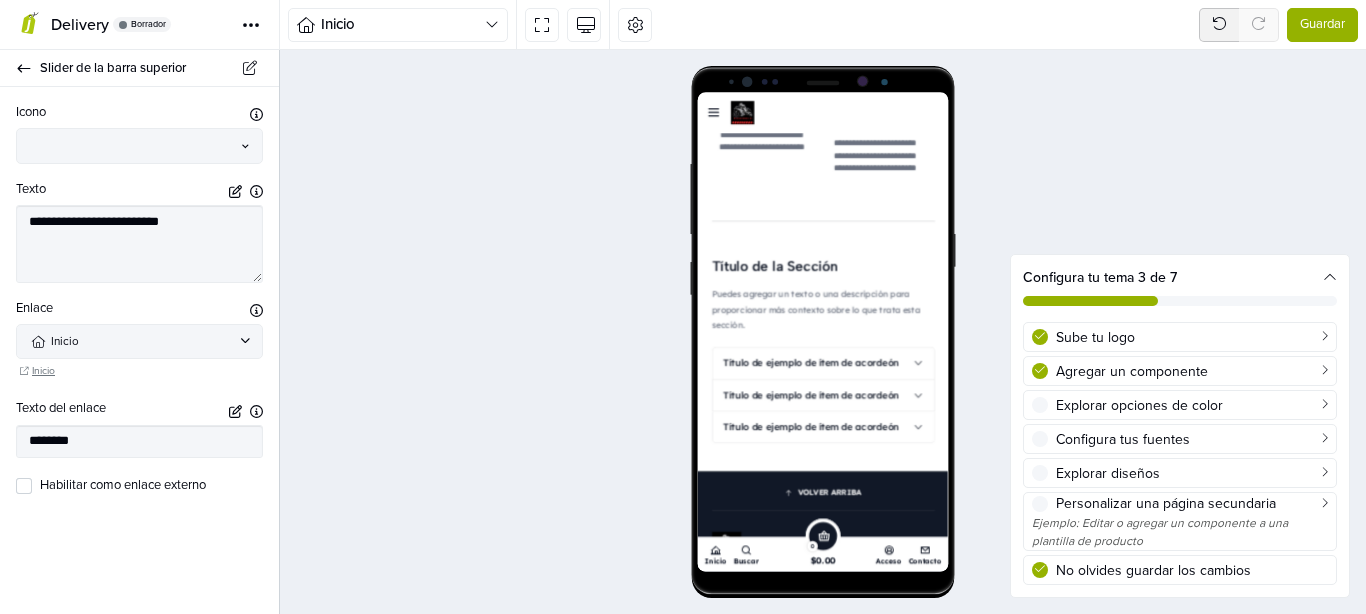scroll, scrollTop: 0, scrollLeft: 0, axis: both 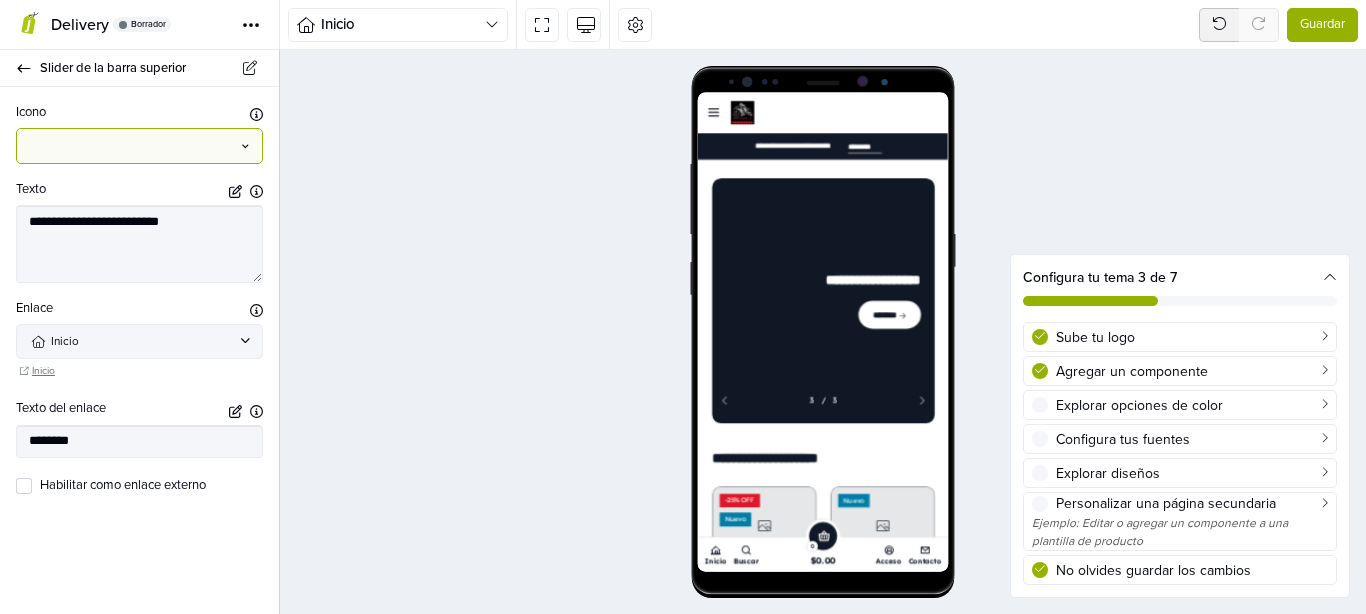 click at bounding box center (131, 146) 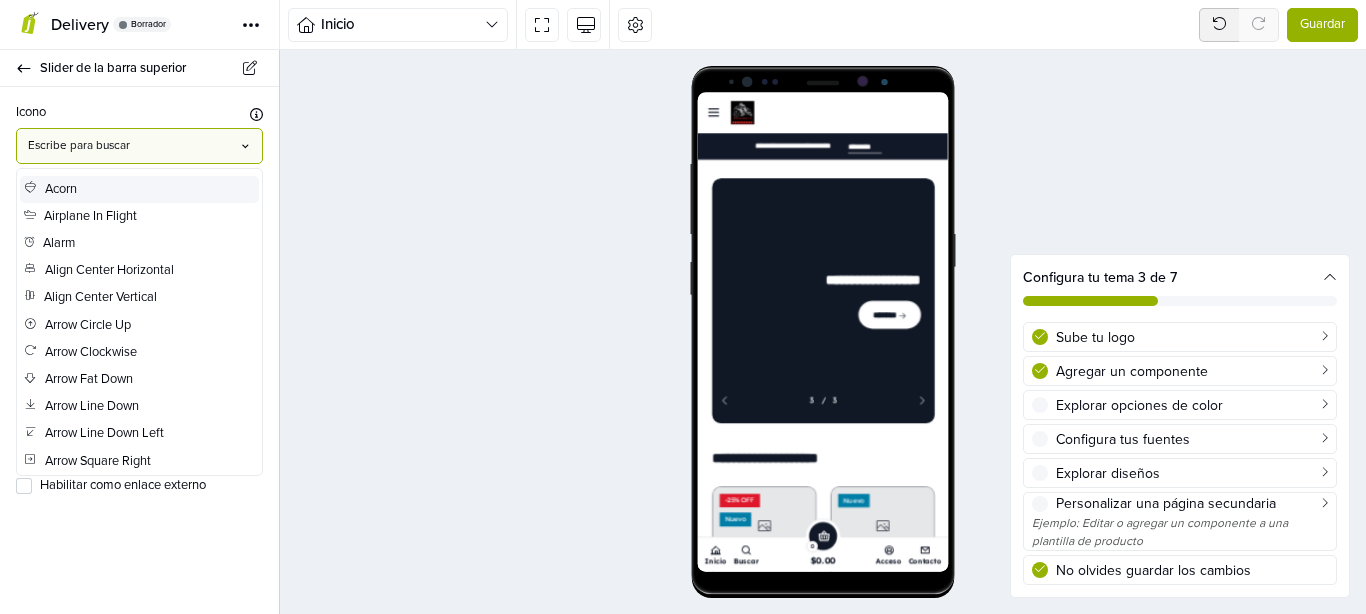 click on "Icono Permite mostrar un ícono a la izquierda del texto" at bounding box center [139, 115] 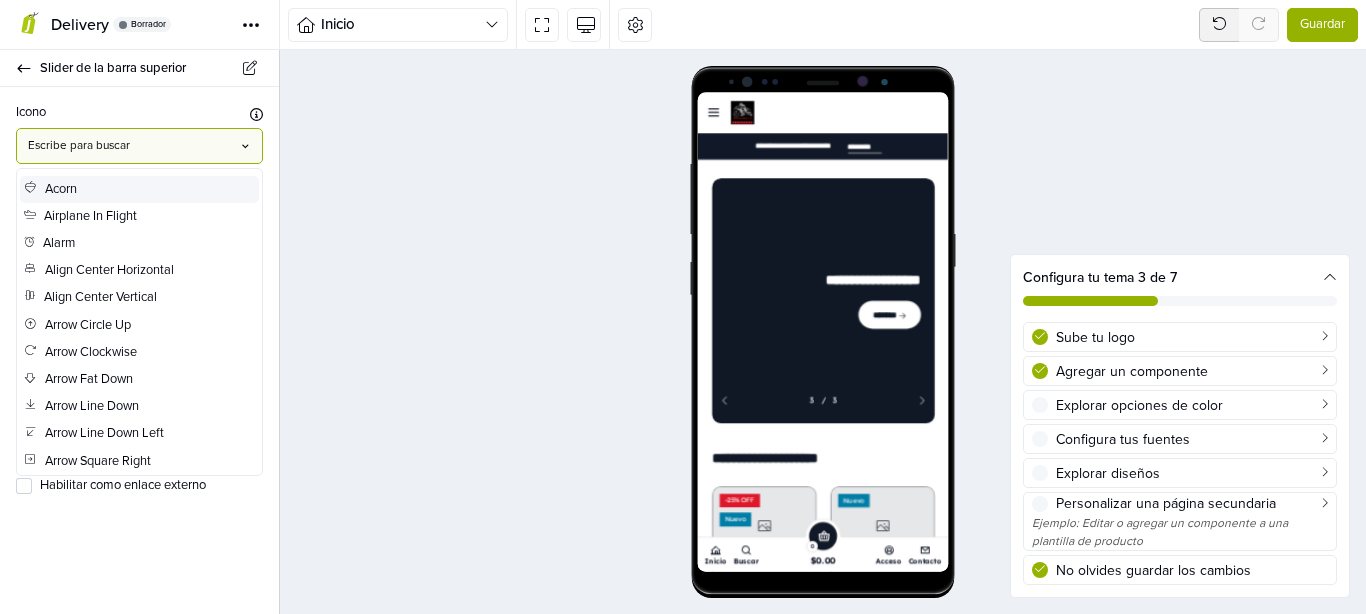 click at bounding box center (131, 146) 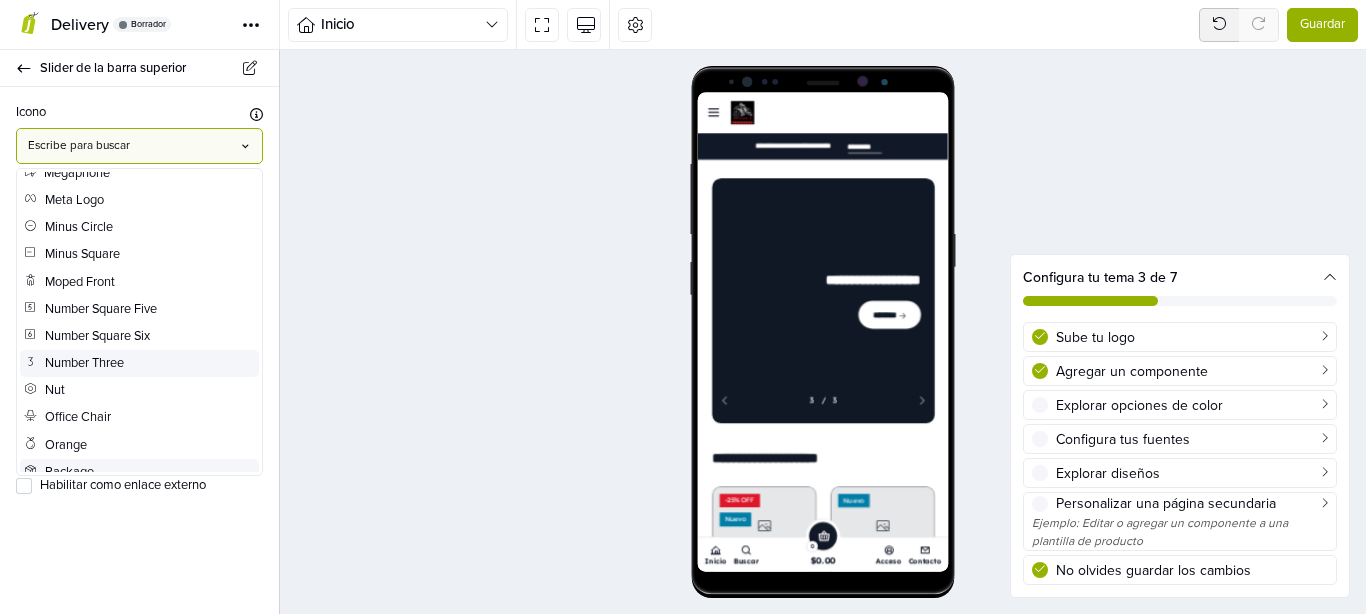 scroll, scrollTop: 3456, scrollLeft: 0, axis: vertical 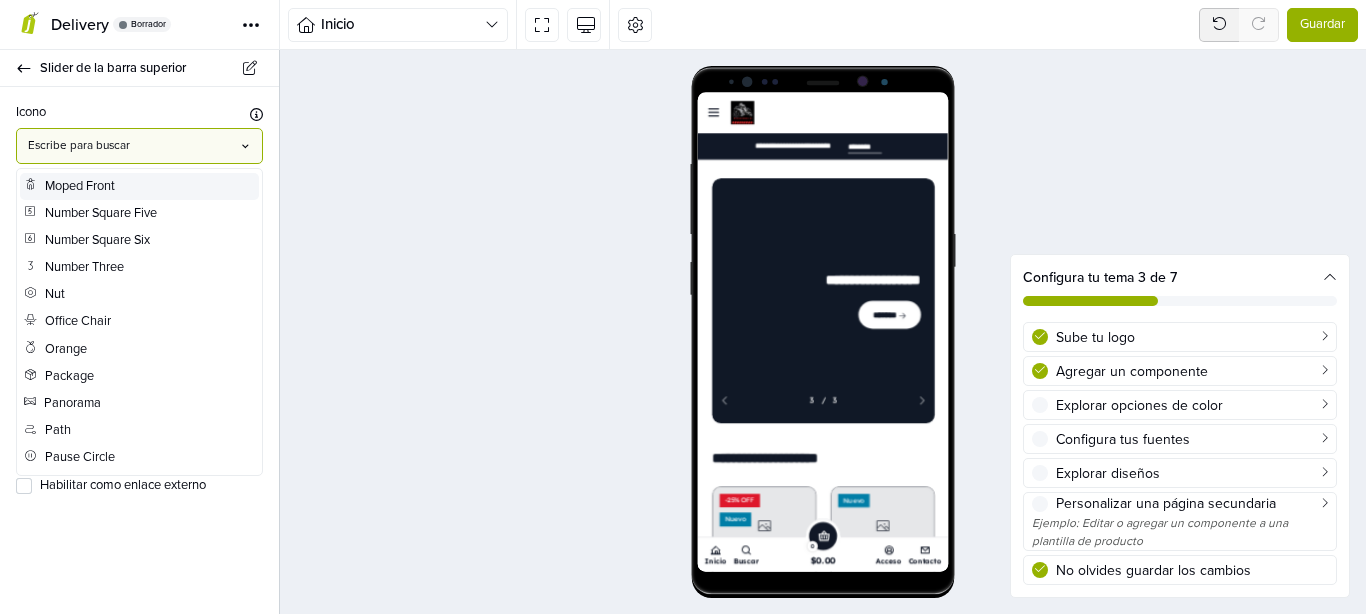click on "Moped Front" at bounding box center (69, 186) 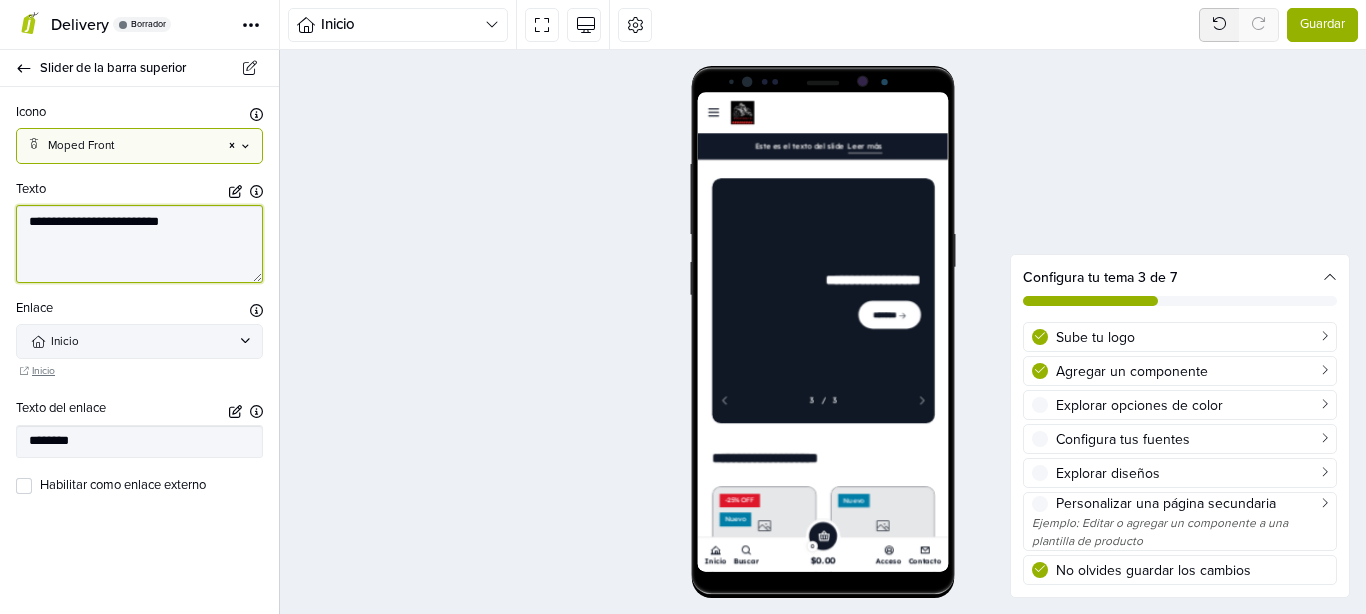 click on "**********" at bounding box center (139, 244) 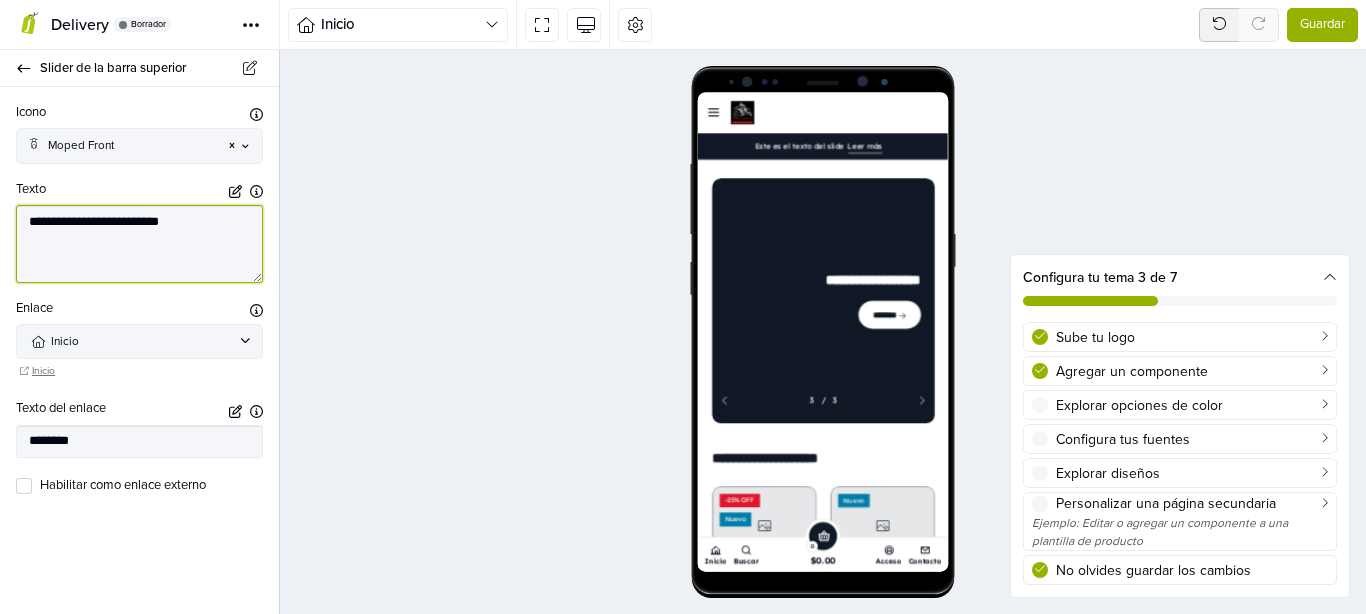 drag, startPoint x: 228, startPoint y: 232, endPoint x: 0, endPoint y: 221, distance: 228.2652 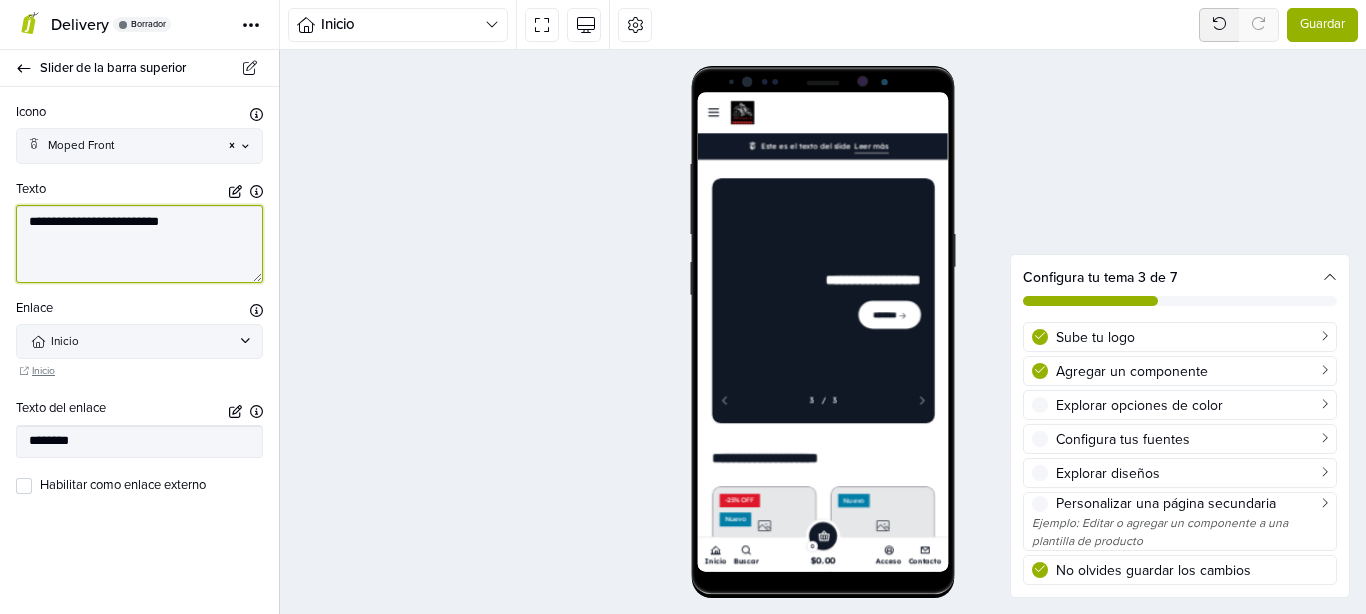 type on "*" 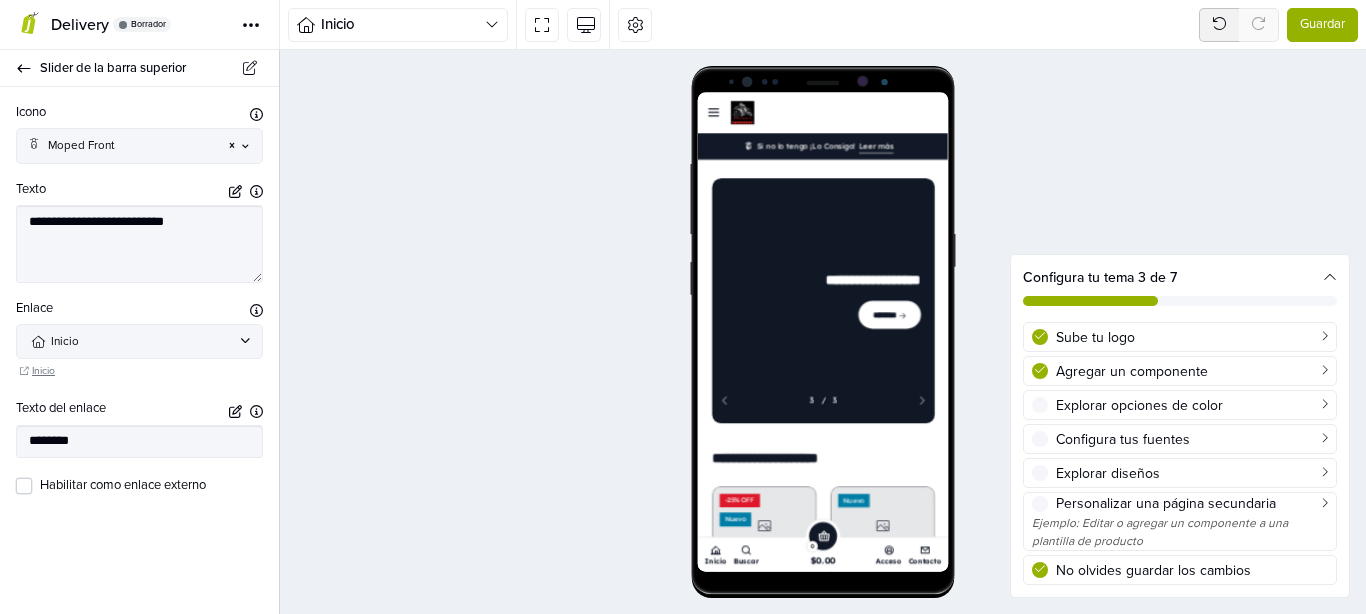 click on "Habilitar como enlace externo" at bounding box center [151, 486] 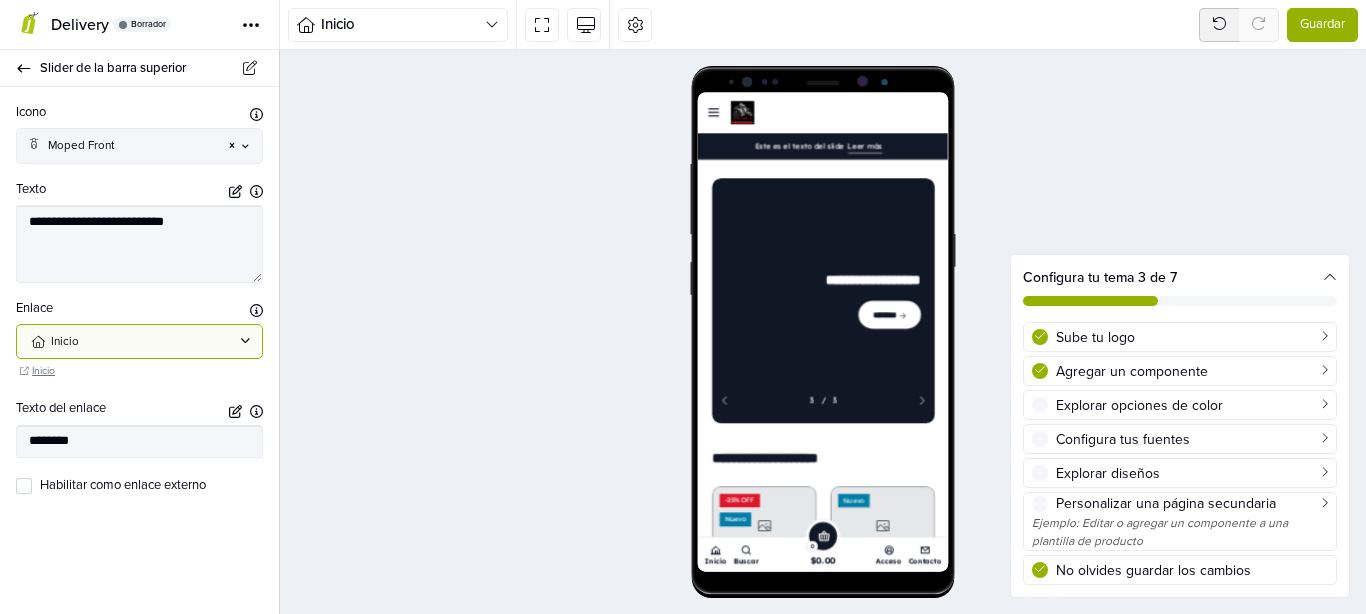 click on "Inicio" at bounding box center [130, 342] 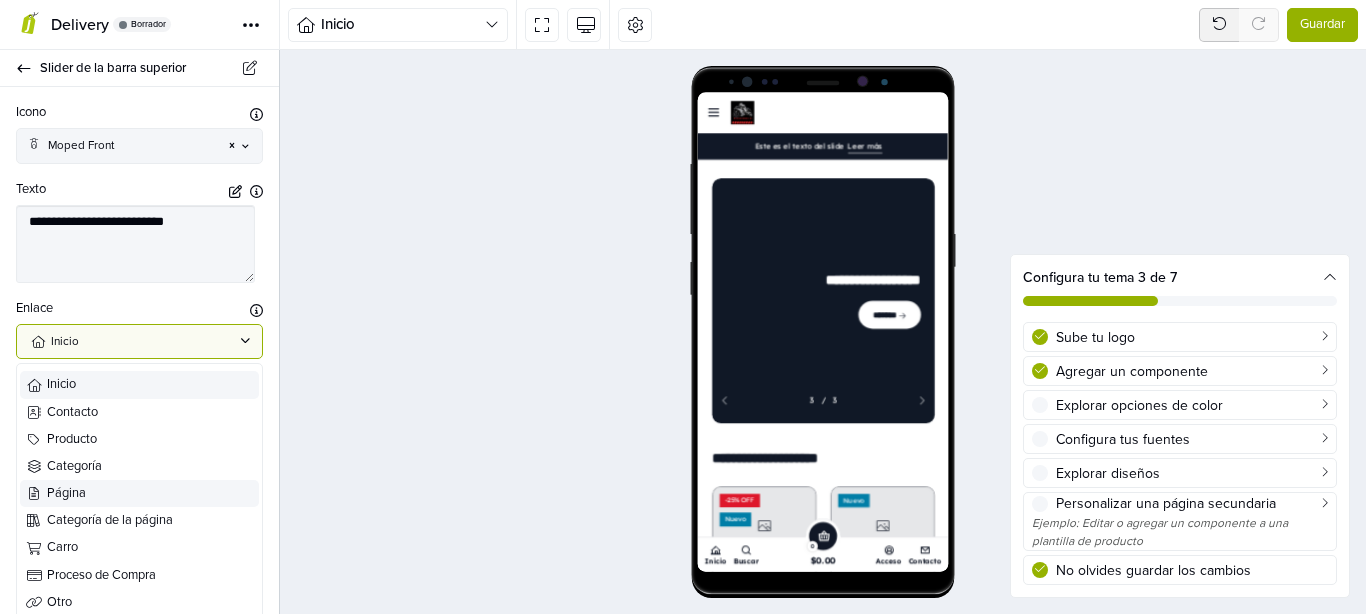 scroll, scrollTop: 29, scrollLeft: 0, axis: vertical 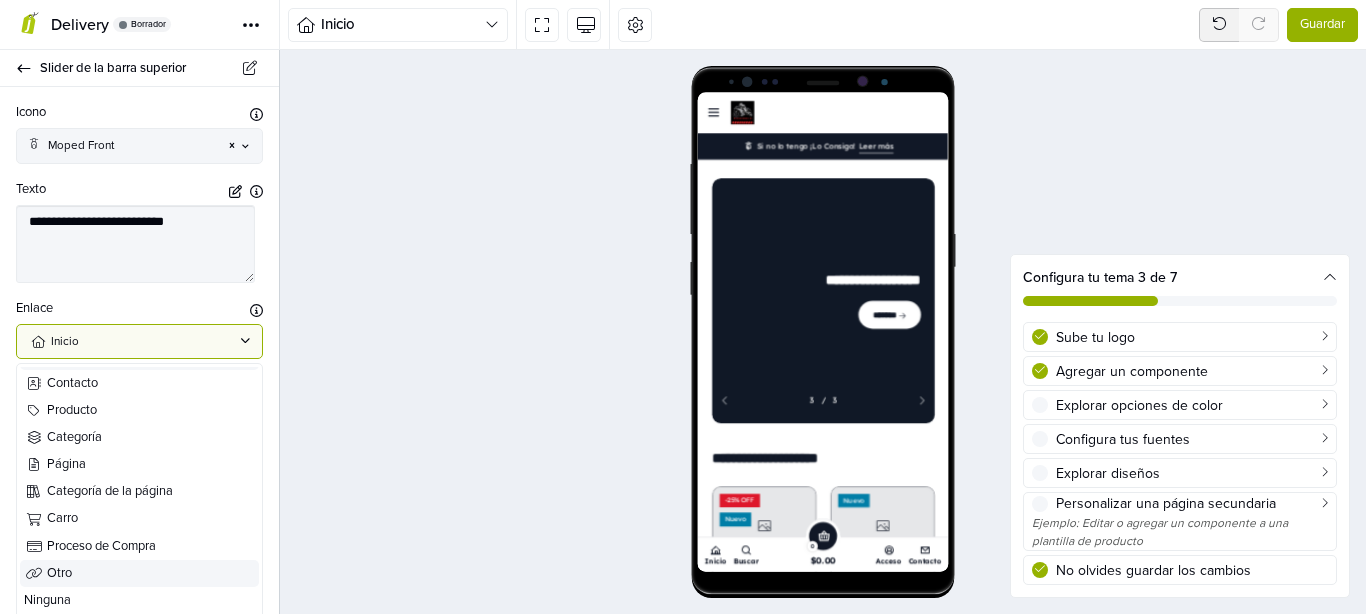 click on "Otro" at bounding box center [151, 573] 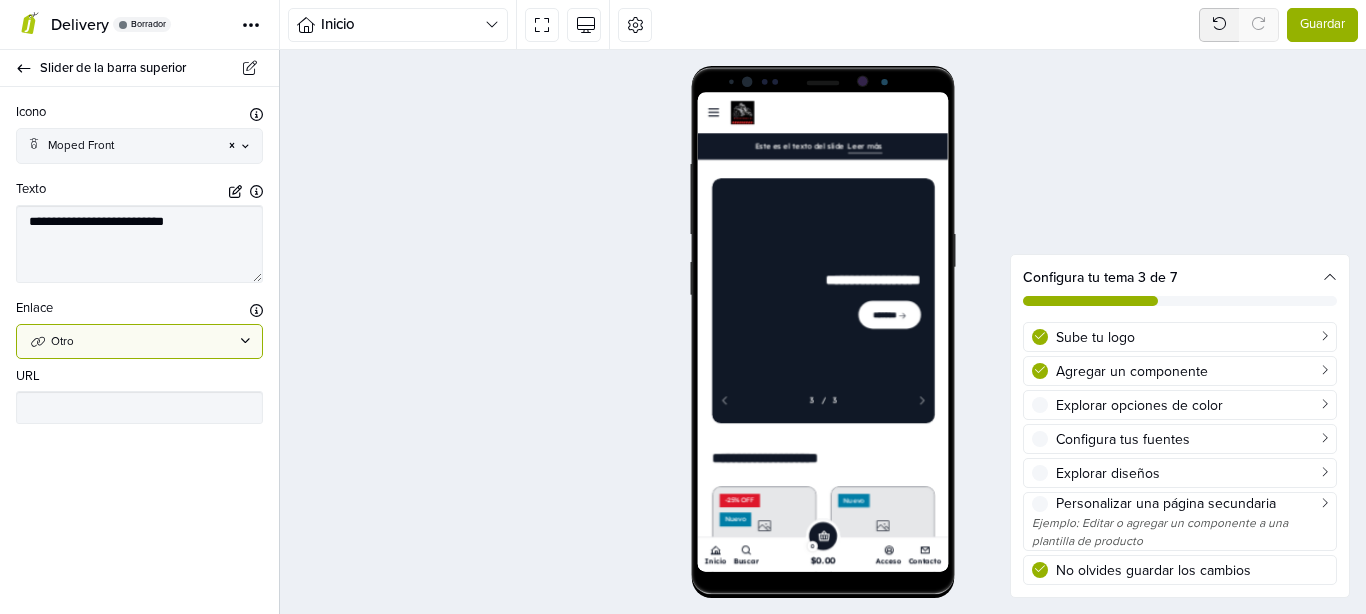 click on "Otro" at bounding box center (142, 342) 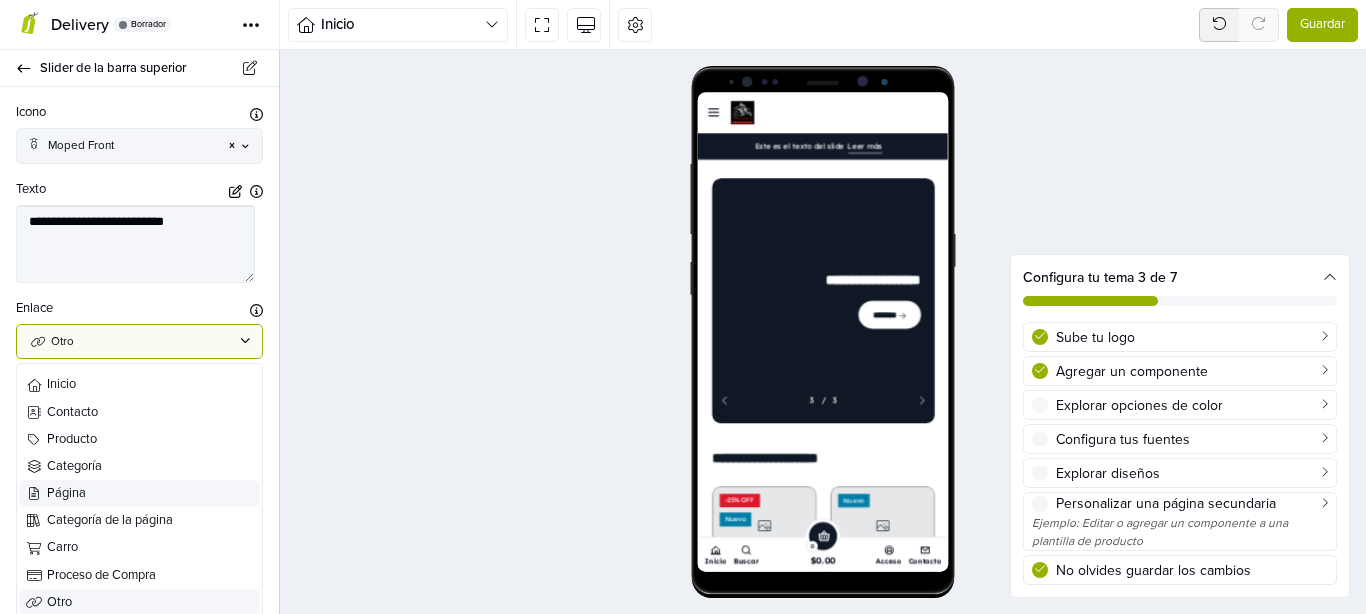 scroll, scrollTop: 29, scrollLeft: 0, axis: vertical 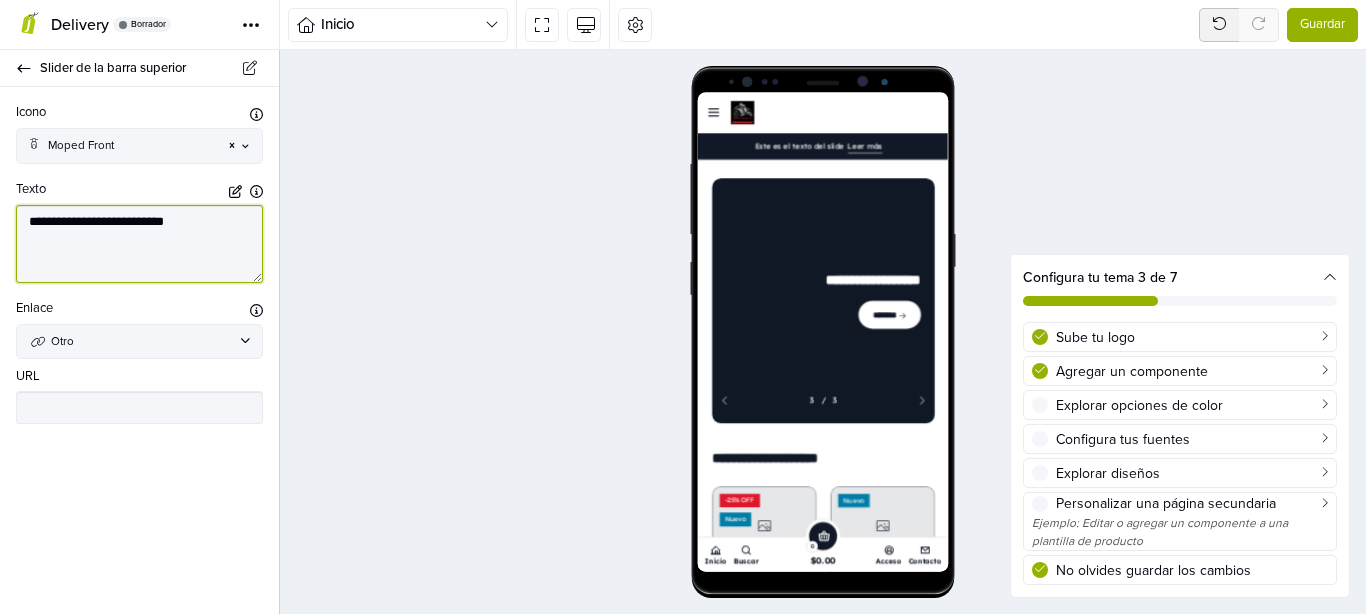 drag, startPoint x: 212, startPoint y: 227, endPoint x: 0, endPoint y: 205, distance: 213.13846 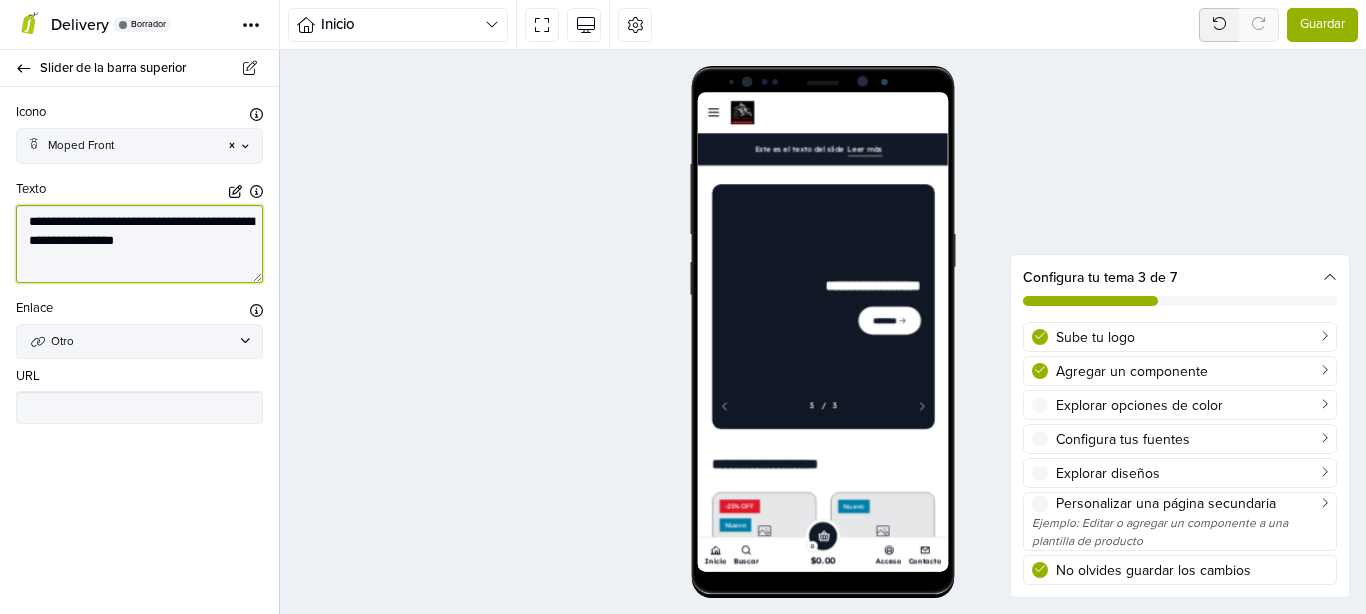 click on "**********" at bounding box center [139, 244] 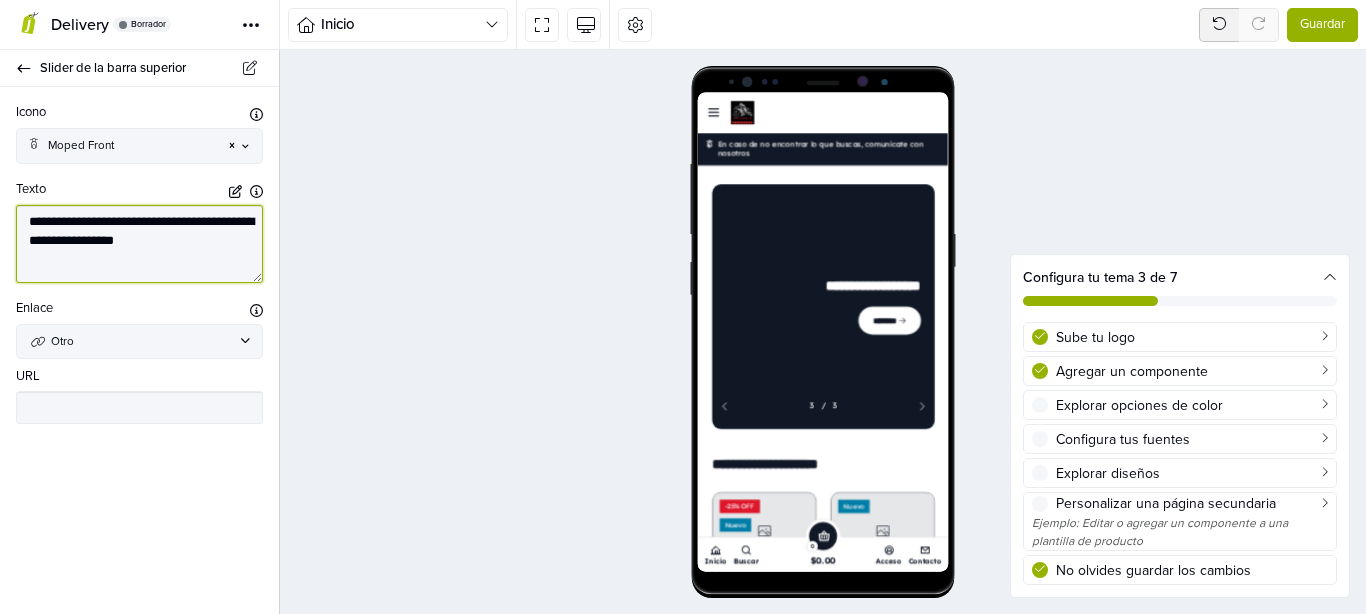 type on "**********" 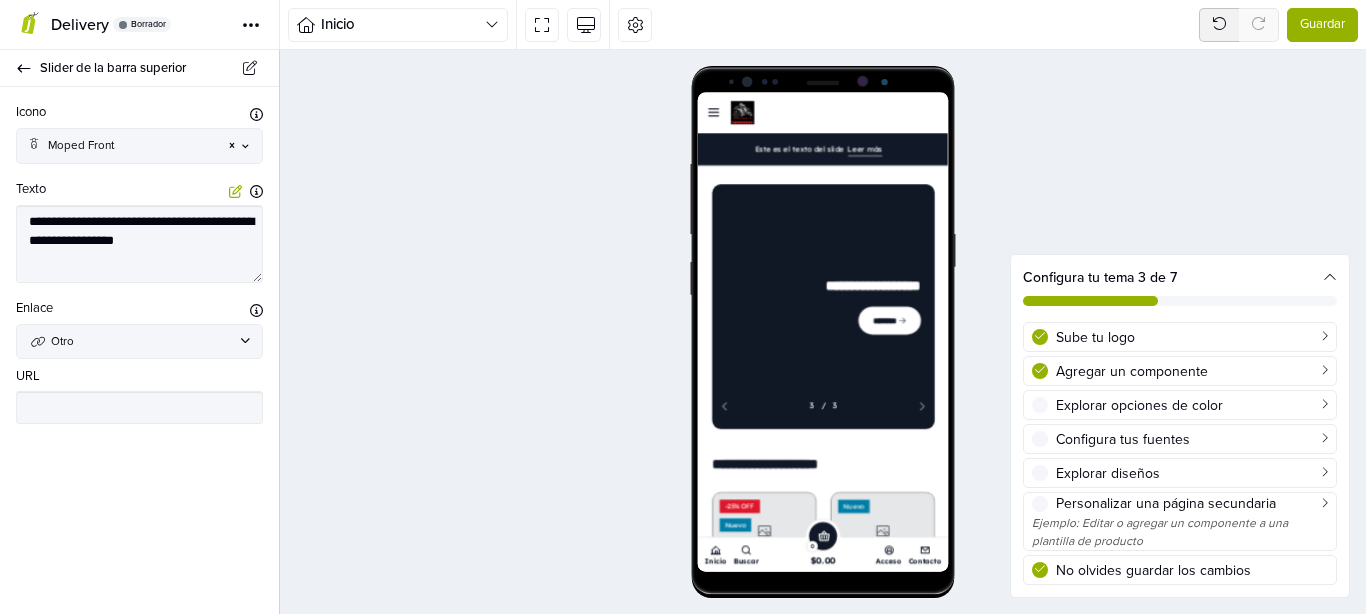 click 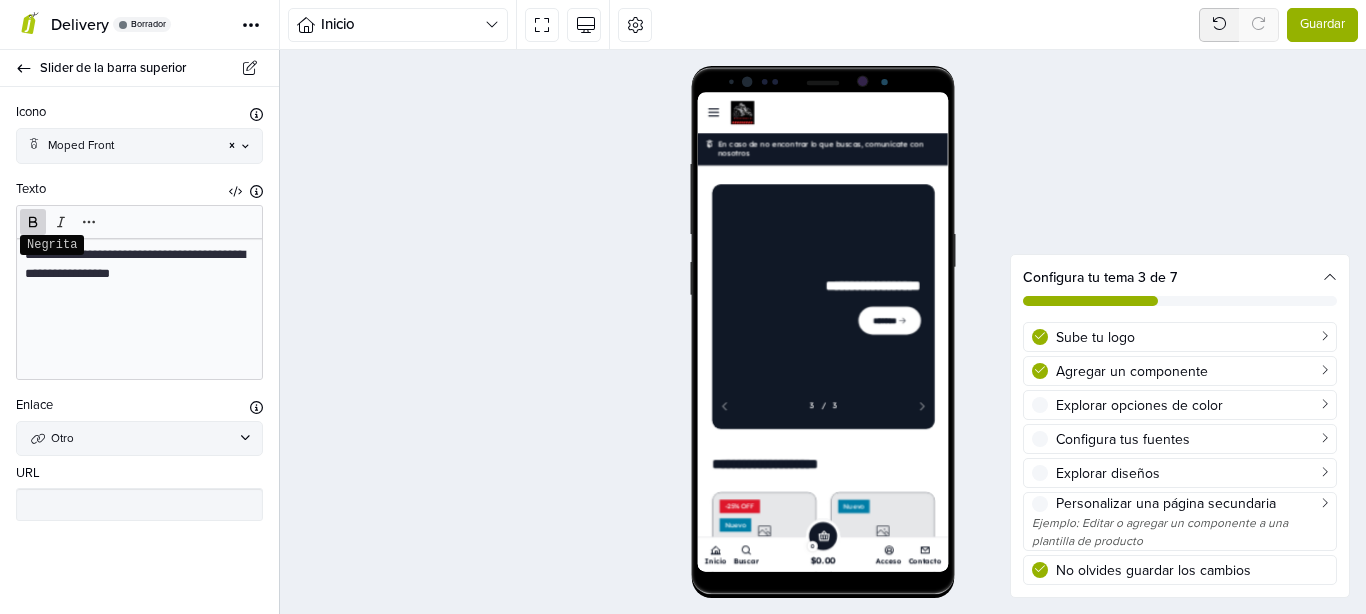 click 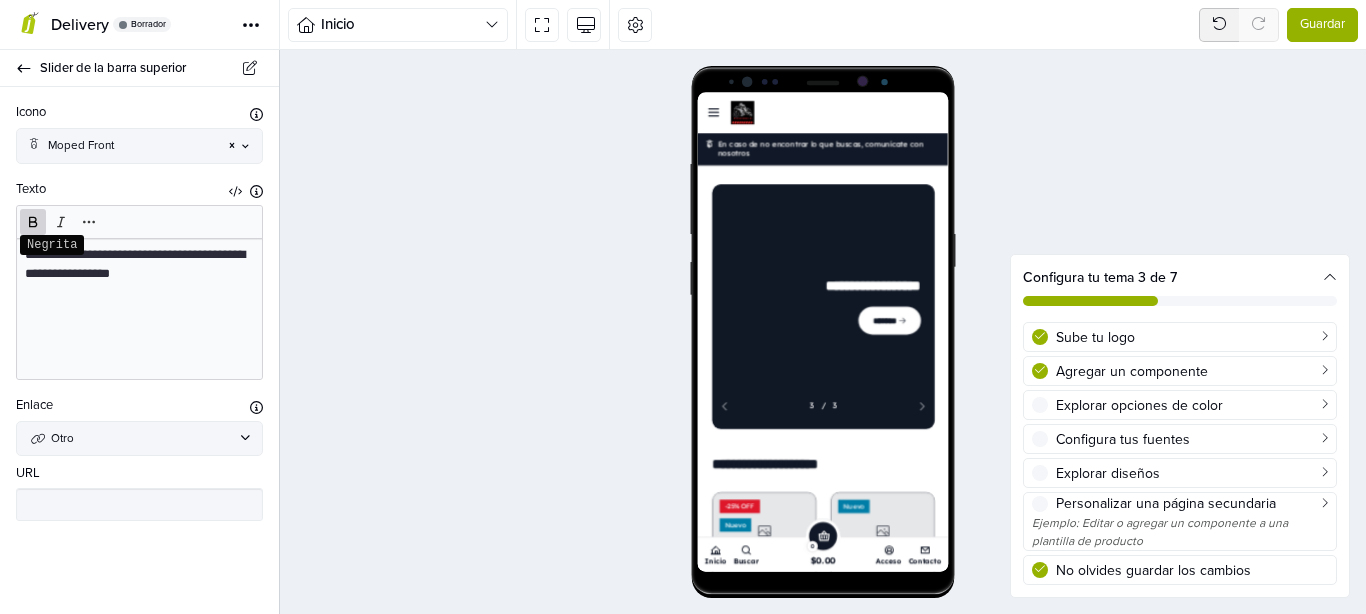 click 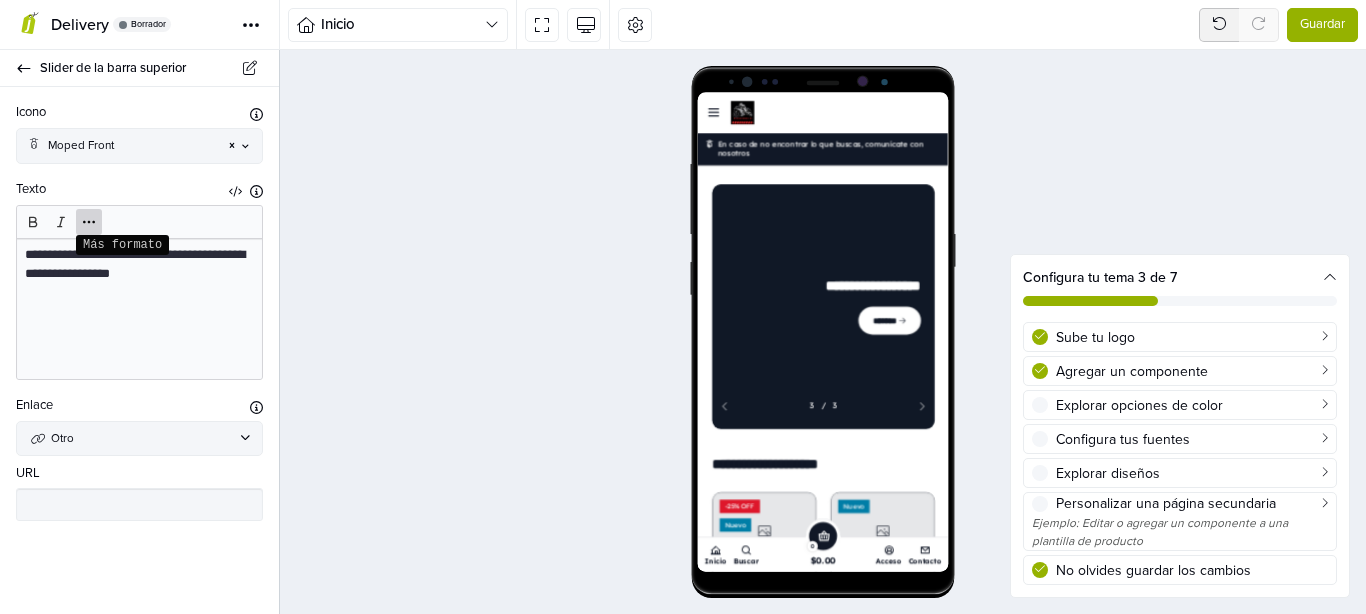 click 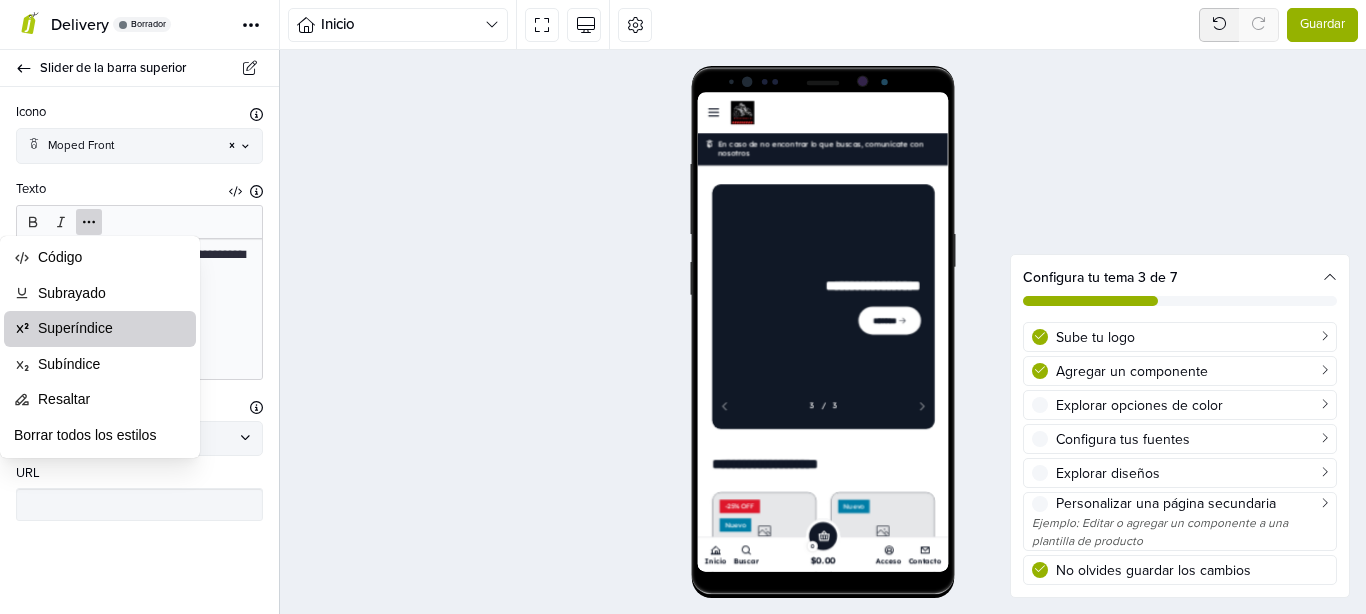click on "Superíndice" at bounding box center (75, 329) 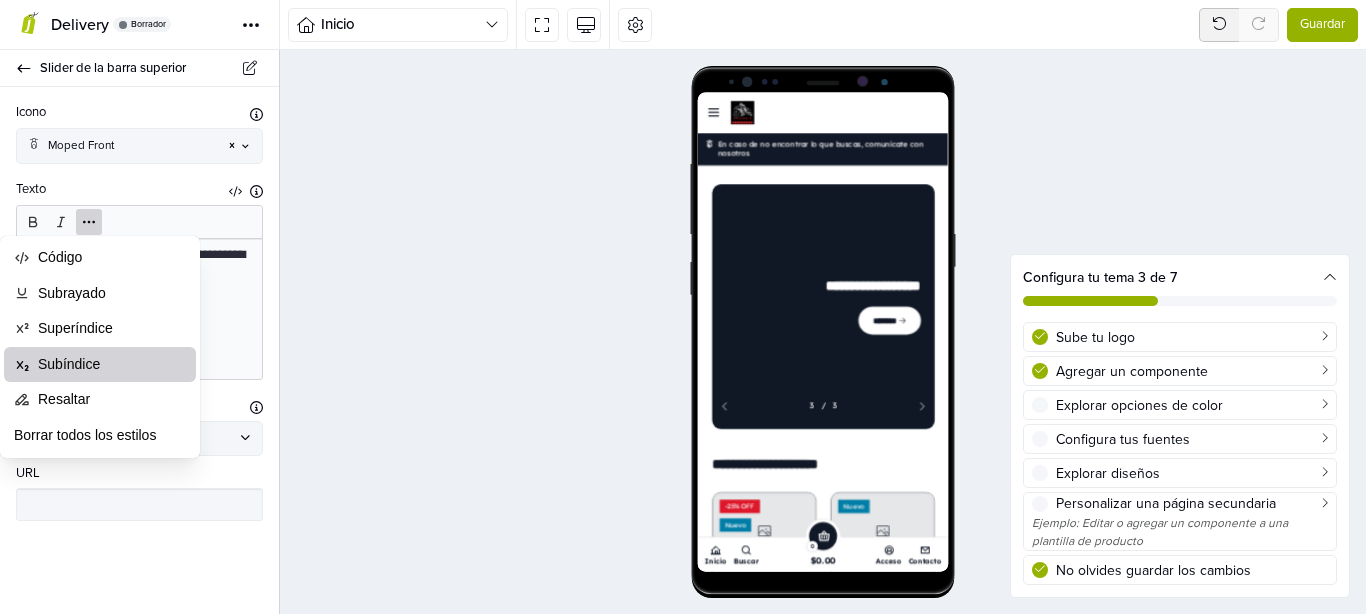 click on "Subíndice" at bounding box center (100, 365) 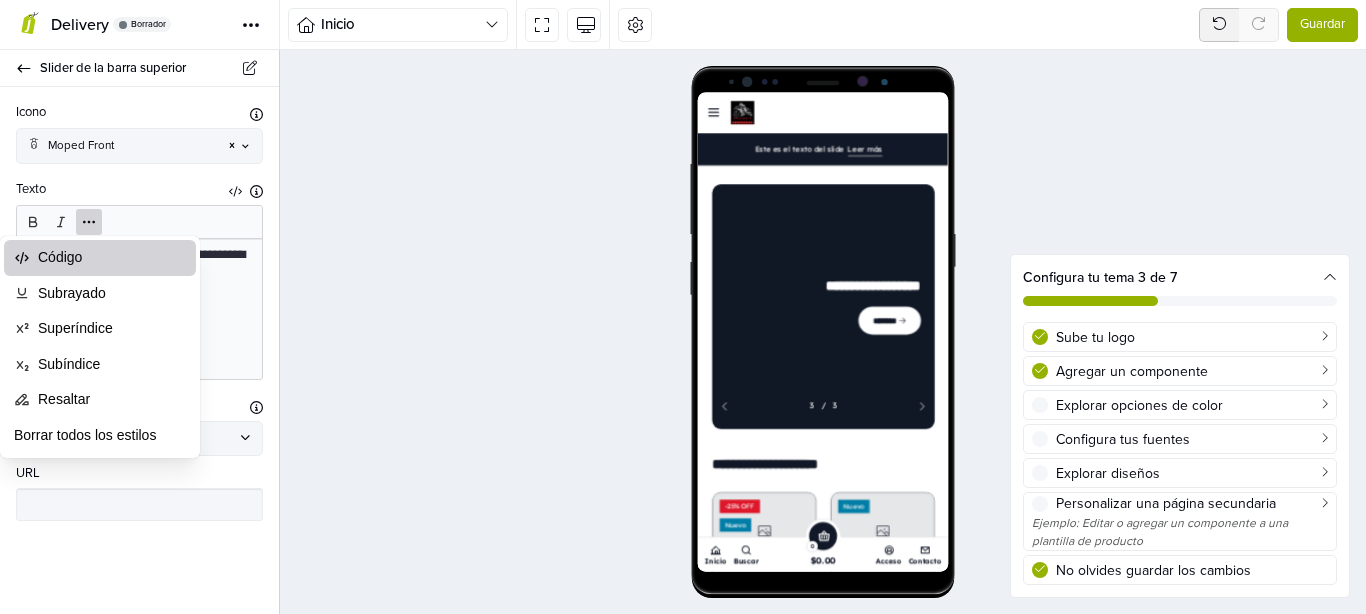 click on "Código" at bounding box center (60, 258) 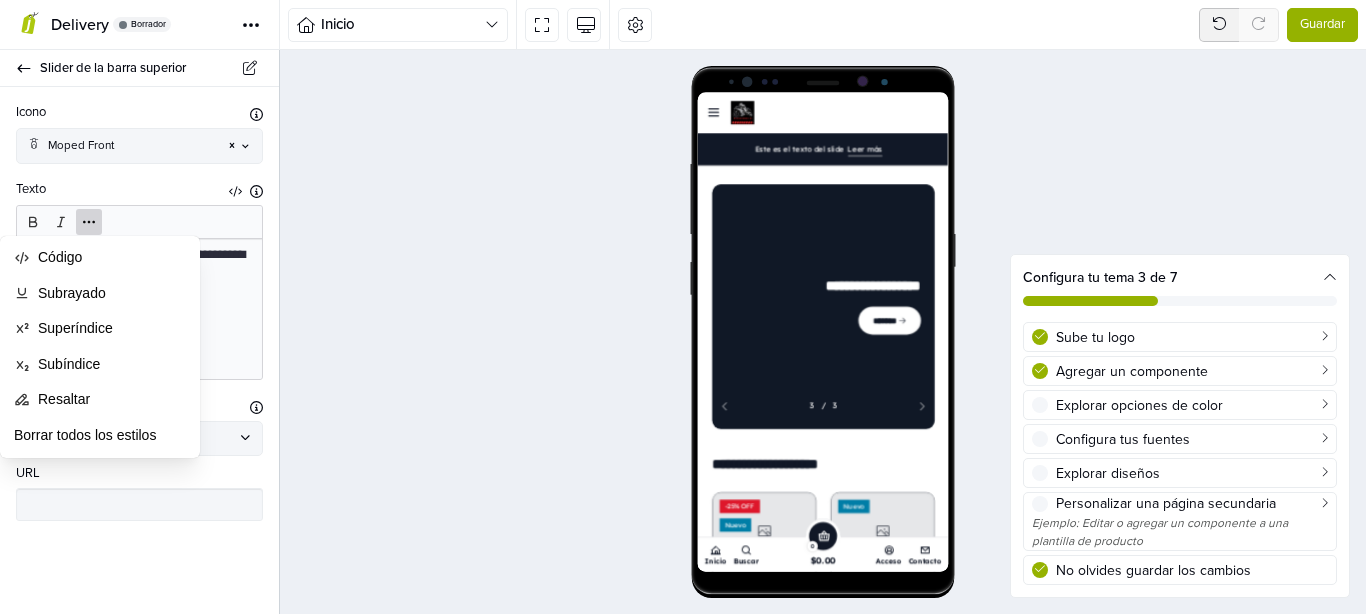click on "**********" at bounding box center (139, 309) 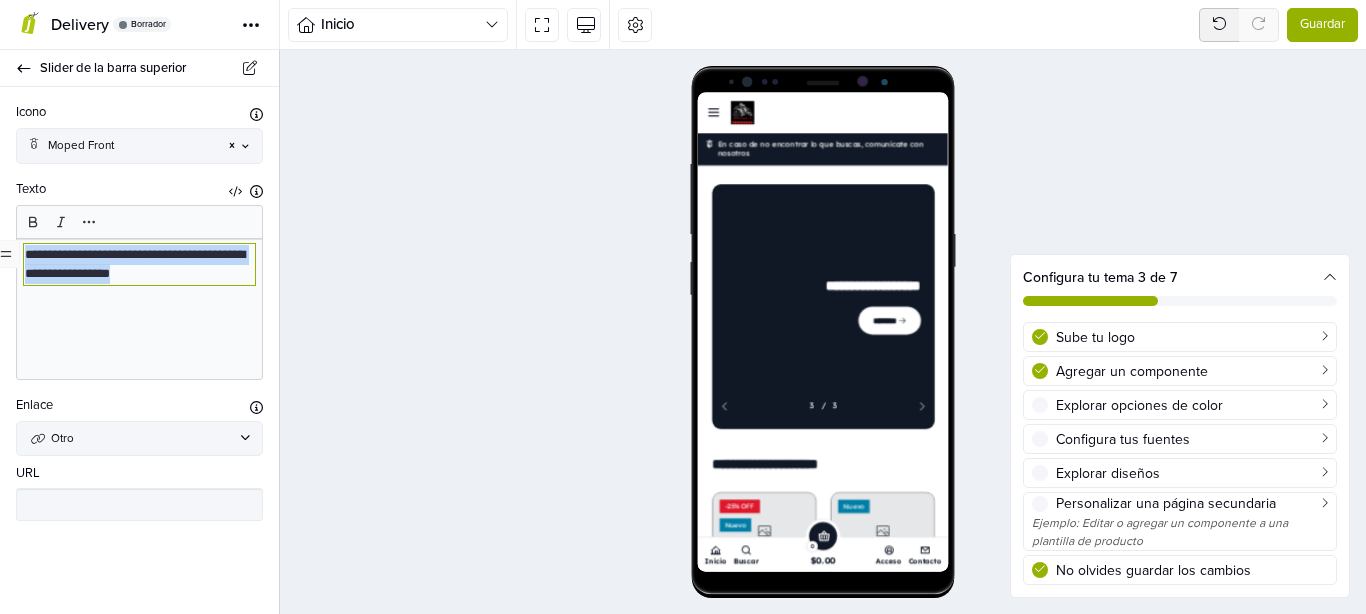 drag, startPoint x: 236, startPoint y: 275, endPoint x: 0, endPoint y: 220, distance: 242.32416 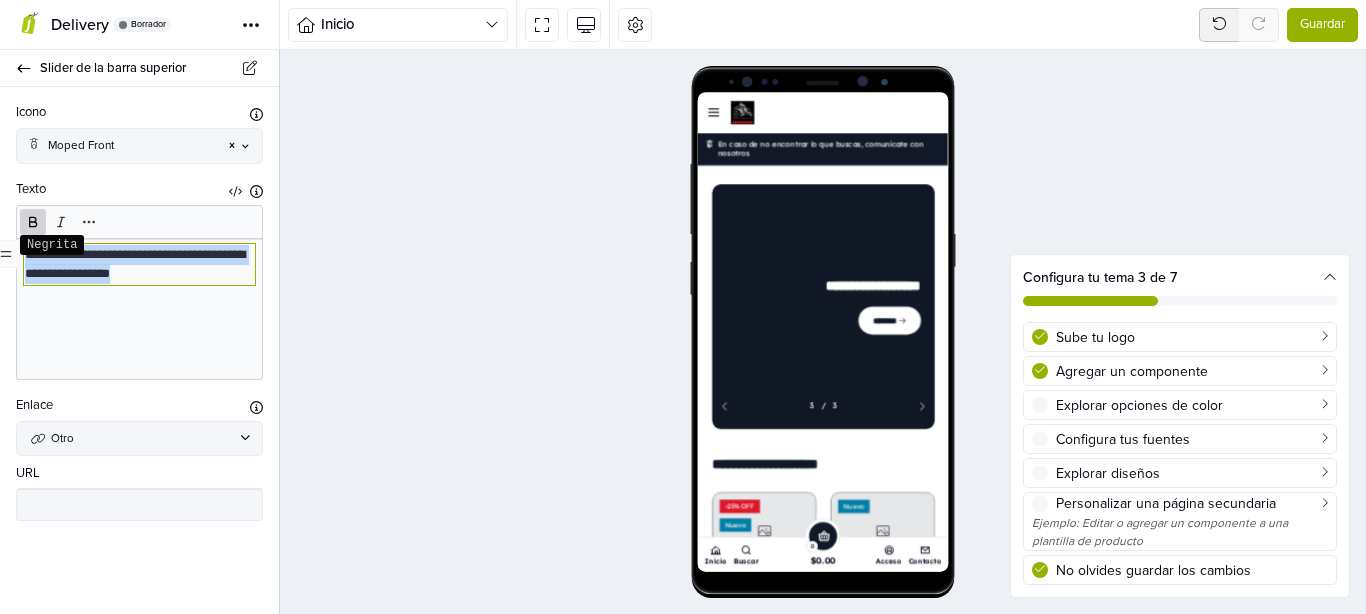 click 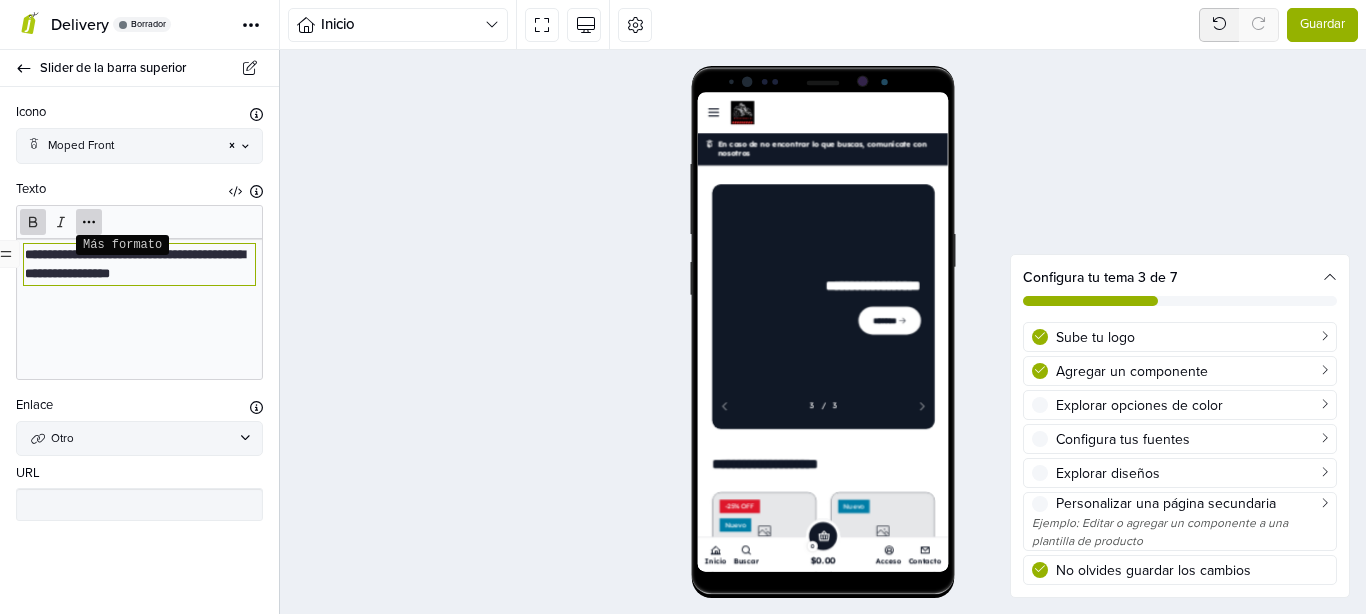 click 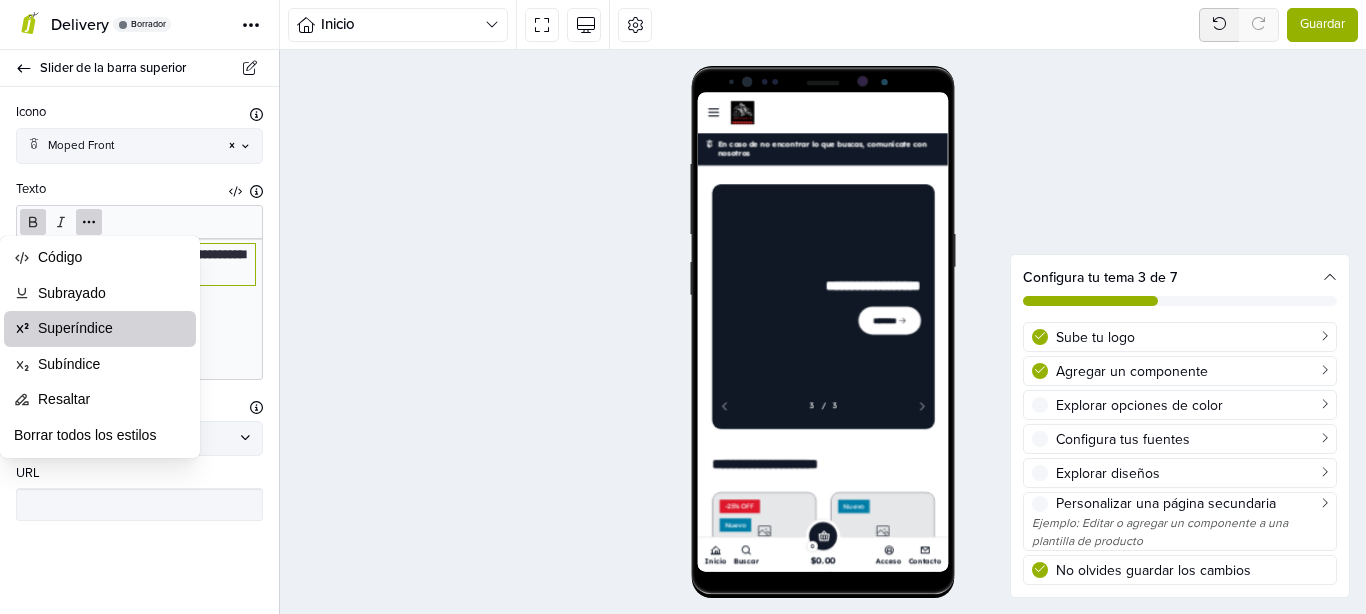 click on "Superíndice" at bounding box center [100, 329] 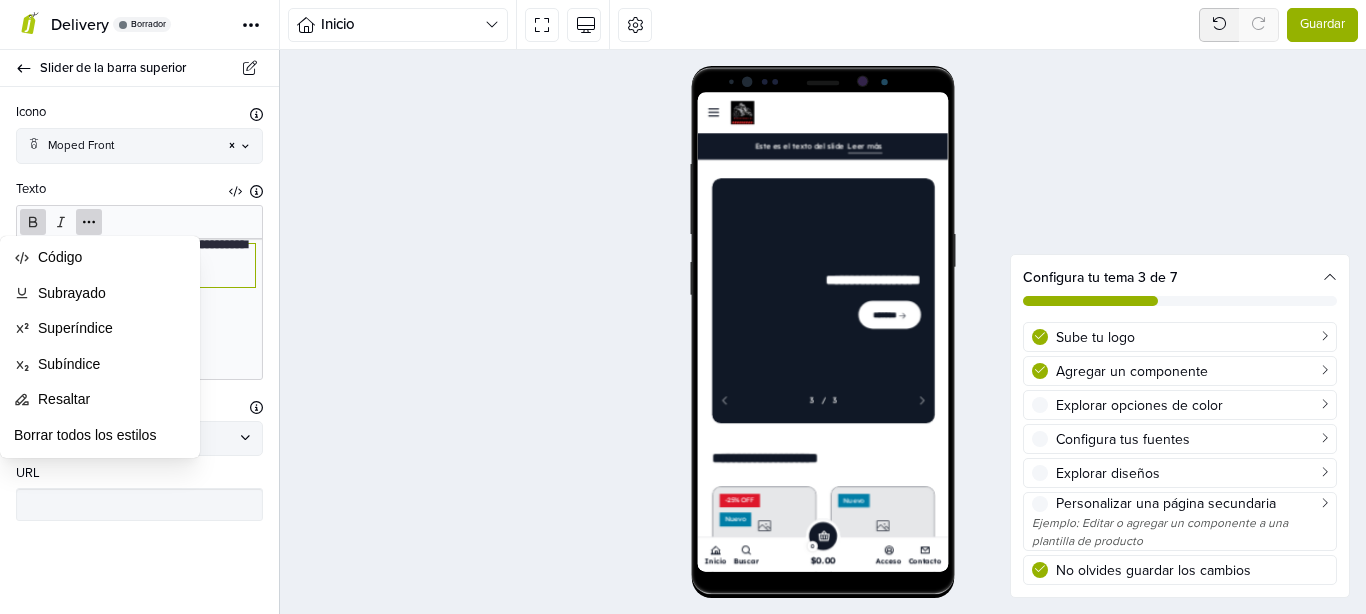 click on "**********" at bounding box center (139, 309) 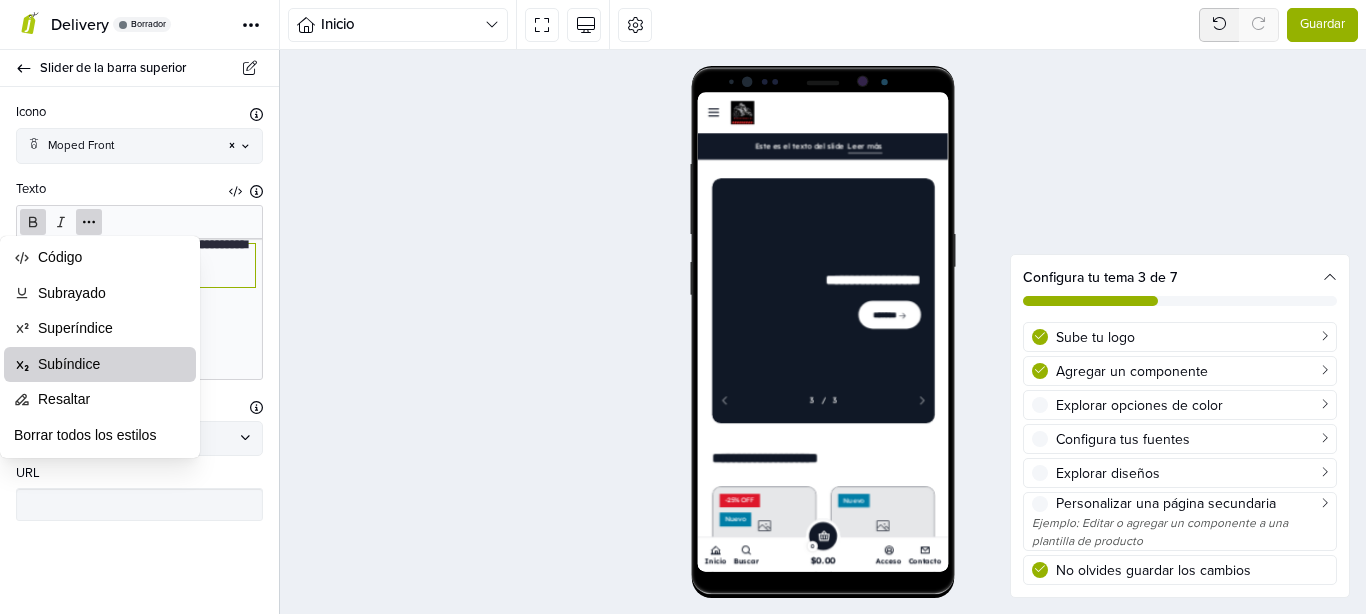 click on "Subíndice" at bounding box center [100, 365] 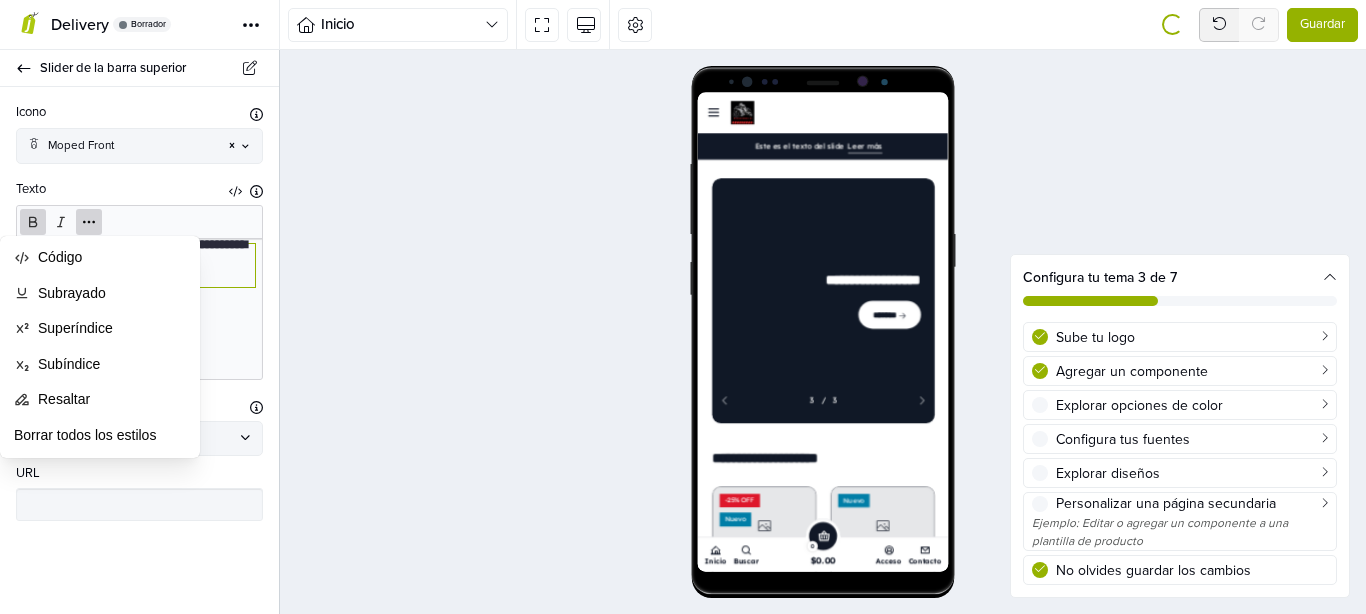 click on "**********" at bounding box center (139, 309) 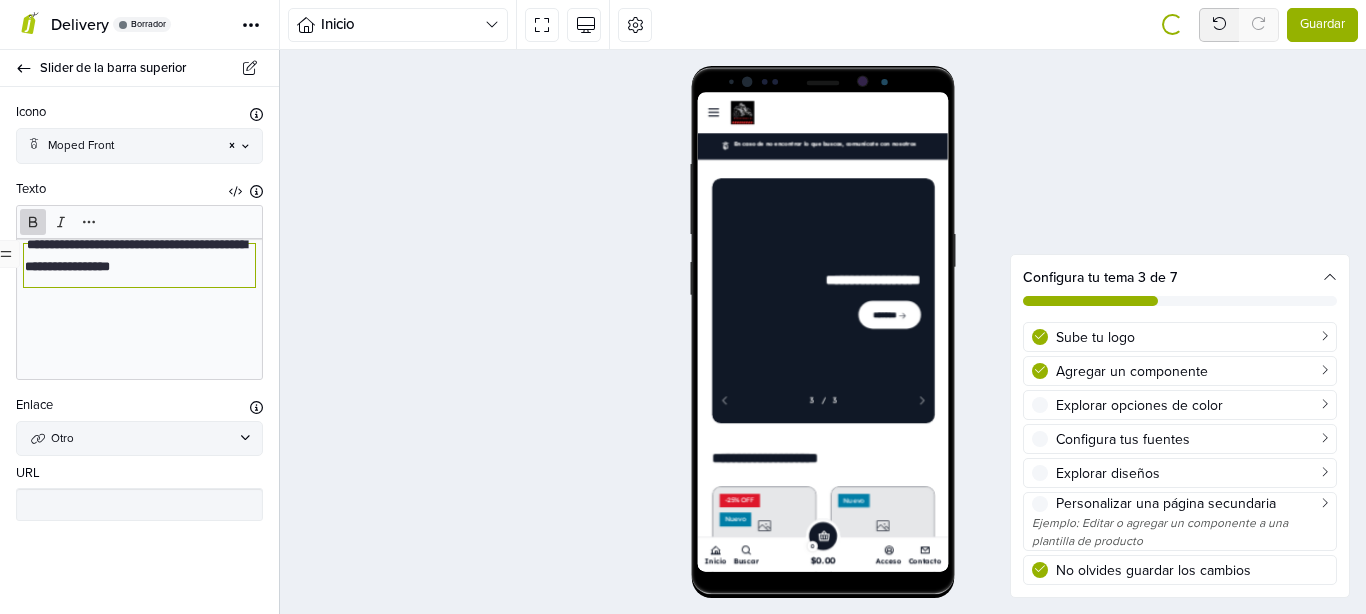 click on "**********" at bounding box center (139, 265) 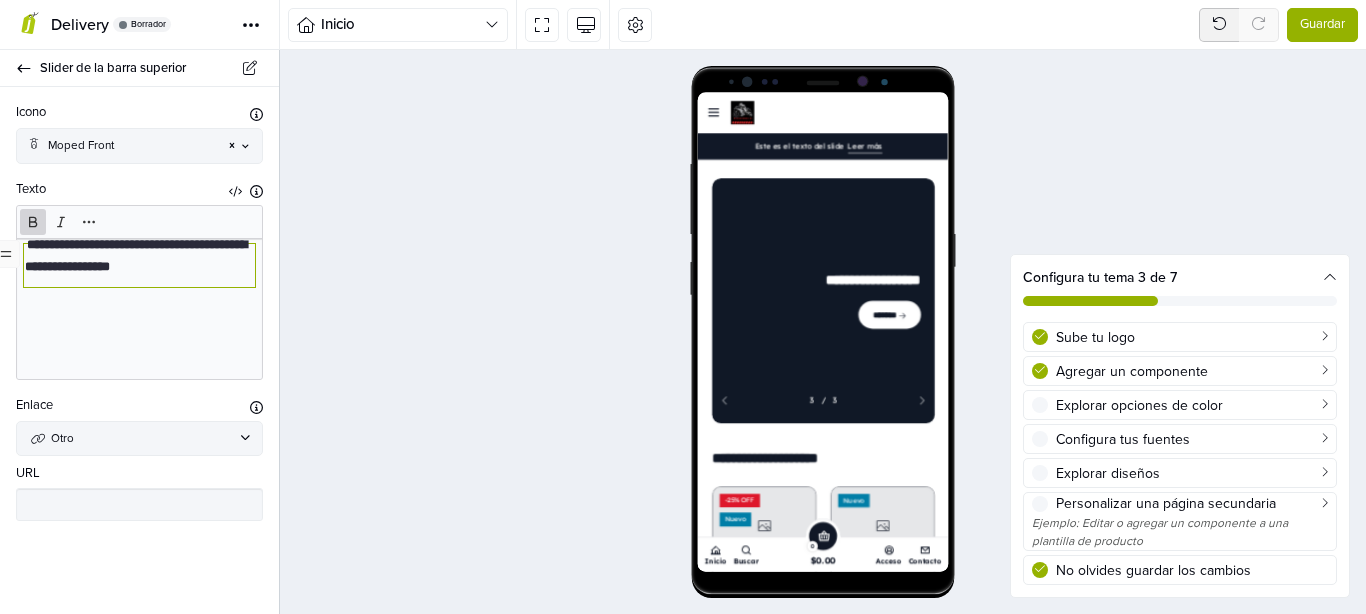 click on "**********" at bounding box center (136, 267) 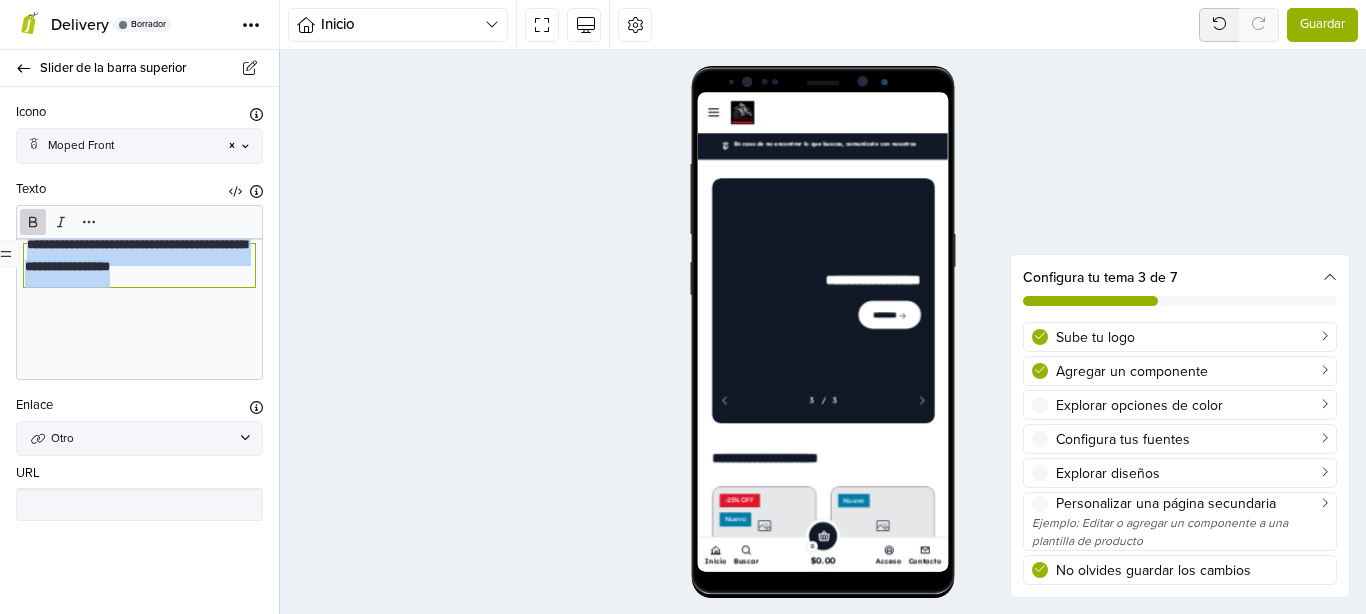 drag, startPoint x: 243, startPoint y: 280, endPoint x: 0, endPoint y: 210, distance: 252.8814 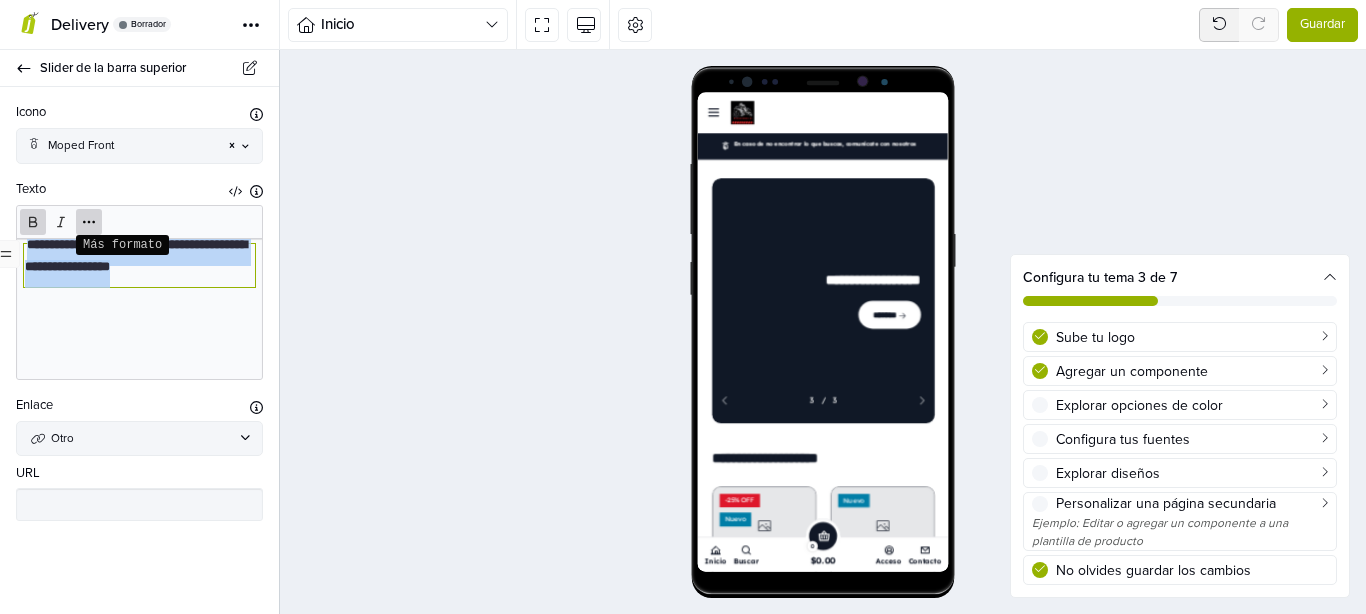 click 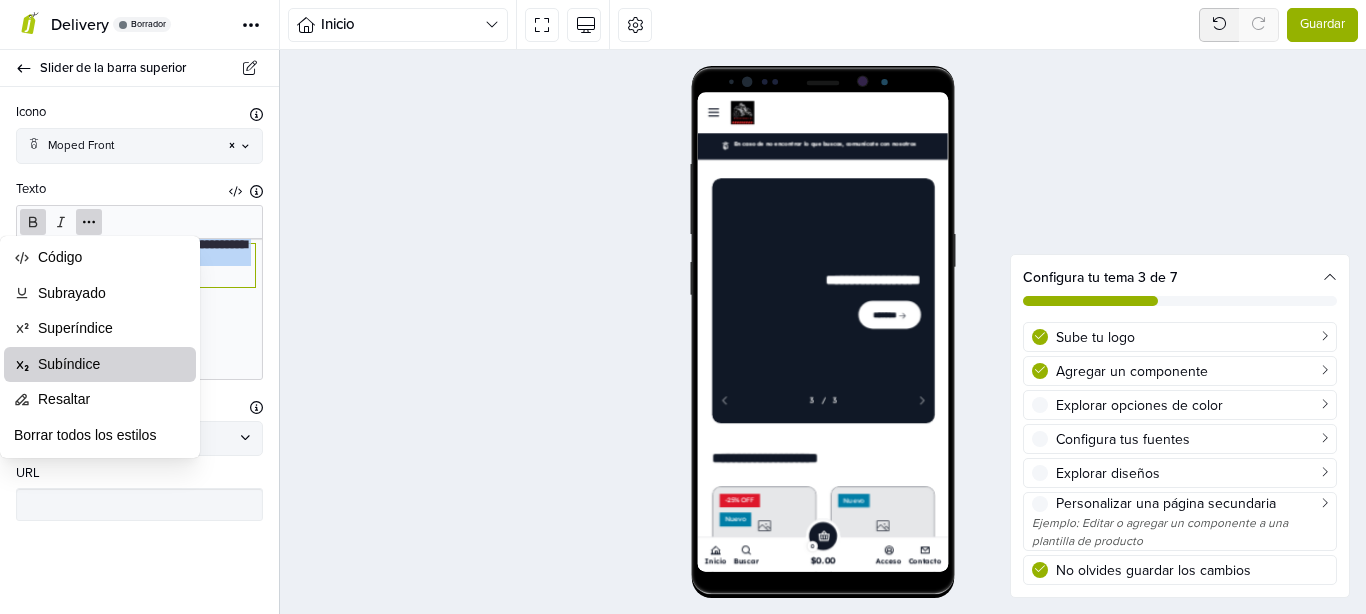 click on "Subíndice" at bounding box center [69, 365] 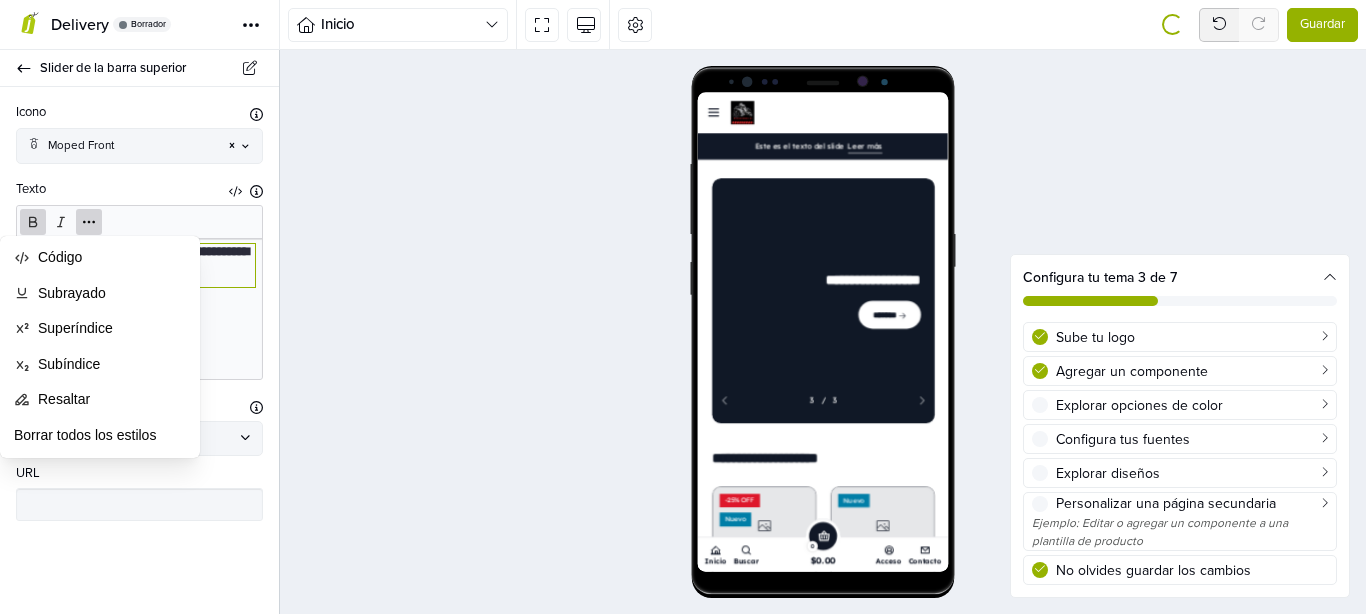 click on "**********" at bounding box center [139, 309] 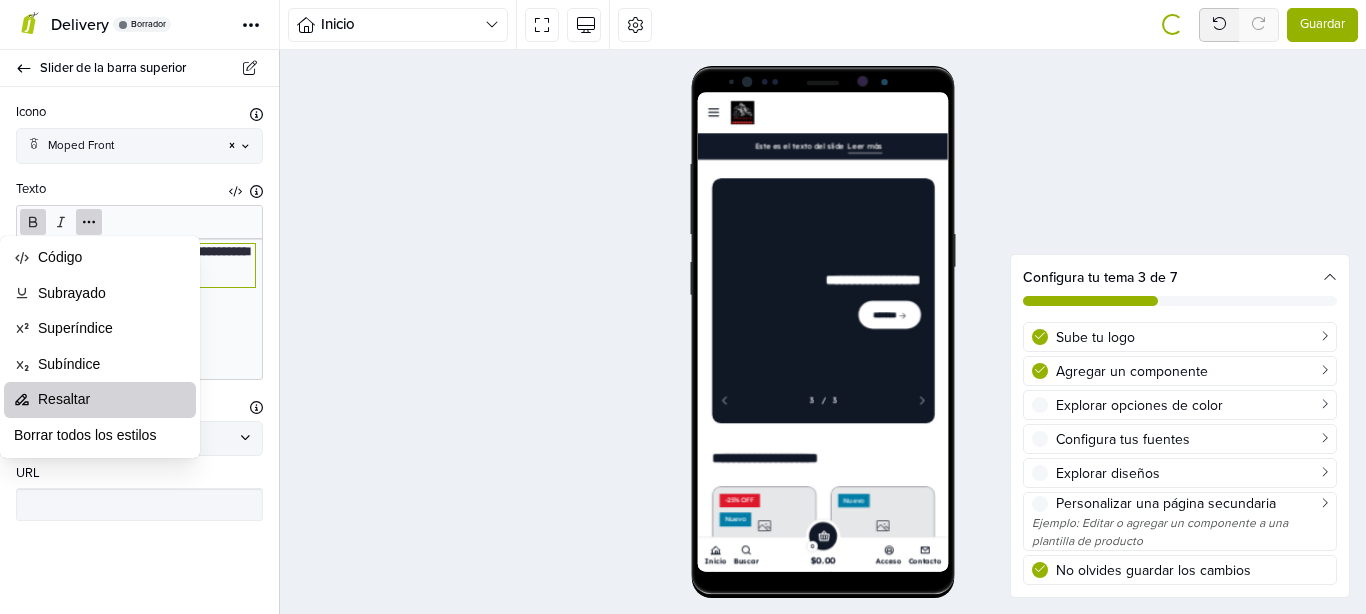 click on "Resaltar" at bounding box center [100, 400] 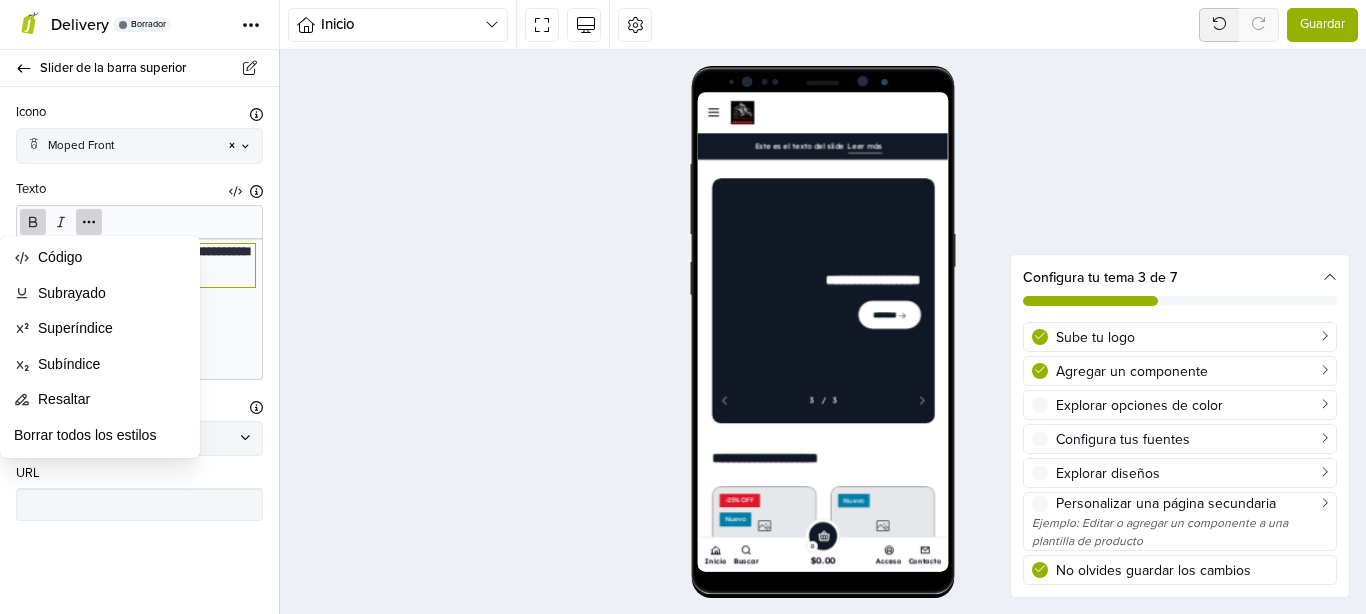 click on "**********" at bounding box center (139, 309) 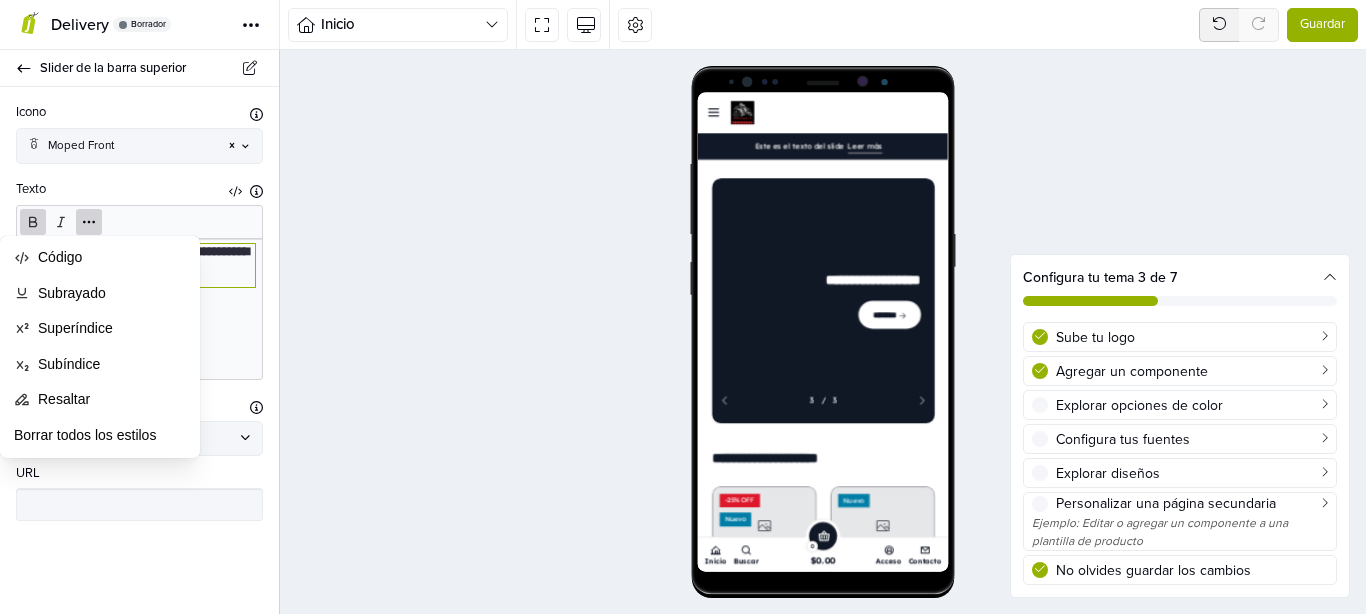 click on "Negrita Cursiva Más formato" at bounding box center [136, 222] 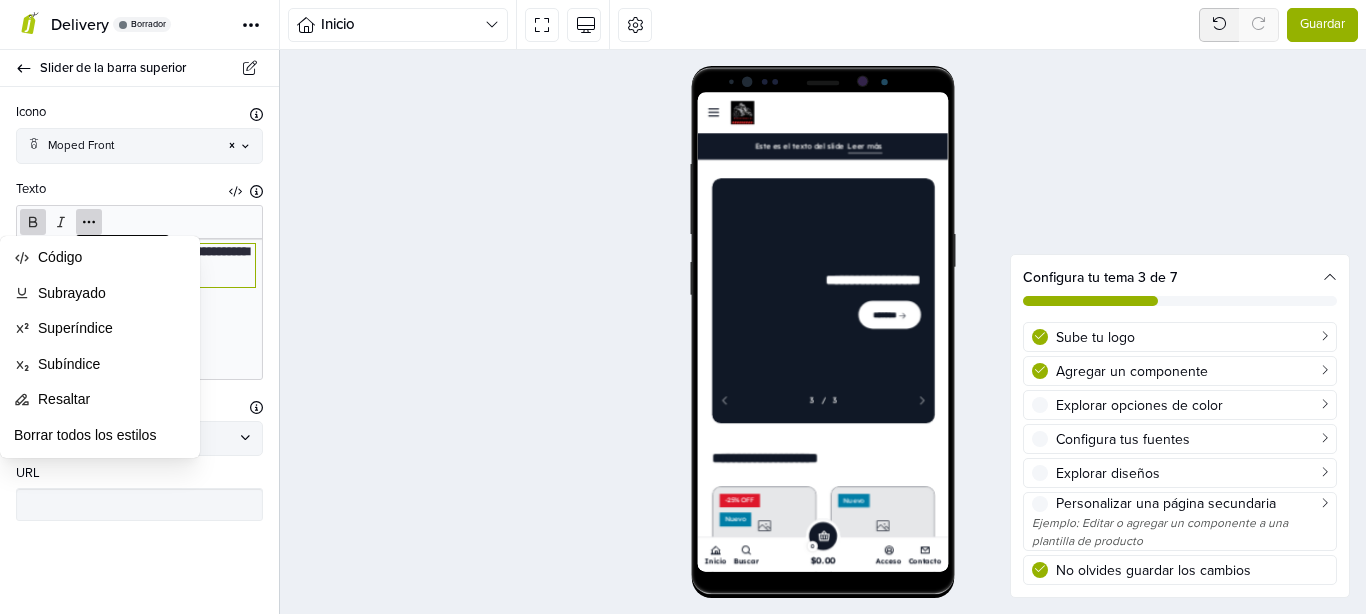 click 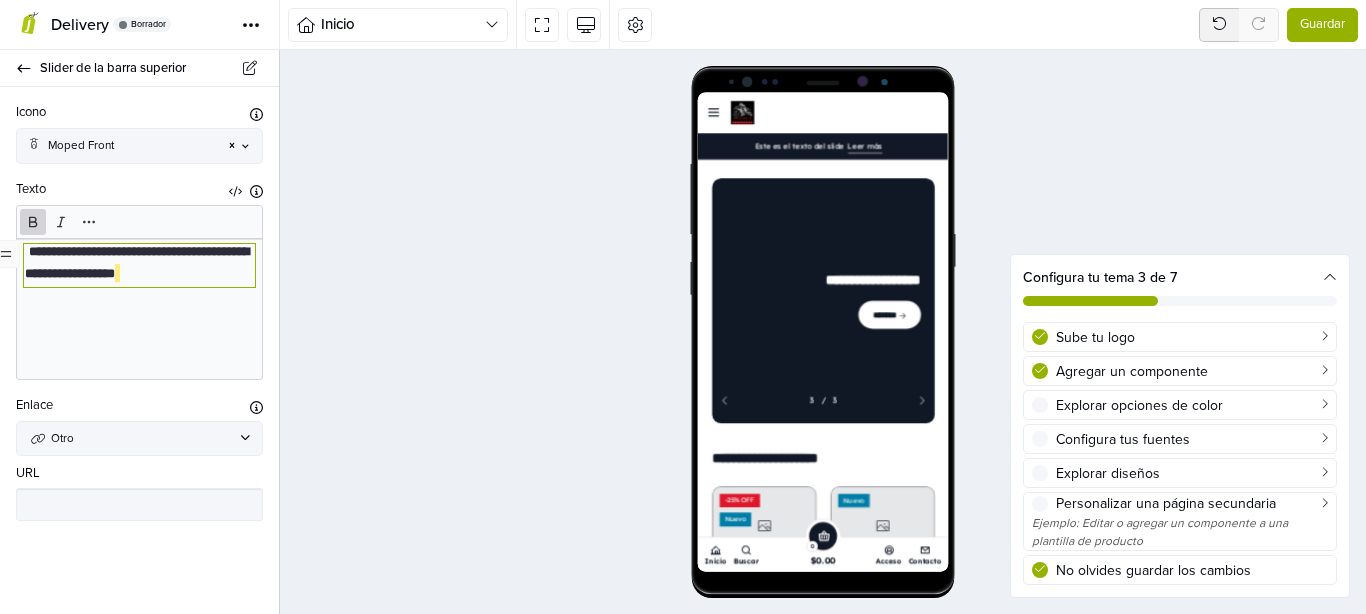 click on "**********" at bounding box center [139, 309] 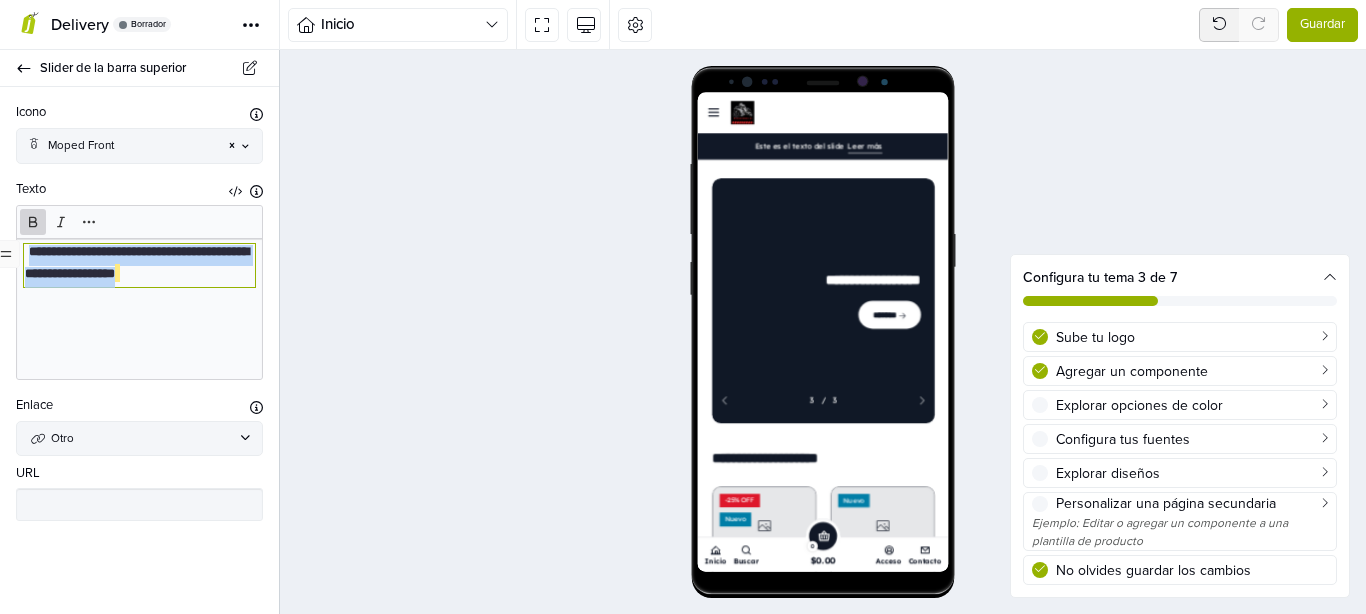drag, startPoint x: 238, startPoint y: 278, endPoint x: 0, endPoint y: 225, distance: 243.82986 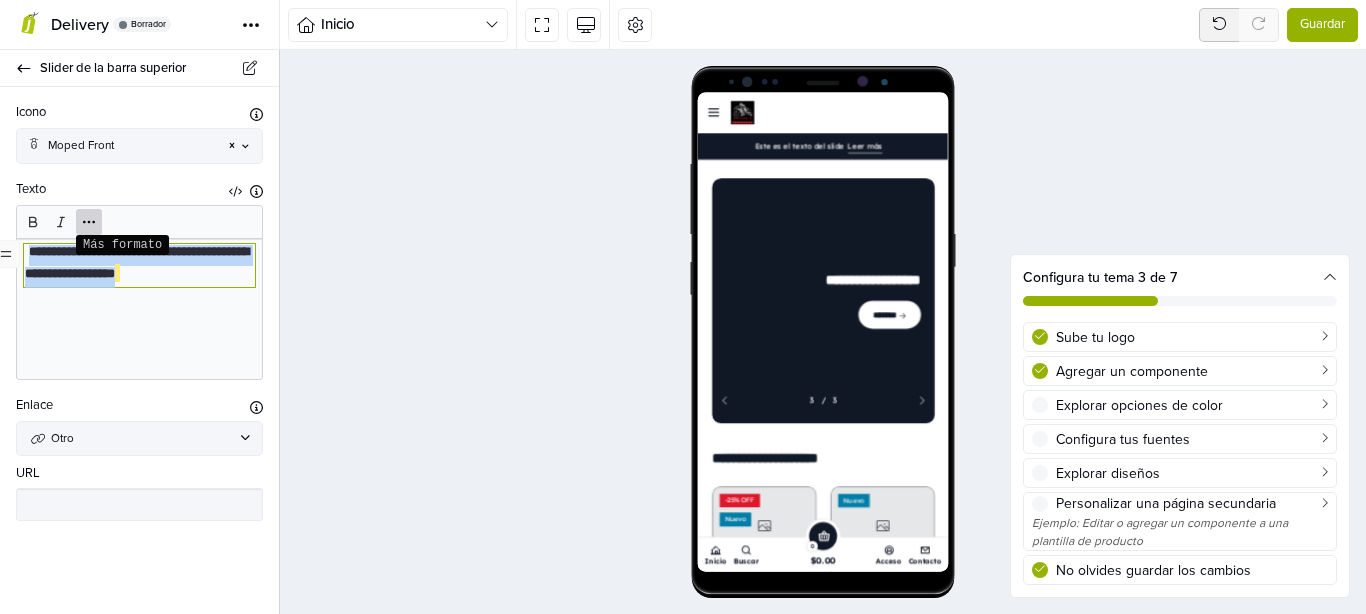 click 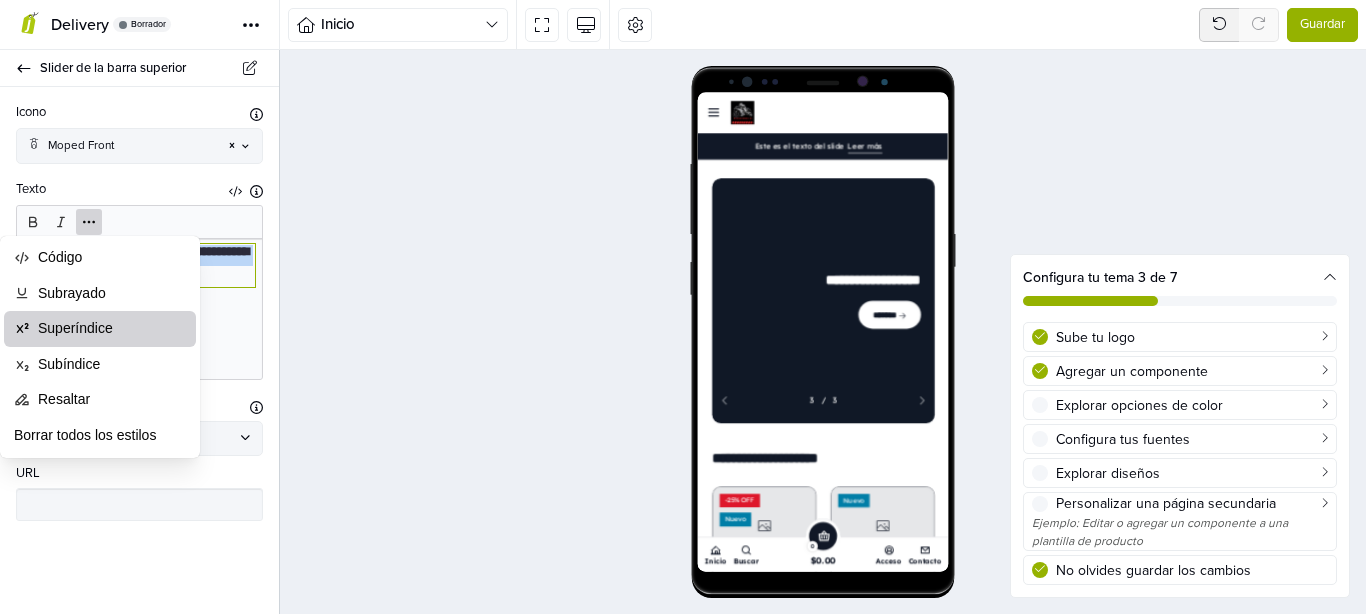 click on "Superíndice" at bounding box center [75, 329] 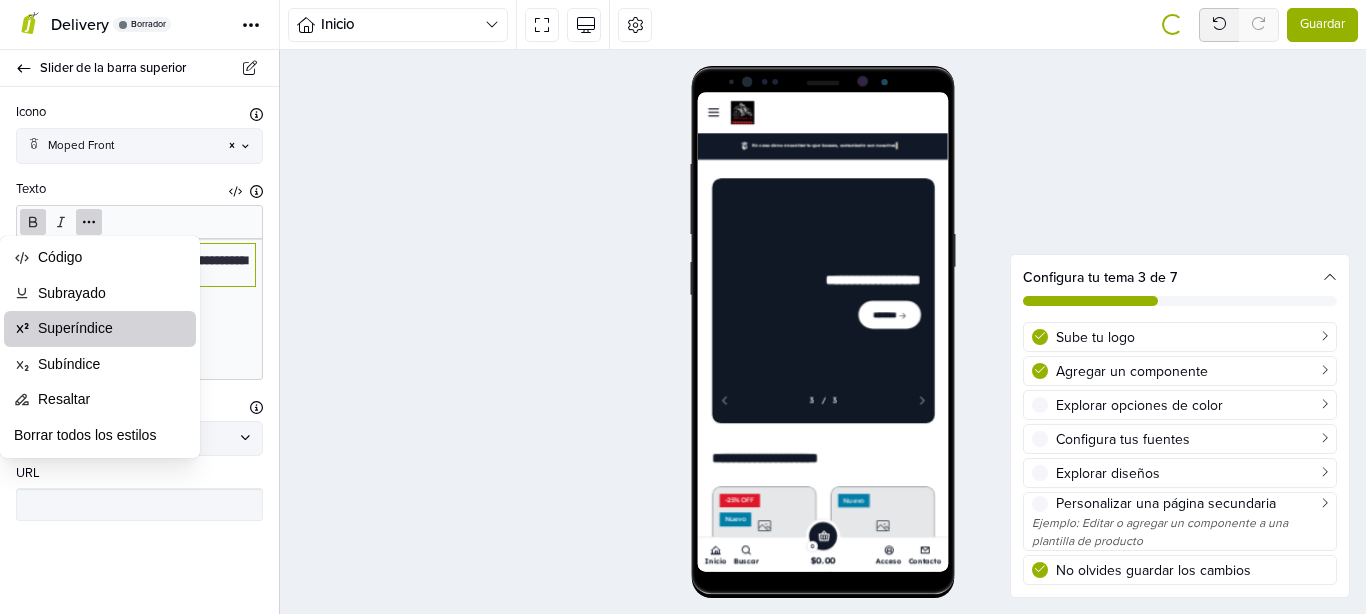 click on "Superíndice" at bounding box center (100, 329) 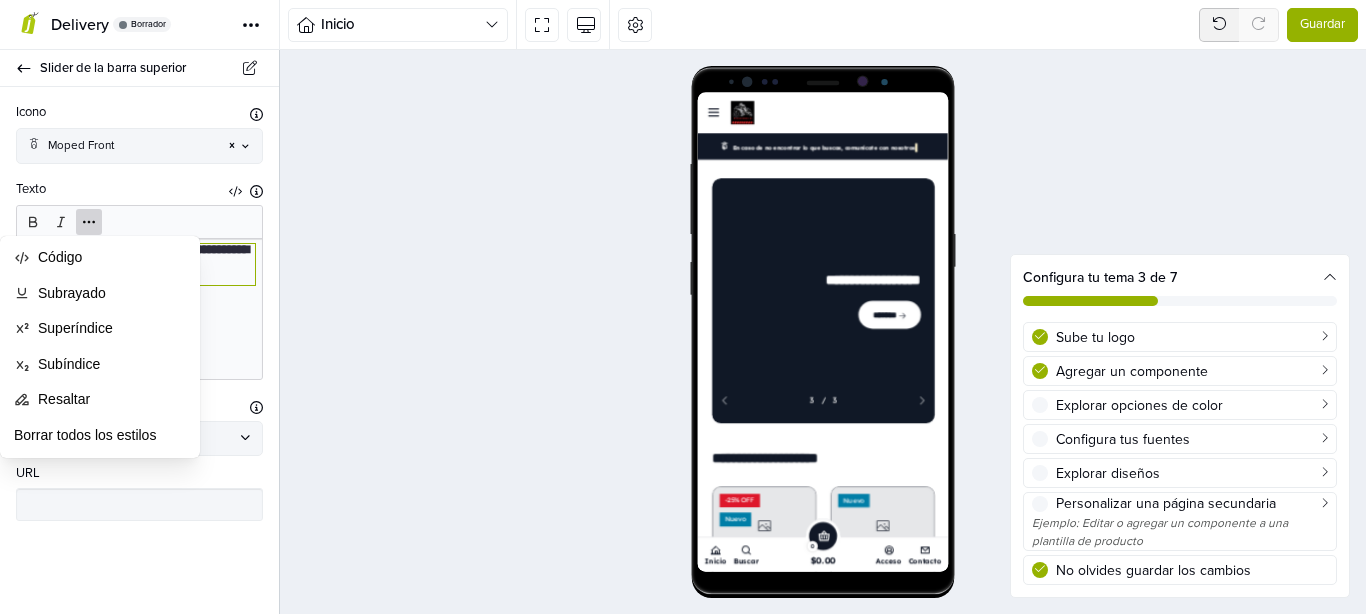 click on "**********" at bounding box center (139, 309) 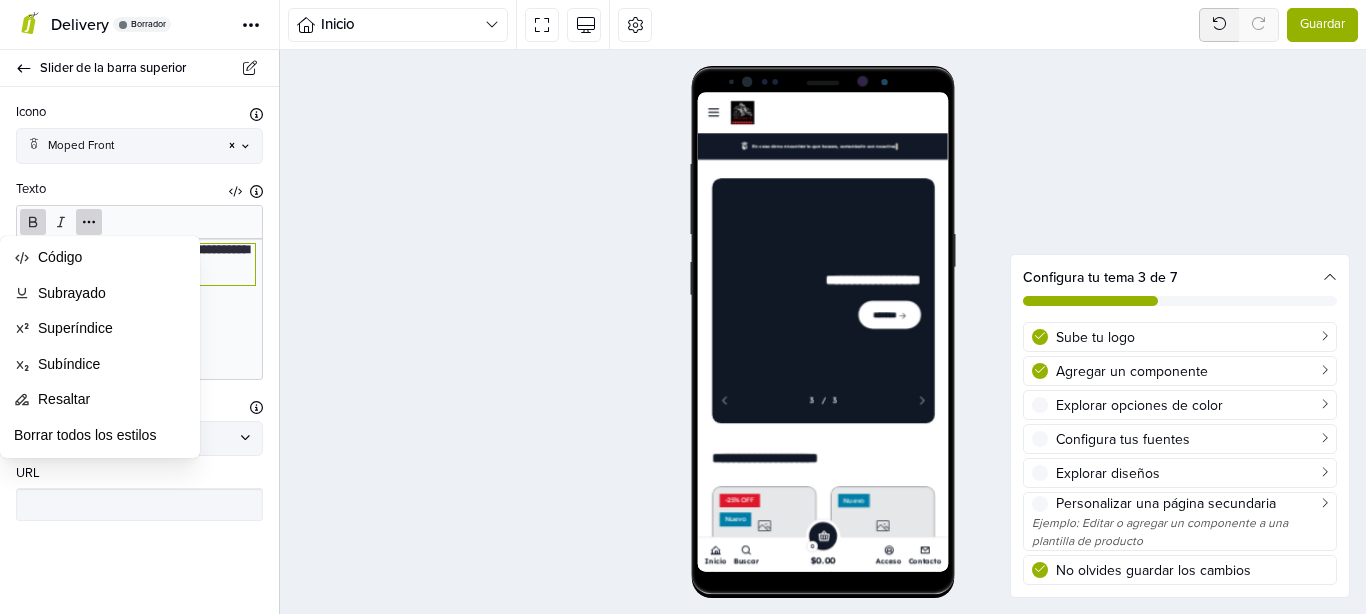click on "Negrita Cursiva Más formato" at bounding box center (136, 222) 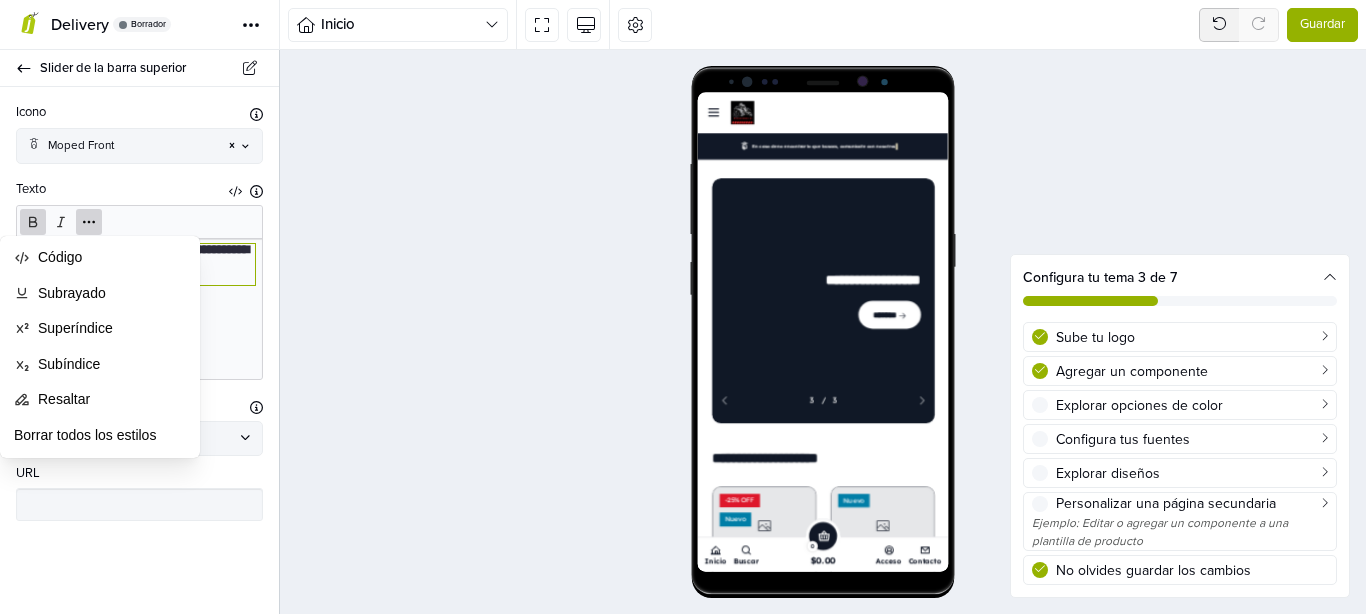 click on "Negrita Cursiva Más formato" at bounding box center (136, 222) 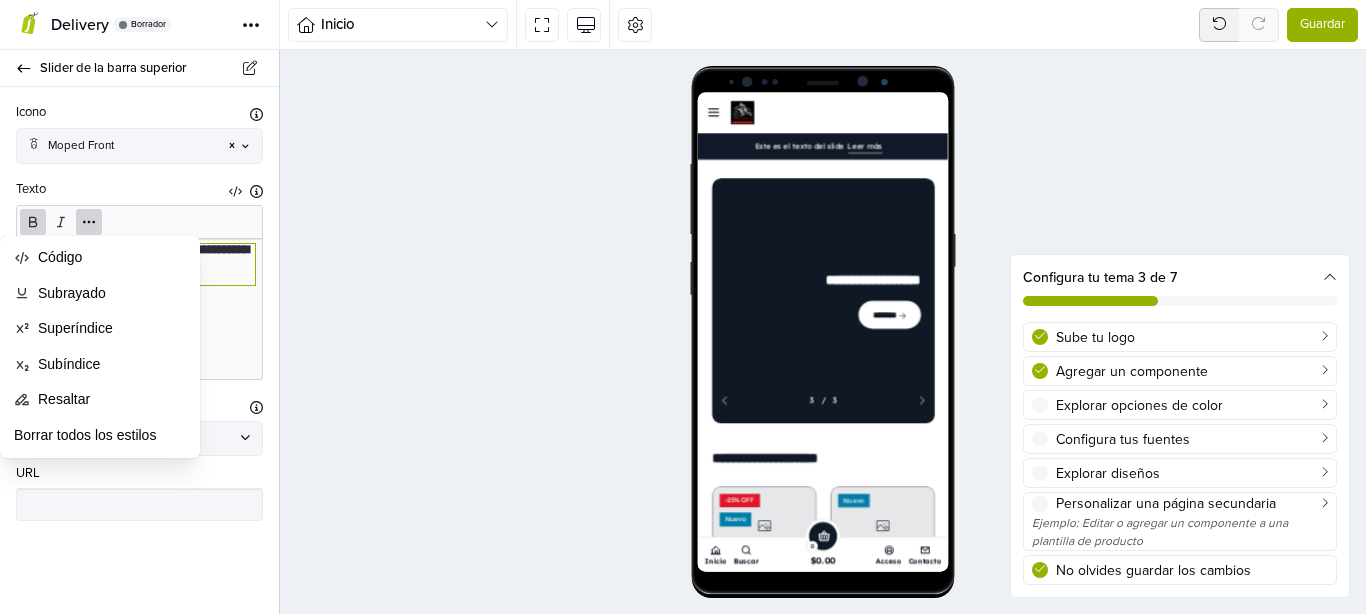 click on "**********" at bounding box center (139, 309) 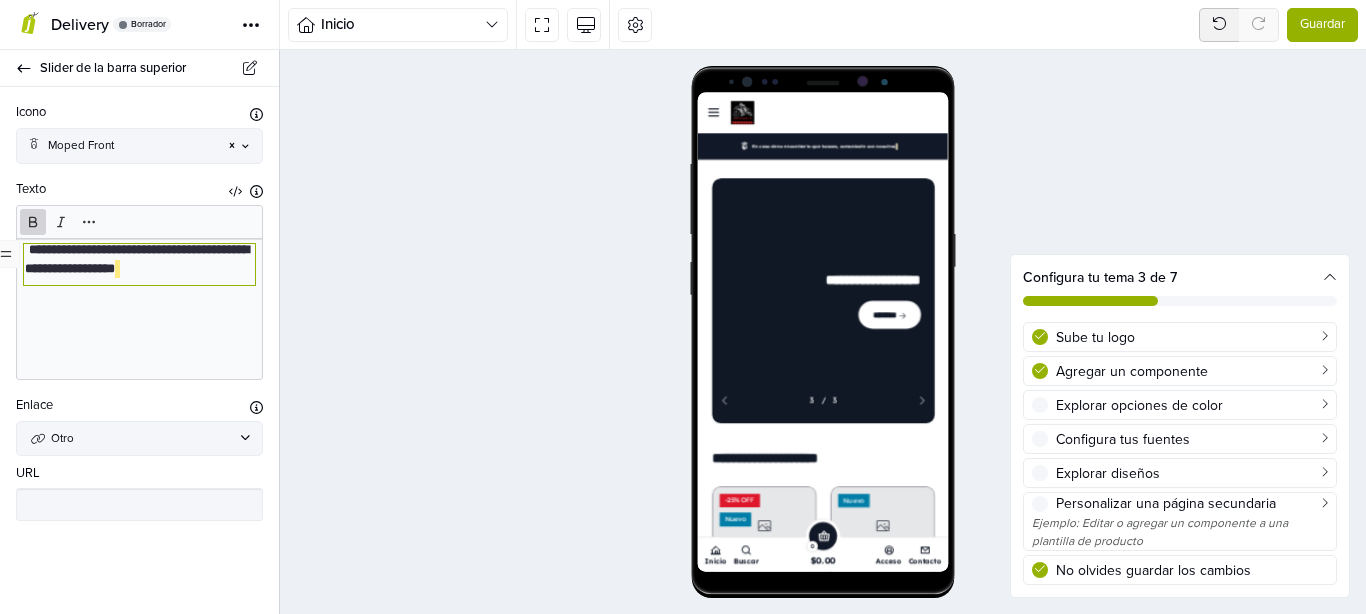 click on "**********" at bounding box center (139, 309) 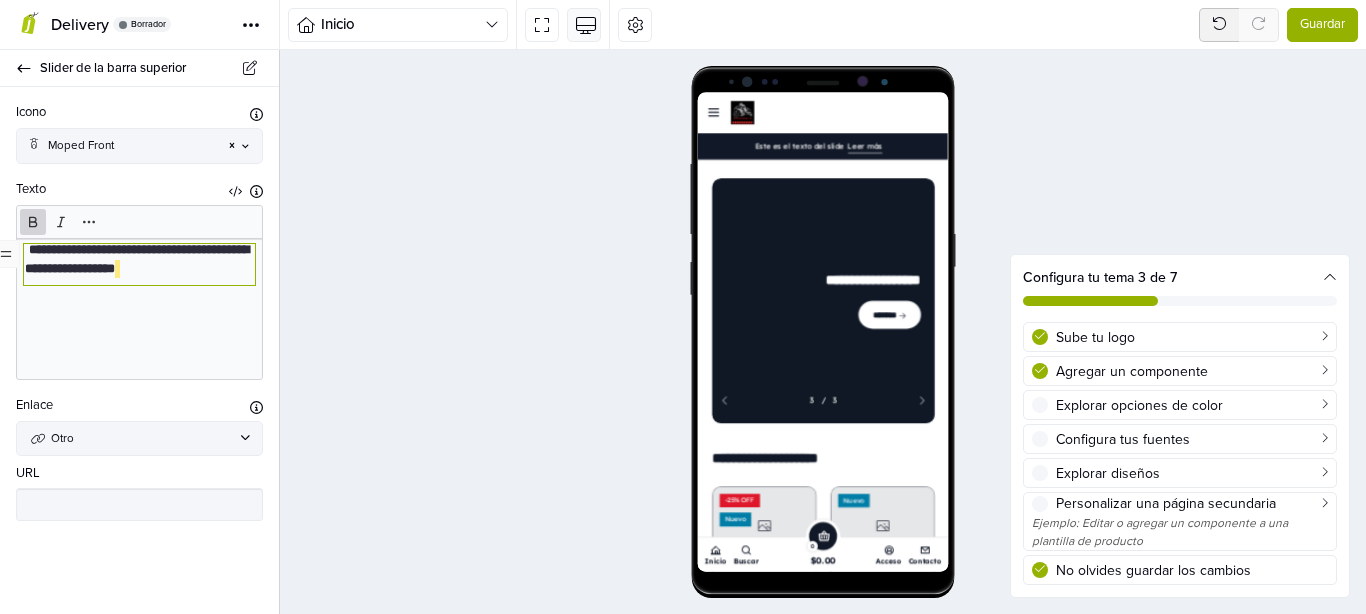 click at bounding box center [584, 24] 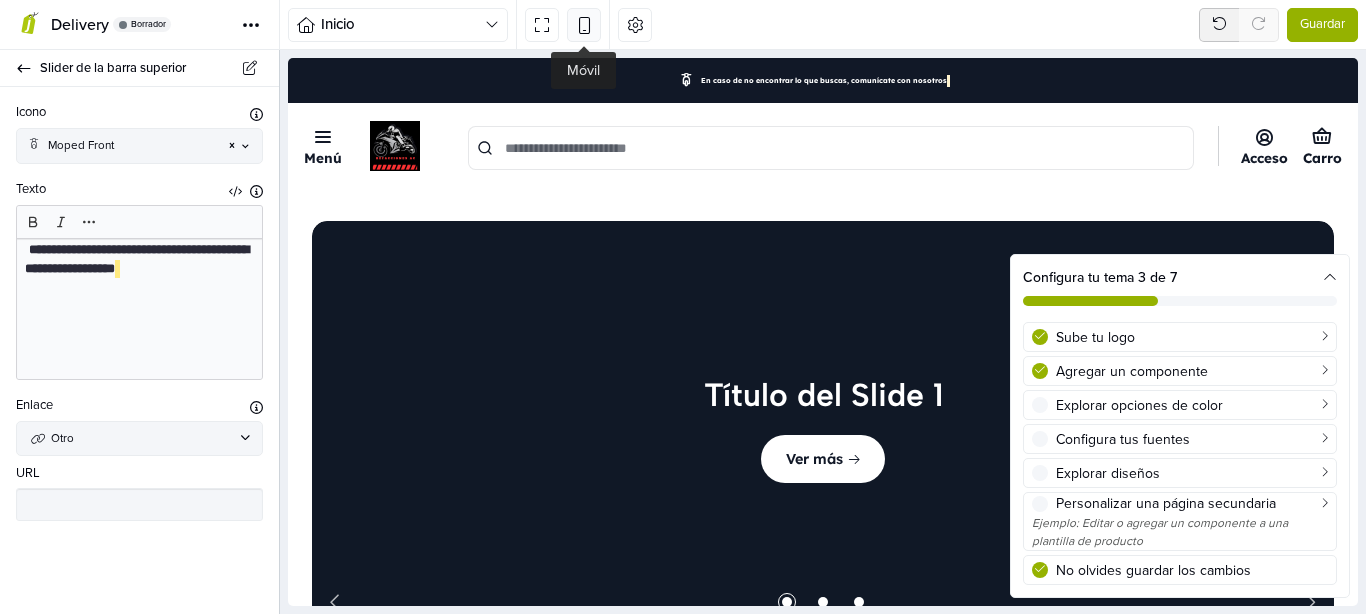 scroll, scrollTop: 0, scrollLeft: 0, axis: both 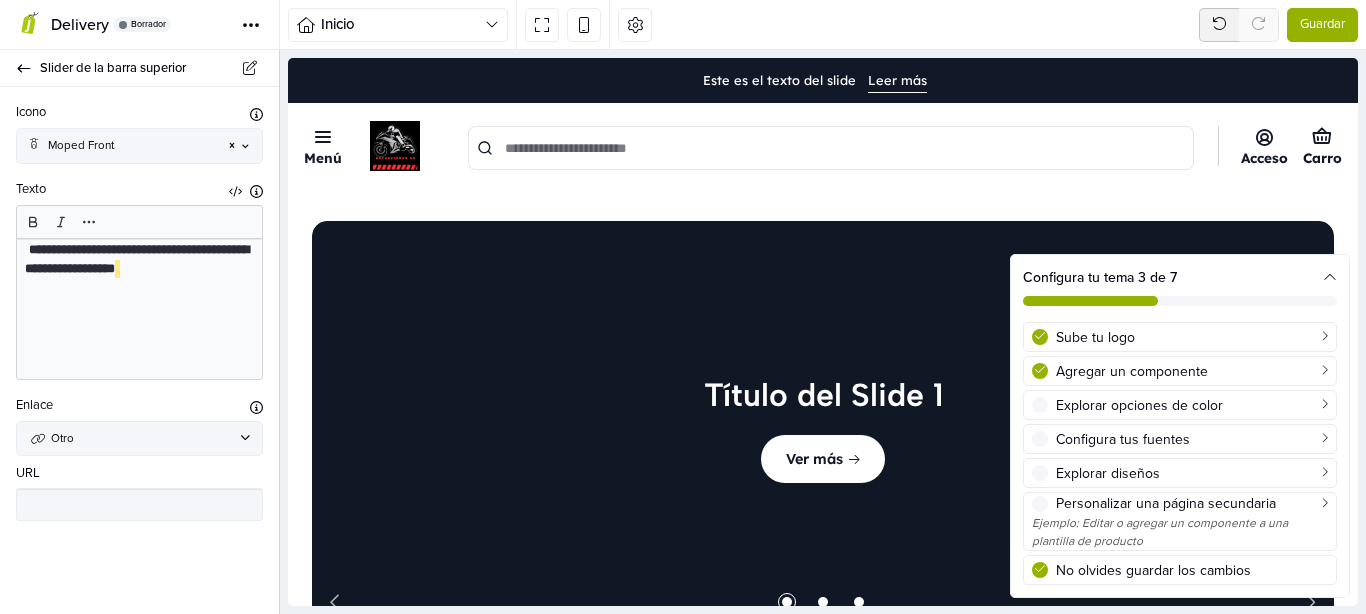 click on "**********" at bounding box center (139, 264) 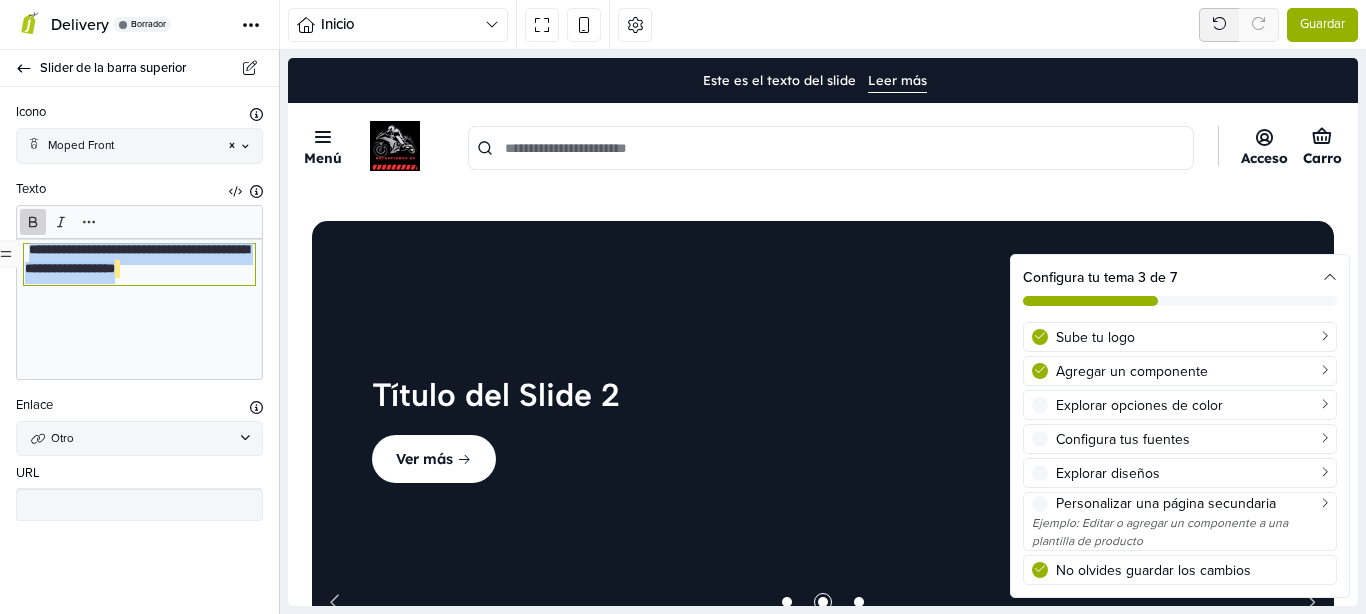 drag, startPoint x: 248, startPoint y: 272, endPoint x: 0, endPoint y: 228, distance: 251.87299 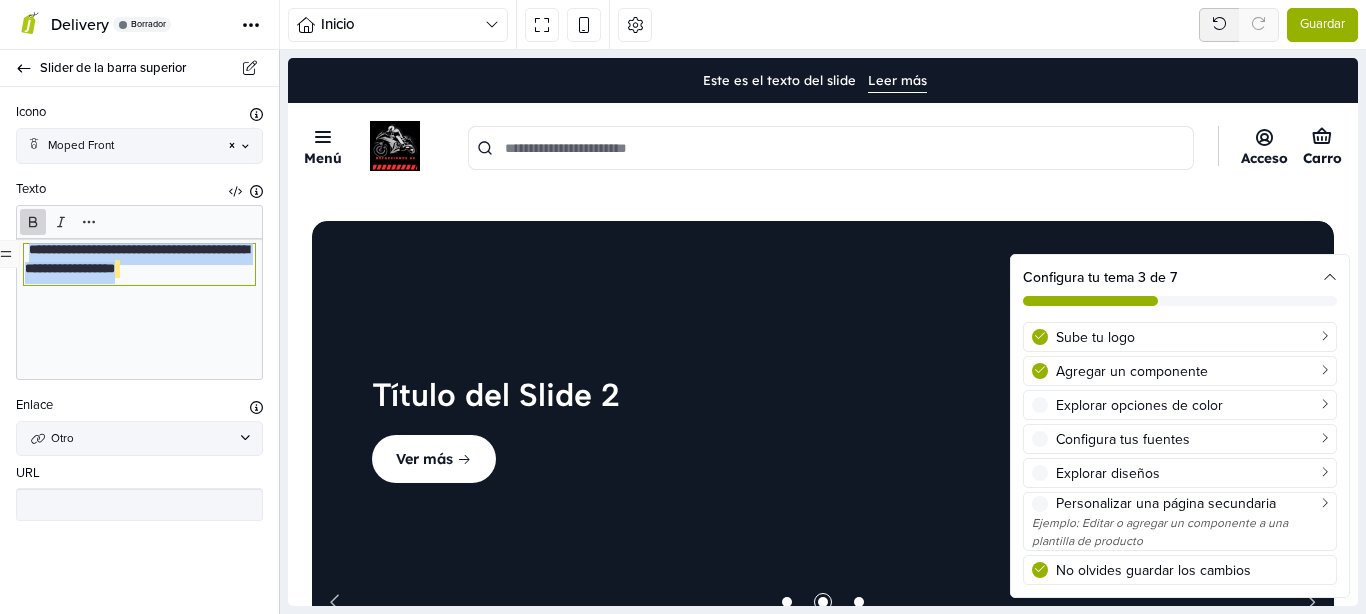 click on "**********" at bounding box center (139, 309) 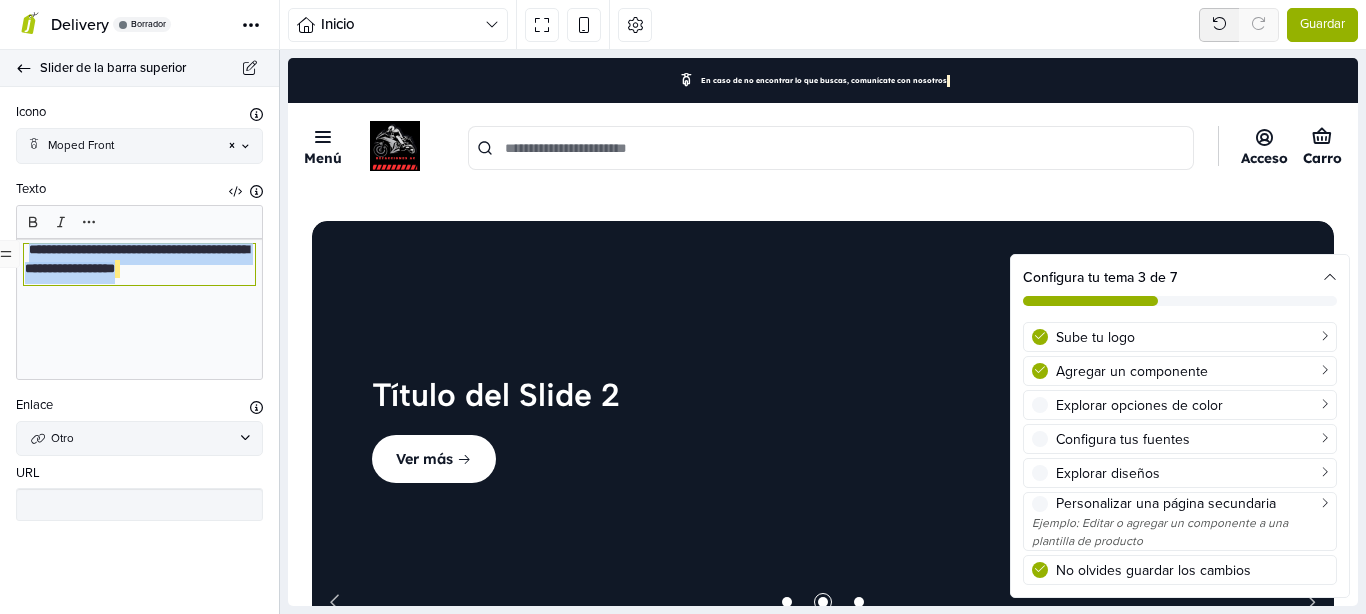 click on "Slider de la barra superior" at bounding box center (139, 68) 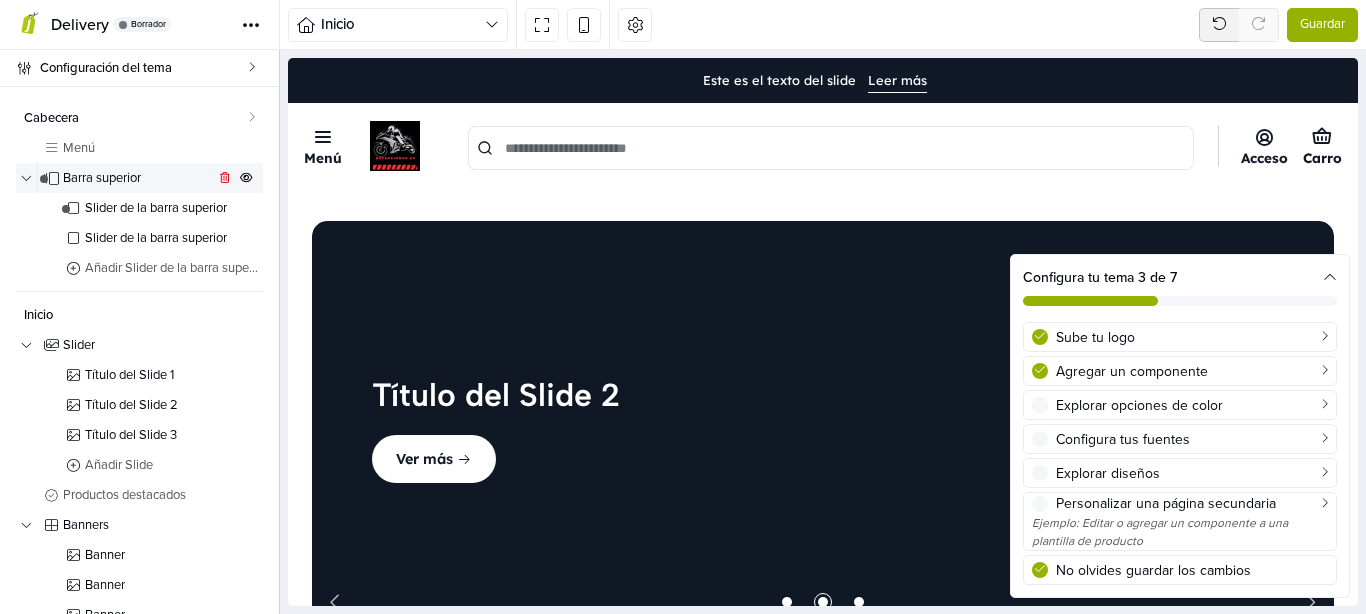 click at bounding box center (51, 178) 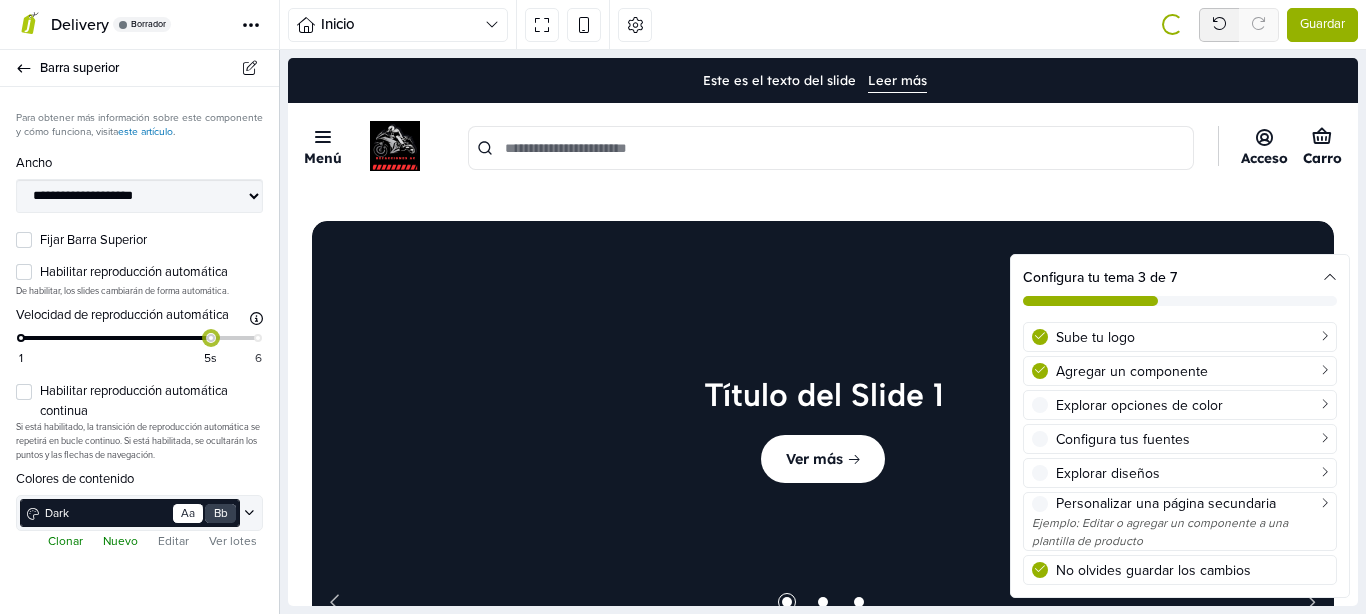 drag, startPoint x: 114, startPoint y: 344, endPoint x: 202, endPoint y: 345, distance: 88.005684 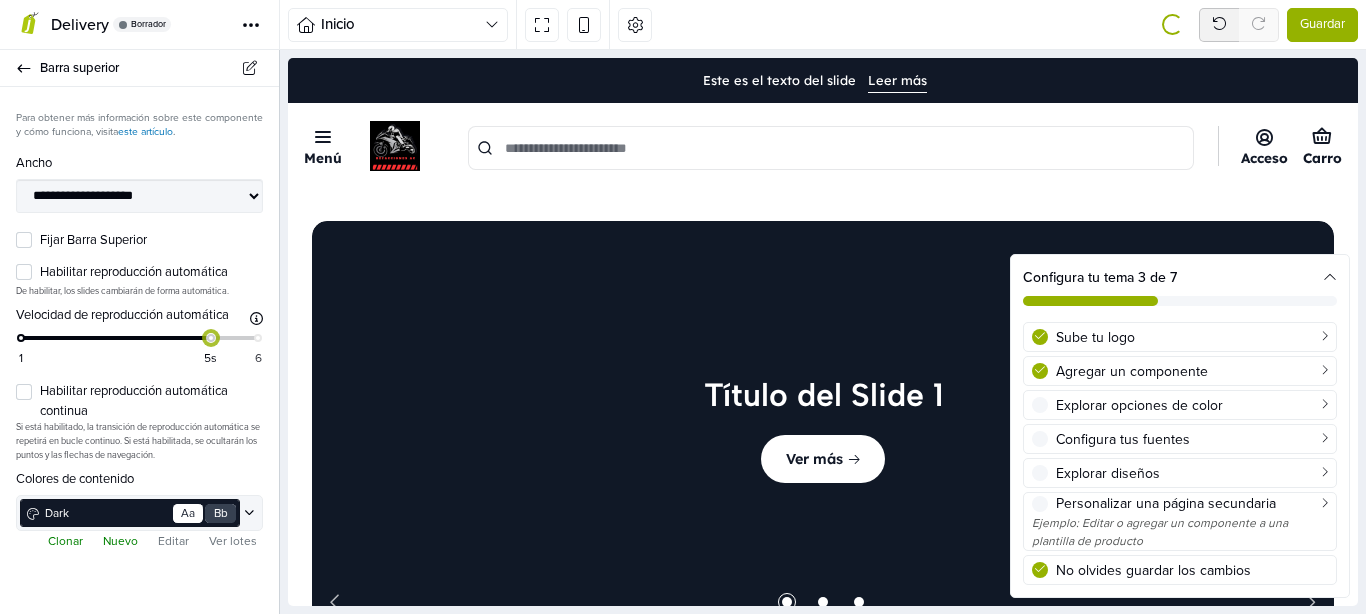 click on "1 5s 6" at bounding box center (139, 348) 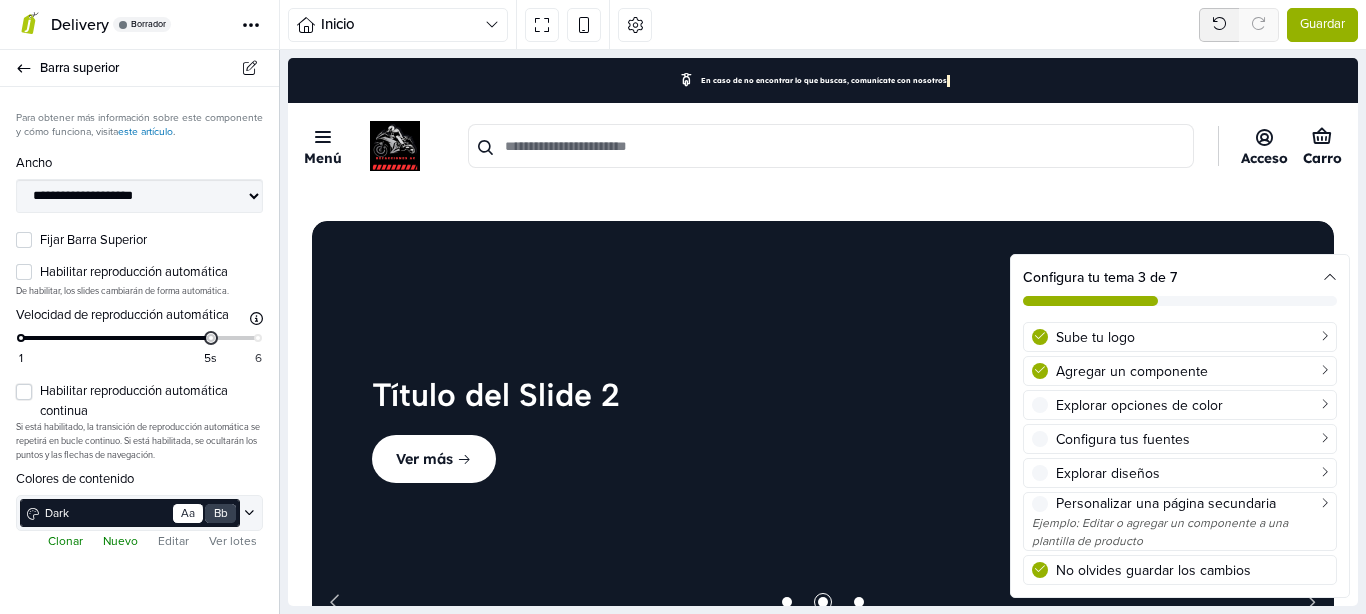 click on "Habilitar reproducción automática continua" at bounding box center [151, 401] 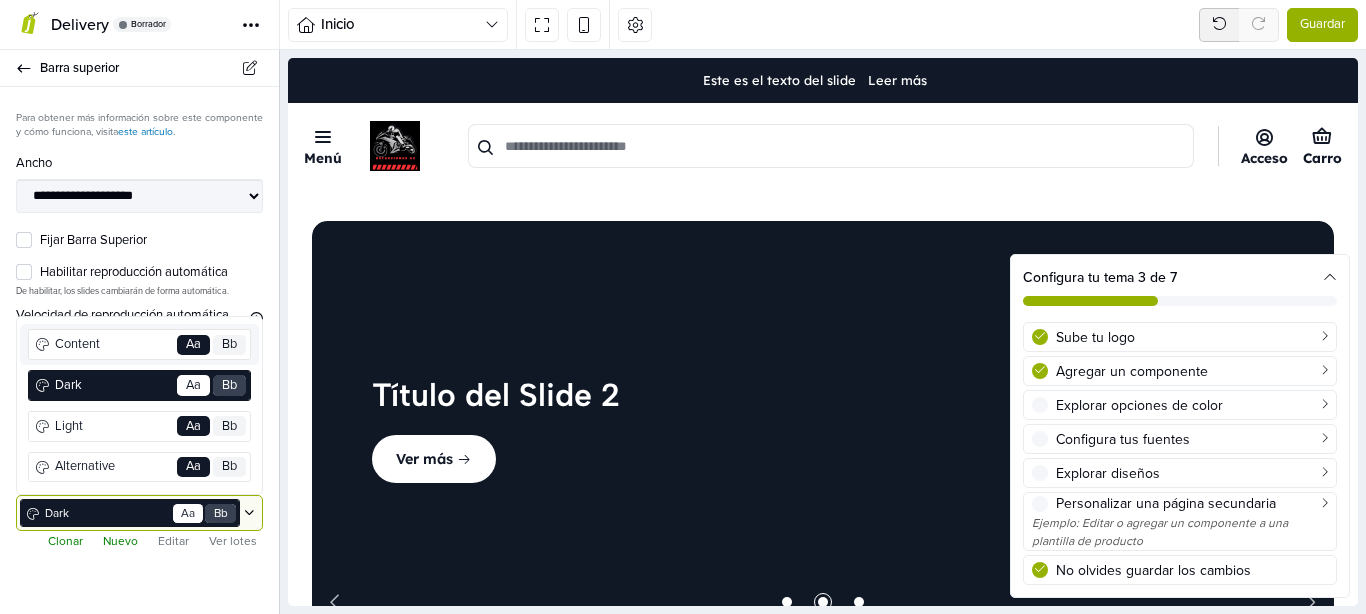 click 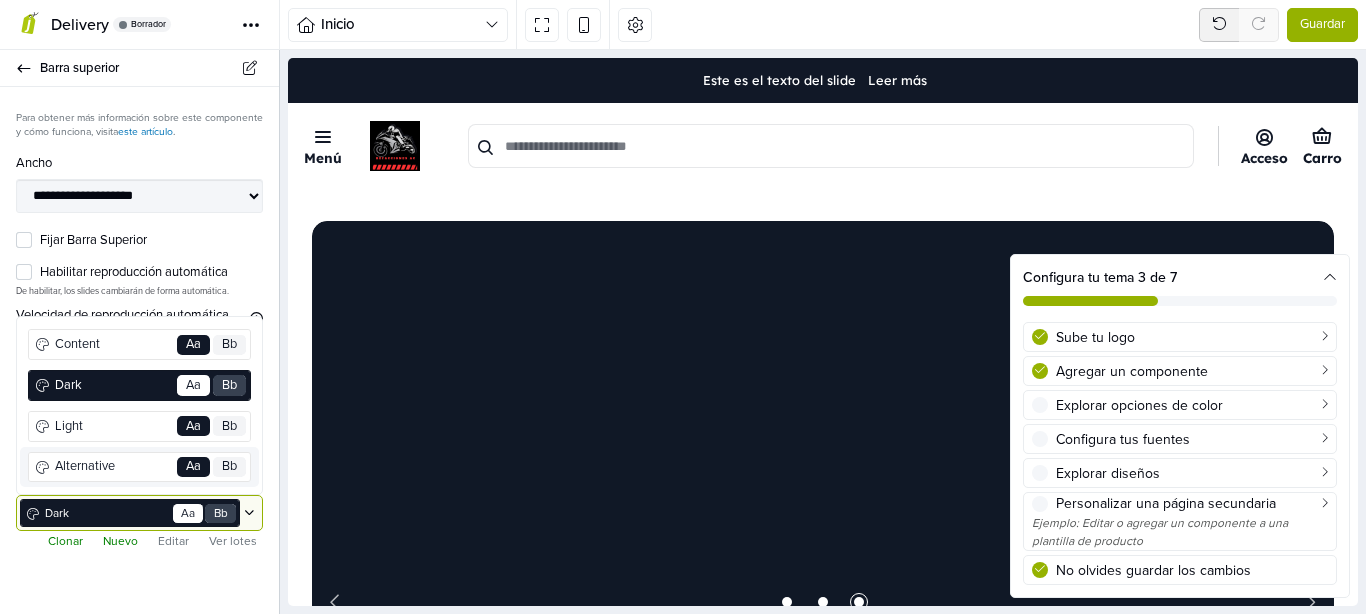 click on "Alternative" at bounding box center (113, 466) 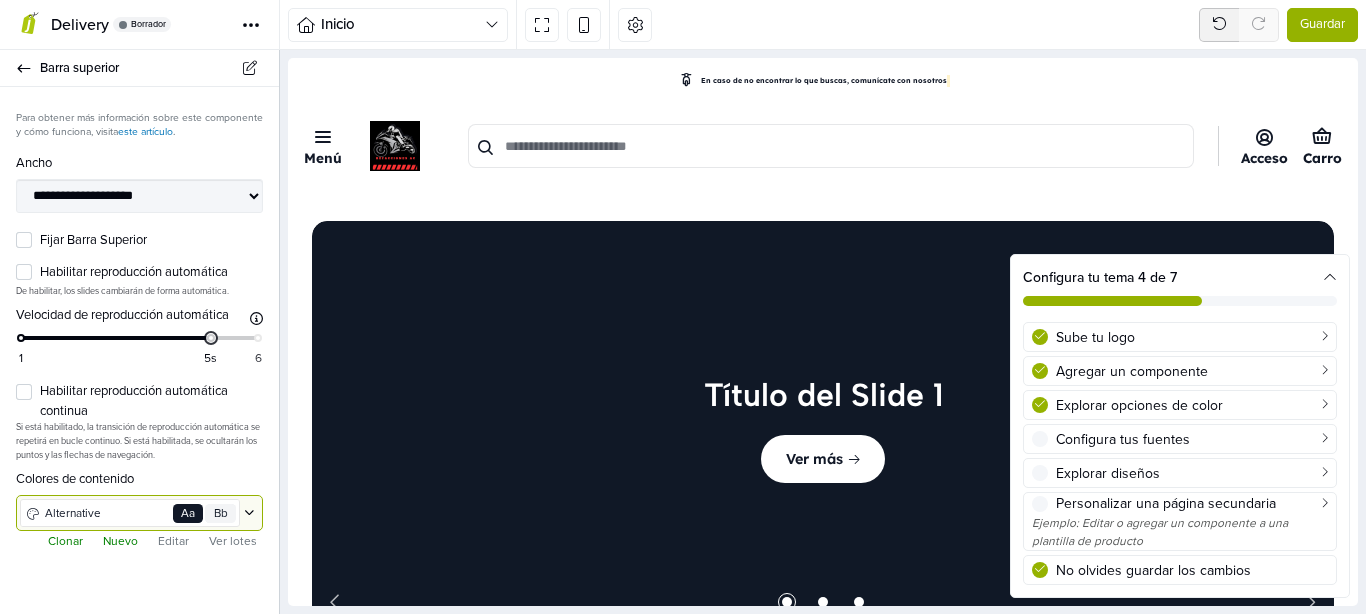 click 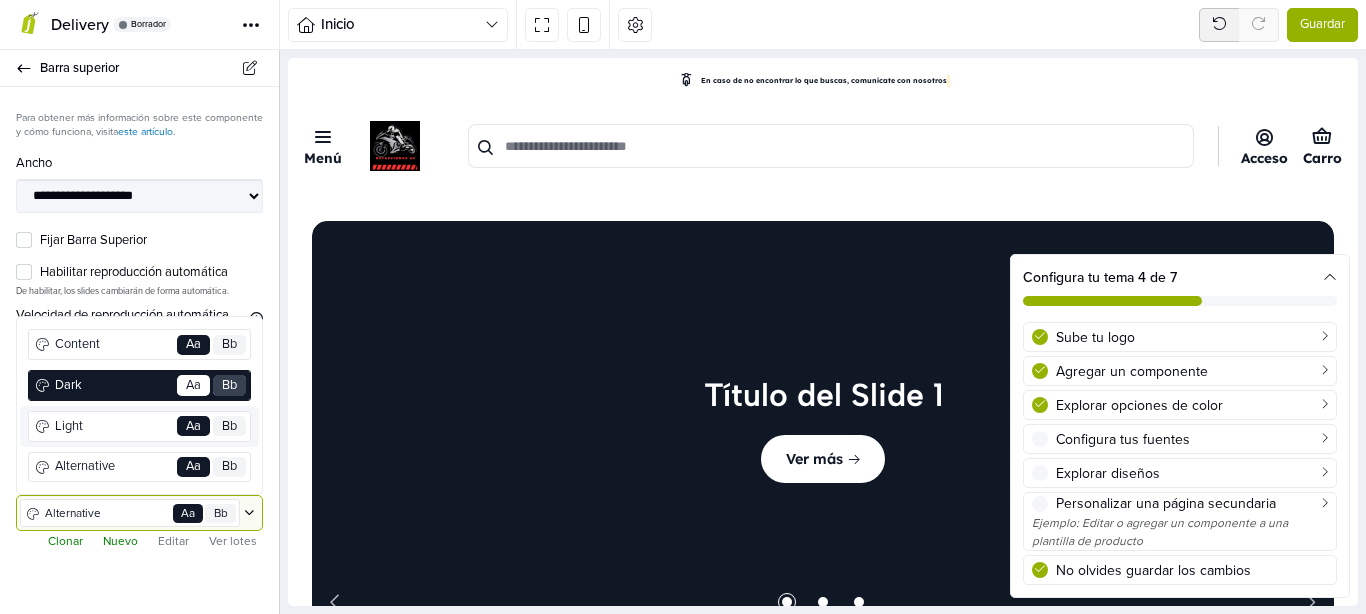 click on "Light" at bounding box center (113, 426) 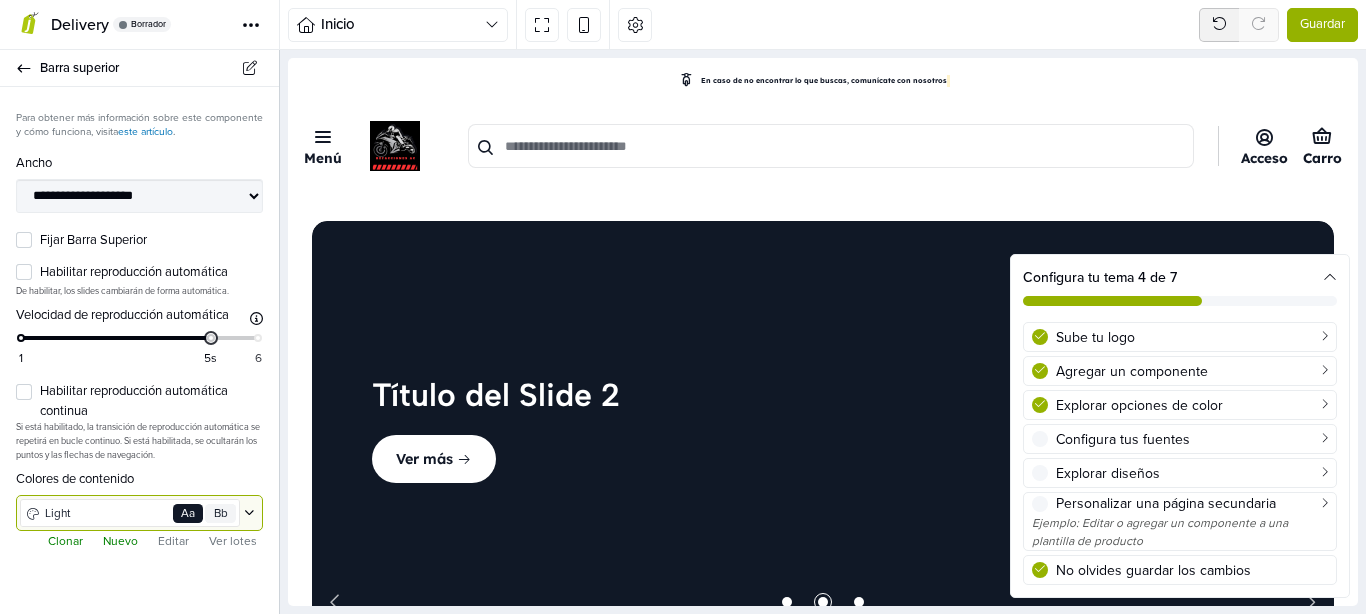 click at bounding box center [247, 513] 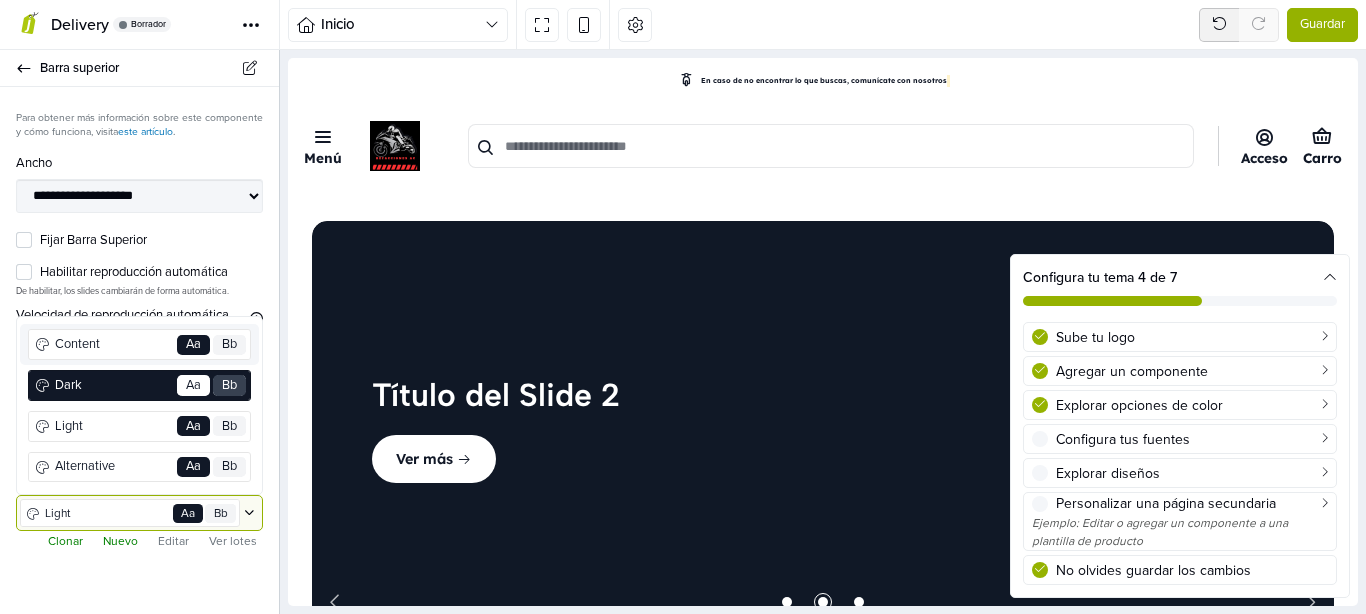 click on "Content" at bounding box center [113, 344] 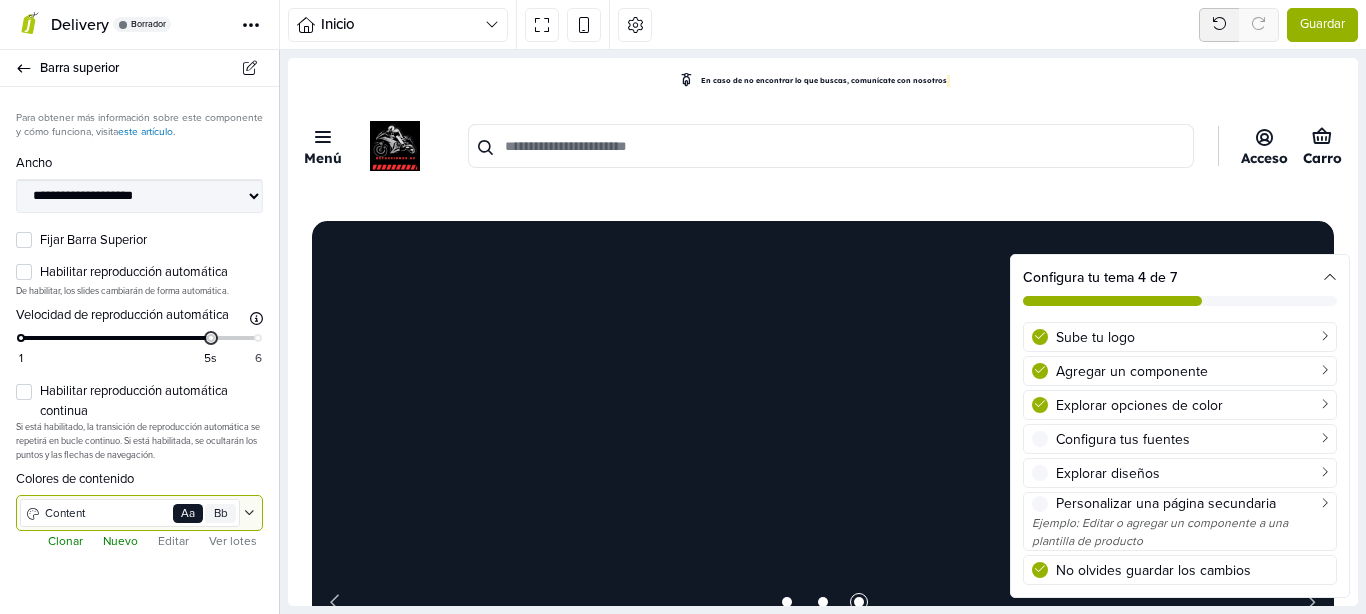 click at bounding box center [245, 513] 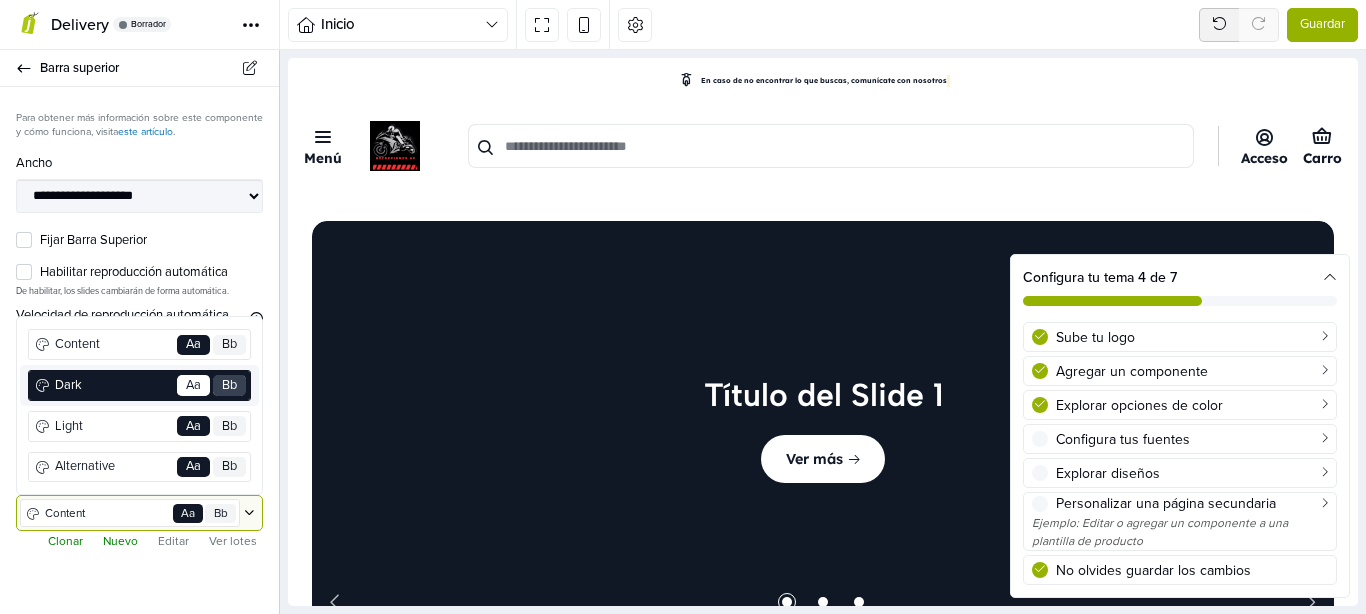 click on "Dark" at bounding box center [113, 385] 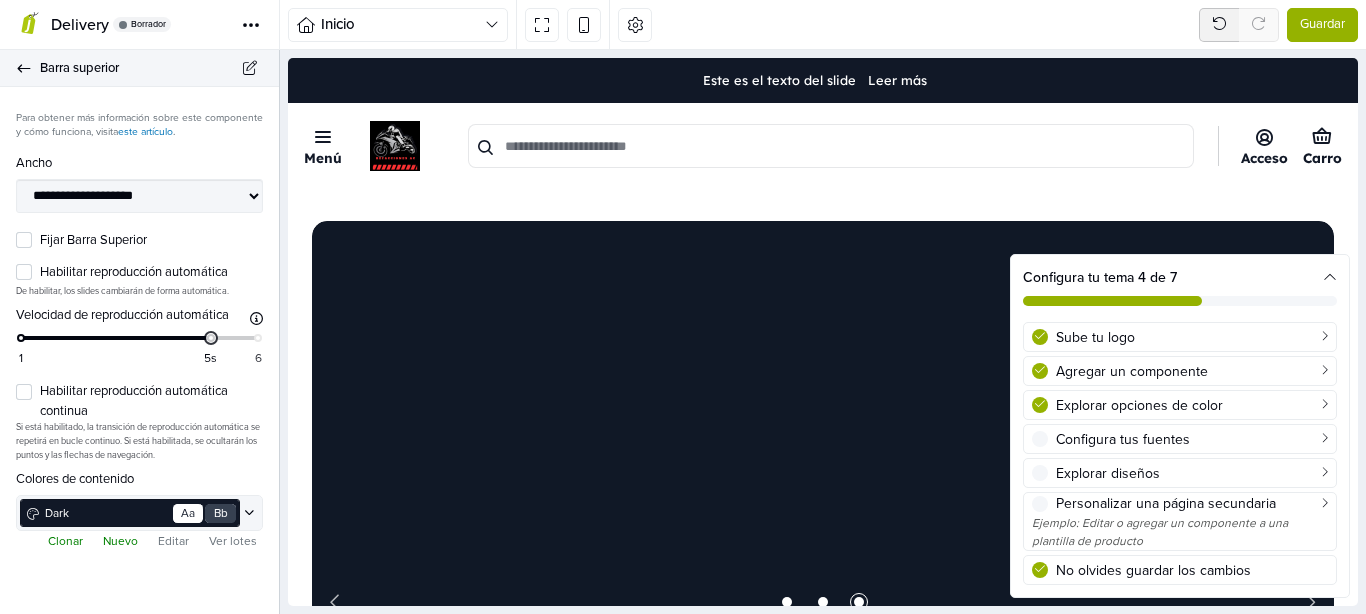 click 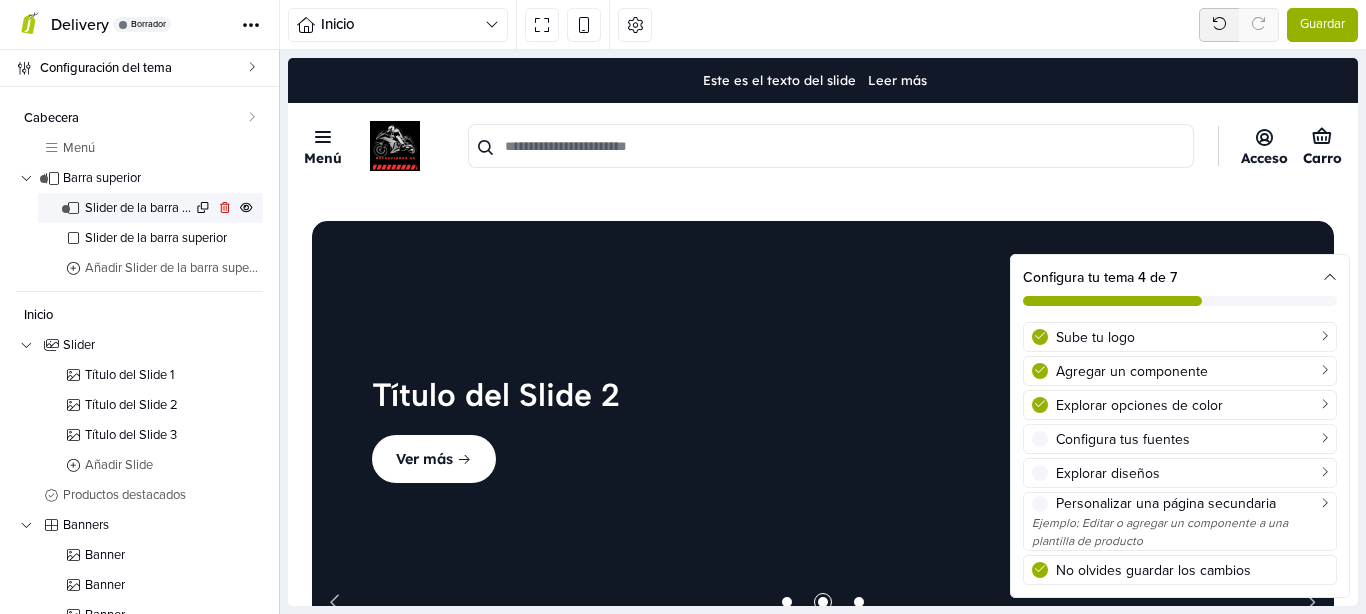 click on "Slider de la barra superior" at bounding box center [138, 208] 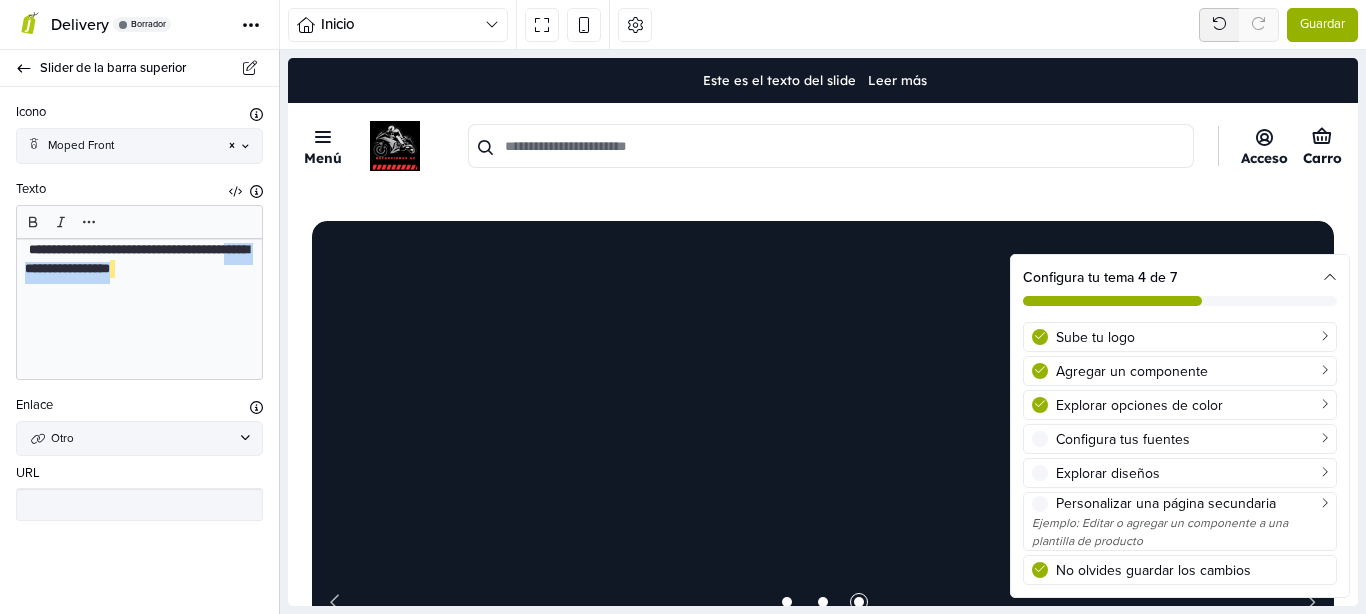 drag, startPoint x: 241, startPoint y: 270, endPoint x: 77, endPoint y: 278, distance: 164.195 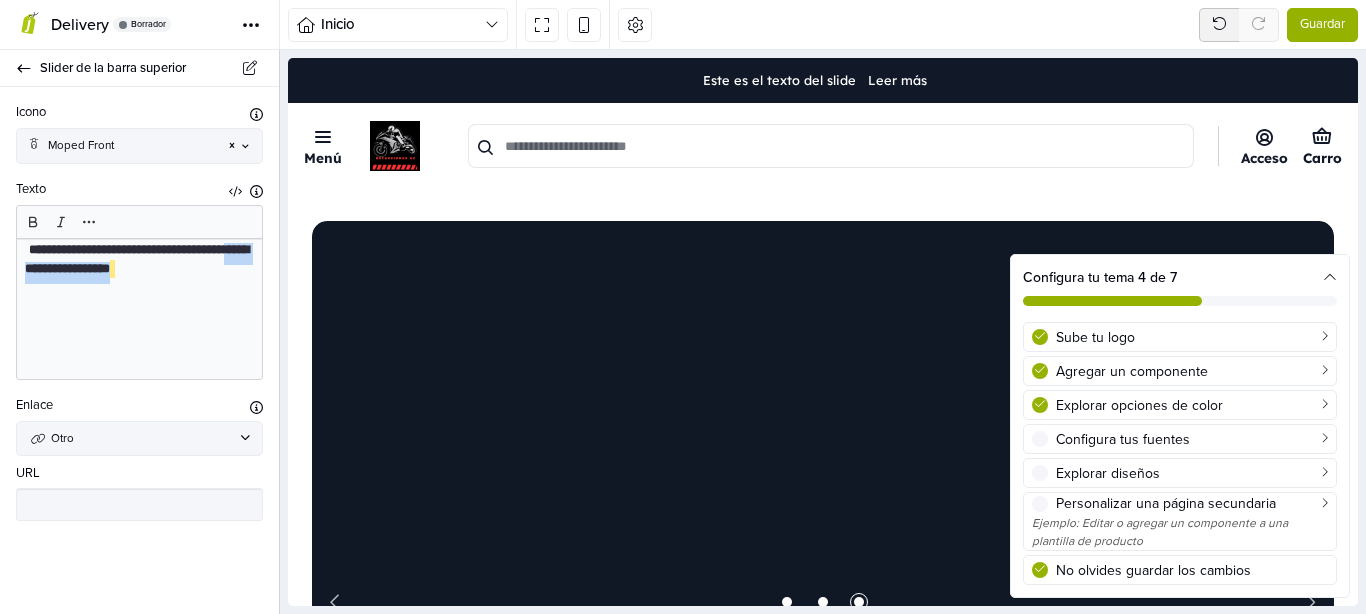 click on "**********" at bounding box center [139, 264] 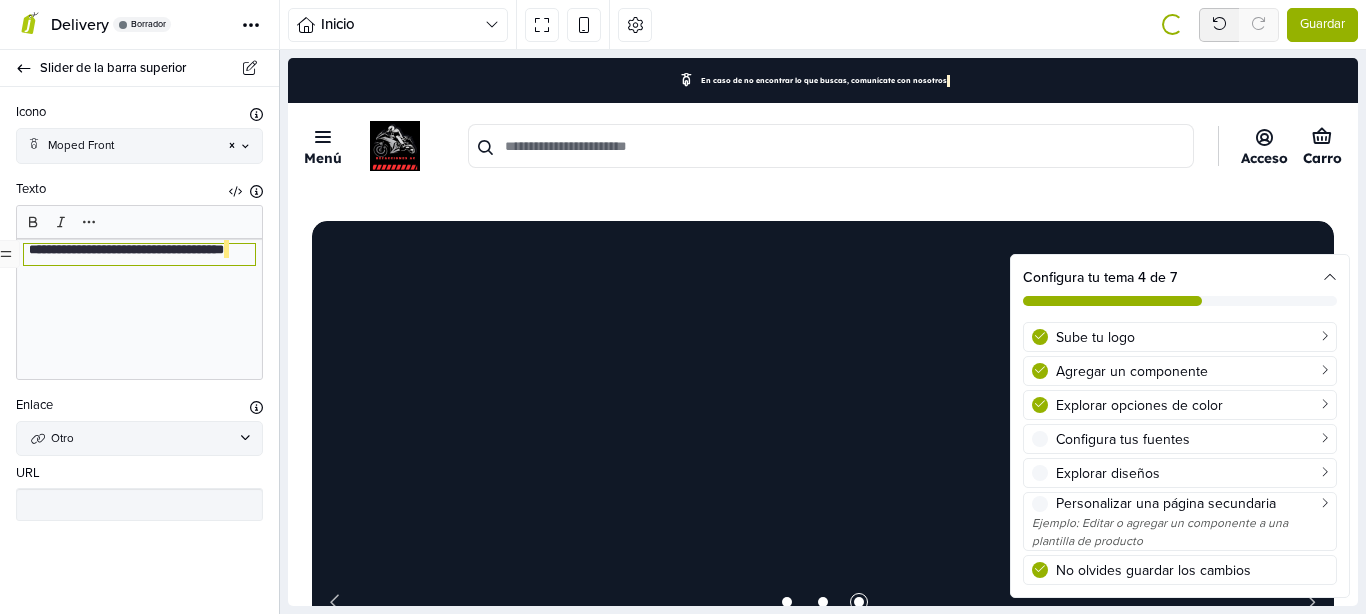 click on "**********" at bounding box center [139, 255] 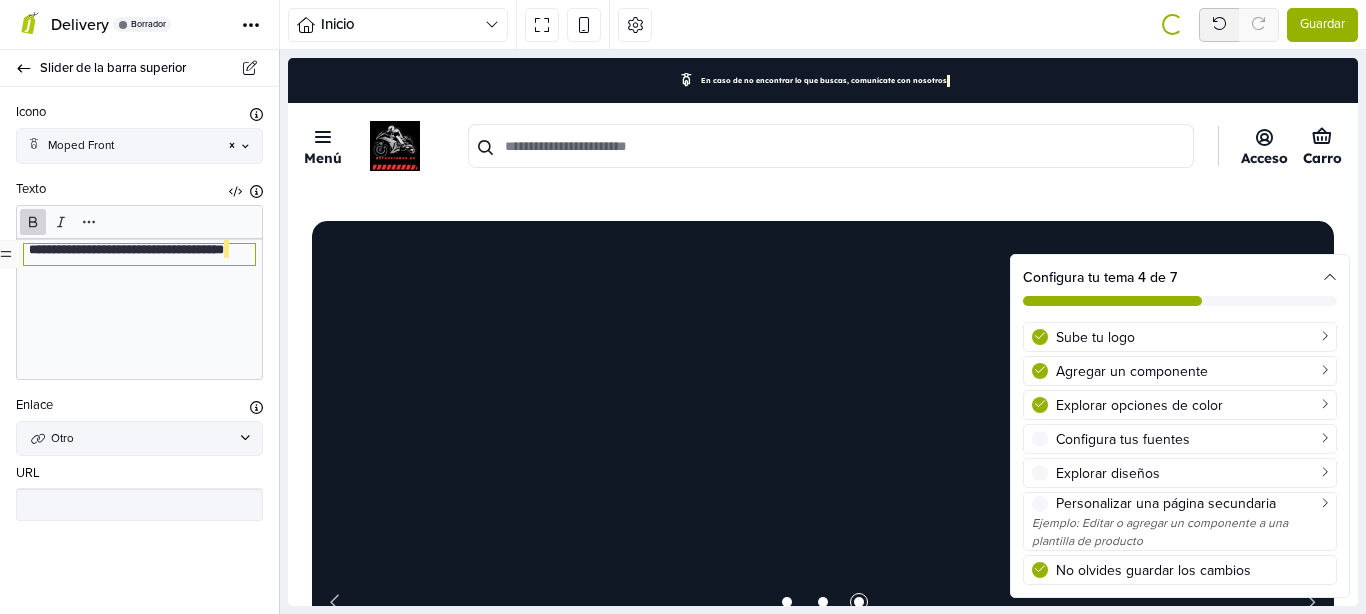 type 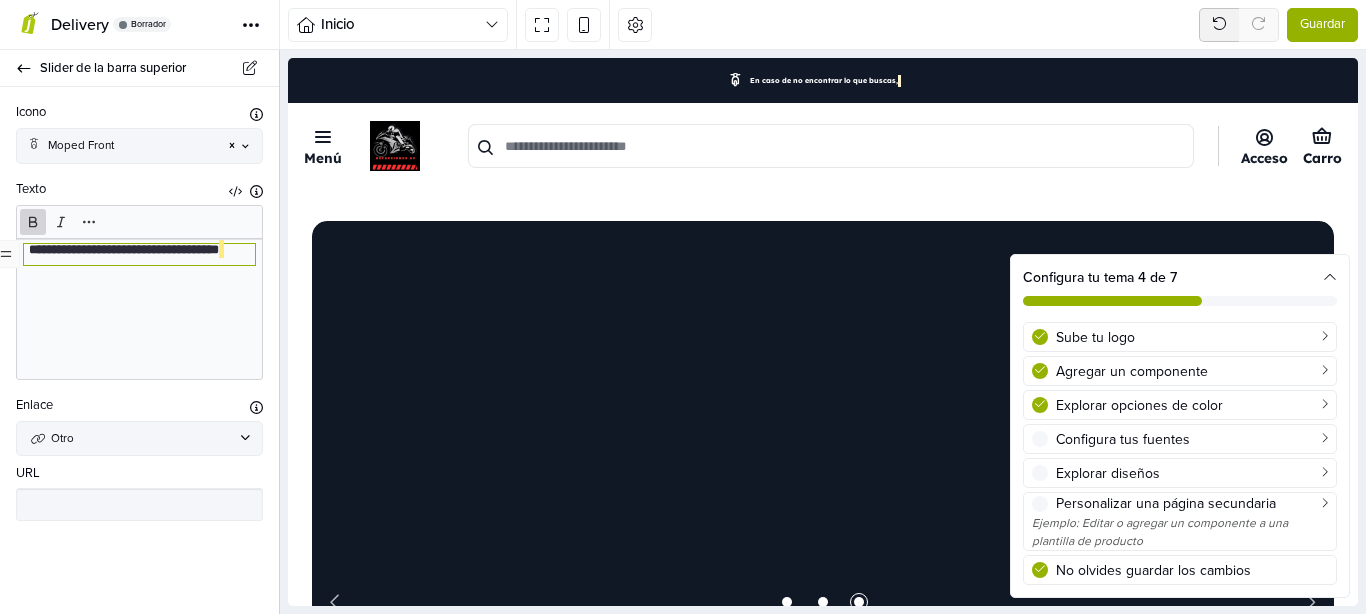 click on "**********" at bounding box center [139, 255] 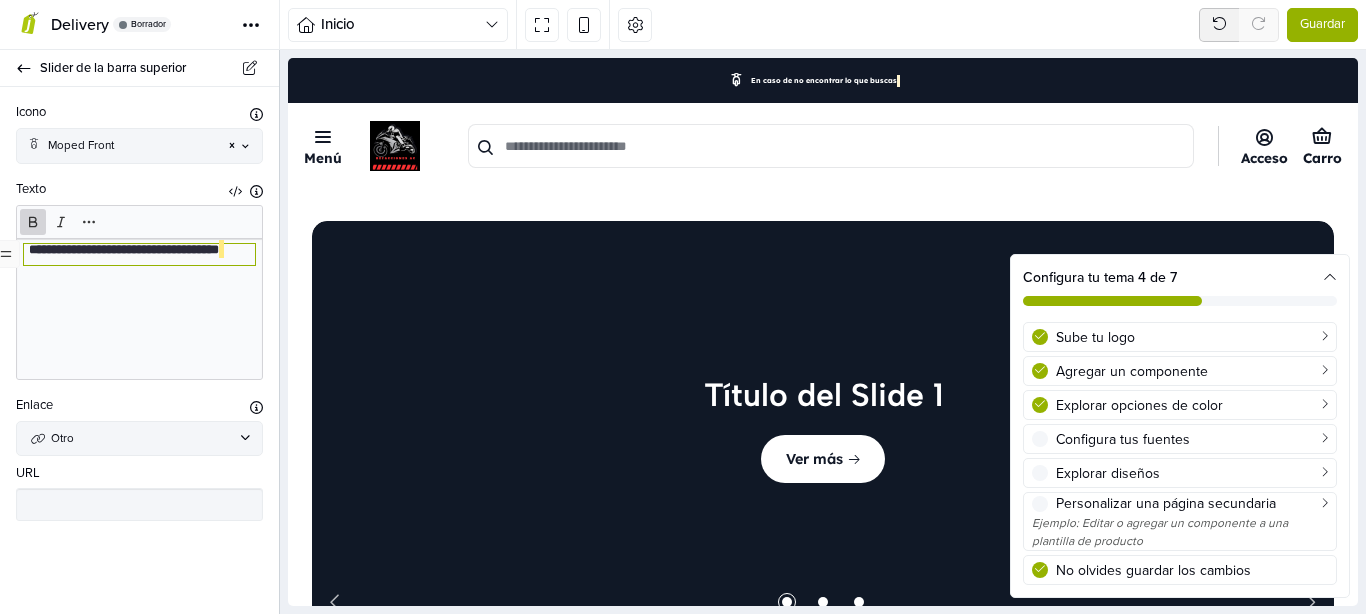 click on "**********" at bounding box center [125, 260] 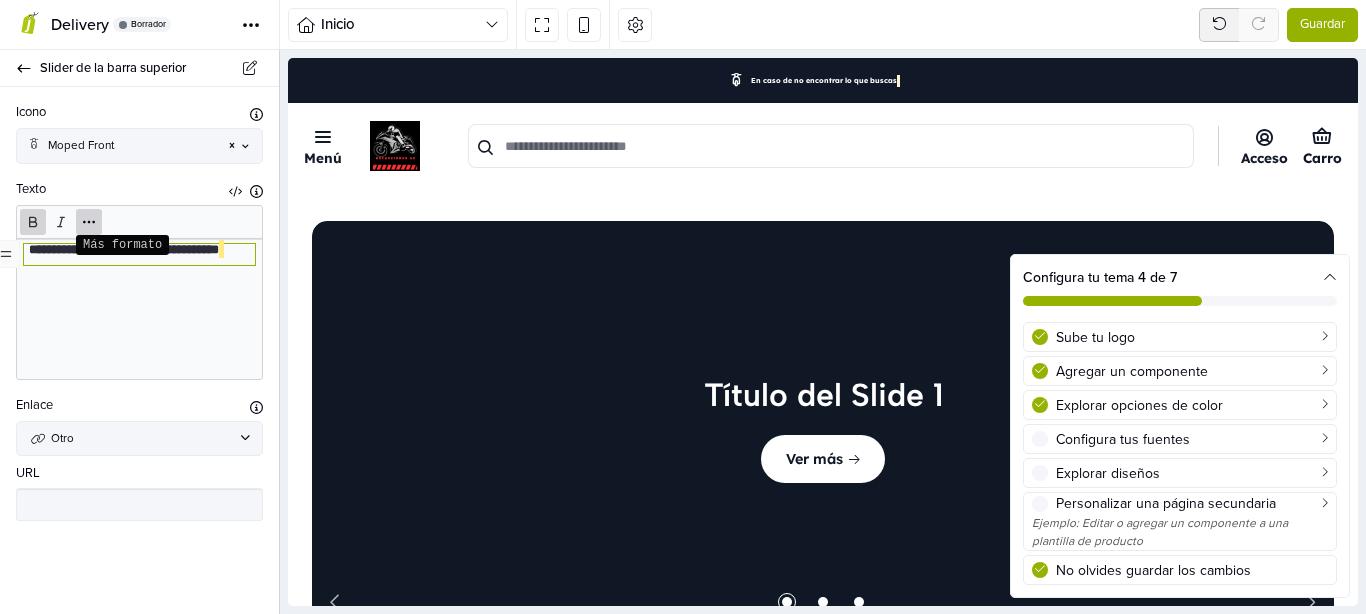 click 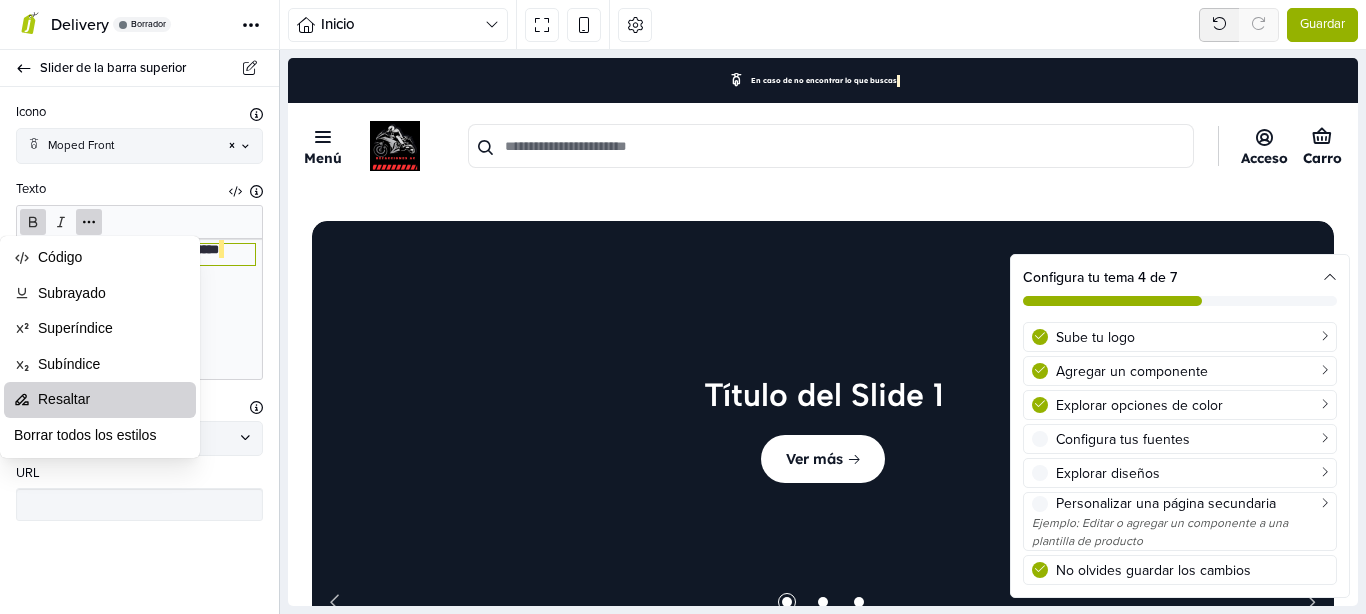 click on "Resaltar" at bounding box center (64, 400) 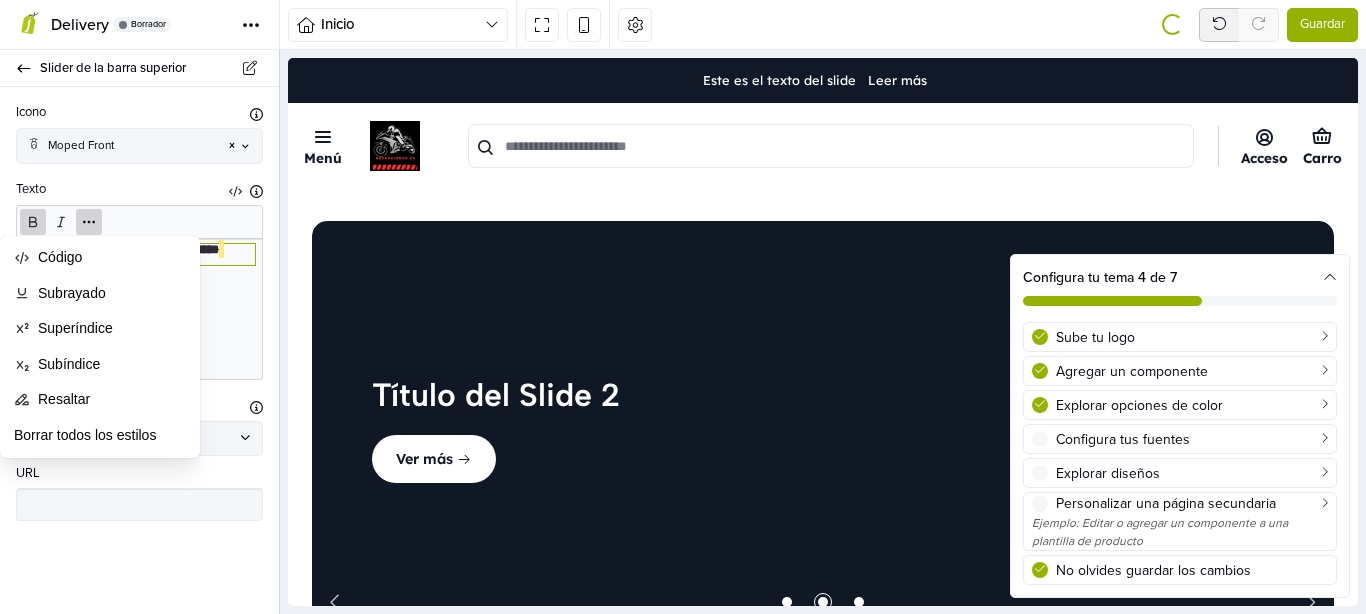 click on "**********" at bounding box center (139, 255) 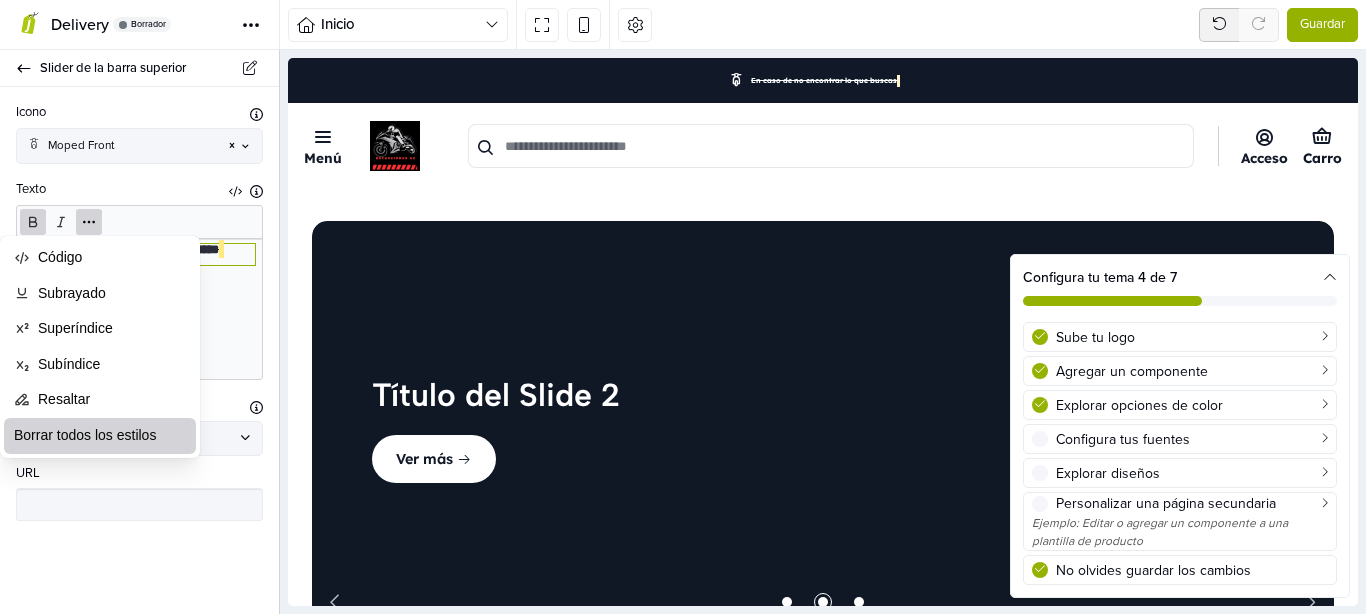 click on "Borrar todos los estilos" at bounding box center (85, 436) 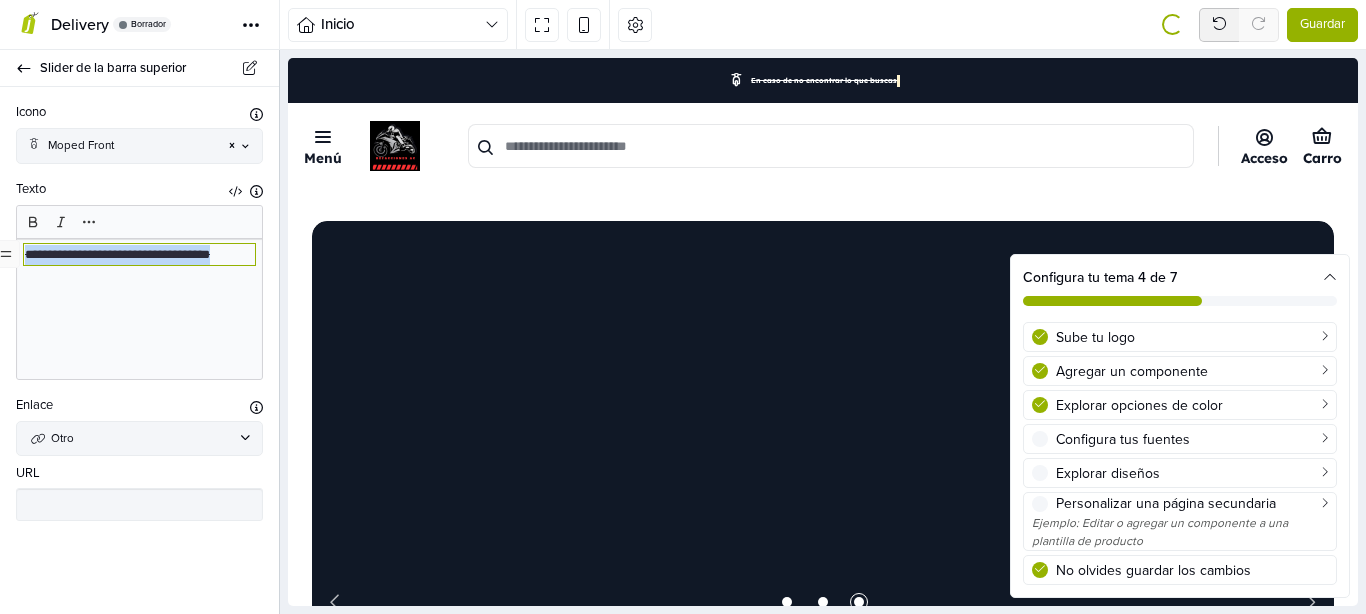 drag, startPoint x: 97, startPoint y: 273, endPoint x: 0, endPoint y: 237, distance: 103.46497 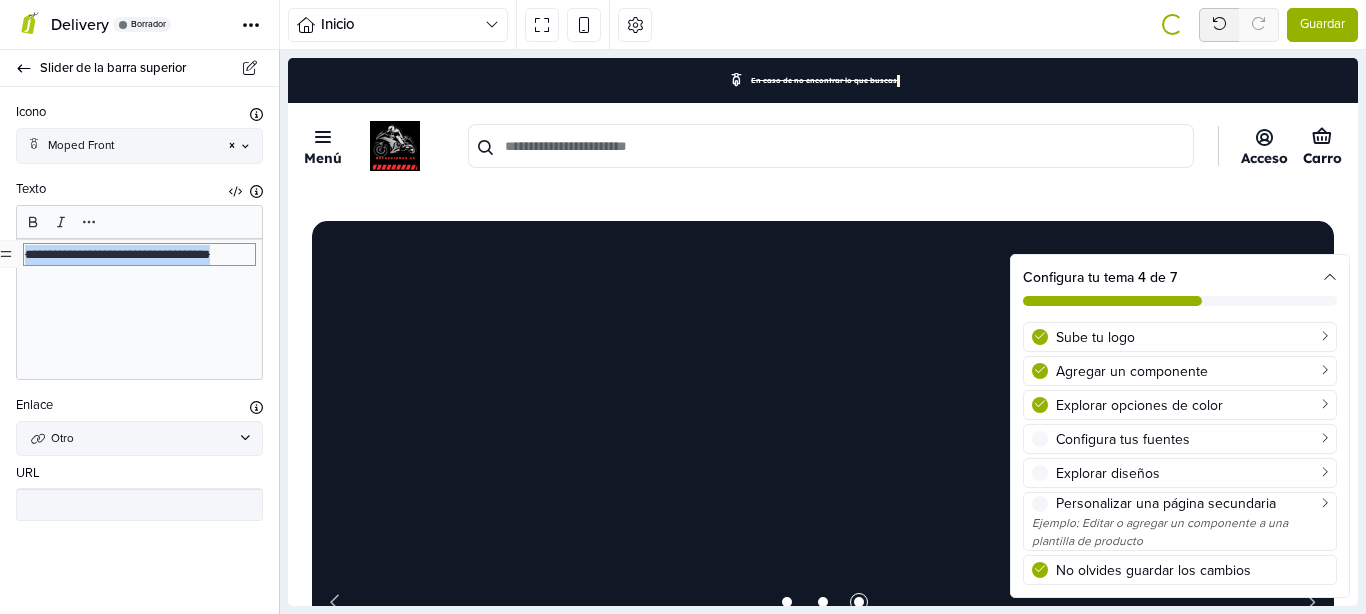 click on "**********" at bounding box center (139, 309) 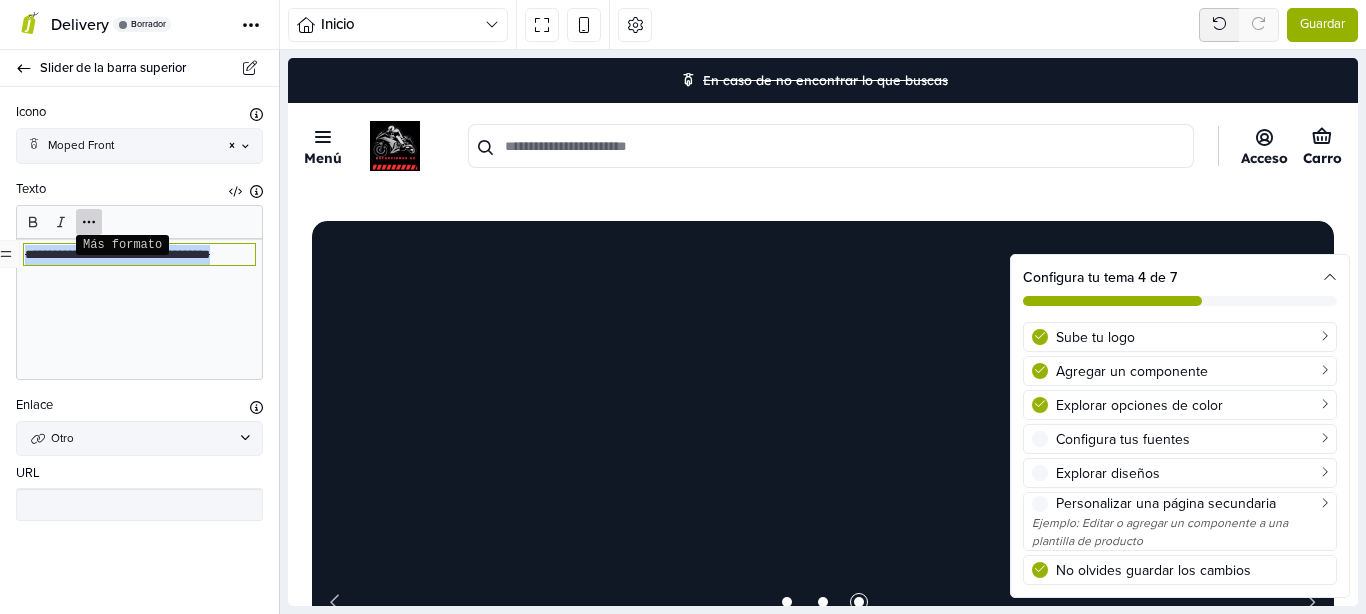 click at bounding box center (89, 222) 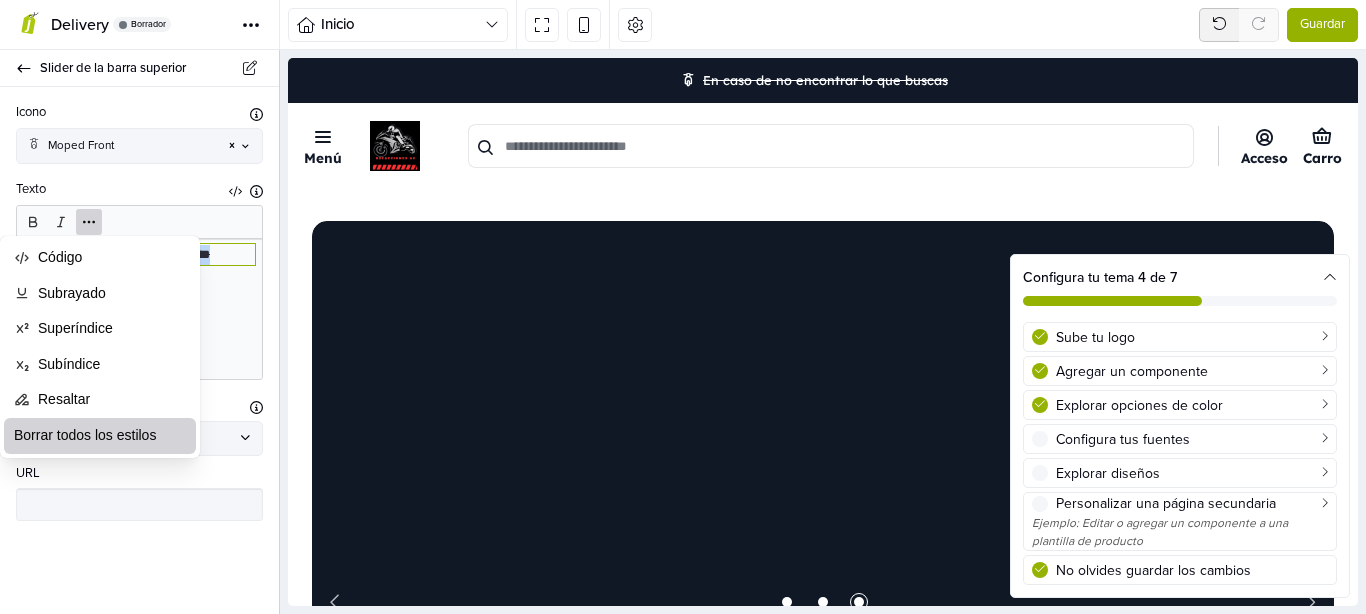 click on "Borrar todos los estilos" at bounding box center (85, 436) 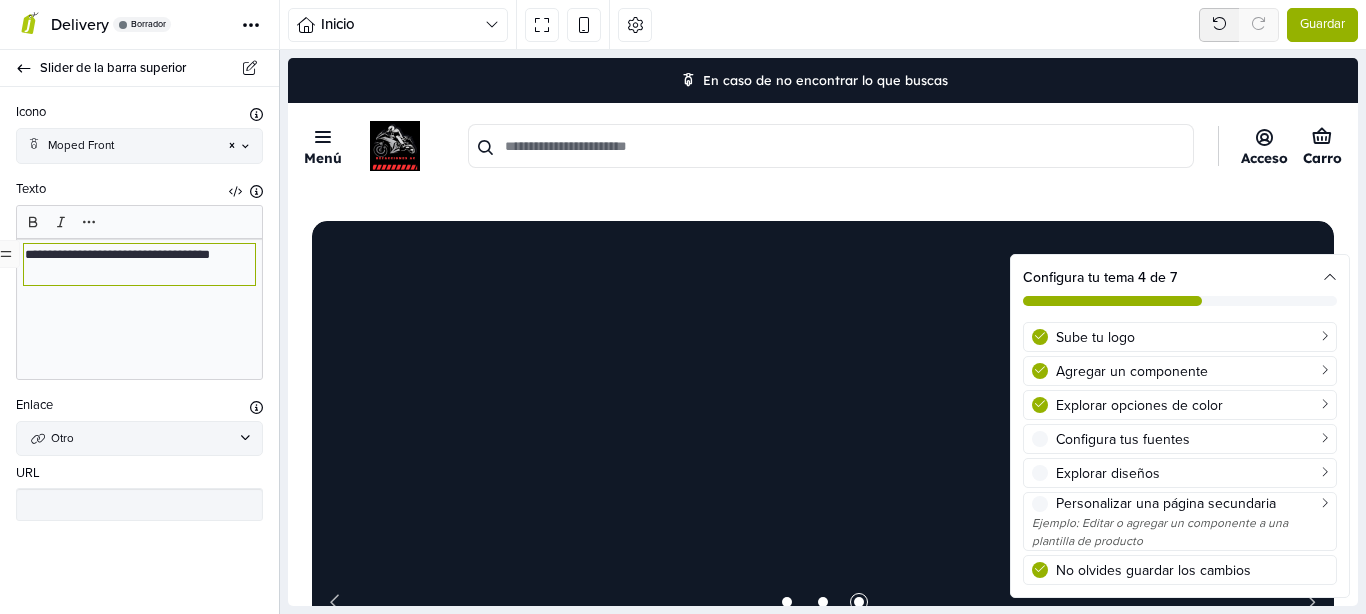 click on "**********" at bounding box center (139, 264) 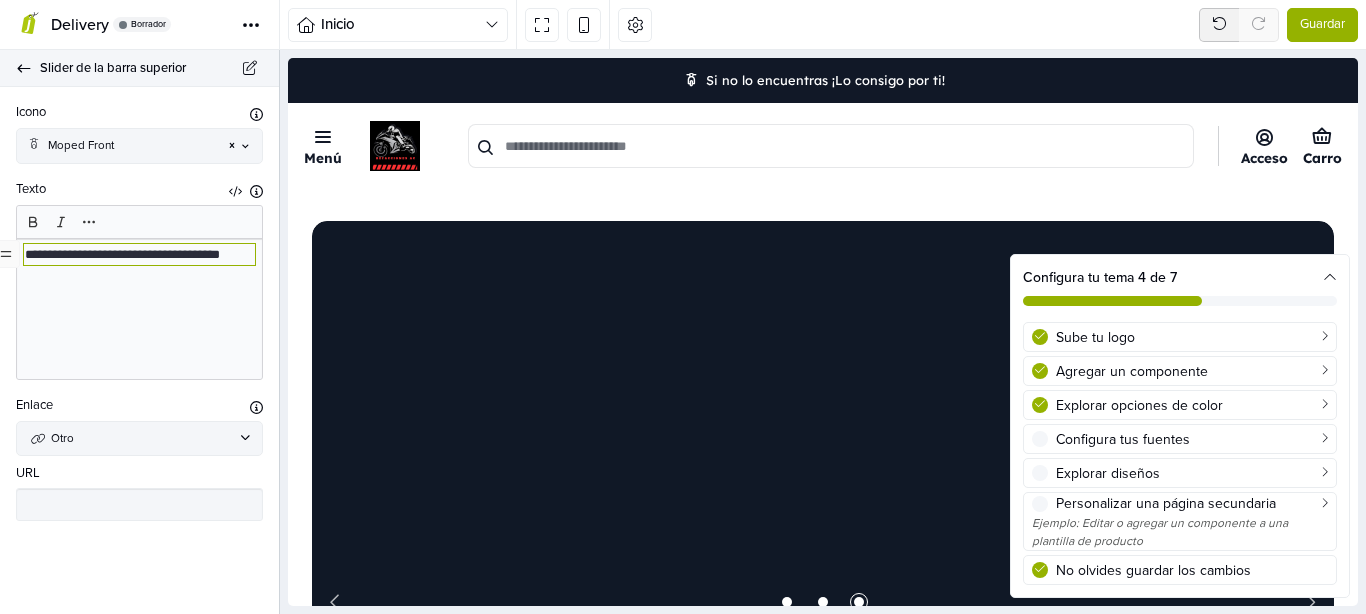 click 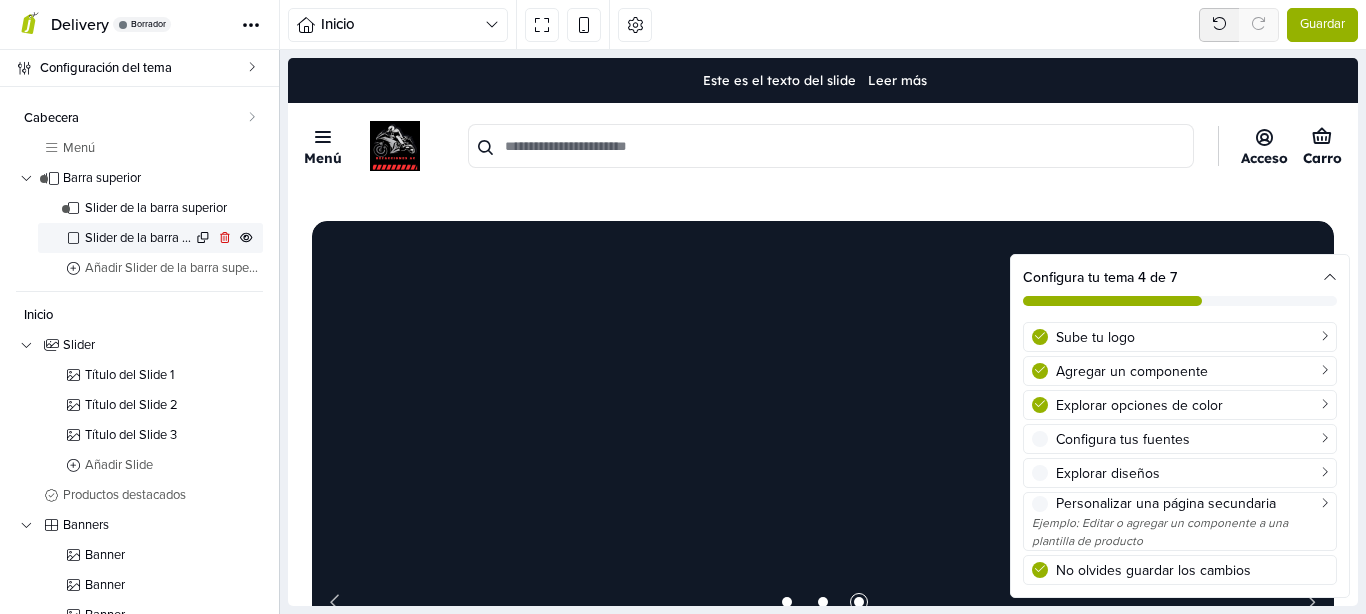 click on "Slider de la barra superior" at bounding box center [138, 238] 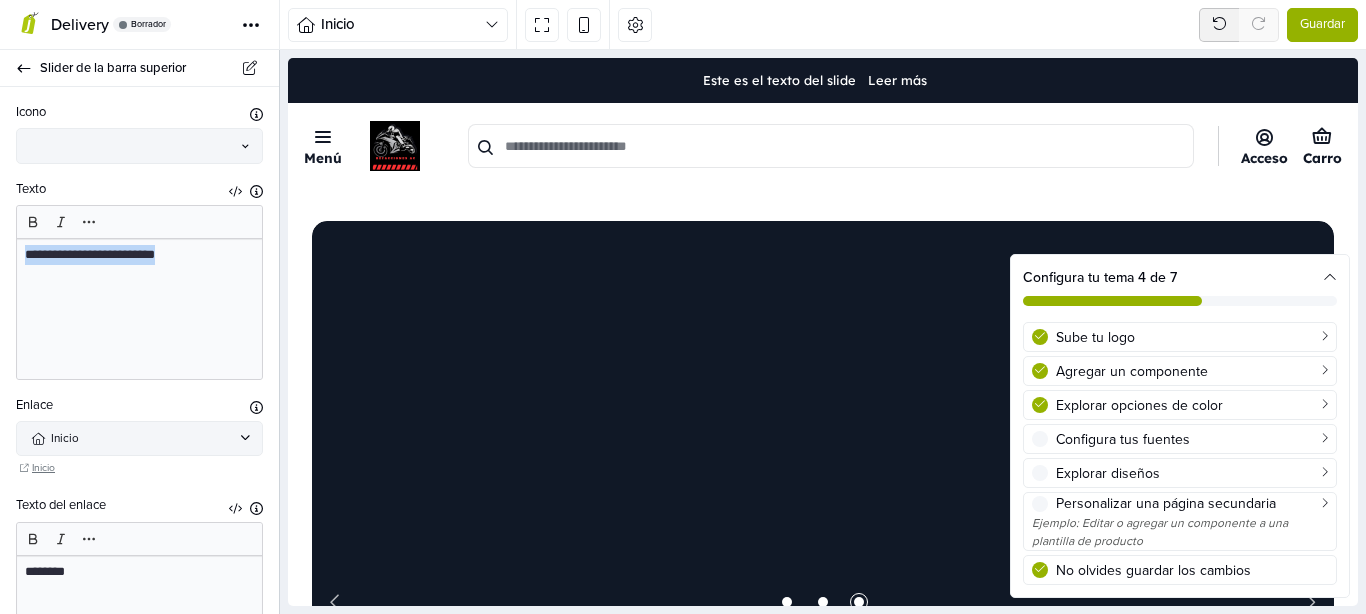 drag, startPoint x: 206, startPoint y: 259, endPoint x: 0, endPoint y: 229, distance: 208.173 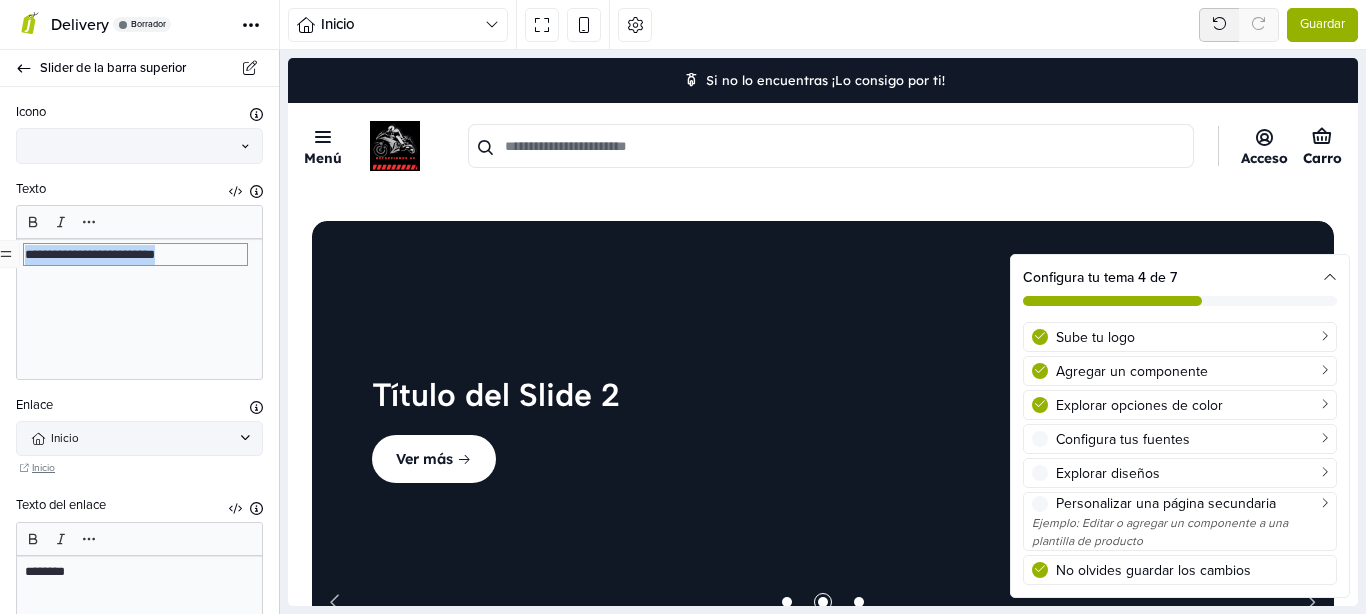 type 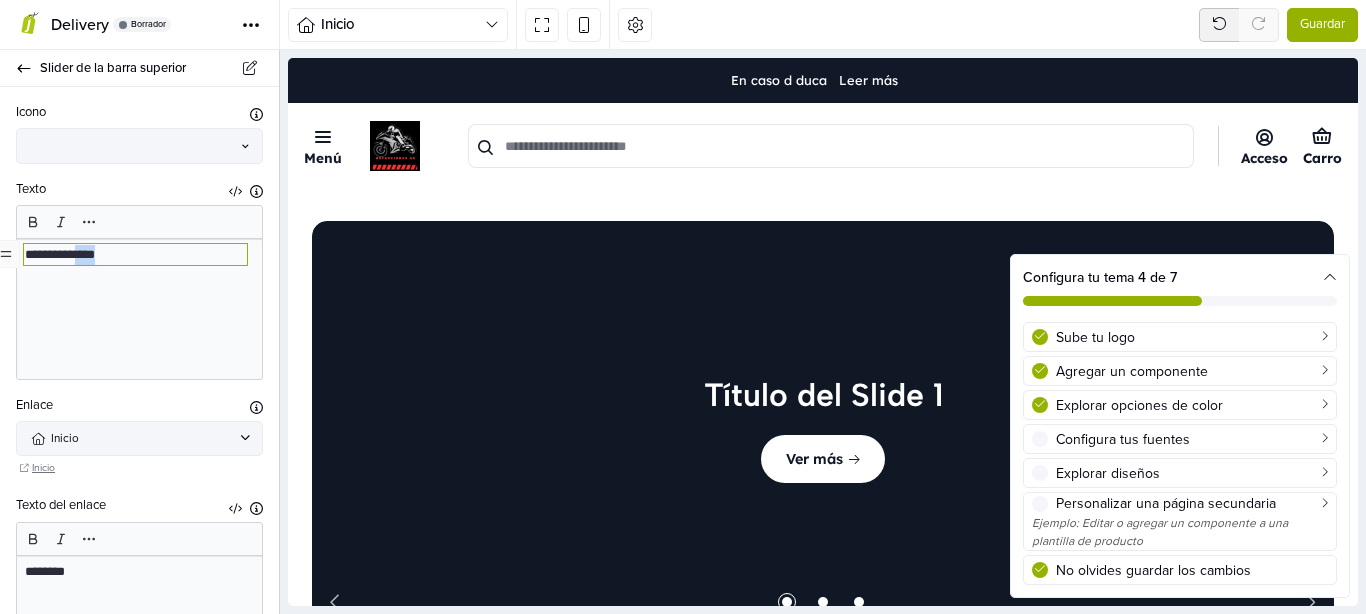 drag, startPoint x: 149, startPoint y: 252, endPoint x: 86, endPoint y: 254, distance: 63.03174 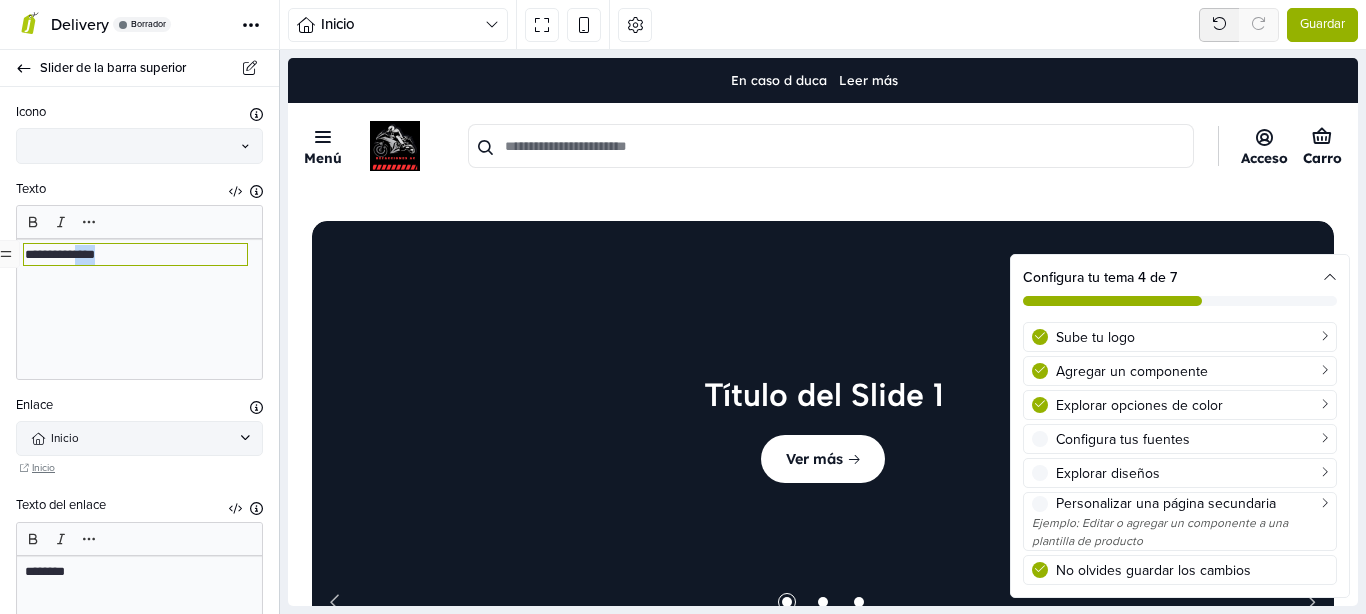 click on "**********" at bounding box center (135, 255) 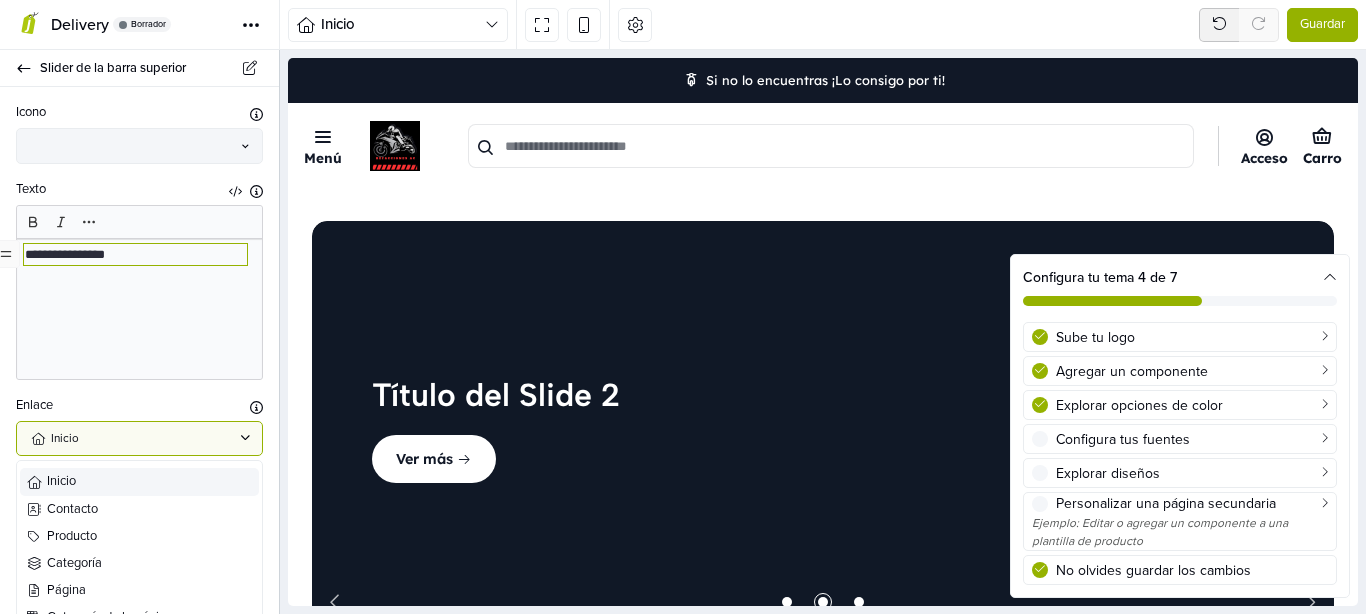 click on "Inicio" at bounding box center (142, 439) 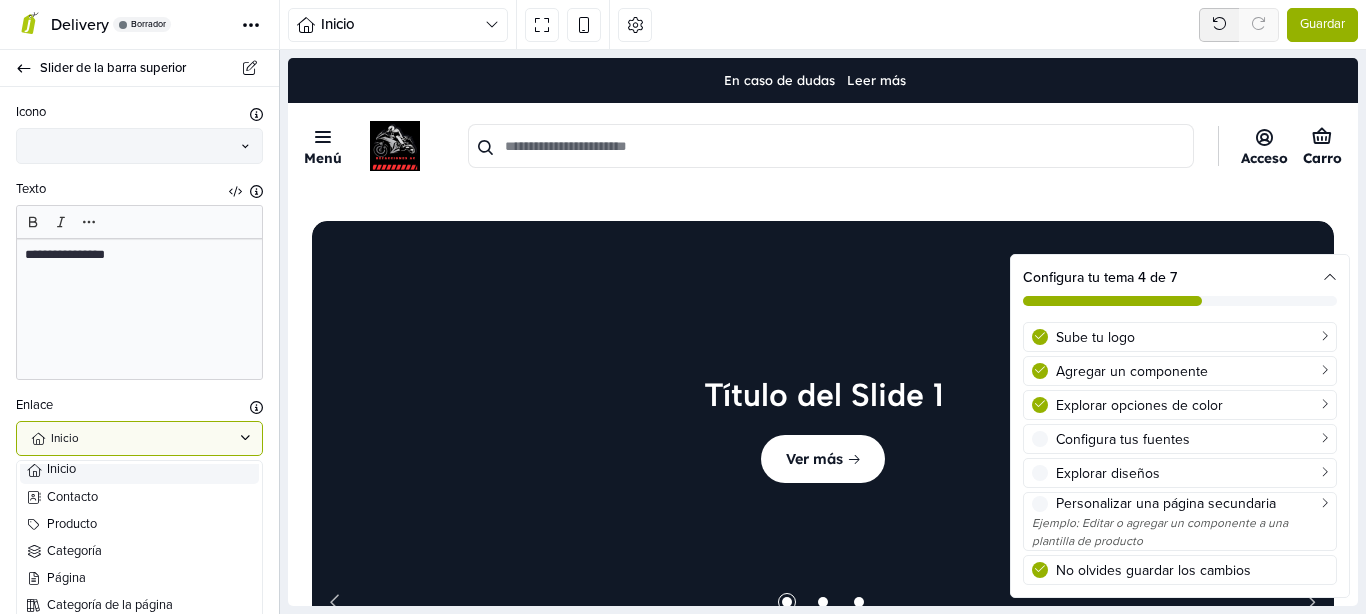 scroll, scrollTop: 0, scrollLeft: 0, axis: both 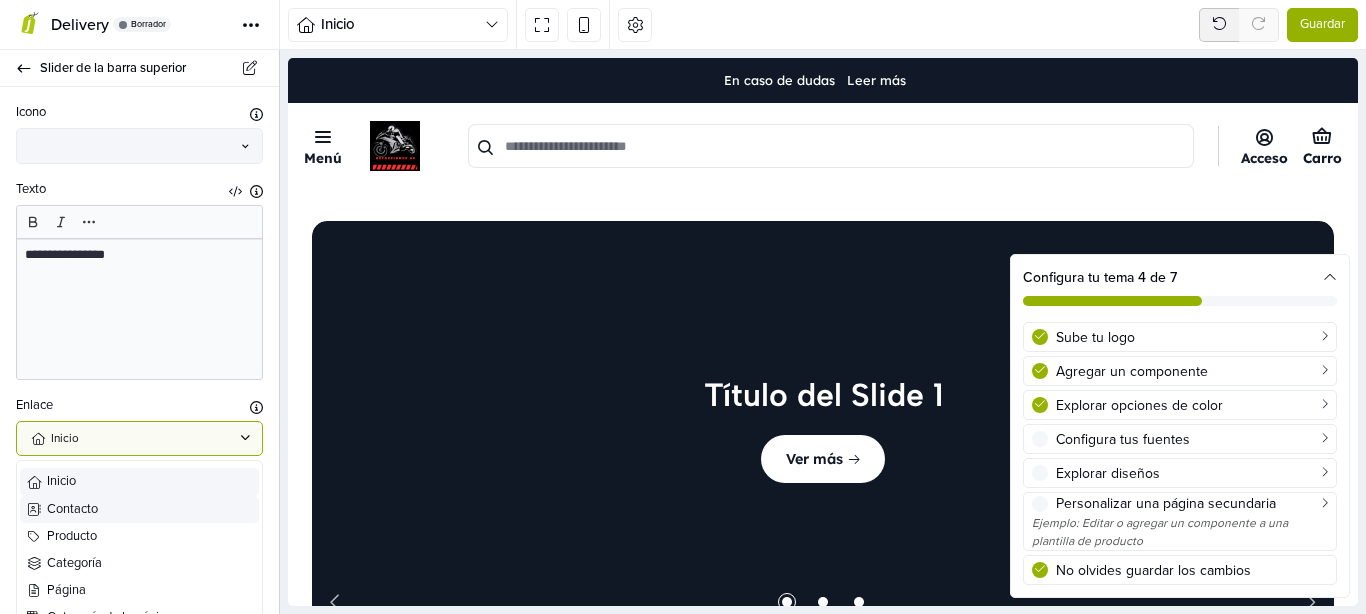 click on "Contacto" at bounding box center (151, 509) 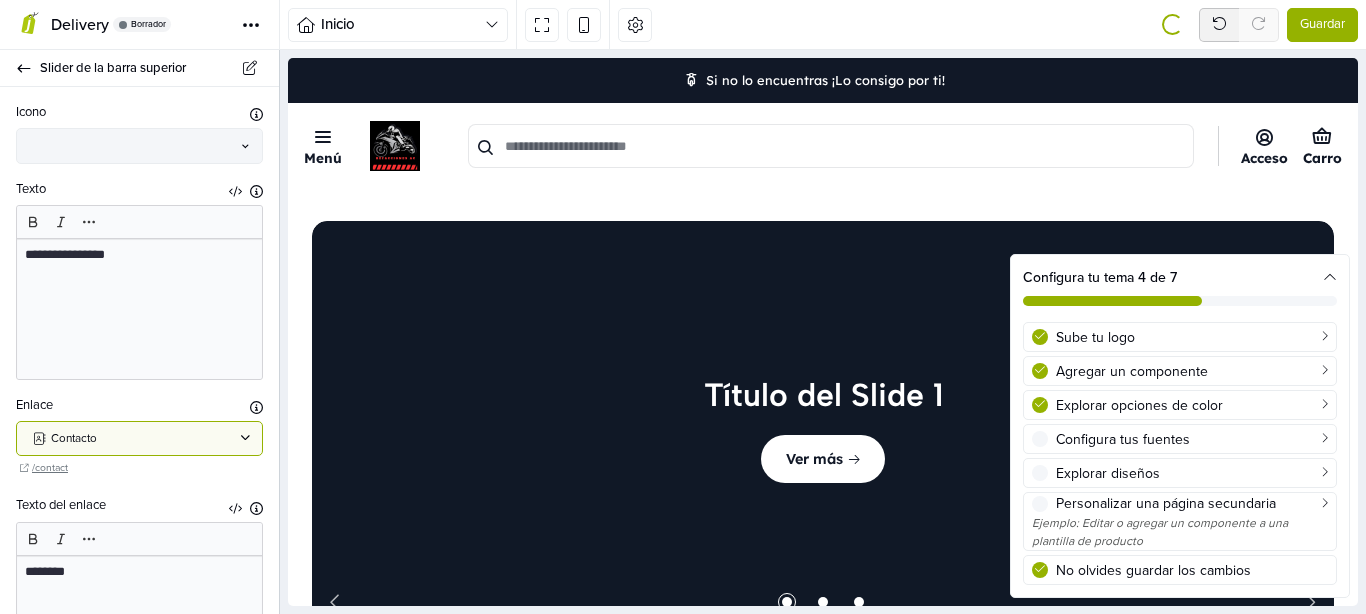 scroll, scrollTop: 50, scrollLeft: 0, axis: vertical 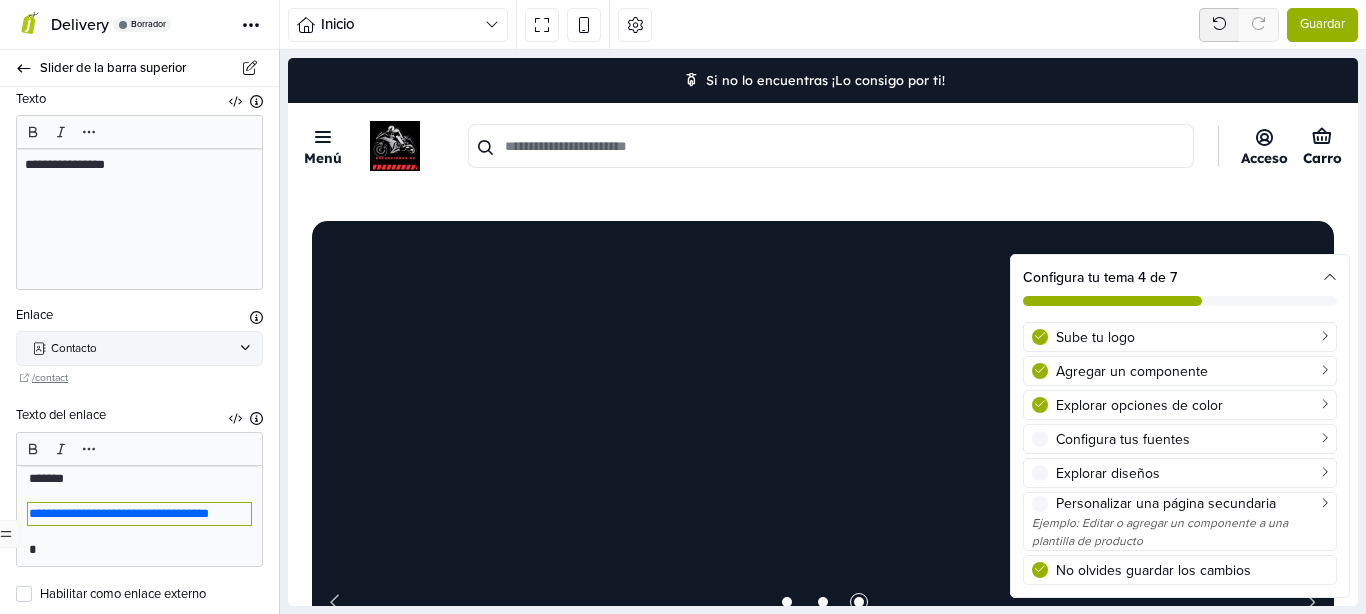 click on "**********" at bounding box center [139, 516] 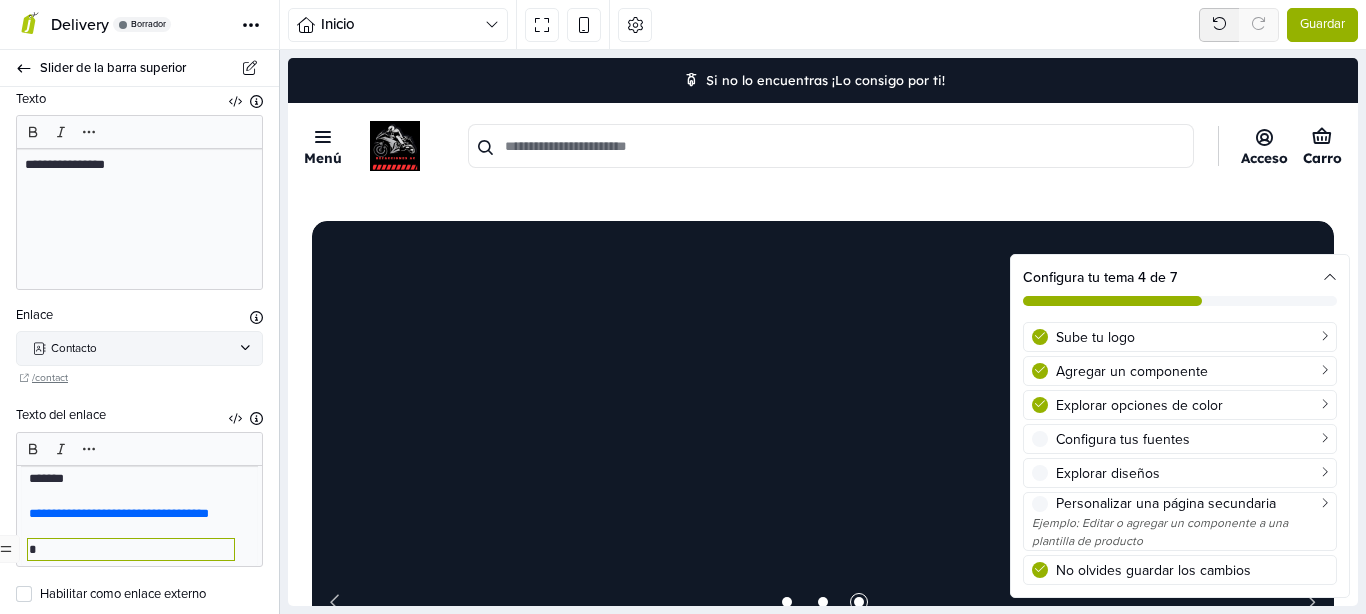 type 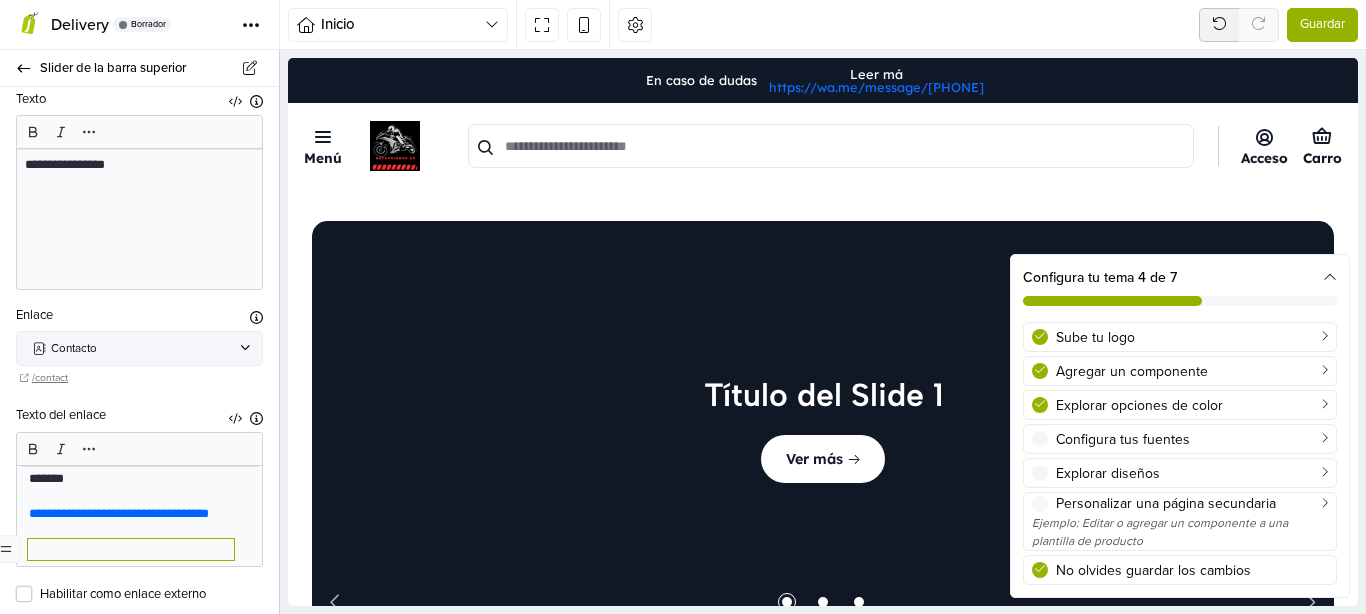 click on "Habilitar como enlace externo" at bounding box center [151, 595] 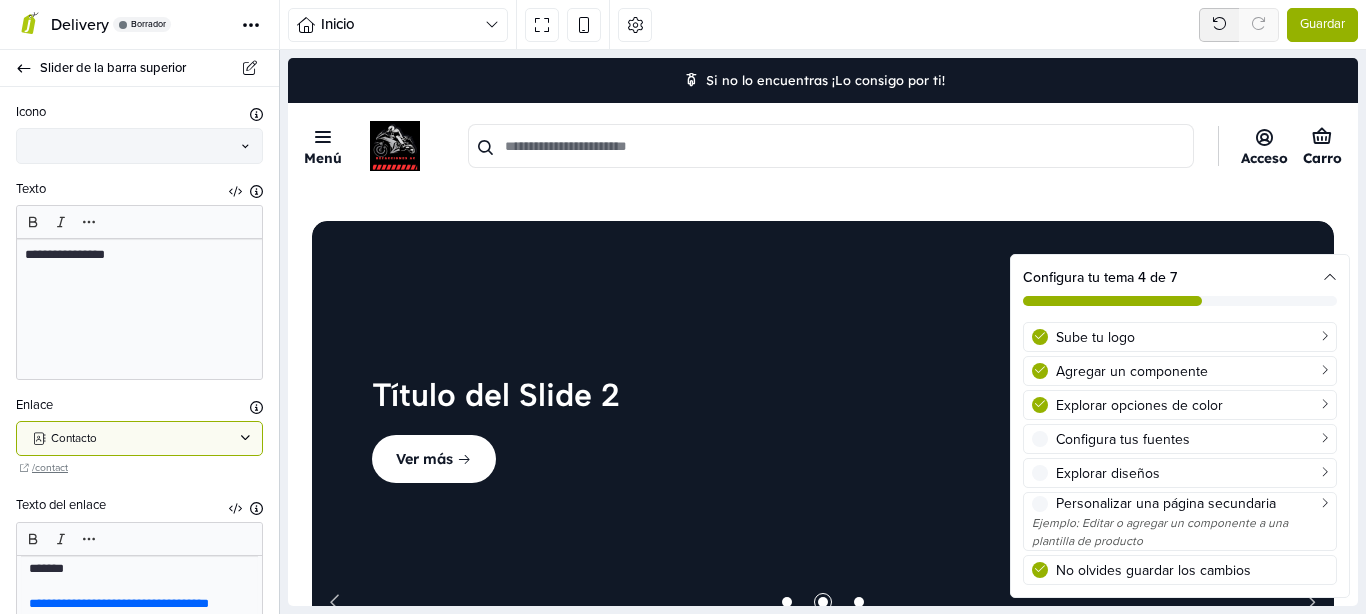 scroll, scrollTop: 90, scrollLeft: 0, axis: vertical 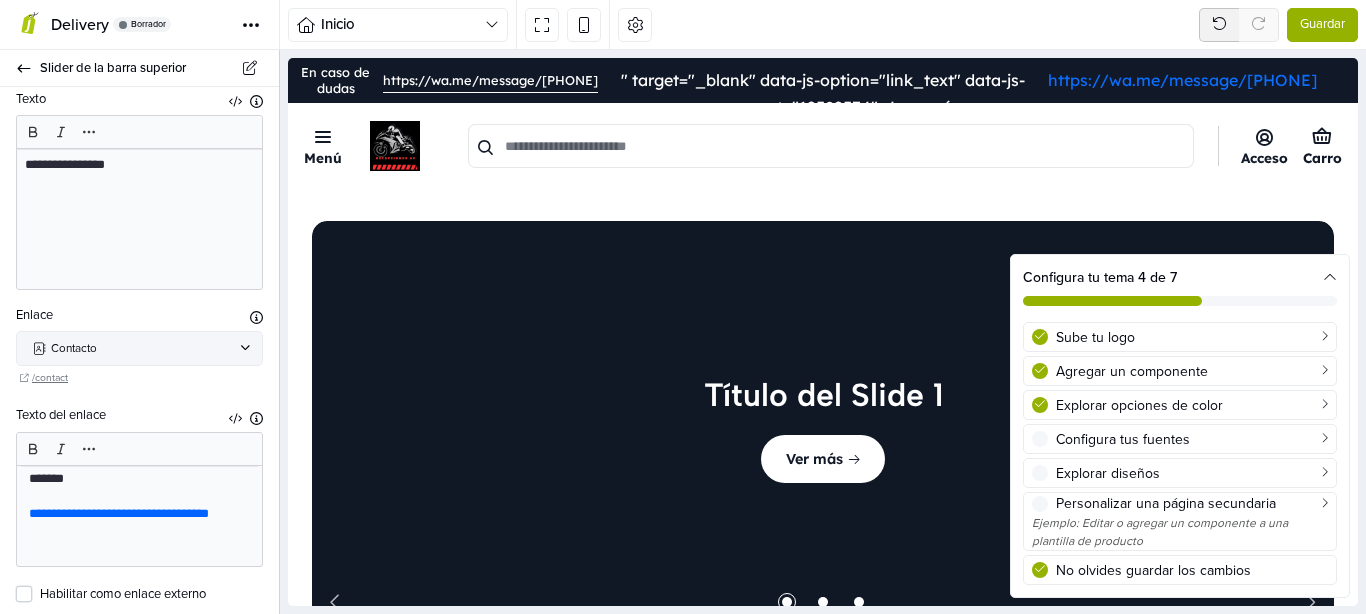 click on "Habilitar como enlace externo" at bounding box center (151, 595) 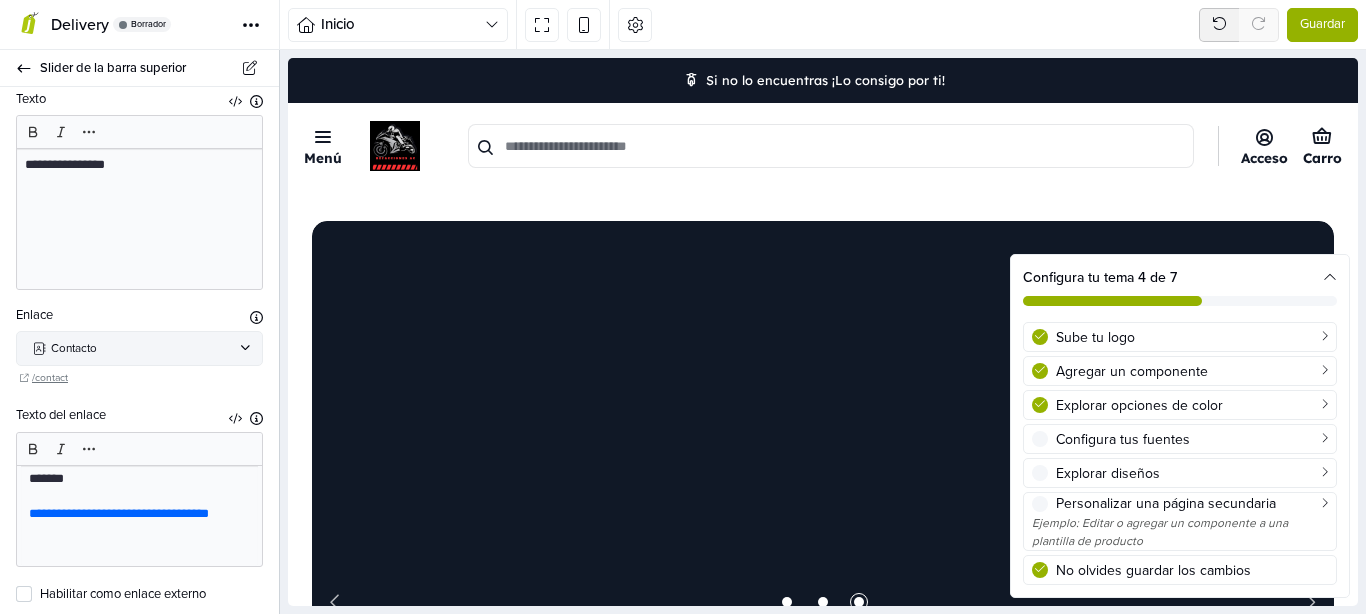 click on "**********" at bounding box center [139, 514] 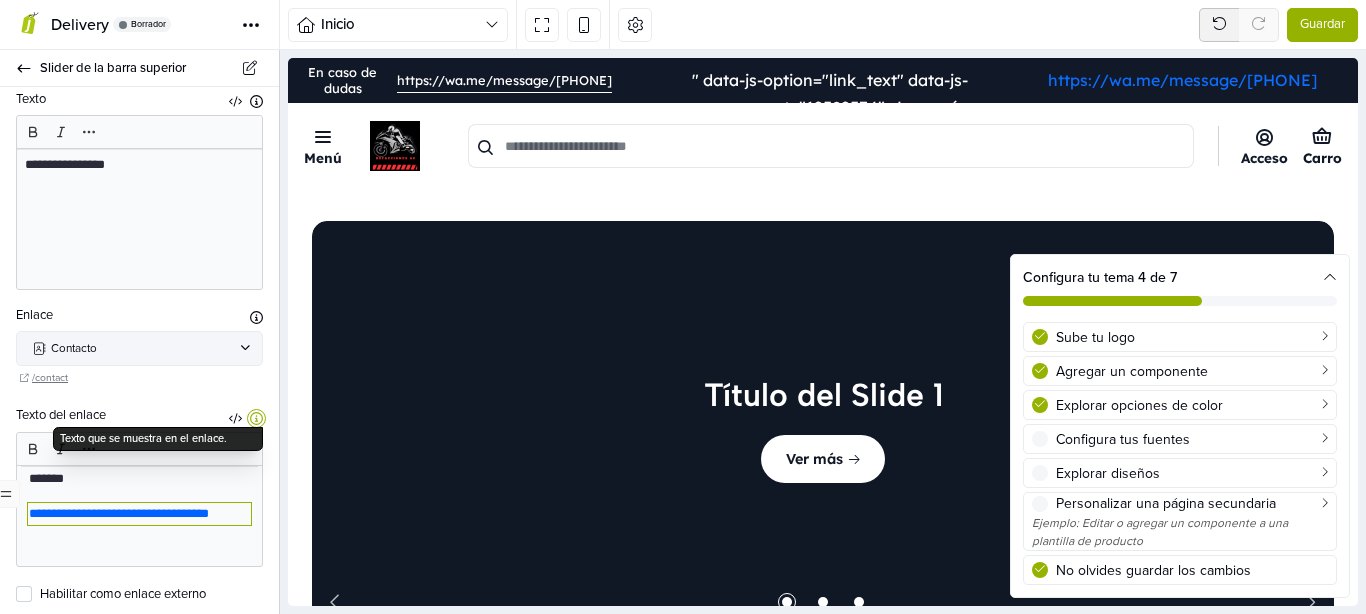 click 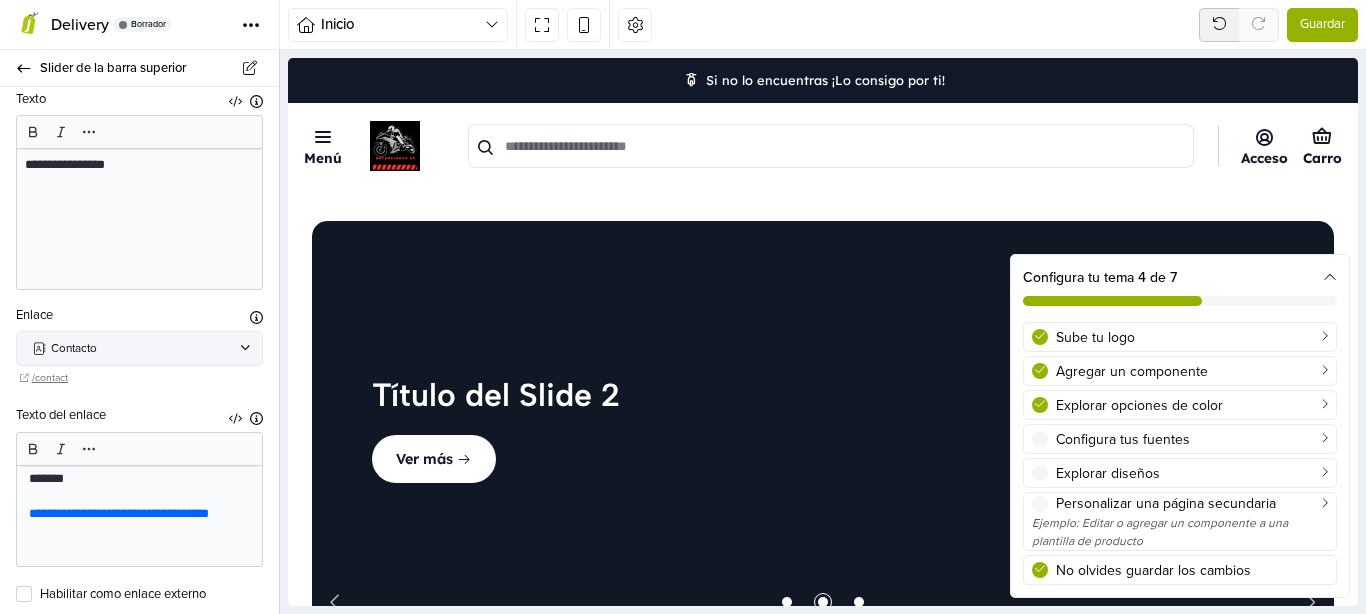 click on "**********" at bounding box center [139, 314] 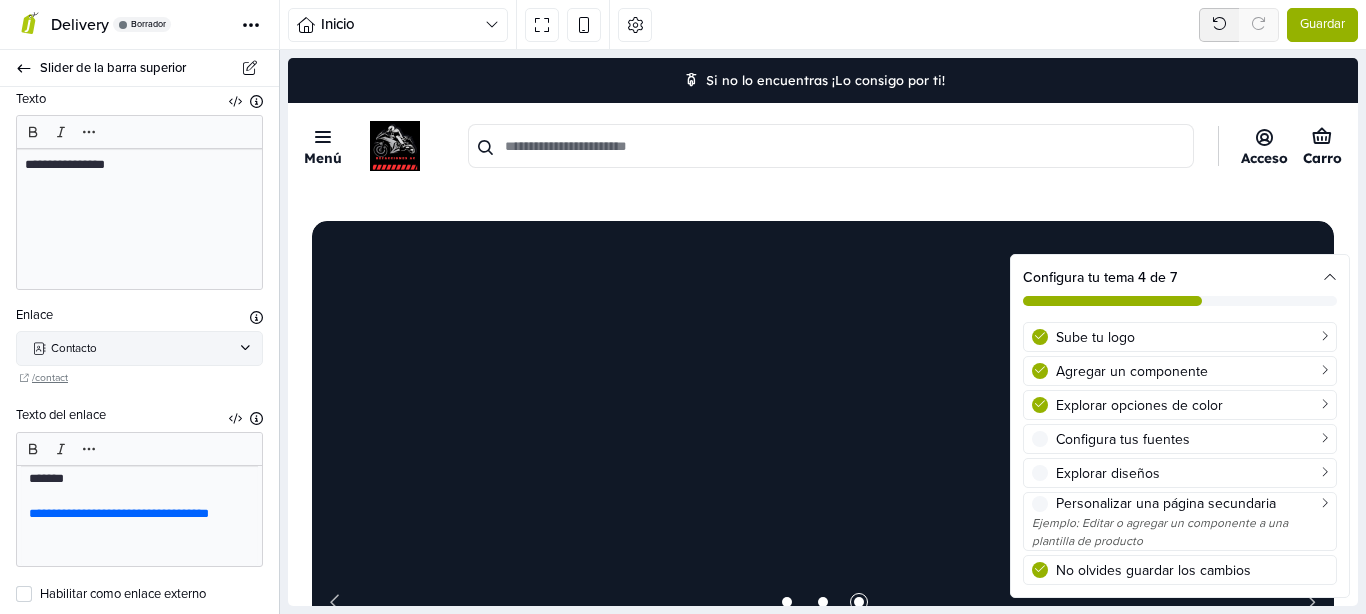 scroll, scrollTop: 0, scrollLeft: 0, axis: both 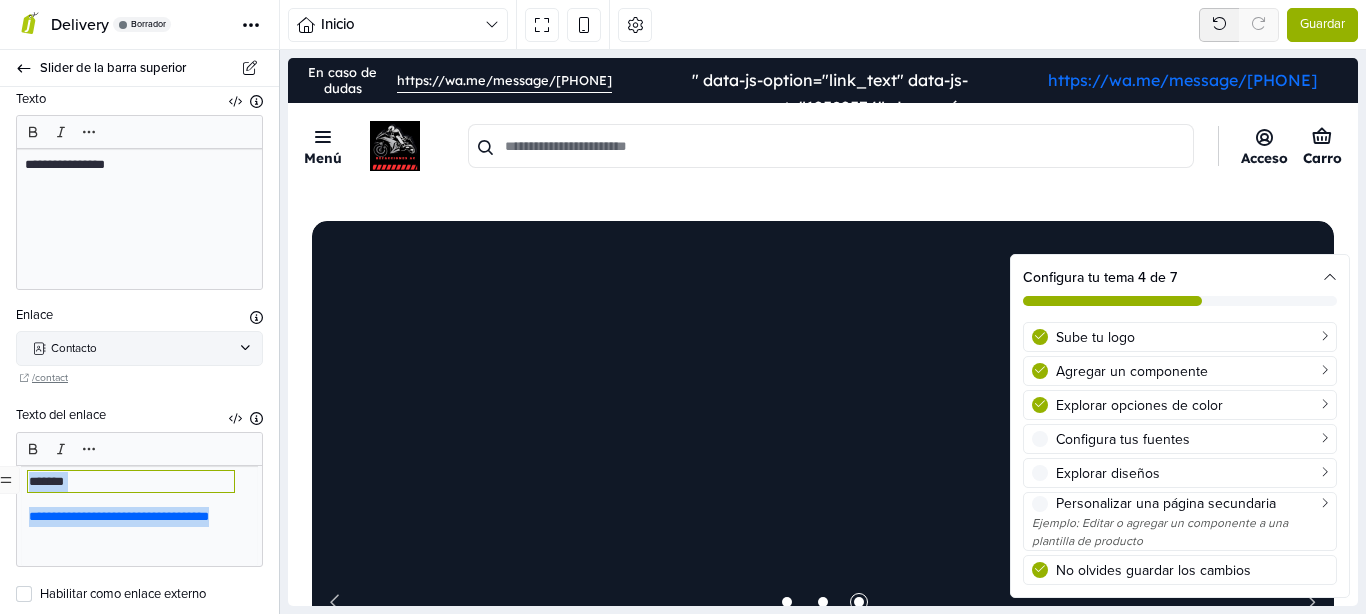 drag, startPoint x: 165, startPoint y: 546, endPoint x: 0, endPoint y: 486, distance: 175.5705 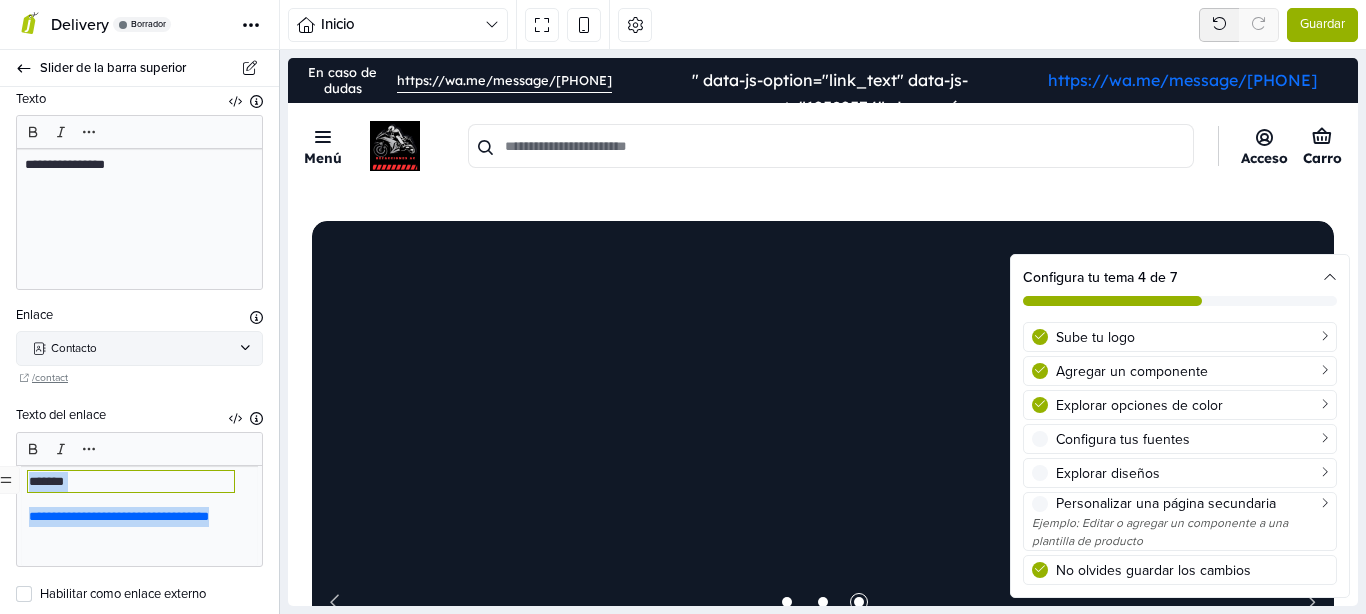 click on "**********" at bounding box center (139, 516) 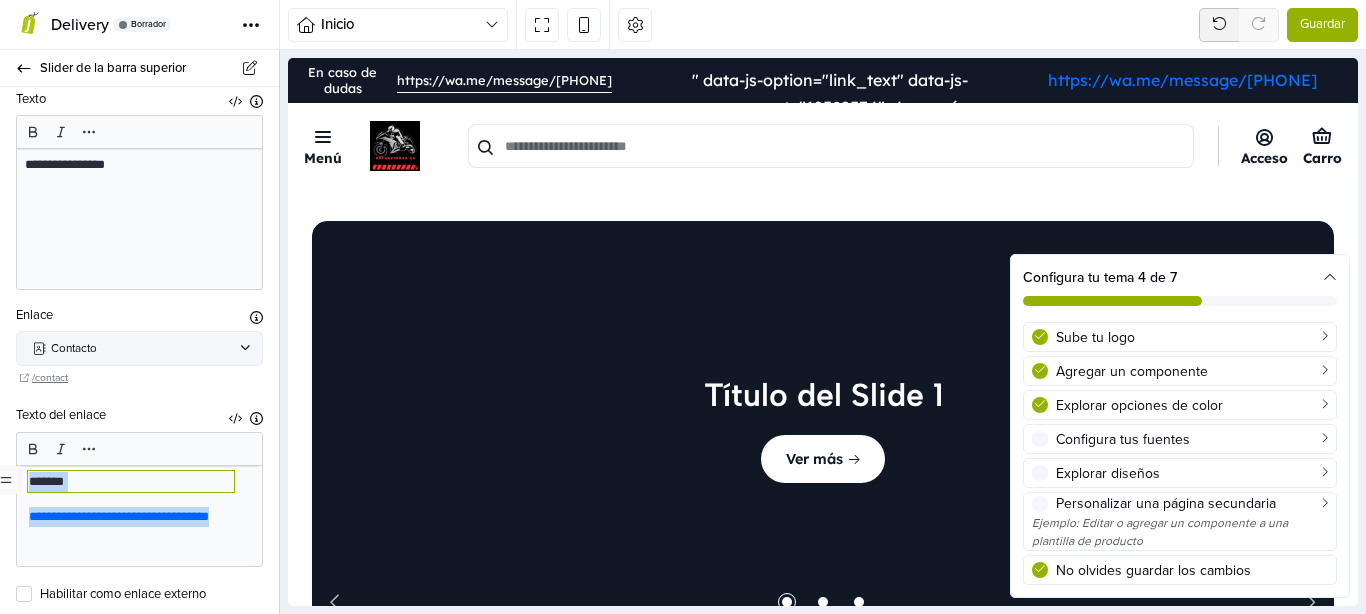 copy on "**********" 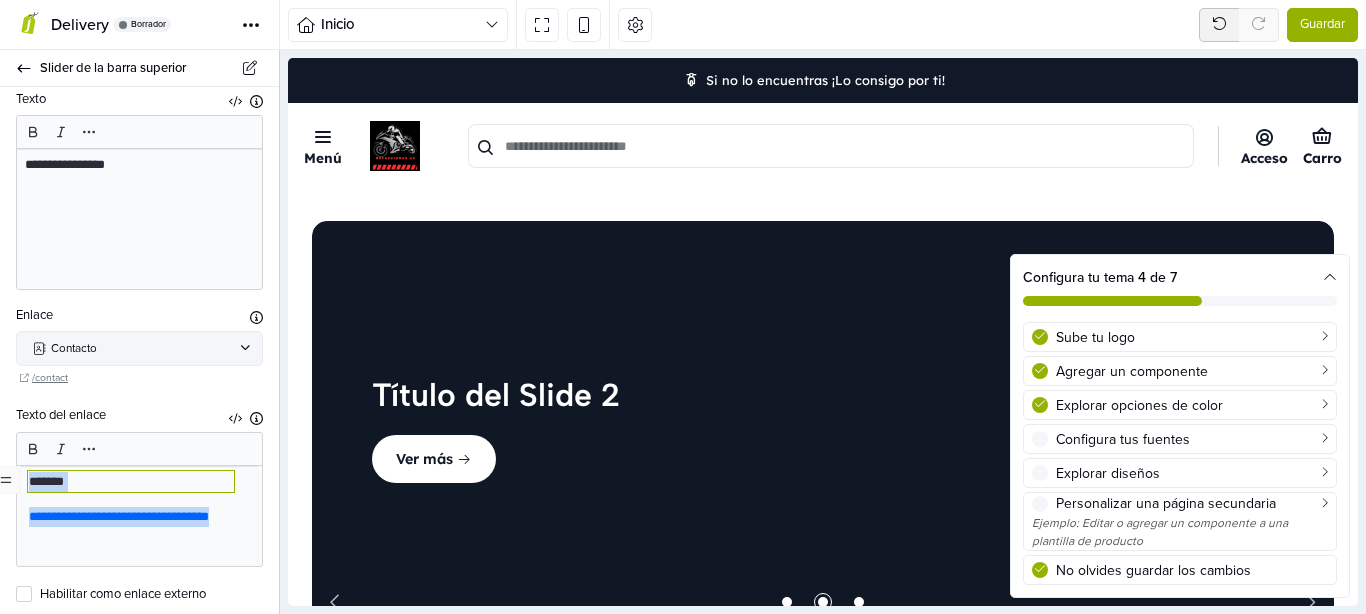 click on "*******" at bounding box center (131, 482) 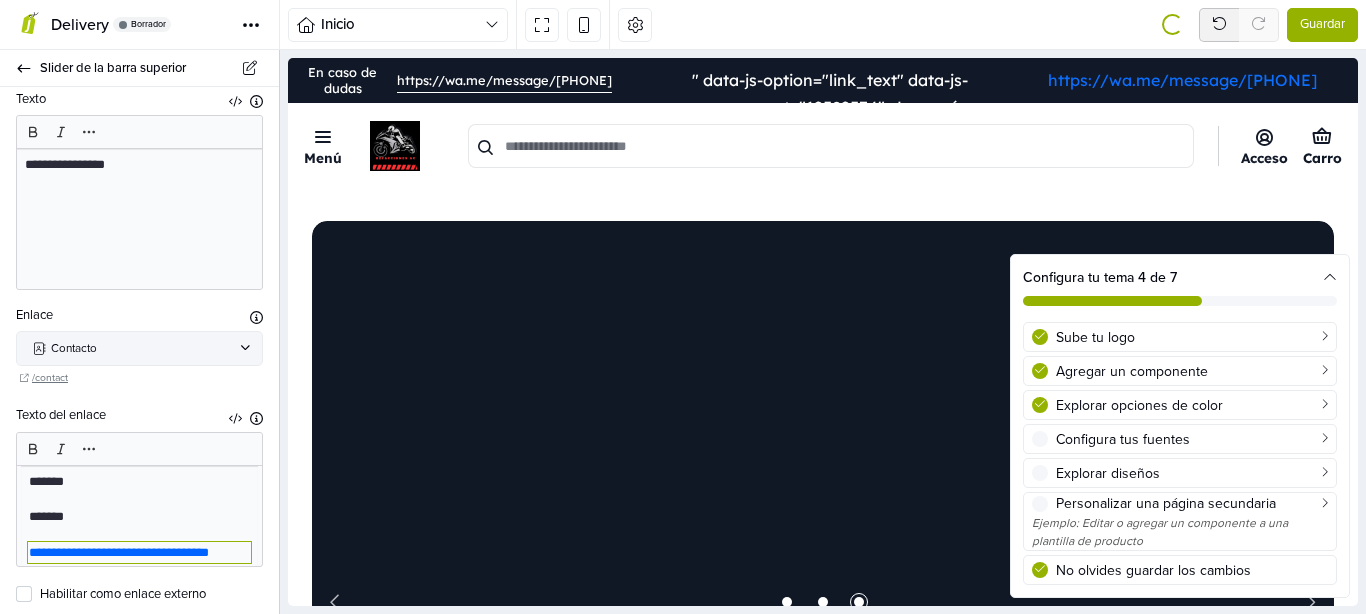 scroll, scrollTop: 113, scrollLeft: 0, axis: vertical 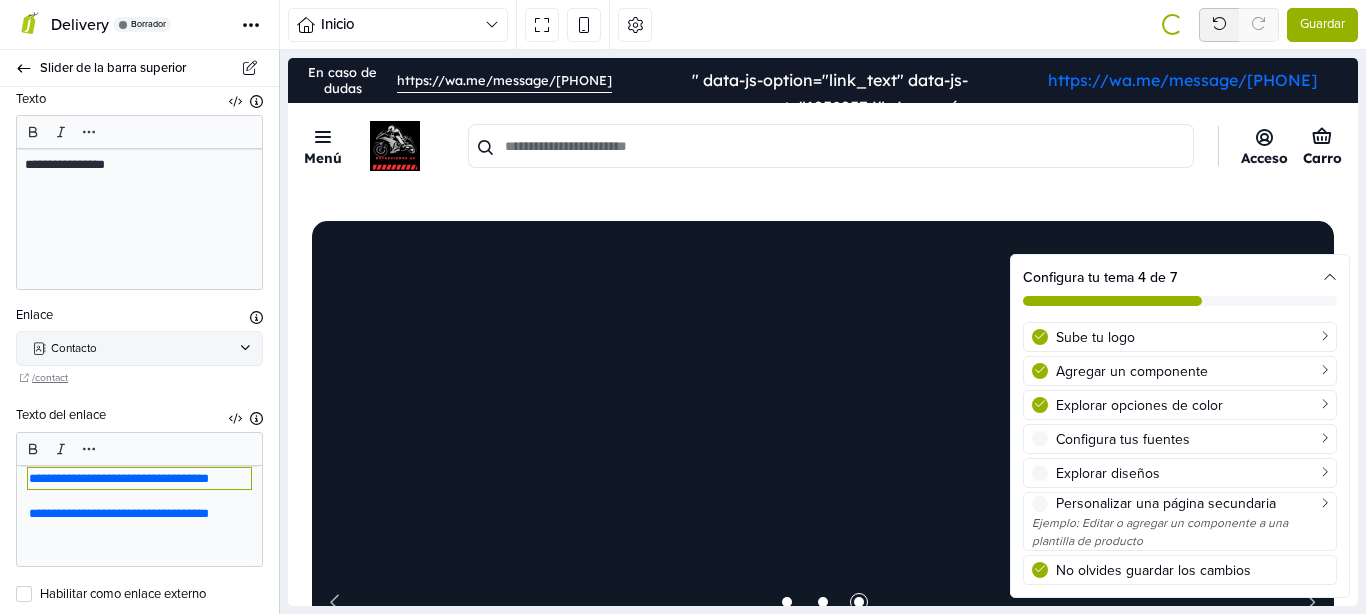 click at bounding box center (131, 550) 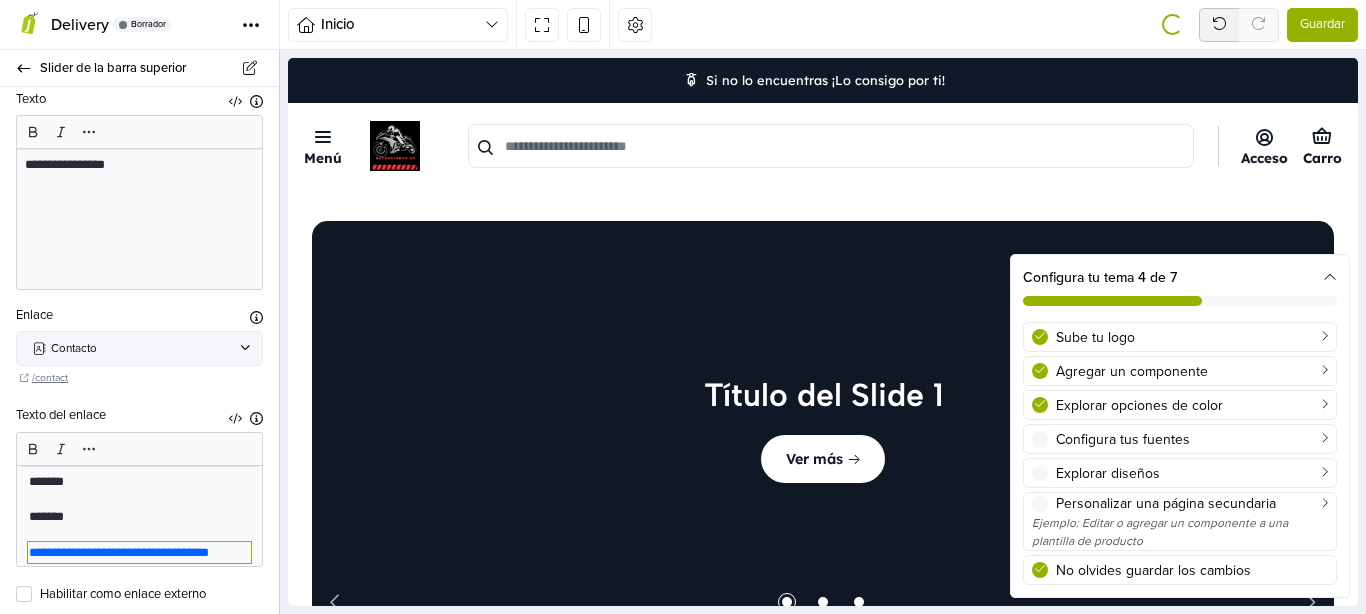 scroll, scrollTop: 90, scrollLeft: 0, axis: vertical 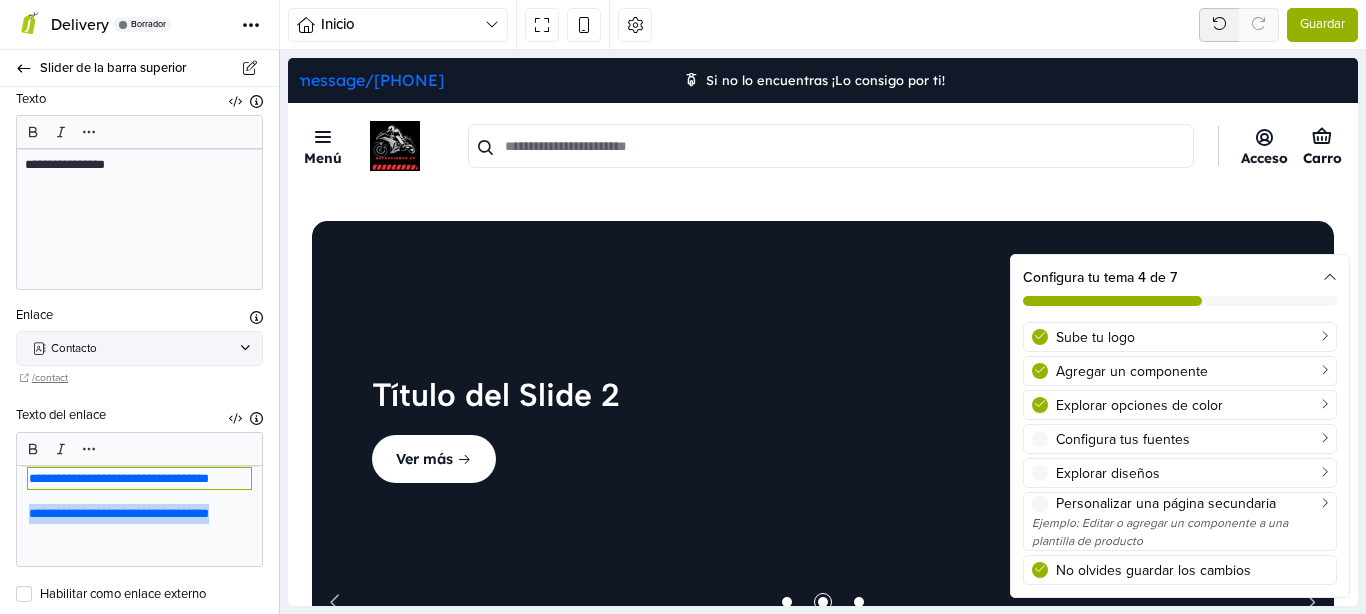 drag, startPoint x: 169, startPoint y: 552, endPoint x: 0, endPoint y: 513, distance: 173.44164 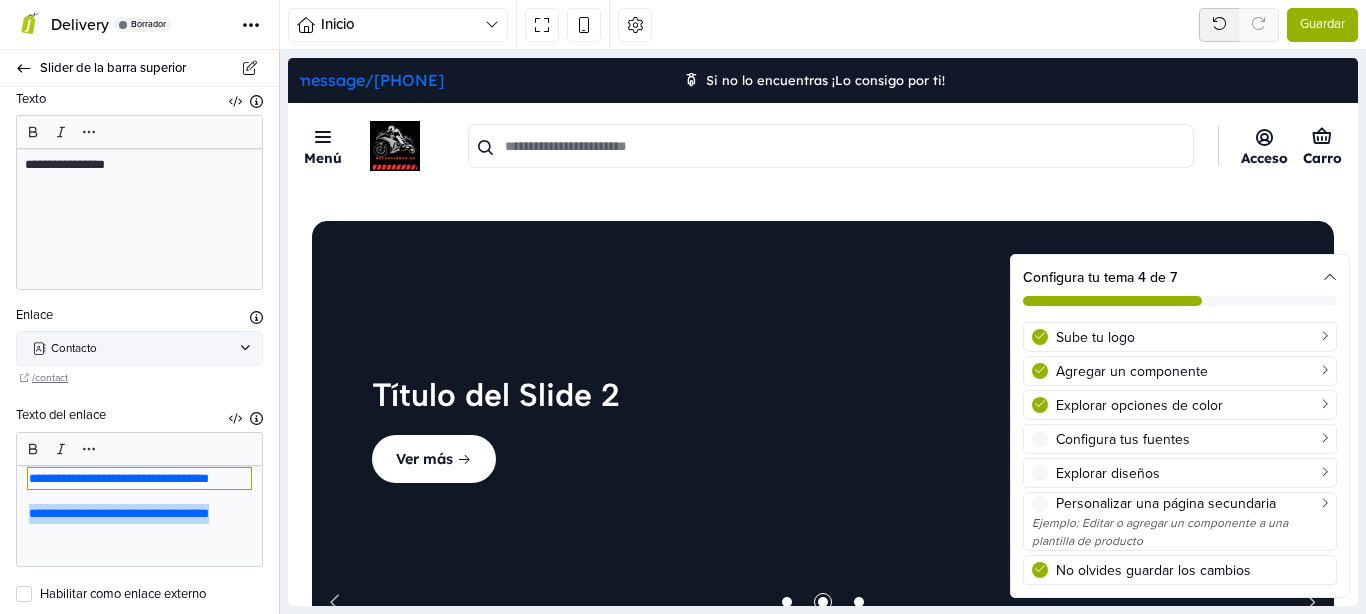 click on "**********" at bounding box center (139, 516) 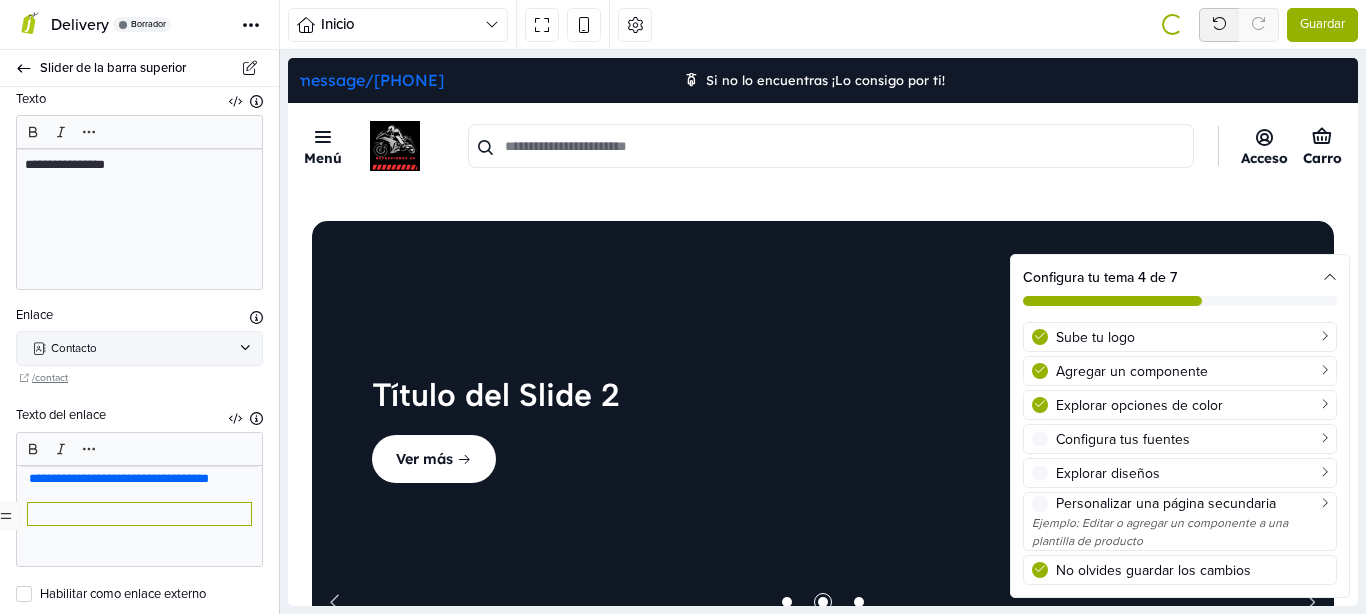 scroll, scrollTop: 0, scrollLeft: 0, axis: both 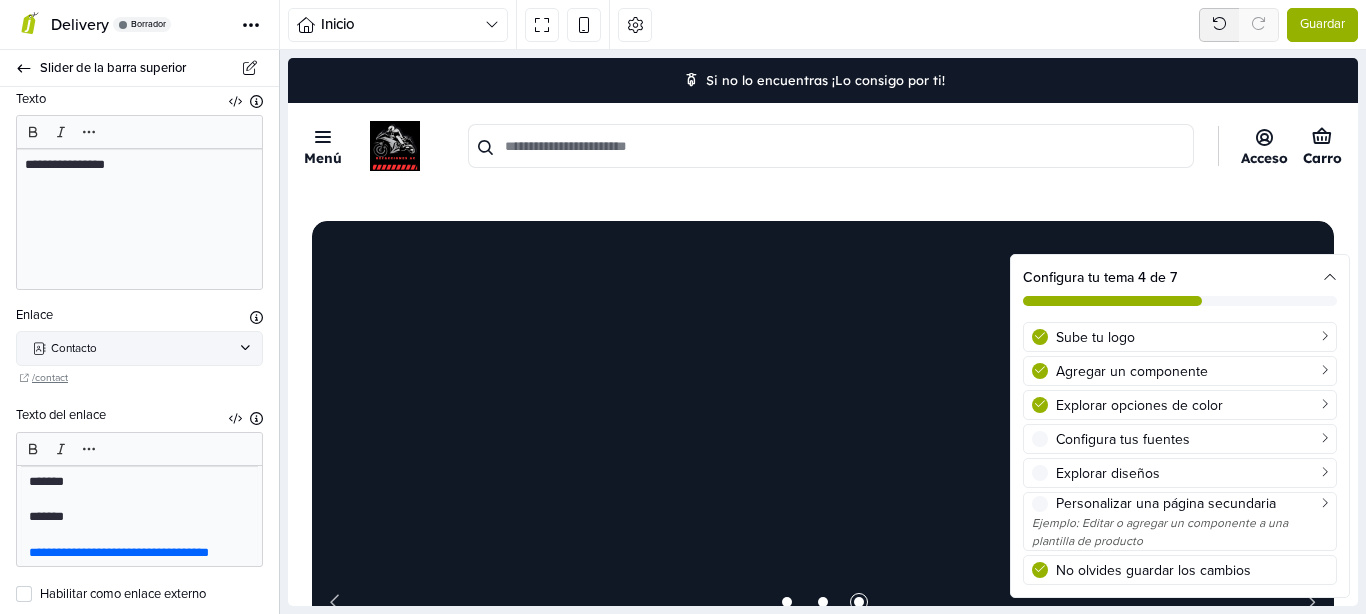 click on "*******" at bounding box center [131, 517] 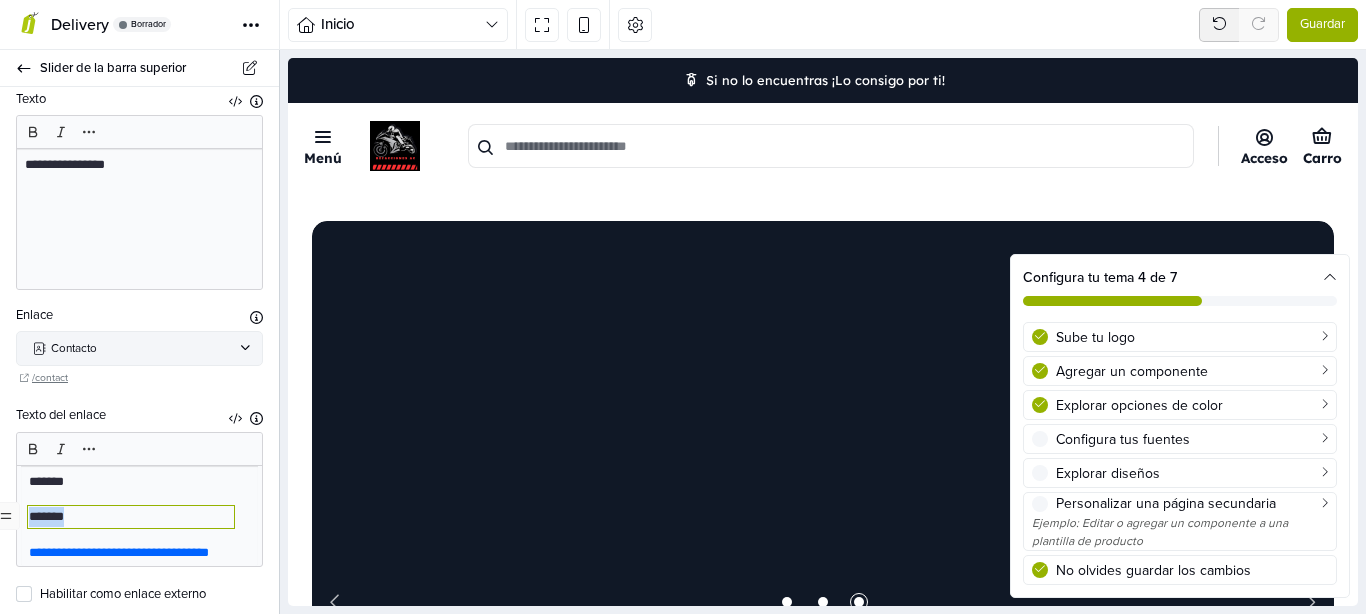 drag, startPoint x: 33, startPoint y: 523, endPoint x: 0, endPoint y: 523, distance: 33 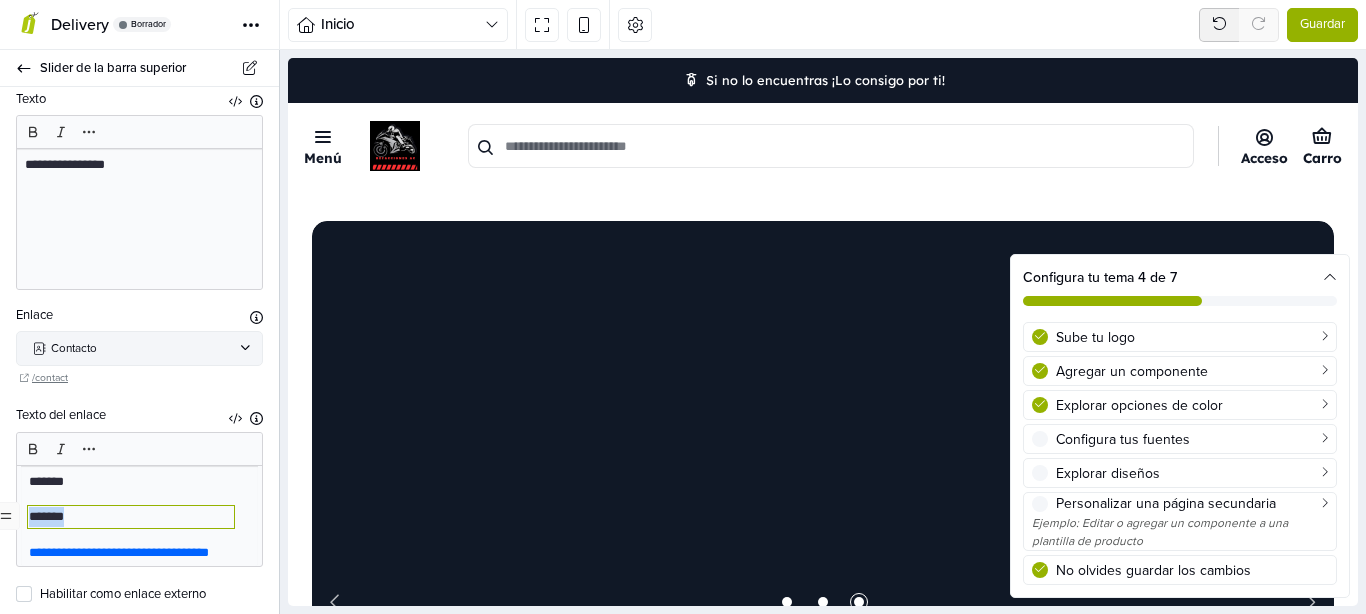click on "**********" at bounding box center (139, 516) 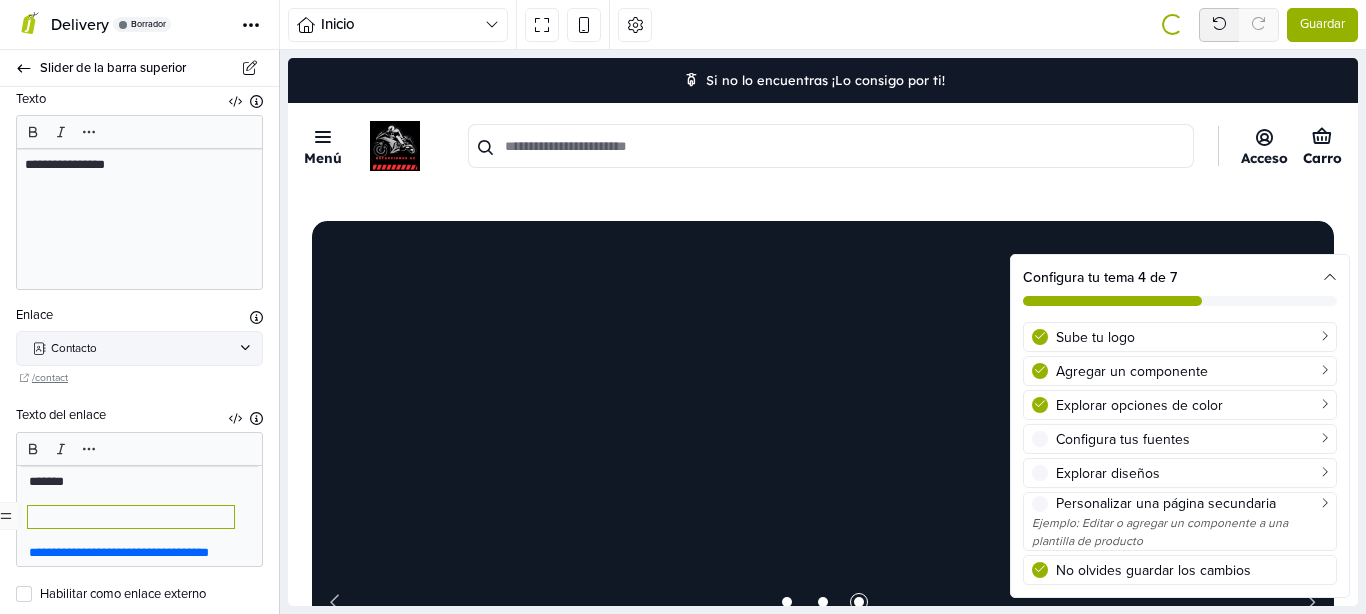 click on "**********" at bounding box center (139, 314) 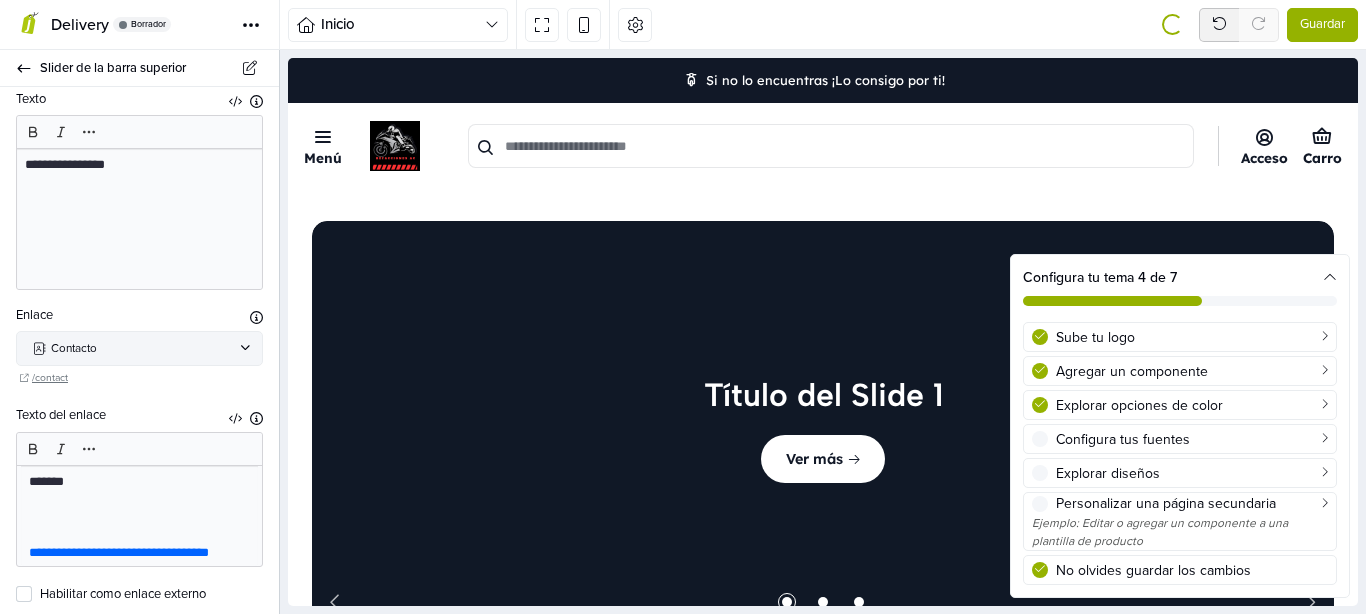 click on "**********" at bounding box center [139, 314] 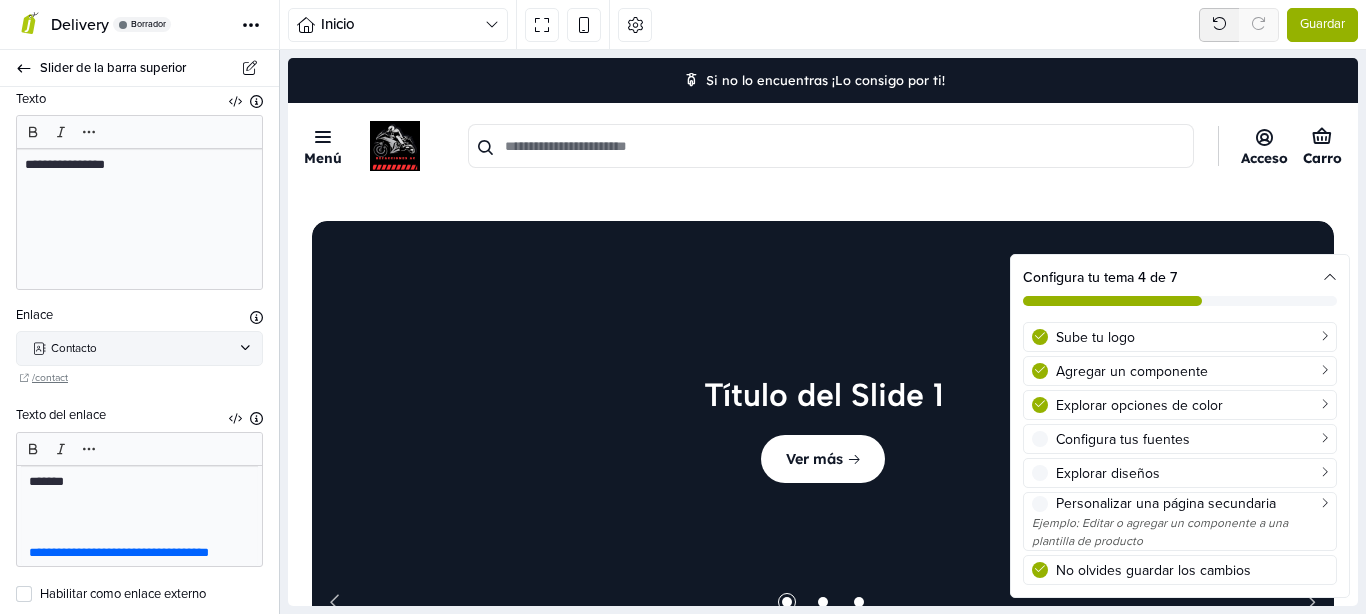 click on "**********" at bounding box center [139, 314] 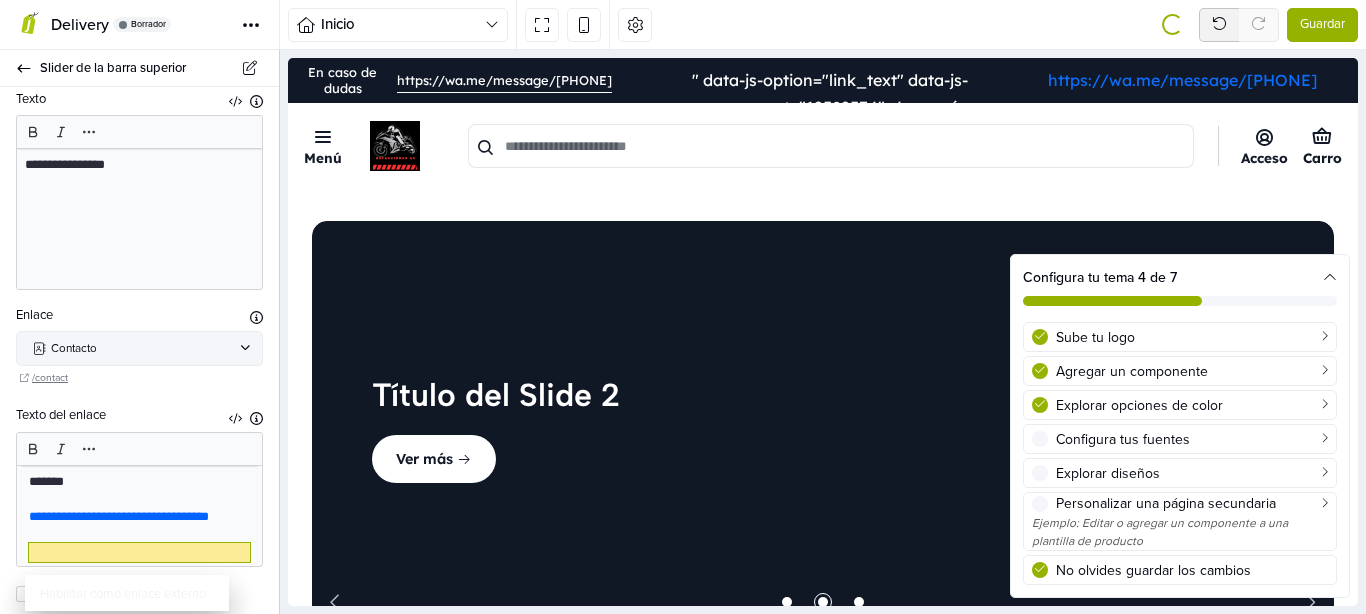 drag, startPoint x: 12, startPoint y: 514, endPoint x: 3, endPoint y: 581, distance: 67.601776 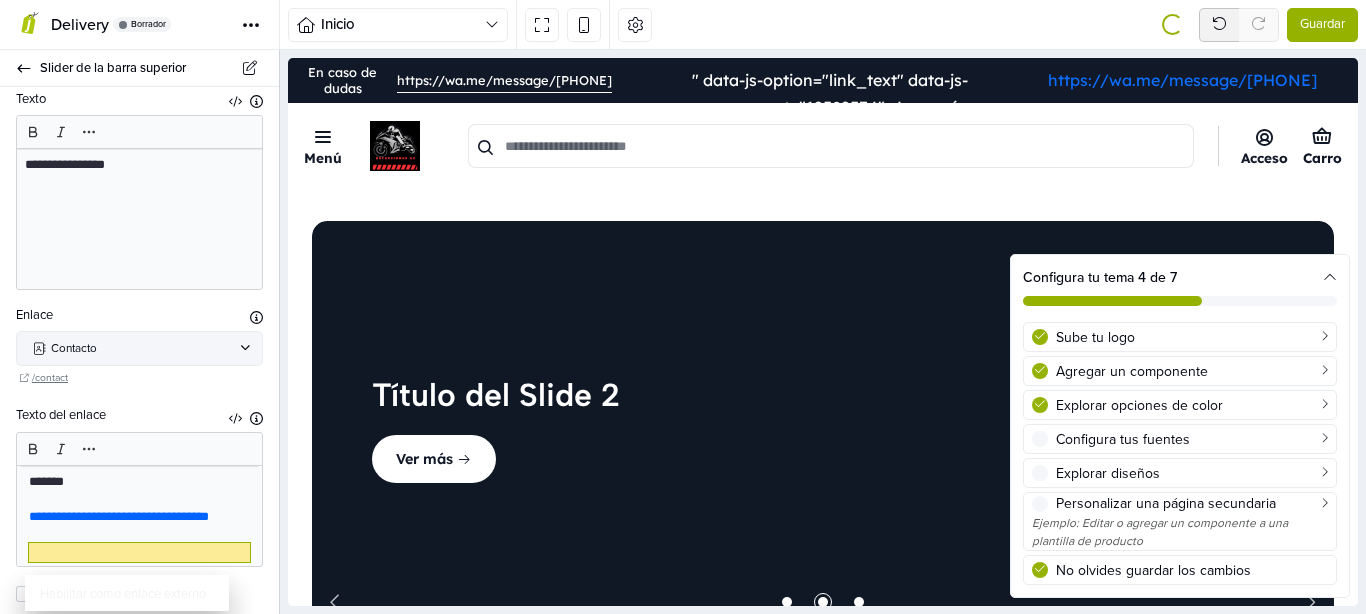 click on "**********" at bounding box center [683, 307] 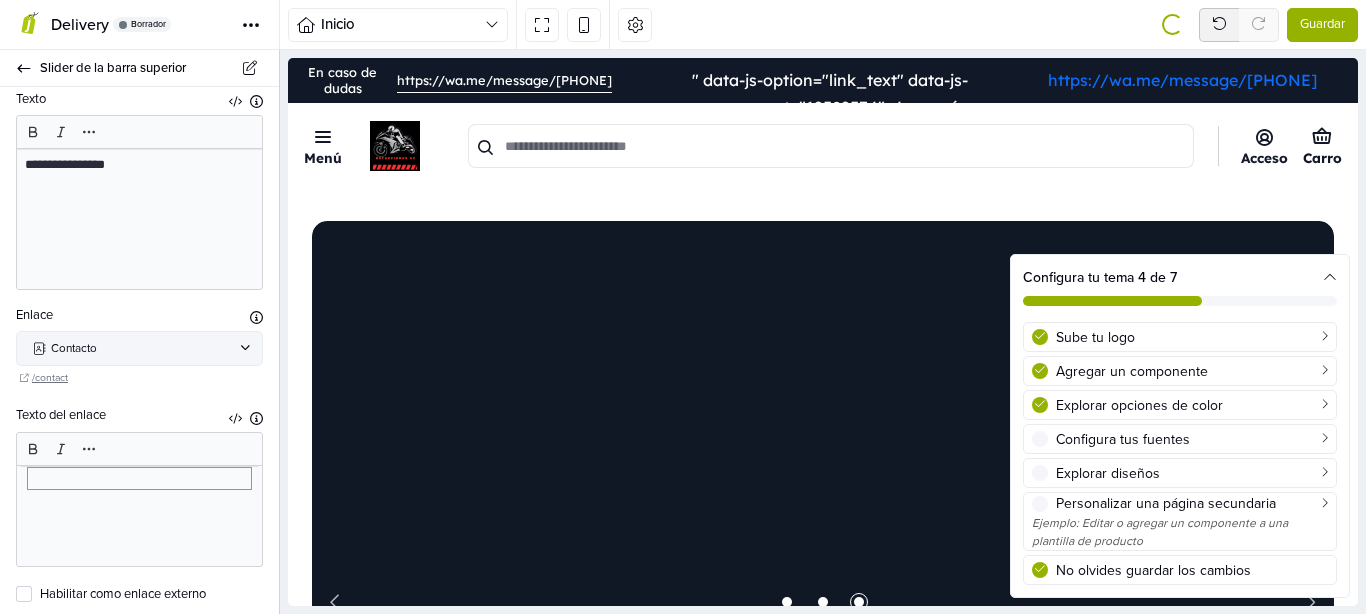 scroll, scrollTop: 0, scrollLeft: 0, axis: both 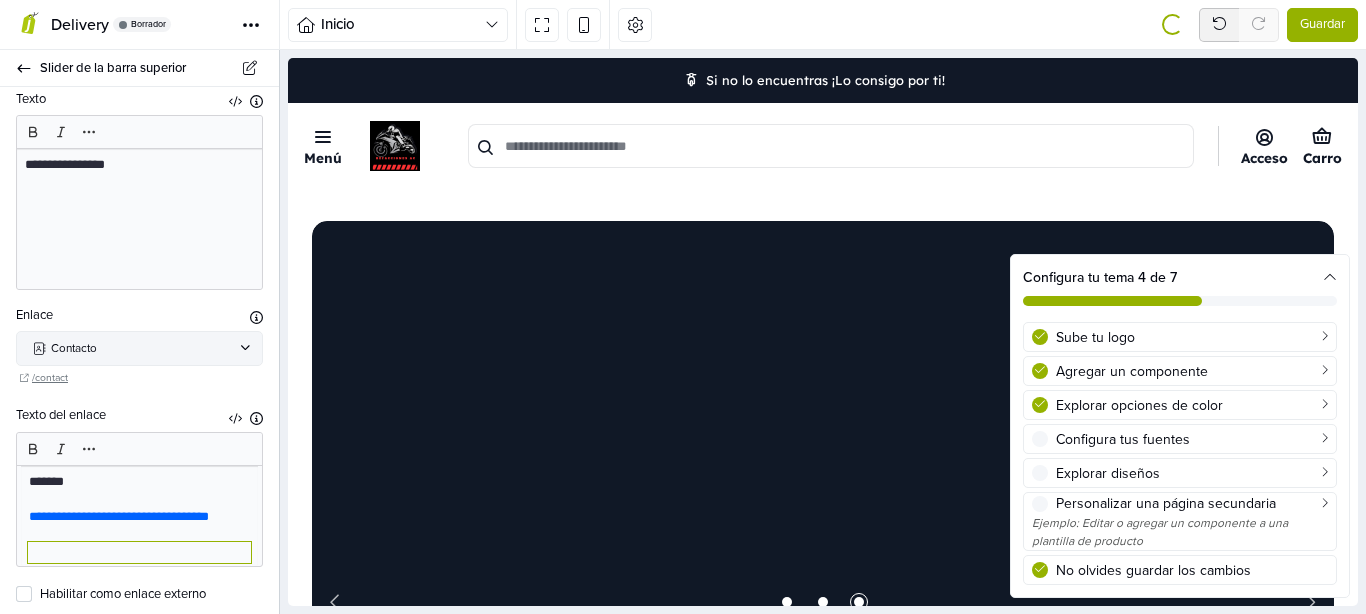 drag, startPoint x: 251, startPoint y: 497, endPoint x: 225, endPoint y: 542, distance: 51.971146 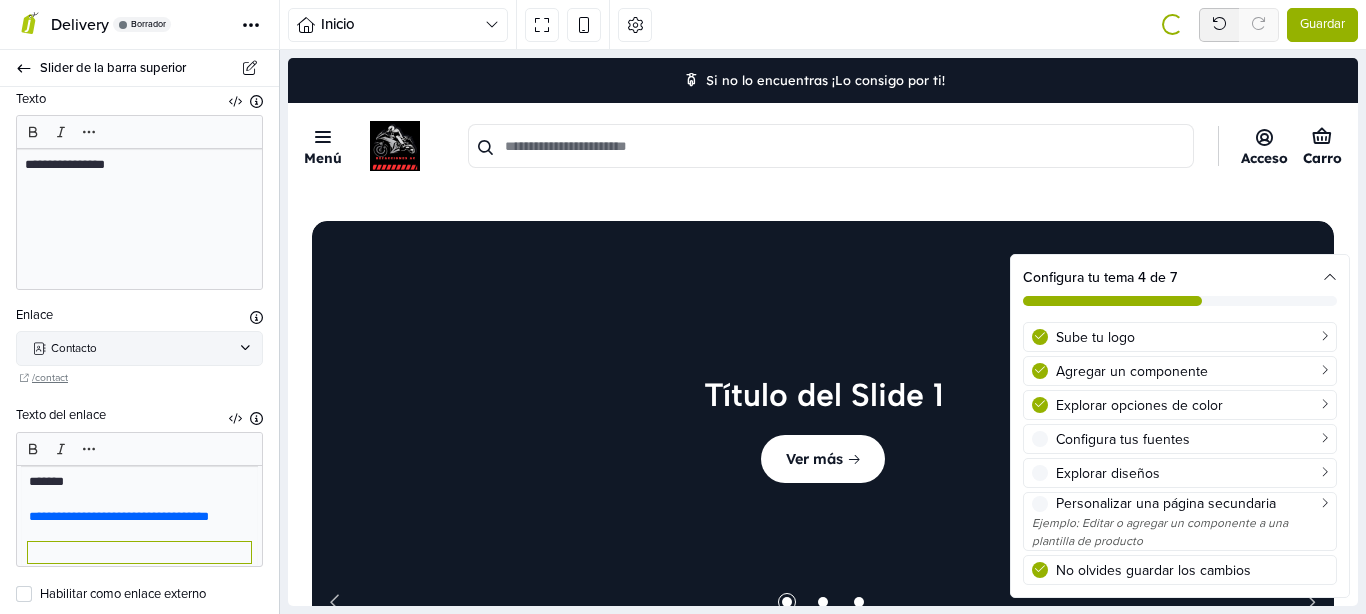 scroll, scrollTop: 93, scrollLeft: 0, axis: vertical 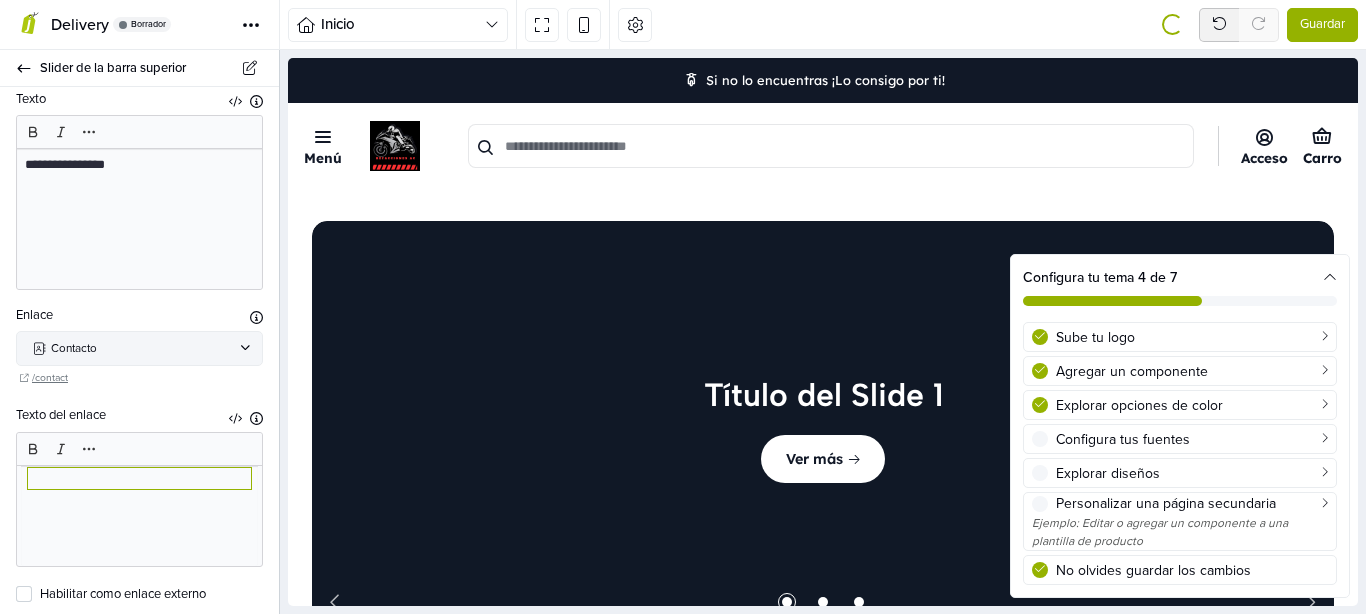 click on "**********" at bounding box center (139, 516) 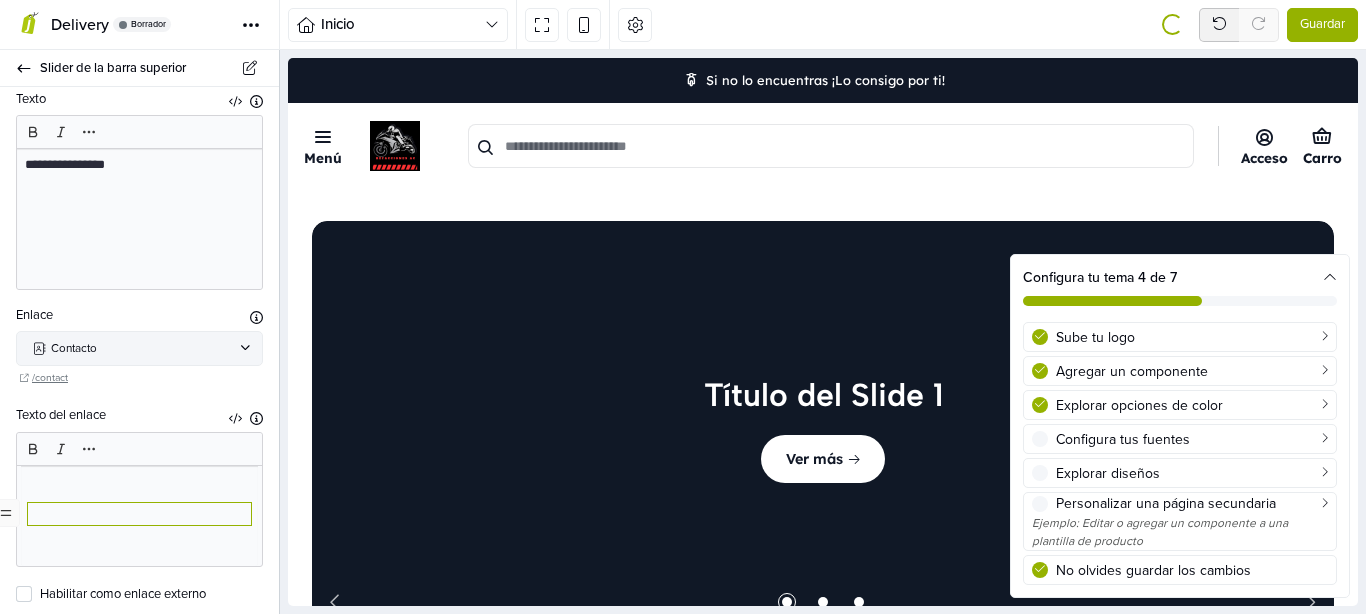 click at bounding box center (131, 550) 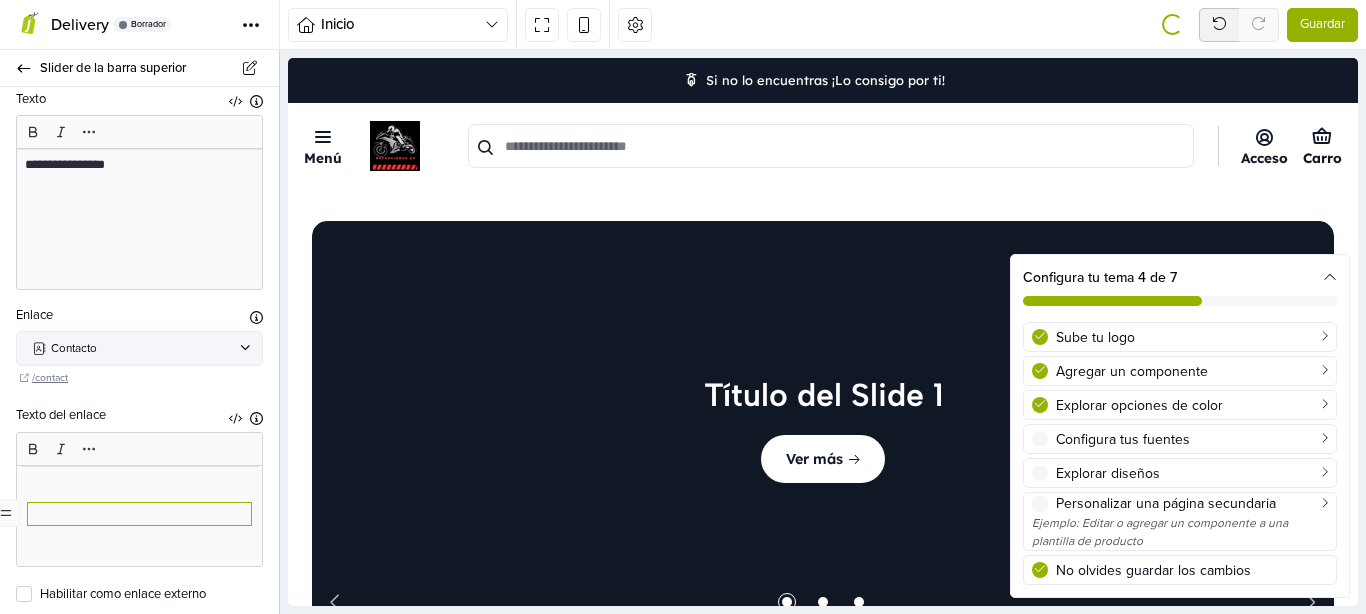 click at bounding box center [131, 550] 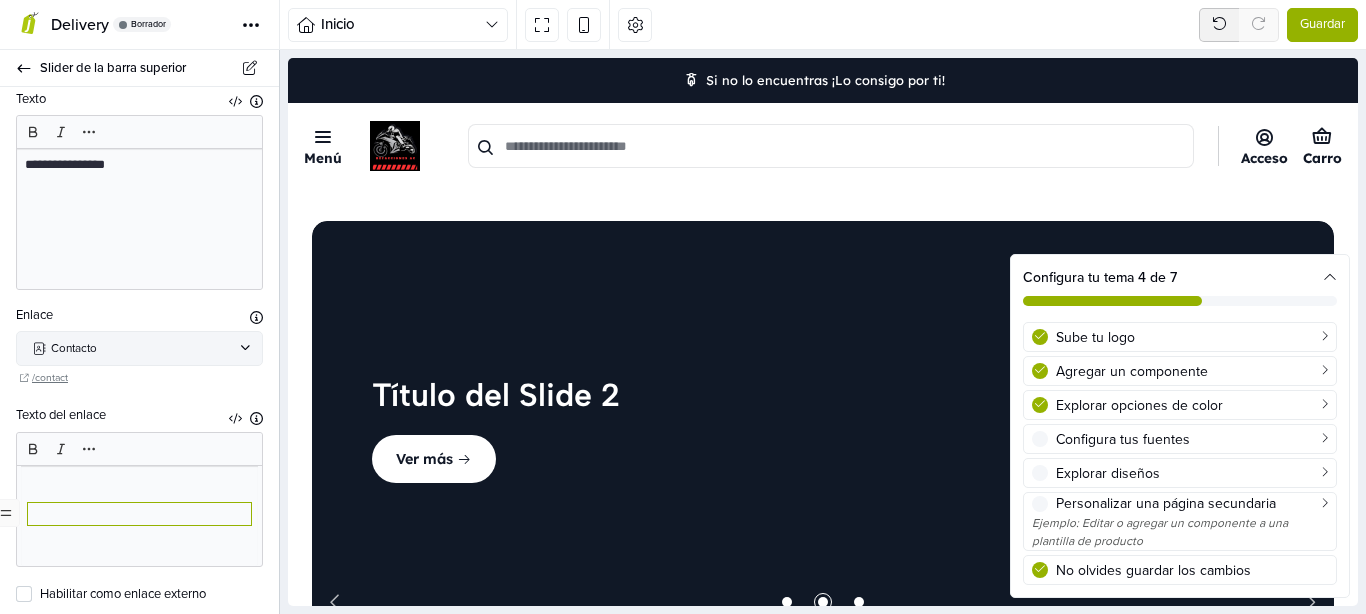 click on "**********" at bounding box center (139, 516) 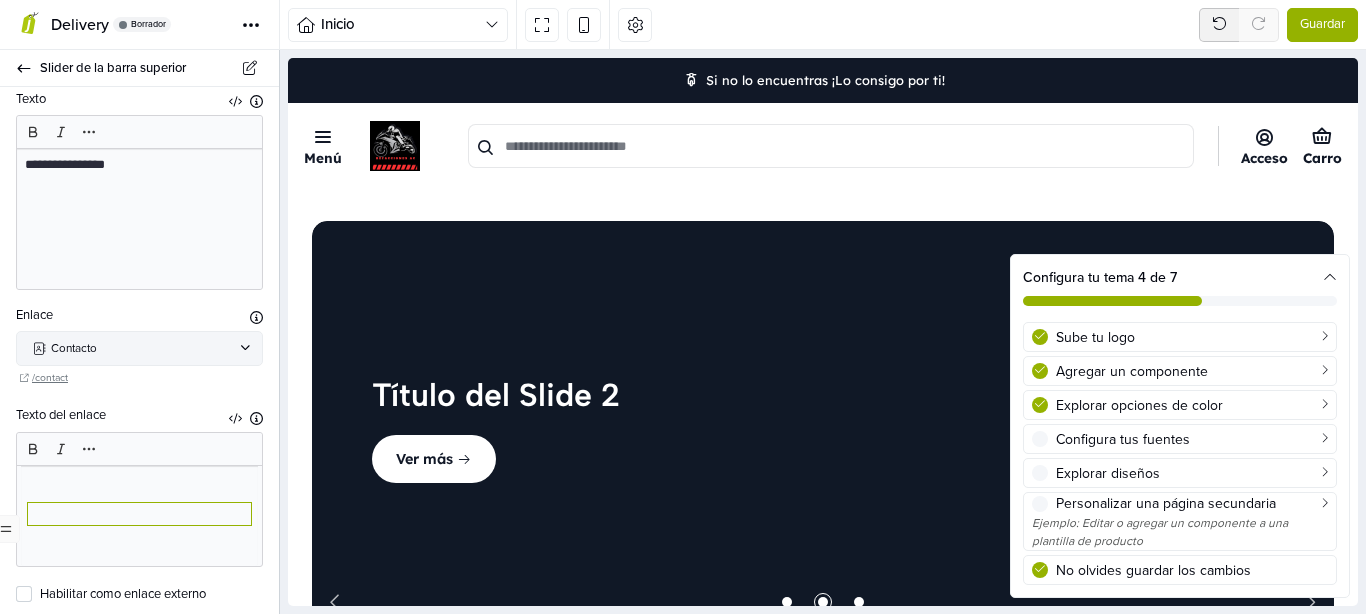 scroll, scrollTop: 0, scrollLeft: 0, axis: both 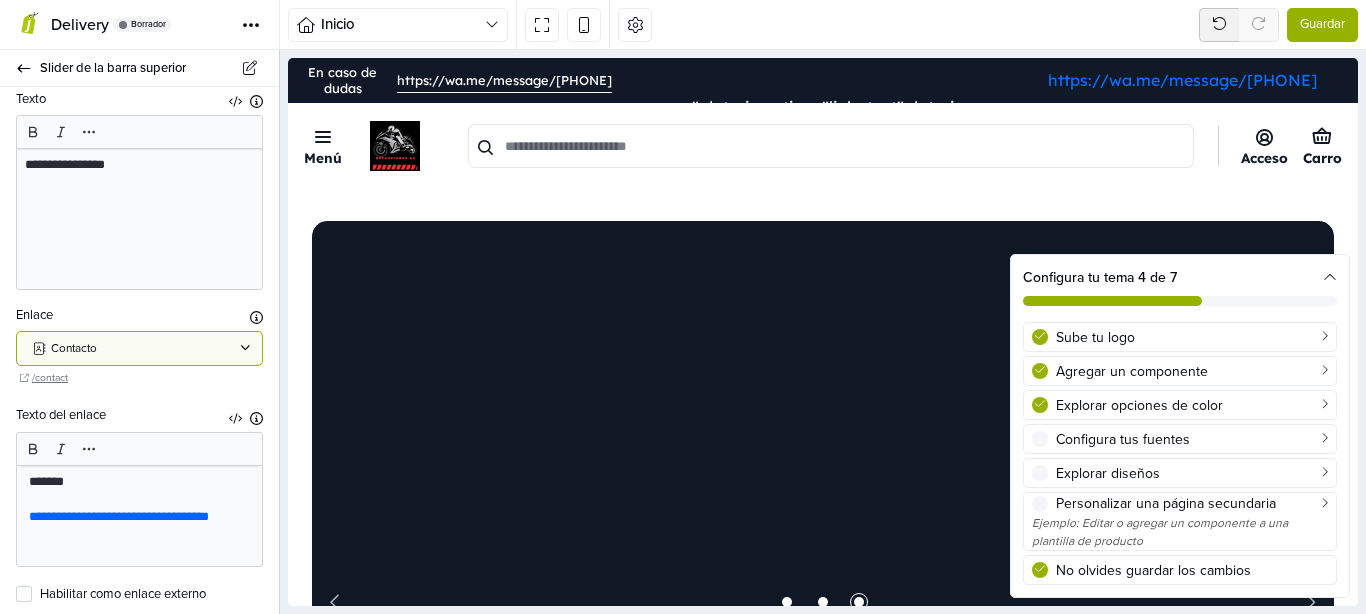 click on "Contacto" at bounding box center (142, 349) 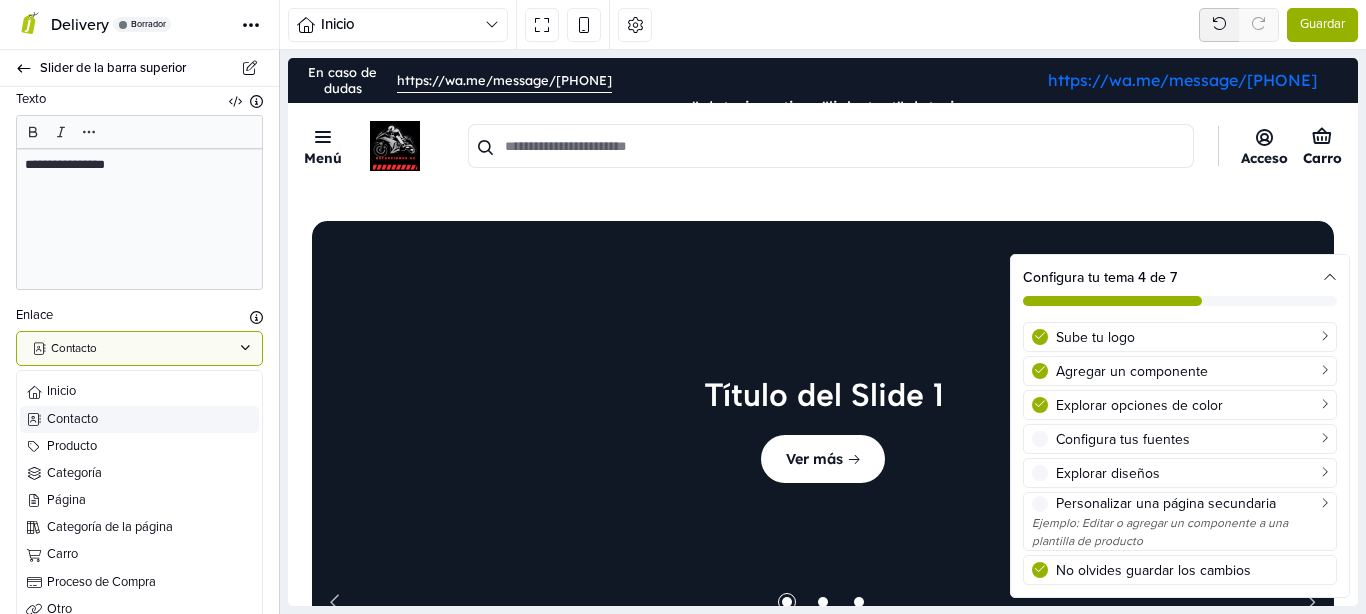 click on "Contacto" at bounding box center (151, 419) 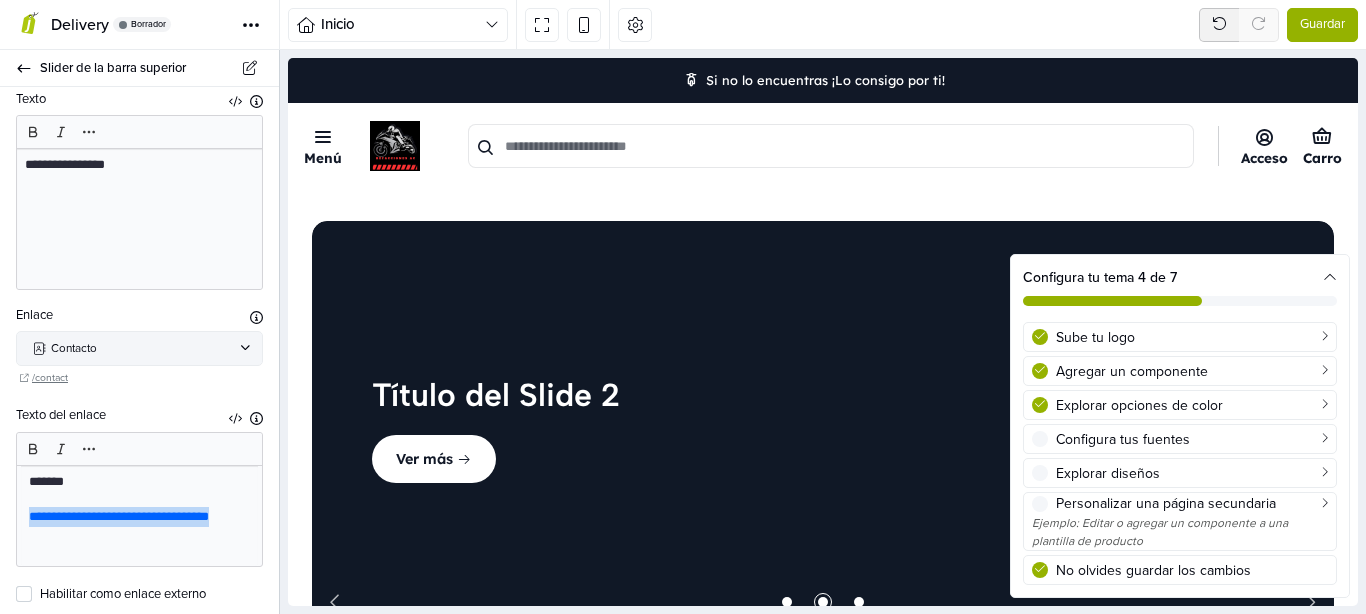 drag, startPoint x: 169, startPoint y: 547, endPoint x: 0, endPoint y: 507, distance: 173.66922 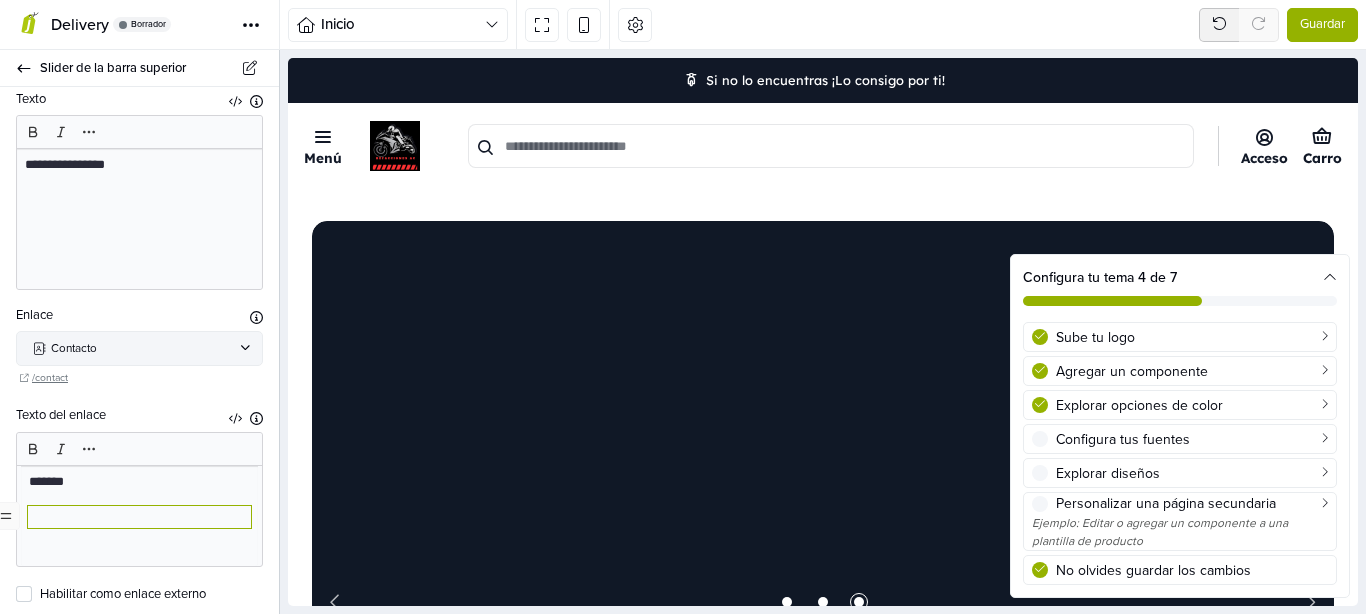 click on "/contact" at bounding box center [143, 380] 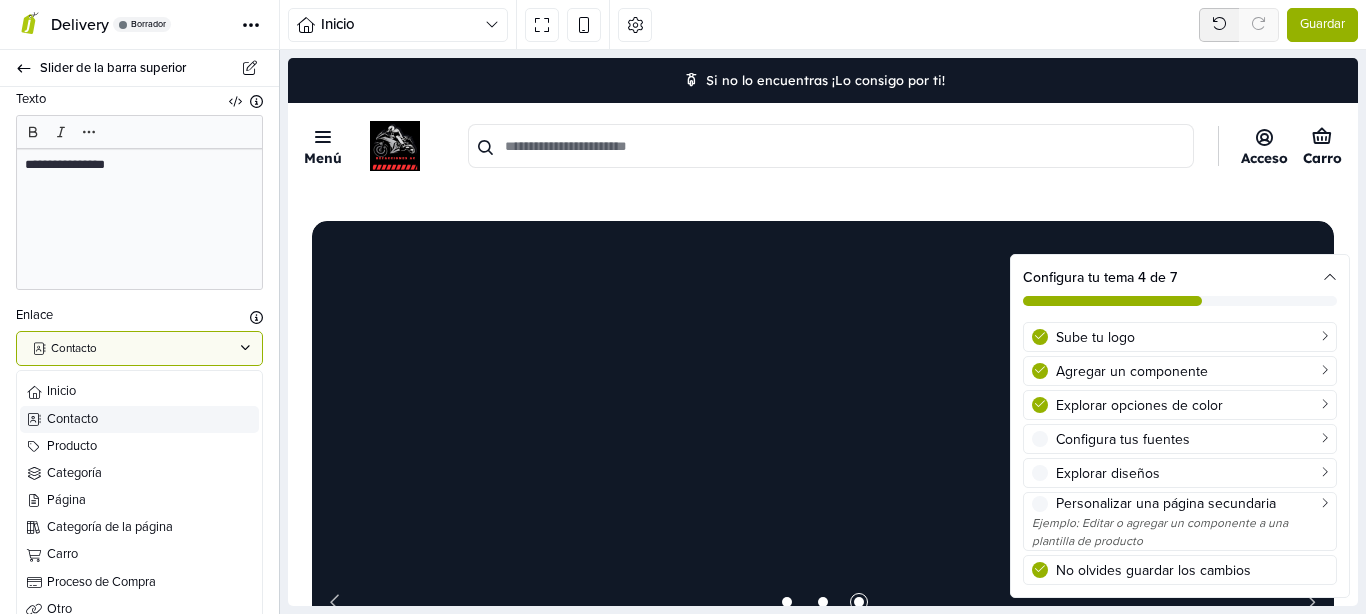 click on "Contacto" at bounding box center (130, 349) 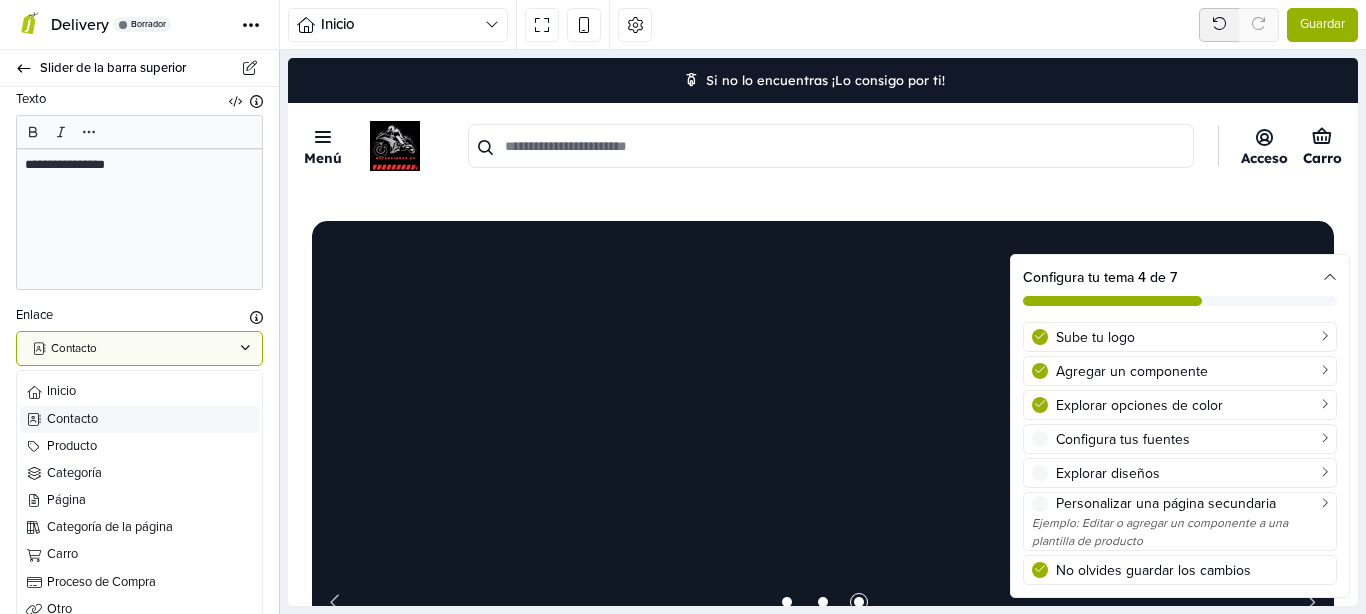 click on "Contacto" at bounding box center (151, 419) 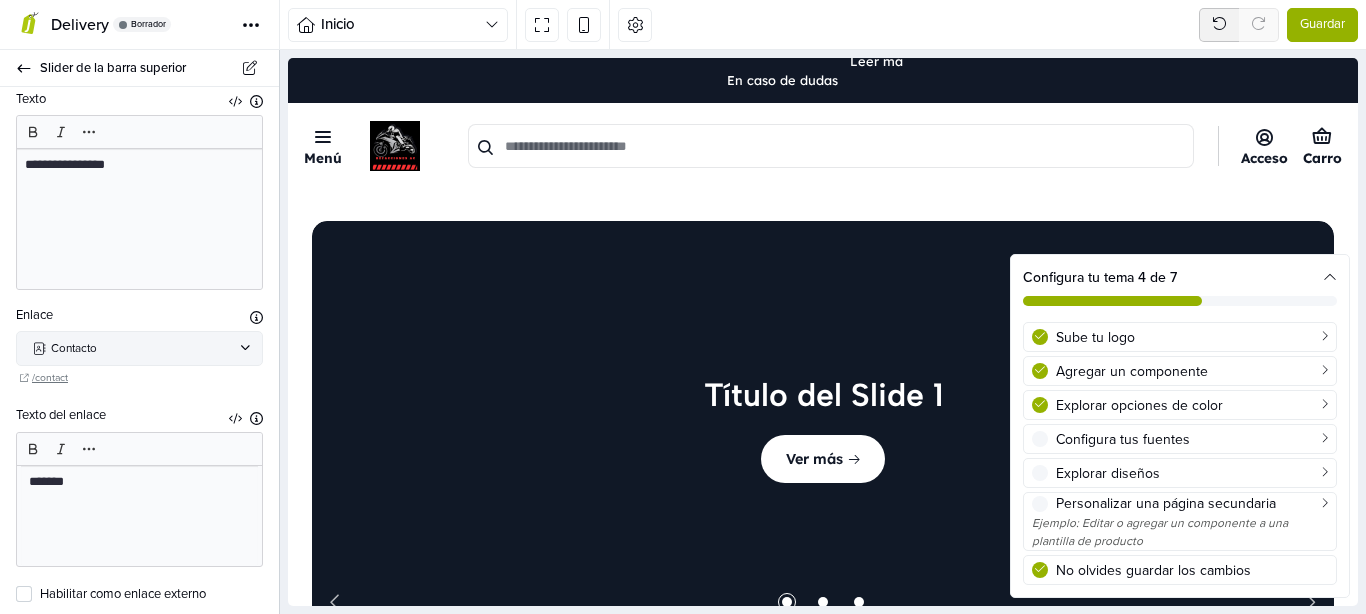 click on "**********" at bounding box center [139, 486] 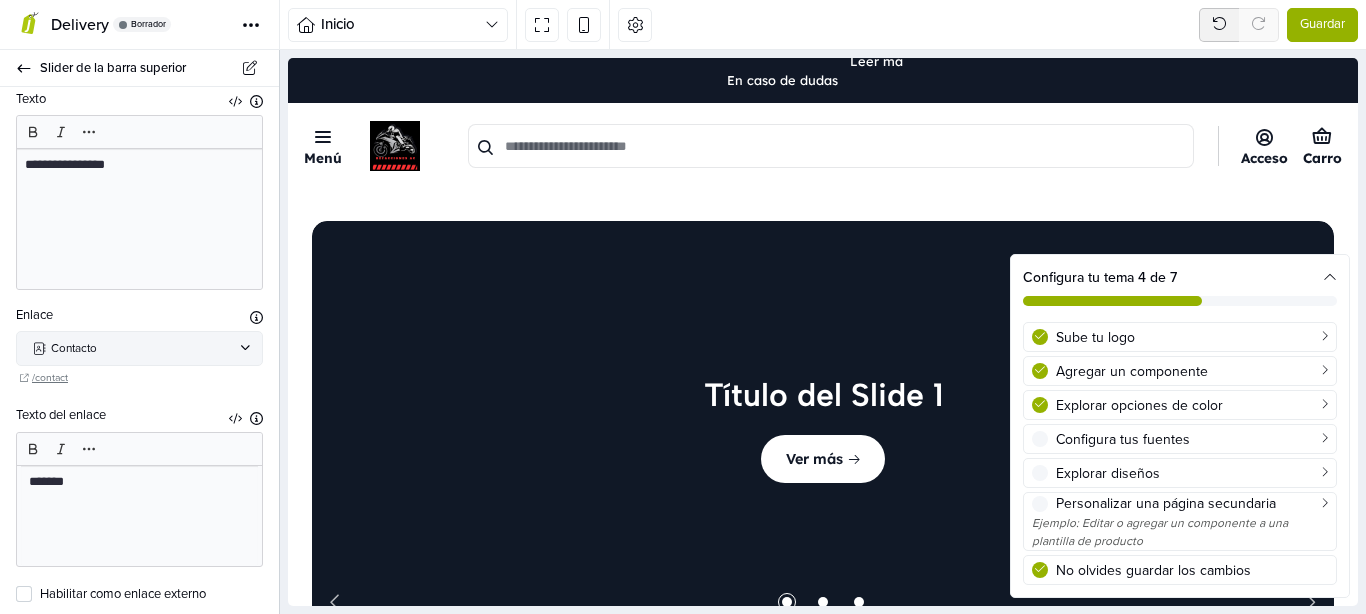 click on "Texto del enlace" at bounding box center [61, 416] 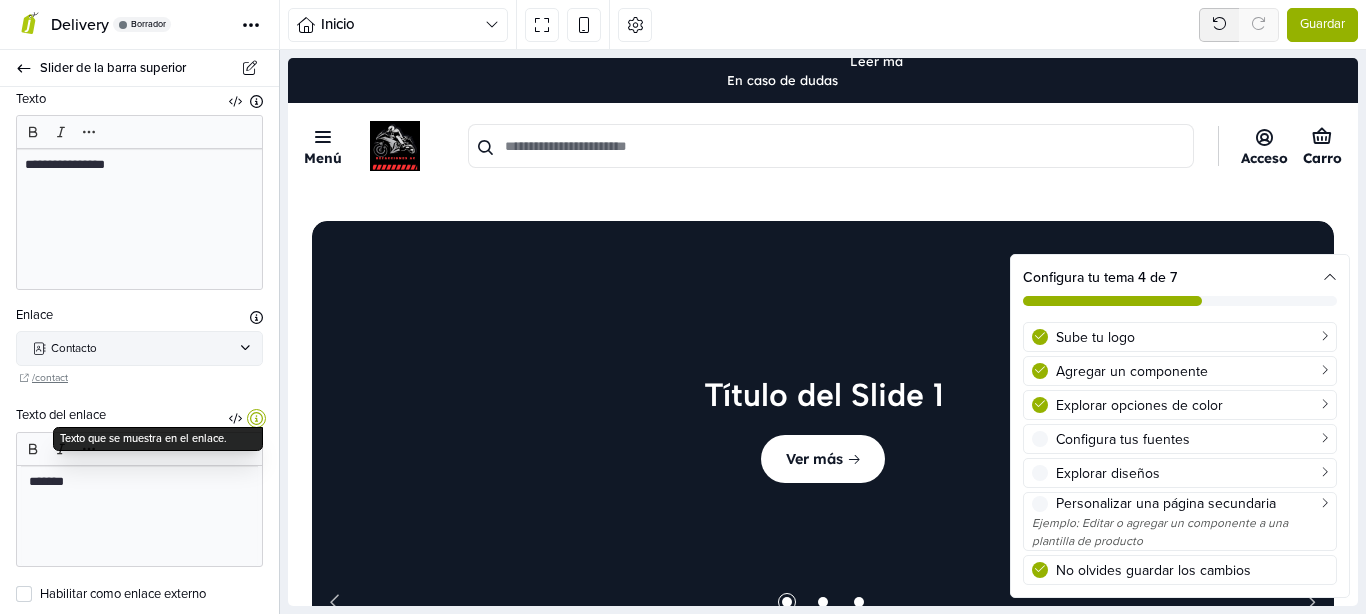 click 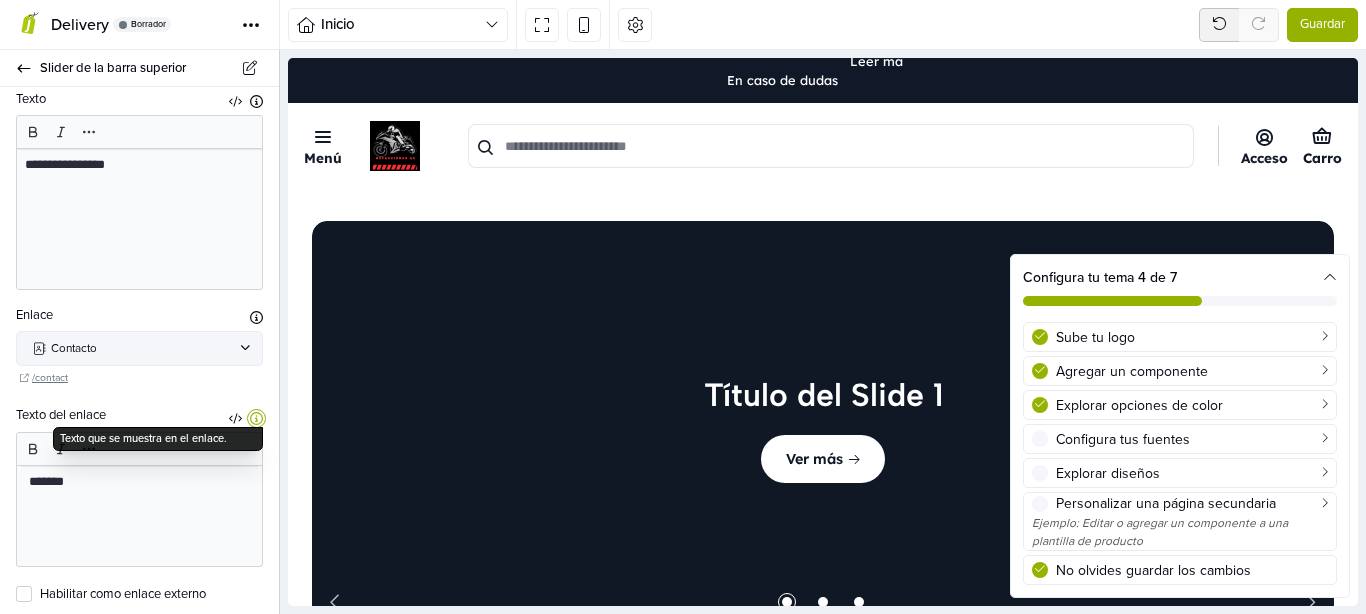 click 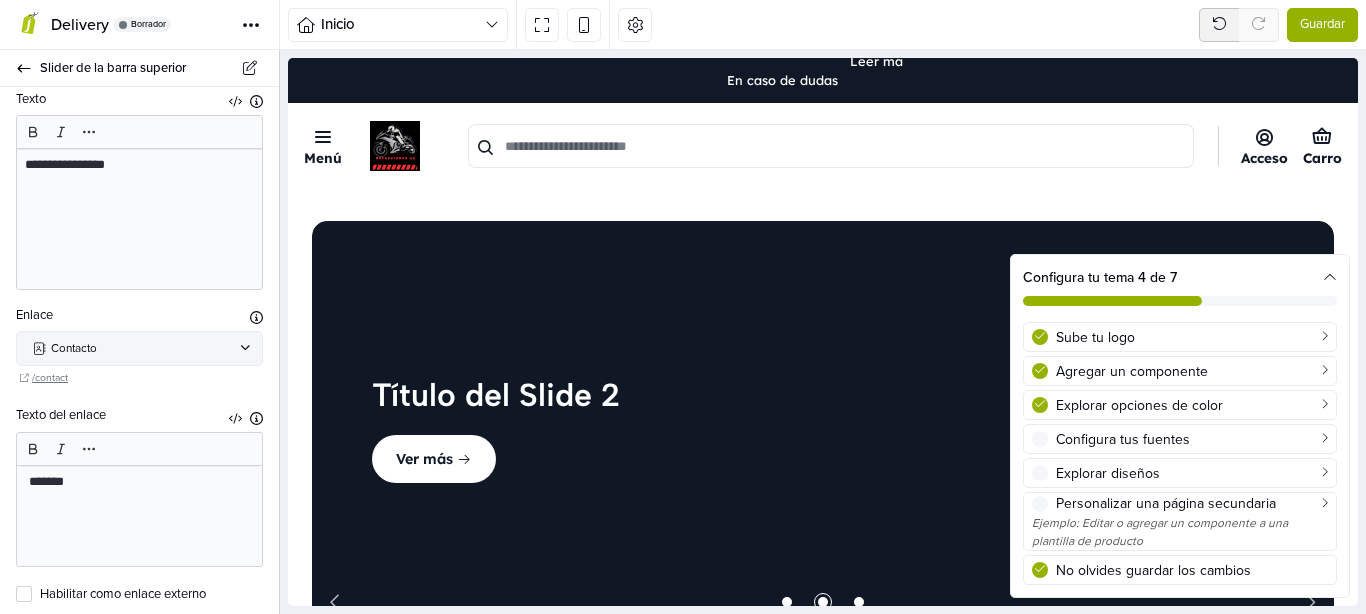 click on "*******" at bounding box center (131, 482) 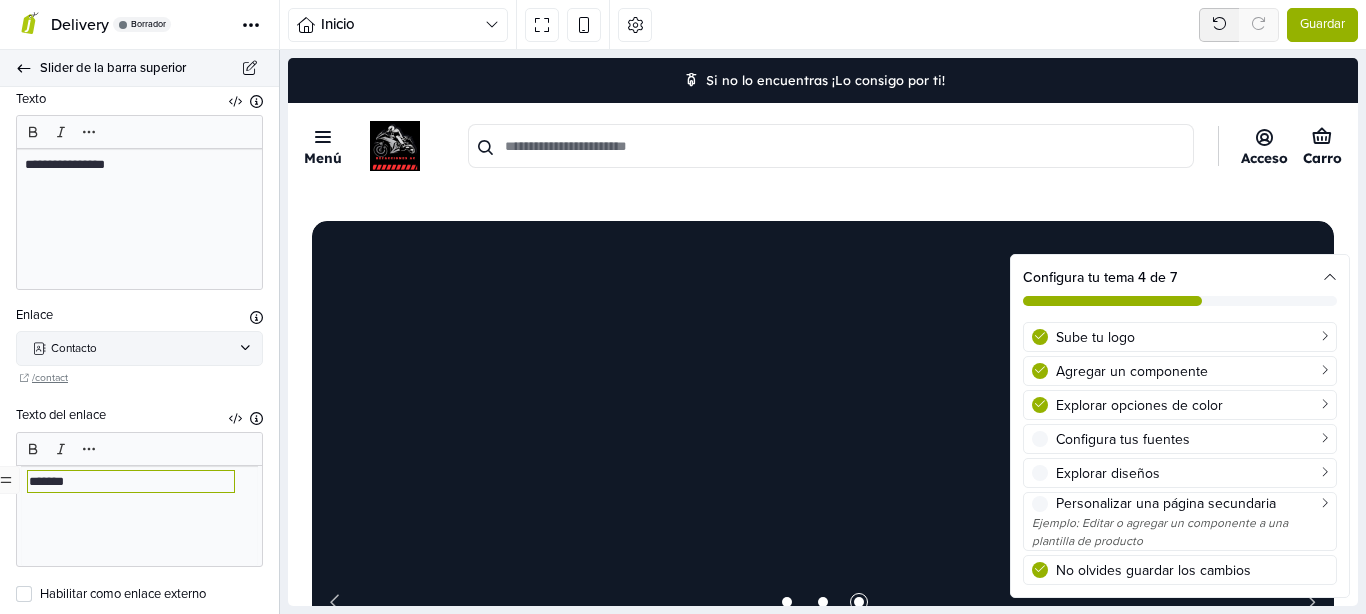 click on "Slider de la barra superior" at bounding box center [139, 68] 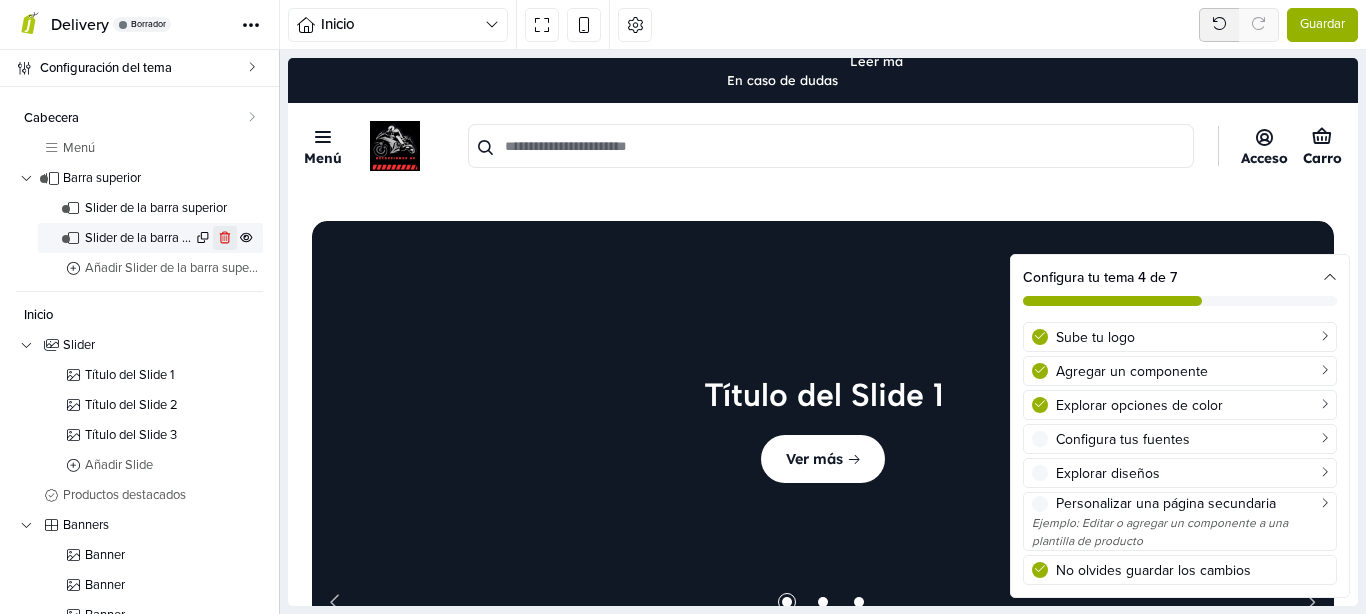 click 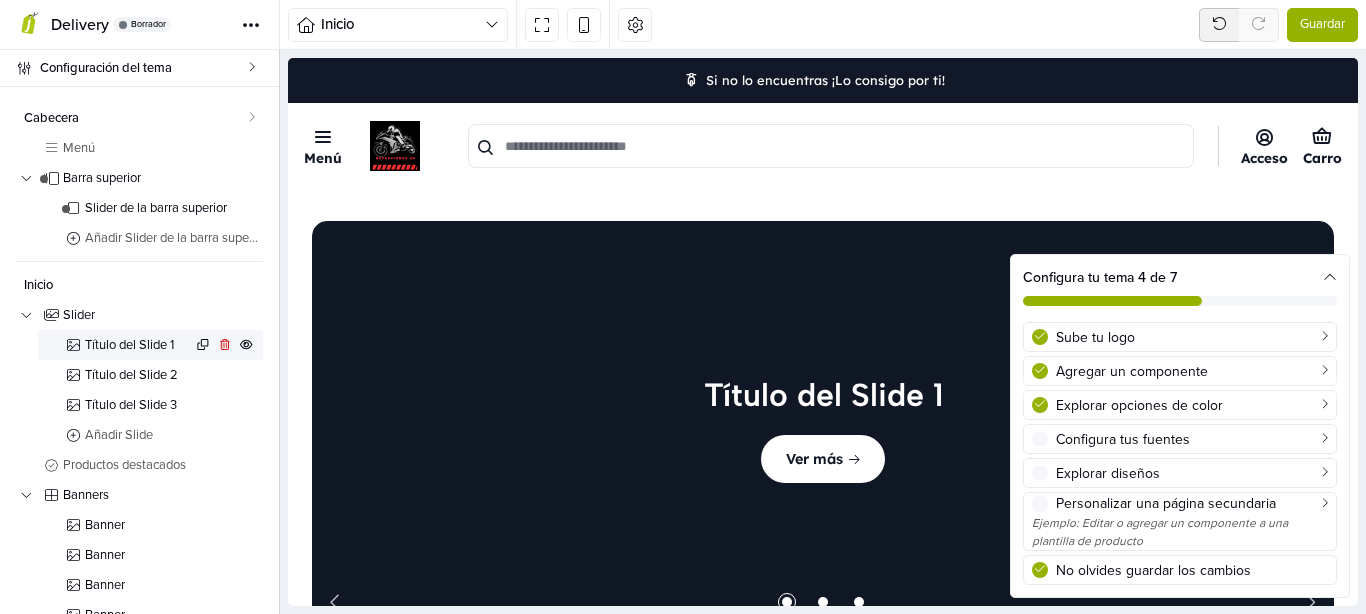 click on "Título del Slide 1" at bounding box center [138, 345] 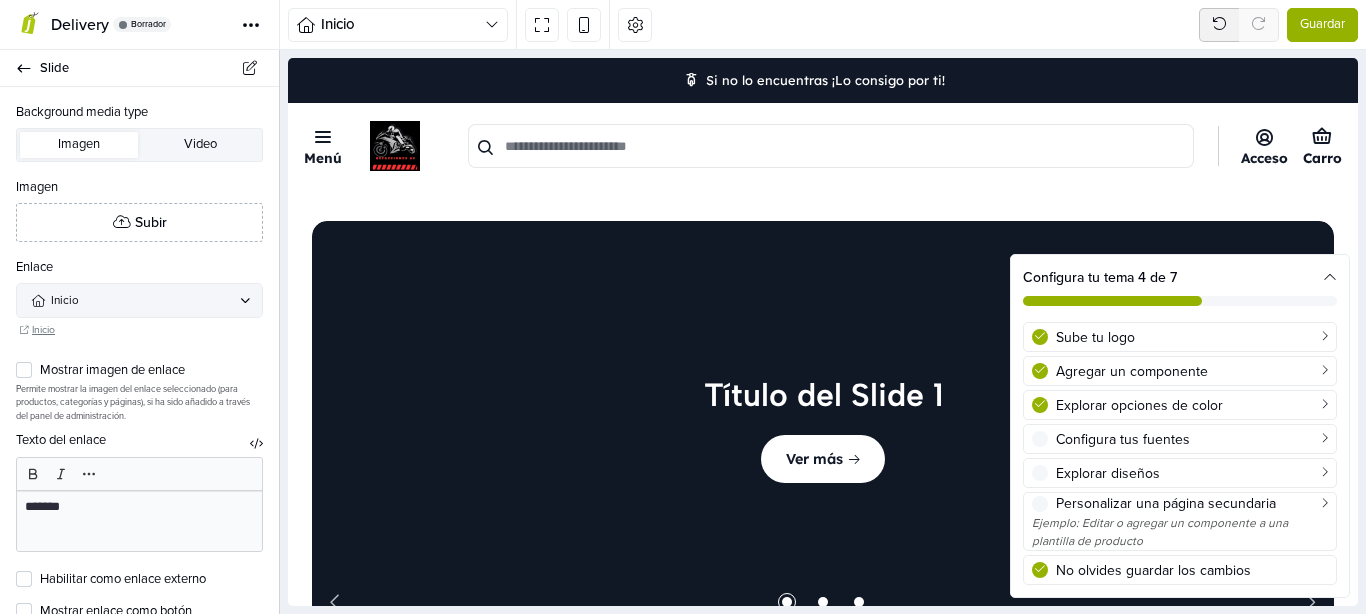 scroll, scrollTop: 99, scrollLeft: 0, axis: vertical 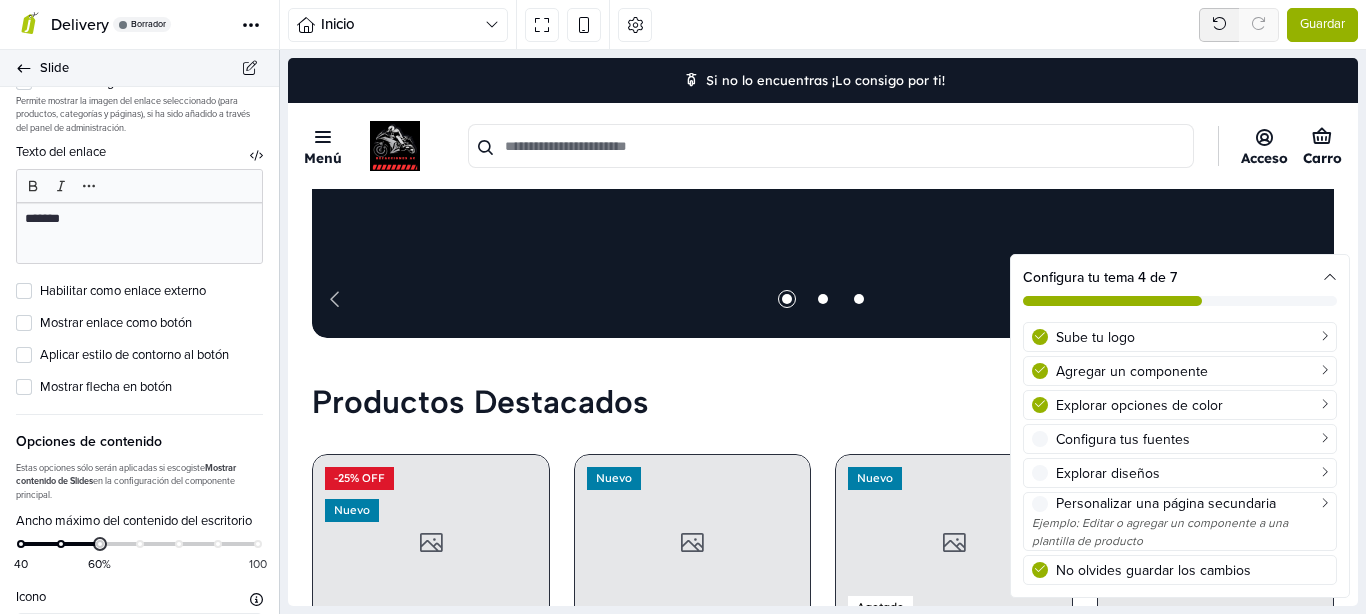 click 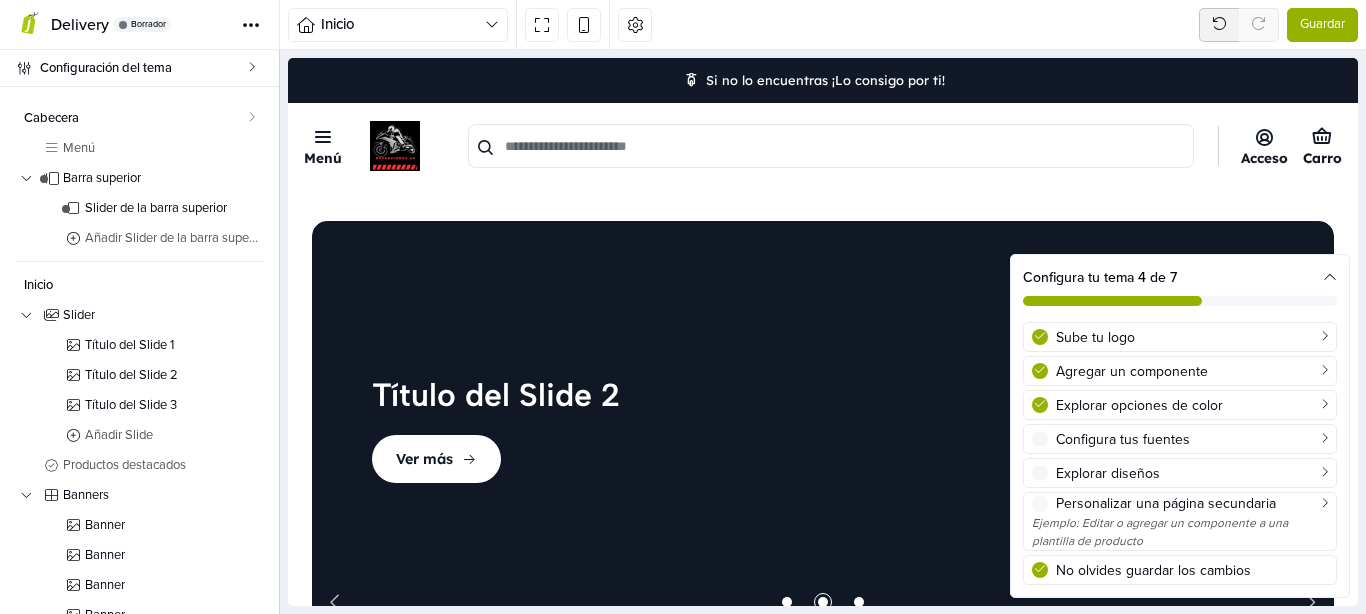 scroll, scrollTop: 102, scrollLeft: 0, axis: vertical 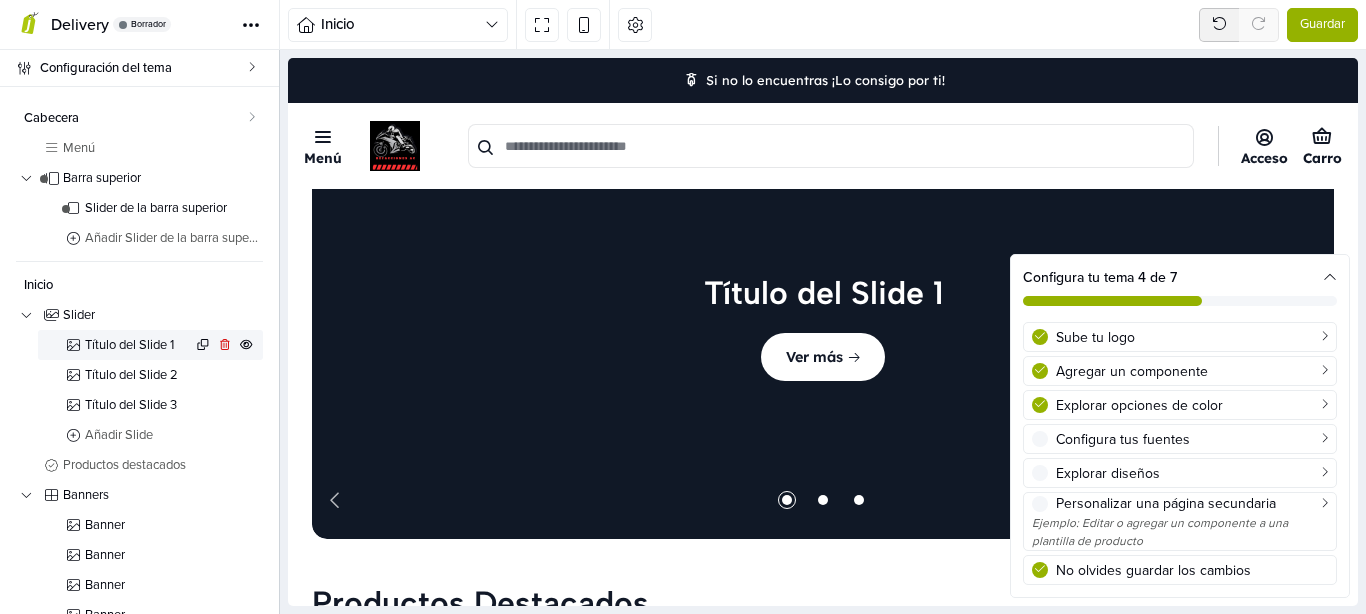 click on "Título del Slide 1" at bounding box center [138, 345] 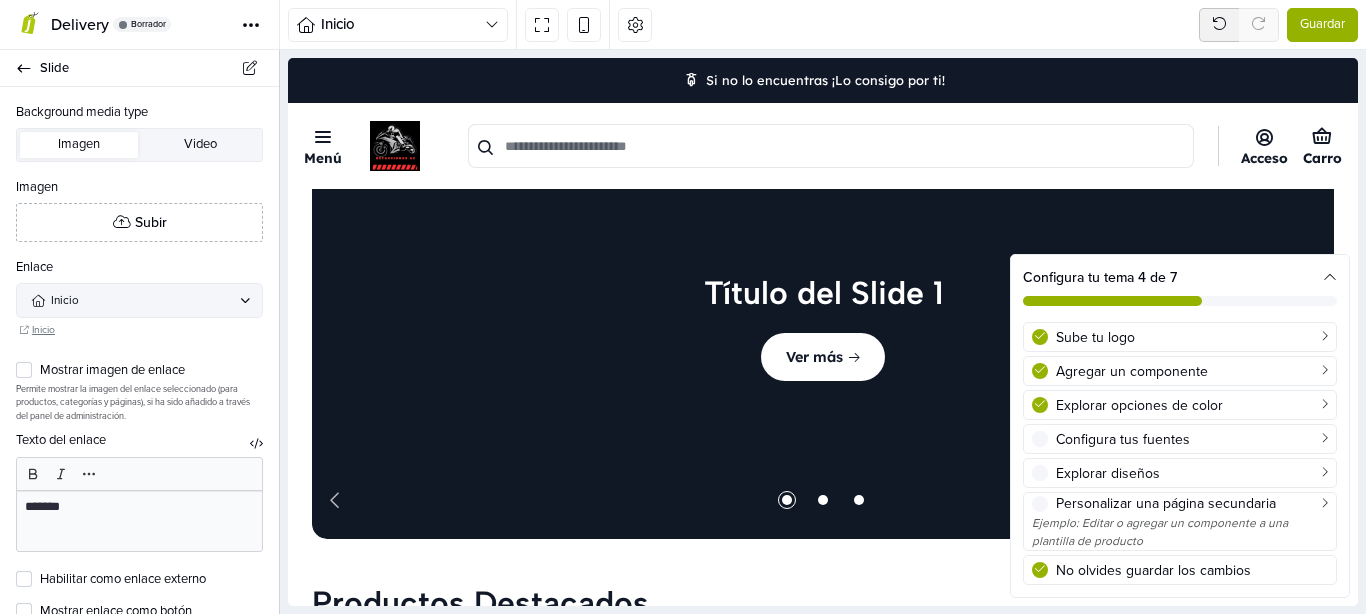 scroll, scrollTop: 99, scrollLeft: 0, axis: vertical 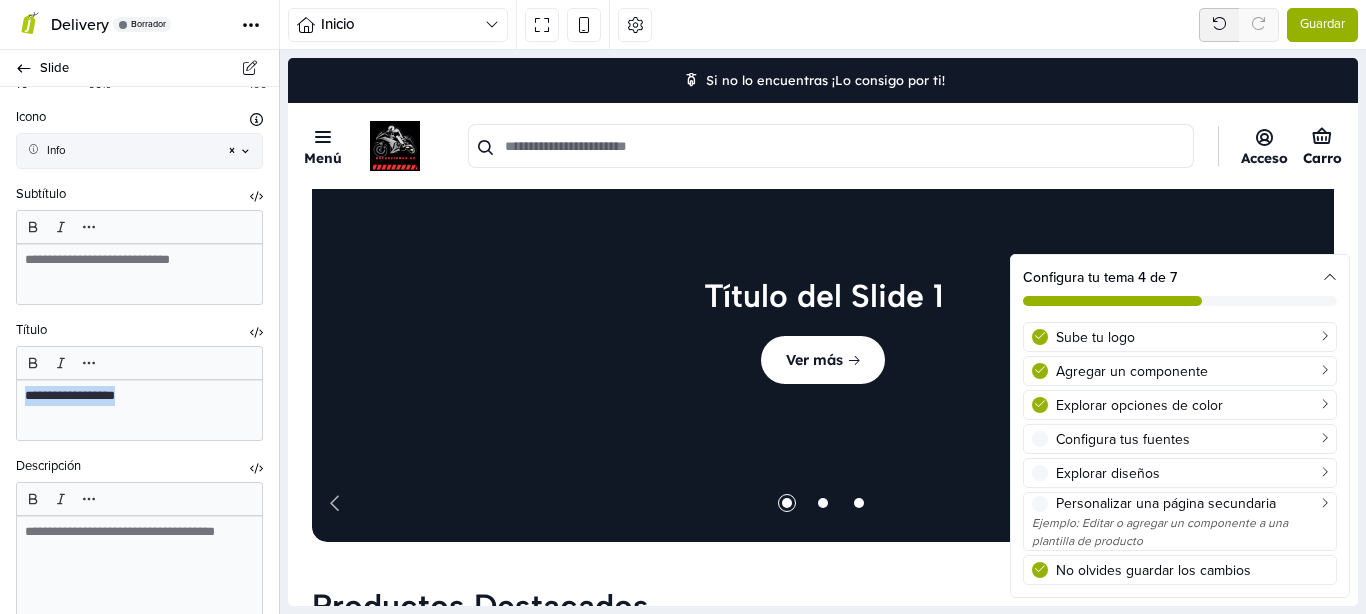 drag, startPoint x: 190, startPoint y: 421, endPoint x: 0, endPoint y: 417, distance: 190.0421 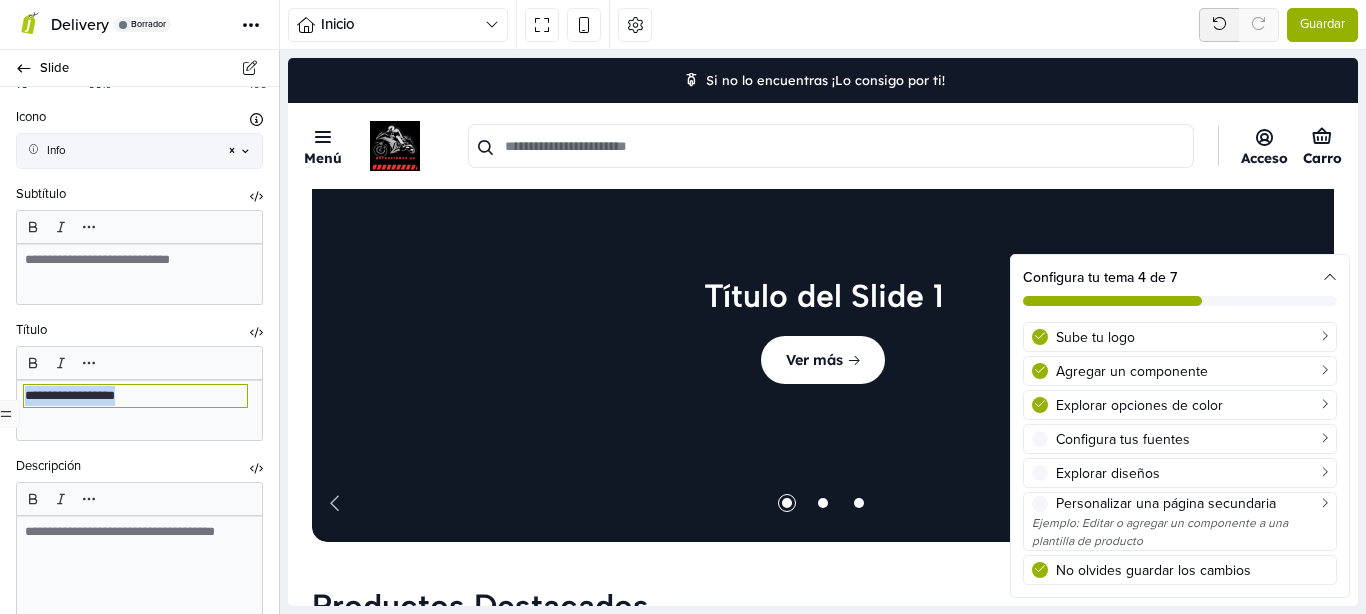 type 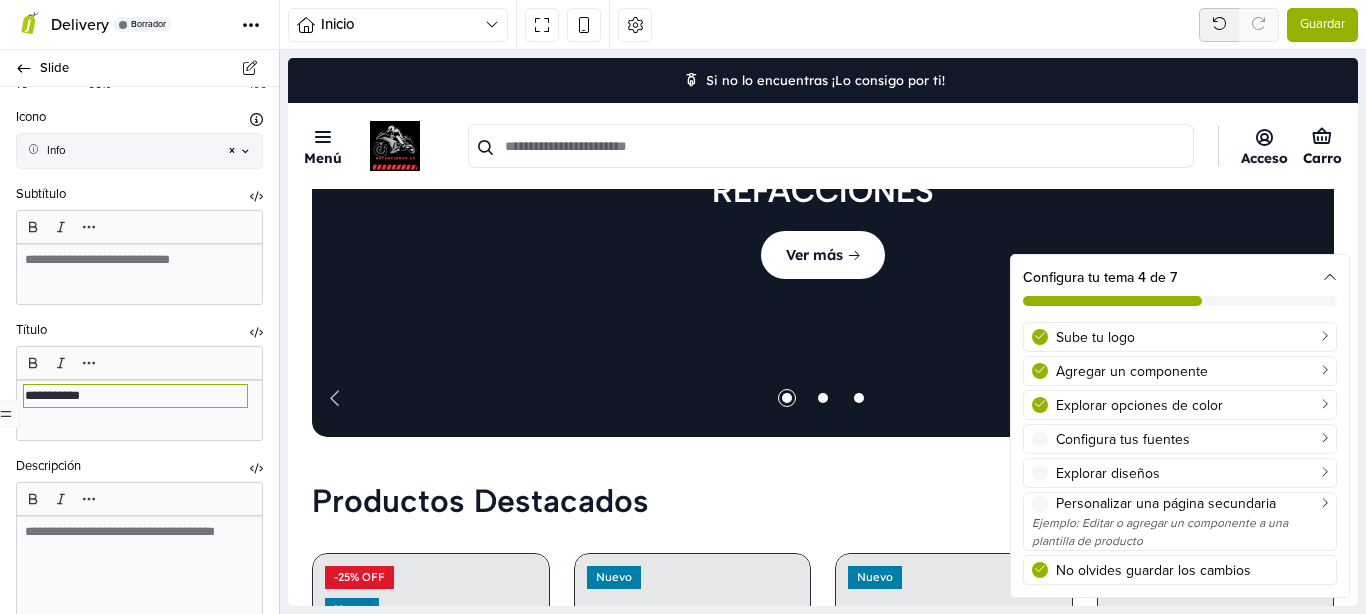 scroll, scrollTop: 0, scrollLeft: 0, axis: both 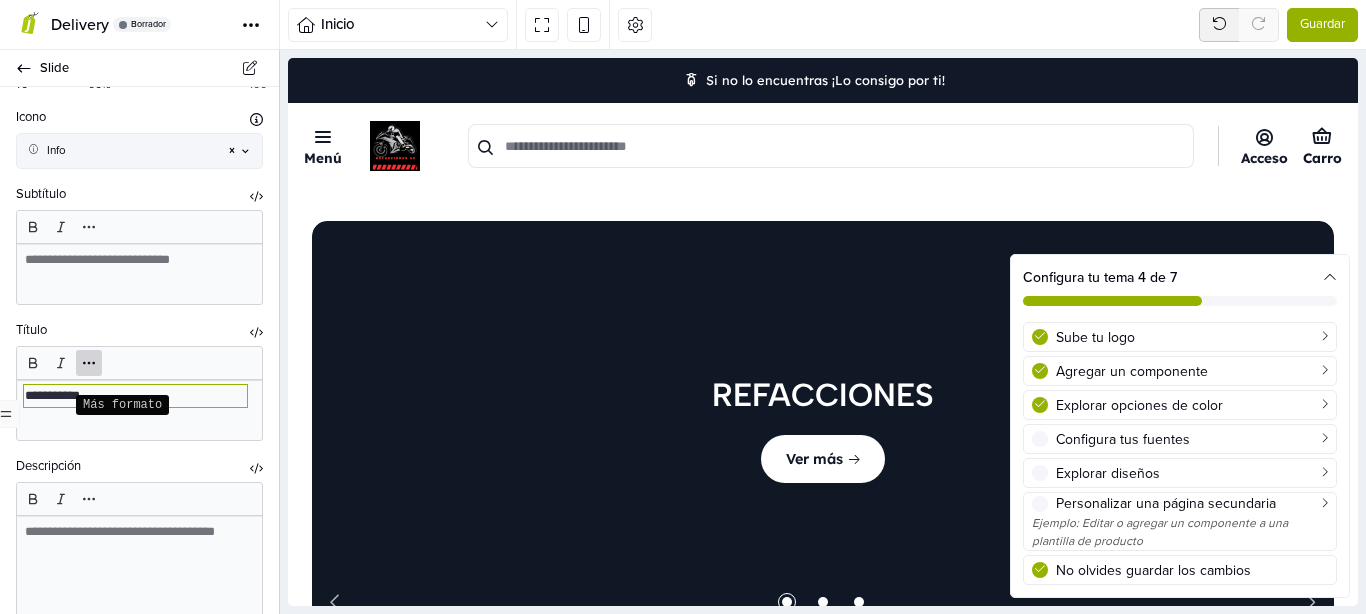 click 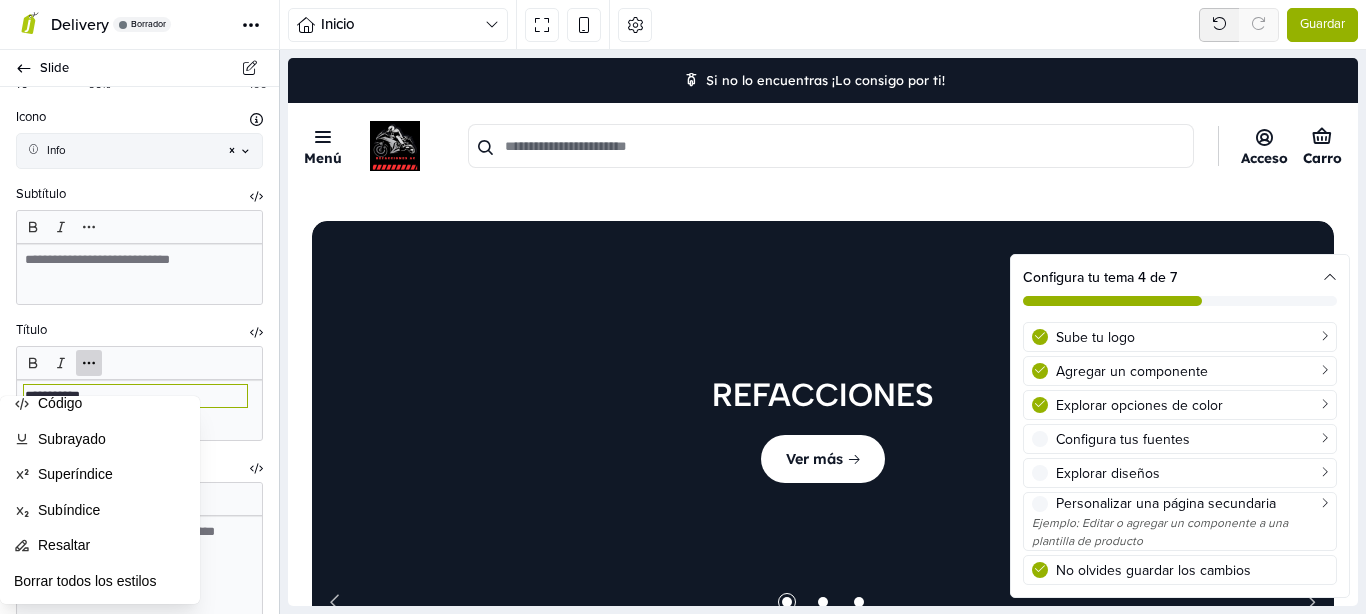 scroll, scrollTop: 0, scrollLeft: 0, axis: both 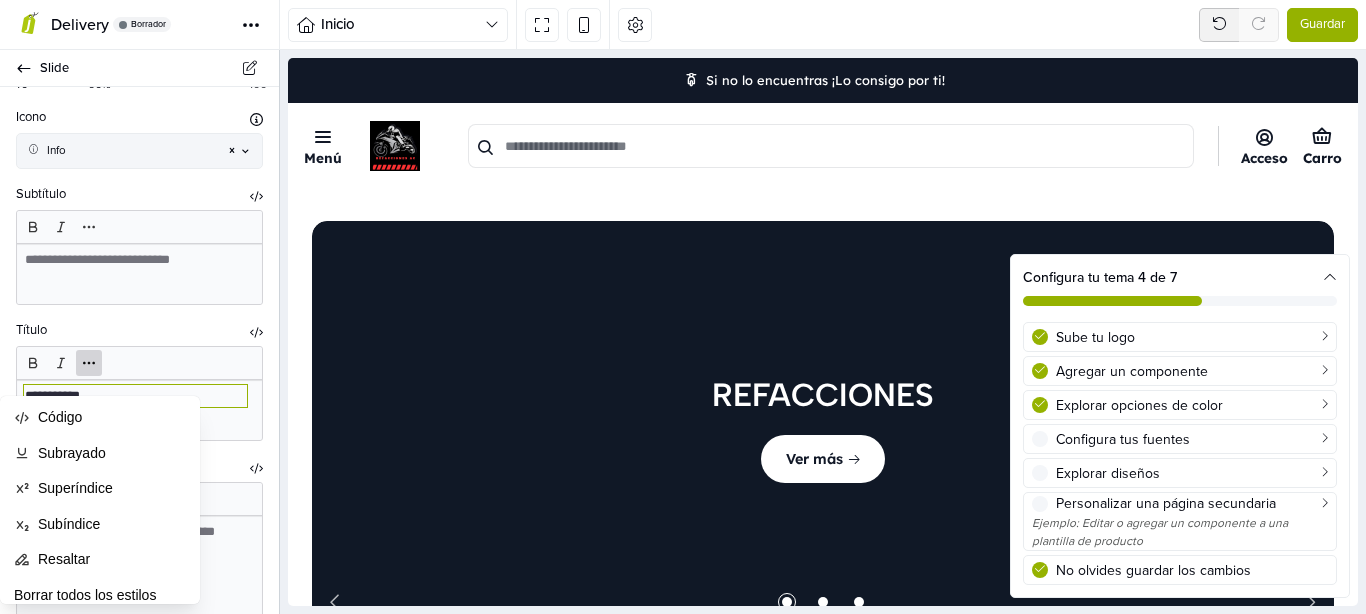 click on "**********" at bounding box center [139, 327] 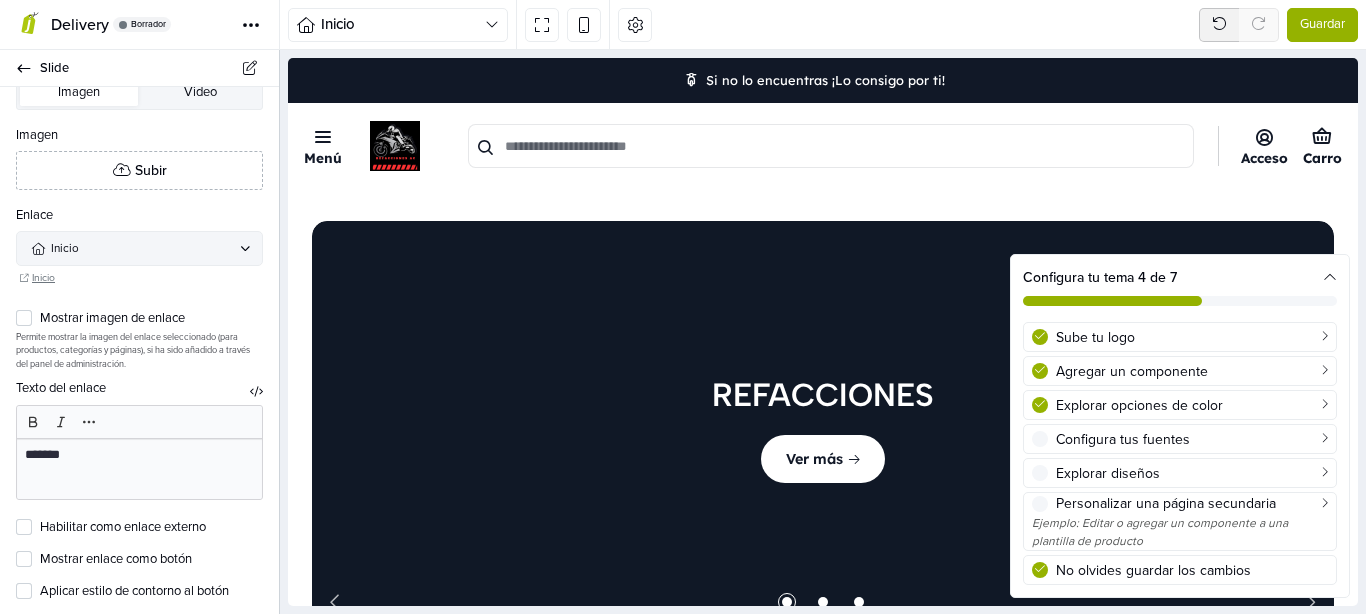 scroll, scrollTop: 0, scrollLeft: 0, axis: both 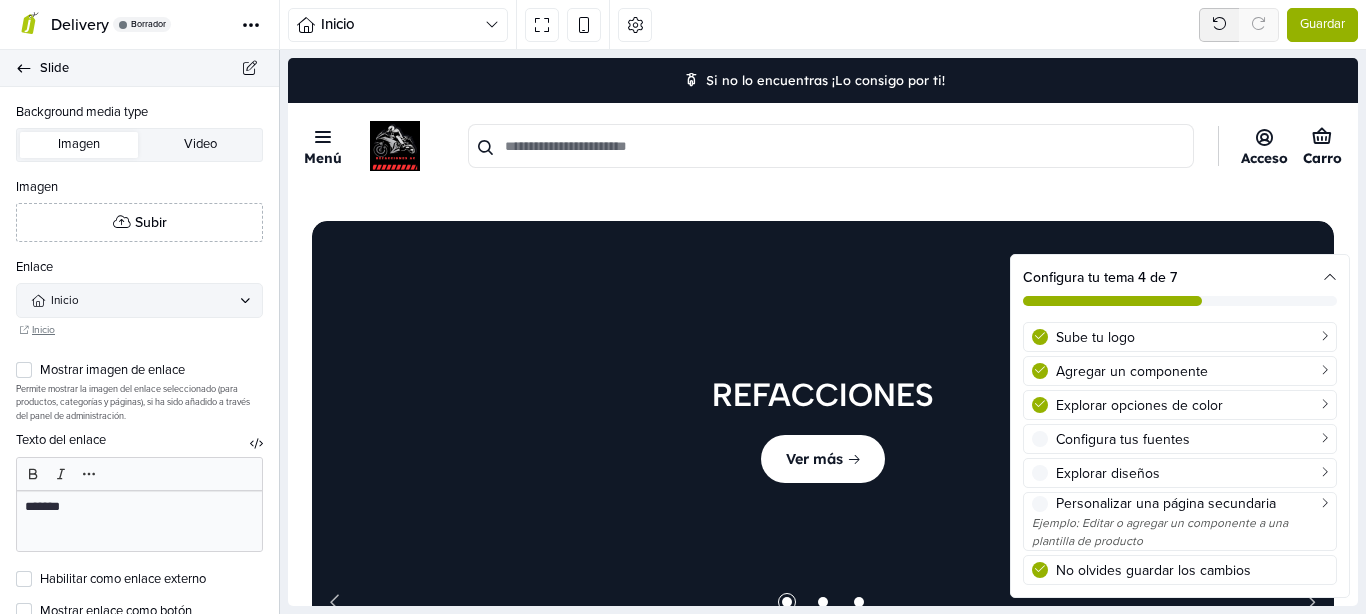 click on "Slide" at bounding box center [139, 68] 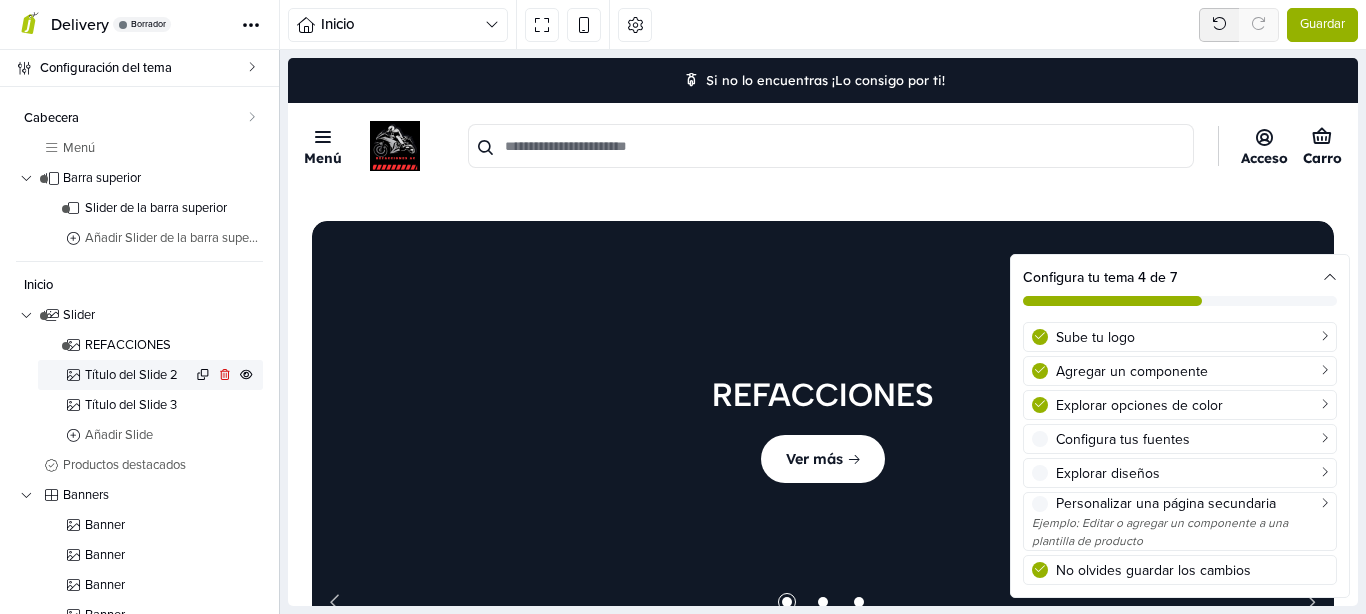 click on "Título del Slide 2" at bounding box center (138, 375) 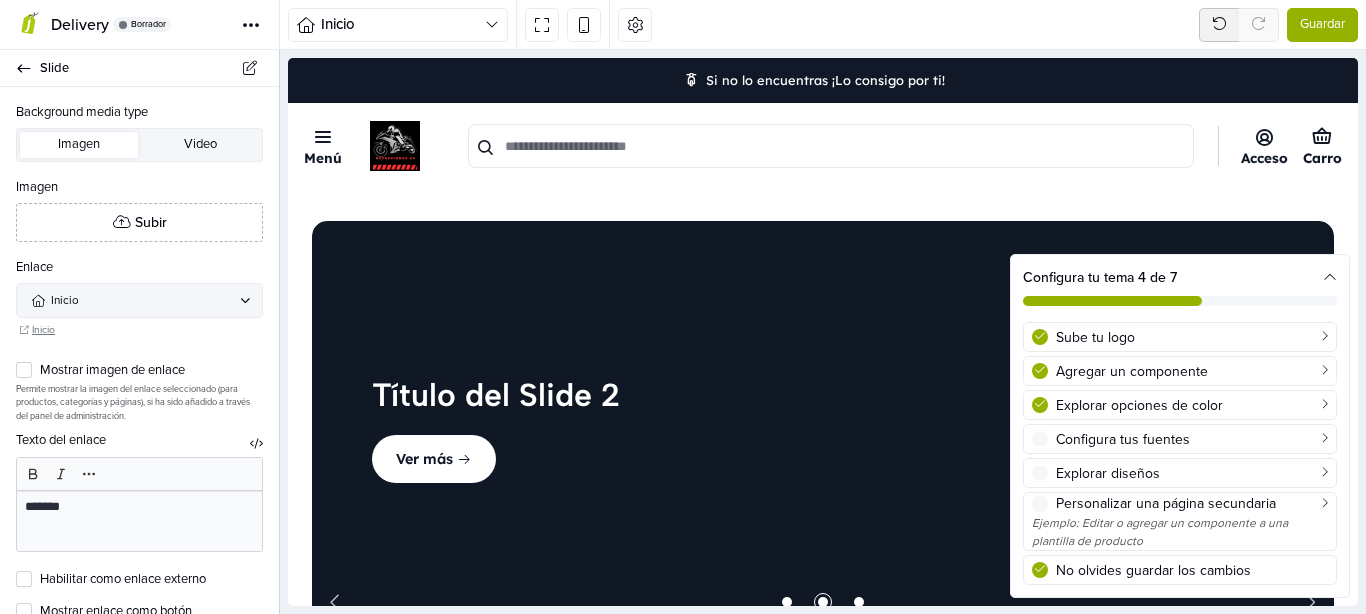 scroll, scrollTop: 99, scrollLeft: 0, axis: vertical 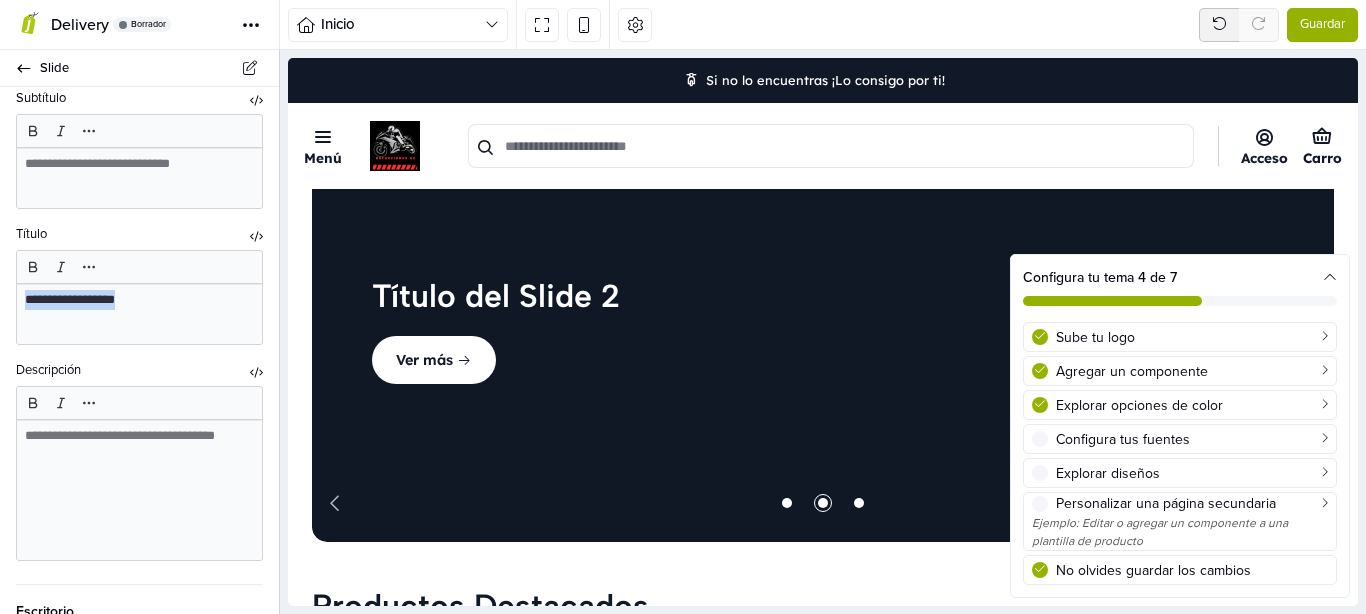 drag, startPoint x: 142, startPoint y: 318, endPoint x: 0, endPoint y: 321, distance: 142.0317 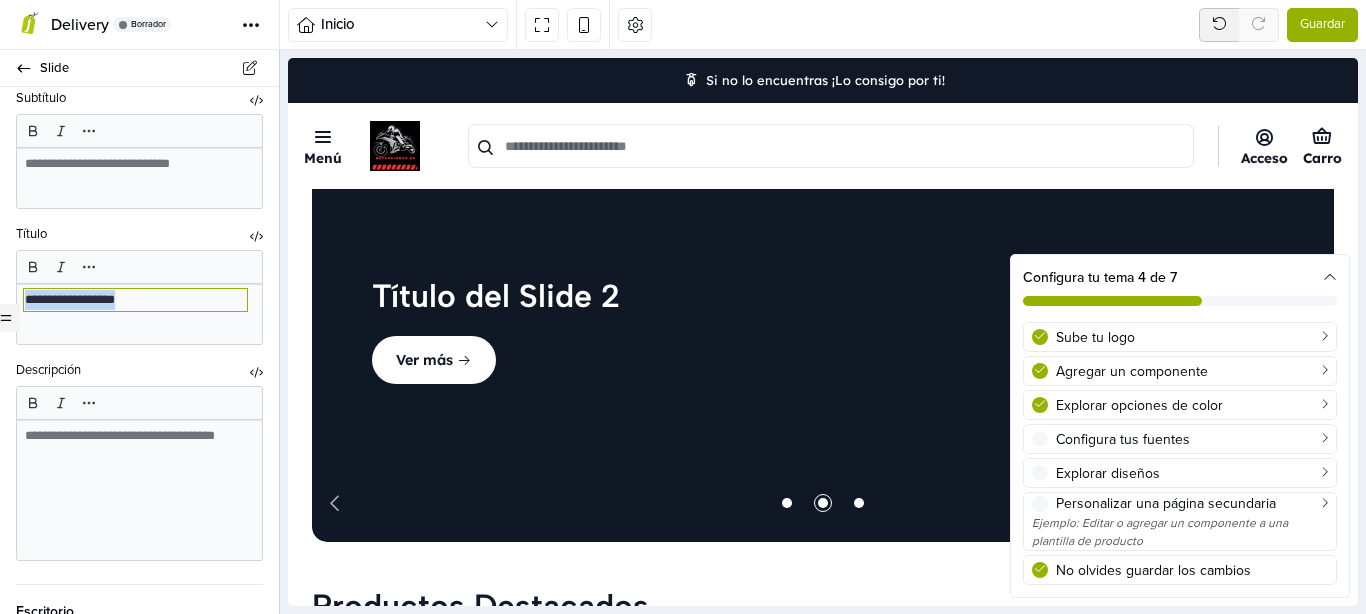 type 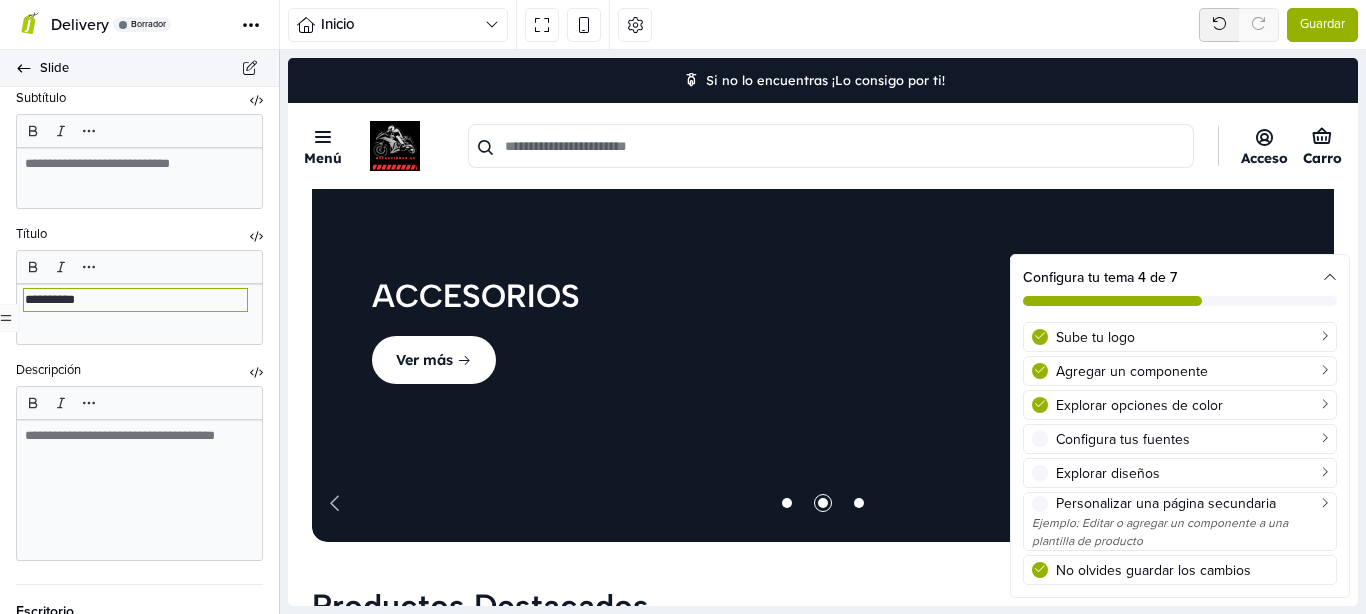 click 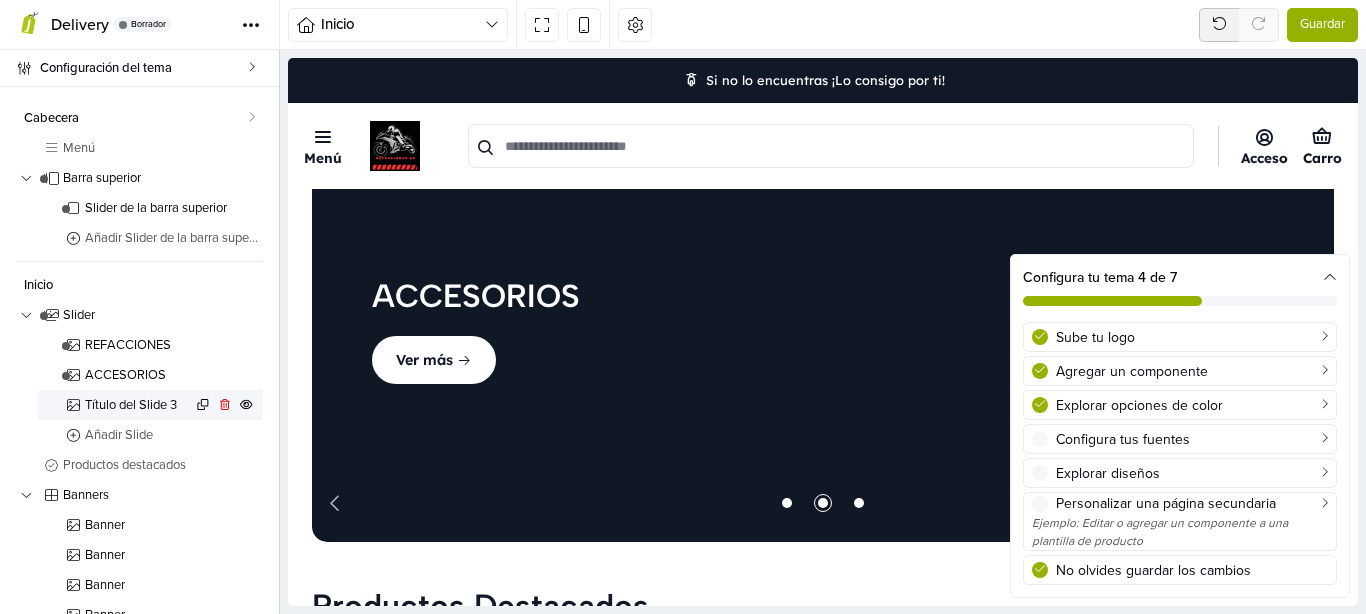 click on "Título del Slide 3" at bounding box center (138, 405) 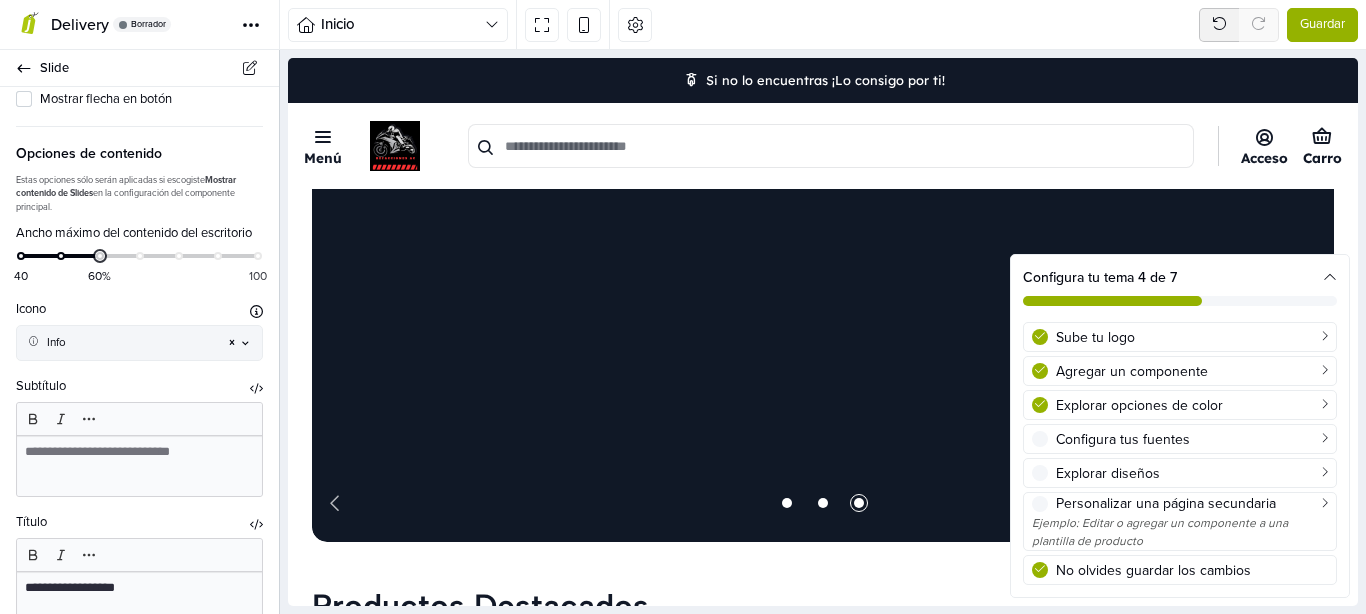scroll, scrollTop: 768, scrollLeft: 0, axis: vertical 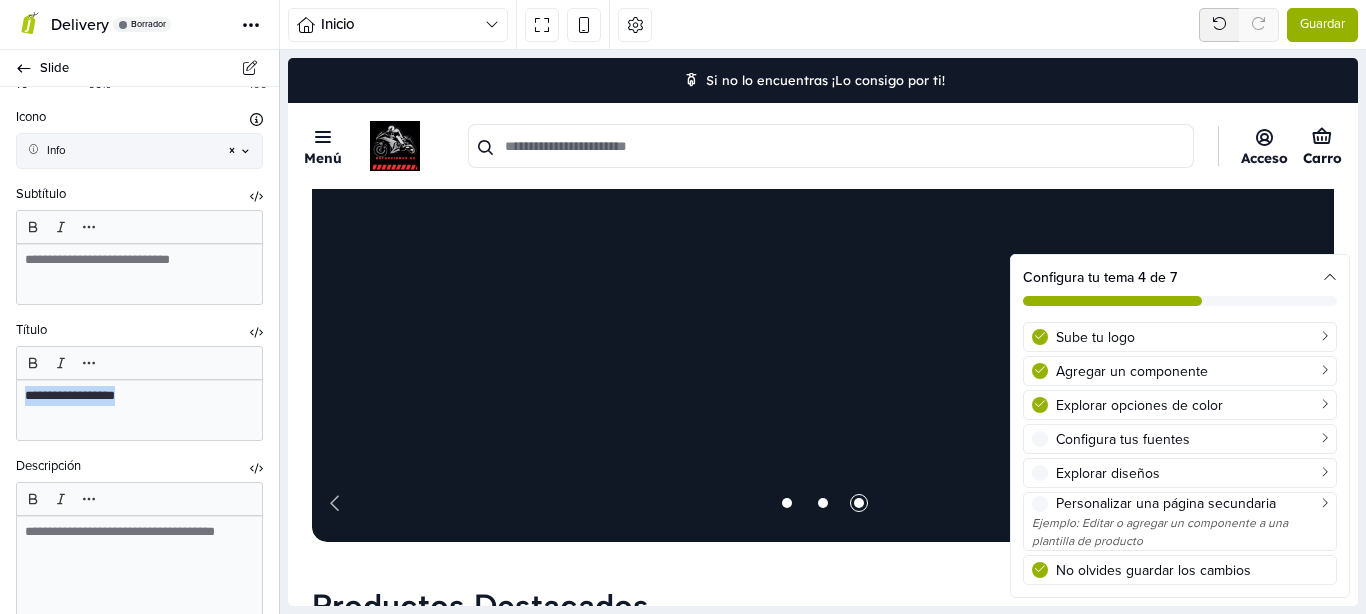 drag, startPoint x: 146, startPoint y: 416, endPoint x: 0, endPoint y: 413, distance: 146.03082 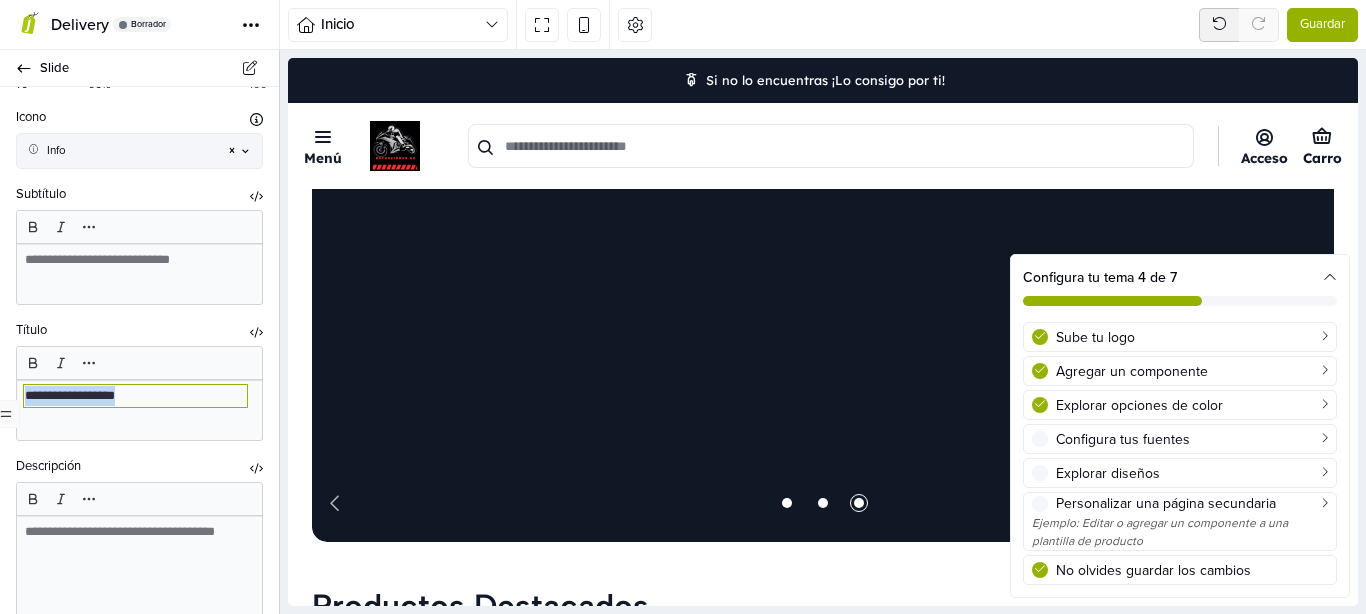 type 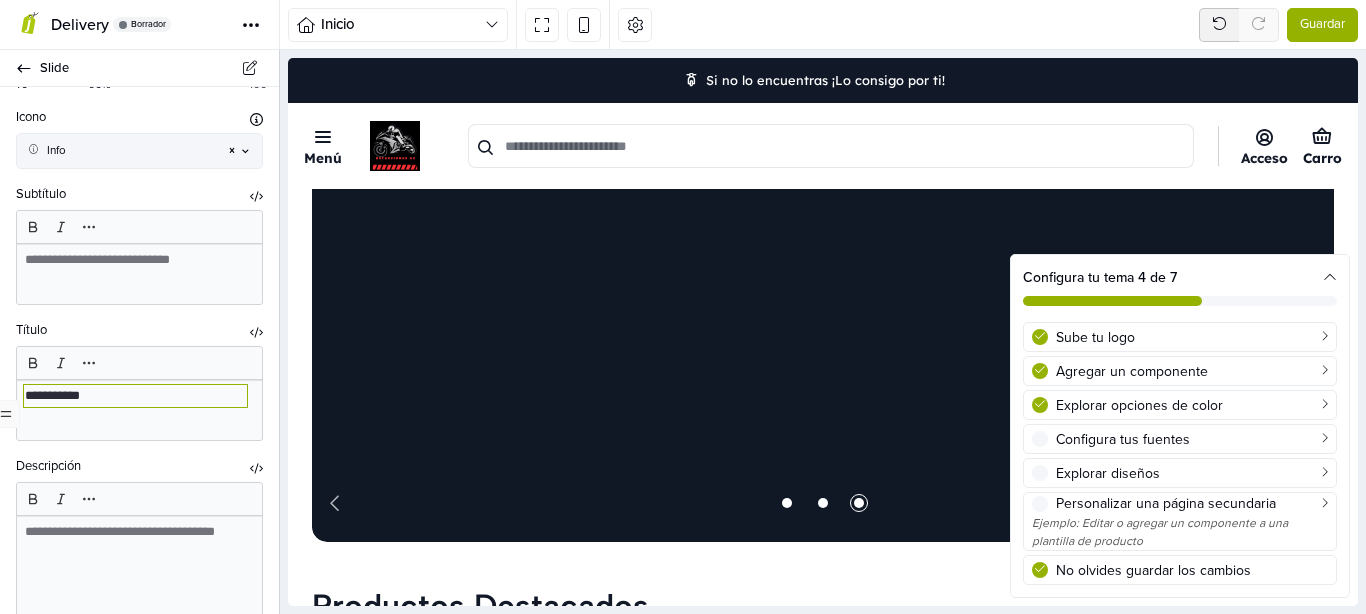 click on "**********" at bounding box center (139, 327) 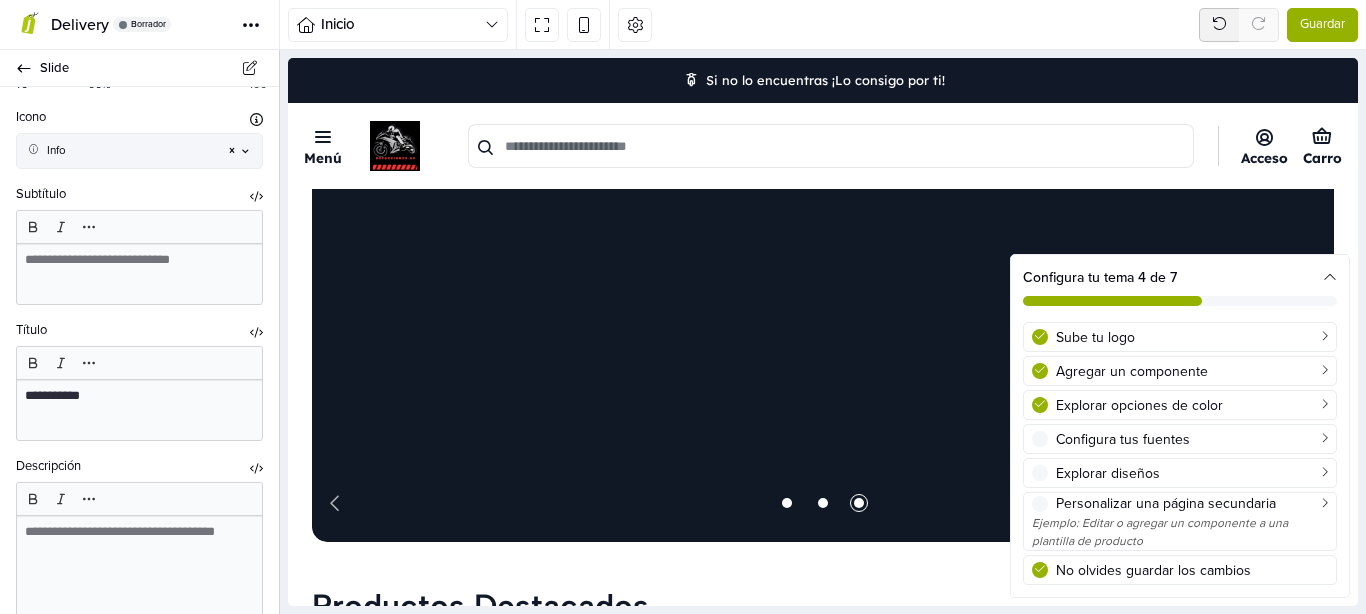 scroll, scrollTop: 960, scrollLeft: 0, axis: vertical 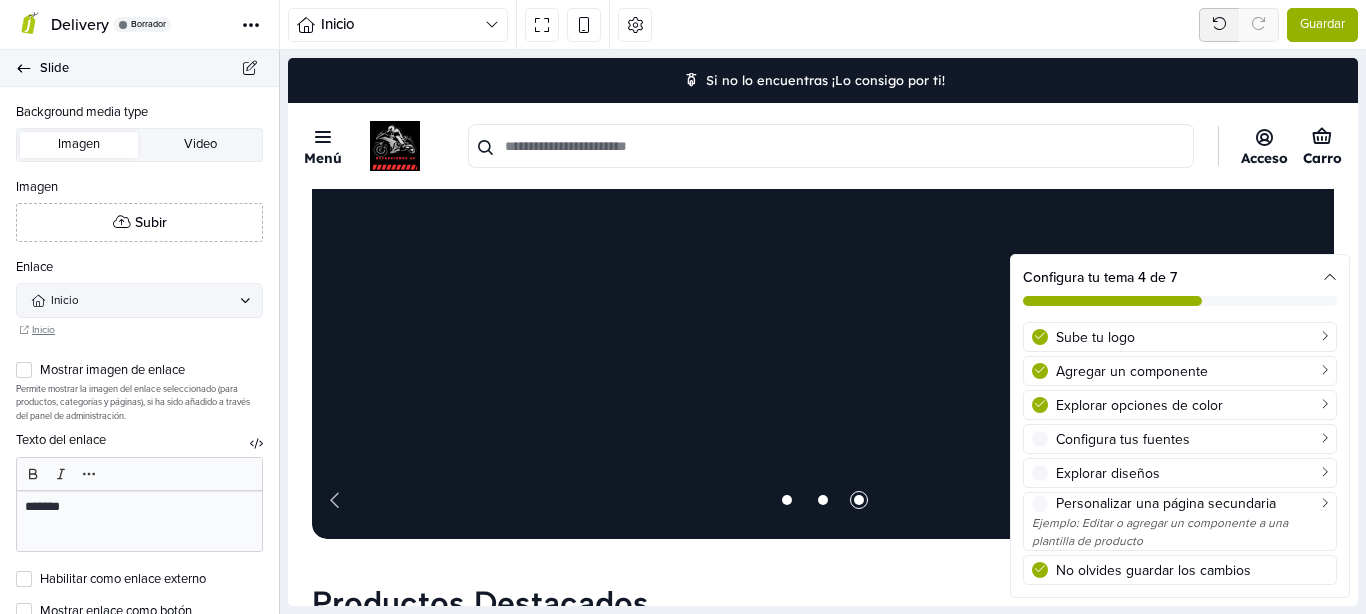 click 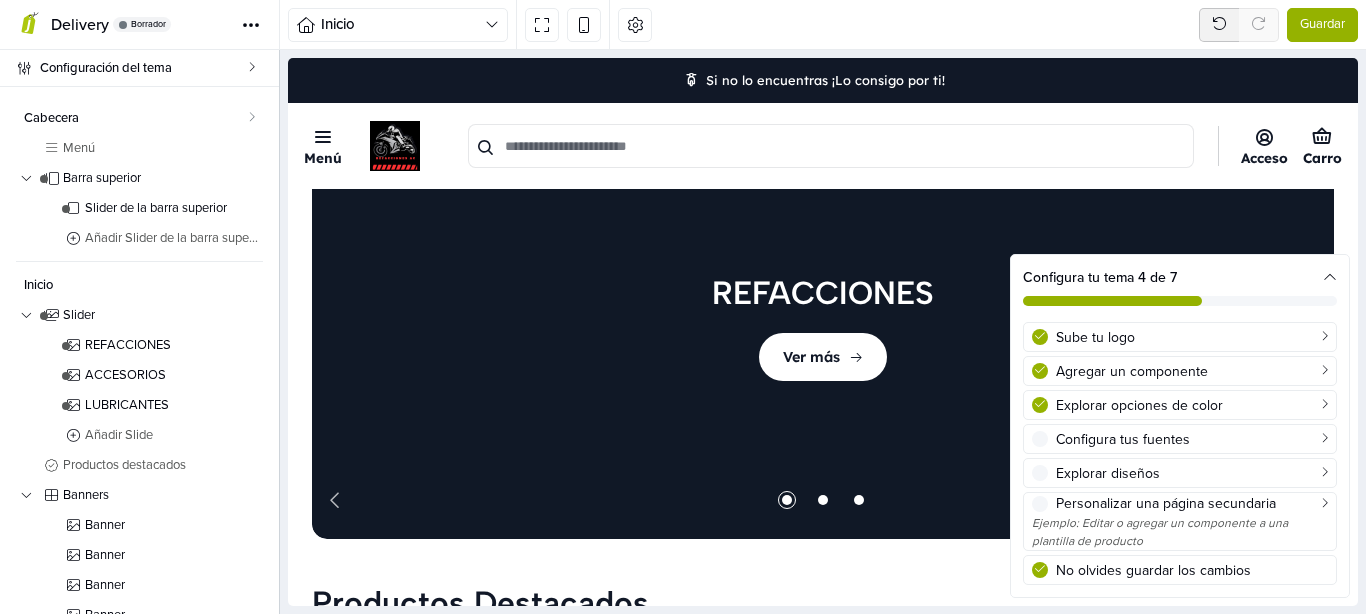 scroll, scrollTop: 0, scrollLeft: 0, axis: both 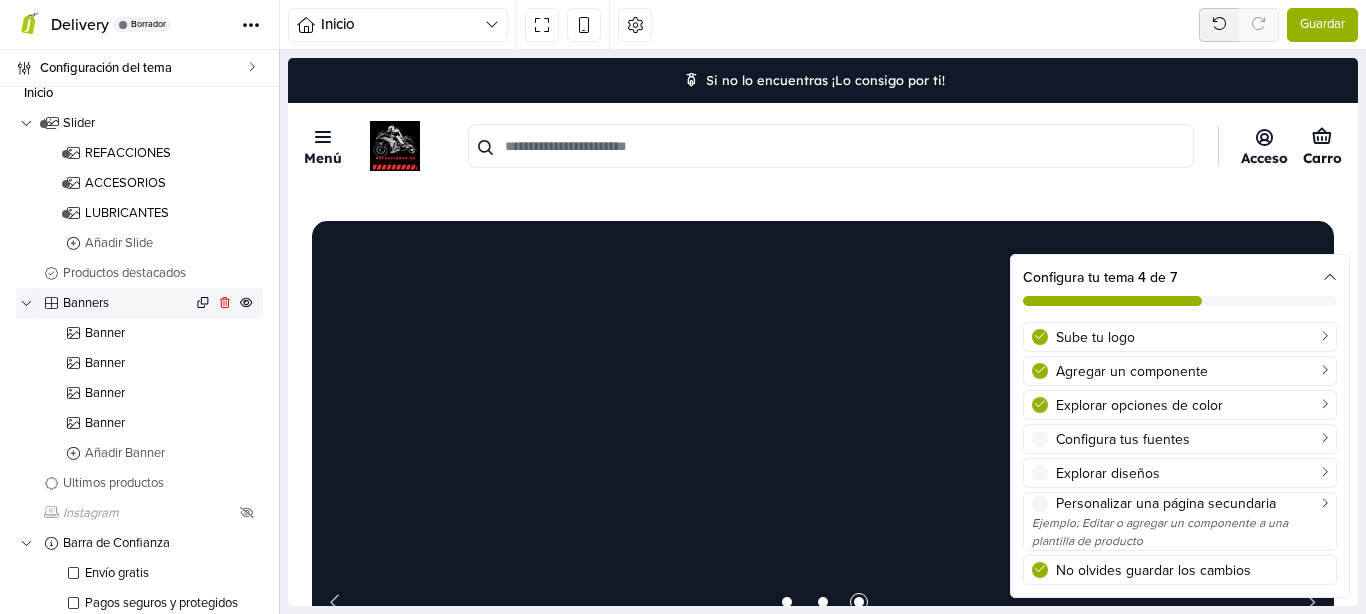 click on "Banners" at bounding box center [127, 303] 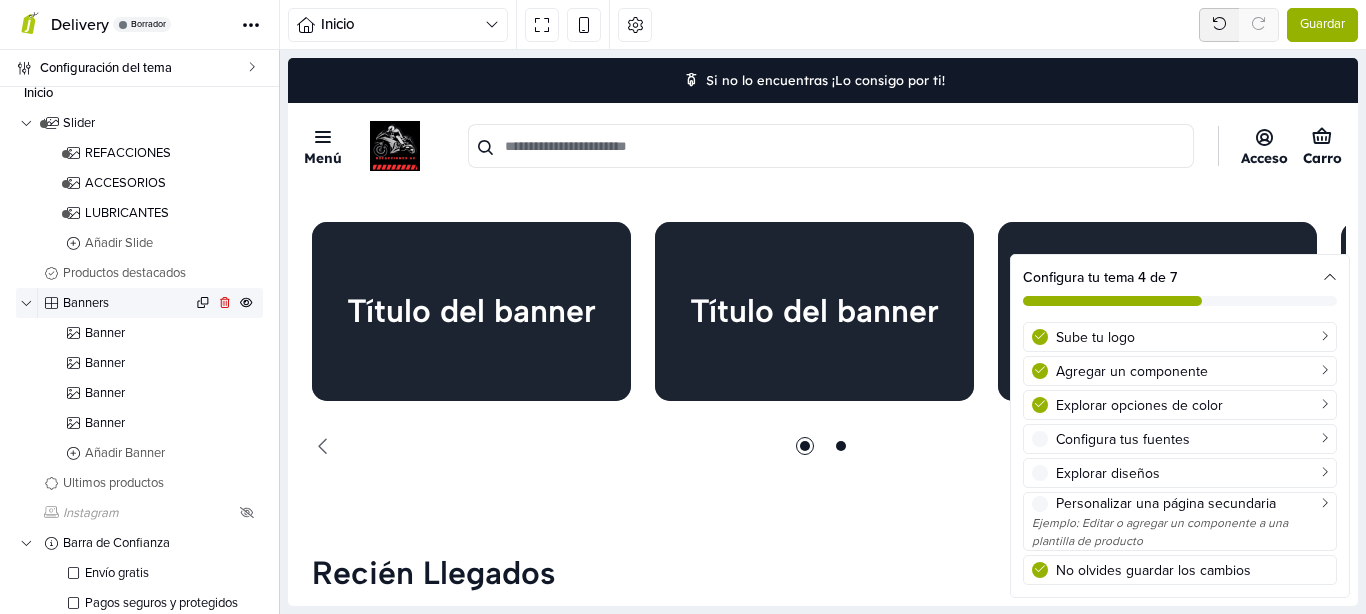 select on "******" 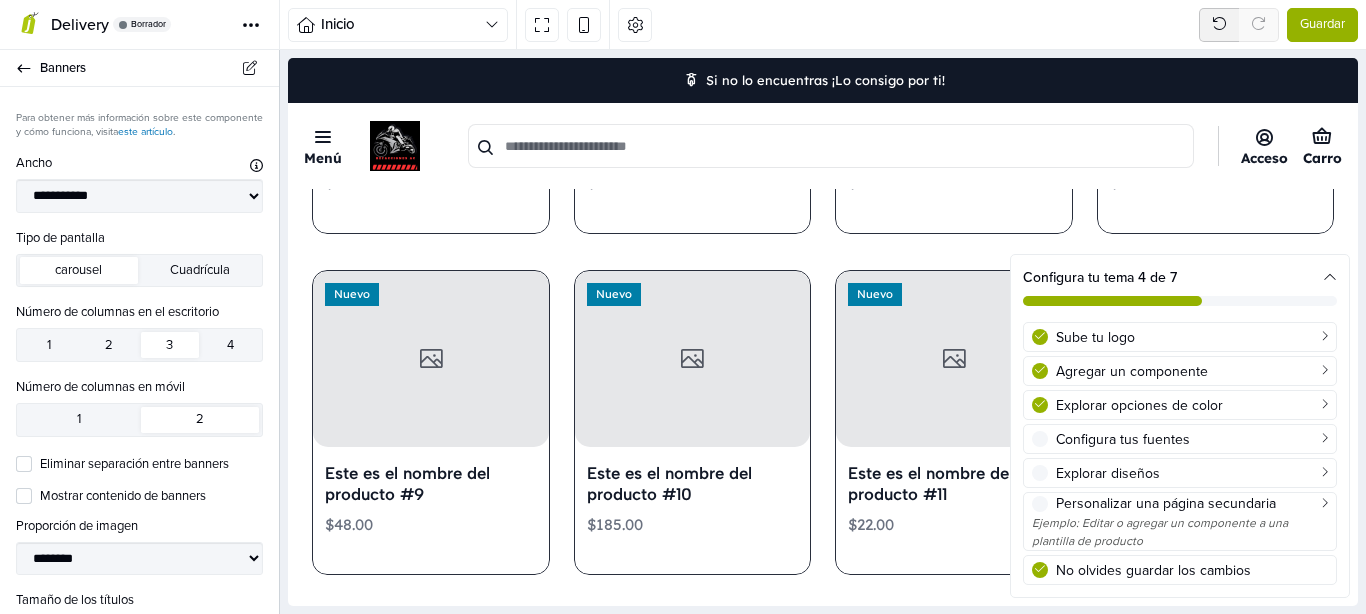 scroll, scrollTop: 1632, scrollLeft: 0, axis: vertical 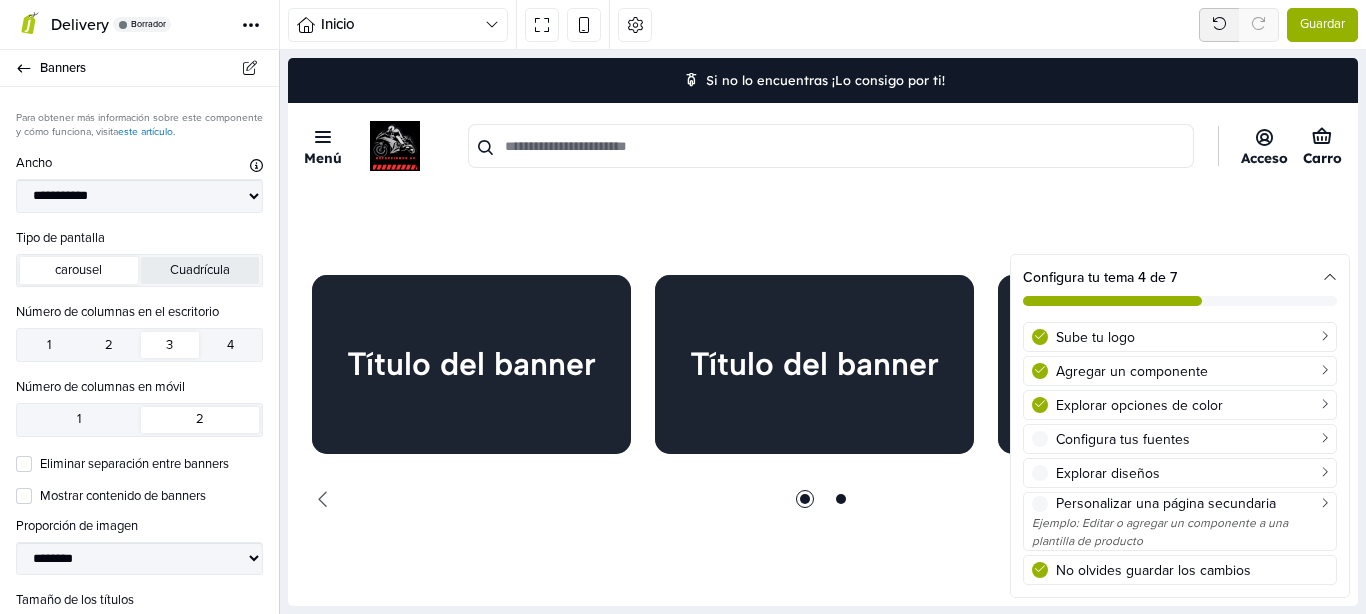 click on "Cuadrícula" at bounding box center (200, 270) 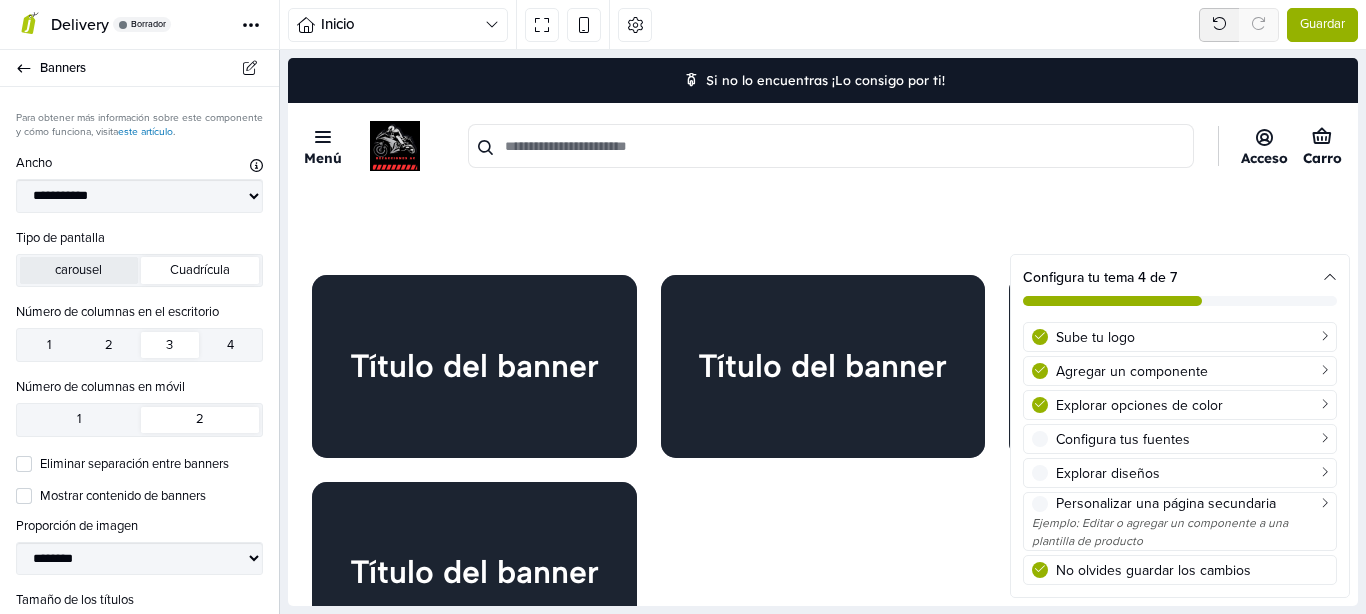 scroll, scrollTop: 1762, scrollLeft: 0, axis: vertical 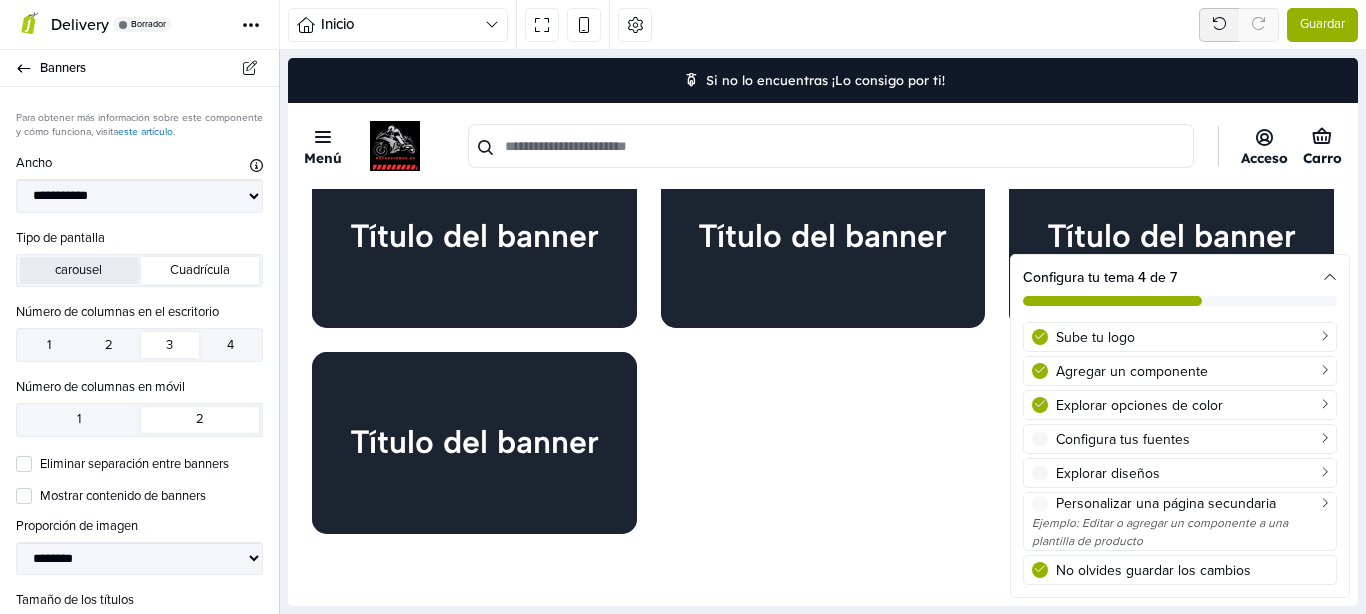 click on "carousel" at bounding box center (79, 270) 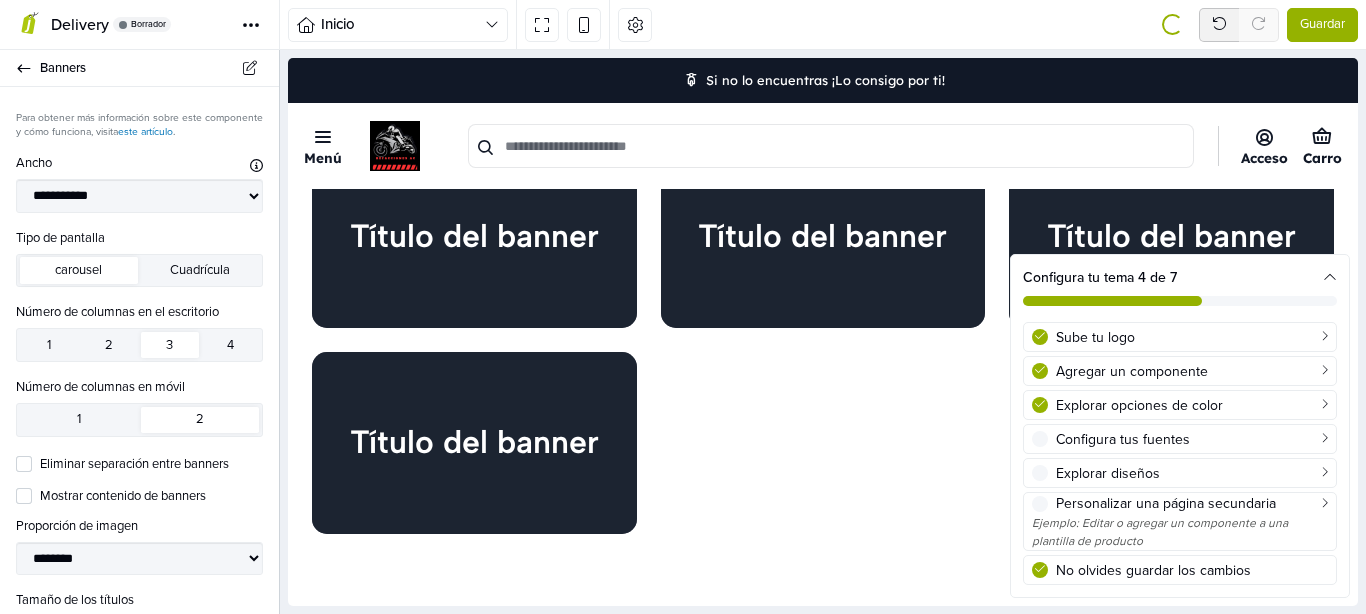 click on "carousel" at bounding box center (79, 270) 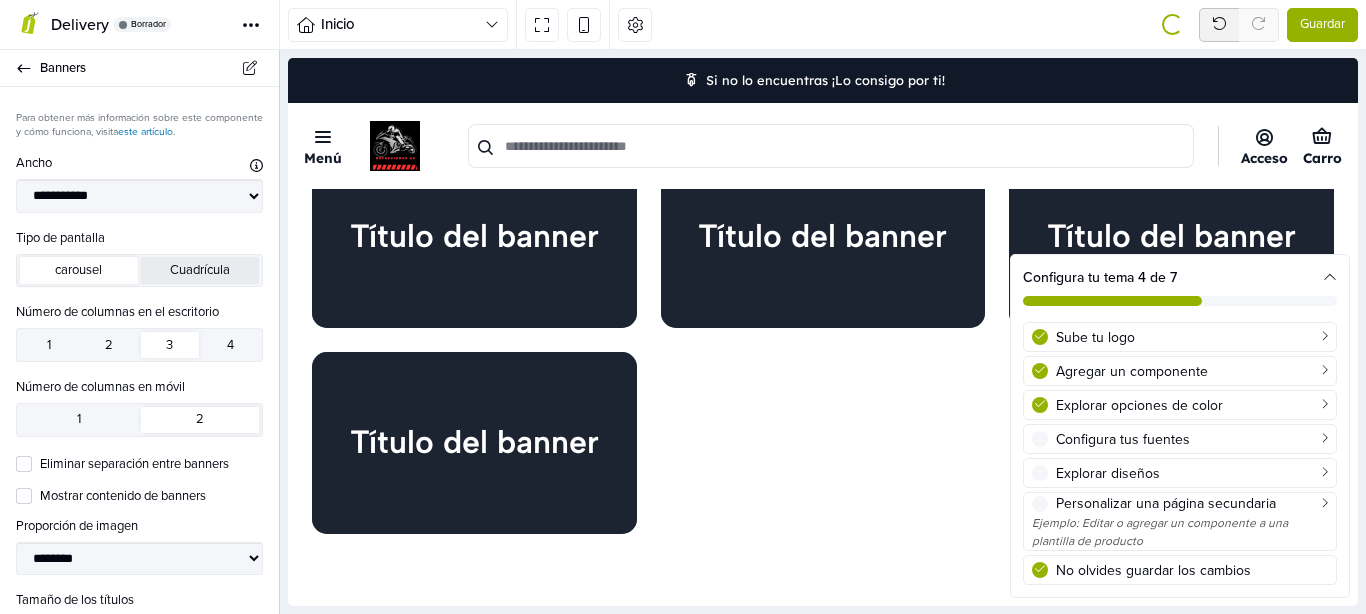 click on "Cuadrícula" at bounding box center [200, 270] 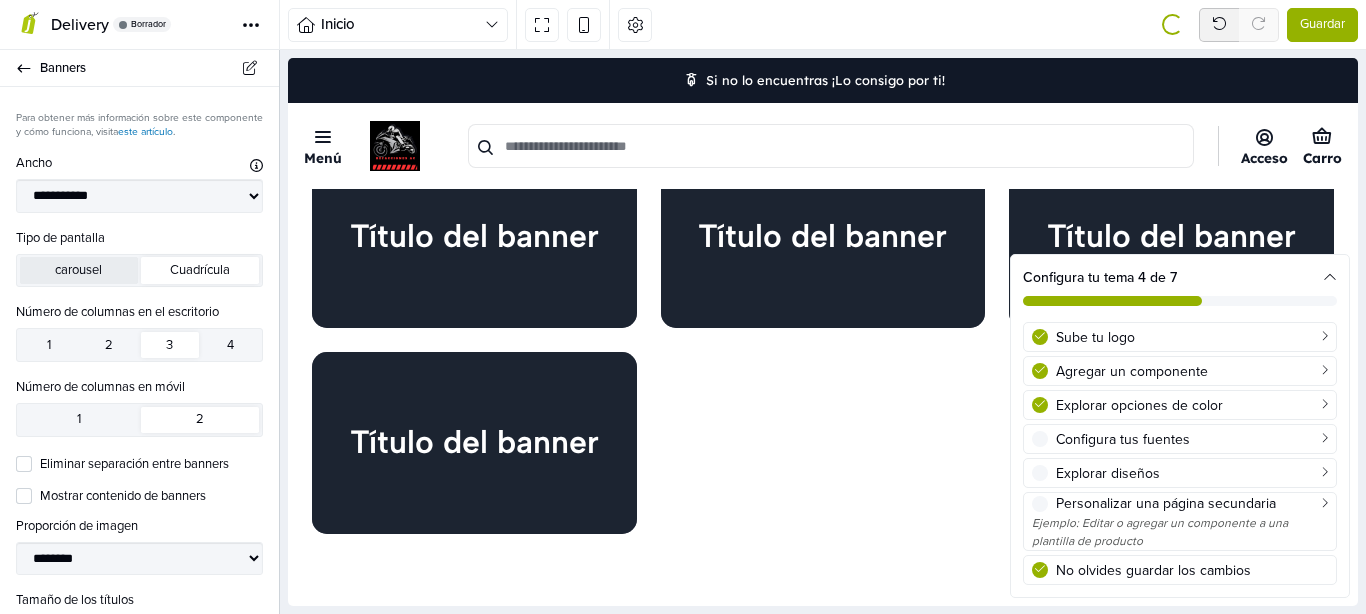 click on "carousel" at bounding box center (79, 270) 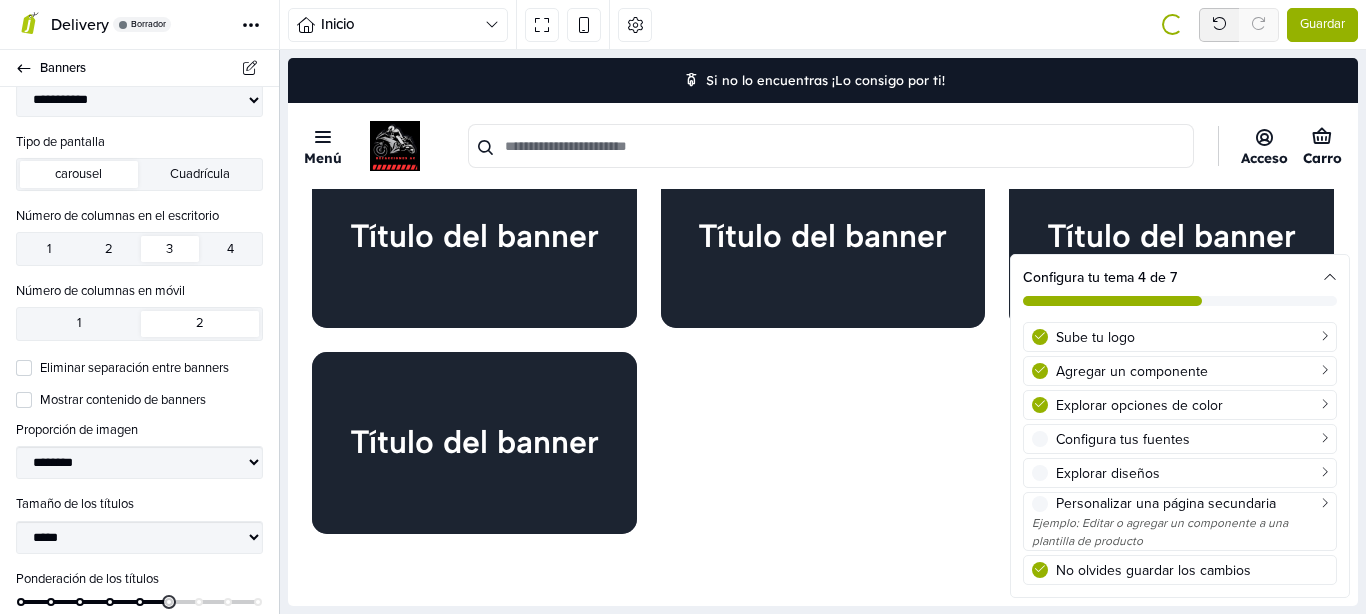 scroll, scrollTop: 0, scrollLeft: 0, axis: both 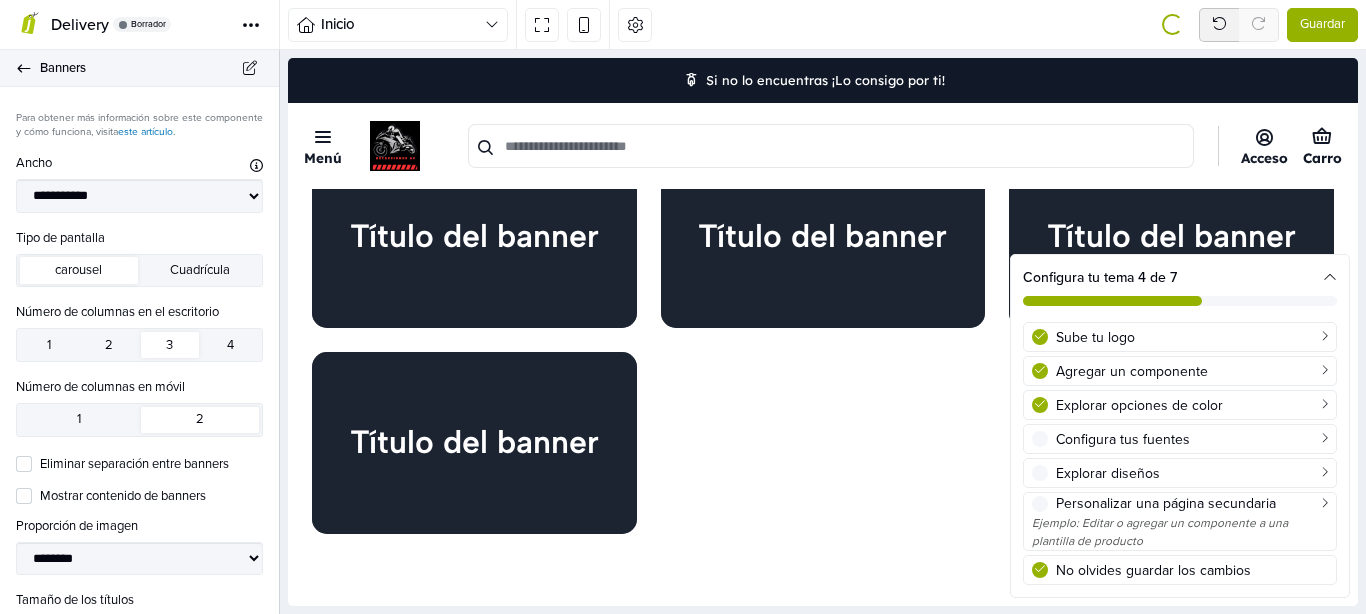 click on "Banners" at bounding box center (139, 68) 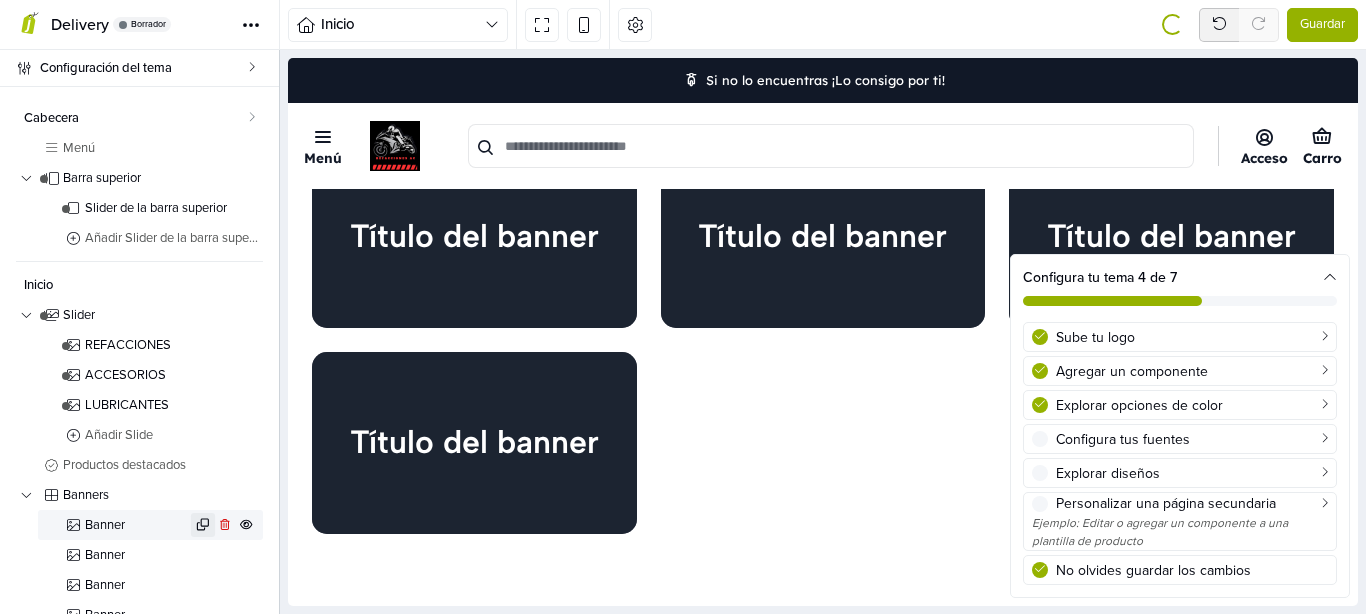 scroll, scrollTop: 96, scrollLeft: 0, axis: vertical 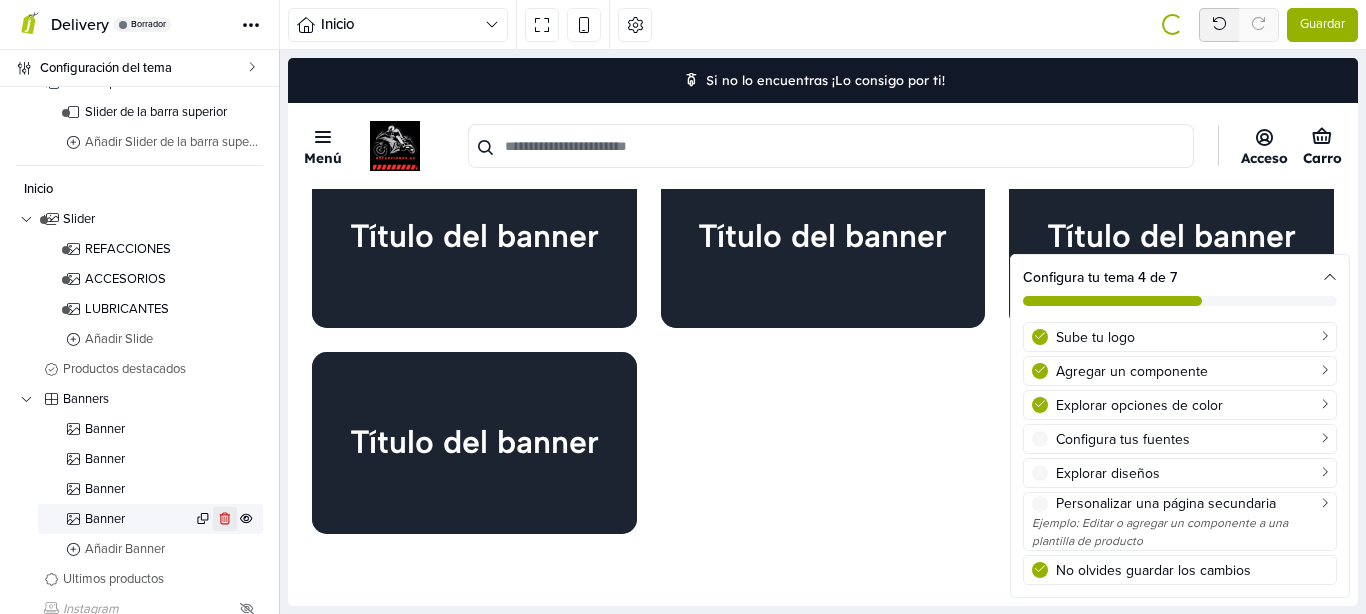 click 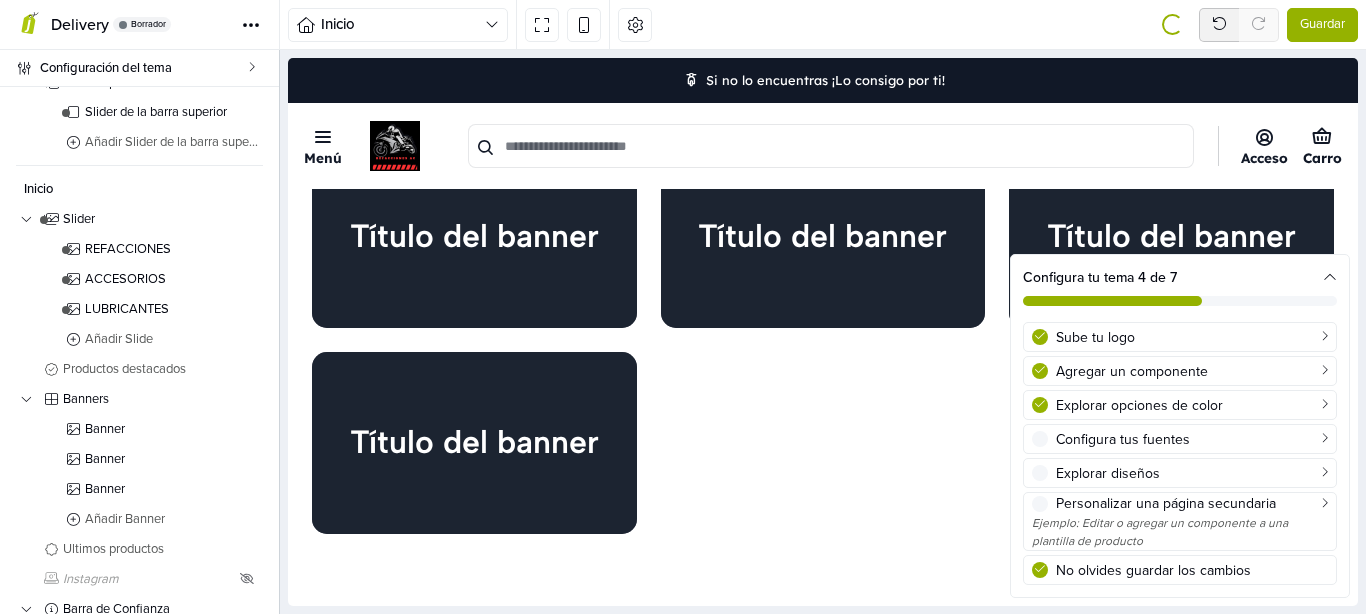 scroll, scrollTop: 1757, scrollLeft: 0, axis: vertical 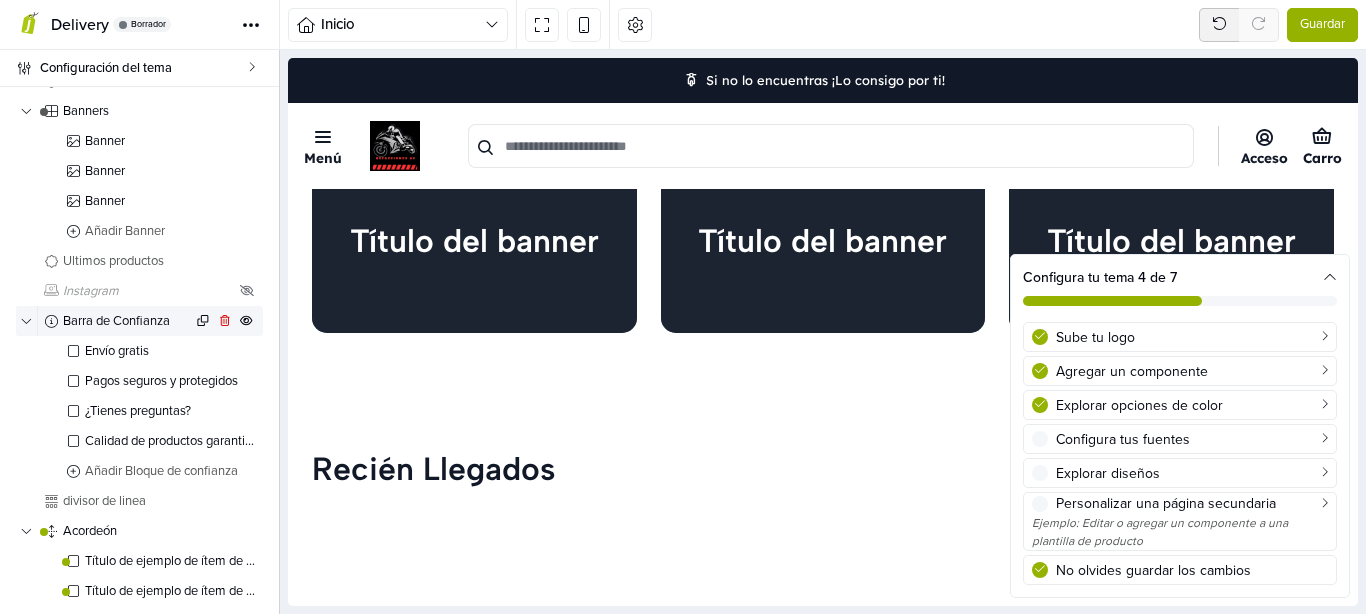 click on "Barra de Confianza" at bounding box center [127, 321] 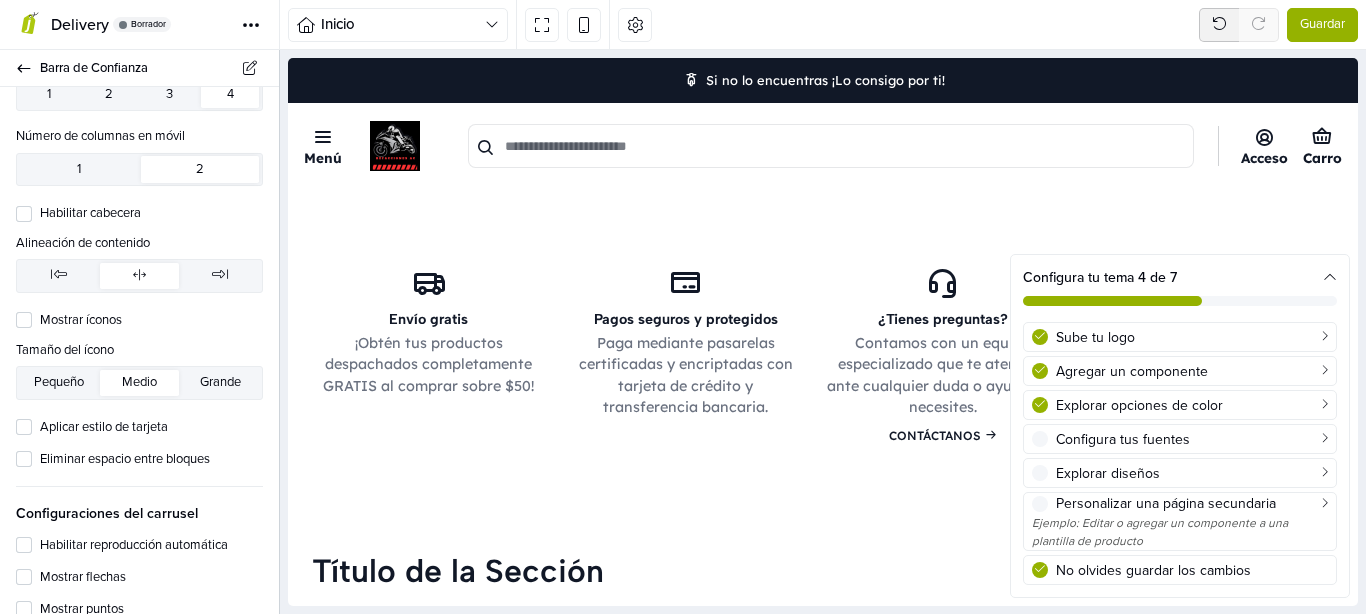 scroll, scrollTop: 0, scrollLeft: 0, axis: both 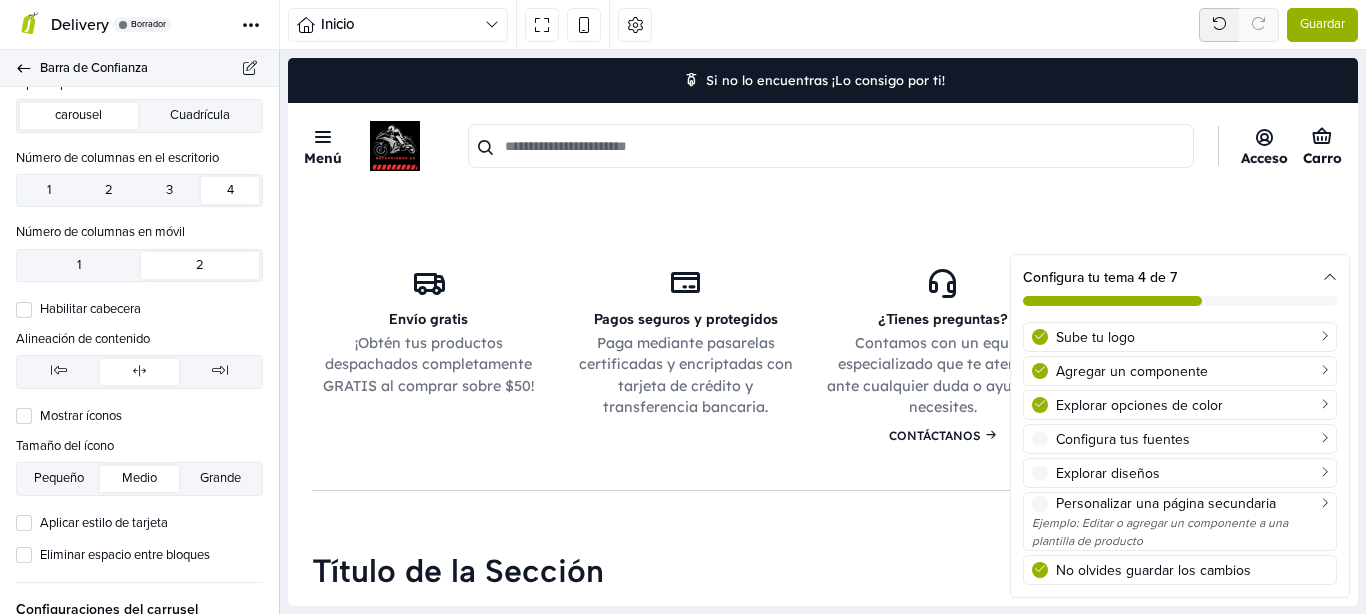 click 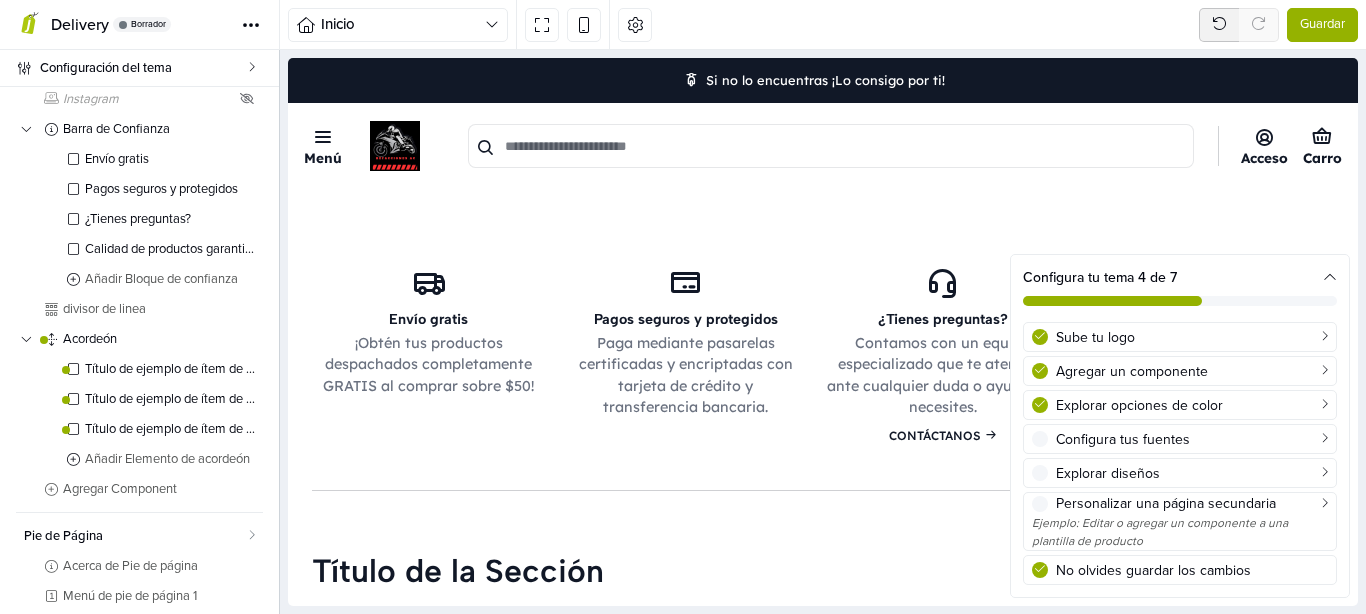scroll, scrollTop: 480, scrollLeft: 0, axis: vertical 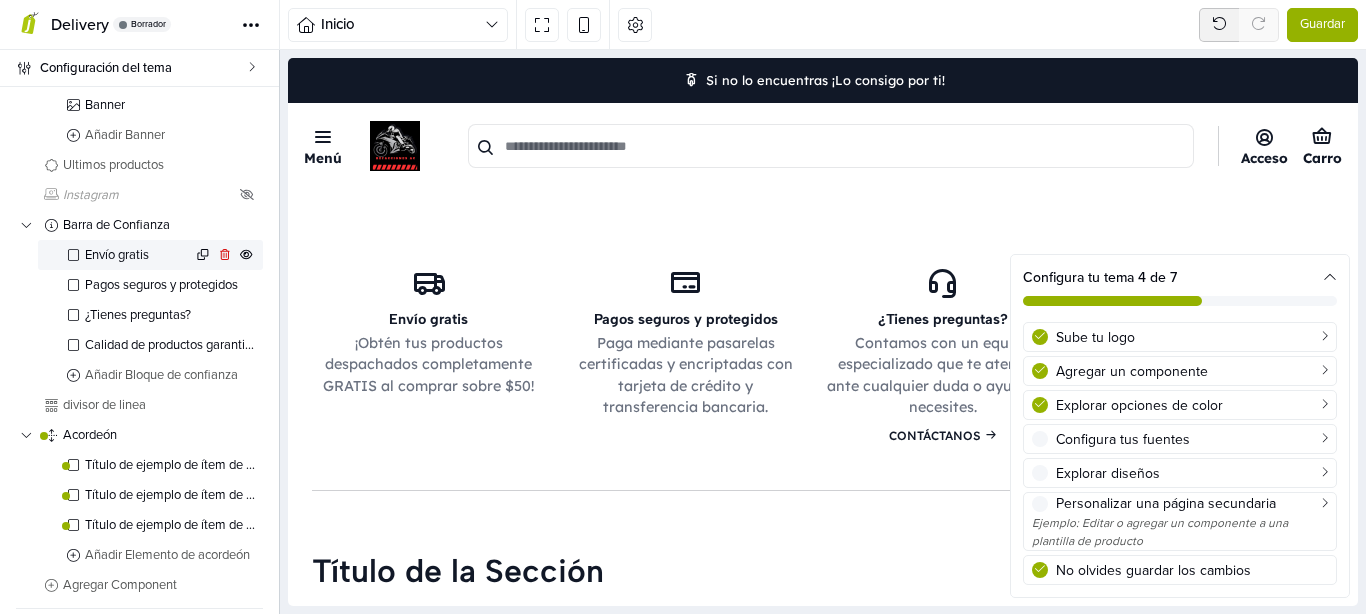 click at bounding box center (73, 255) 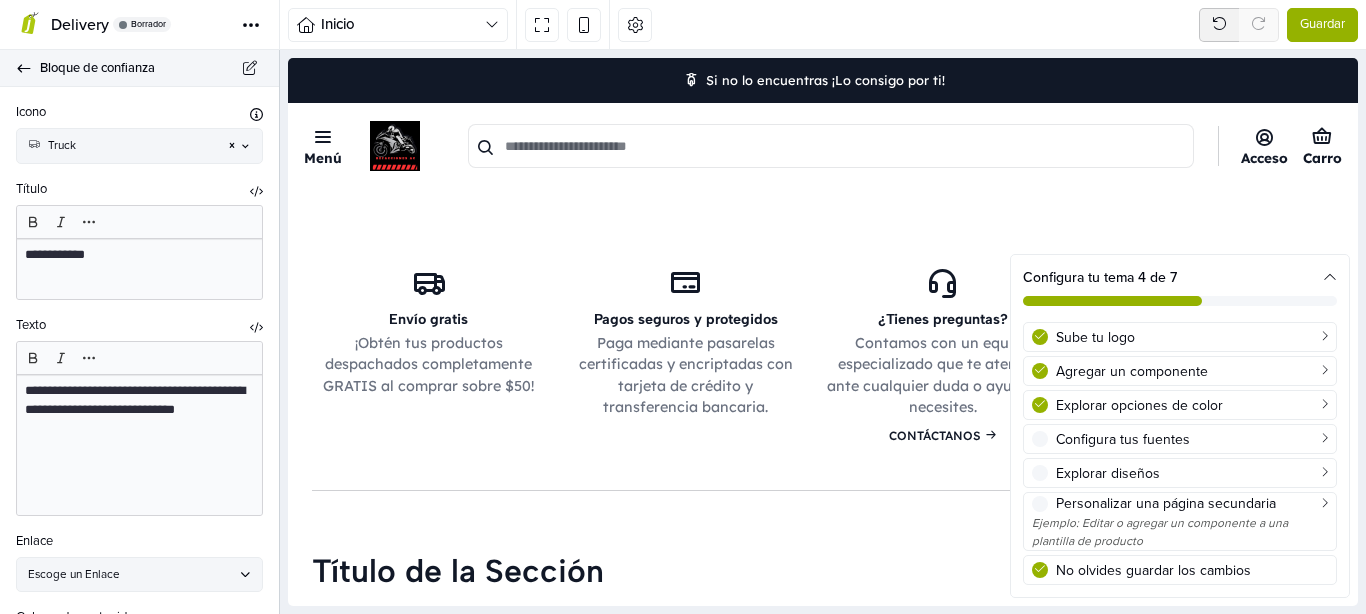 click on "Bloque de confianza" at bounding box center [139, 68] 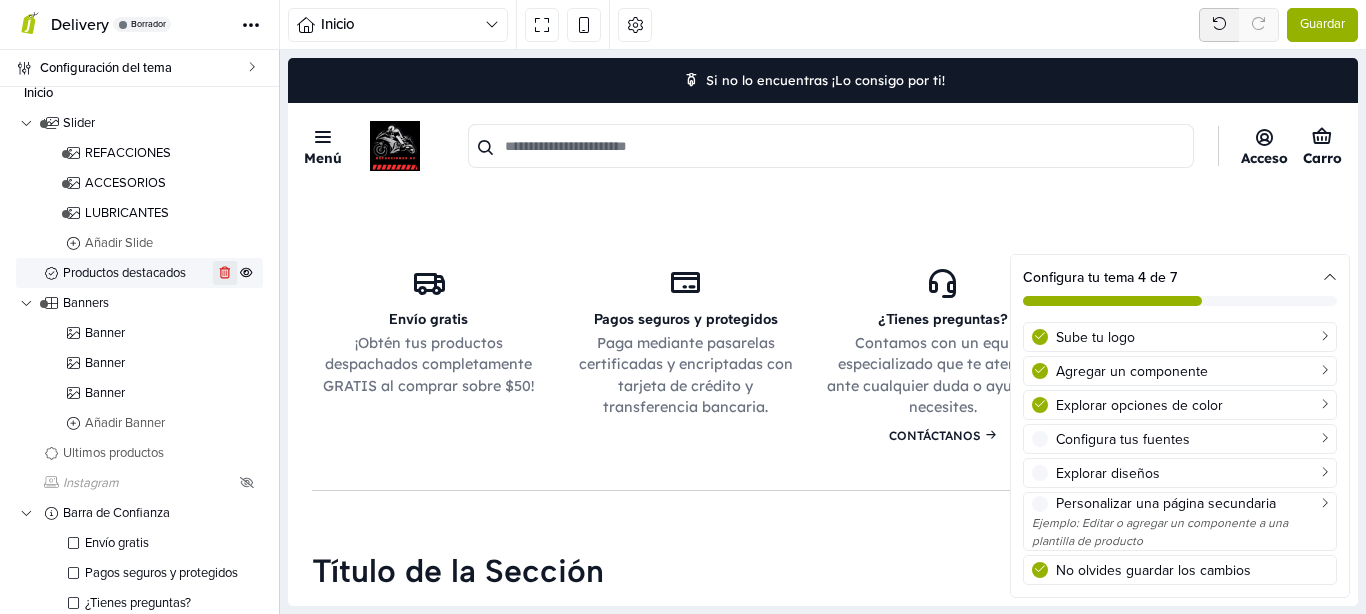 scroll, scrollTop: 288, scrollLeft: 0, axis: vertical 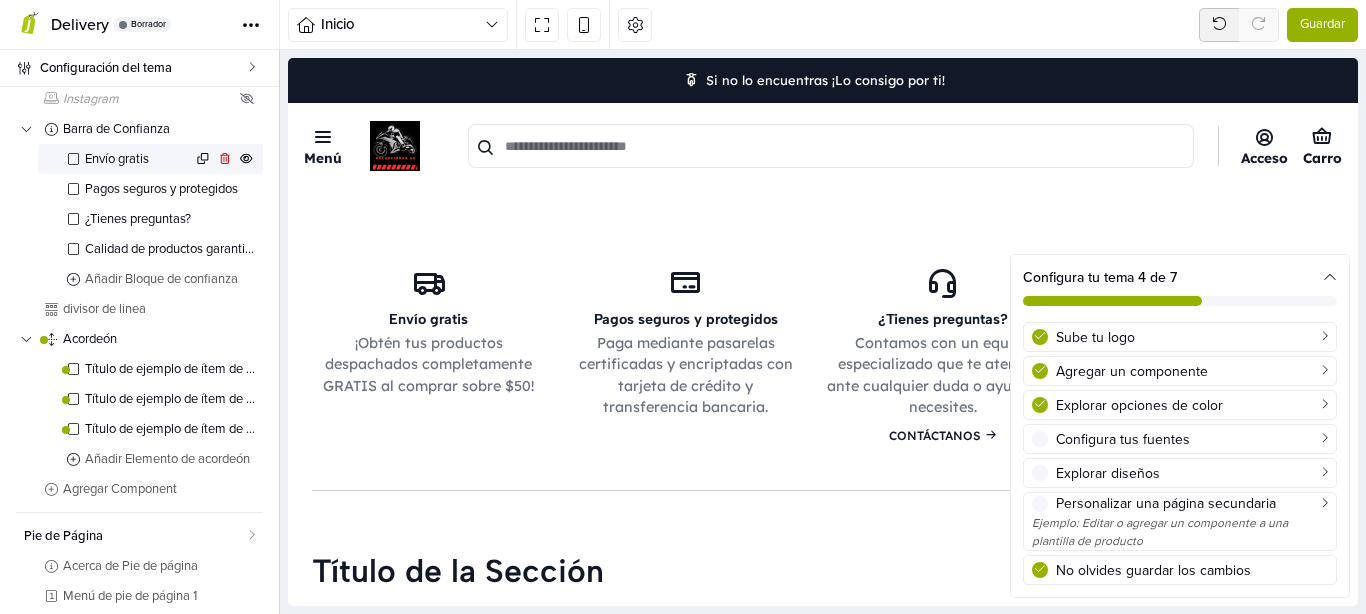click on "Envío gratis" at bounding box center [138, 159] 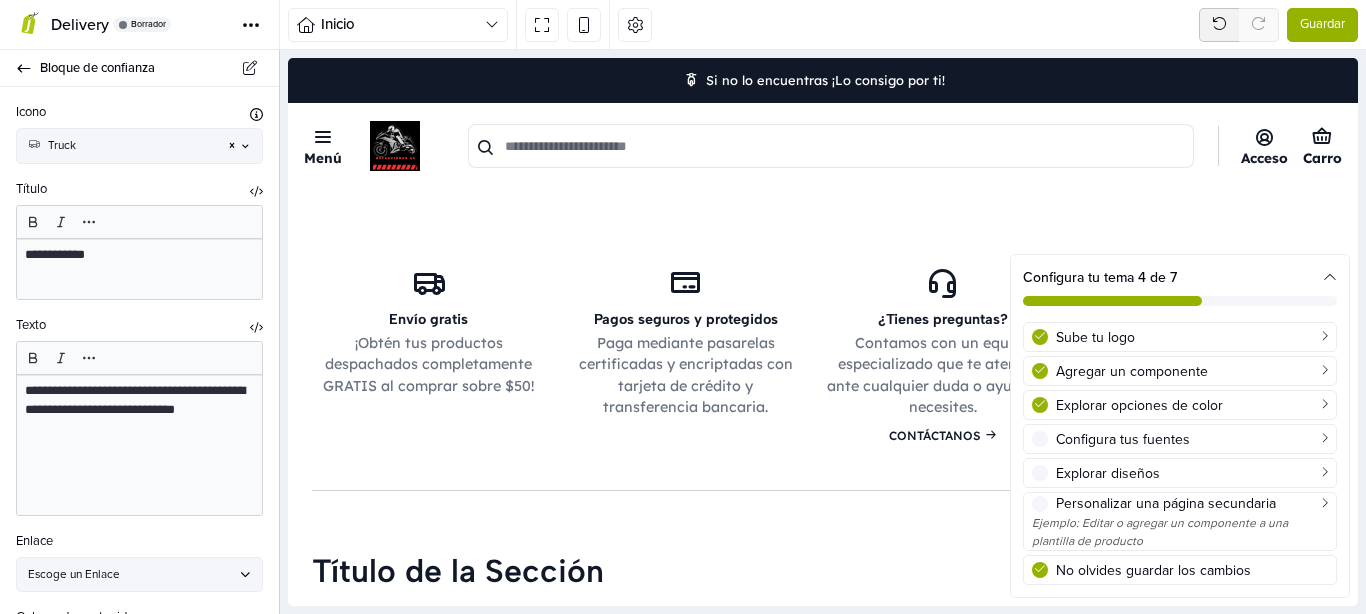 click on "**********" at bounding box center [135, 255] 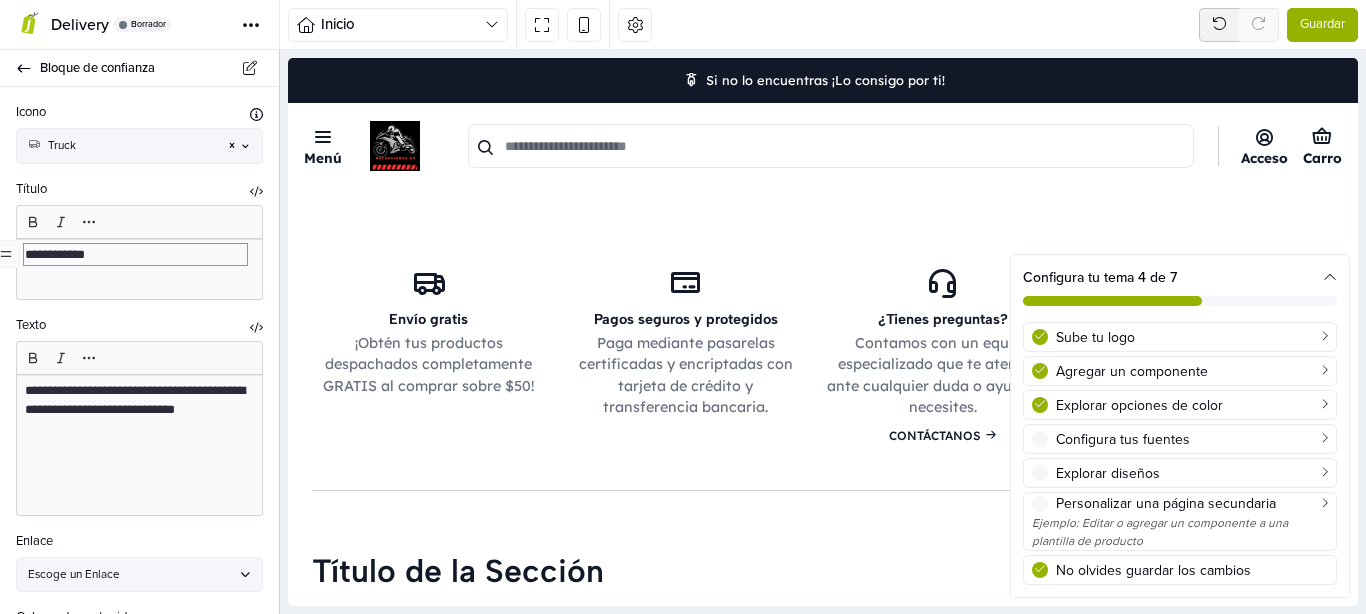 type 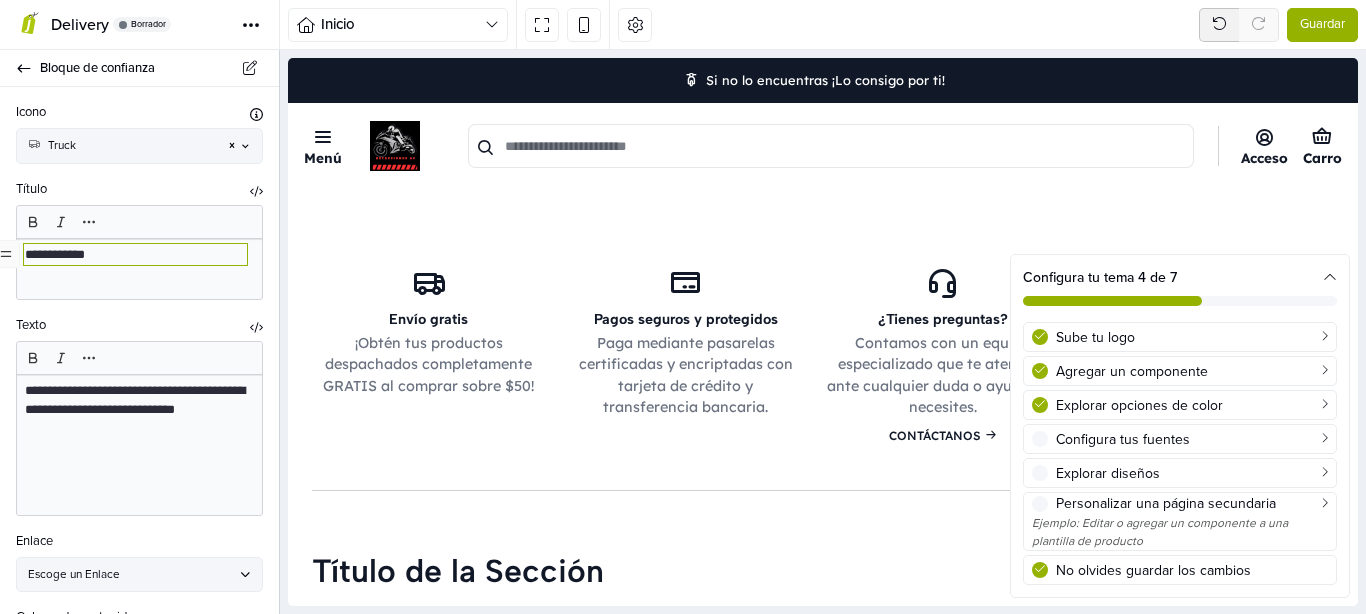 click on "**********" at bounding box center [139, 445] 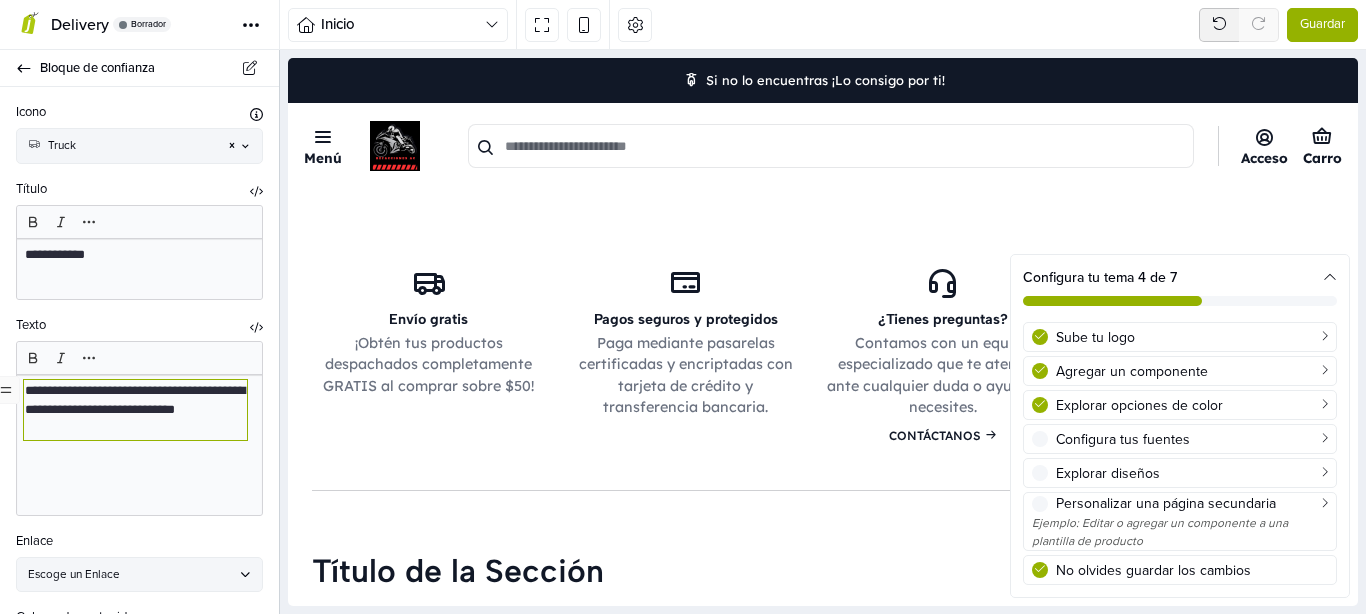 click on "**********" at bounding box center (135, 410) 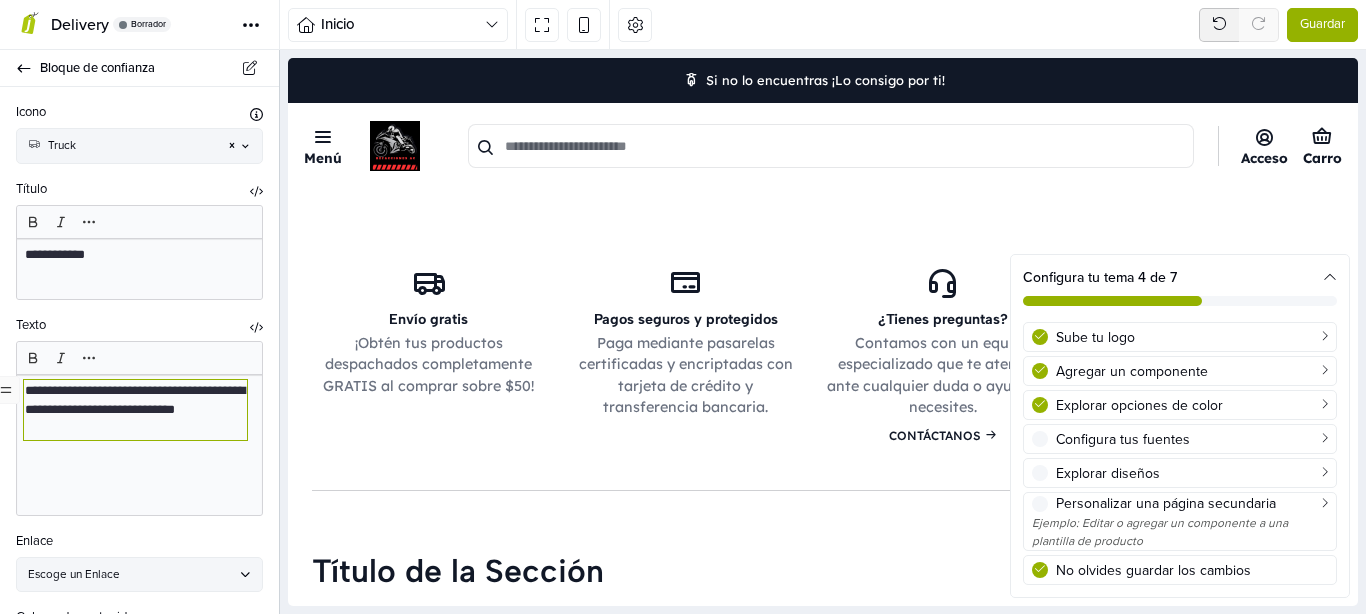 click on "**********" at bounding box center (135, 410) 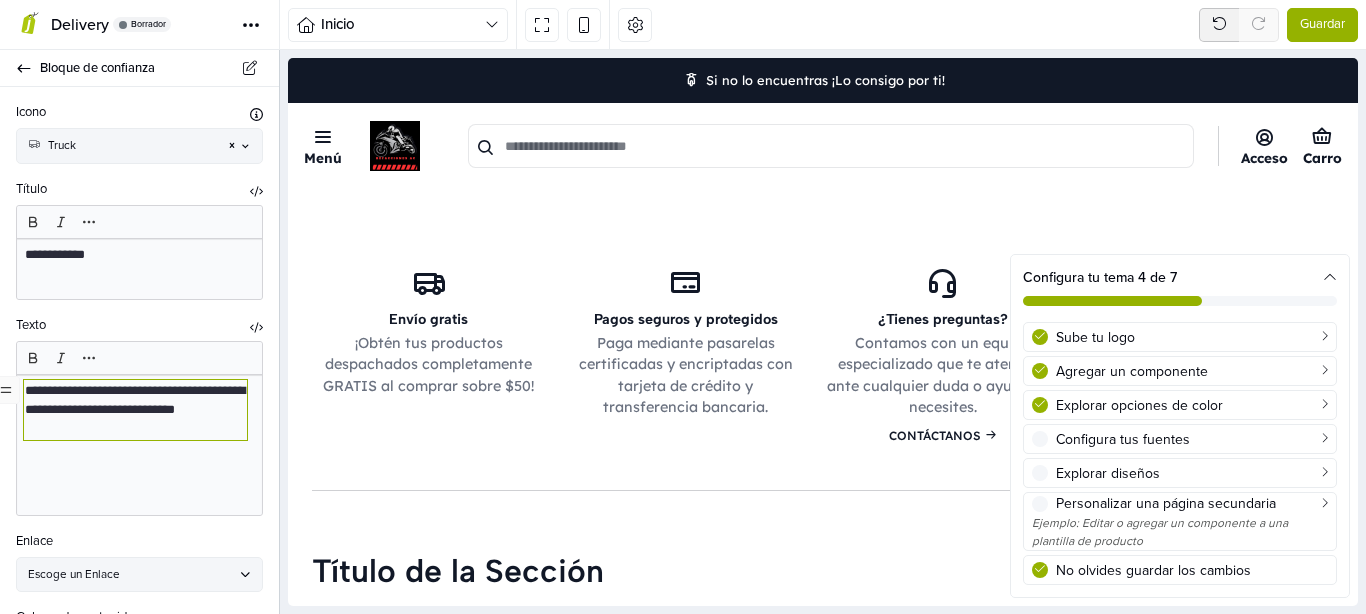 type 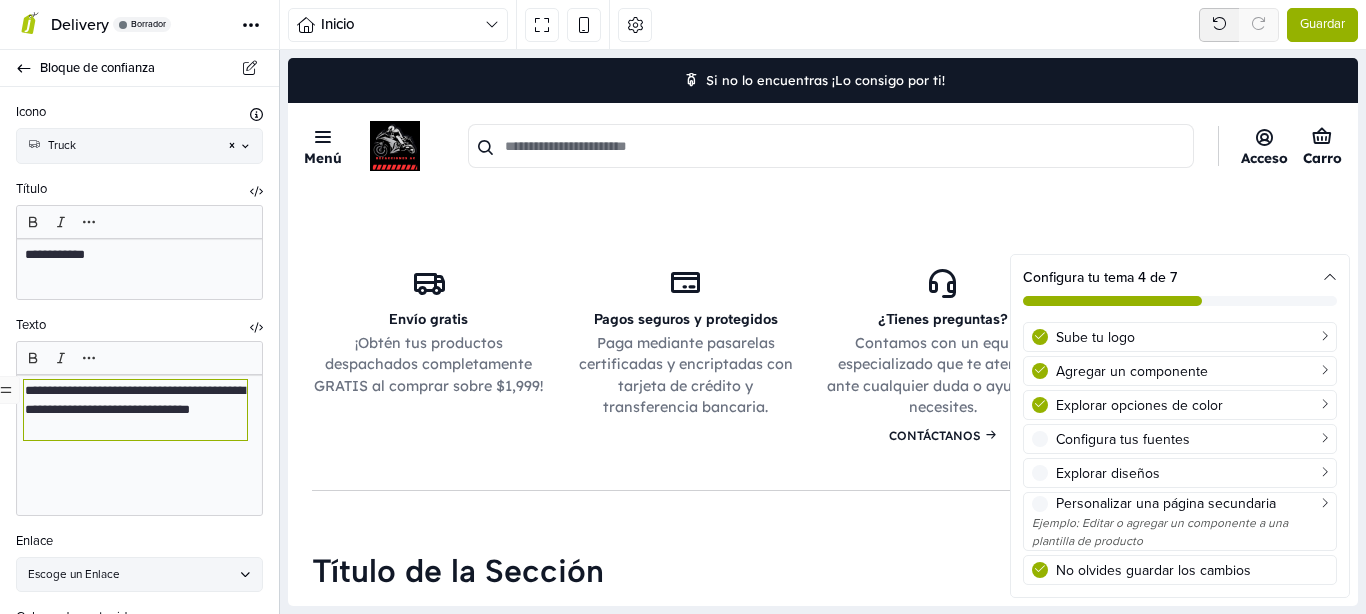 click on "**********" at bounding box center [135, 410] 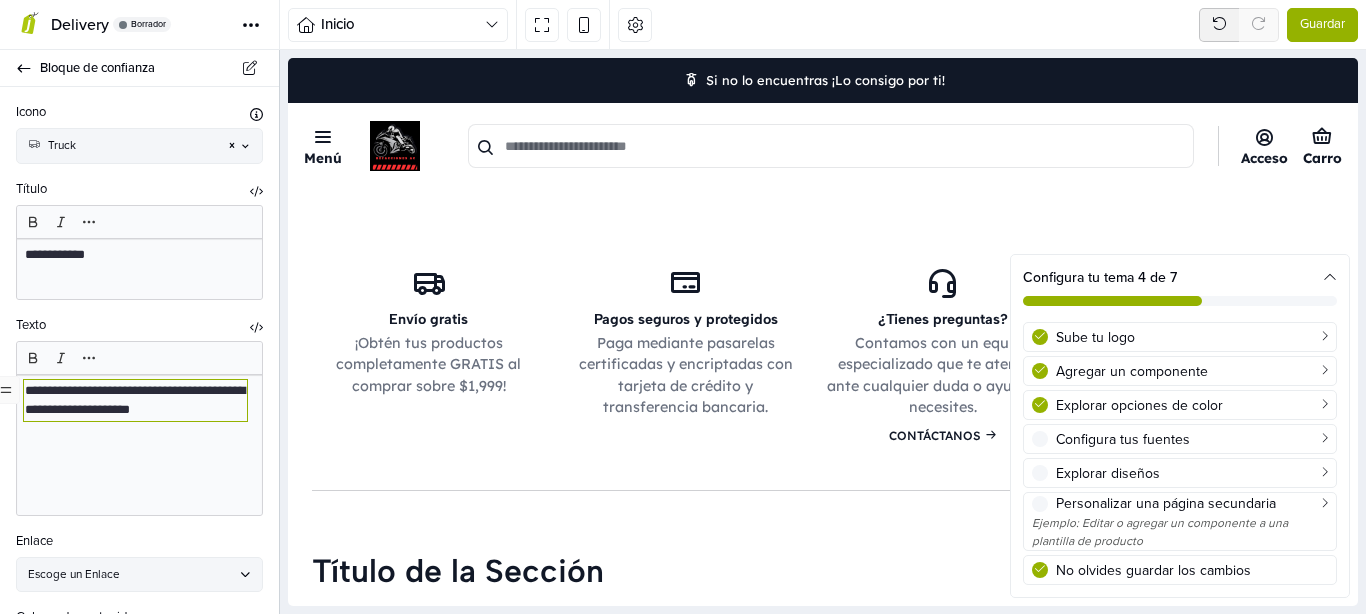 click on "**********" at bounding box center [135, 400] 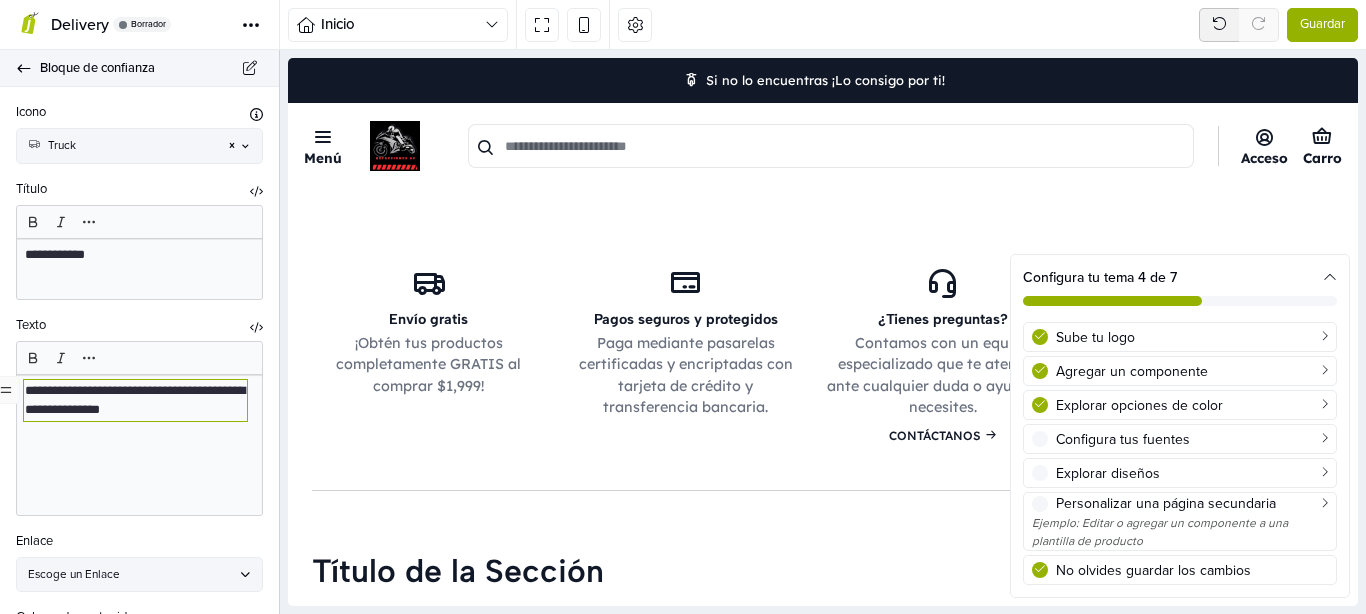 click on "Bloque de confianza" at bounding box center (139, 68) 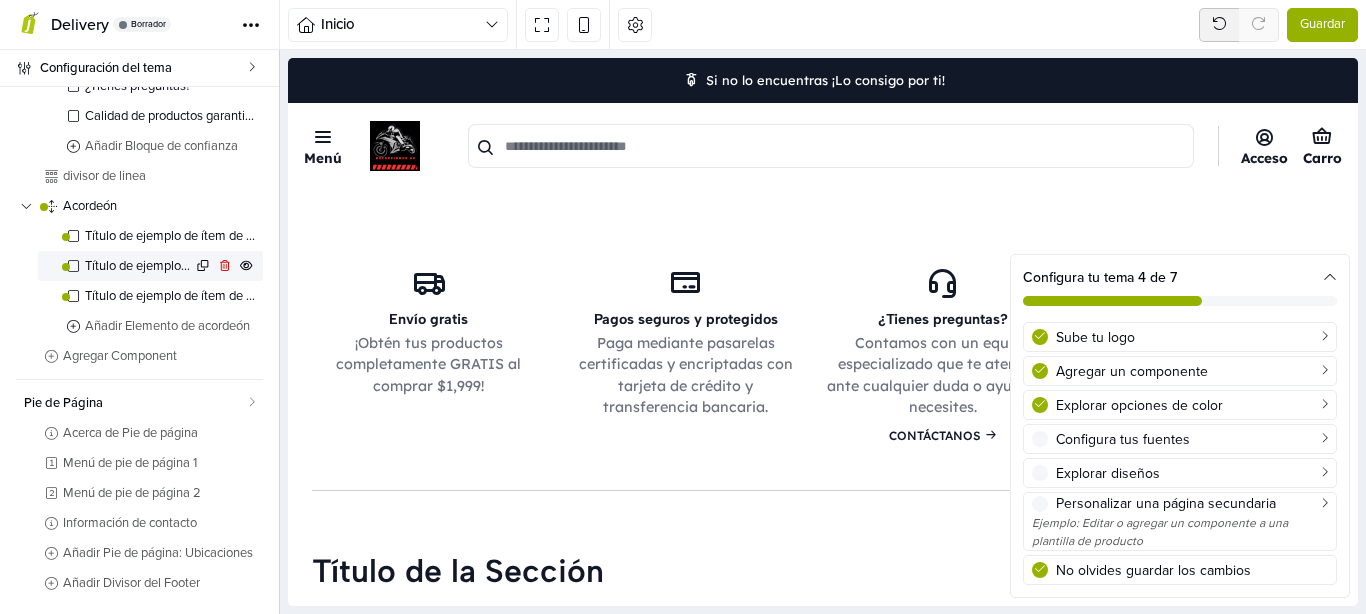 scroll, scrollTop: 517, scrollLeft: 0, axis: vertical 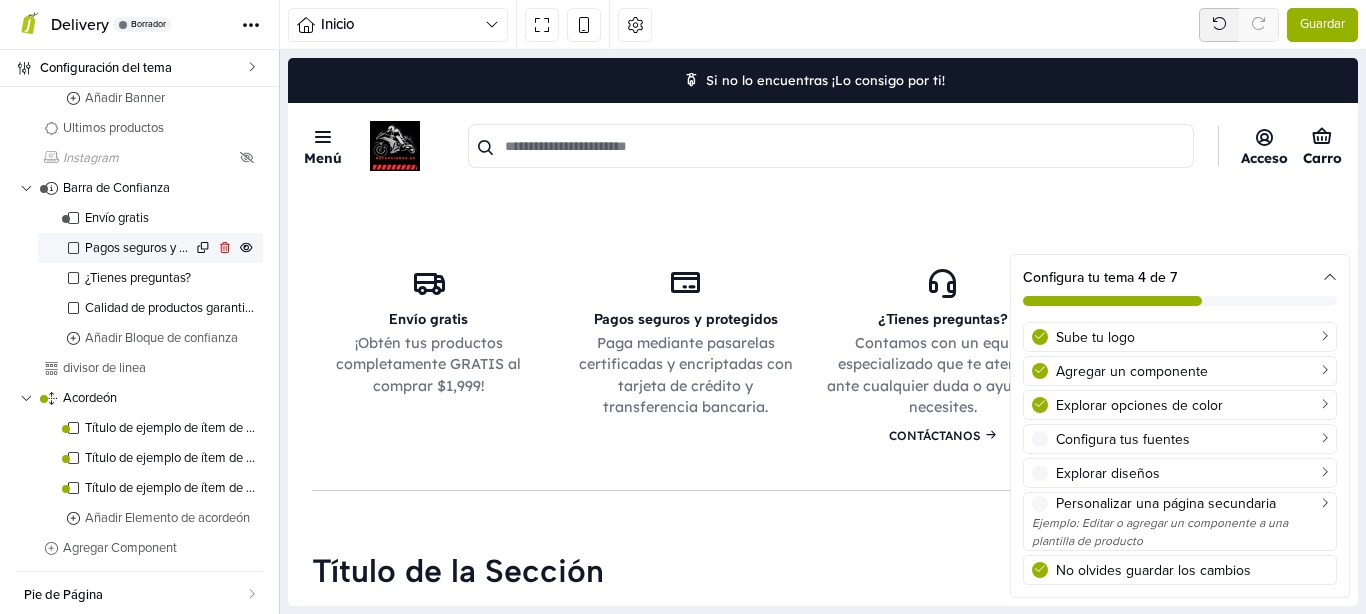 click on "Pagos seguros y protegidos" at bounding box center [150, 248] 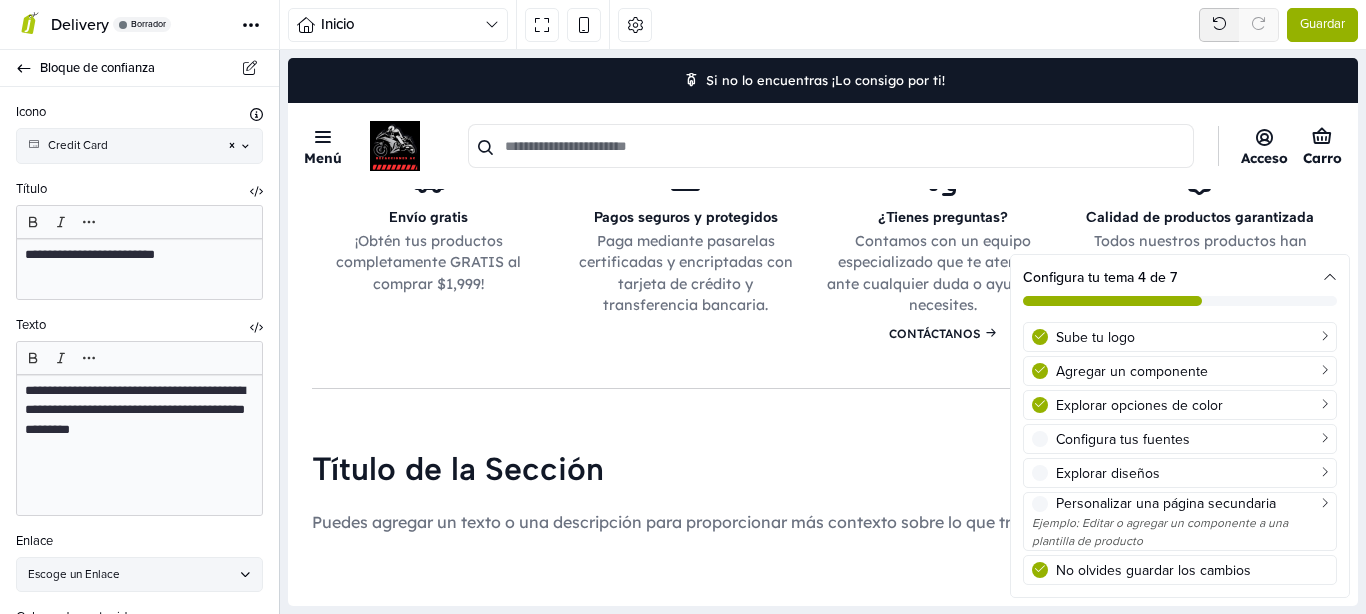 scroll, scrollTop: 3144, scrollLeft: 0, axis: vertical 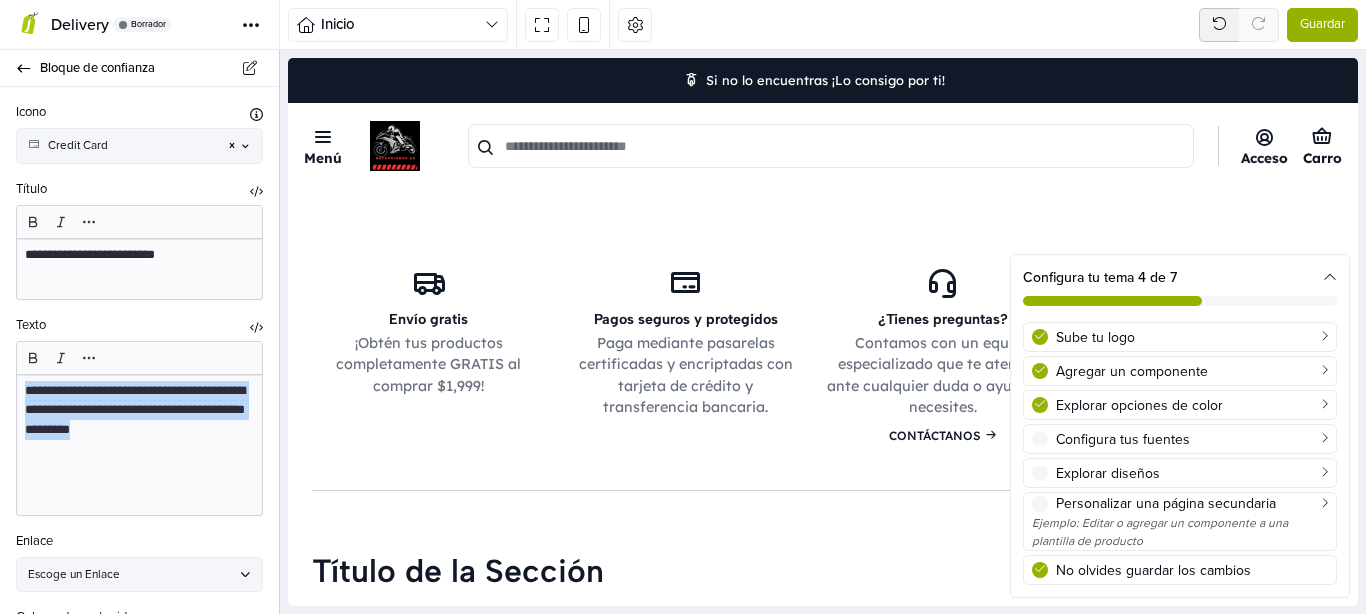 drag, startPoint x: 188, startPoint y: 441, endPoint x: 0, endPoint y: 399, distance: 192.63437 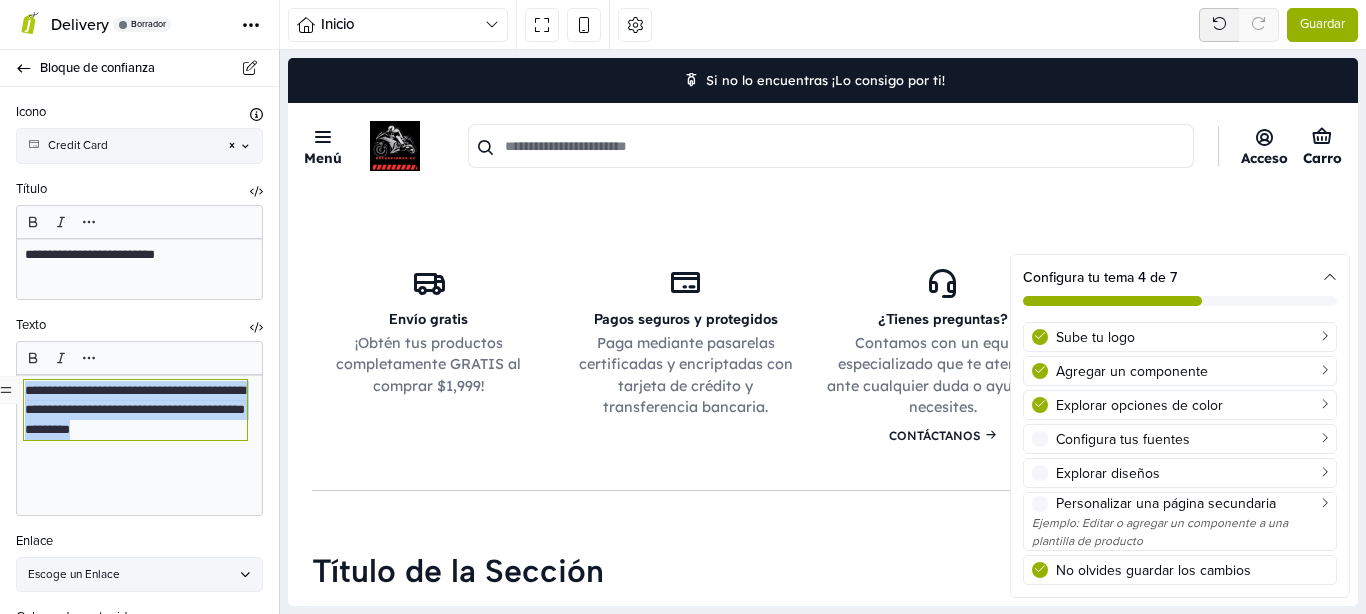type 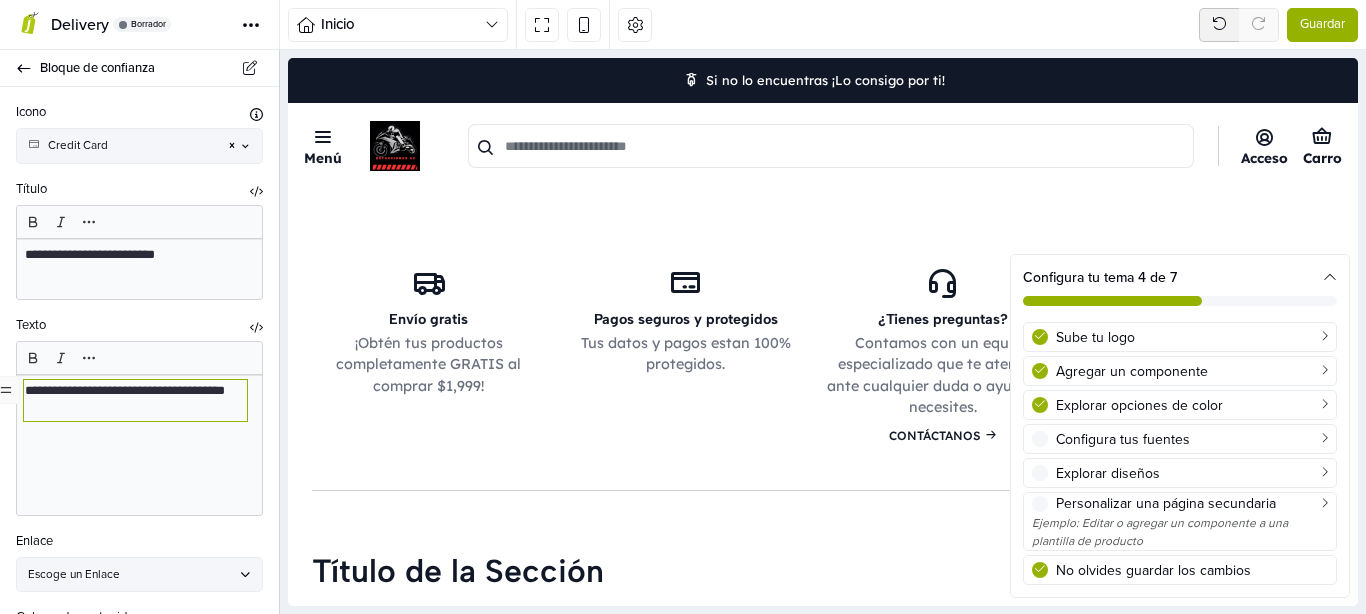 click on "**********" at bounding box center [135, 400] 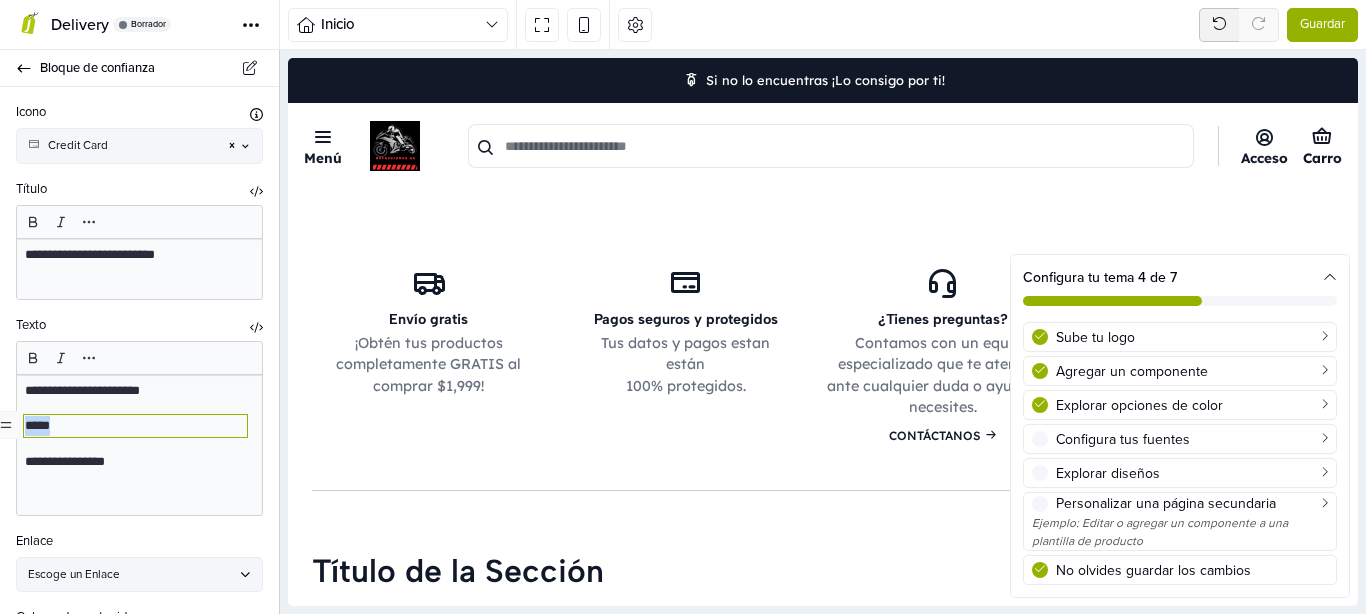 drag, startPoint x: 87, startPoint y: 433, endPoint x: 0, endPoint y: 430, distance: 87.05171 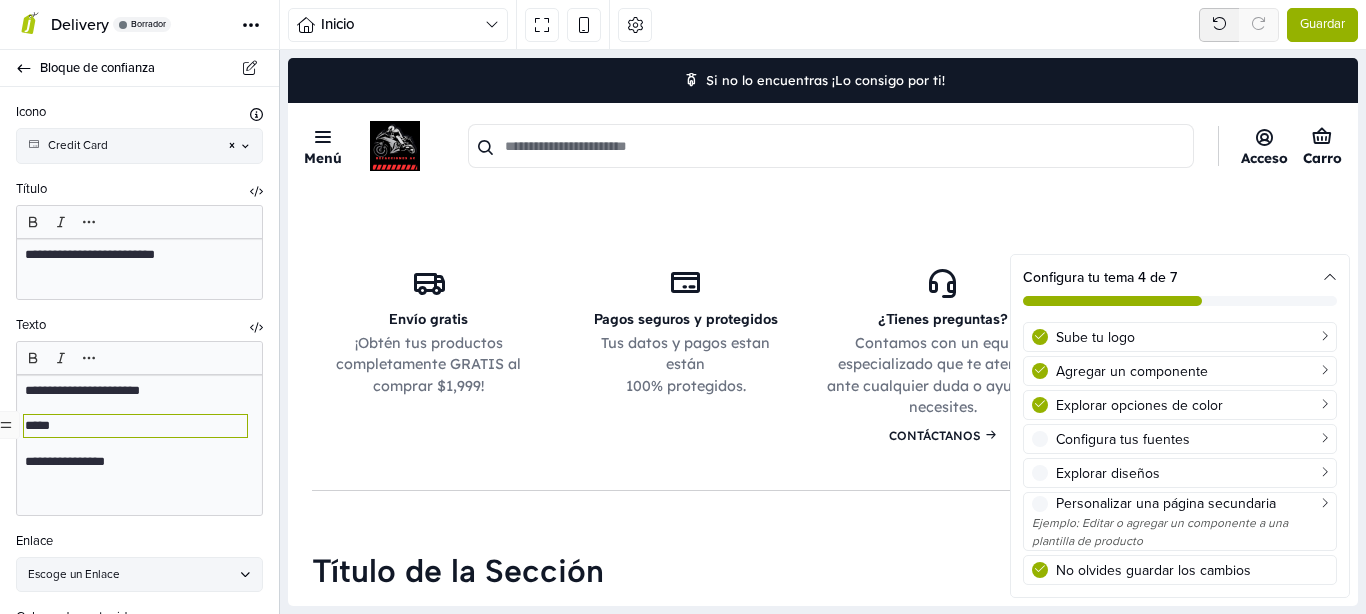 click on "**********" at bounding box center (135, 391) 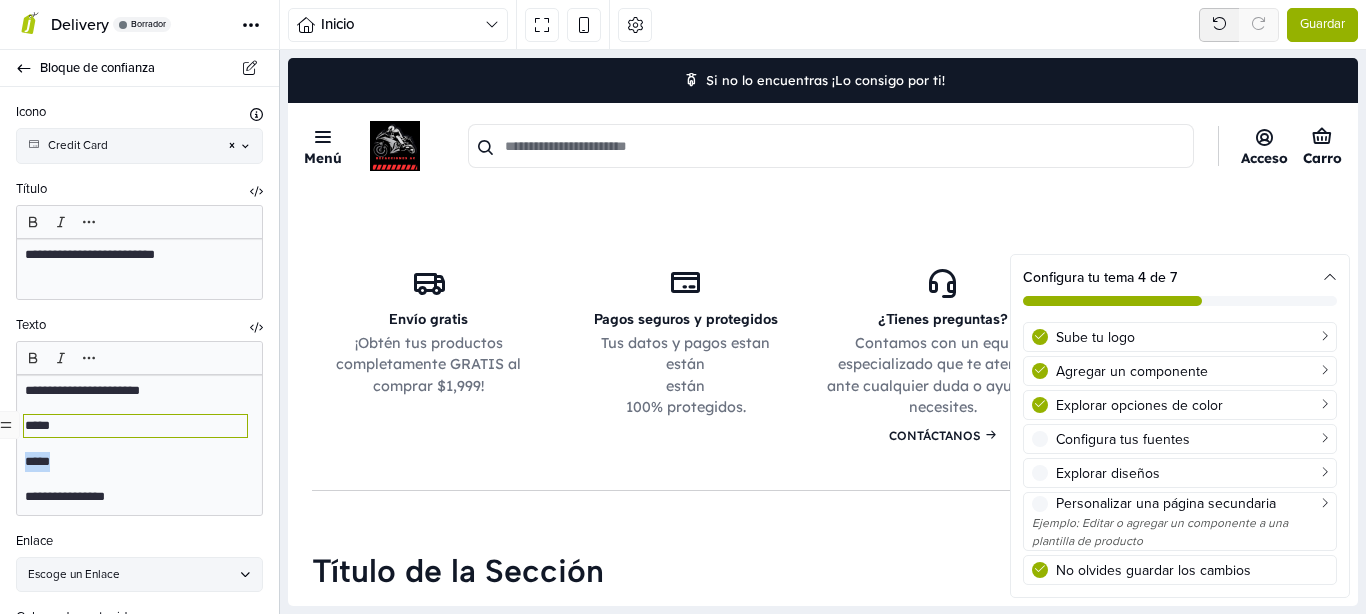 drag, startPoint x: 106, startPoint y: 460, endPoint x: 0, endPoint y: 459, distance: 106.004715 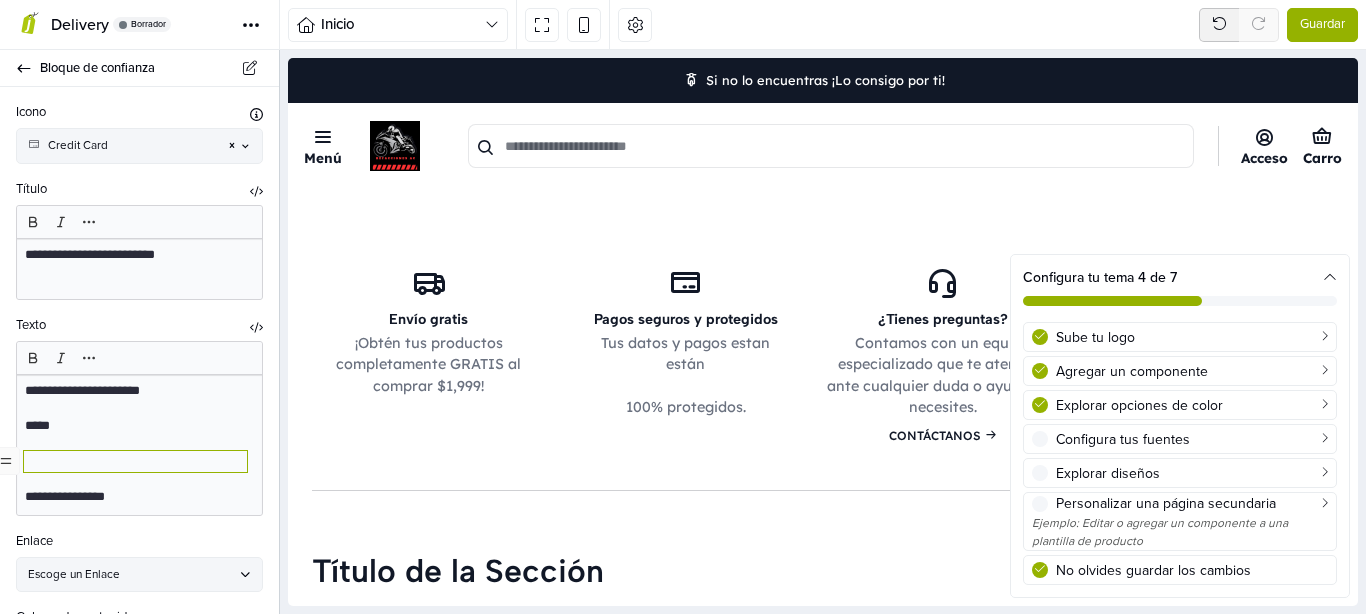 click on "**********" at bounding box center (135, 391) 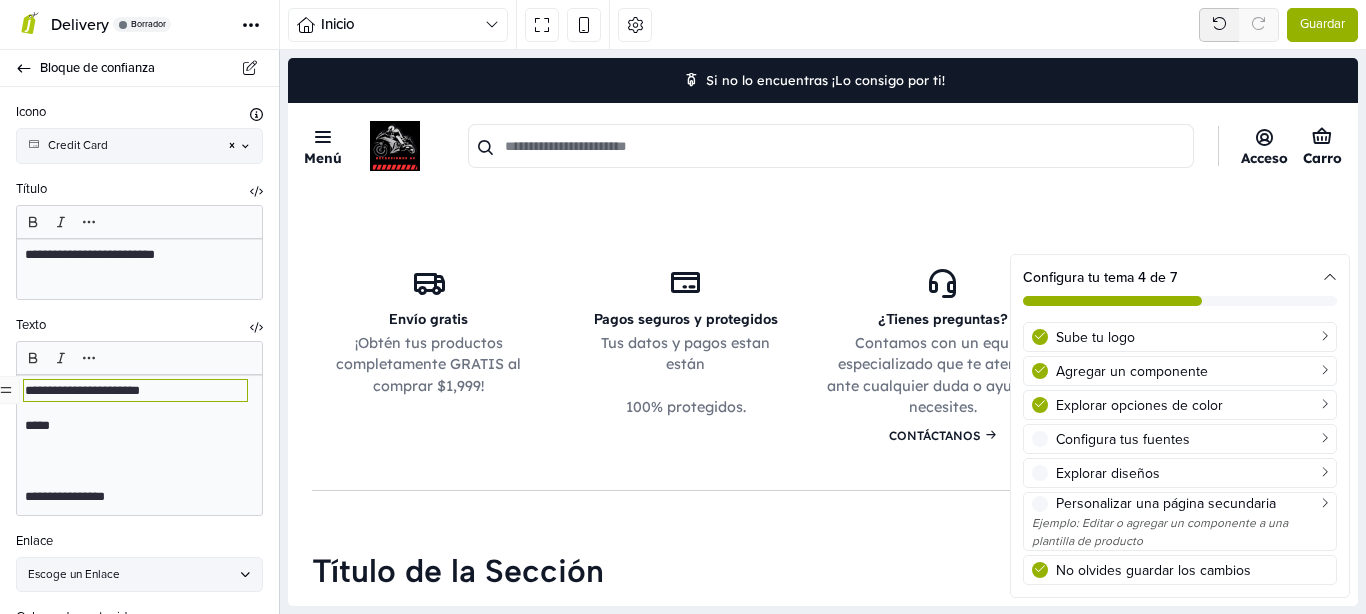 click at bounding box center [135, 462] 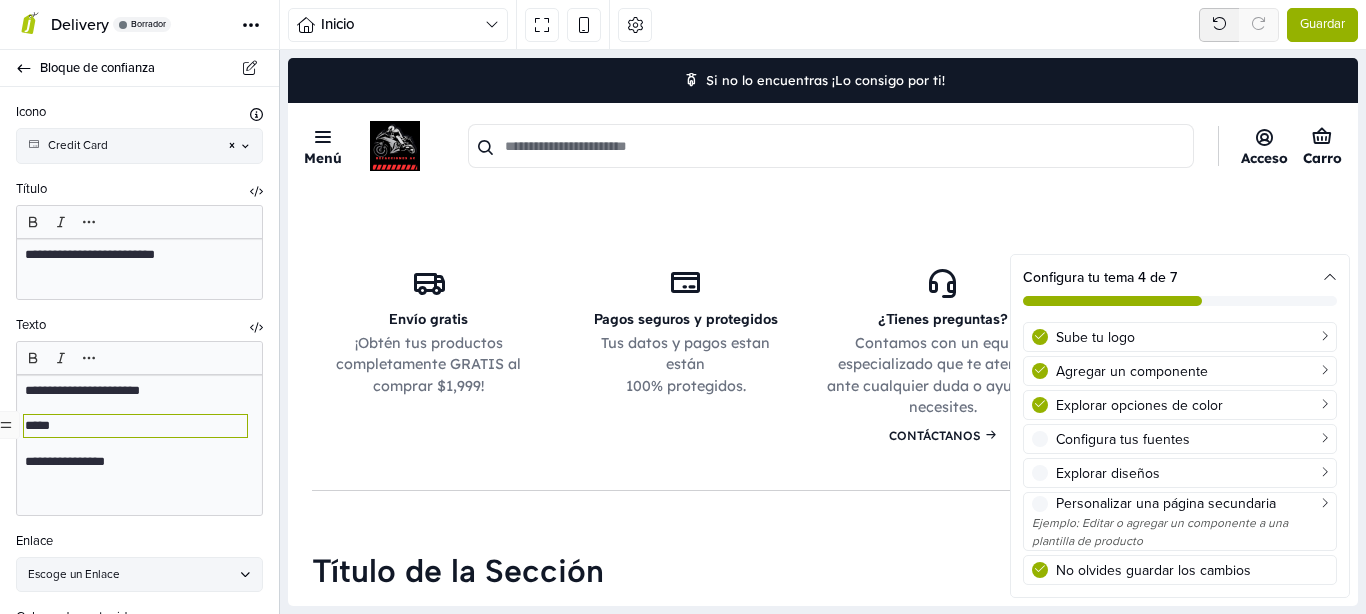 click on "**********" at bounding box center [135, 391] 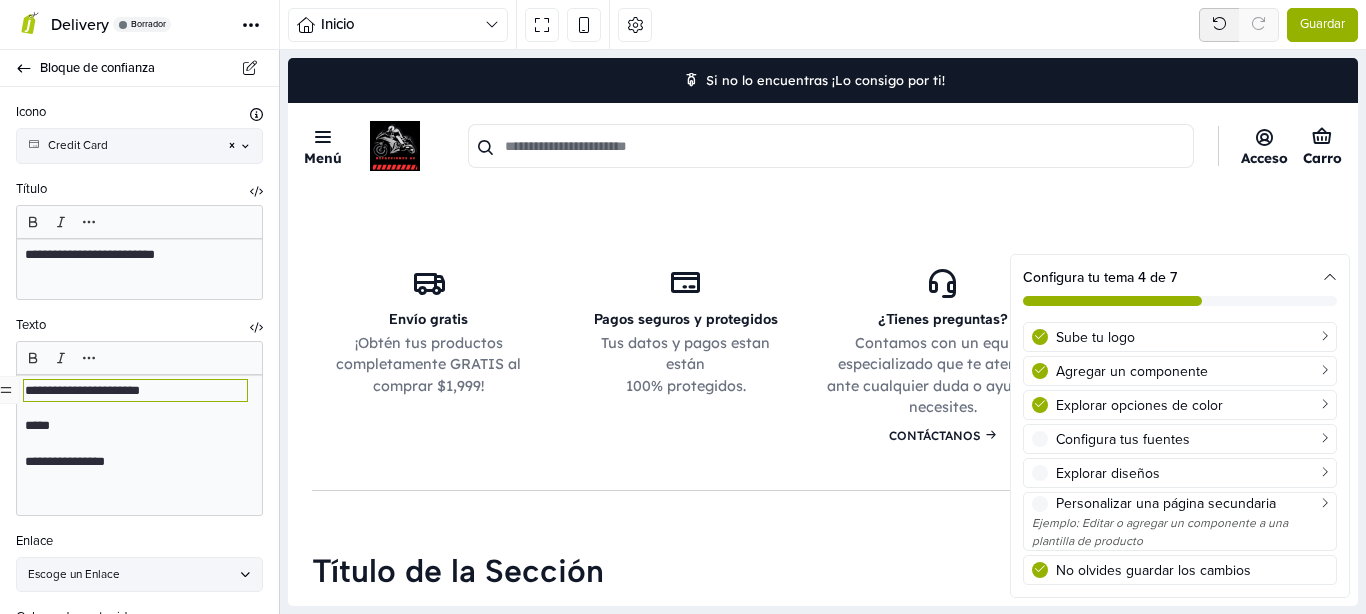 click on "**********" at bounding box center (139, 445) 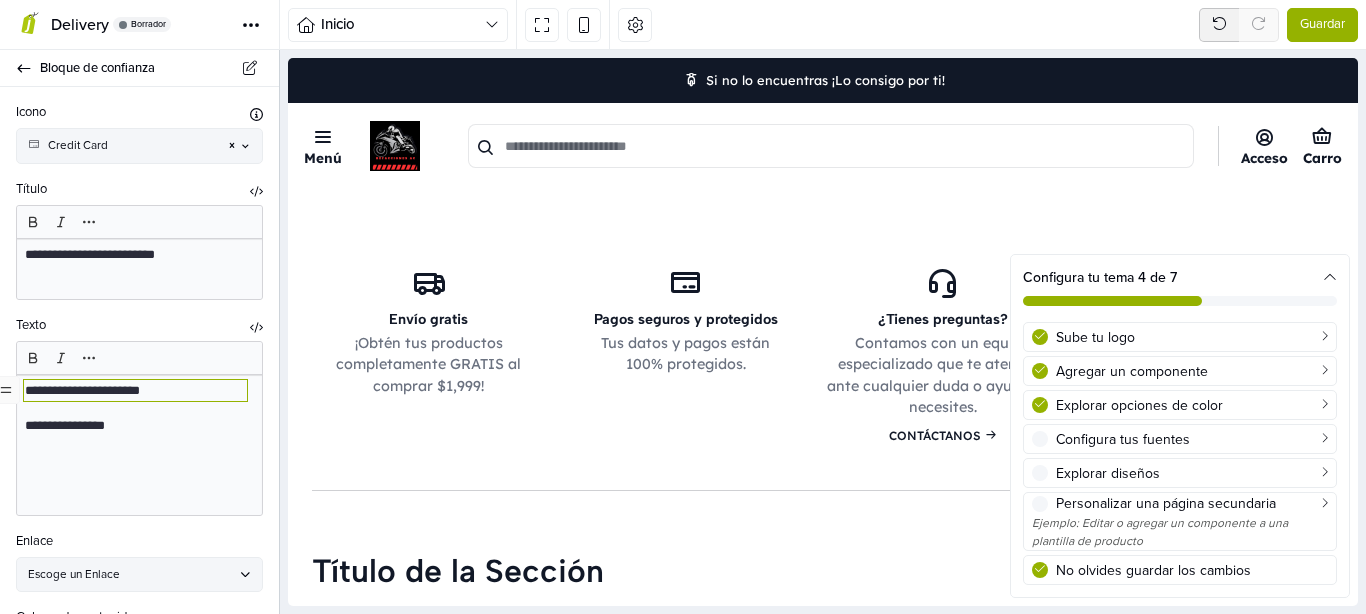 click on "**********" at bounding box center (135, 426) 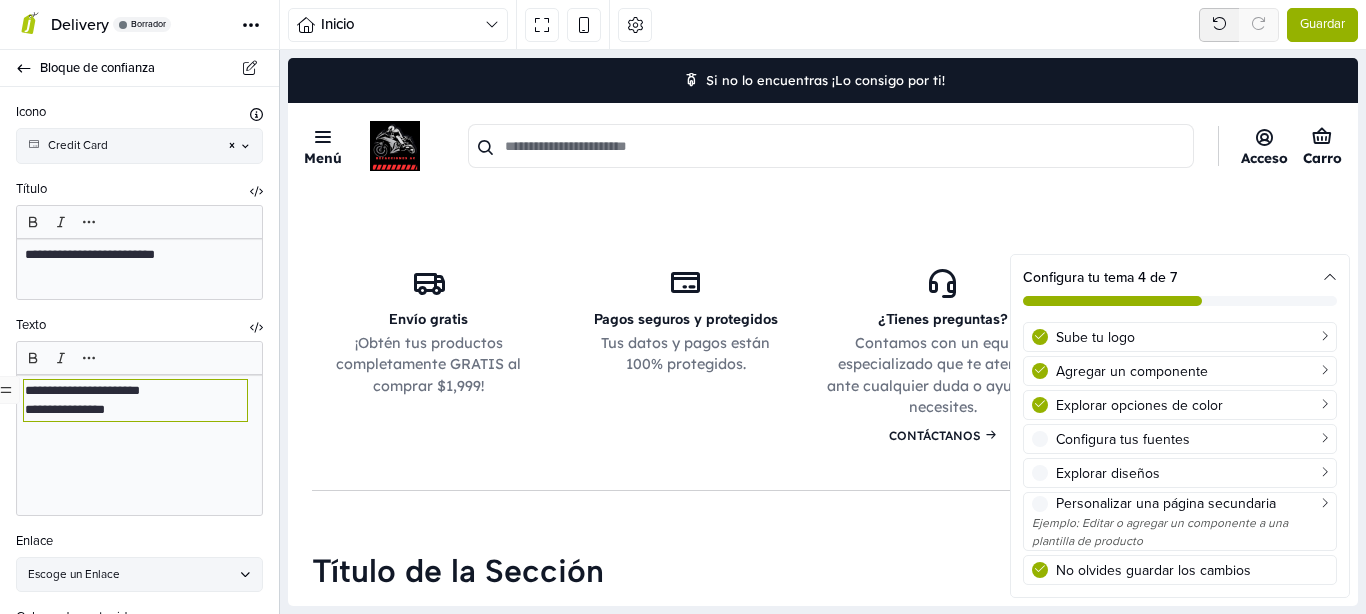 click on "**********" at bounding box center [139, 445] 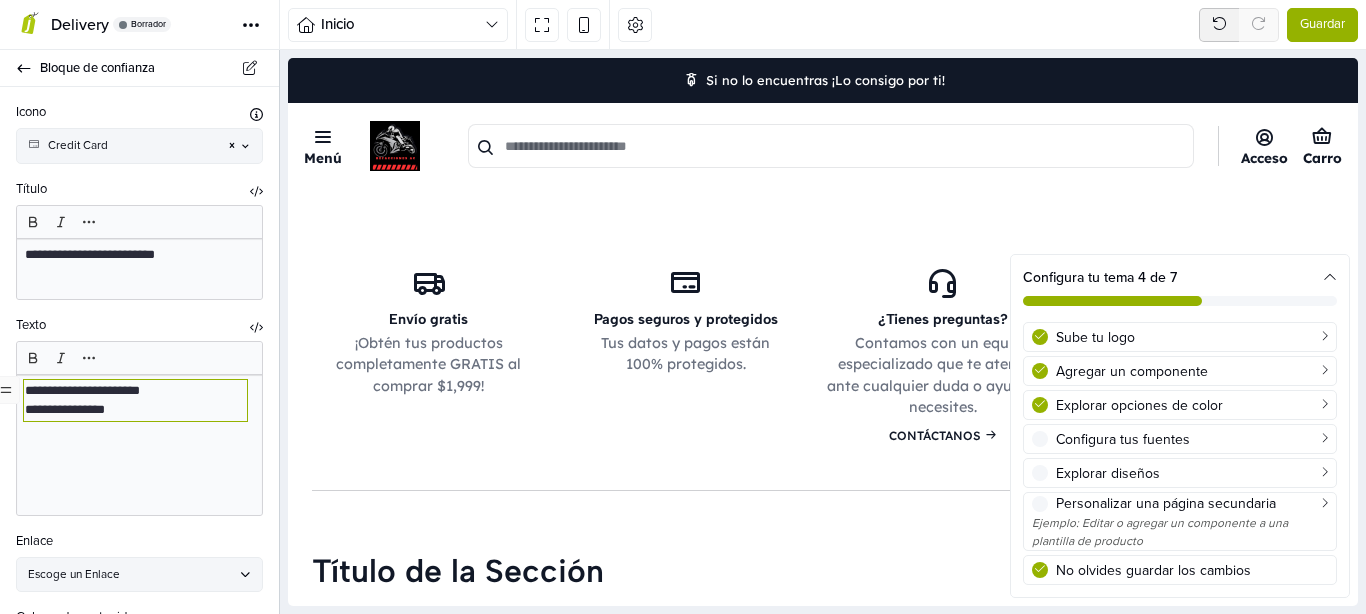 scroll, scrollTop: 83, scrollLeft: 0, axis: vertical 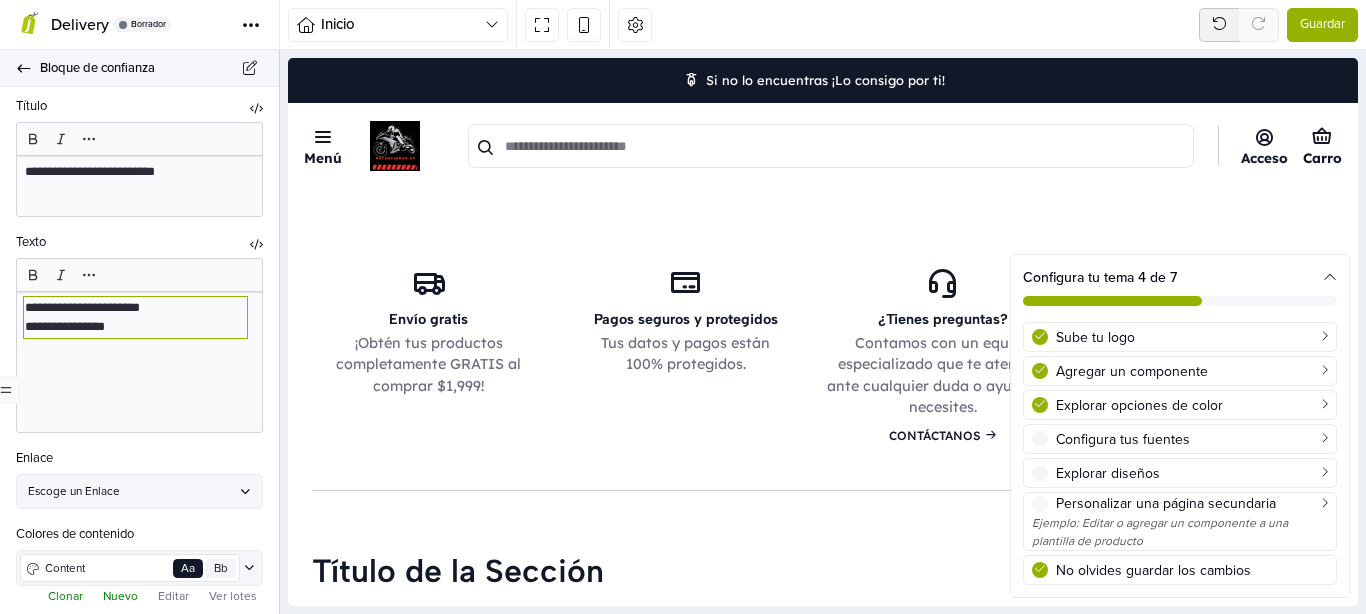 click on "Bloque de confianza" at bounding box center [139, 68] 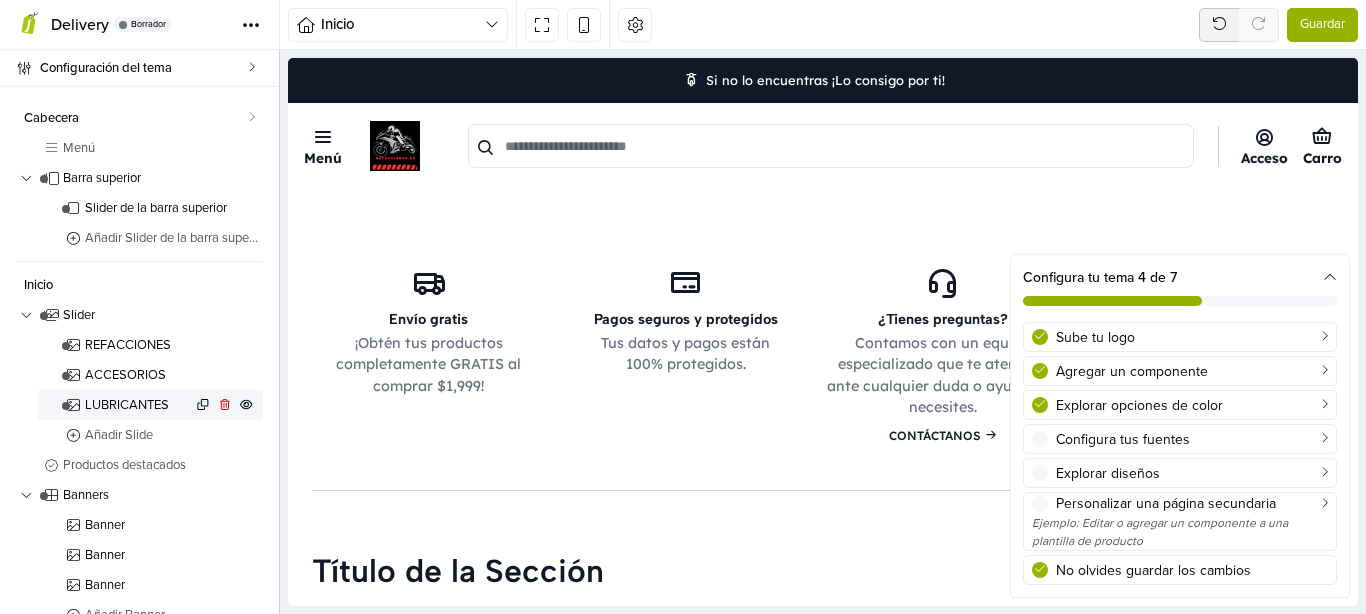 scroll, scrollTop: 384, scrollLeft: 0, axis: vertical 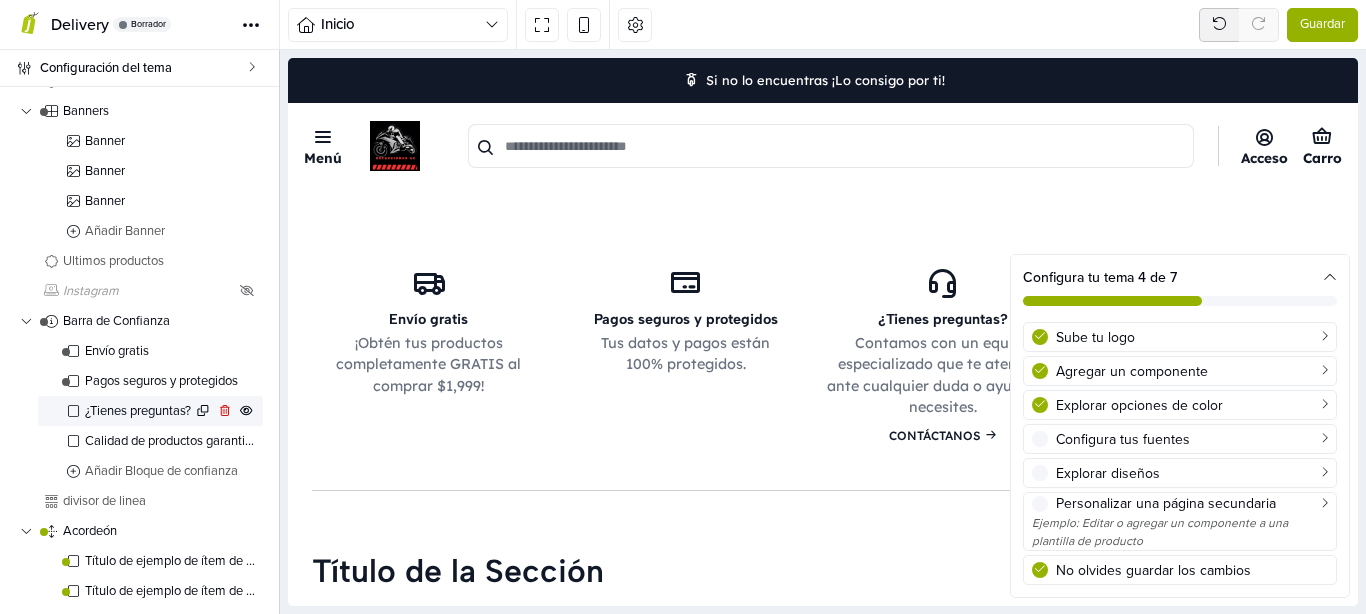 click on "¿Tienes preguntas?" at bounding box center [138, 411] 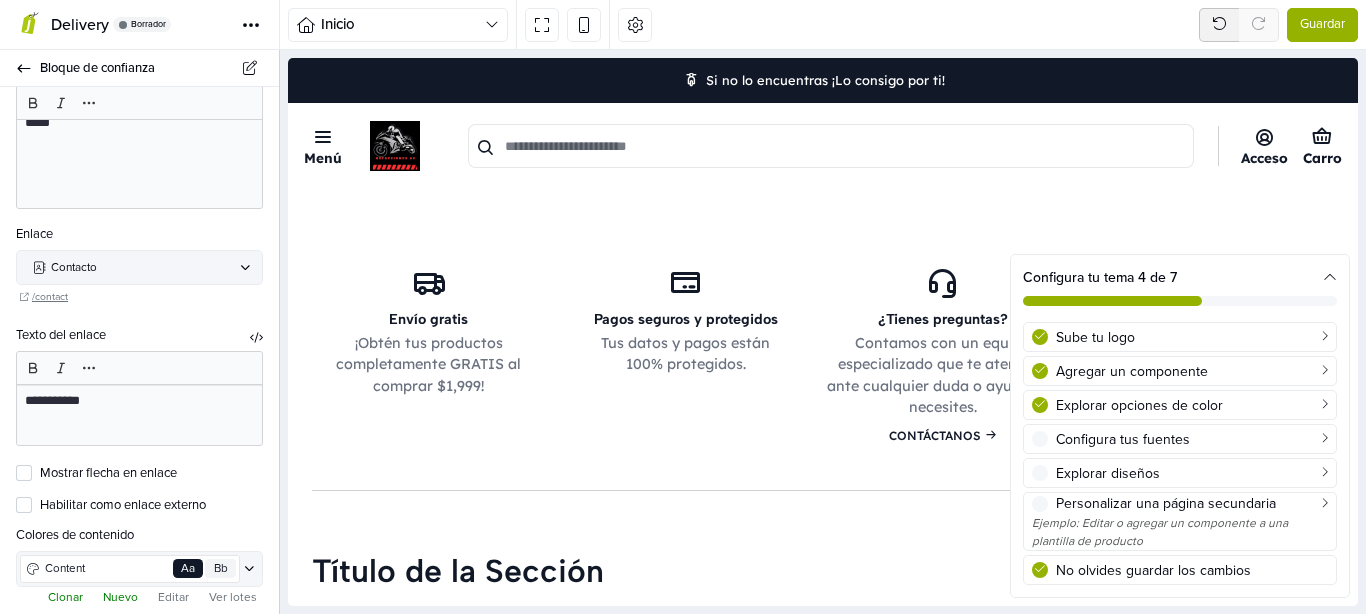 scroll, scrollTop: 0, scrollLeft: 0, axis: both 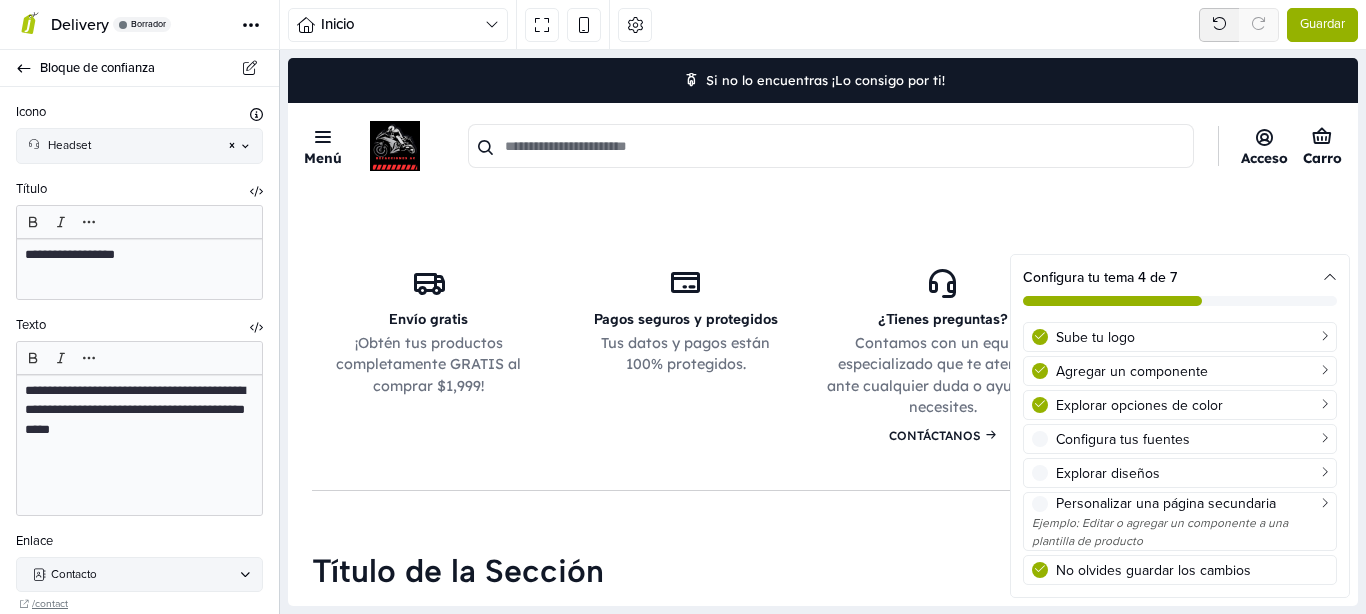 click on "Configura tu tema 4 de 7" at bounding box center (1180, 277) 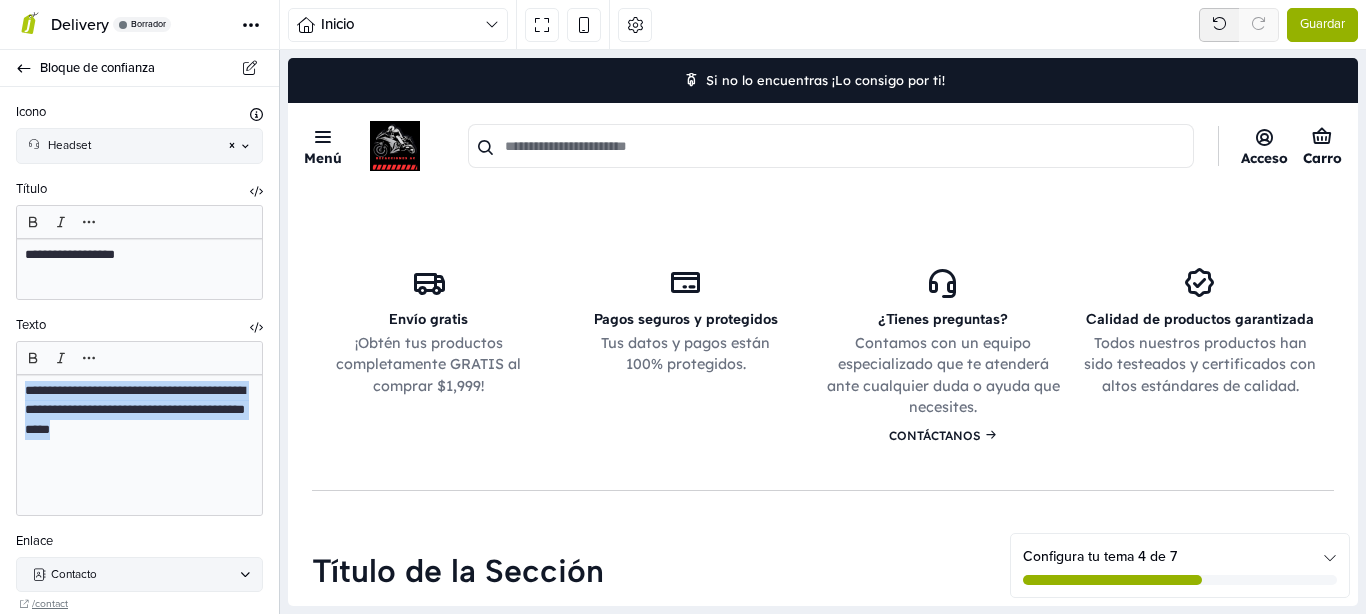 drag, startPoint x: 194, startPoint y: 464, endPoint x: 0, endPoint y: 348, distance: 226.0354 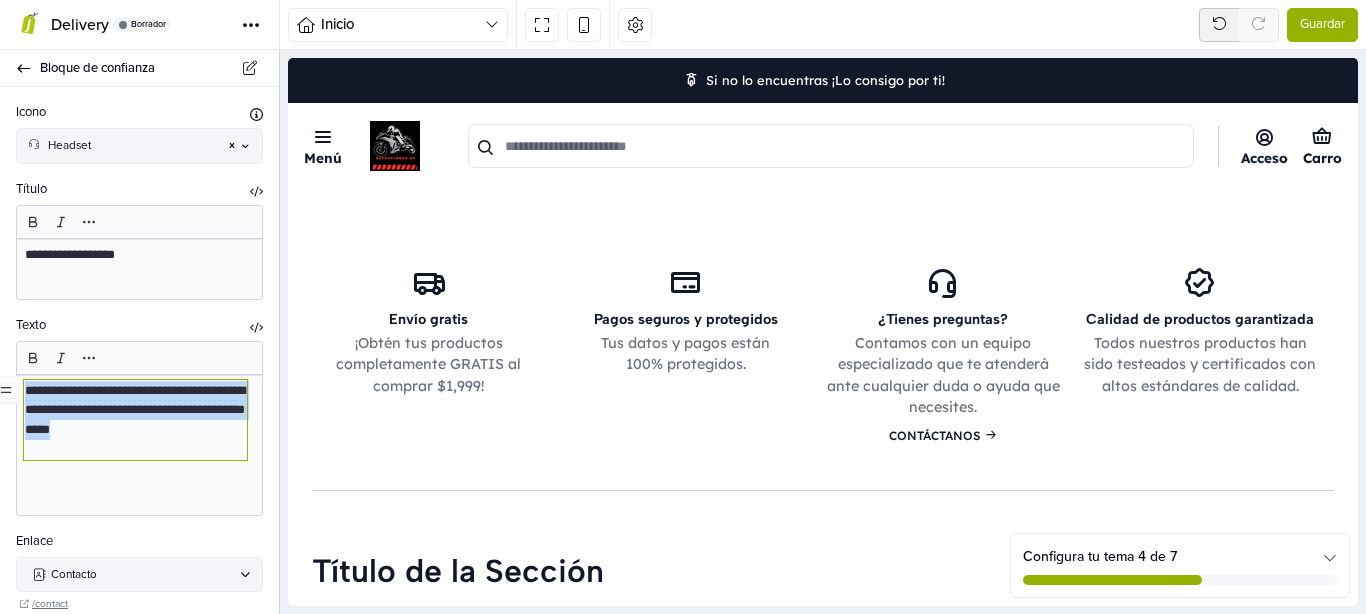 type 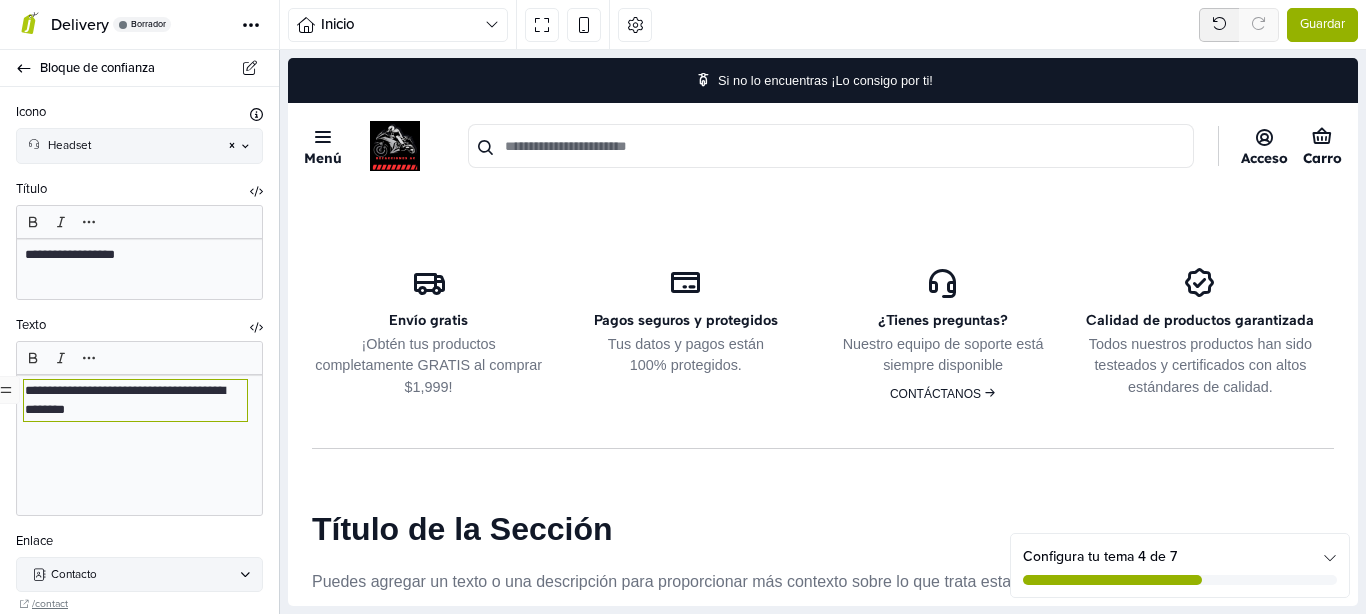 scroll, scrollTop: 307, scrollLeft: 0, axis: vertical 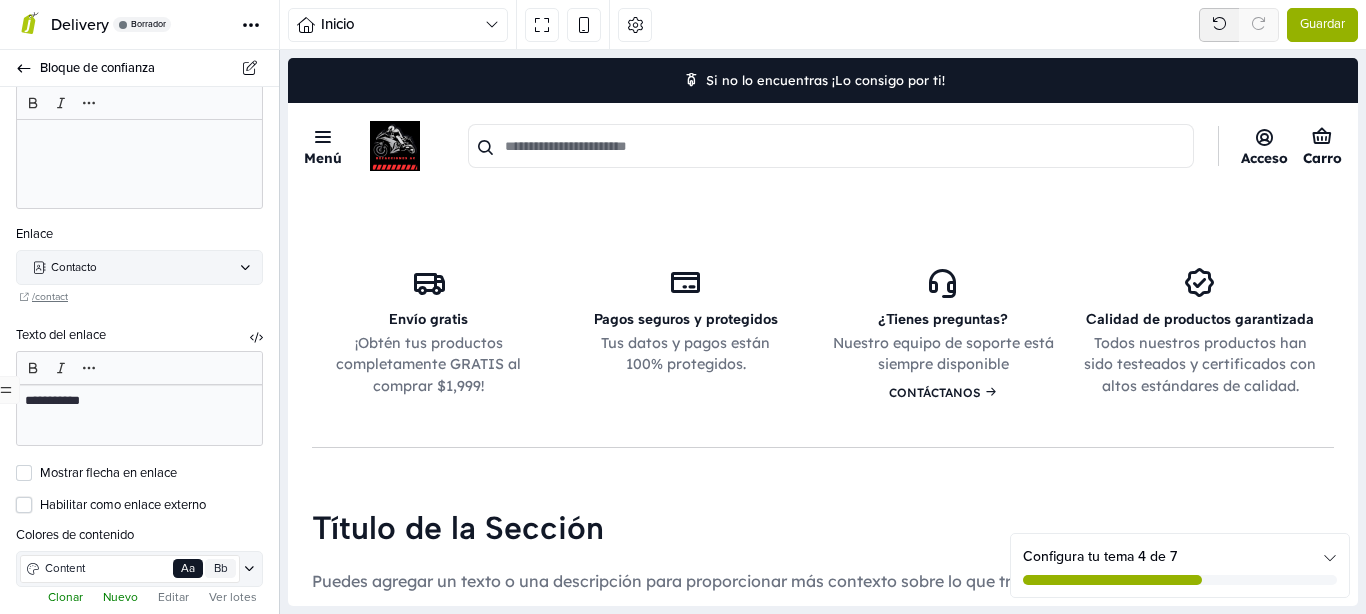 click on "Habilitar como enlace externo" at bounding box center (151, 506) 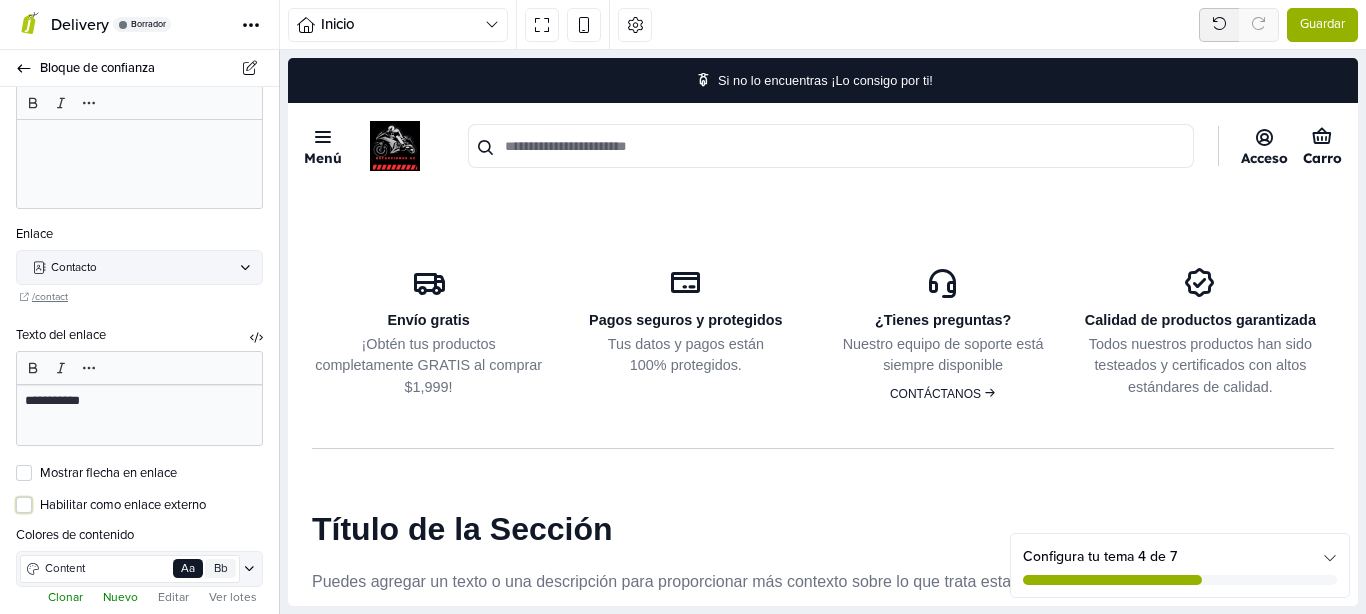 scroll, scrollTop: 3131, scrollLeft: 0, axis: vertical 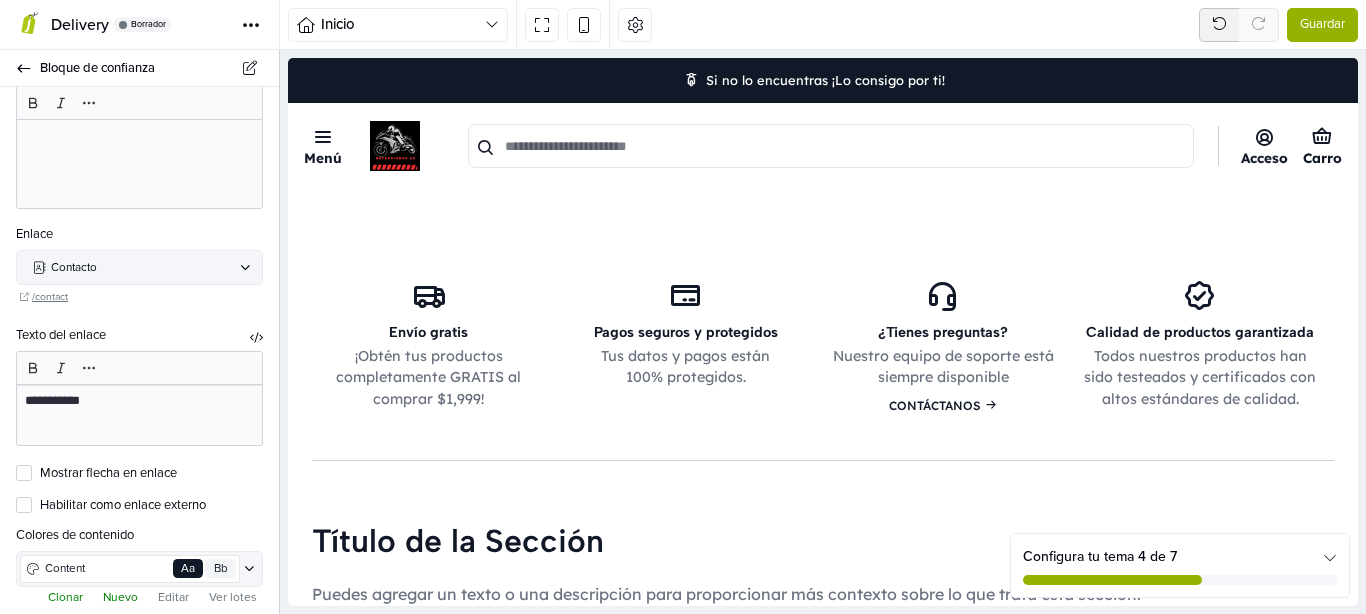 click on "Texto del enlace" at bounding box center (139, 338) 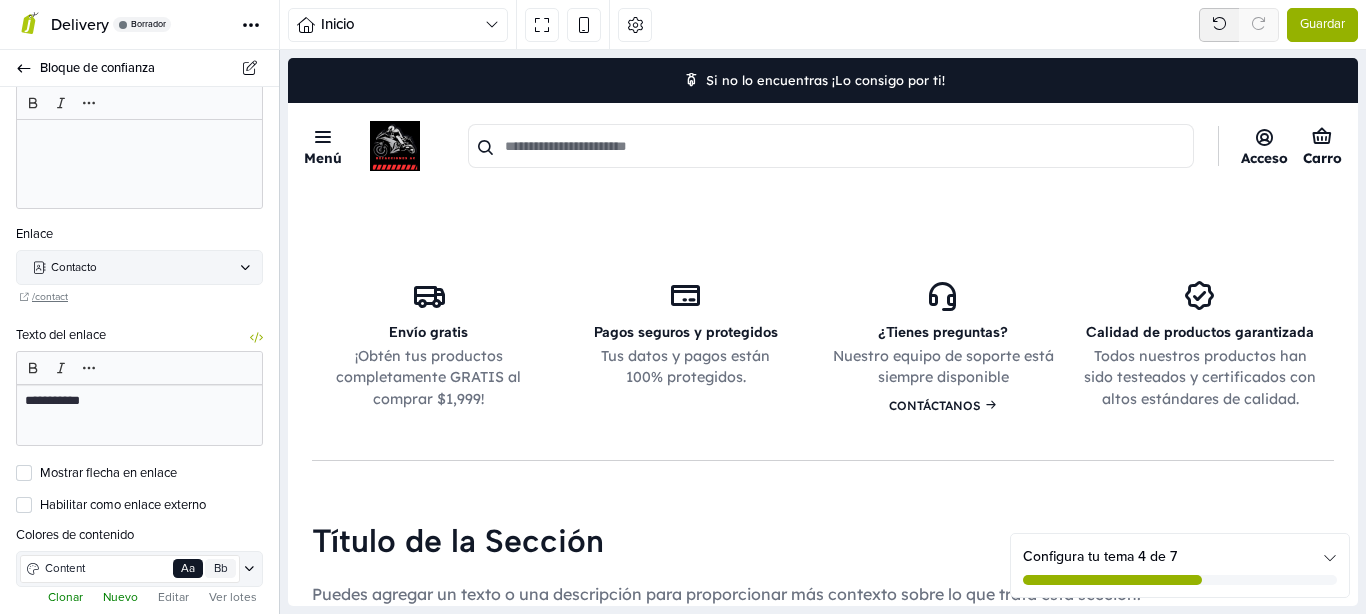 click 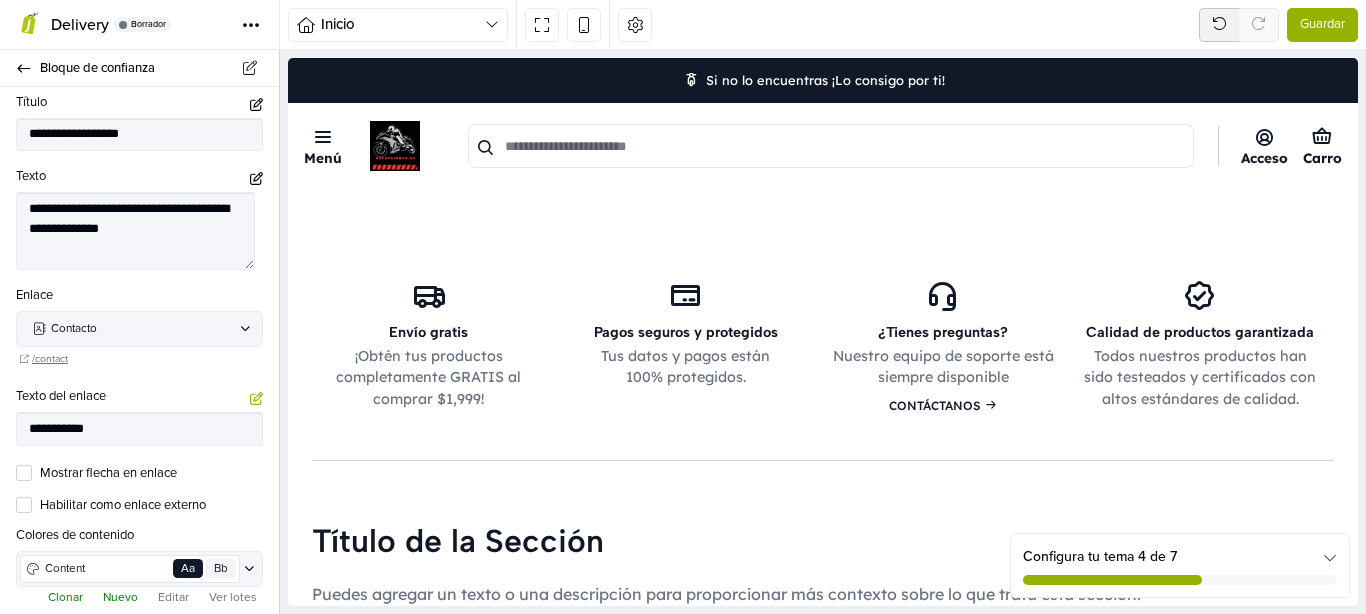 click 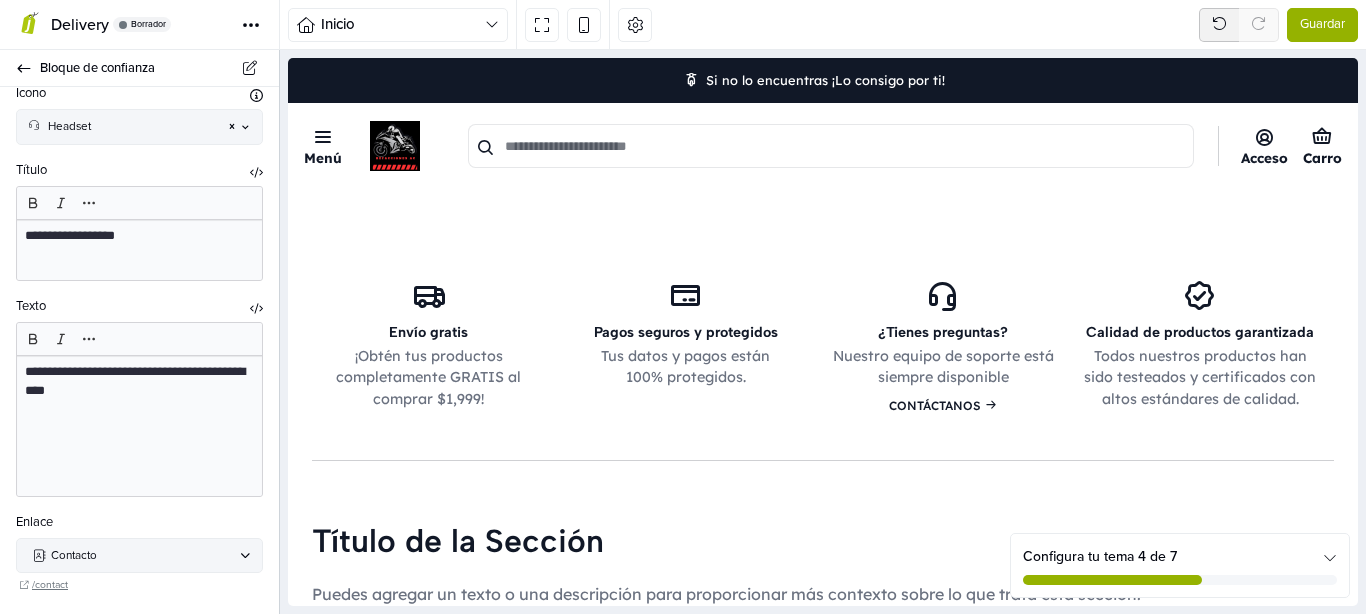 scroll, scrollTop: 0, scrollLeft: 0, axis: both 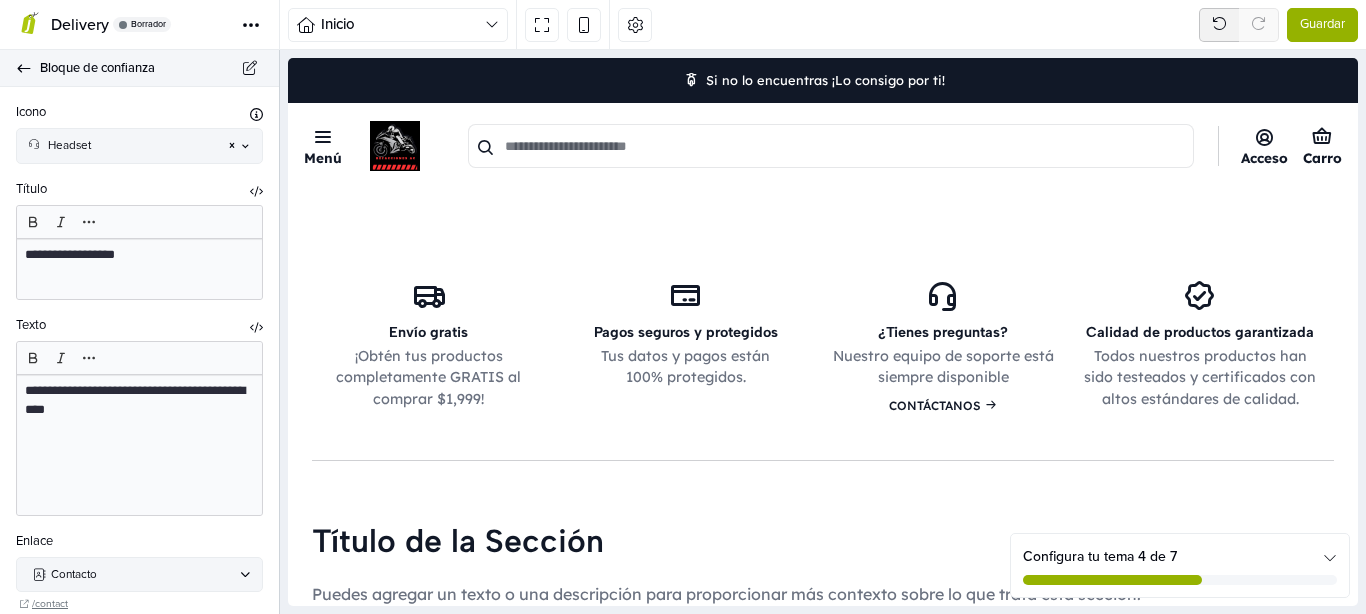 click on "Bloque de confianza" at bounding box center [139, 68] 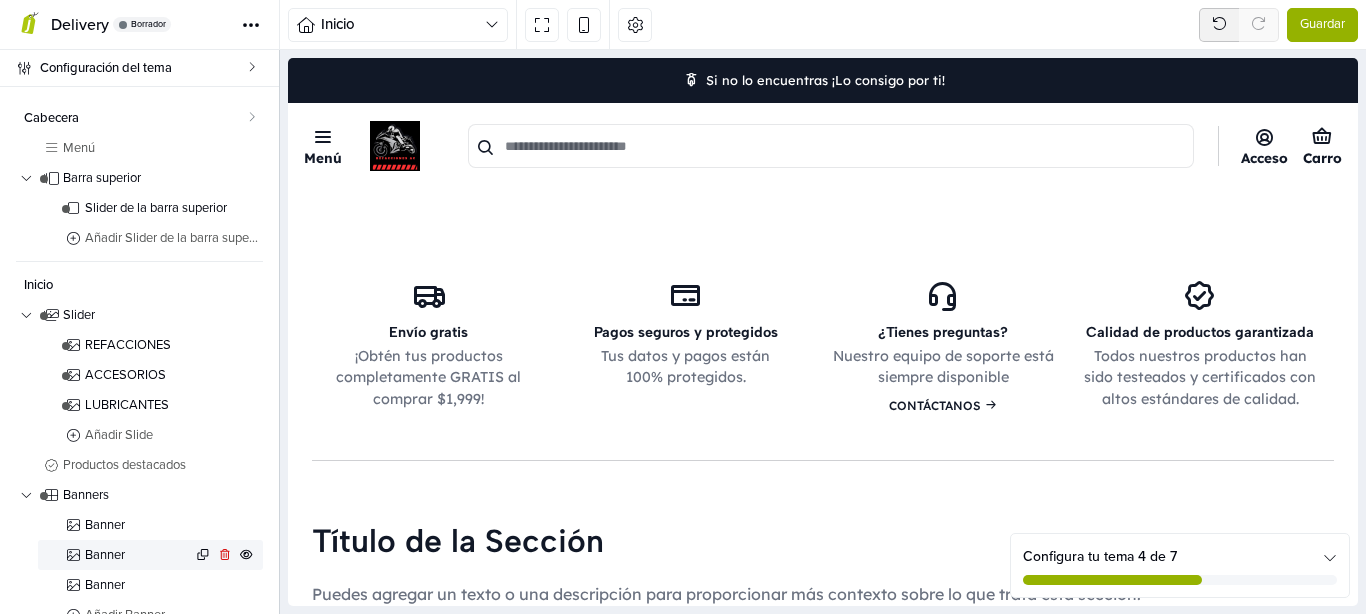 scroll, scrollTop: 384, scrollLeft: 0, axis: vertical 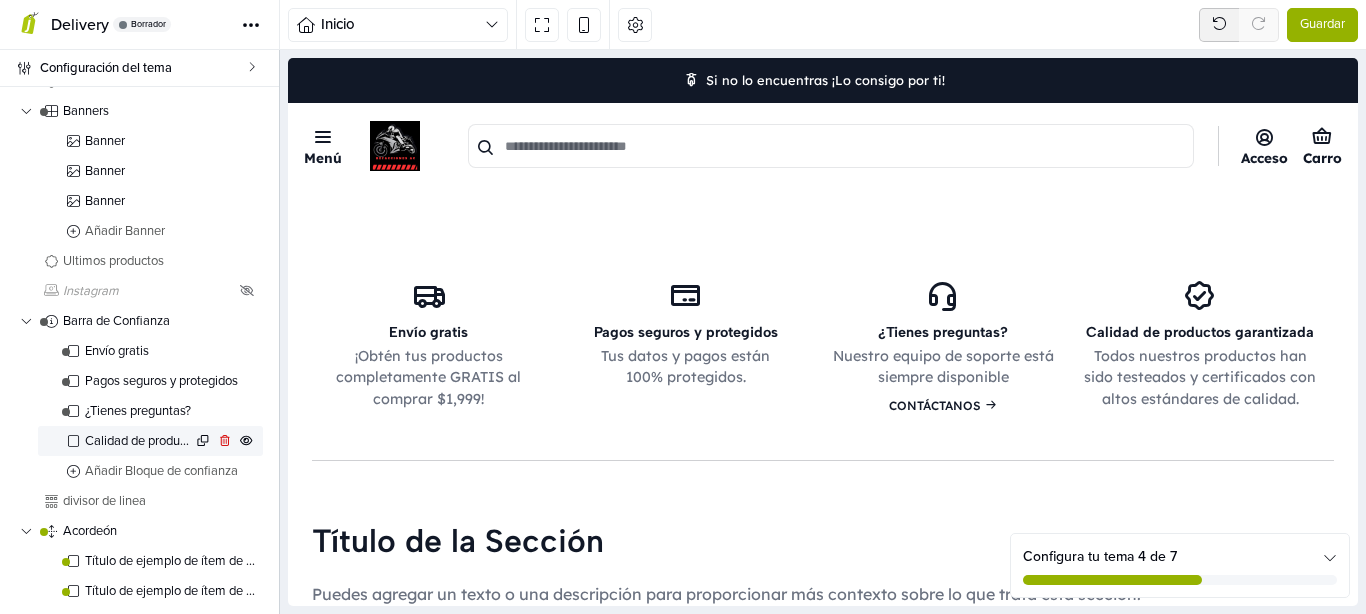 click on "Calidad de productos garantizada" at bounding box center [138, 441] 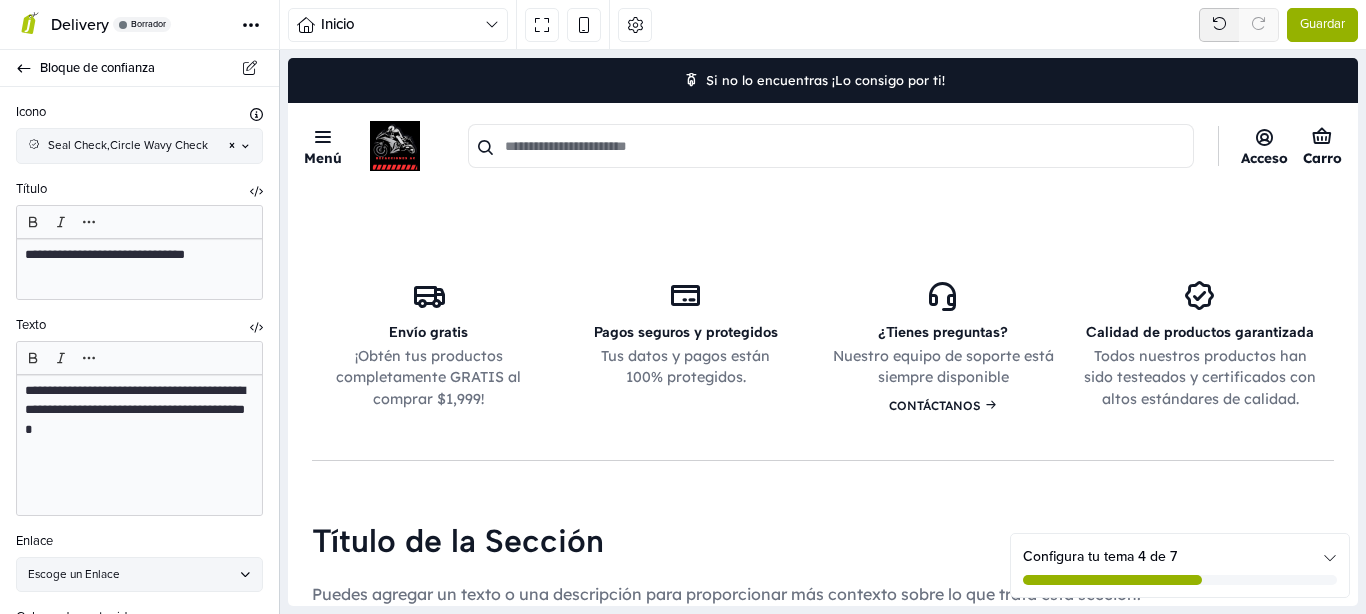 scroll, scrollTop: 3123, scrollLeft: 0, axis: vertical 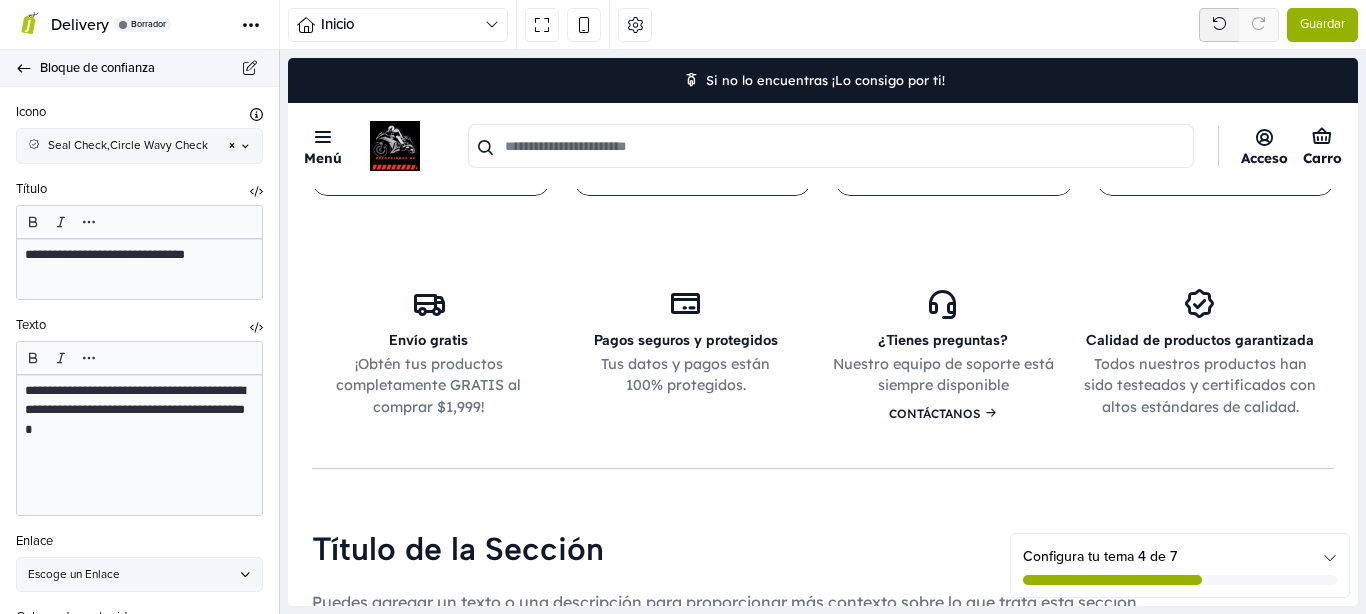 click on "Bloque de confianza" at bounding box center (139, 68) 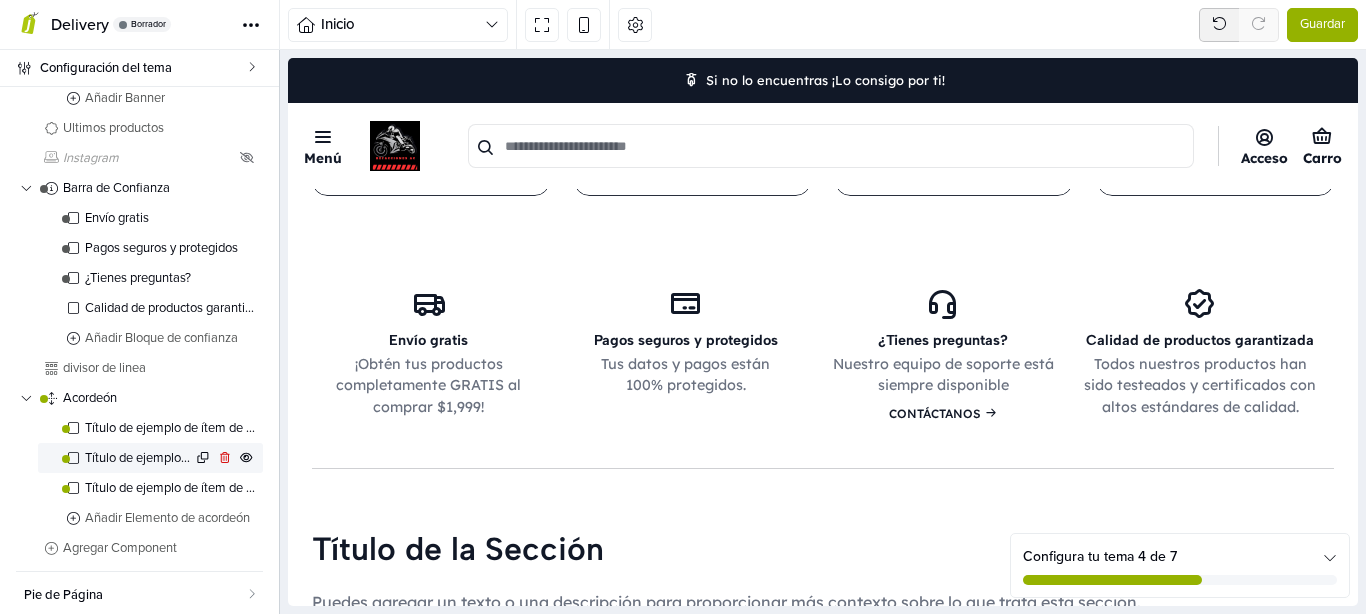 scroll, scrollTop: 709, scrollLeft: 0, axis: vertical 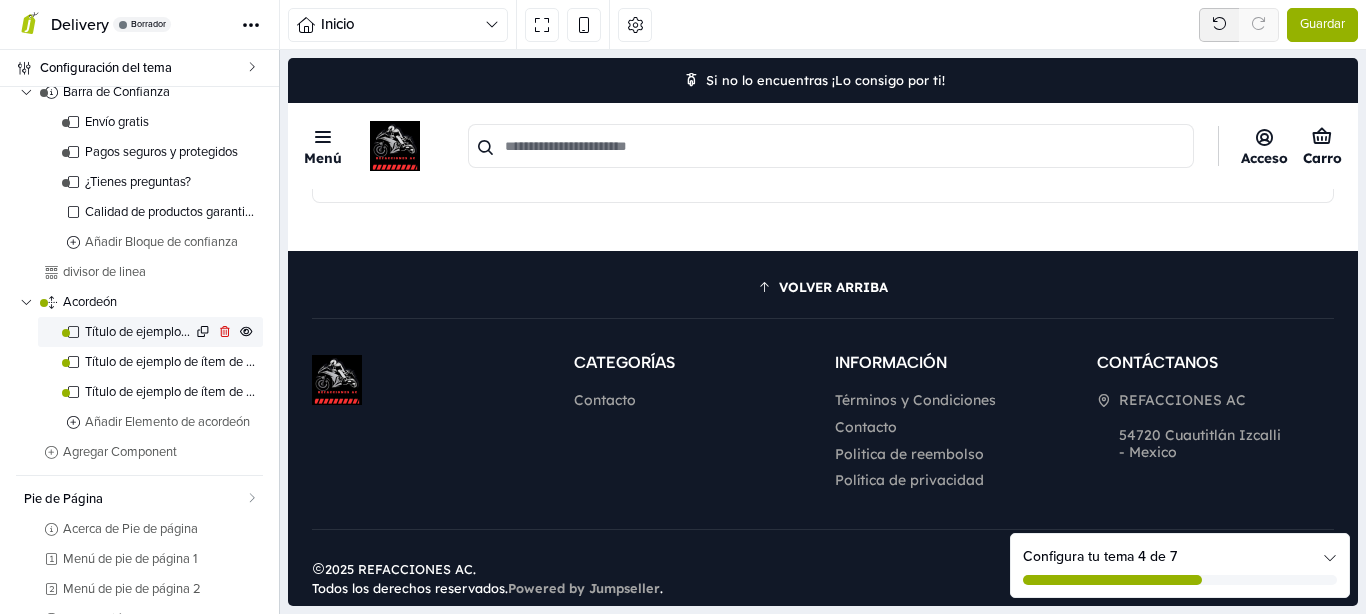 click on "Título de ejemplo de ítem de acordeón" at bounding box center [138, 332] 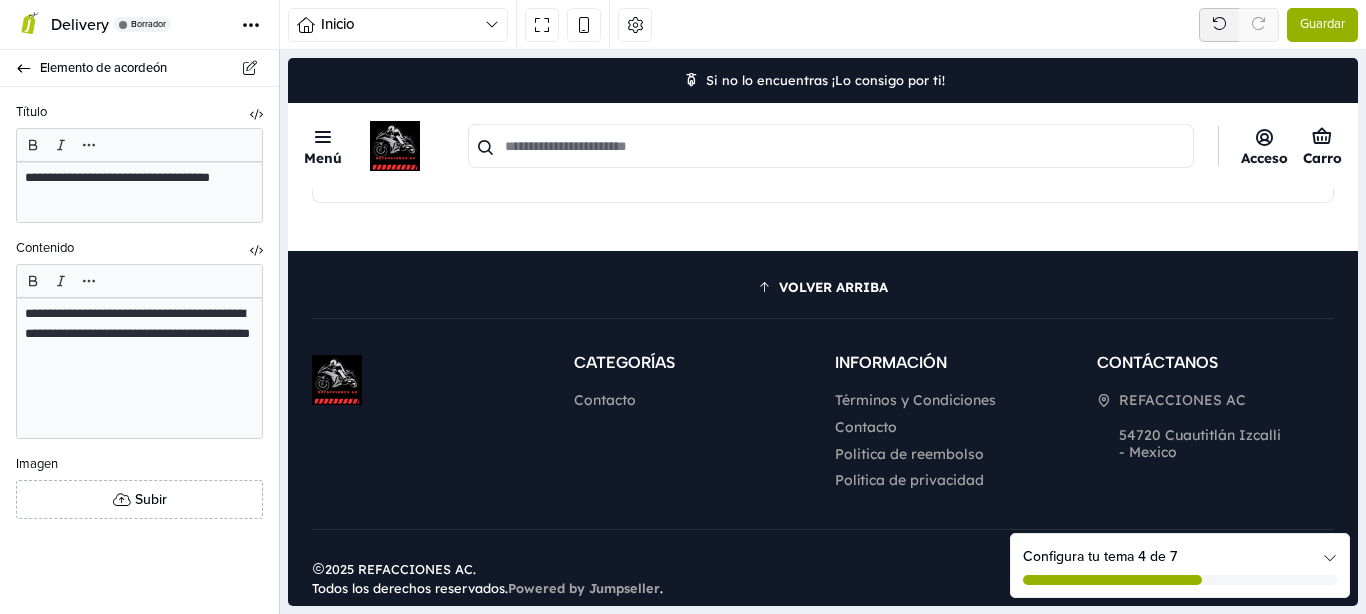 scroll, scrollTop: 3437, scrollLeft: 0, axis: vertical 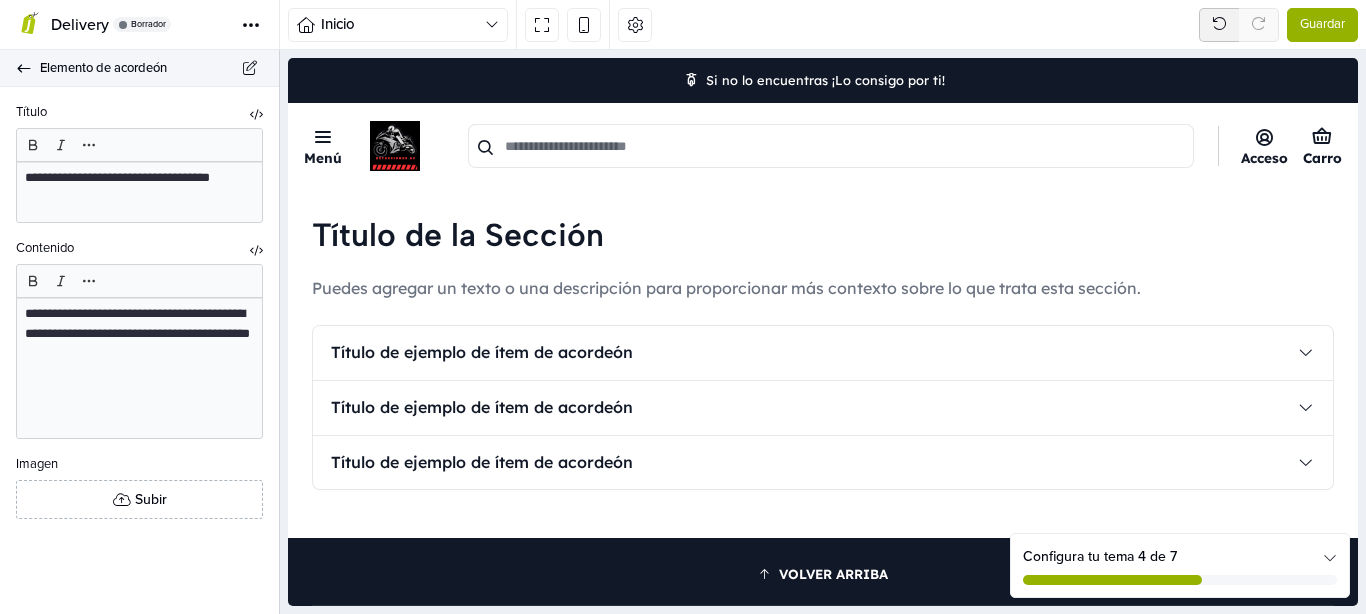 click 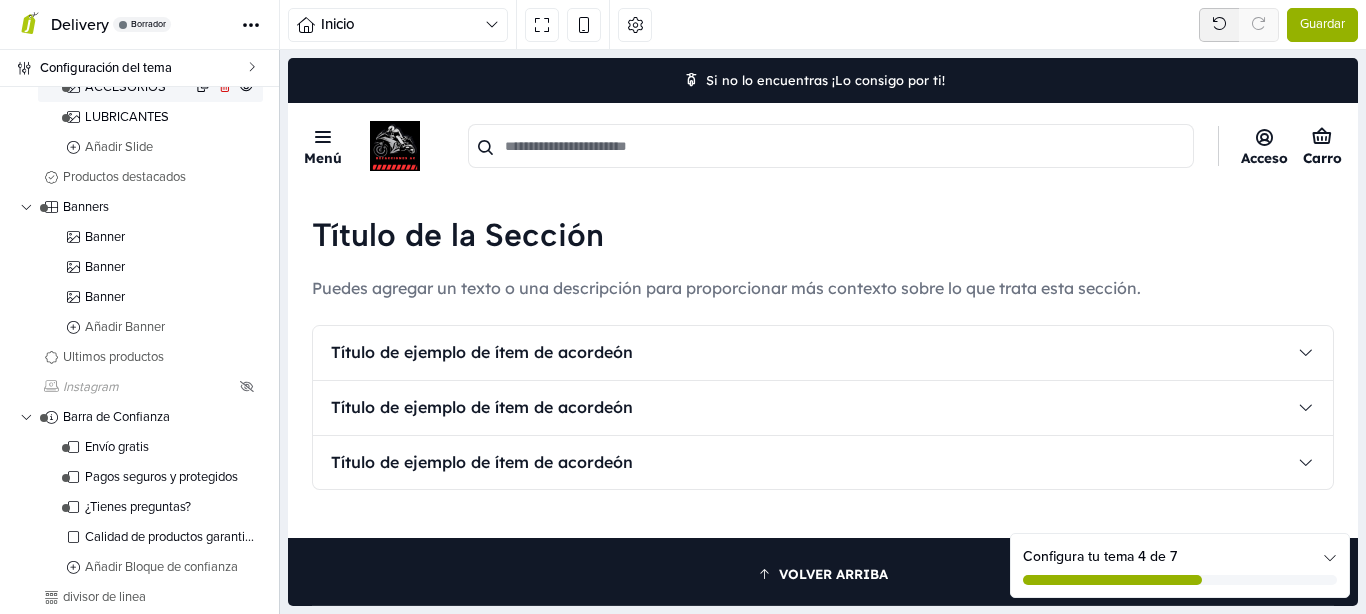scroll, scrollTop: 709, scrollLeft: 0, axis: vertical 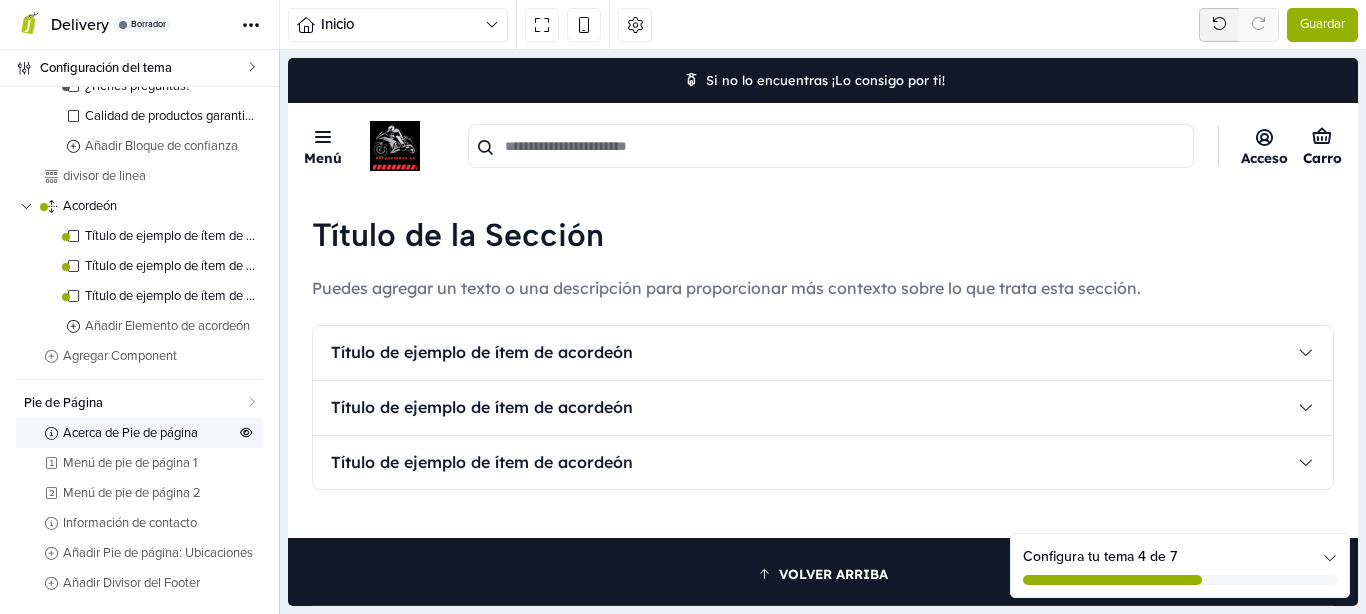 click on "Acerca de Pie de página" at bounding box center (149, 433) 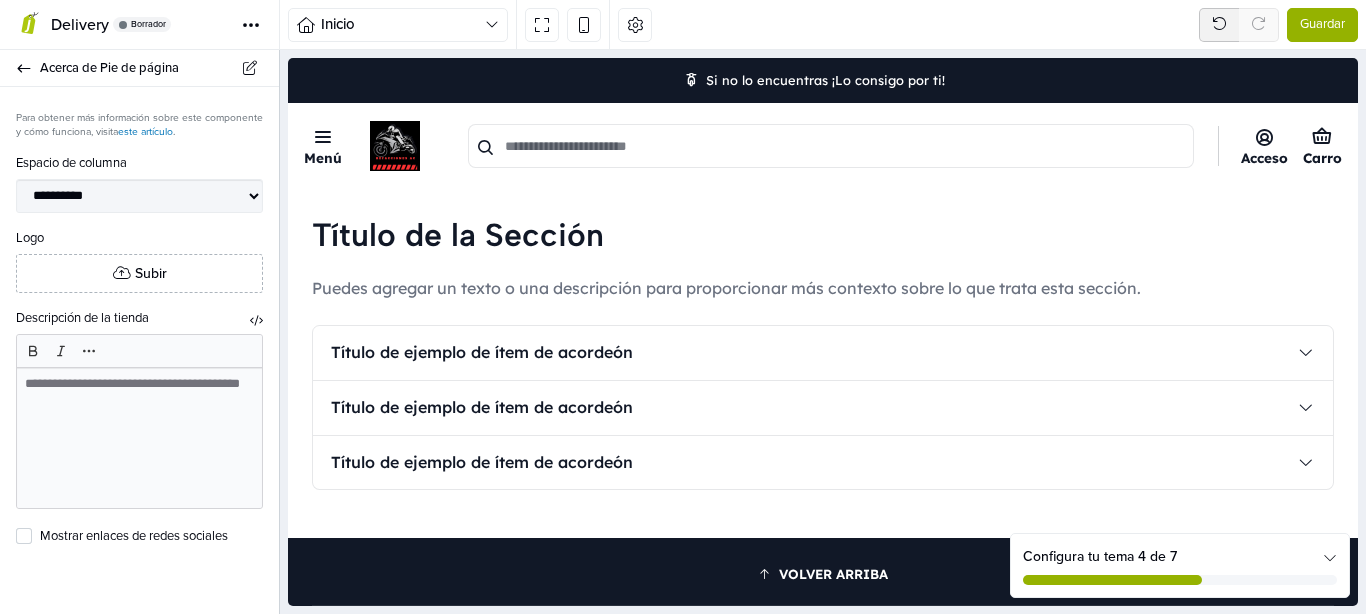 scroll, scrollTop: 3724, scrollLeft: 0, axis: vertical 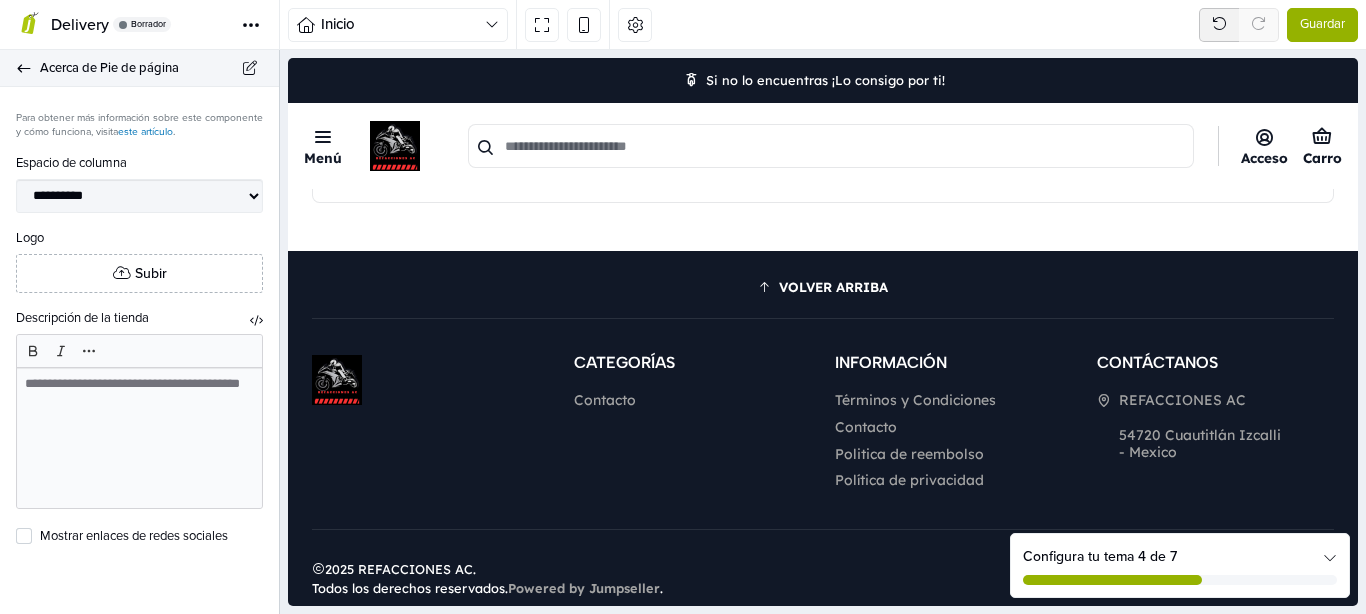 click 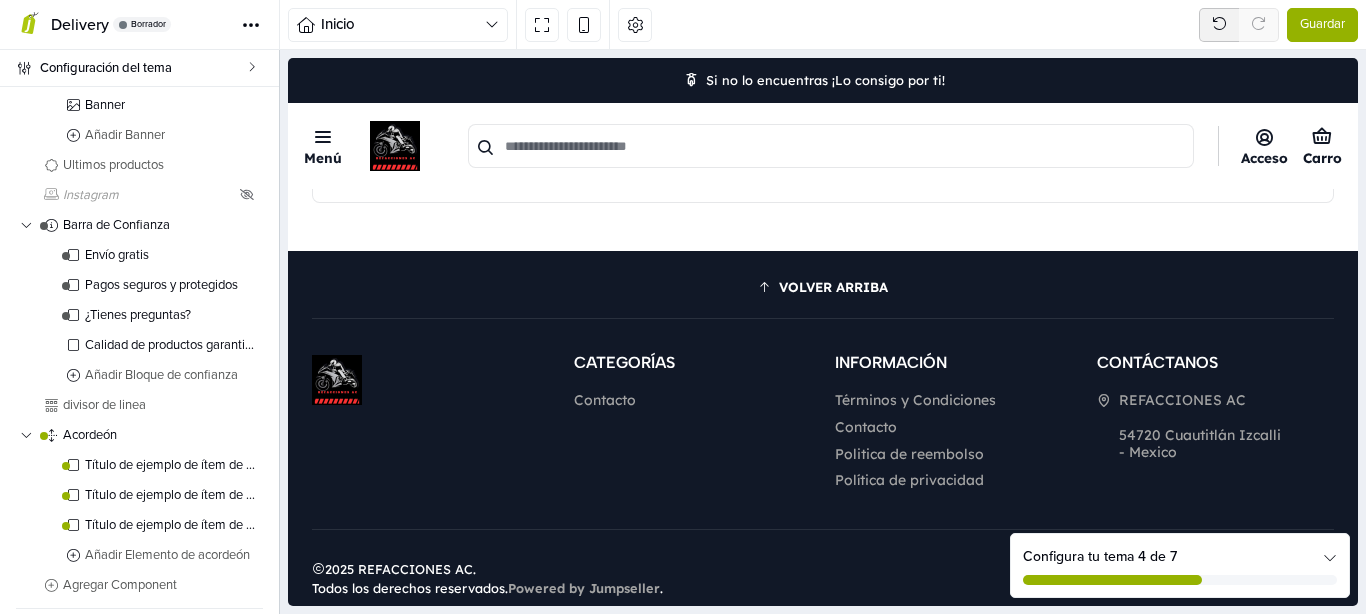 scroll, scrollTop: 709, scrollLeft: 0, axis: vertical 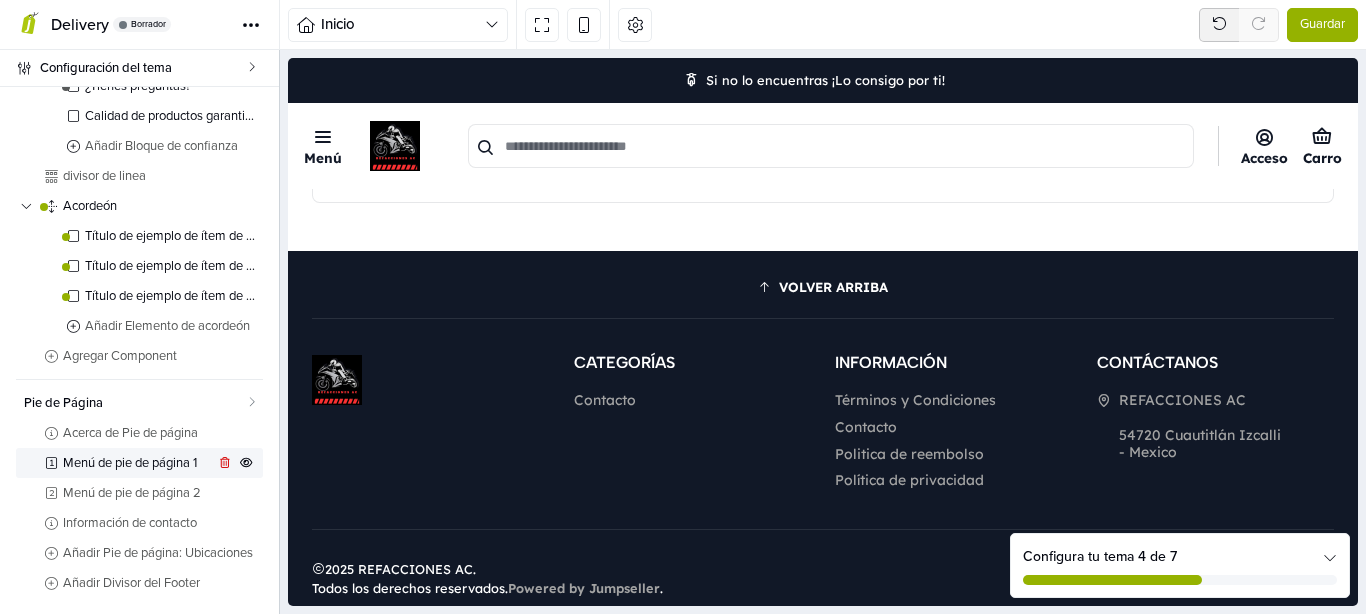 click on "Menú de pie de página 1" at bounding box center (138, 463) 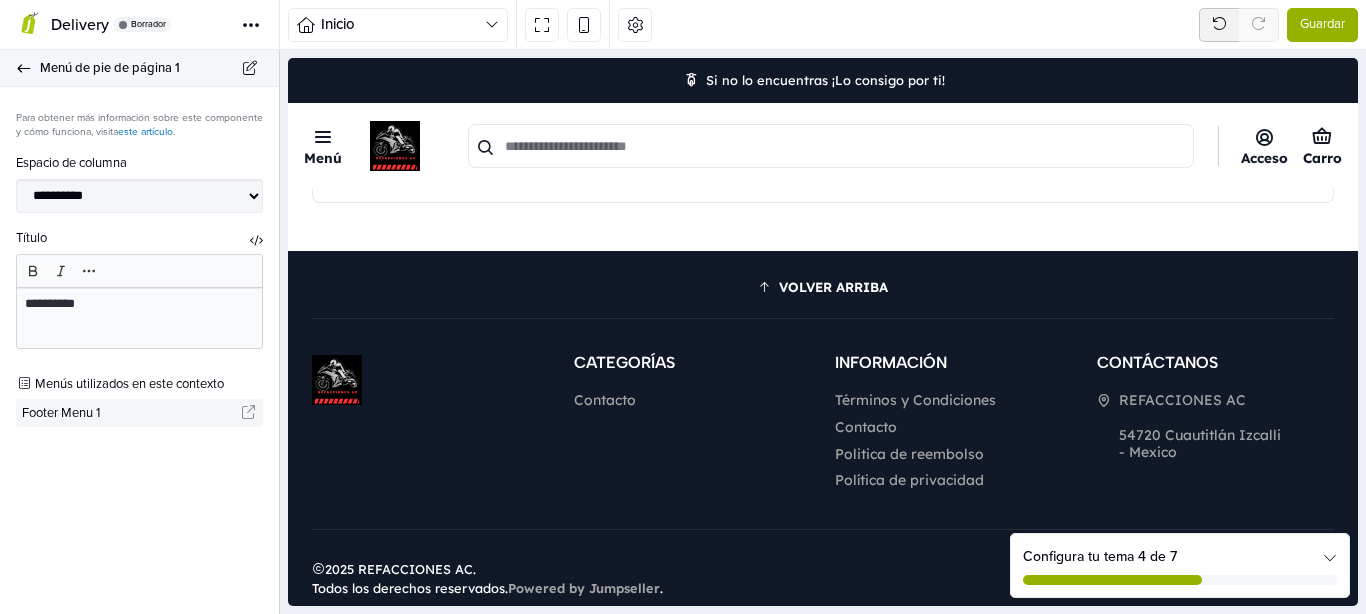 click 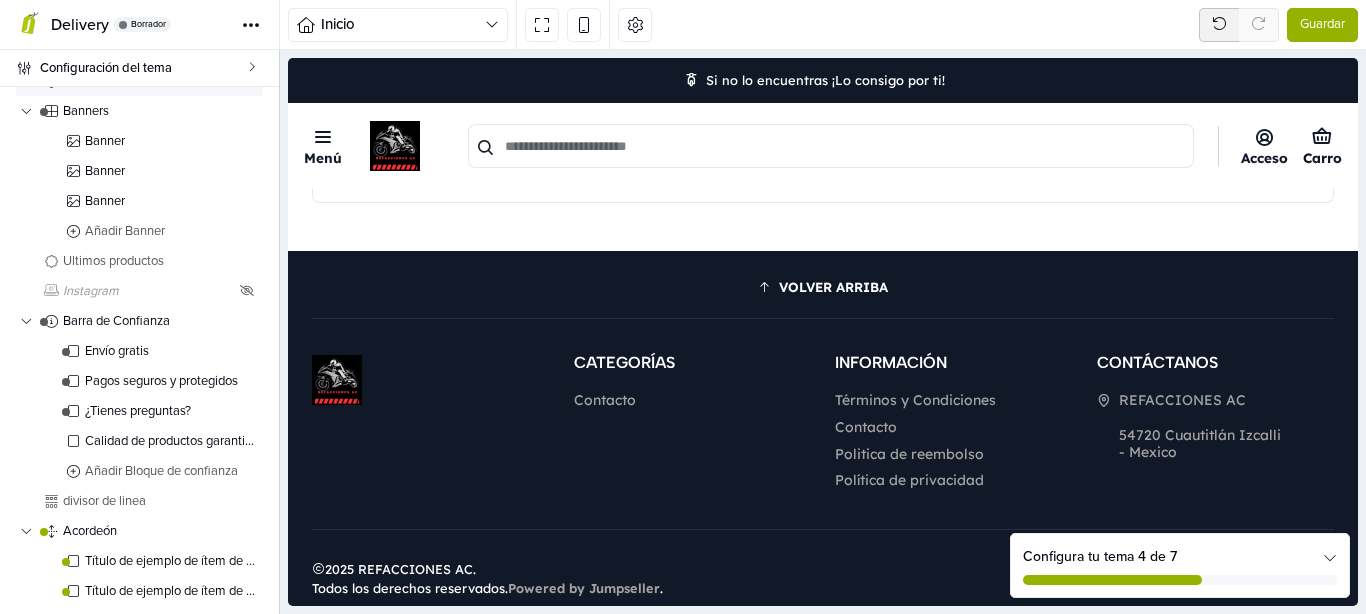 scroll, scrollTop: 709, scrollLeft: 0, axis: vertical 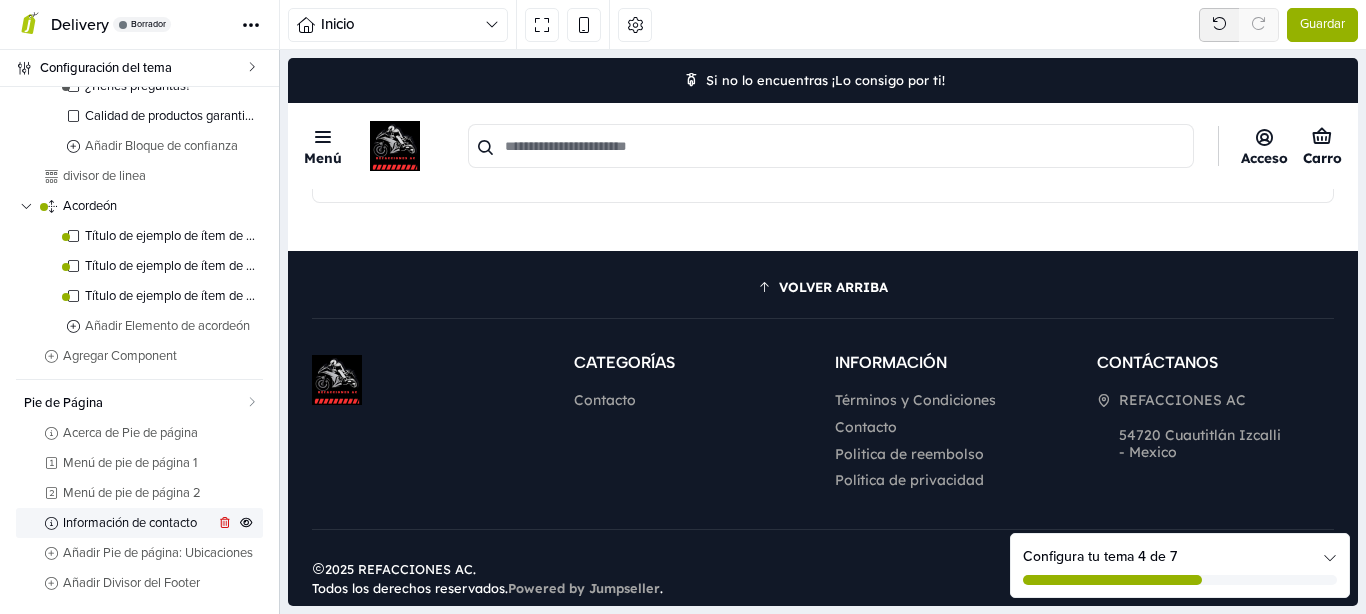 click on "Información de contacto" at bounding box center (138, 523) 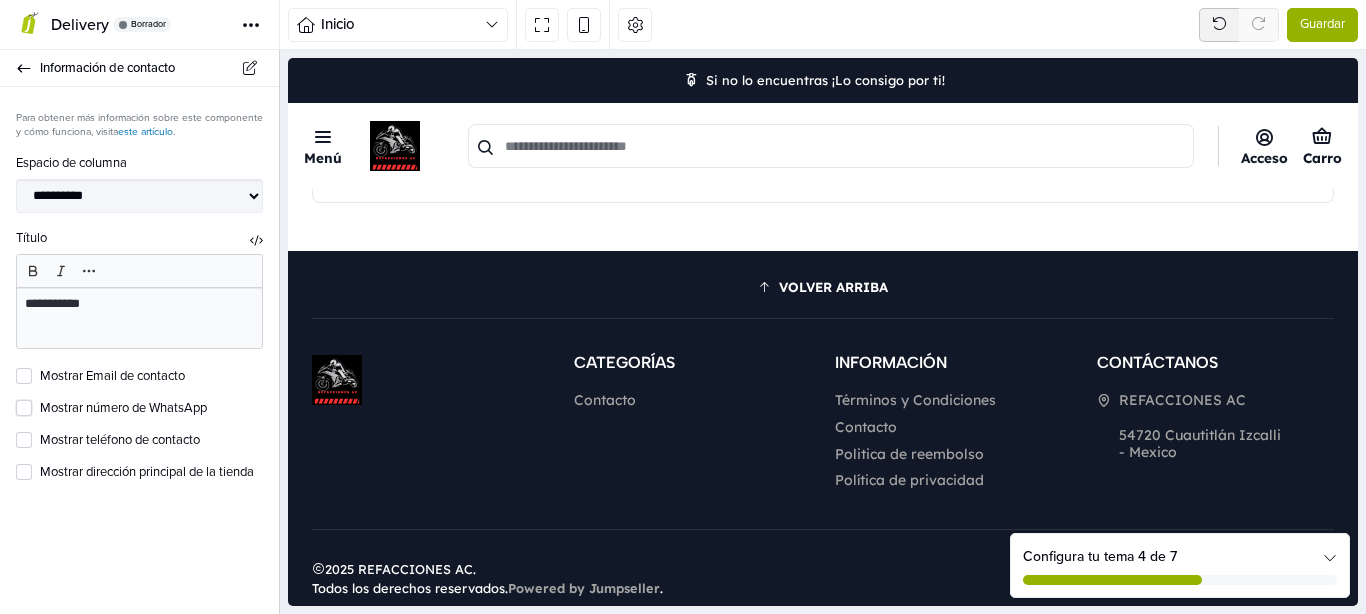 click on "Mostrar número de WhatsApp" at bounding box center [151, 409] 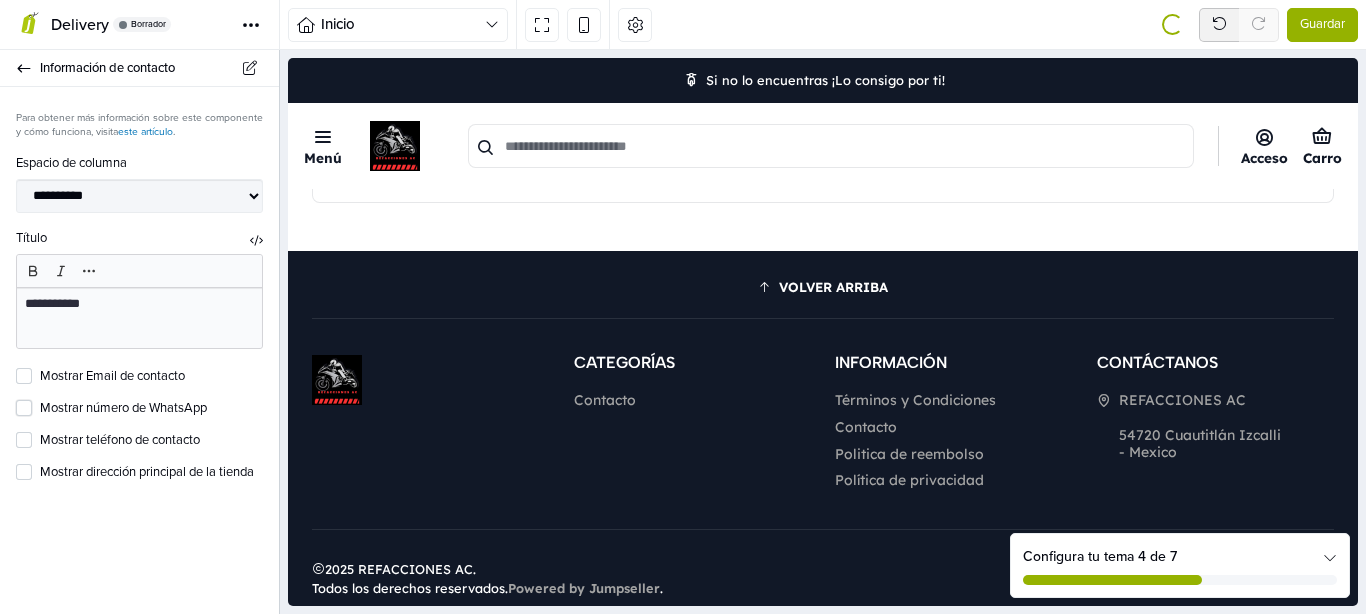click on "Mostrar número de WhatsApp" at bounding box center [151, 409] 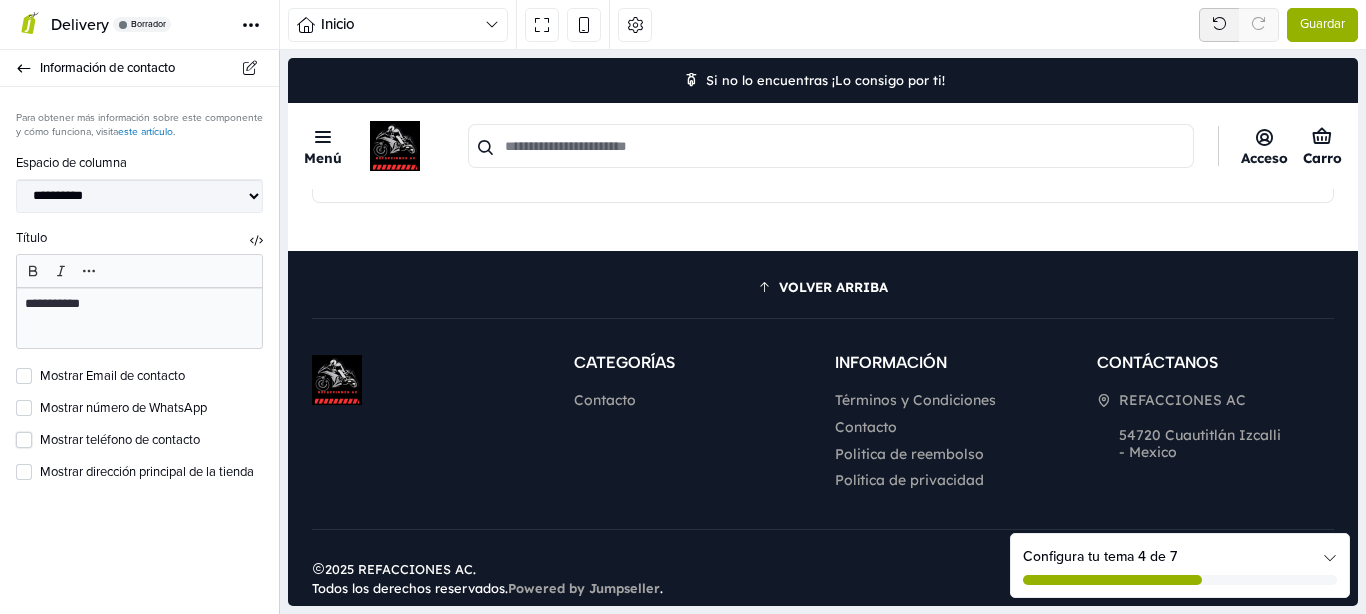 click on "Mostrar teléfono de contacto" at bounding box center (151, 441) 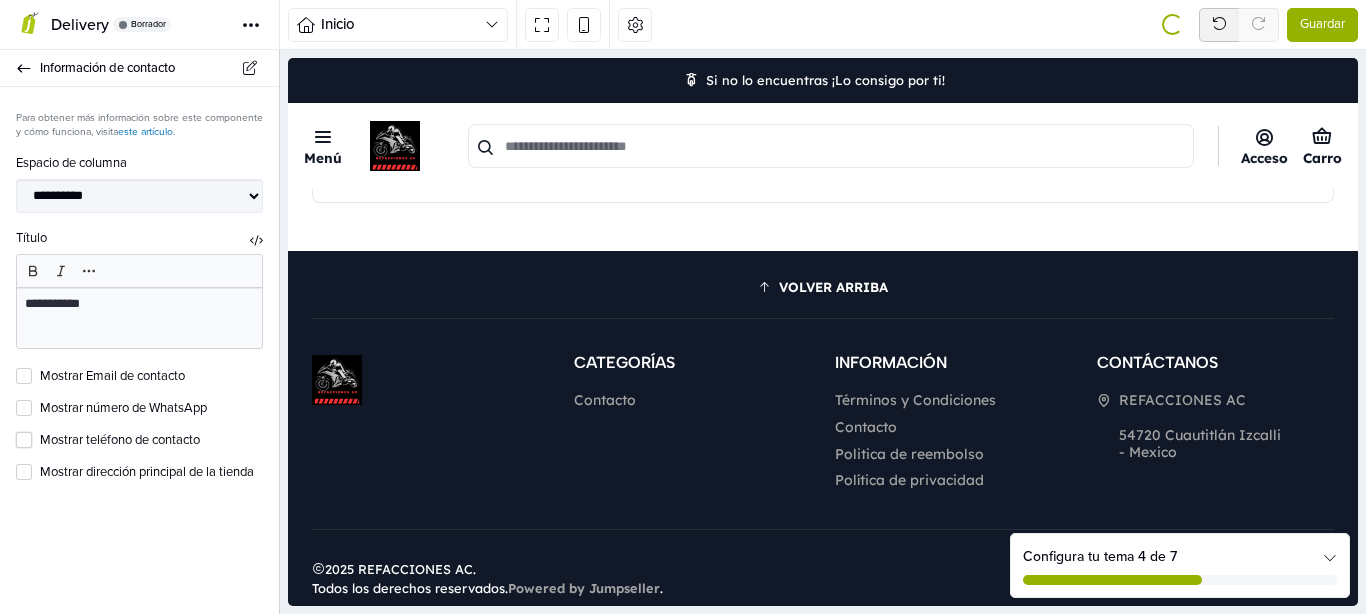 click on "Mostrar teléfono de contacto" at bounding box center (151, 441) 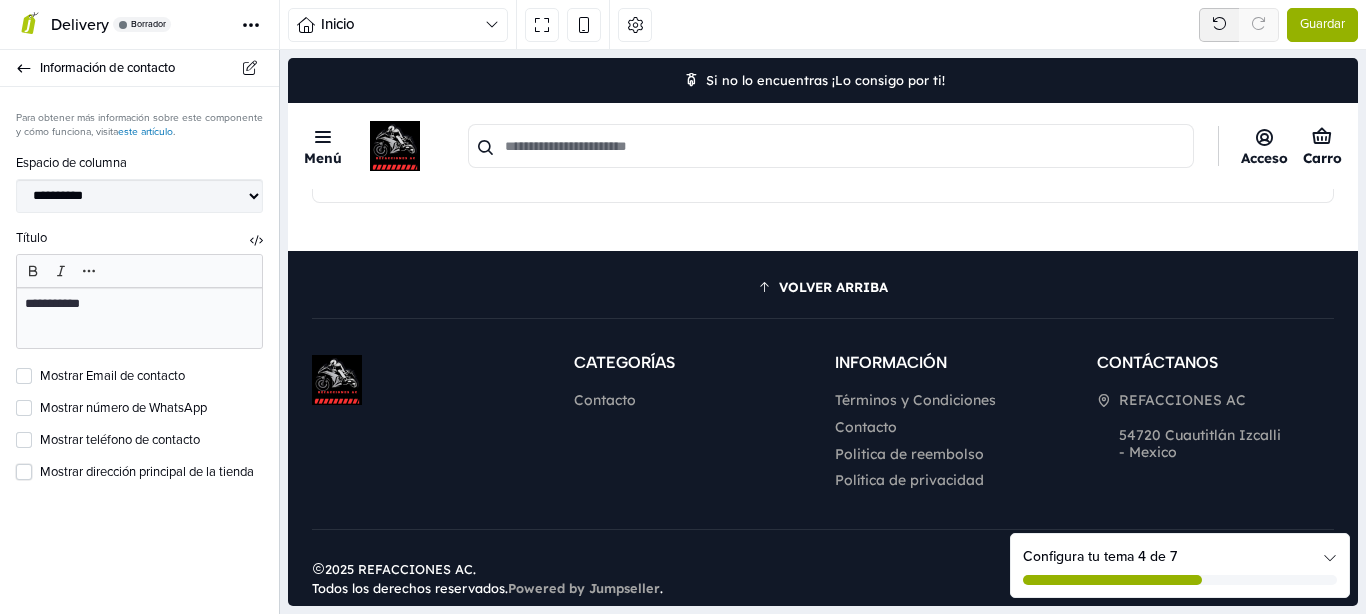 click on "Mostrar dirección principal de la tienda" at bounding box center (151, 473) 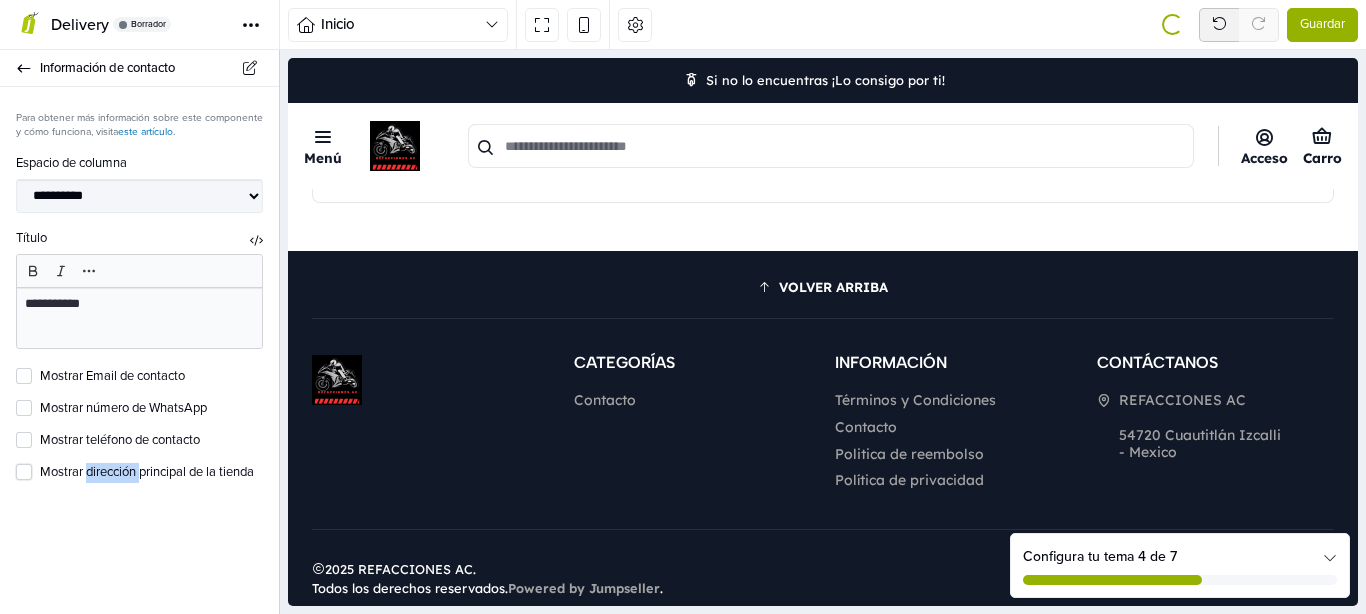 click on "Mostrar dirección principal de la tienda" at bounding box center (151, 473) 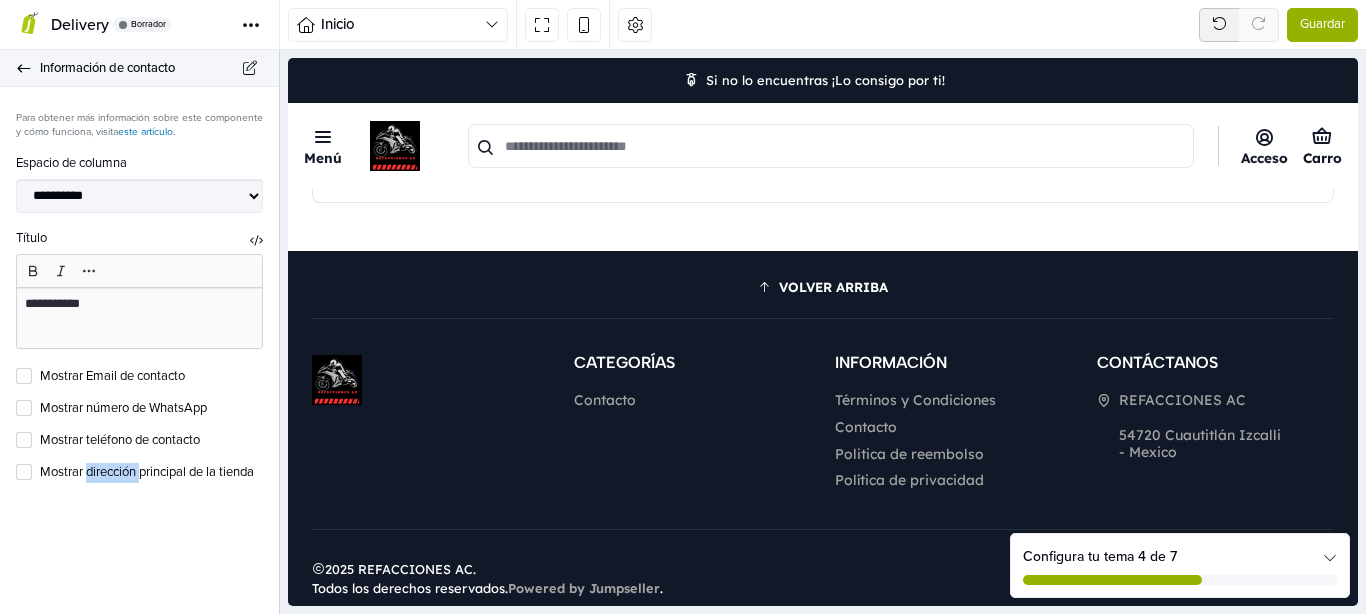 click 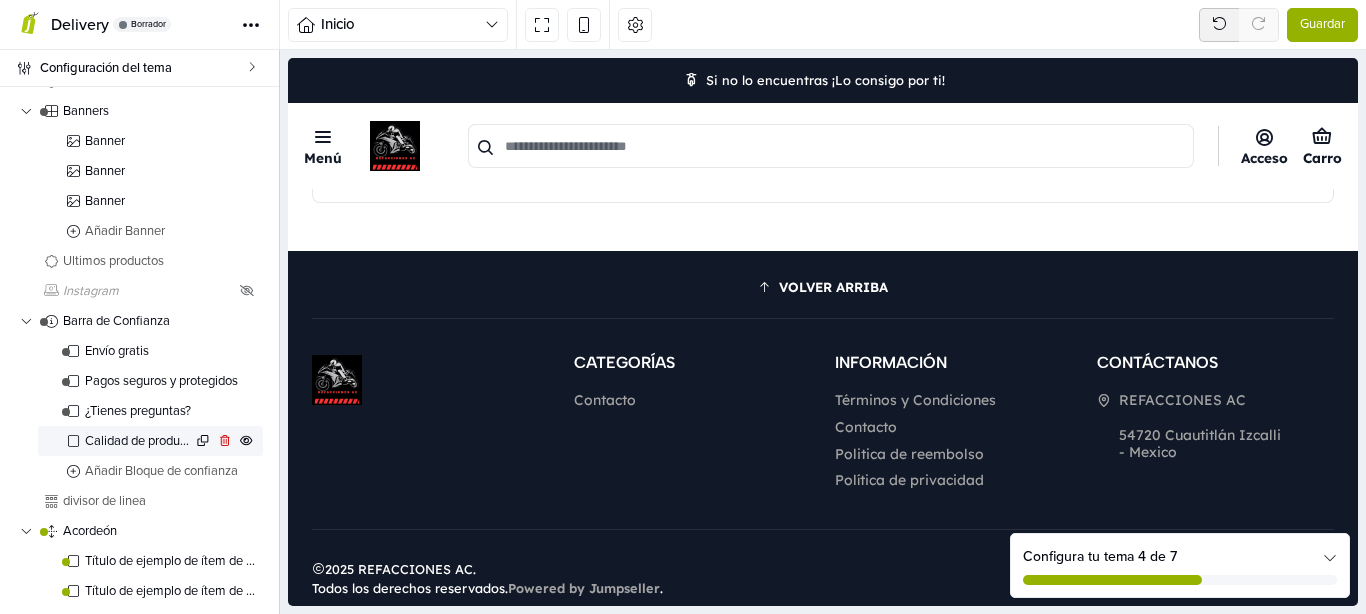 scroll, scrollTop: 709, scrollLeft: 0, axis: vertical 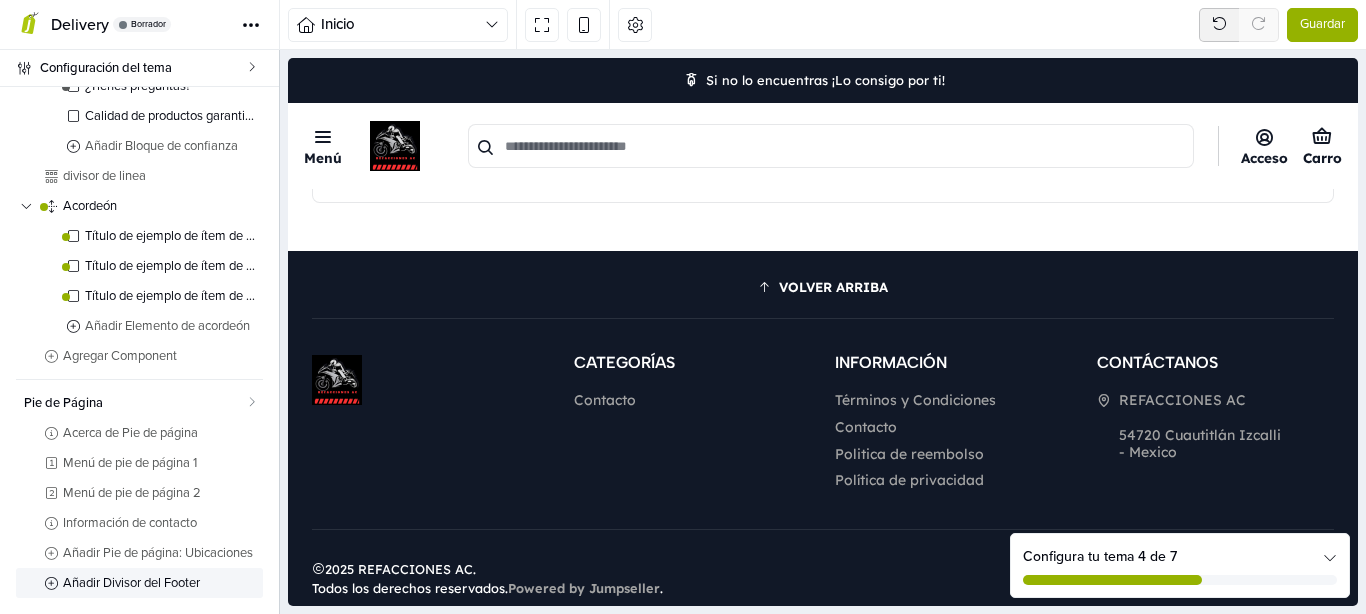 click at bounding box center [51, 583] 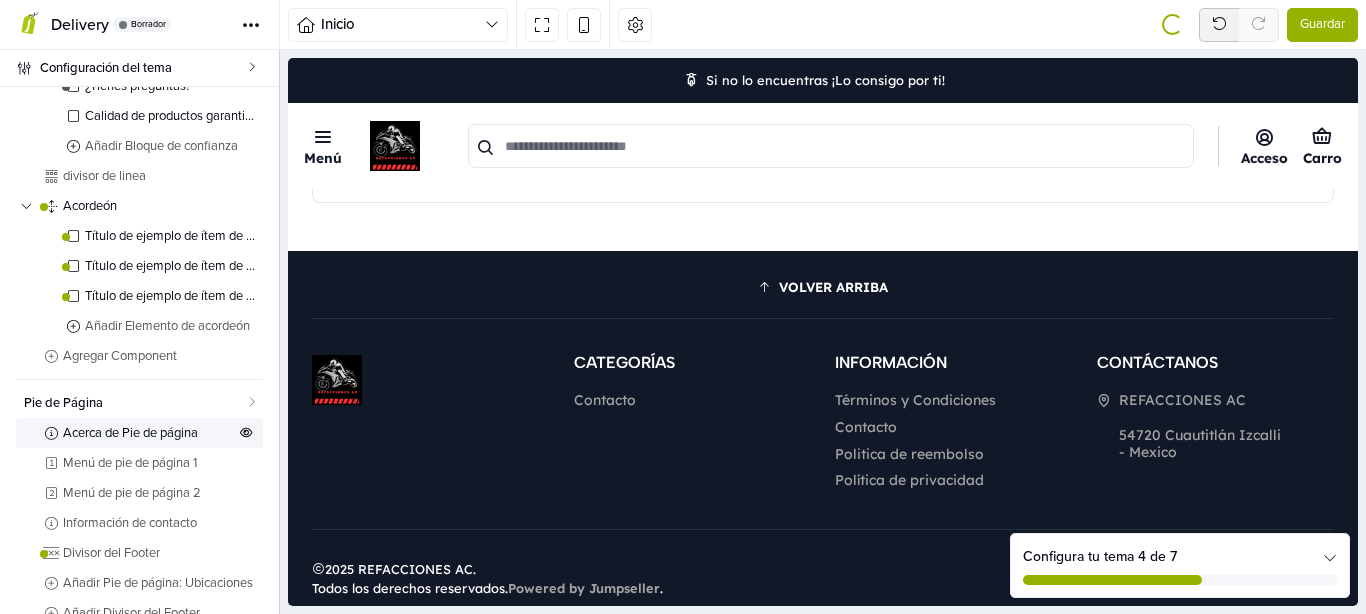 scroll, scrollTop: 739, scrollLeft: 0, axis: vertical 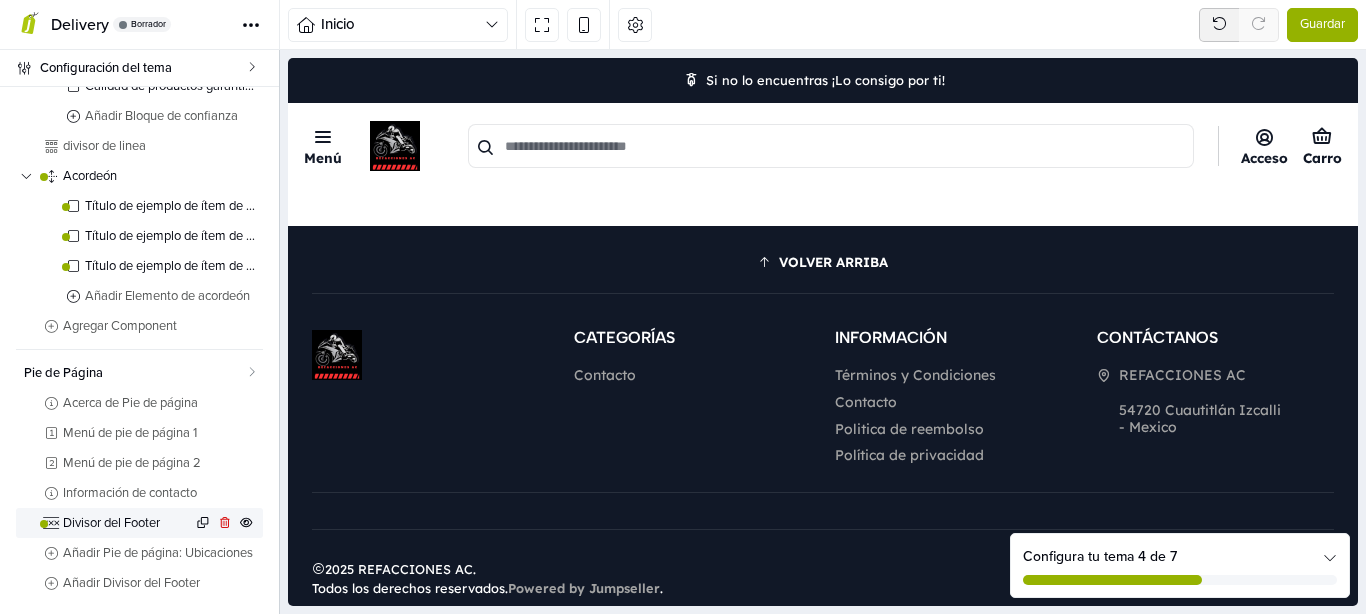 click on "Divisor del Footer" at bounding box center (127, 523) 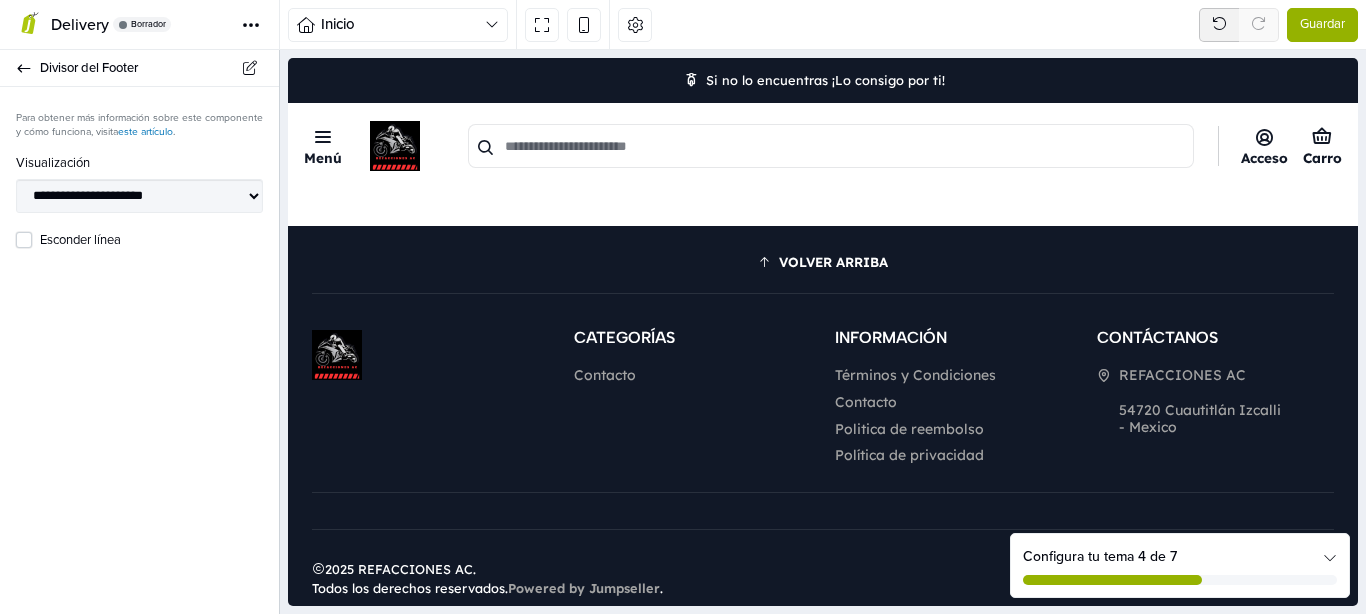 click on "Esconder línea" at bounding box center [151, 241] 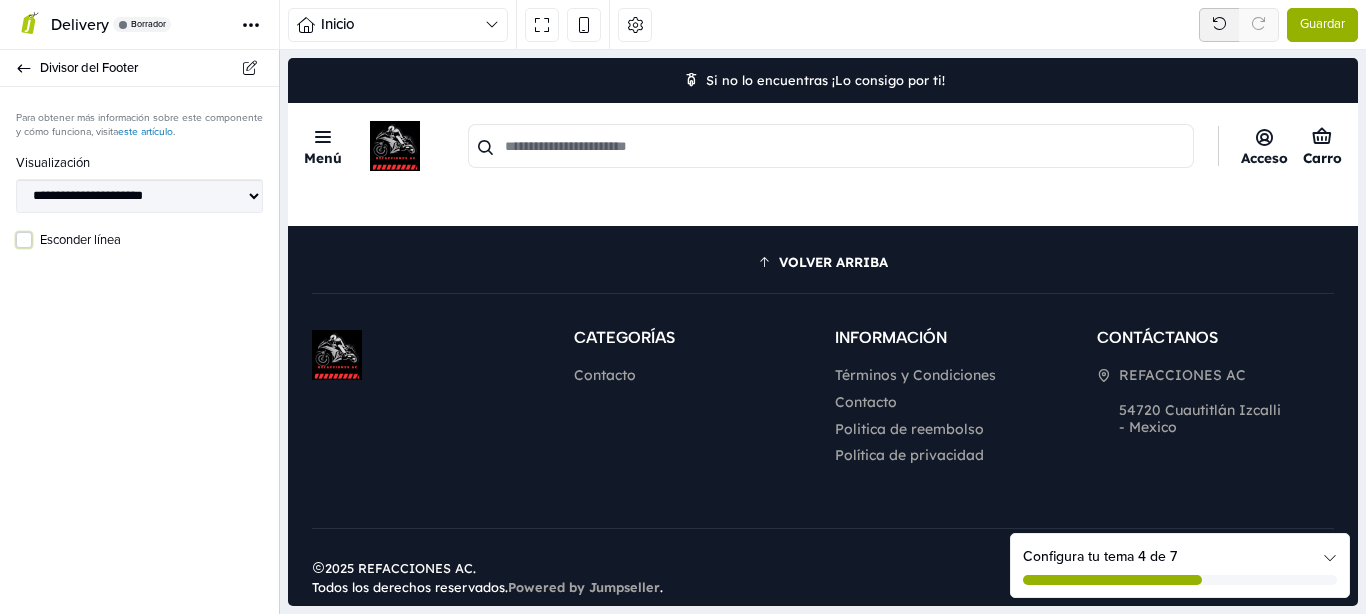 scroll, scrollTop: 3748, scrollLeft: 0, axis: vertical 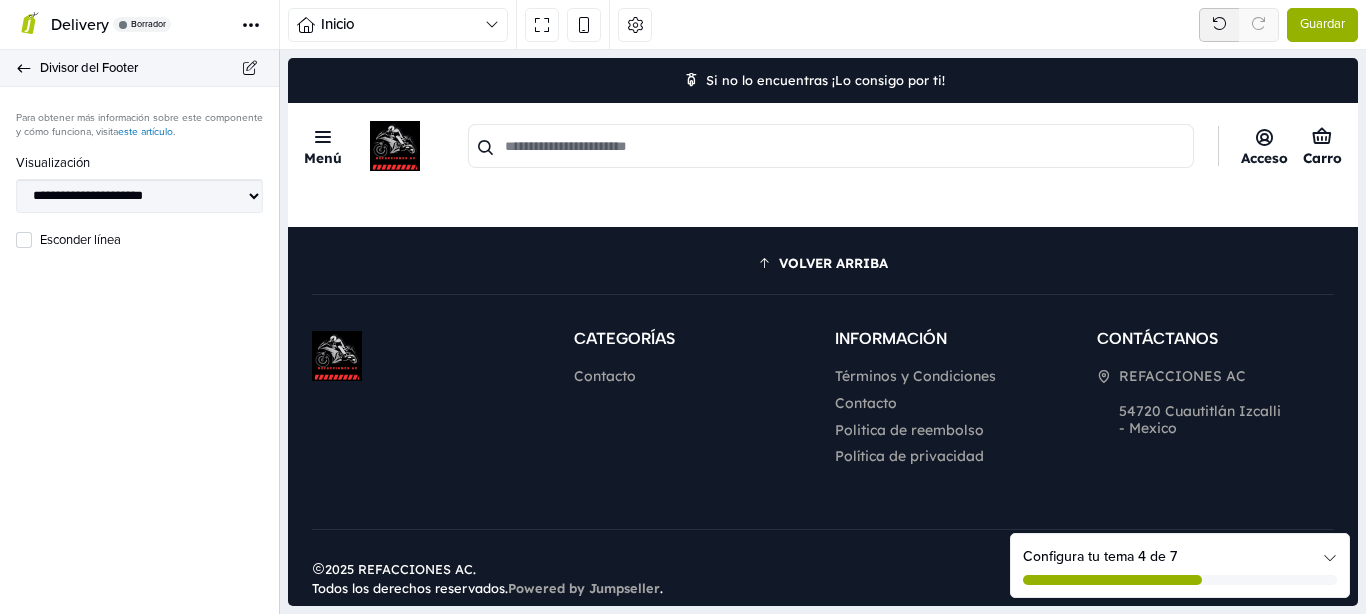 click on "Divisor del Footer" at bounding box center (139, 68) 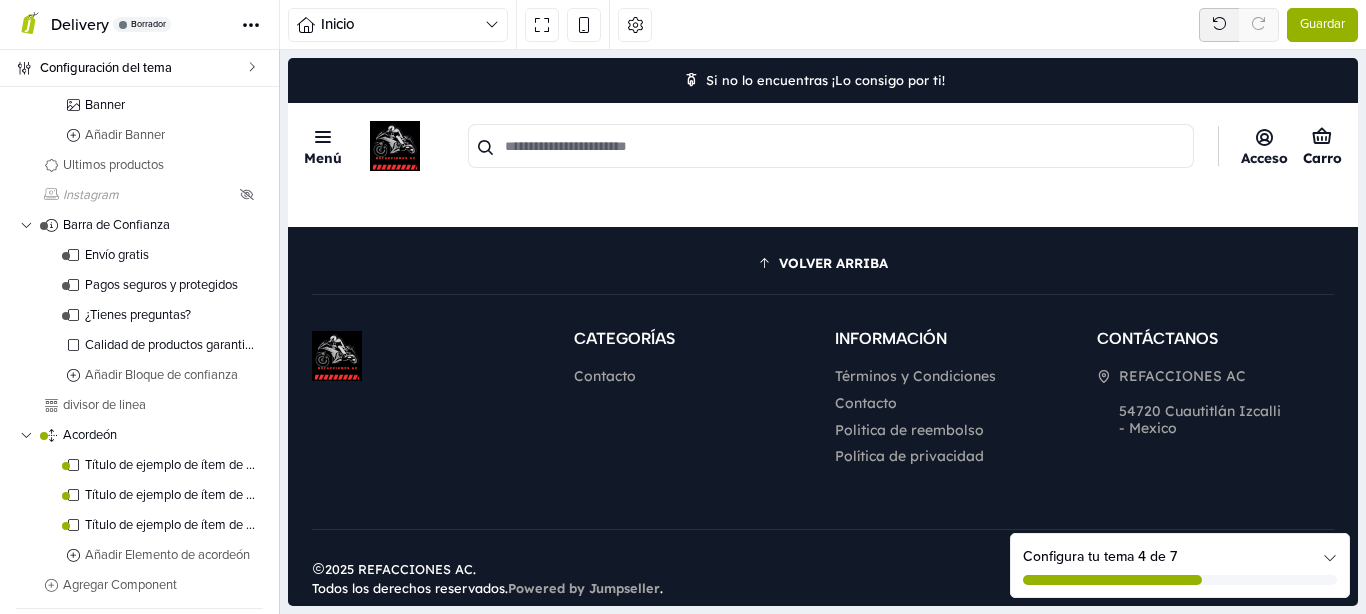 scroll, scrollTop: 739, scrollLeft: 0, axis: vertical 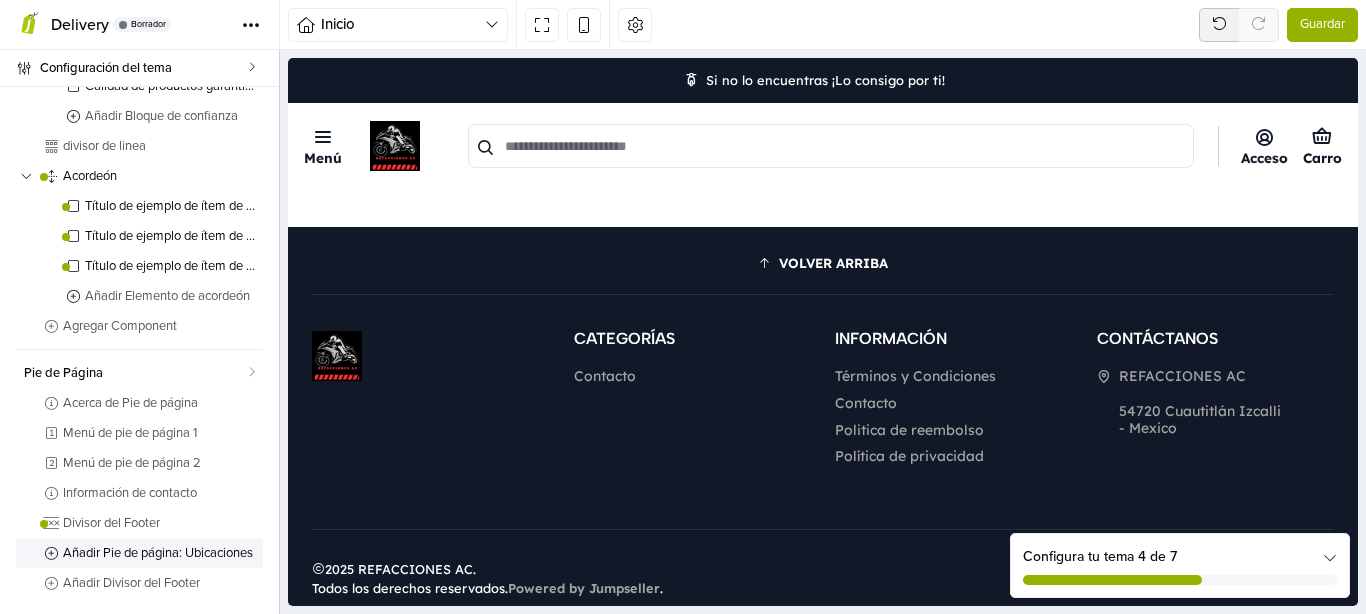 click on "Añadir Pie de página: Ubicaciones" at bounding box center (160, 553) 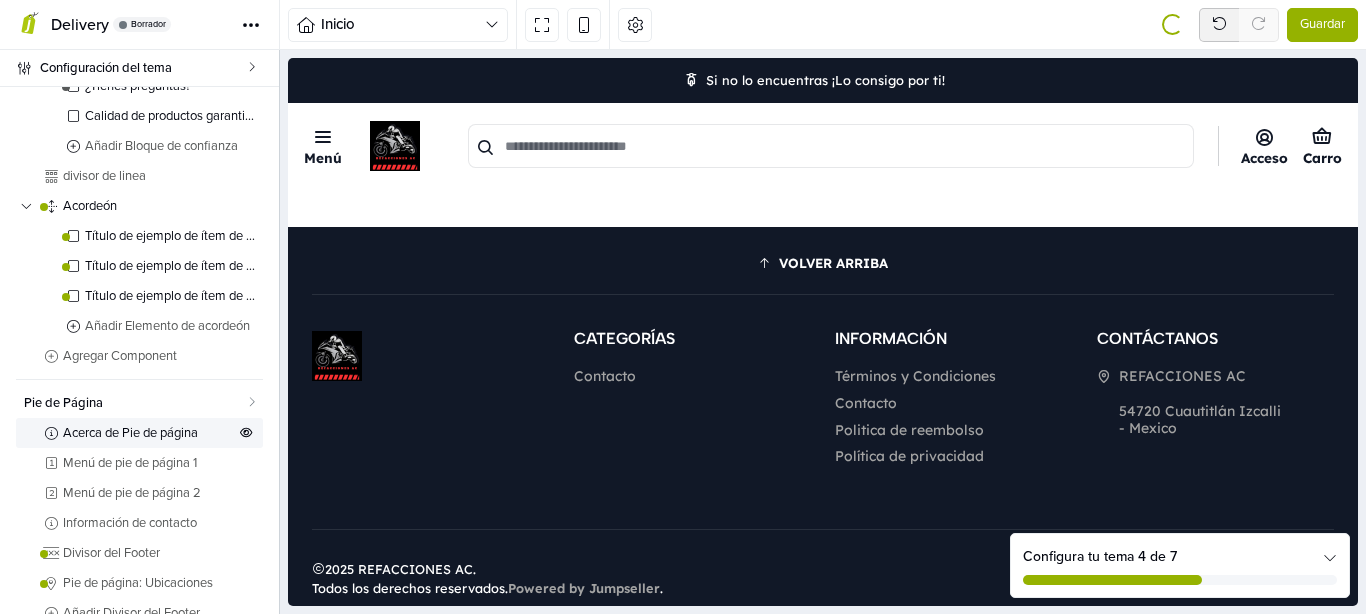 scroll, scrollTop: 739, scrollLeft: 0, axis: vertical 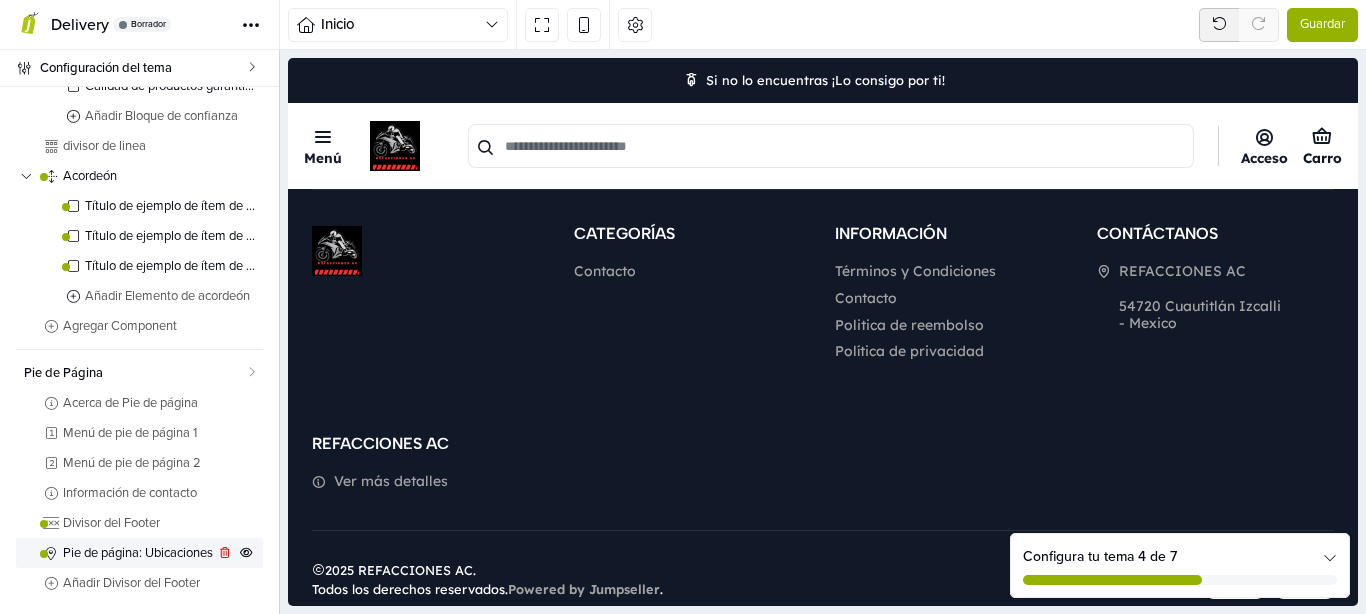 click on "Pie de página: Ubicaciones" at bounding box center [138, 553] 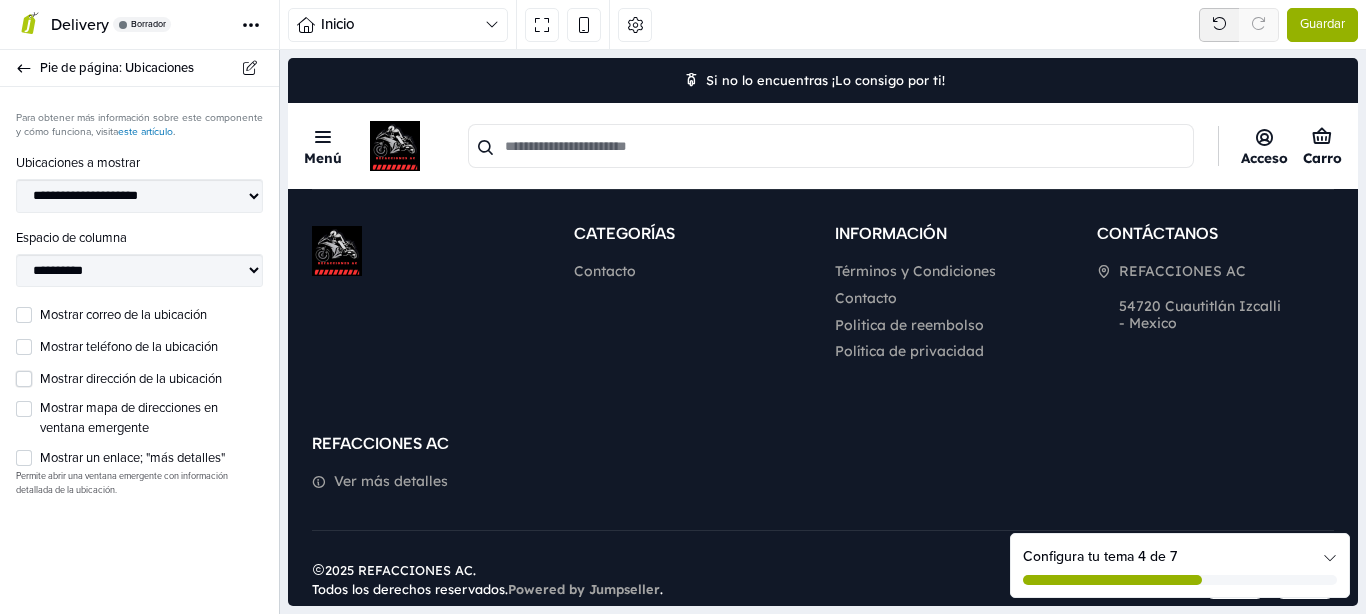click on "Mostrar dirección de la ubicación" at bounding box center [151, 380] 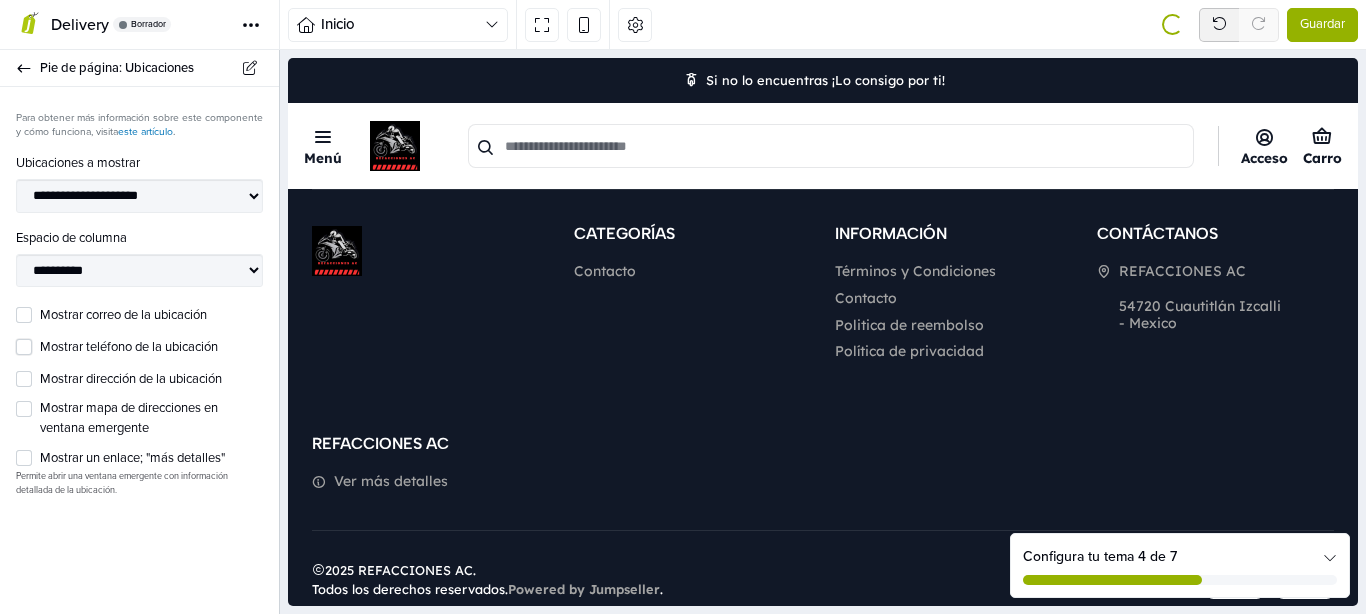 click on "Mostrar teléfono de la ubicación" at bounding box center [151, 348] 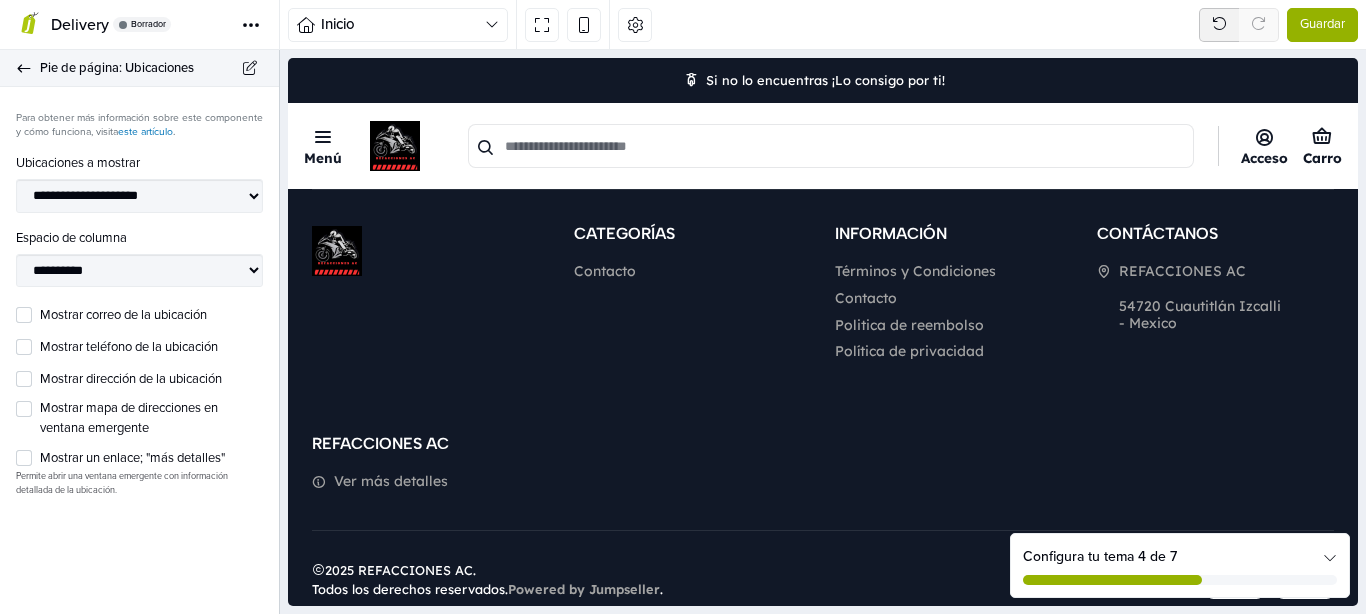 click 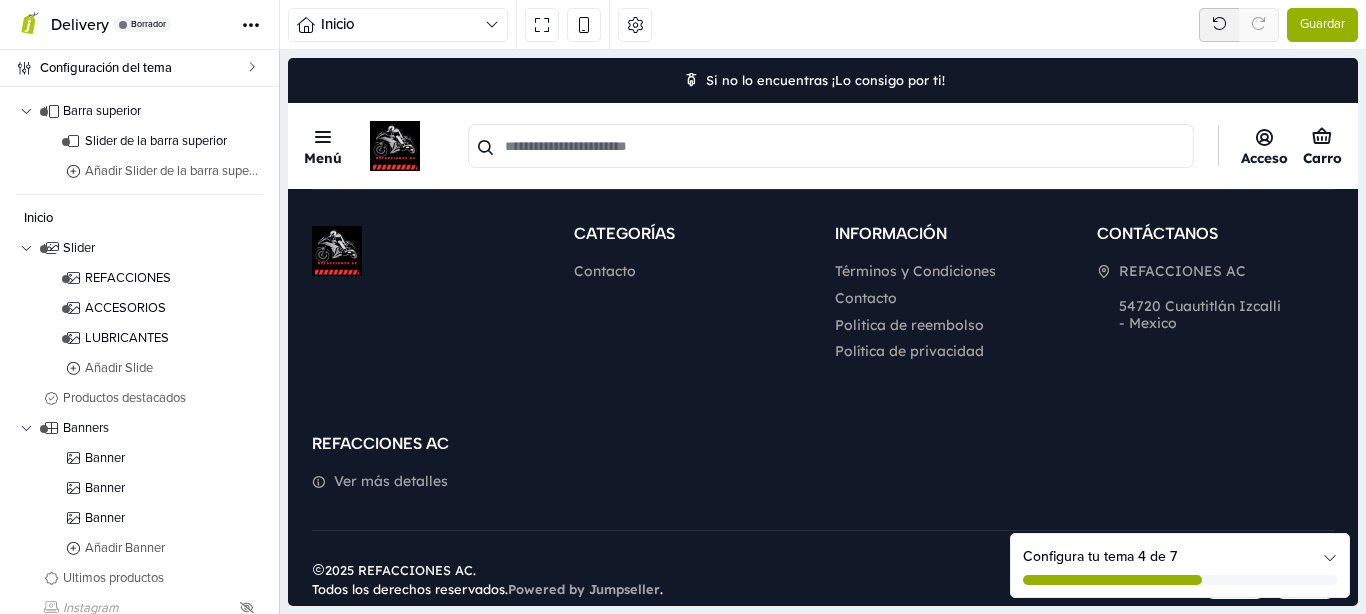 scroll, scrollTop: 0, scrollLeft: 0, axis: both 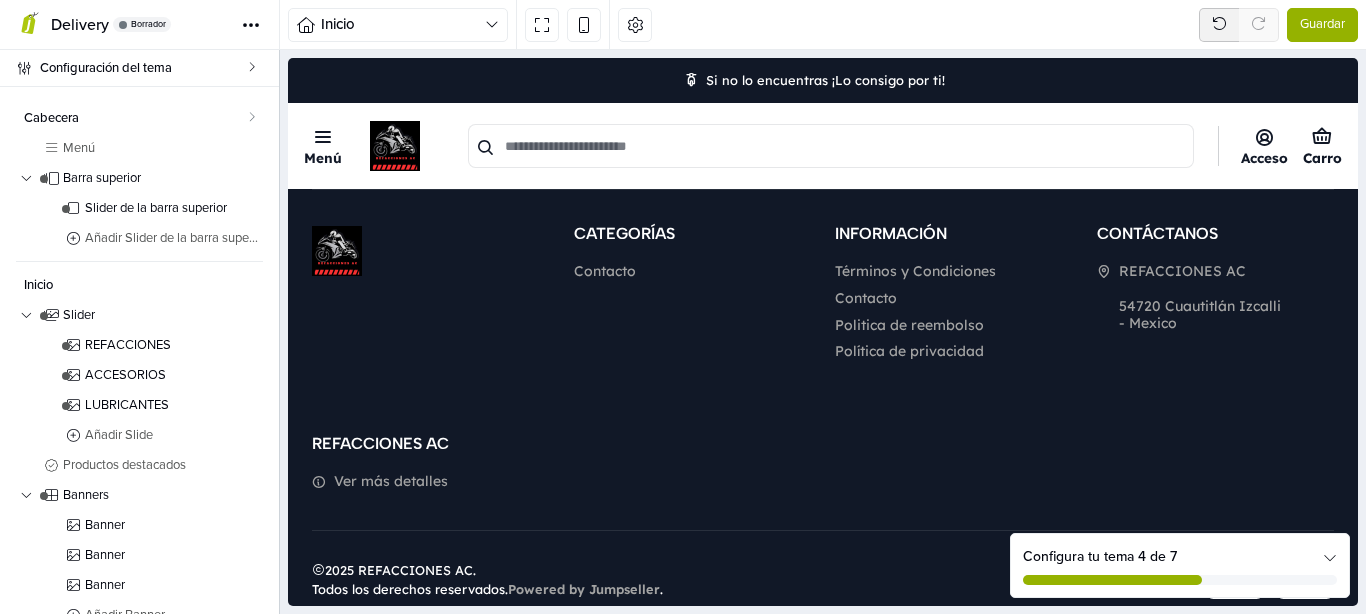 click on "Guardar" at bounding box center (1322, 25) 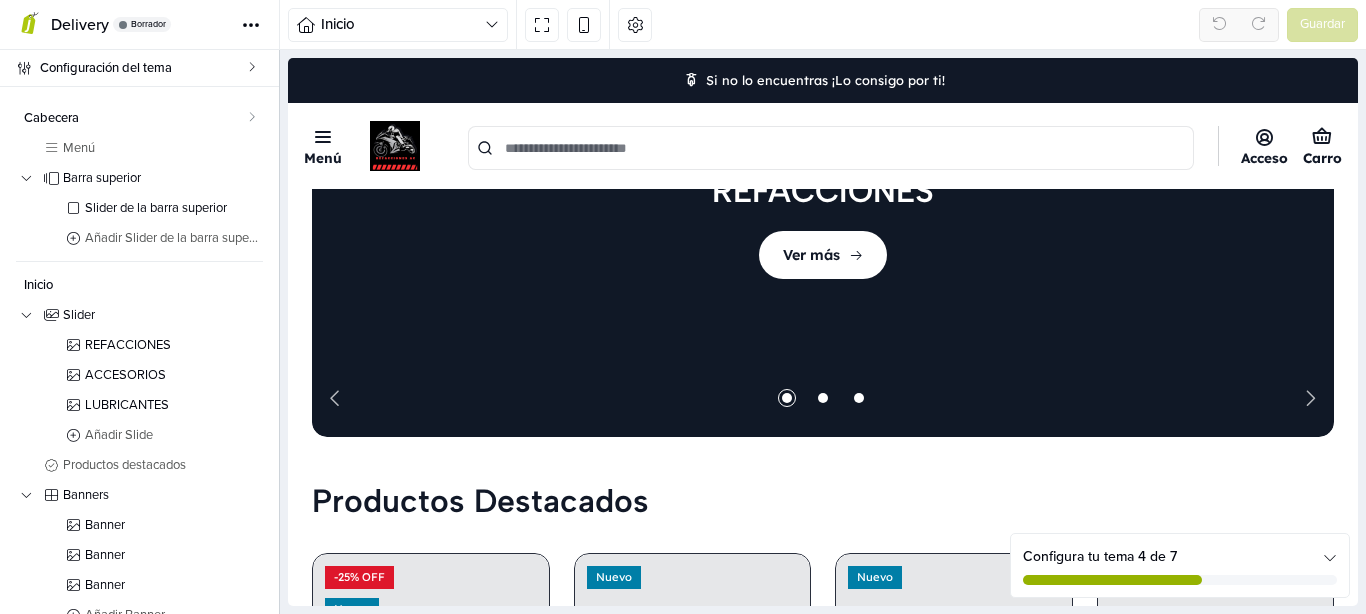 scroll, scrollTop: 102, scrollLeft: 0, axis: vertical 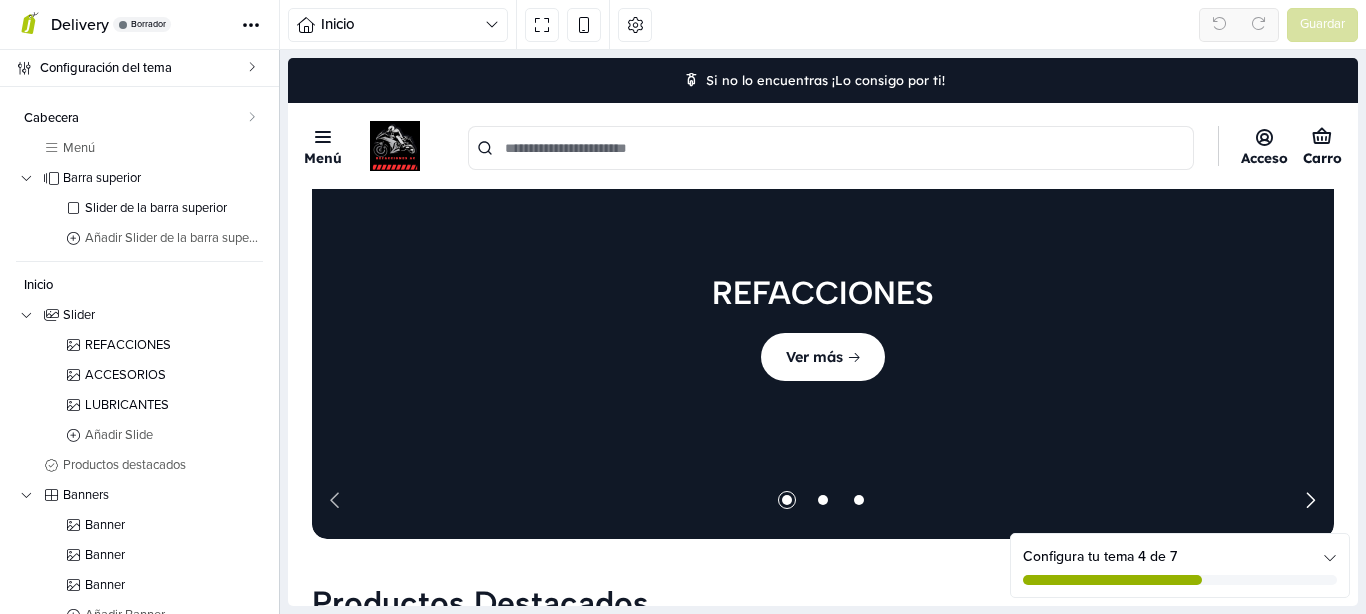 click at bounding box center [1310, 500] 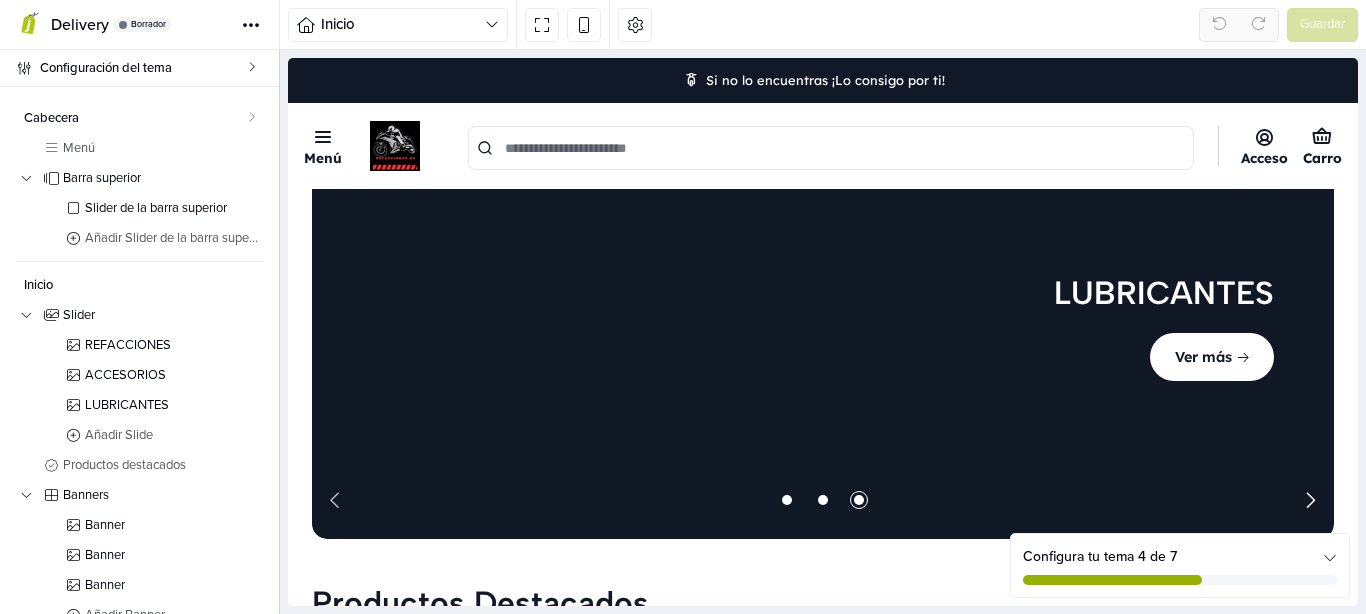 click at bounding box center [1310, 500] 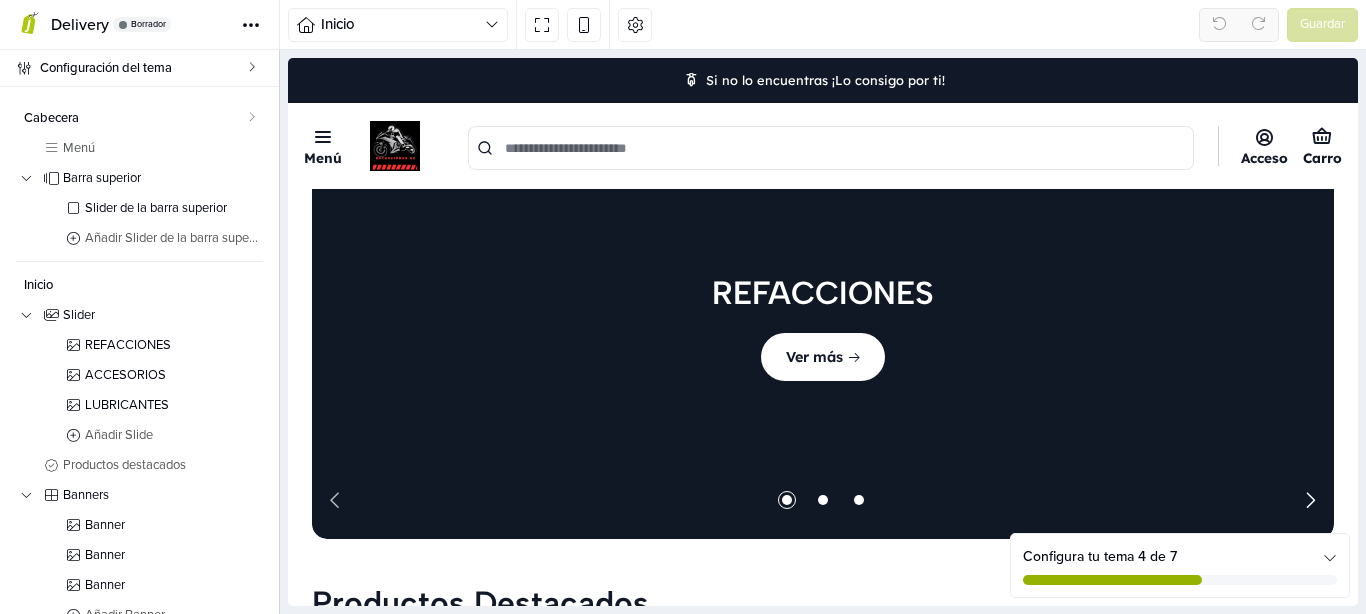scroll, scrollTop: 0, scrollLeft: 0, axis: both 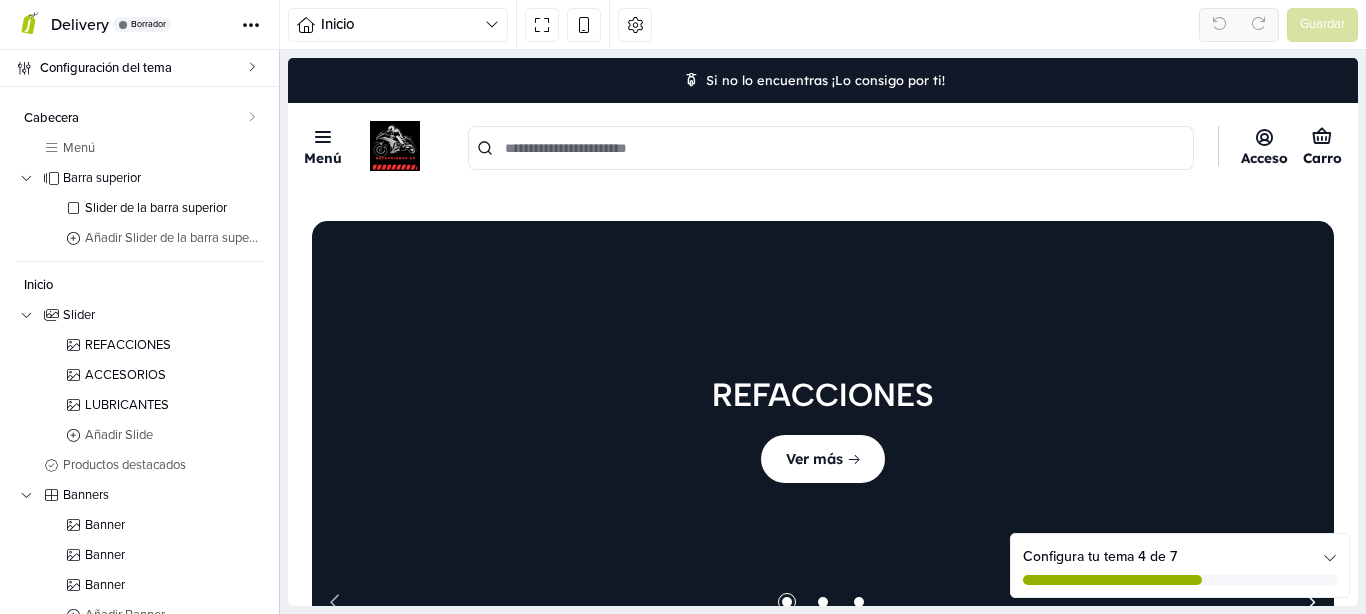 click at bounding box center (823, 431) 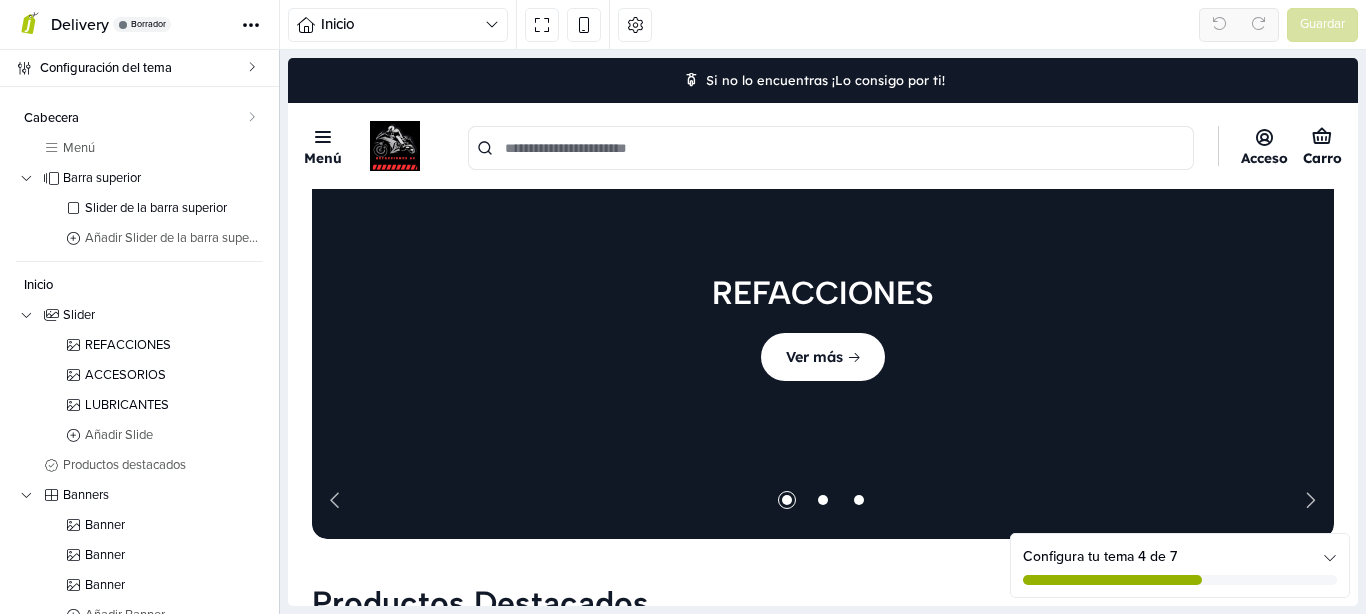 scroll, scrollTop: 0, scrollLeft: 0, axis: both 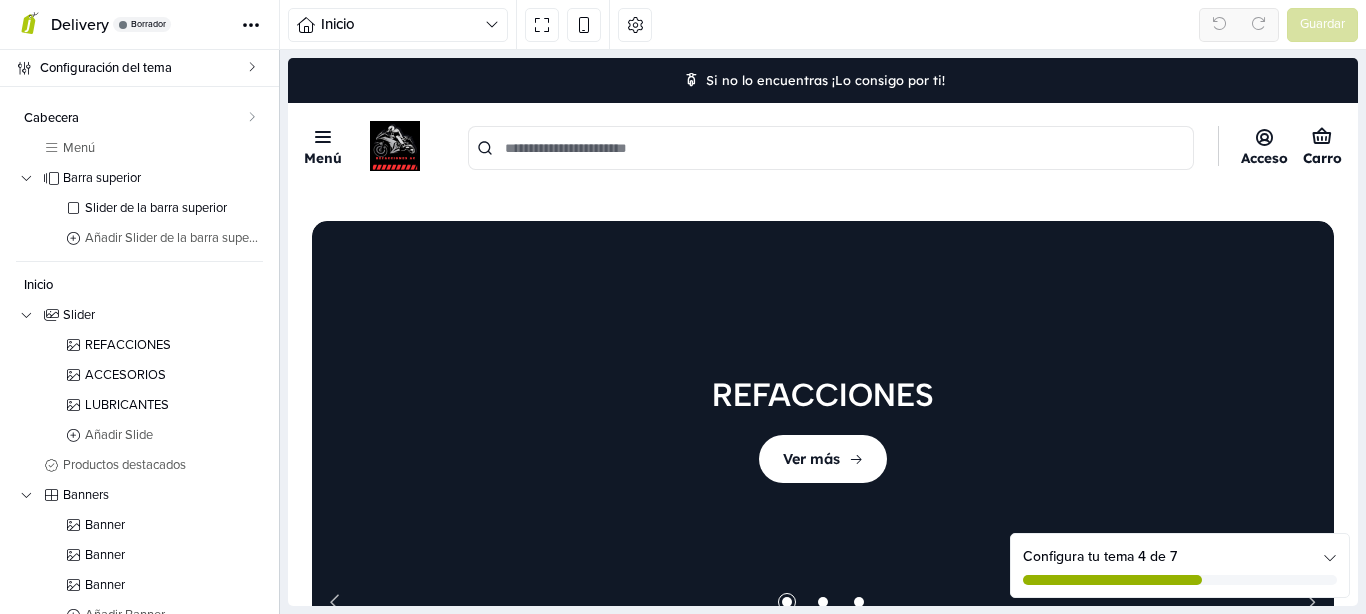 click at bounding box center [823, 431] 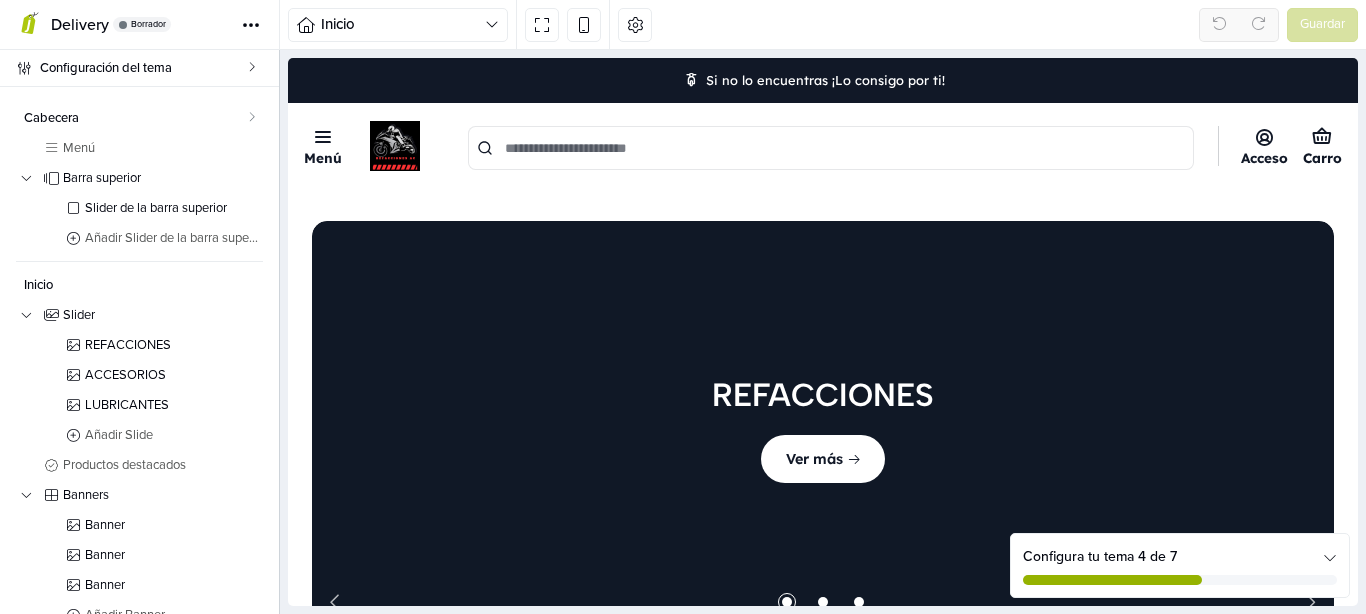scroll, scrollTop: 204, scrollLeft: 0, axis: vertical 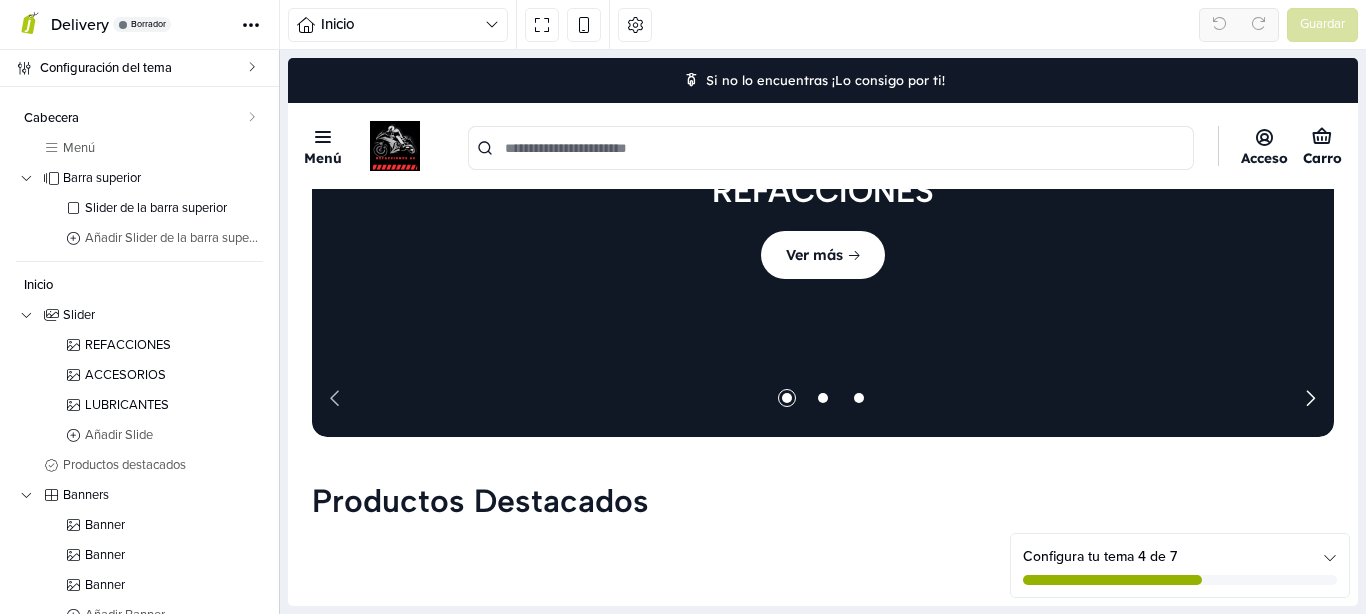 click at bounding box center (1310, 398) 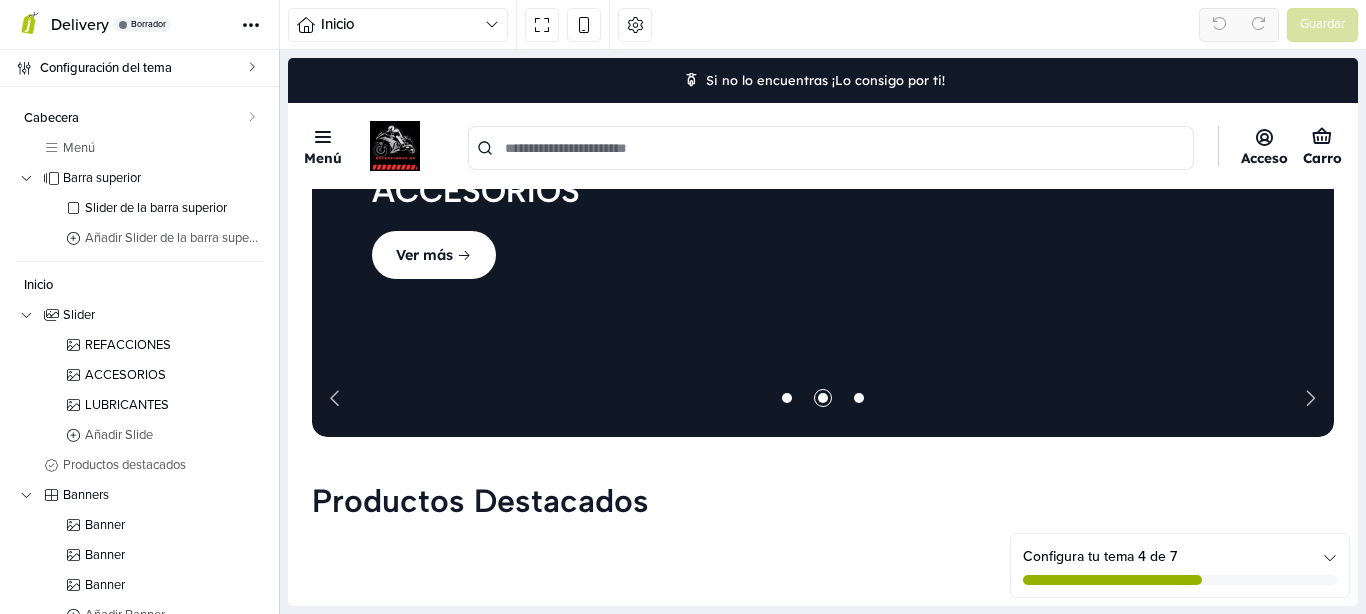 scroll, scrollTop: 102, scrollLeft: 0, axis: vertical 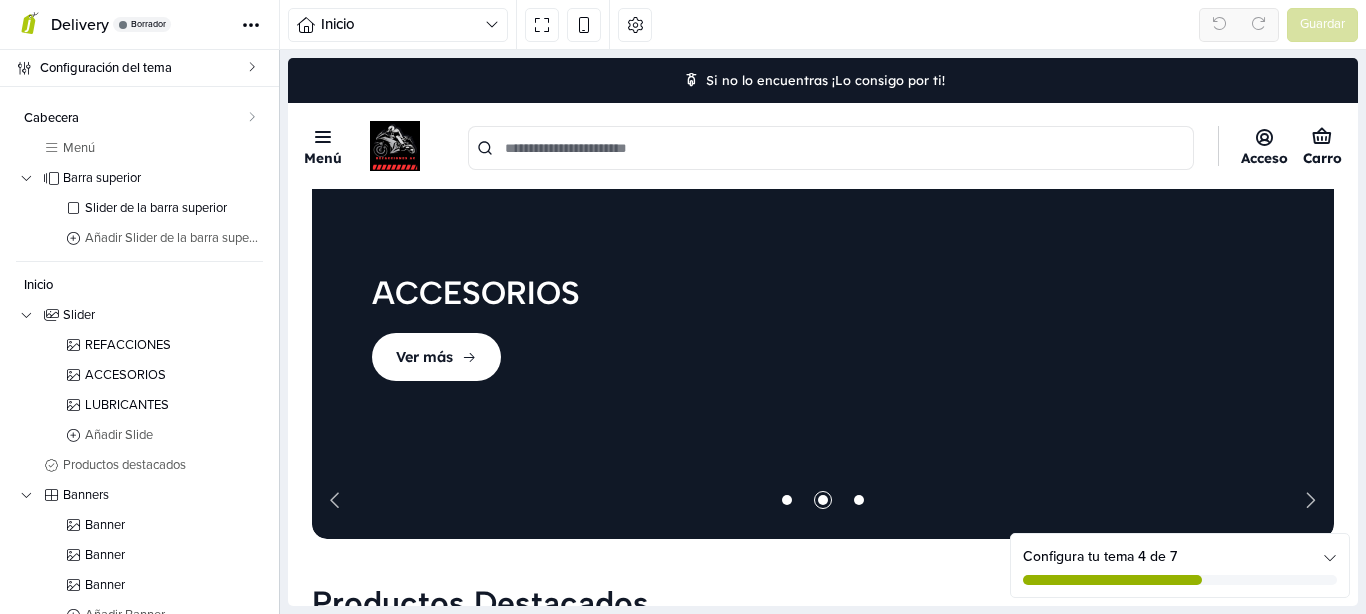 click at bounding box center (823, 329) 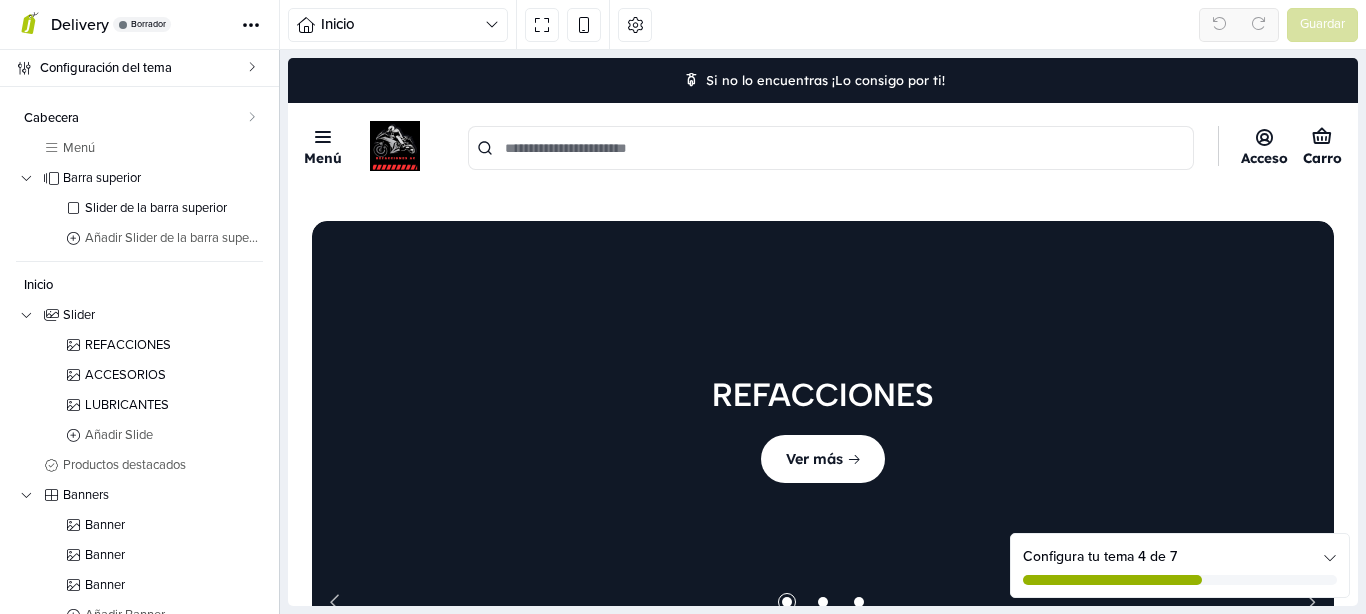 scroll, scrollTop: 0, scrollLeft: 0, axis: both 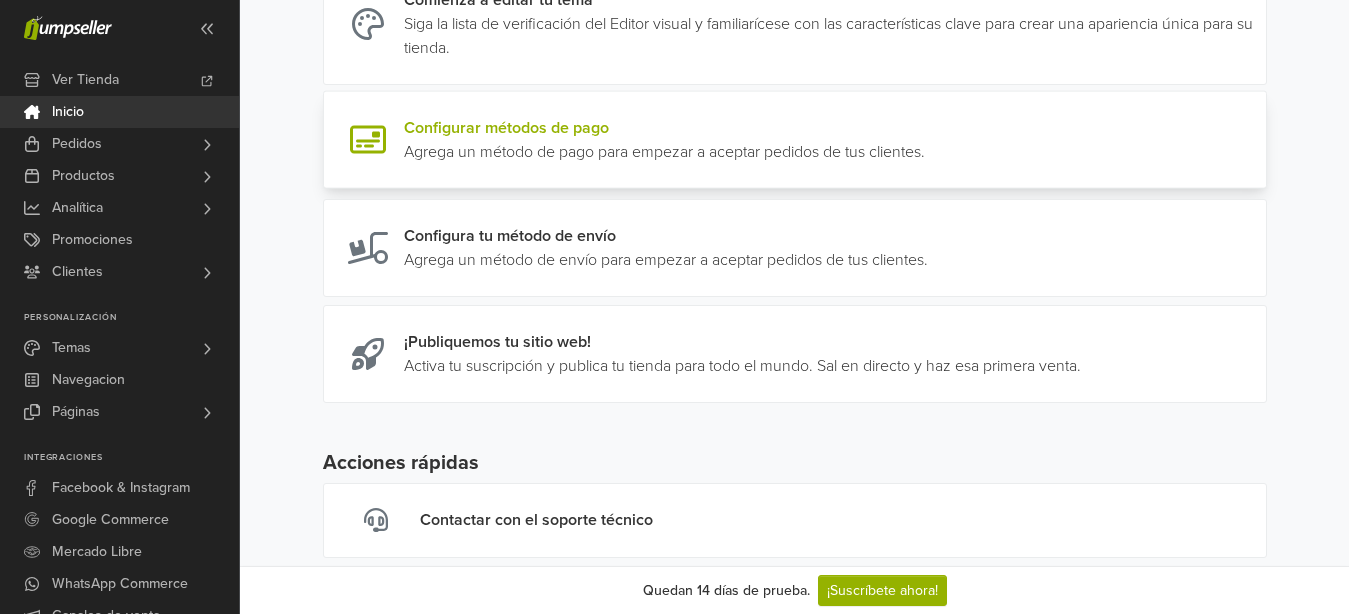click at bounding box center (925, 140) 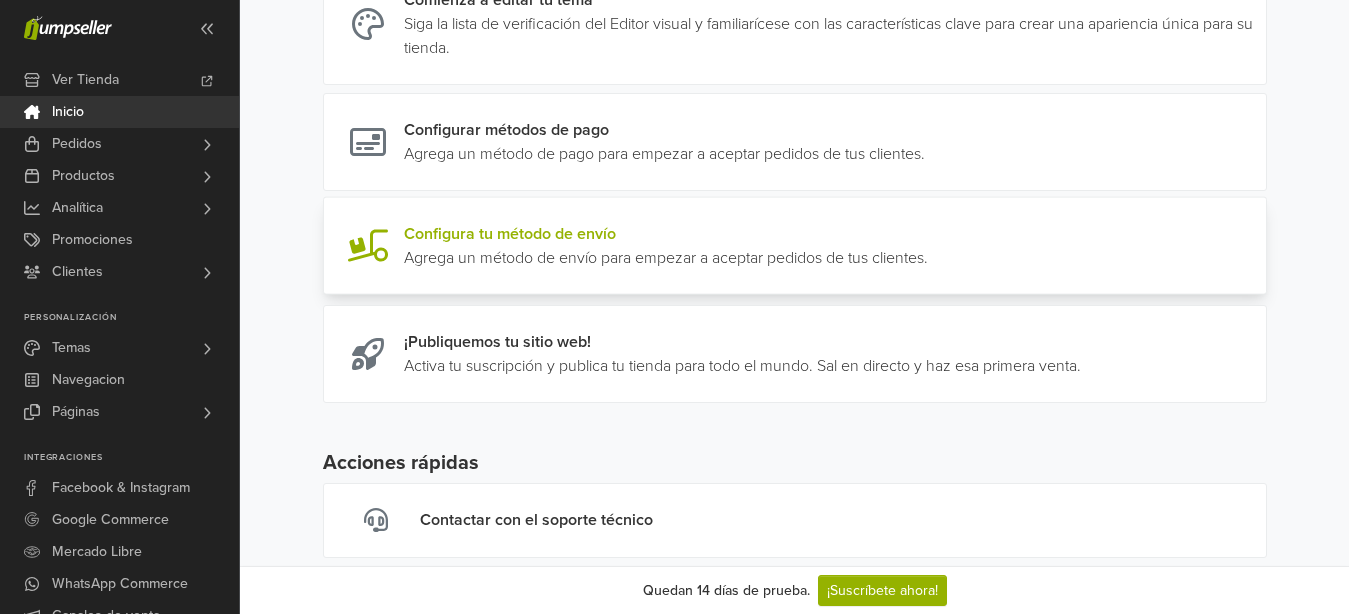 click at bounding box center (928, 246) 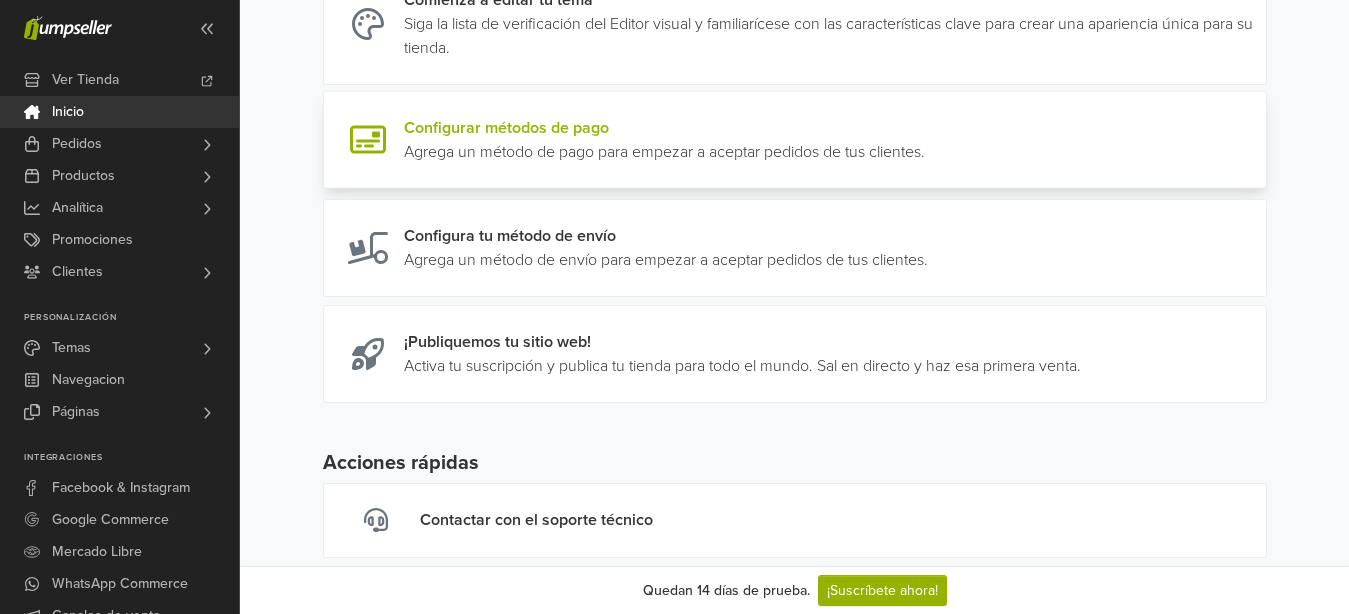 click at bounding box center (925, 140) 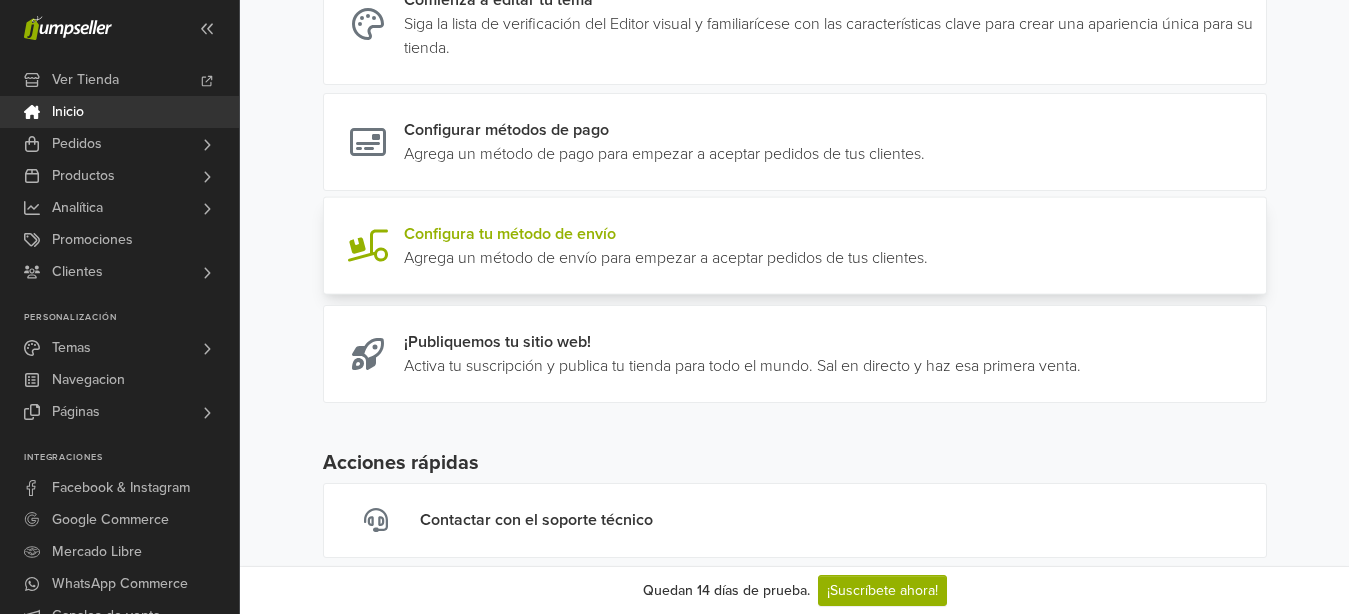 click at bounding box center (928, 246) 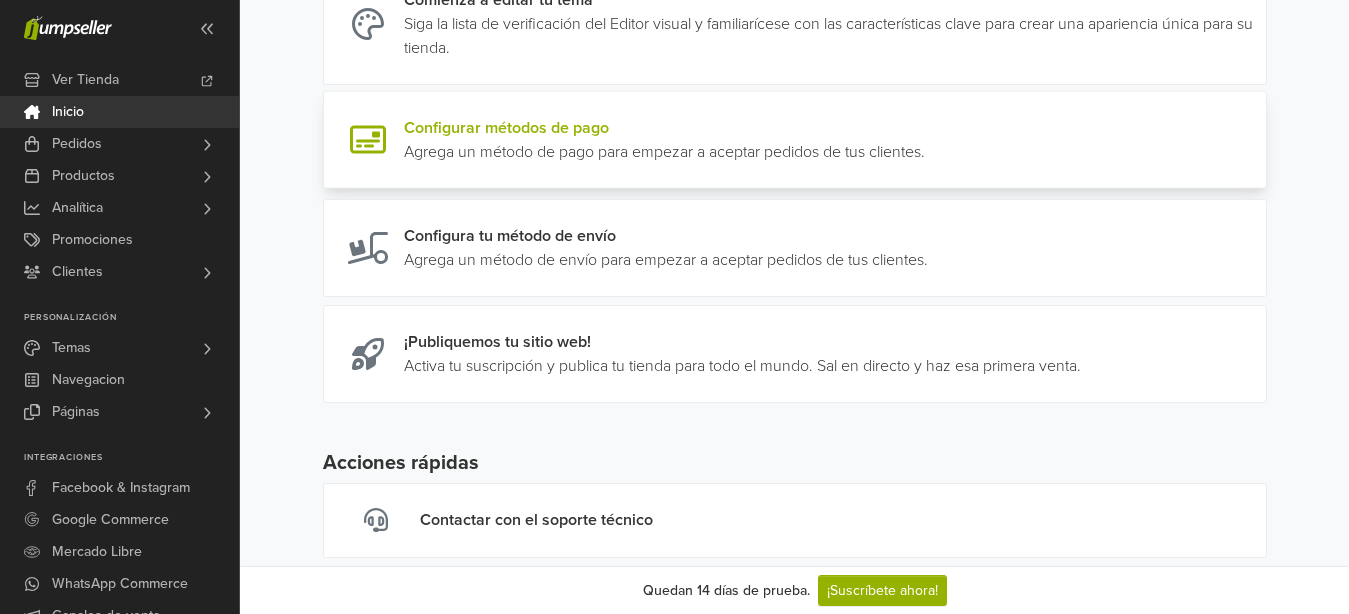 click at bounding box center (925, 140) 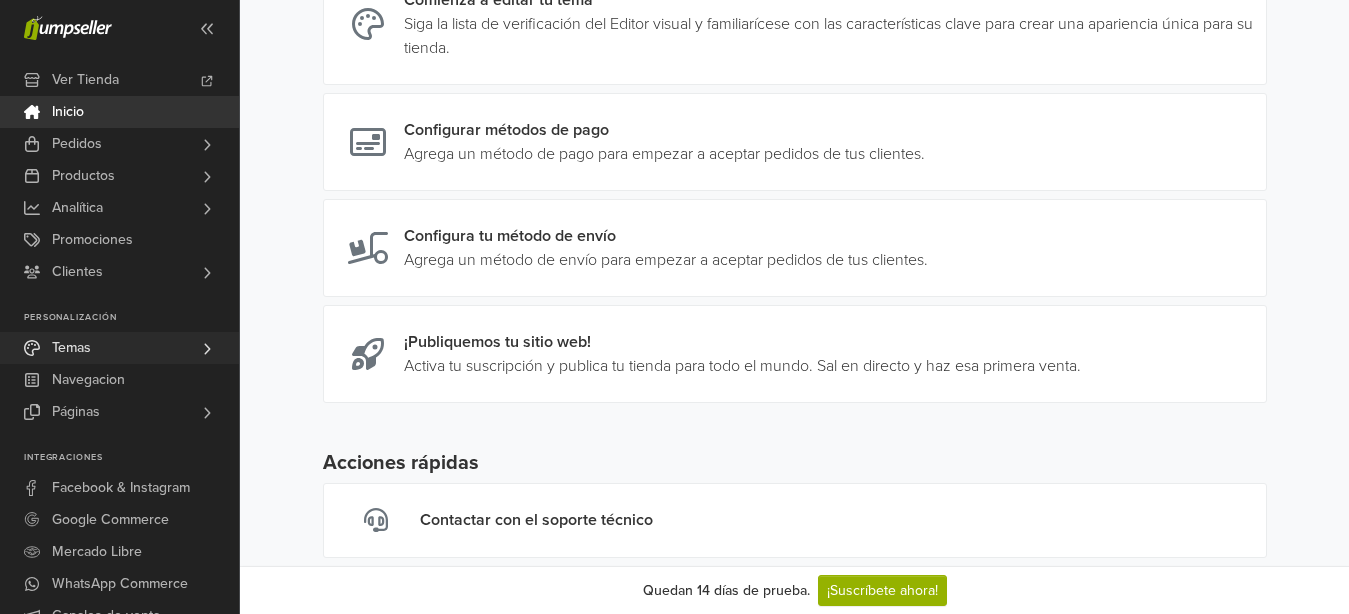 click on "Temas" at bounding box center (119, 348) 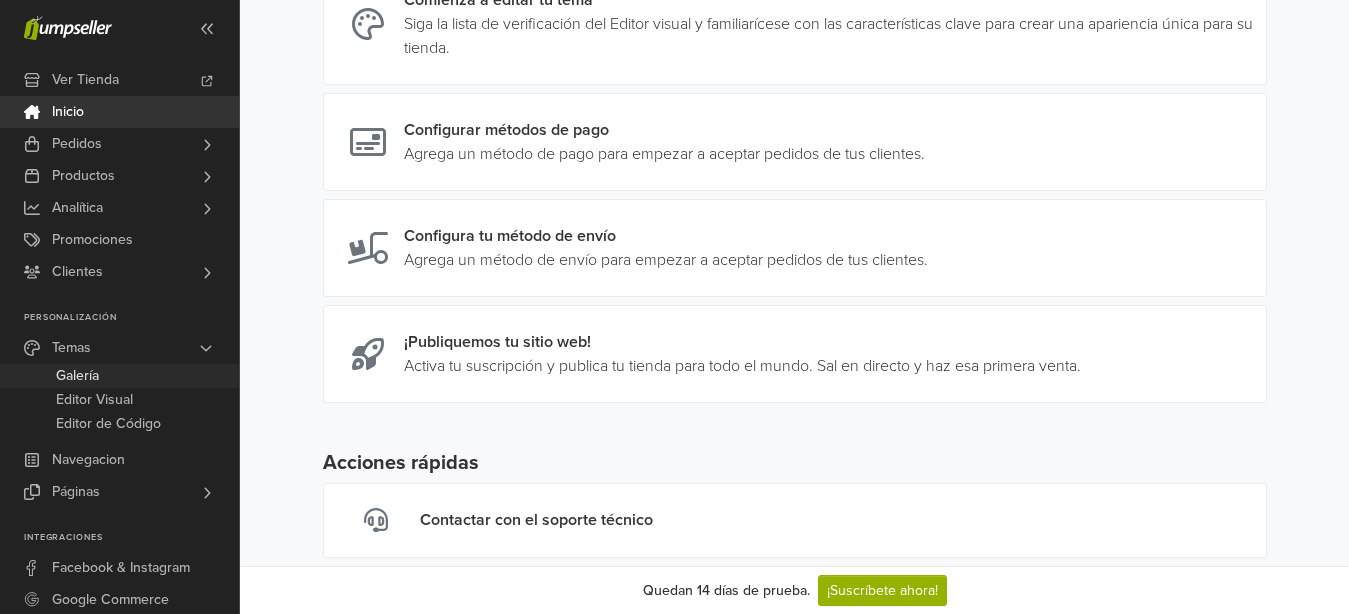 click on "Galería" at bounding box center (119, 376) 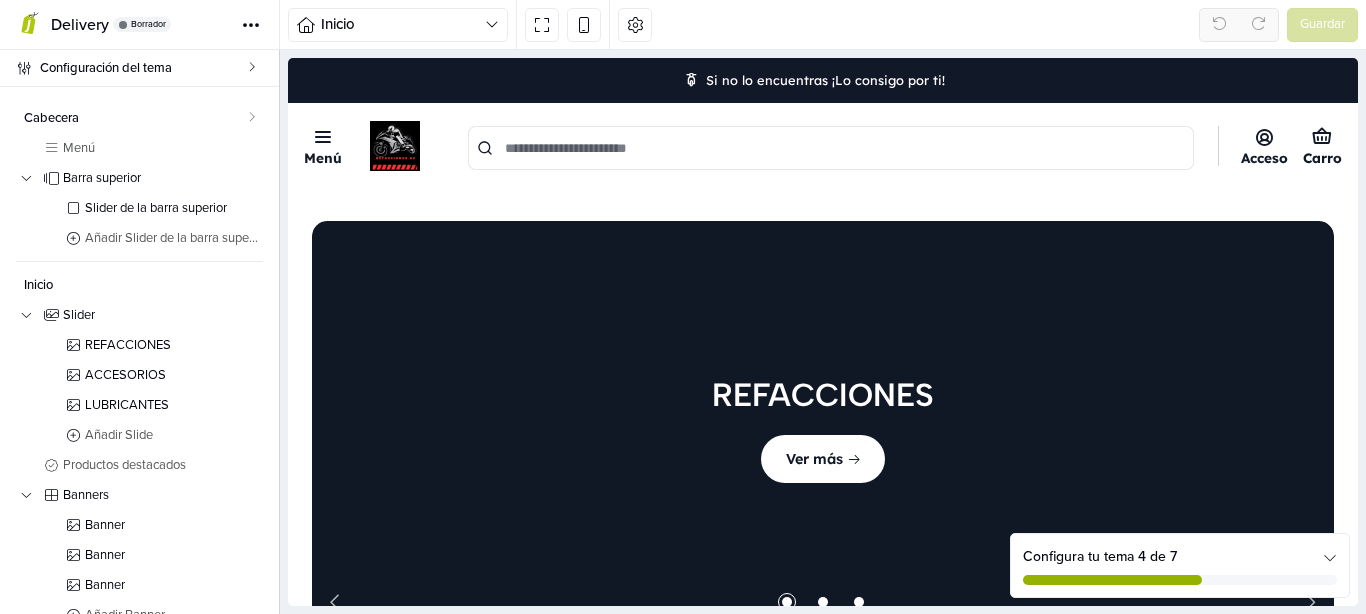 scroll, scrollTop: 0, scrollLeft: 0, axis: both 